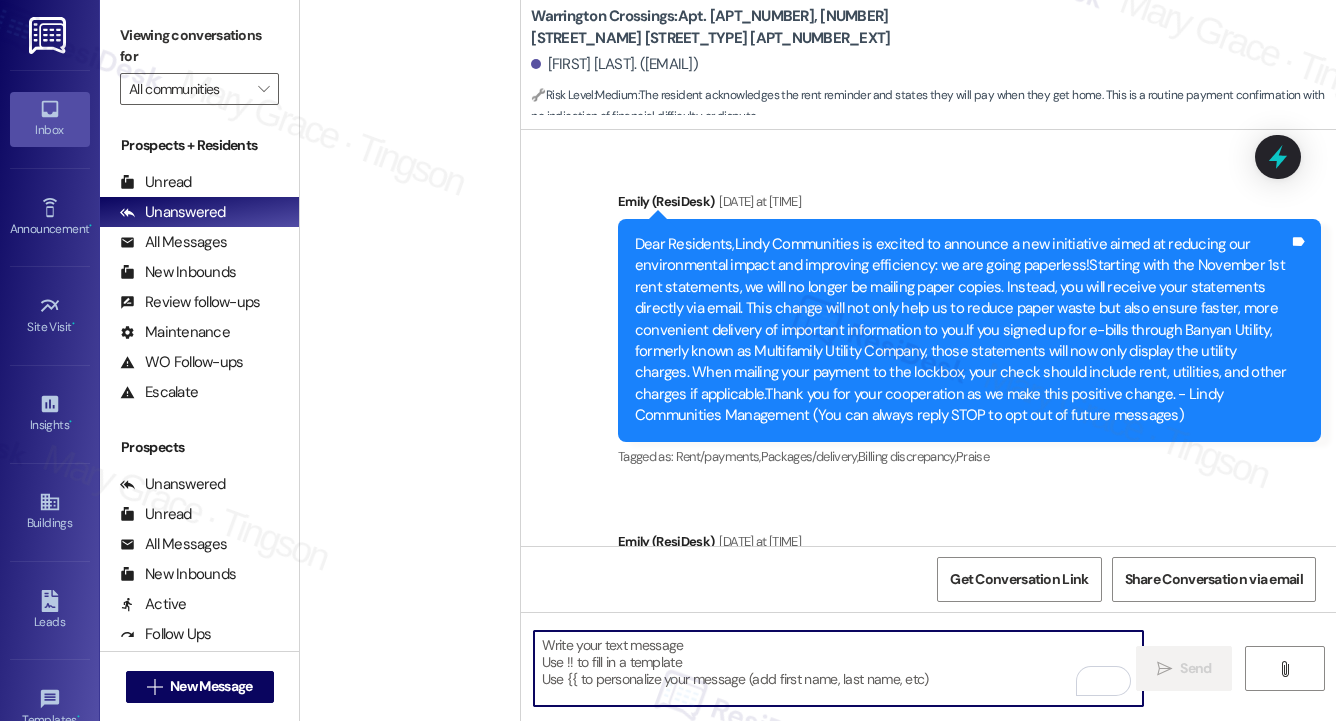 scroll, scrollTop: 0, scrollLeft: 0, axis: both 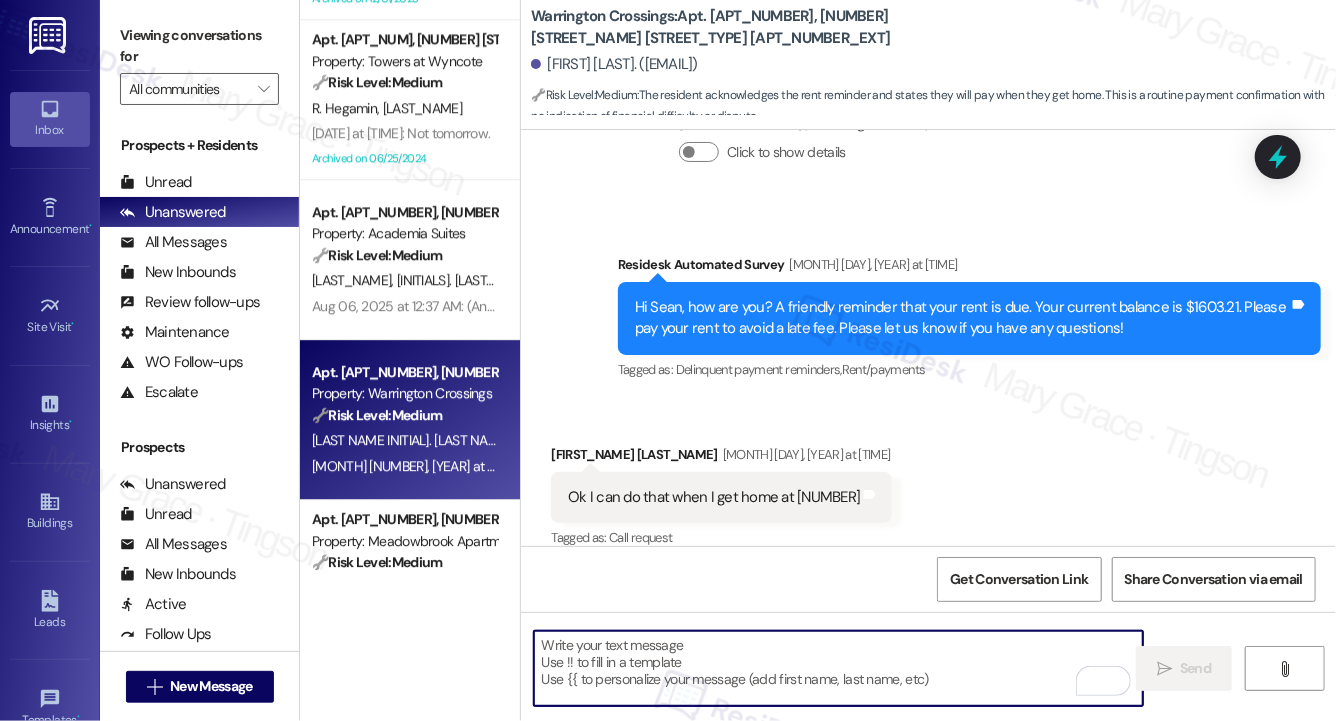 click on "Sean Odonnell Aug 05, 2025 at 1:09 AM" at bounding box center [721, 458] 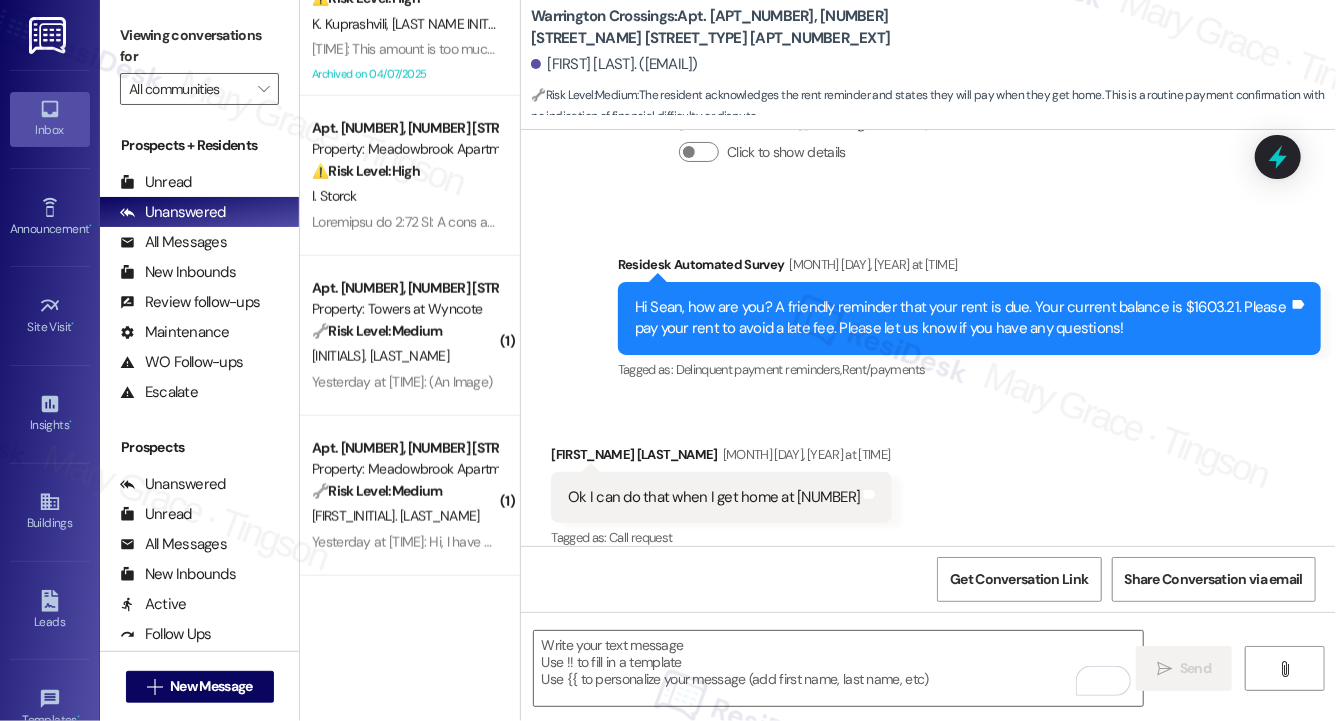 scroll, scrollTop: 873, scrollLeft: 0, axis: vertical 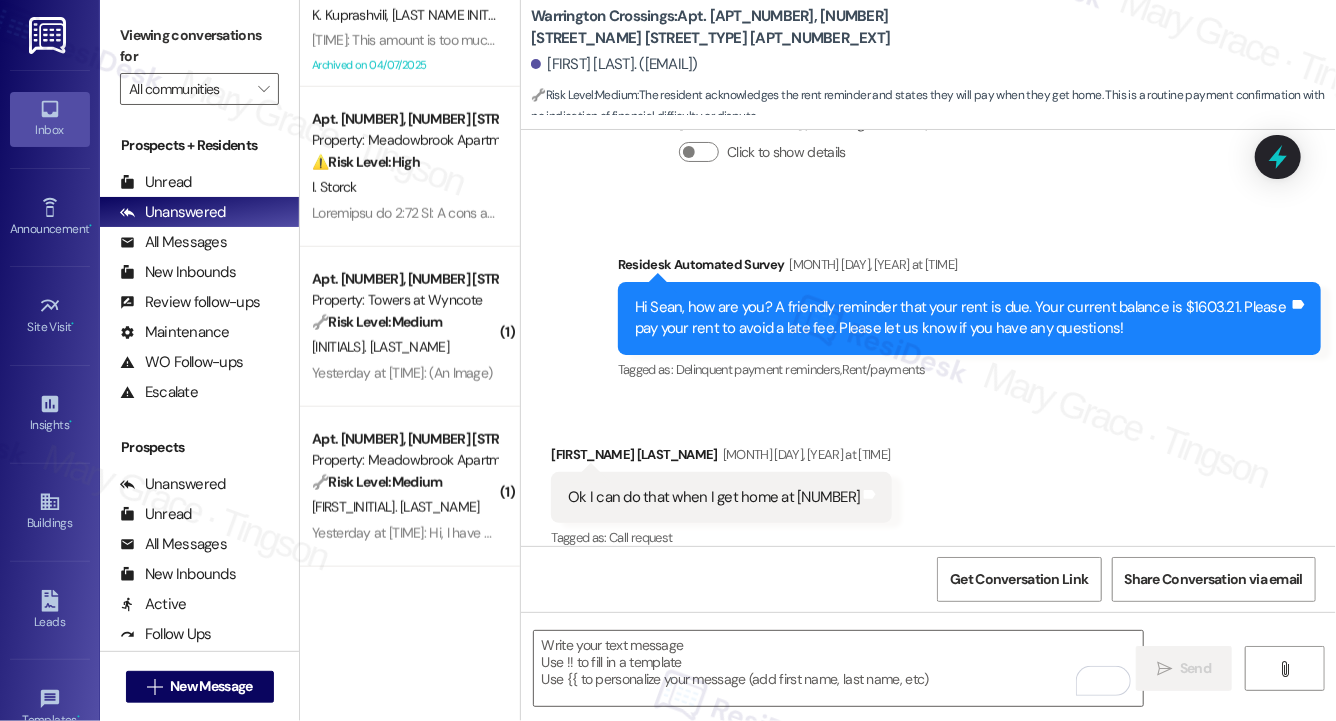 click at bounding box center (3330, 213) 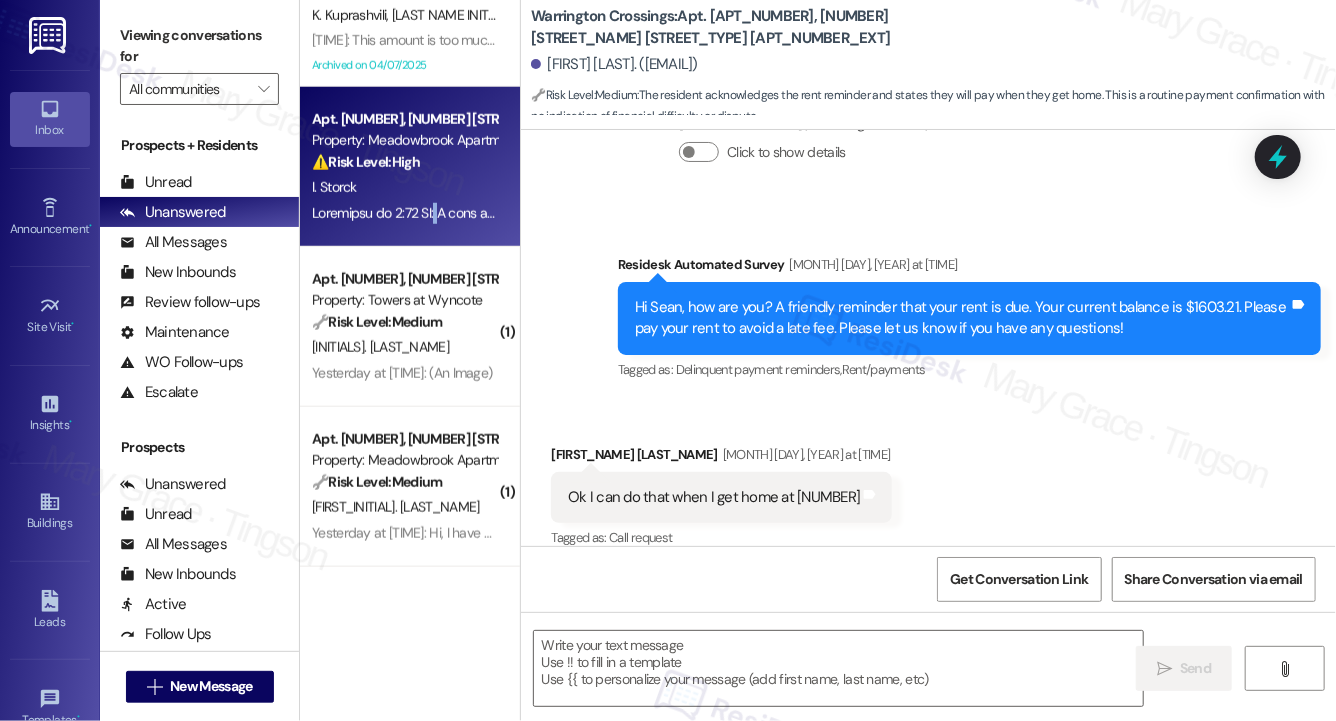 click at bounding box center (3330, 213) 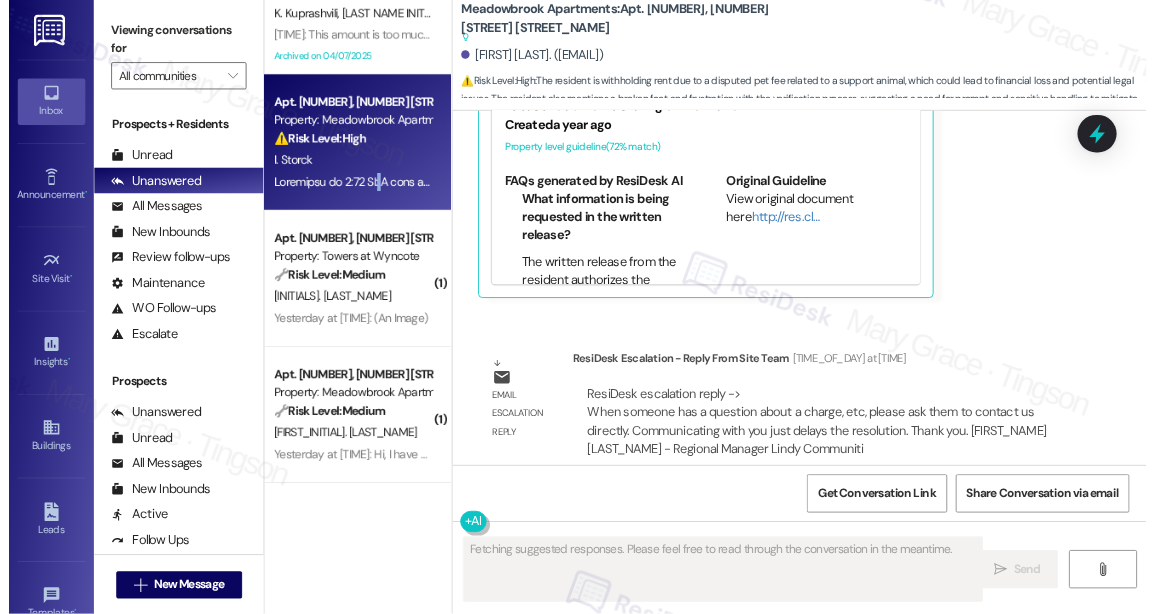 scroll, scrollTop: 27501, scrollLeft: 0, axis: vertical 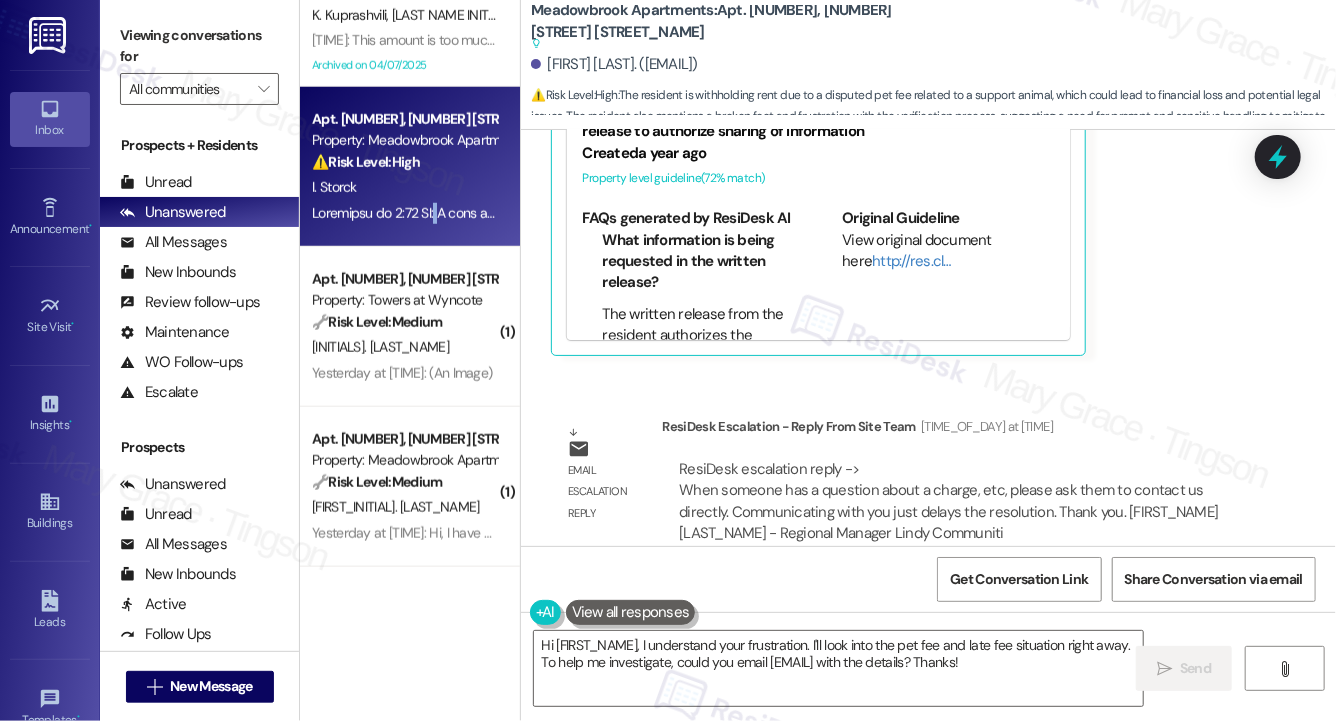 click on "Meadowbrook Apartments:  Apt. 566, 200 Meadowbrook Drive   Suggested actions and notes available for this message and will show as you scroll through." at bounding box center (731, 27) 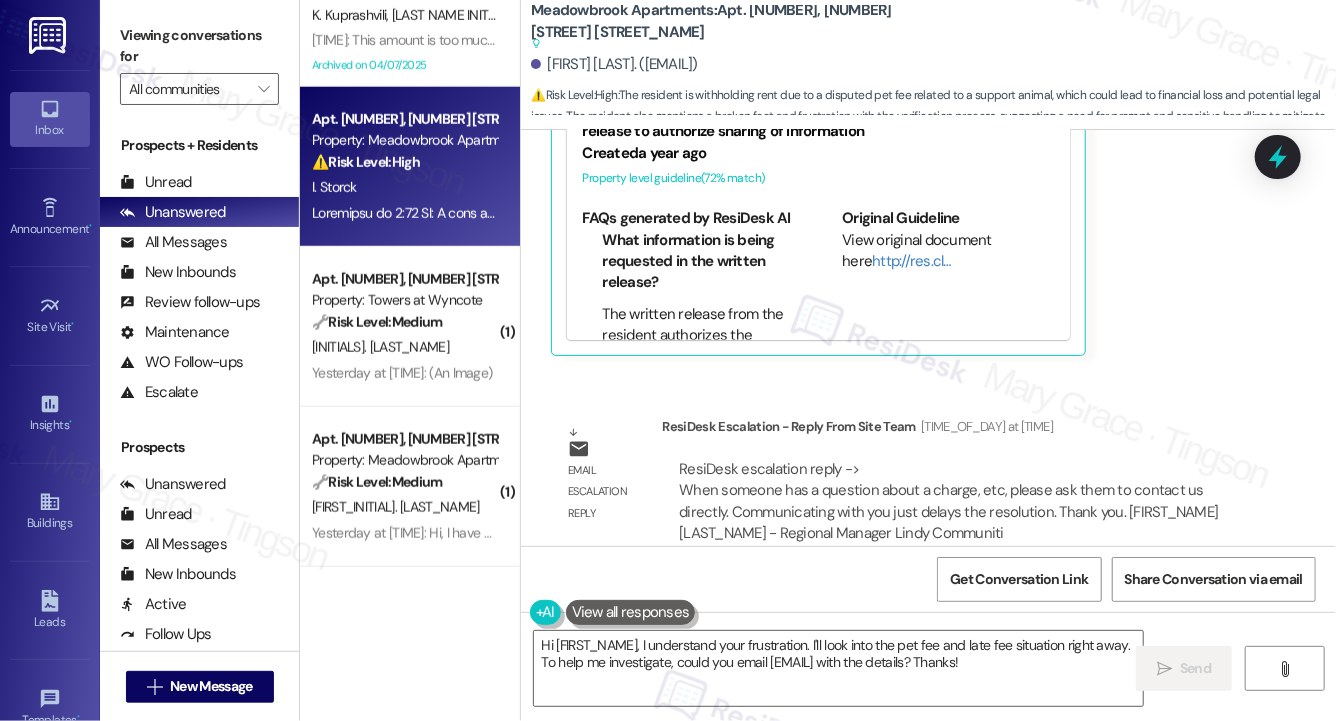 click on "Meadowbrook Apartments:  Apt. 566, 200 Meadowbrook Drive   Suggested actions and notes available for this message and will show as you scroll through." at bounding box center (731, 27) 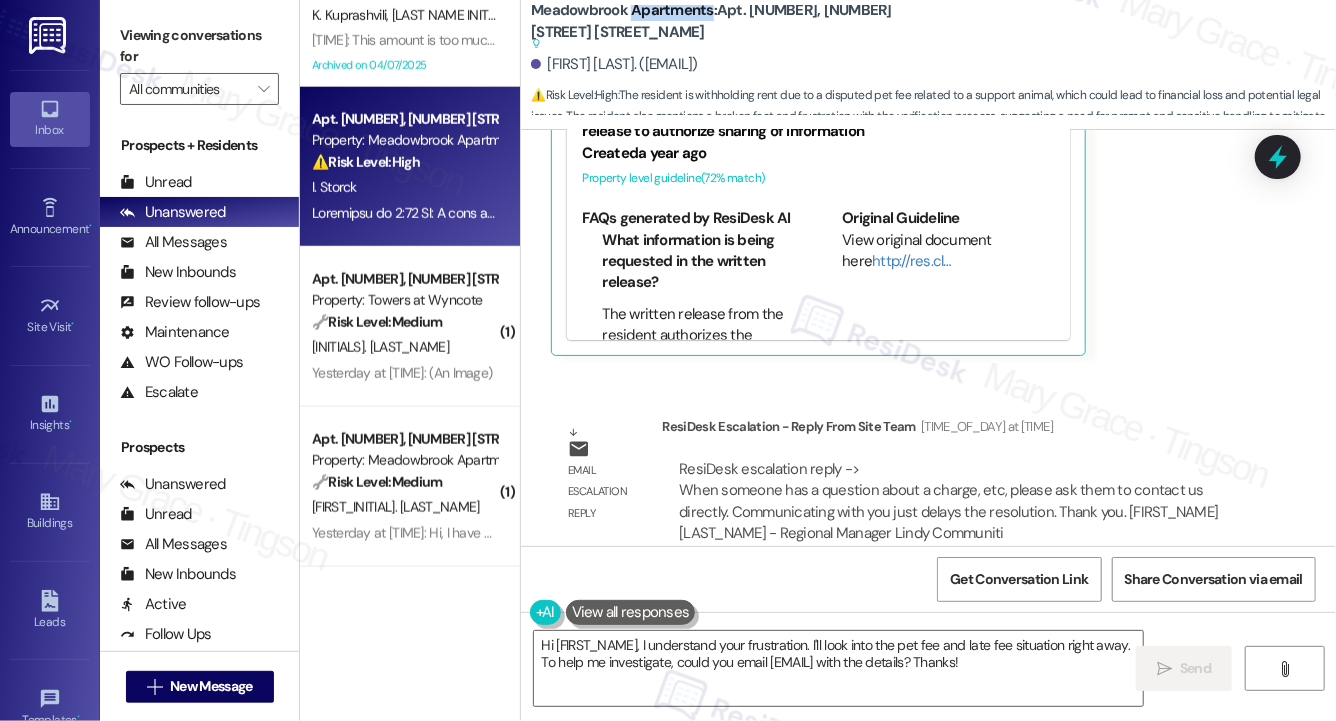 click on "Meadowbrook Apartments:  Apt. 566, 200 Meadowbrook Drive   Suggested actions and notes available for this message and will show as you scroll through." at bounding box center (731, 27) 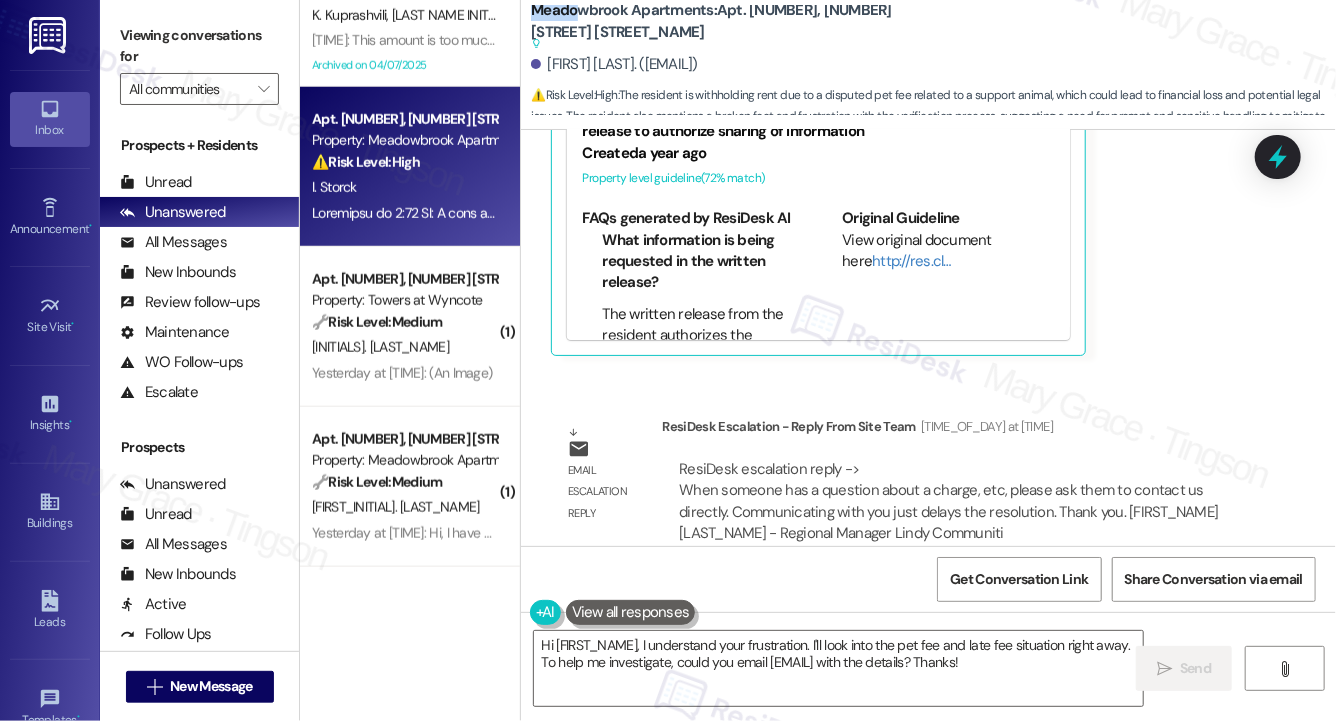 drag, startPoint x: 534, startPoint y: 12, endPoint x: 575, endPoint y: 41, distance: 50.219517 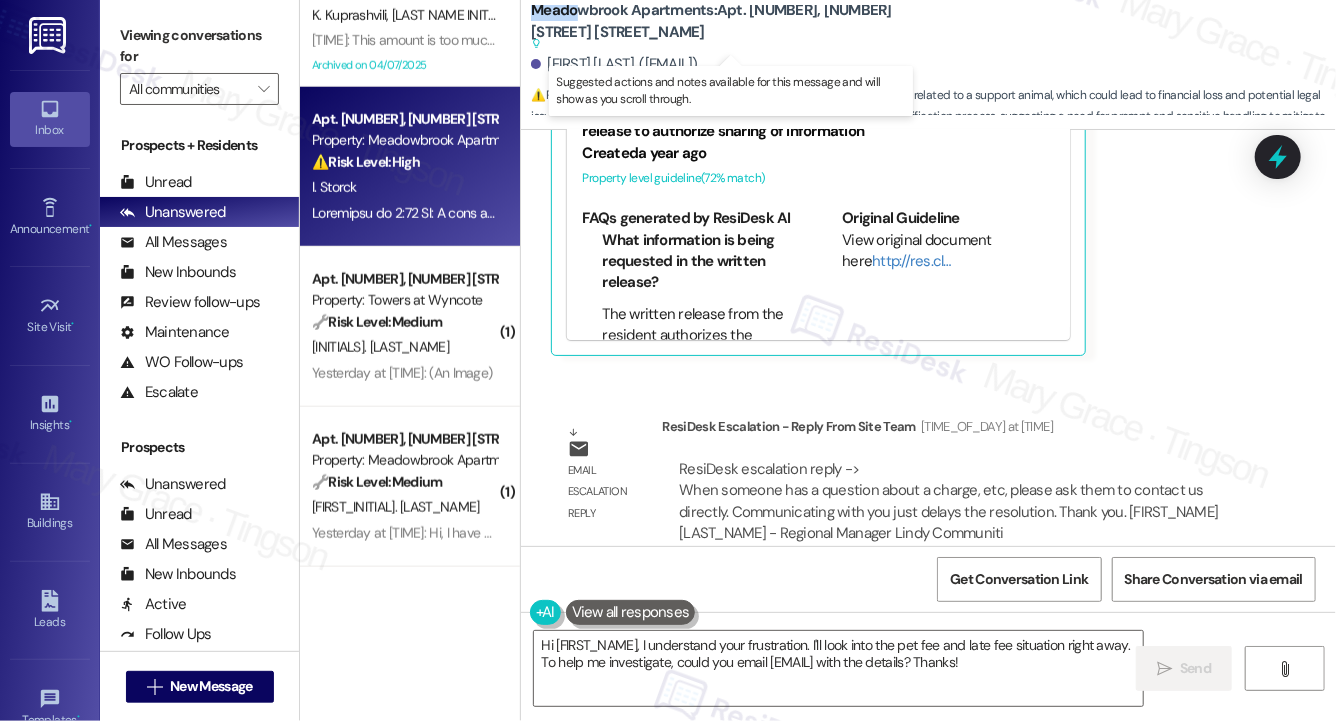 click at bounding box center [731, 43] 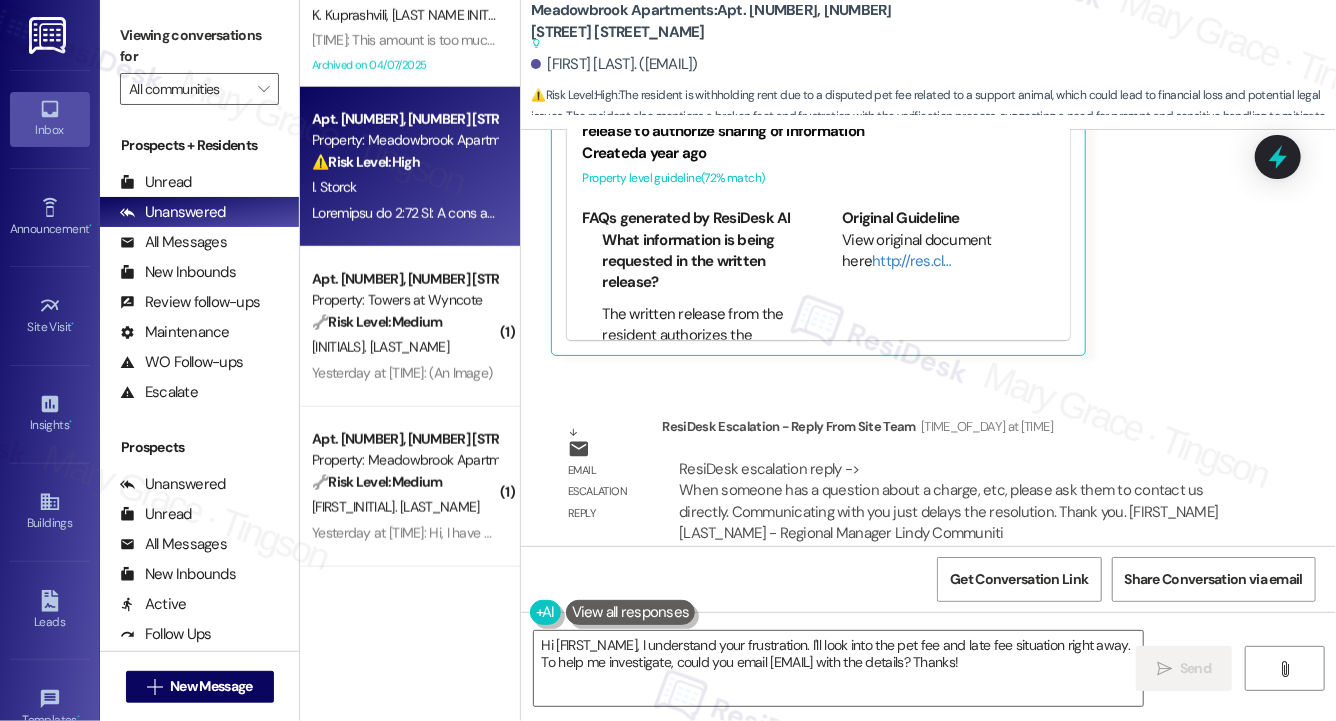 click on "Meadowbrook Apartments:  Apt. 566, 200 Meadowbrook Drive   Suggested actions and notes available for this message and will show as you scroll through." at bounding box center (731, 27) 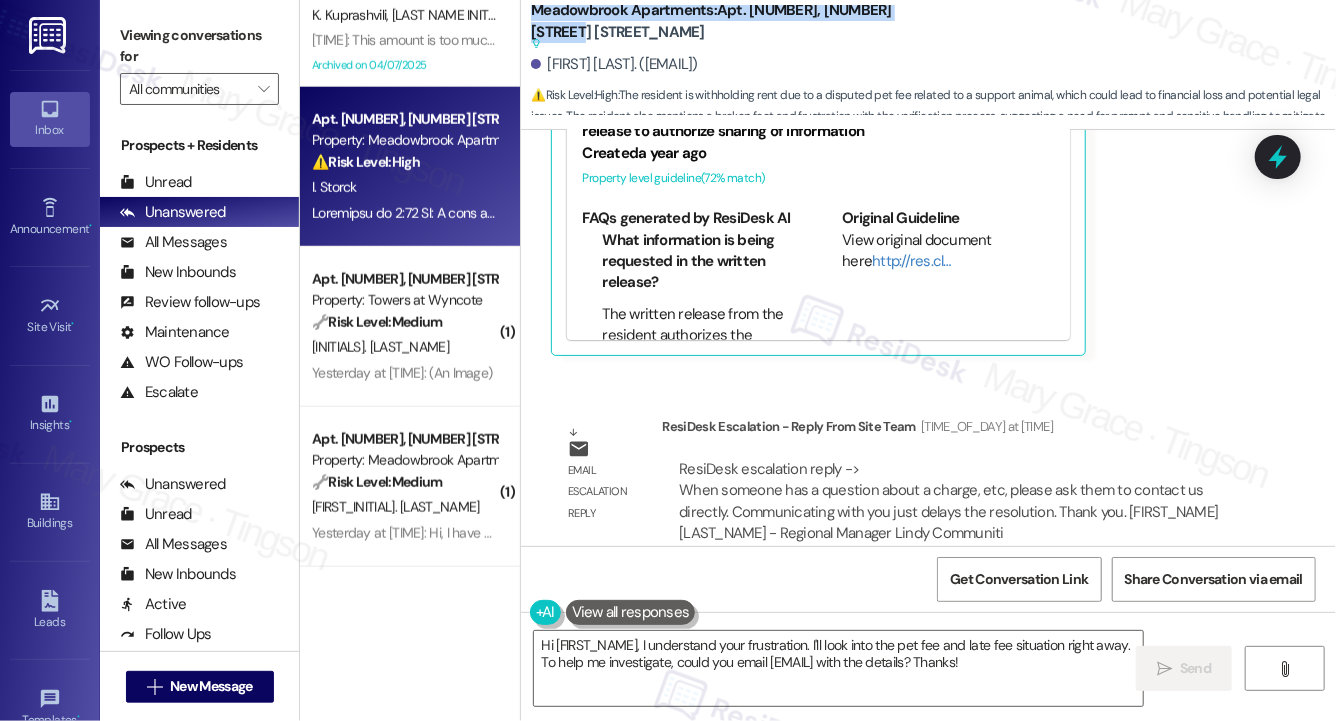 drag, startPoint x: 532, startPoint y: 5, endPoint x: 575, endPoint y: 36, distance: 53.009434 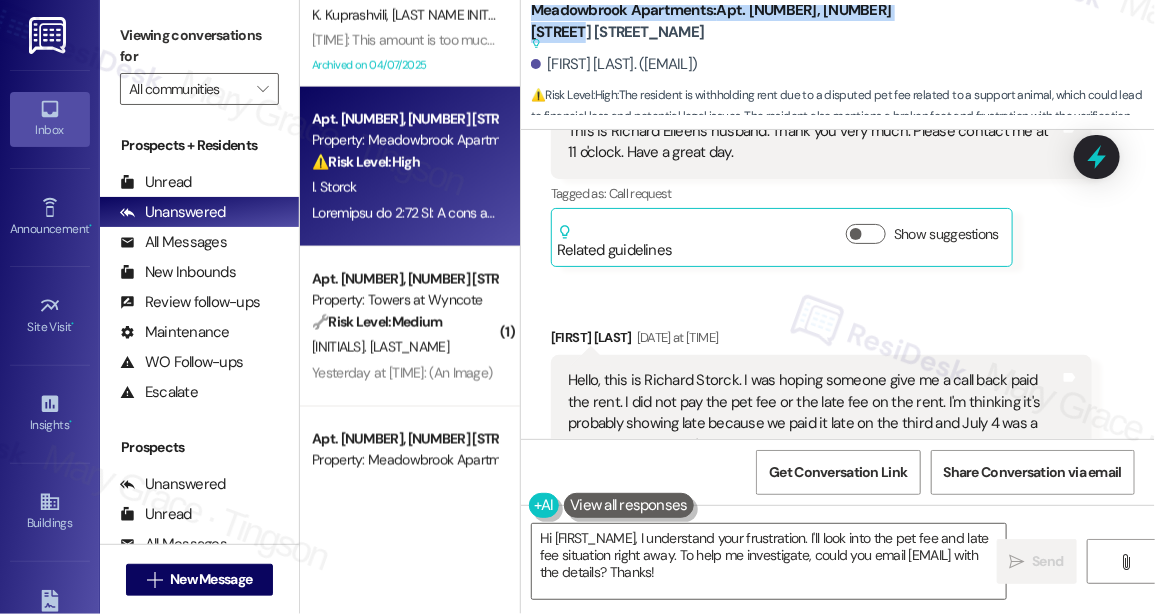copy on "Meadowbrook Apartments:  Apt. 566, 200 Meadowbrook Drive" 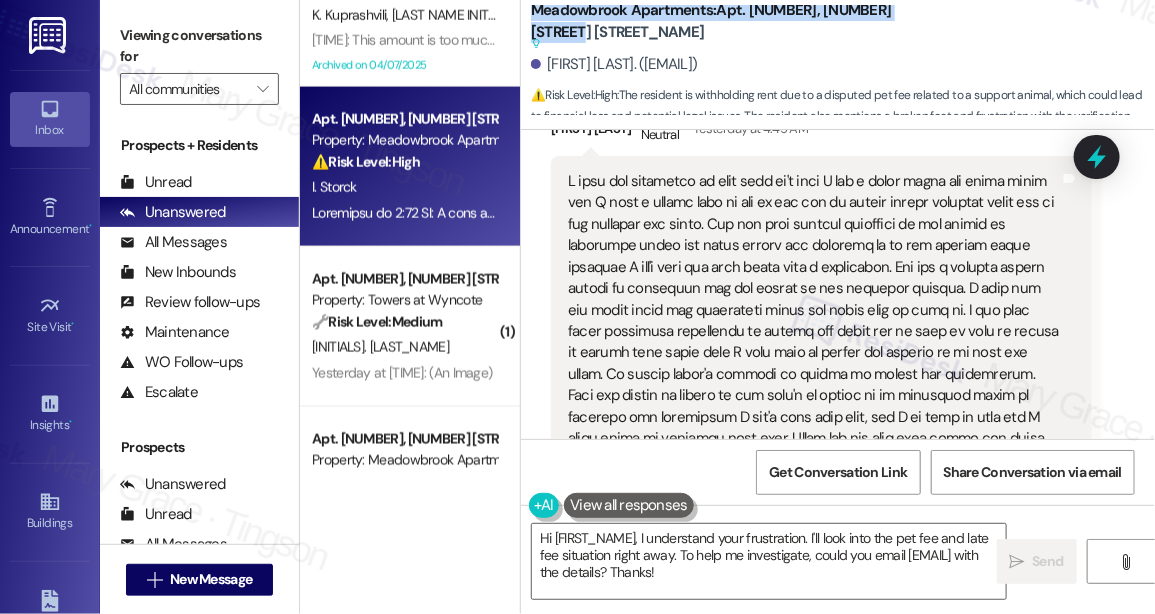 scroll, scrollTop: 28523, scrollLeft: 0, axis: vertical 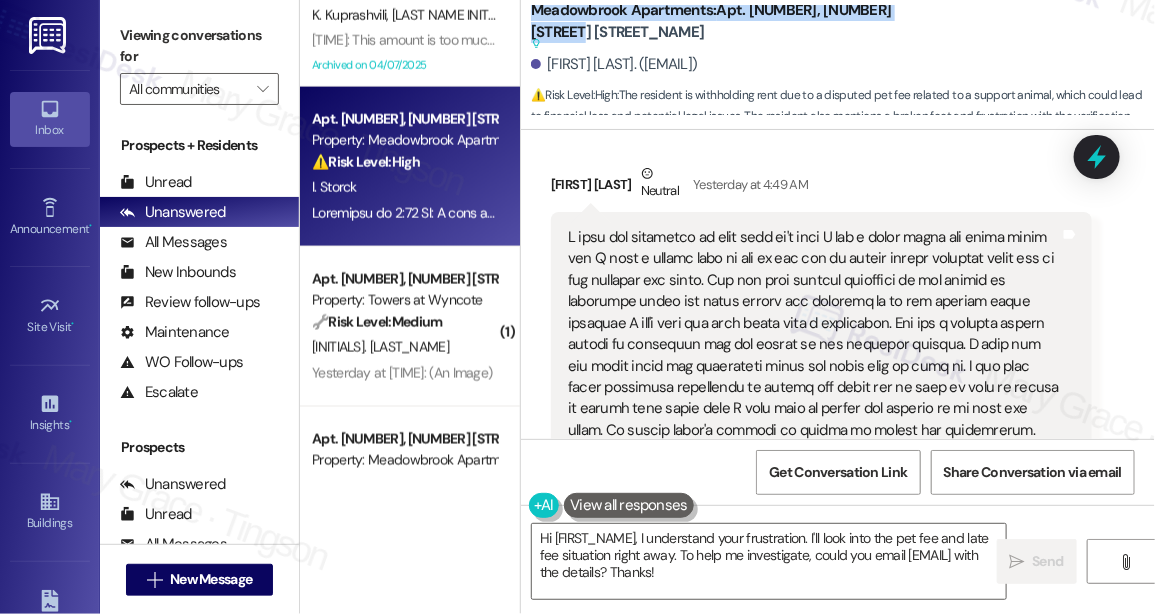 click at bounding box center [814, 377] 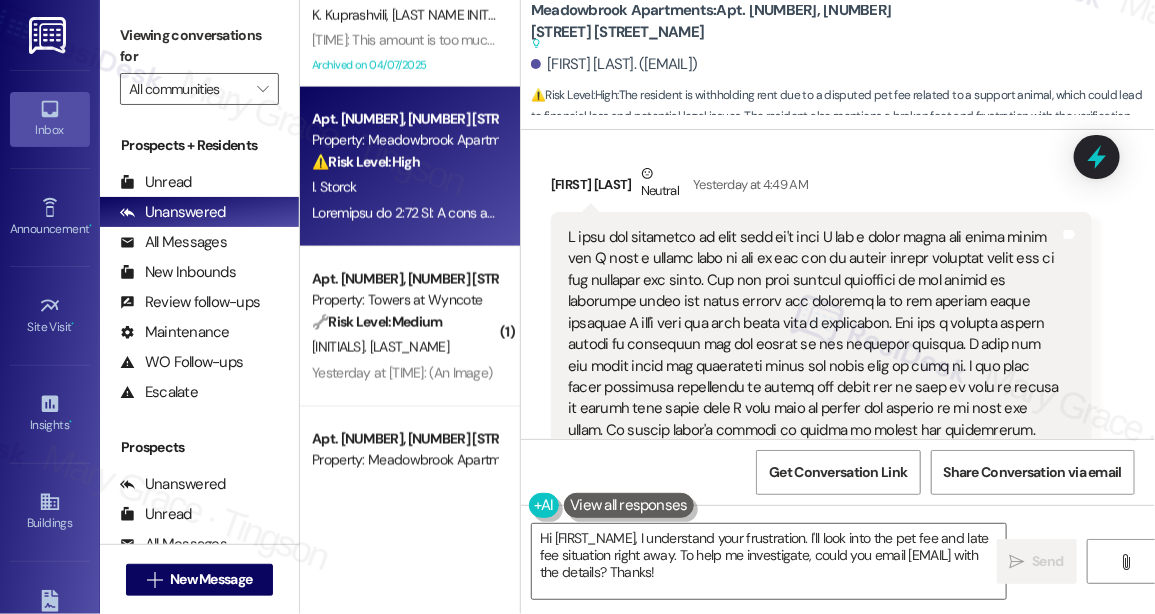 click at bounding box center (814, 377) 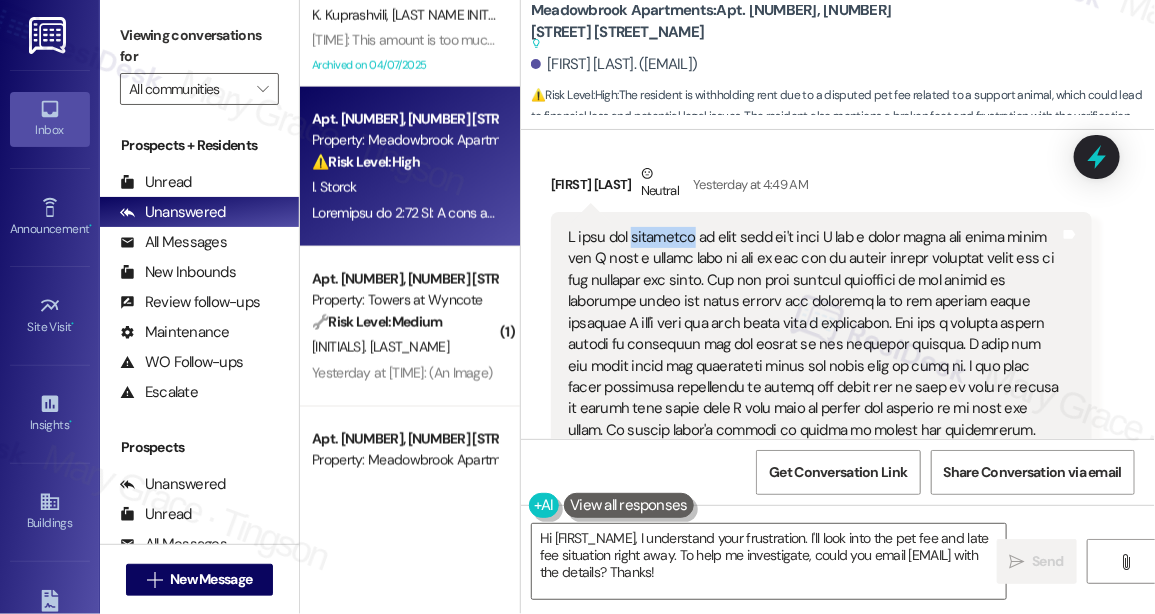 click on "Ilene Storck   Neutral Yesterday at 4:49 AM" at bounding box center [821, 187] 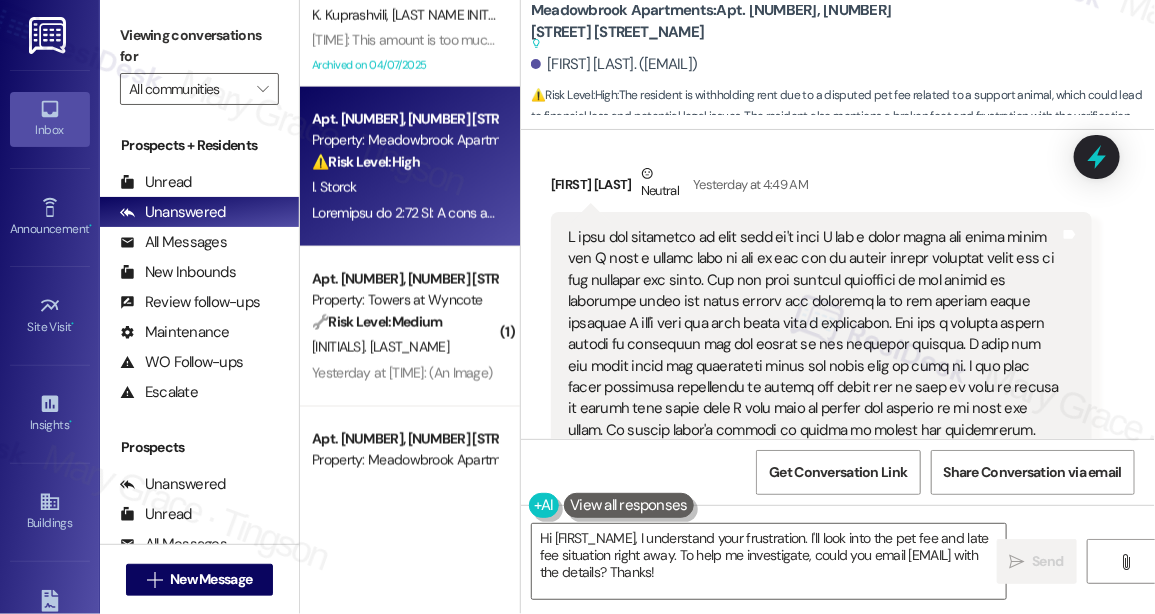 click on "Ilene Storck   Neutral Yesterday at 4:49 AM" at bounding box center (821, 187) 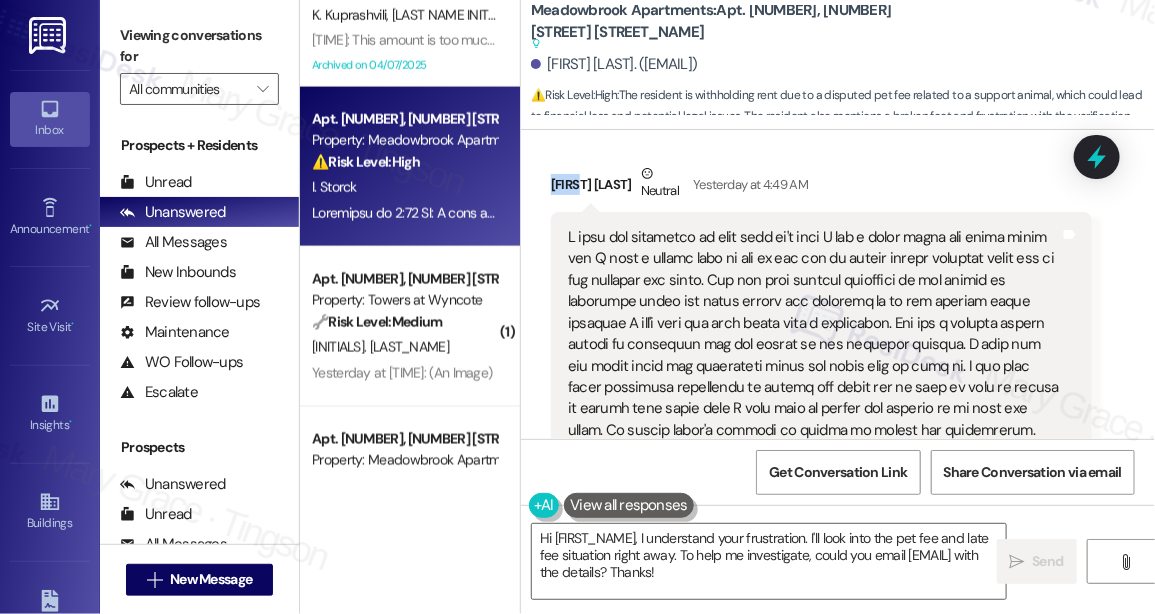 copy on "Ilene" 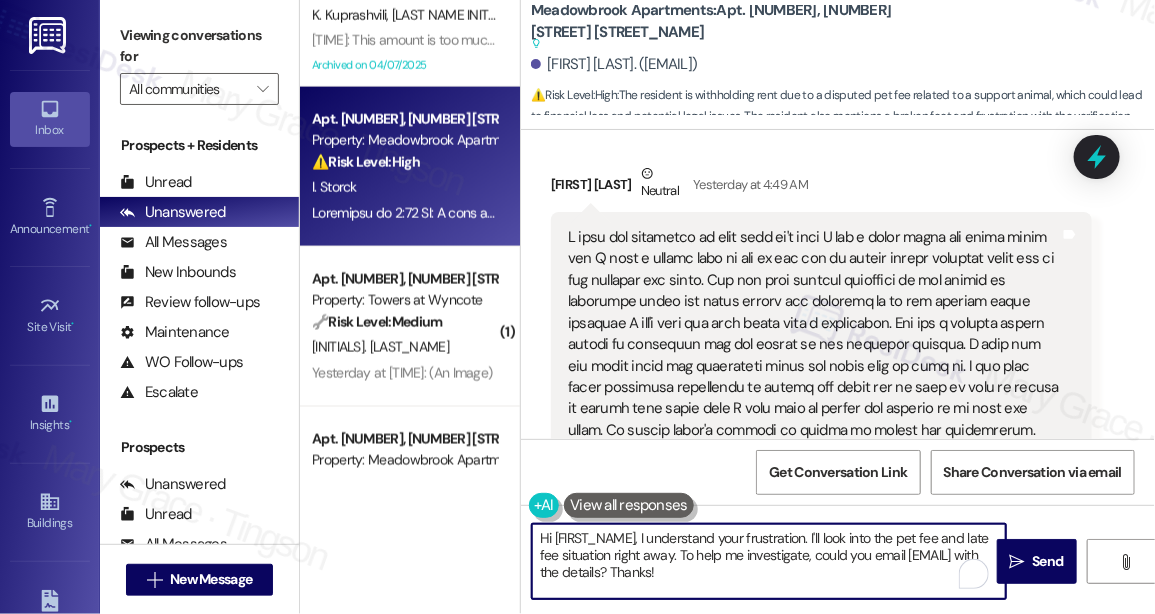 drag, startPoint x: 923, startPoint y: 581, endPoint x: 485, endPoint y: 516, distance: 442.79678 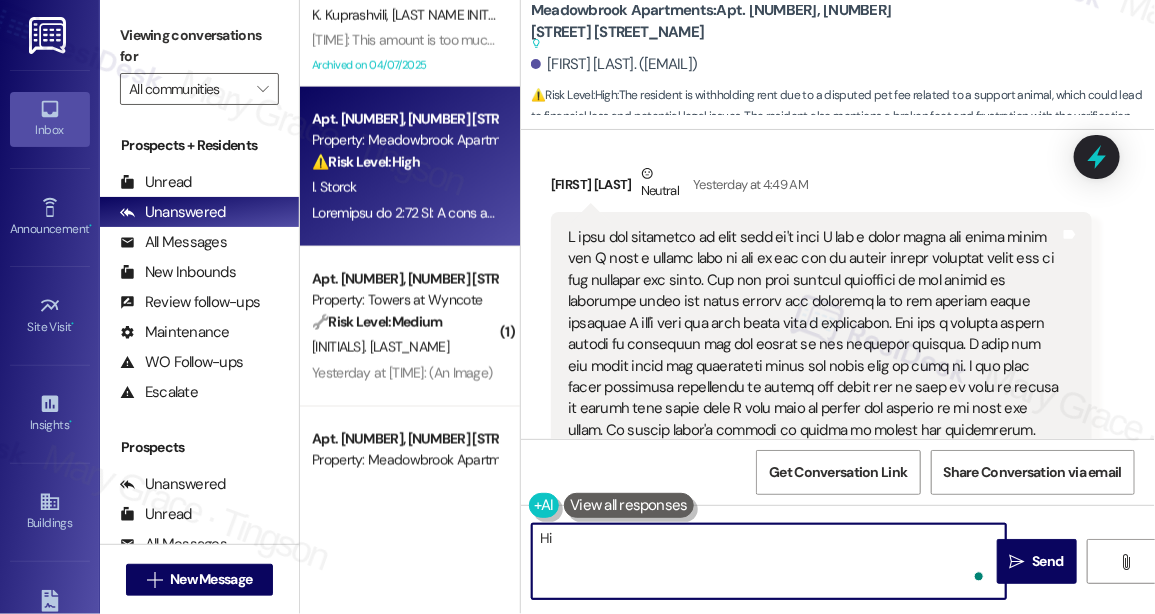 paste on "Ilene" 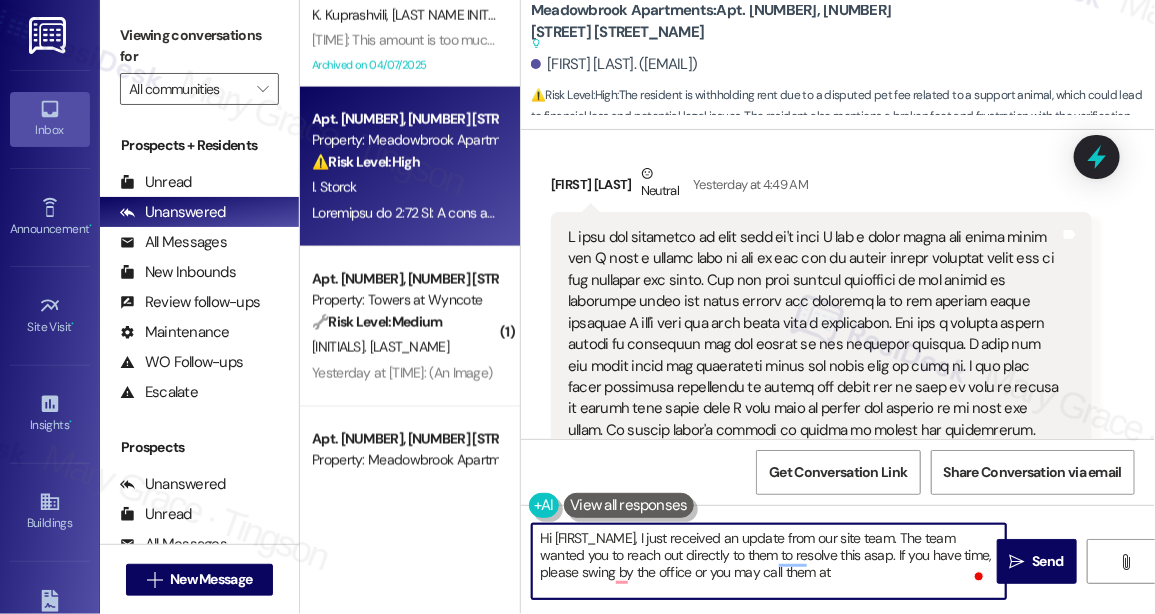 paste on "215-947-0101" 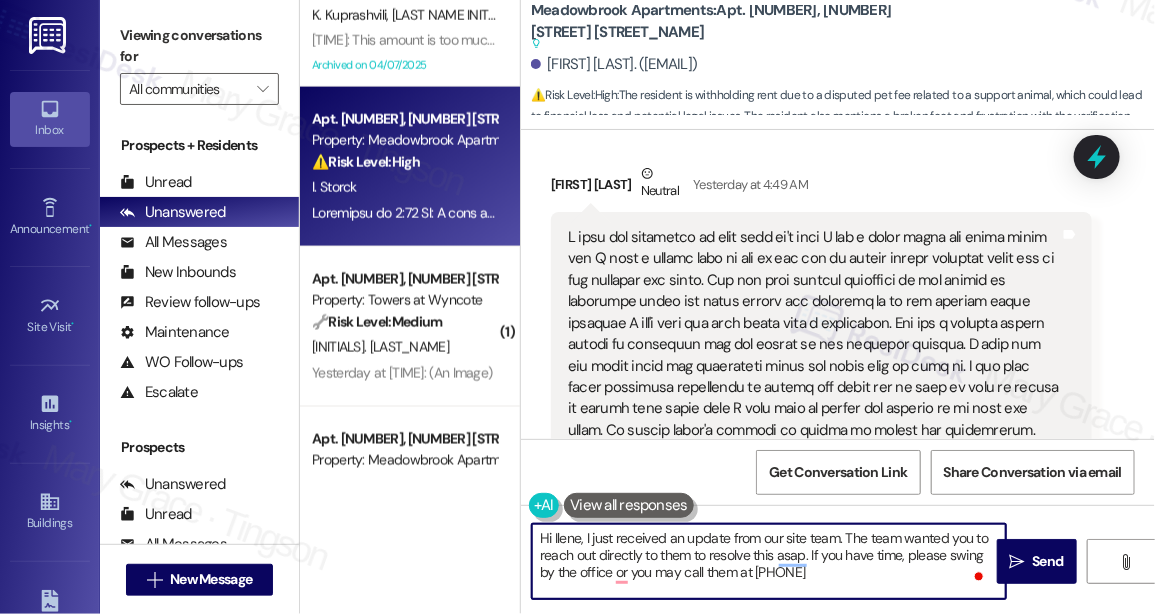 type on "Hi Ilene, I just received an update from our site team. The team wanted you to reach out directly to them to resolve this asap. If you have time, please swing by the office or you may call them at 215-947-0101." 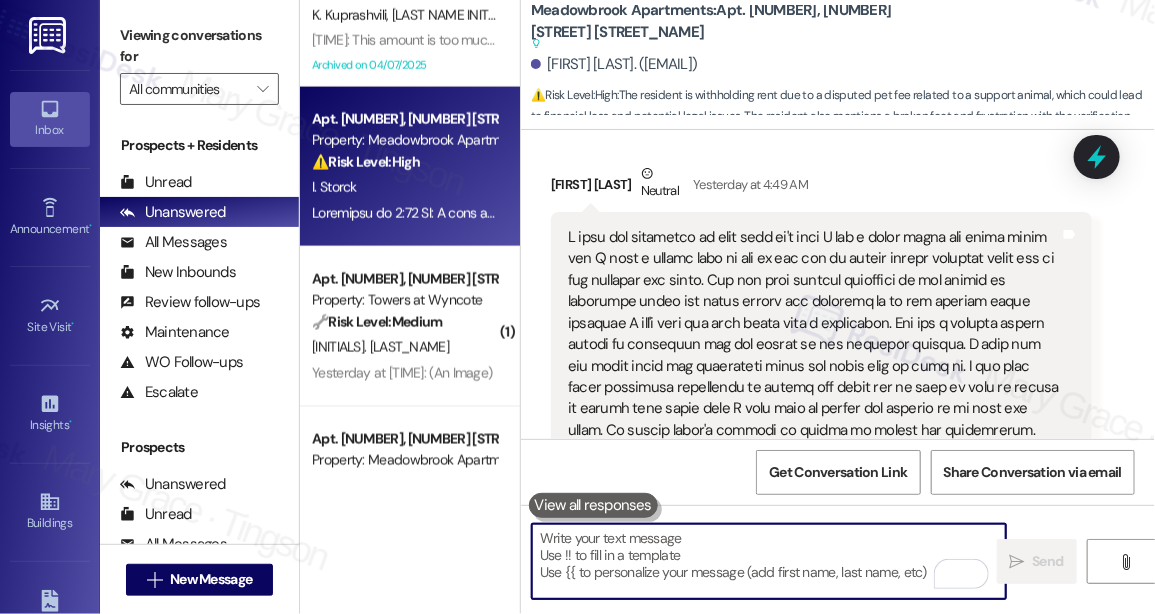 click at bounding box center [769, 561] 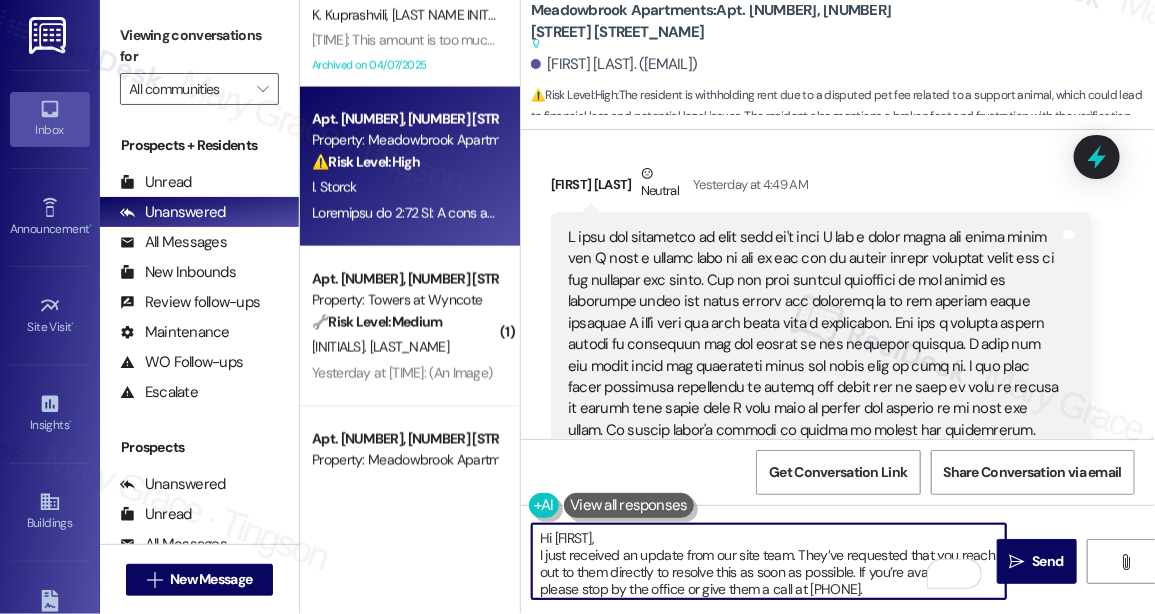 scroll, scrollTop: 34, scrollLeft: 0, axis: vertical 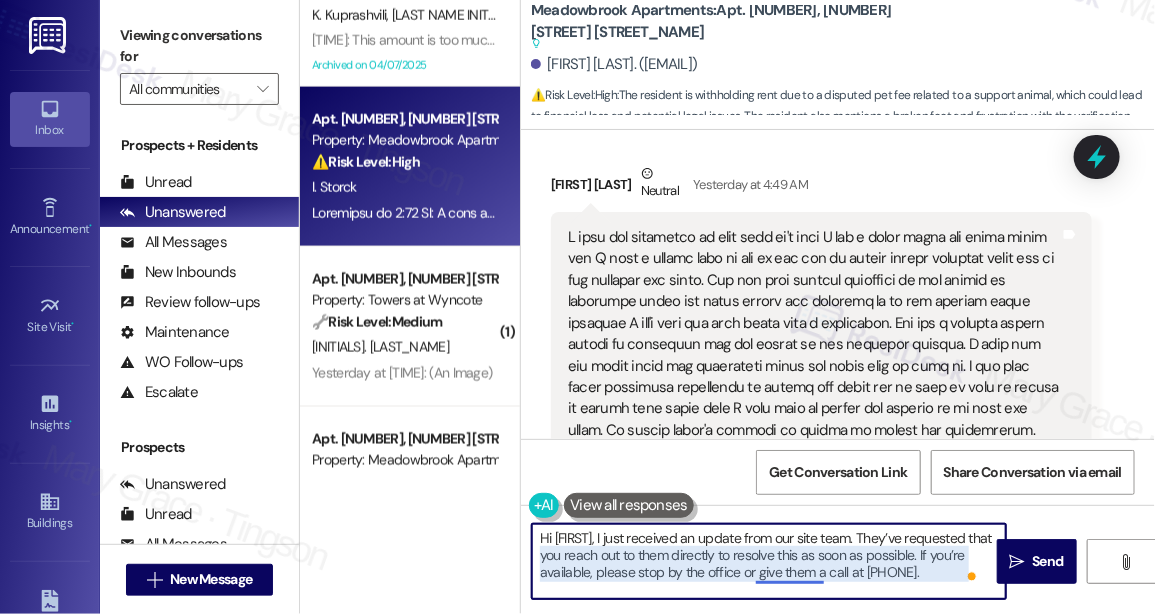 click on "Hi Ilene, I just received an update from our site team. They’ve requested that you reach out to them directly to resolve this as soon as possible. If you’re available, please stop by the office or give them a call at 215-947-0101." at bounding box center [769, 561] 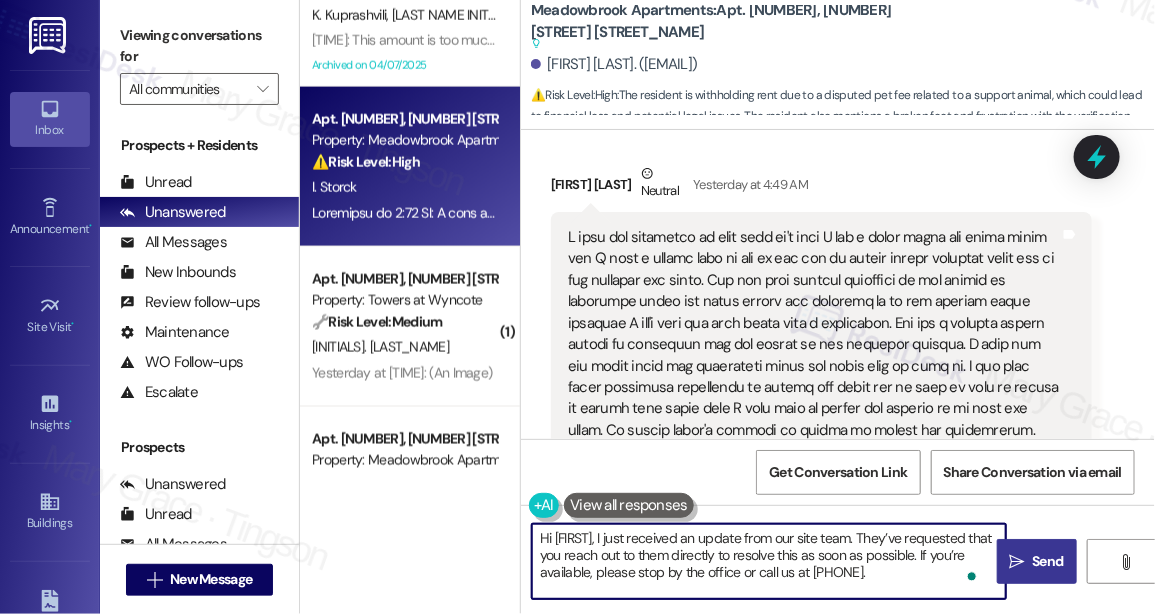 type on "Hi Ilene, I just received an update from our site team. They’ve requested that you reach out to them directly to resolve this as soon as possible. If you’re available, please stop by the office or call us at 215-947-0101." 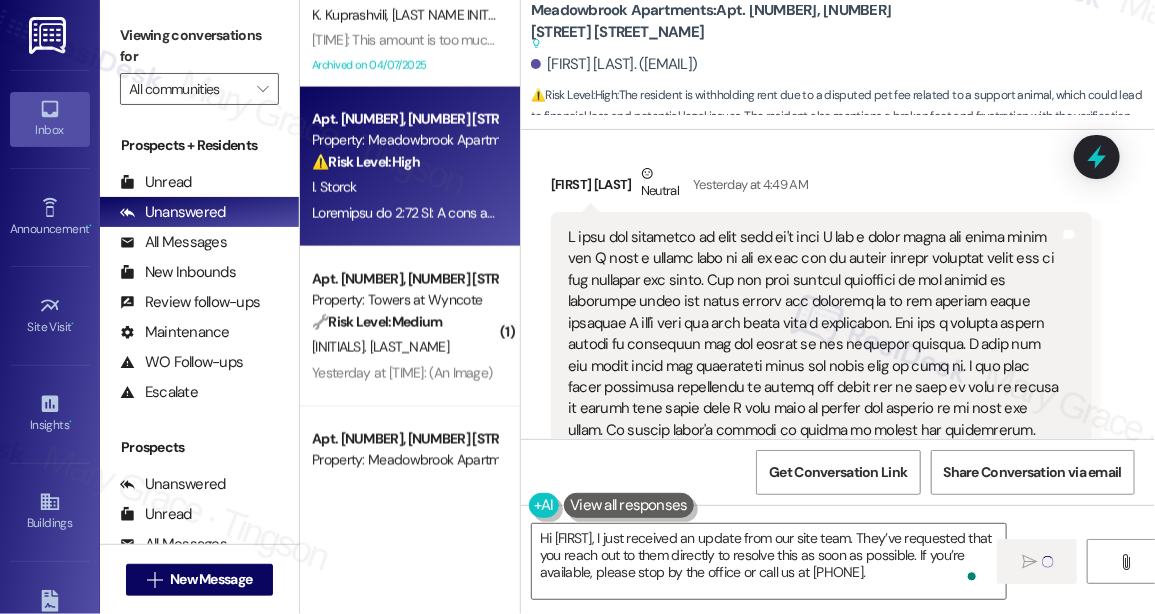 type 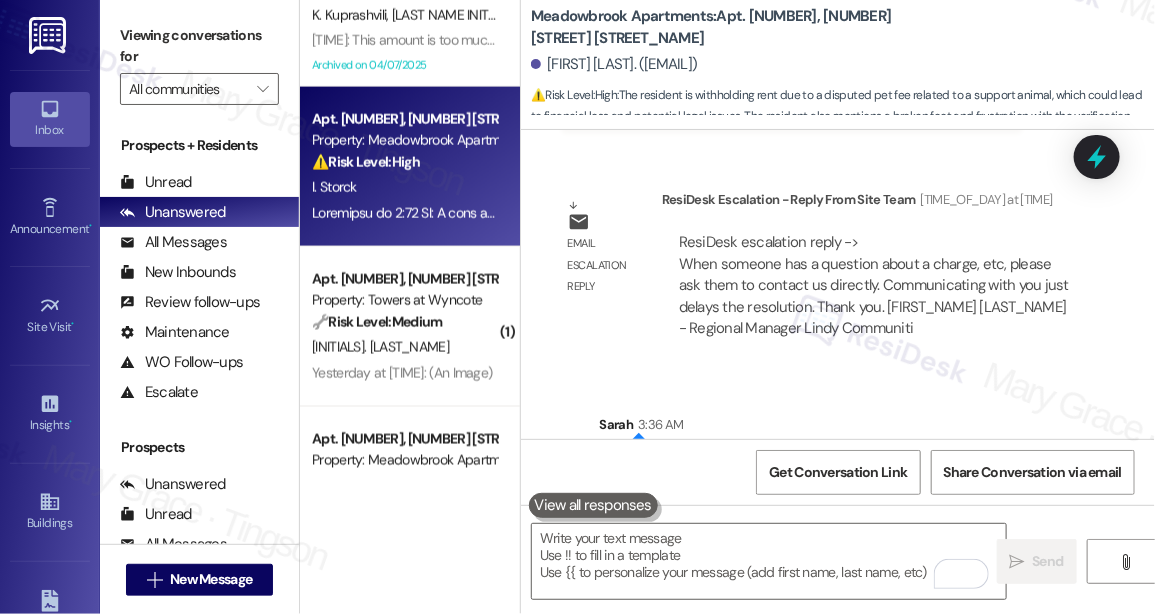 scroll, scrollTop: 29424, scrollLeft: 0, axis: vertical 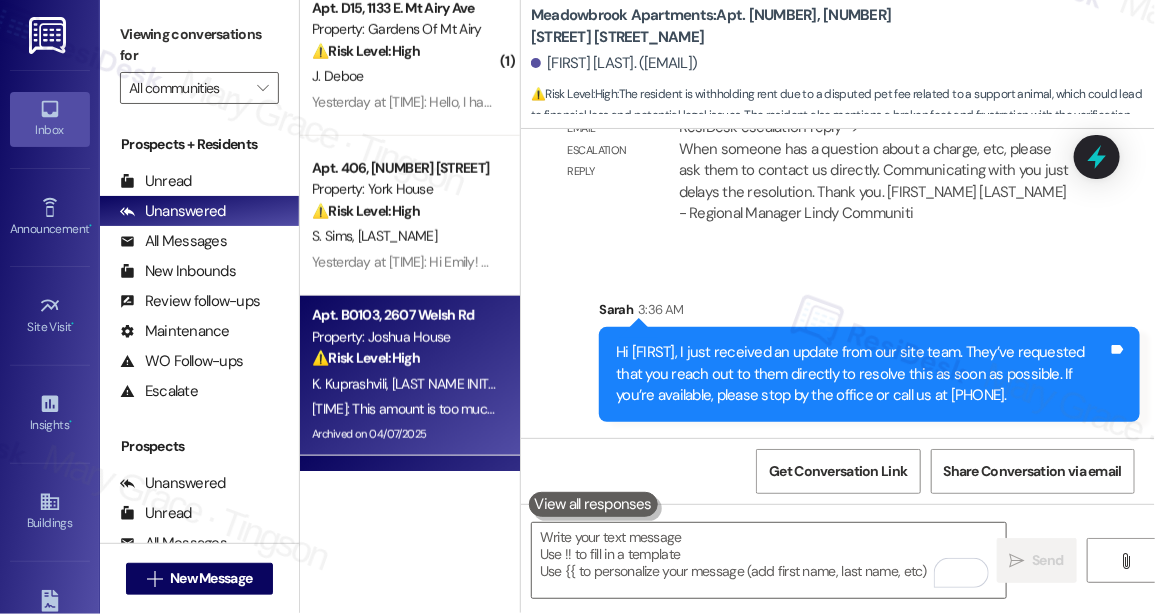 click on "⚠️  Risk Level:  High The resident is disputing a large rent increase and threatening legal action. This constitutes a financial concern and potential legal risk." at bounding box center [404, 358] 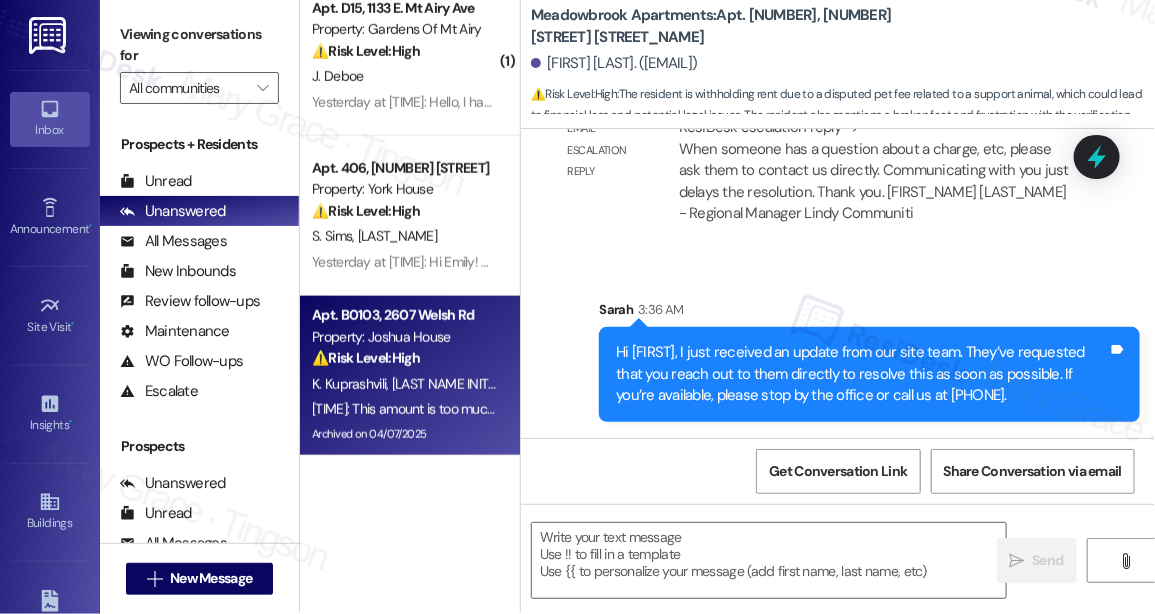 type on "Fetching suggested responses. Please feel free to read through the conversation in the meantime." 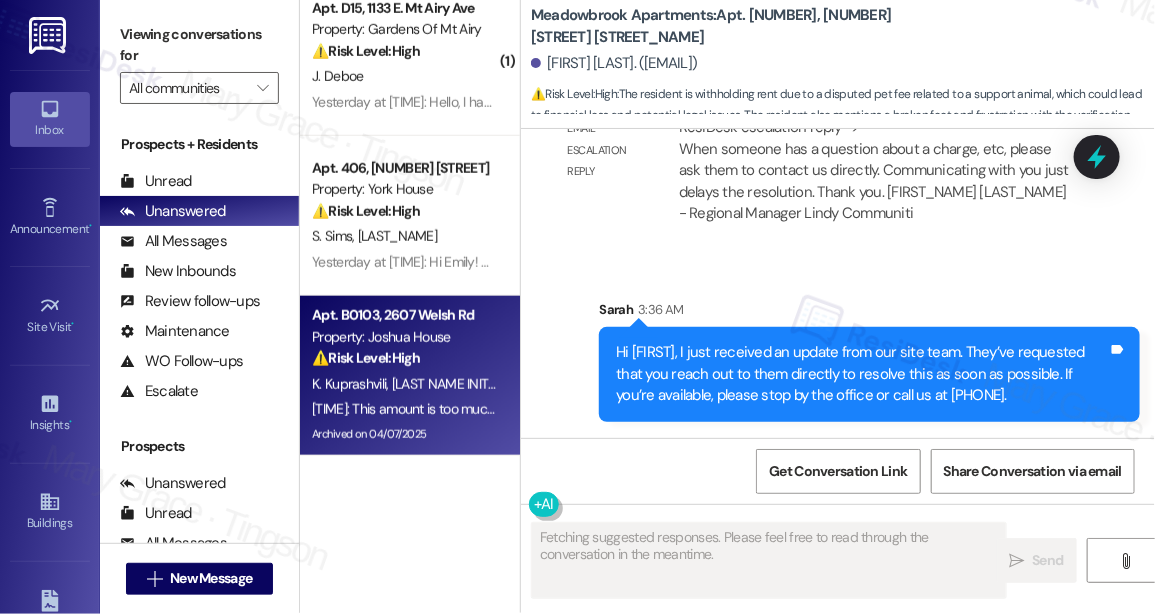 click on "⚠️  Risk Level:  High The resident is disputing a large rent increase and threatening legal action. This constitutes a financial concern and potential legal risk." at bounding box center [404, 358] 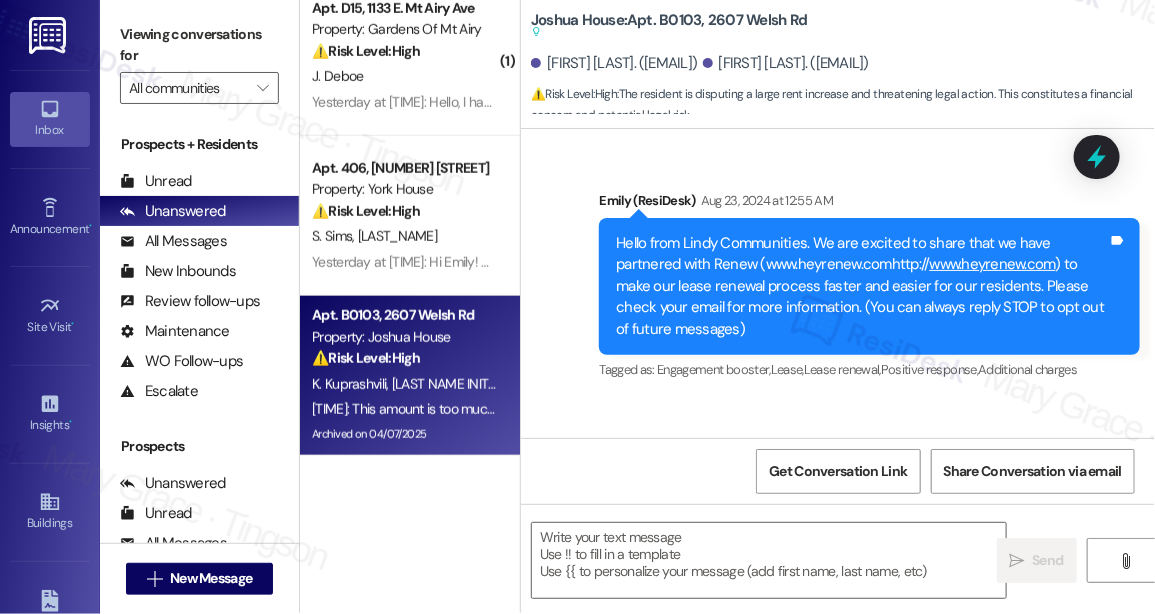 scroll, scrollTop: 0, scrollLeft: 0, axis: both 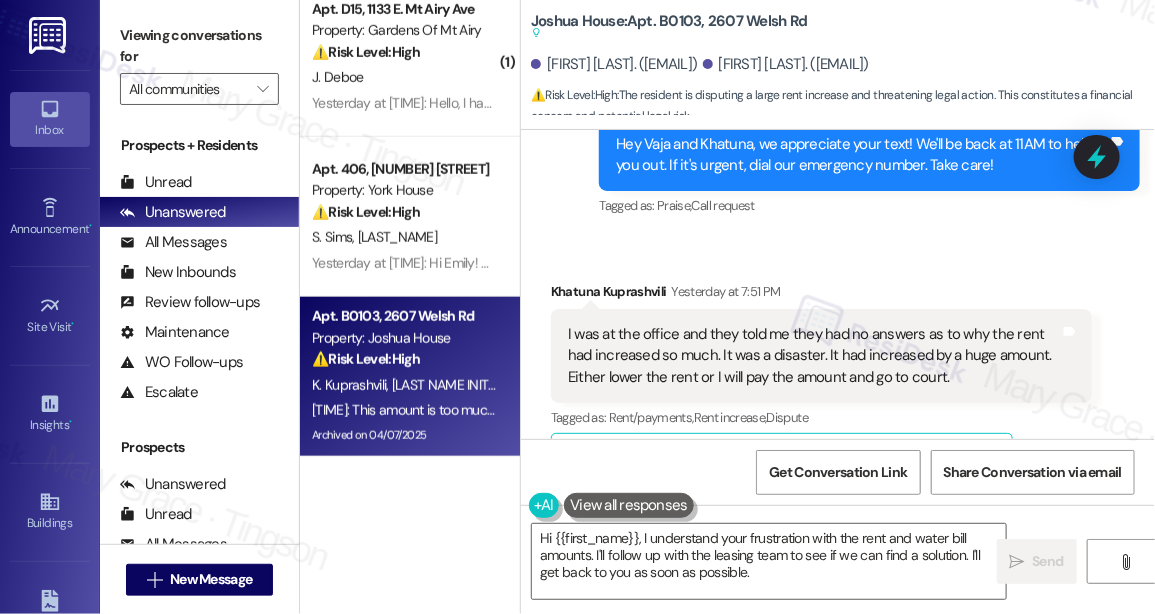 click on "I was at the office and they told me they had no answers as to why the rent had increased so much. It was a disaster. It had increased by a huge amount. Either lower the rent or I will pay the amount and go to court." at bounding box center [814, 356] 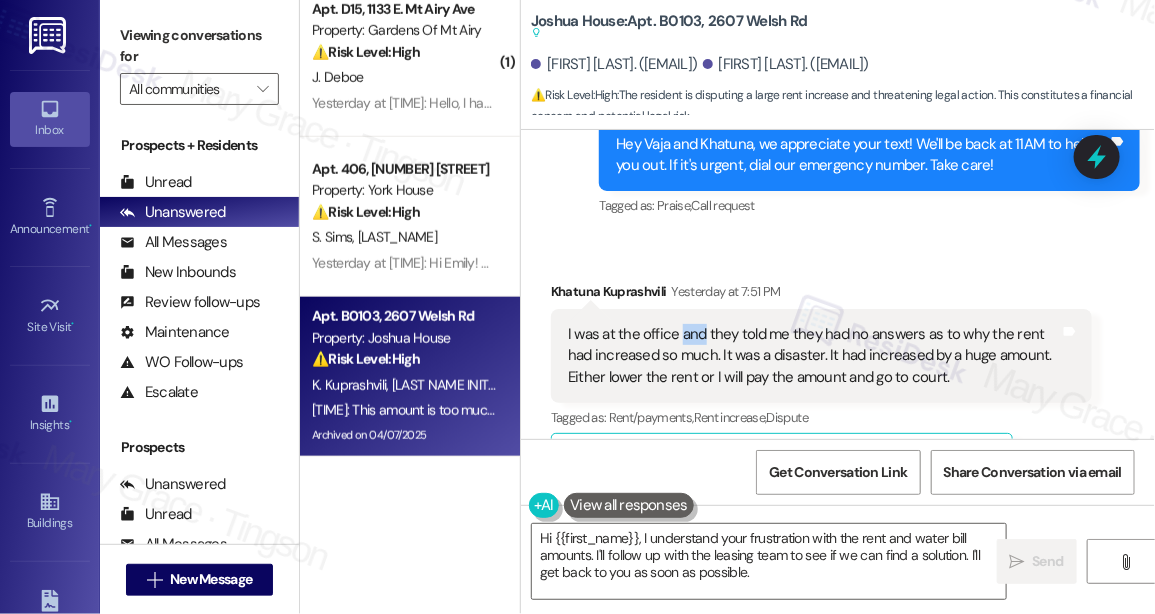 click on "I was at the office and they told me they had no answers as to why the rent had increased so much. It was a disaster. It had increased by a huge amount. Either lower the rent or I will pay the amount and go to court." at bounding box center (814, 356) 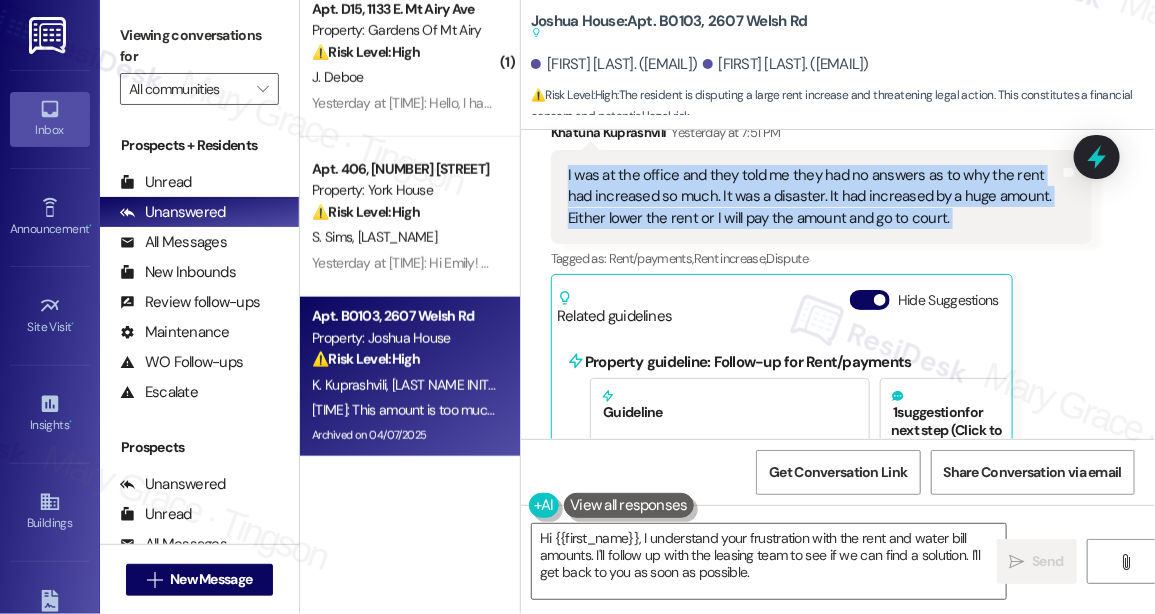 scroll, scrollTop: 20890, scrollLeft: 0, axis: vertical 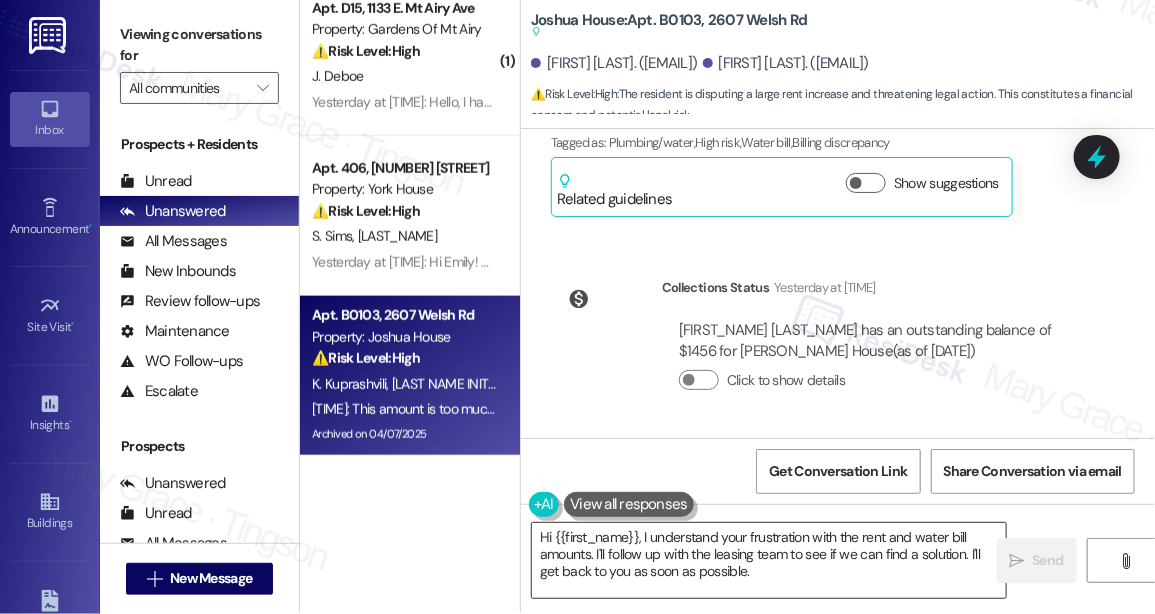 click on "Hi {{first_name}}, I understand your frustration with the rent and water bill amounts. I'll follow up with the leasing team to see if we can find a solution. I'll get back to you as soon as possible." at bounding box center (769, 560) 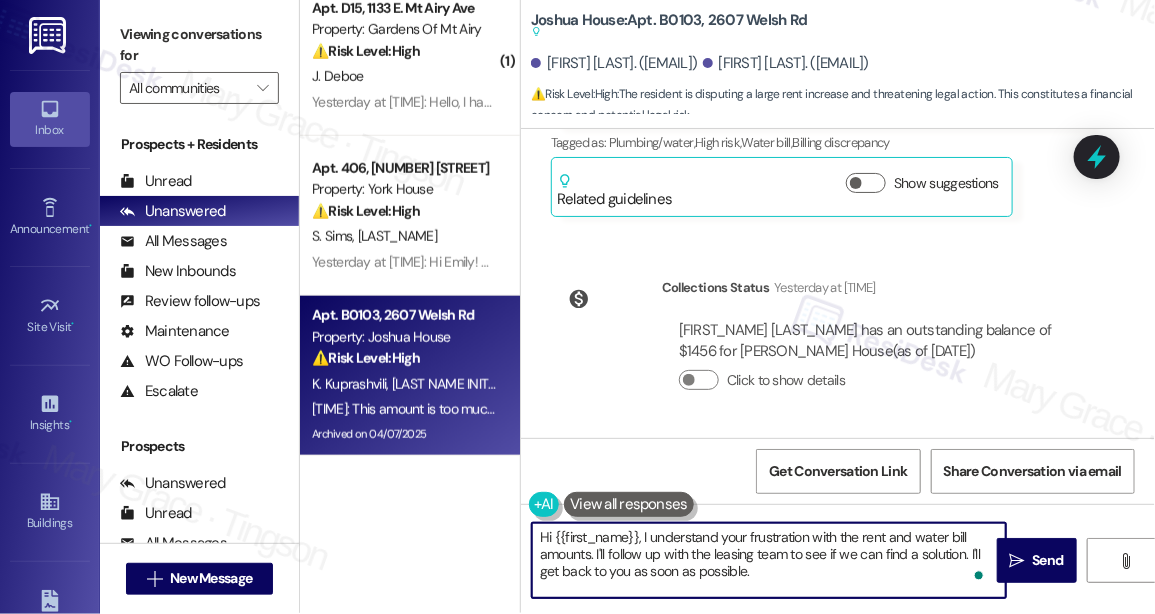 click on "Hi {{first_name}}, I understand your frustration with the rent and water bill amounts. I'll follow up with the leasing team to see if we can find a solution. I'll get back to you as soon as possible." at bounding box center [769, 560] 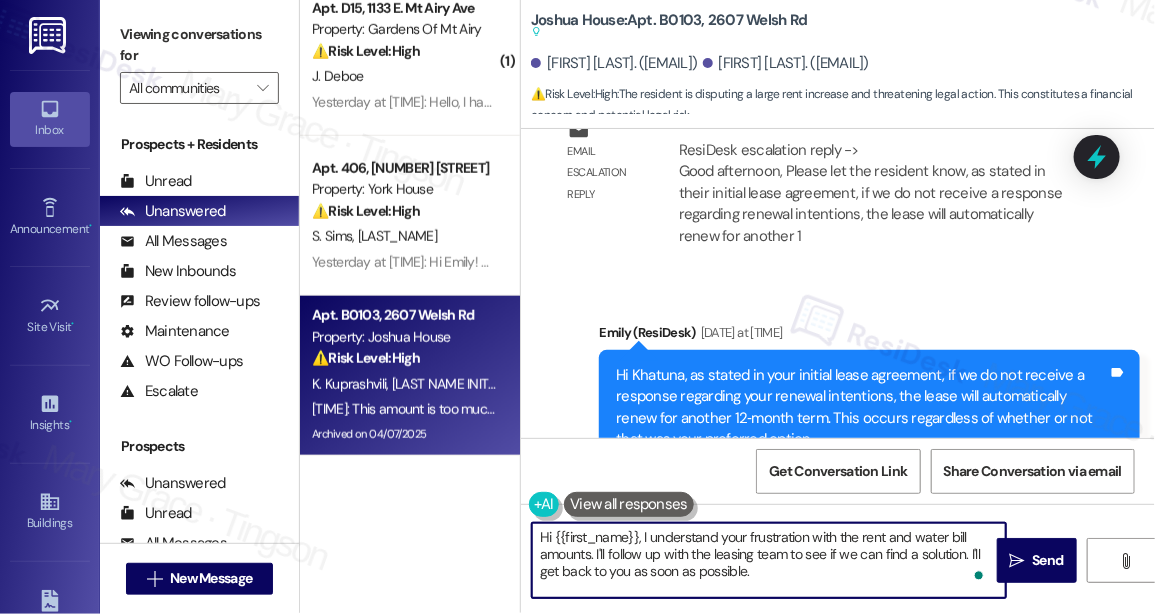 scroll, scrollTop: 19748, scrollLeft: 0, axis: vertical 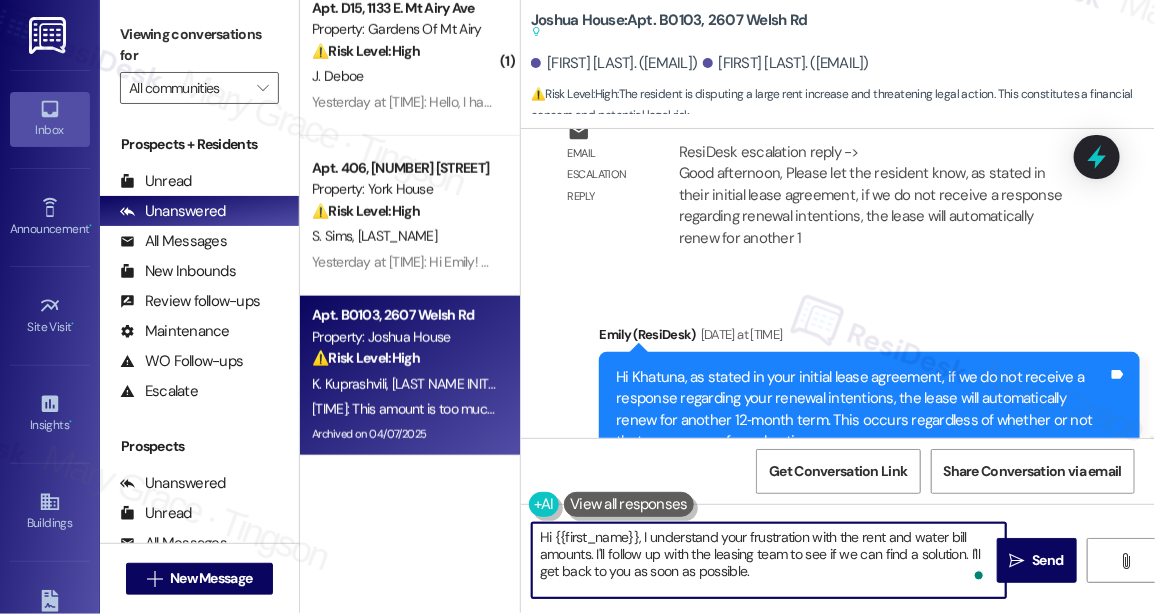 click on "Hi {{first_name}}, I understand your frustration with the rent and water bill amounts. I'll follow up with the leasing team to see if we can find a solution. I'll get back to you as soon as possible." at bounding box center (769, 560) 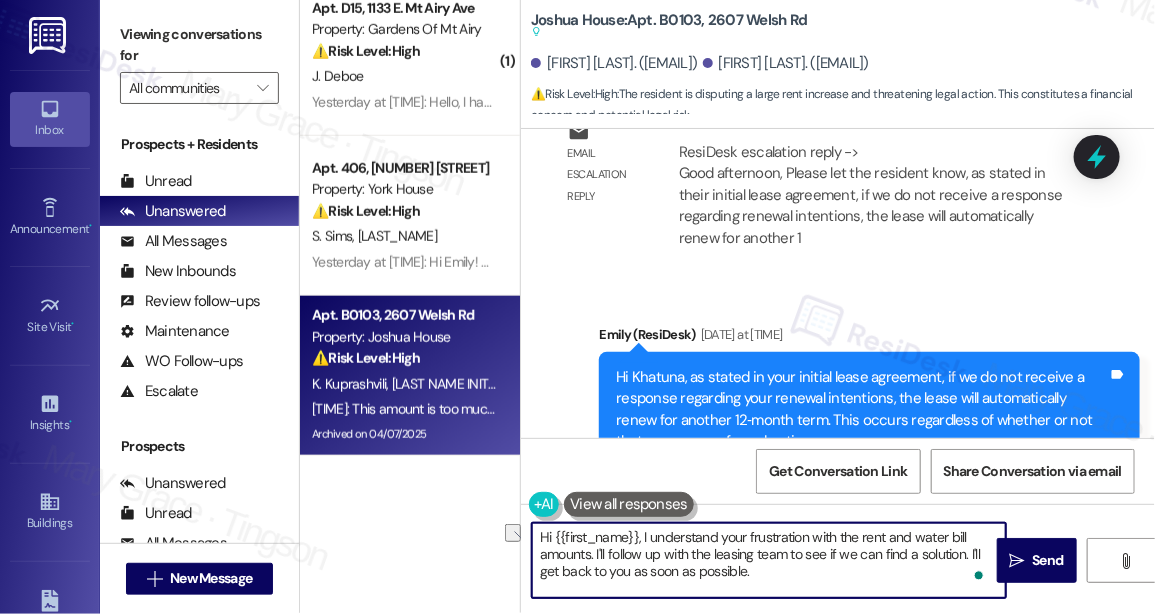 drag, startPoint x: 642, startPoint y: 536, endPoint x: 397, endPoint y: 526, distance: 245.204 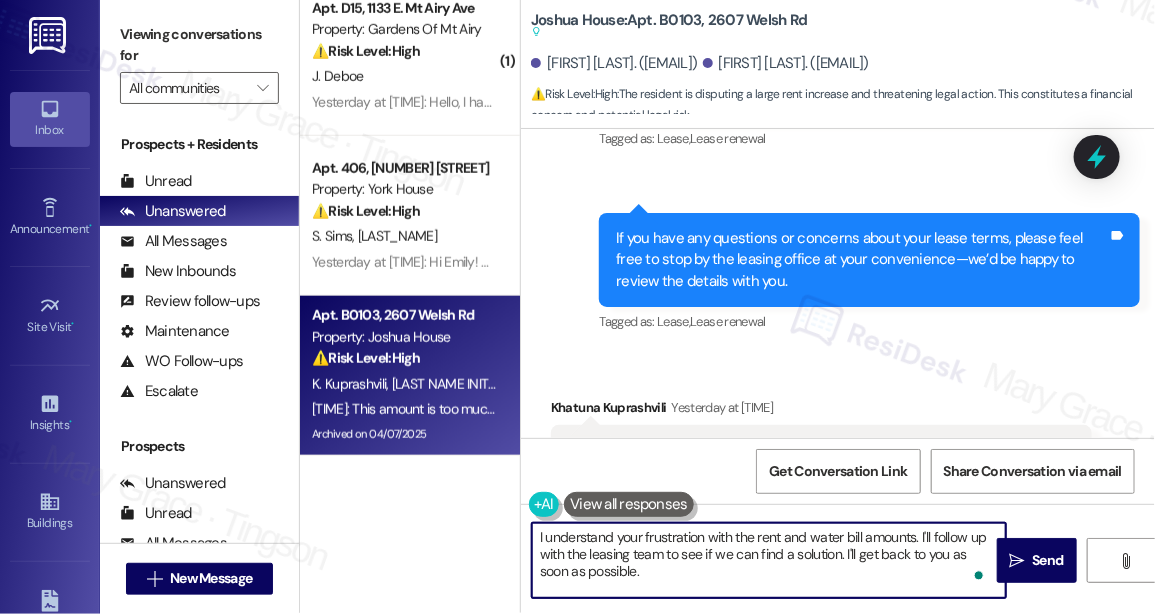 scroll, scrollTop: 20215, scrollLeft: 0, axis: vertical 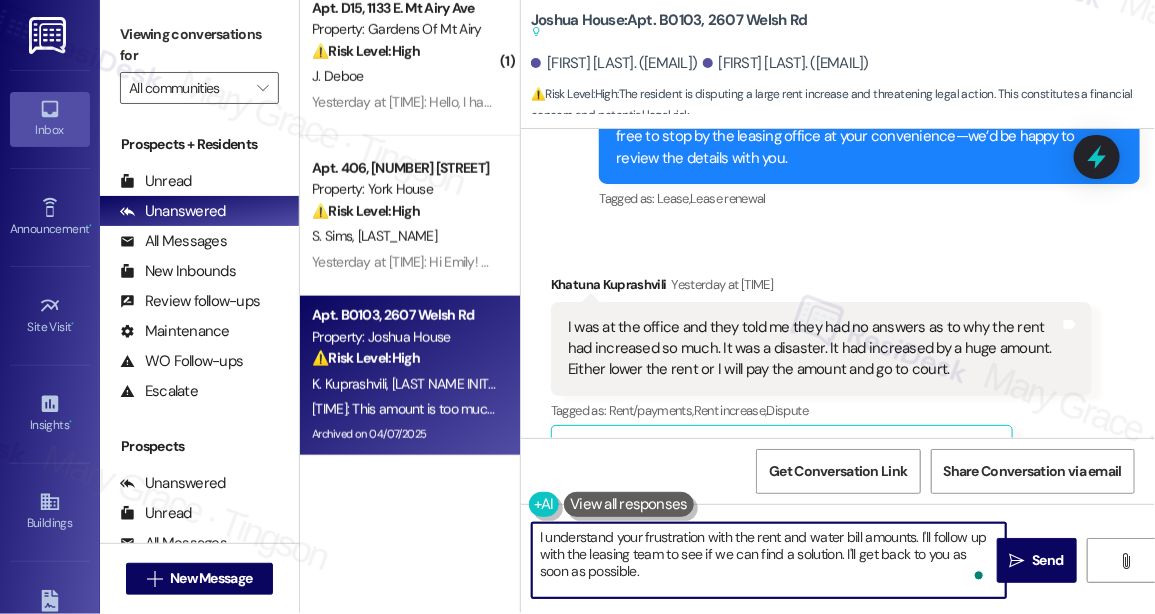 click on "Khatuna Kuprashvili Yesterday at 7:49 PM" at bounding box center [821, 288] 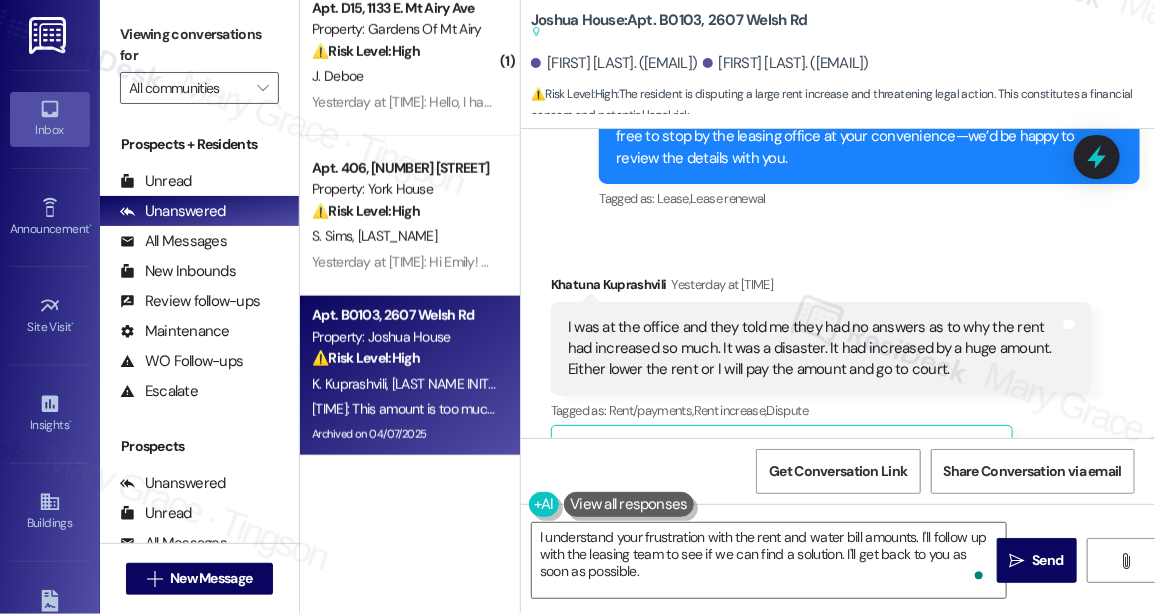 click on "Khatuna Kuprashvili Yesterday at 7:49 PM" at bounding box center (821, 288) 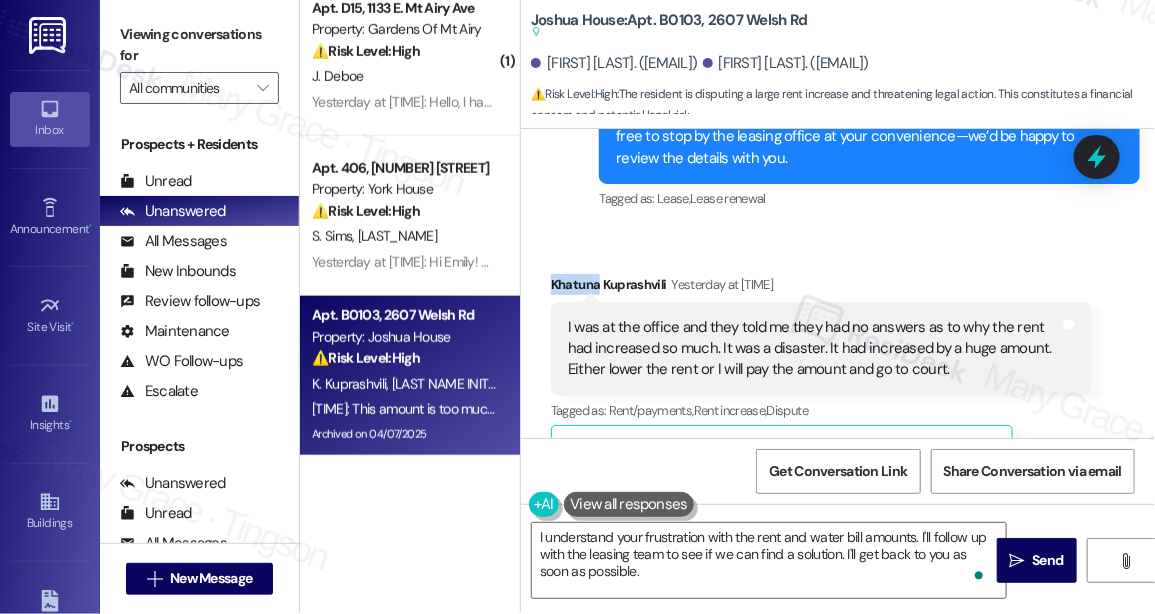copy on "Khatuna" 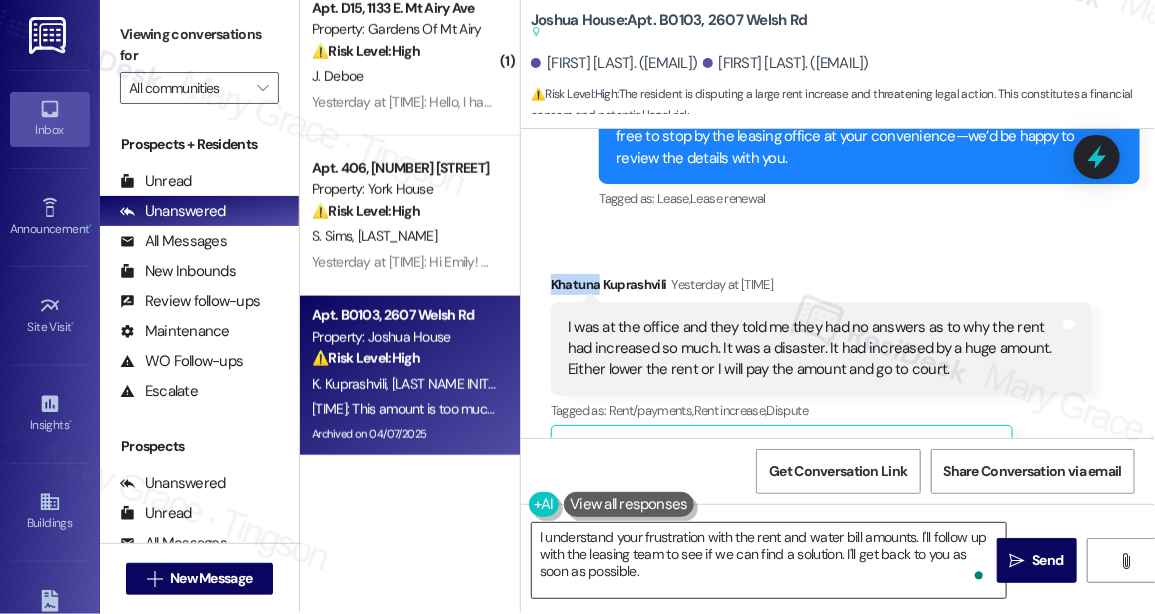 click on "I understand your frustration with the rent and water bill amounts. I'll follow up with the leasing team to see if we can find a solution. I'll get back to you as soon as possible." at bounding box center (769, 560) 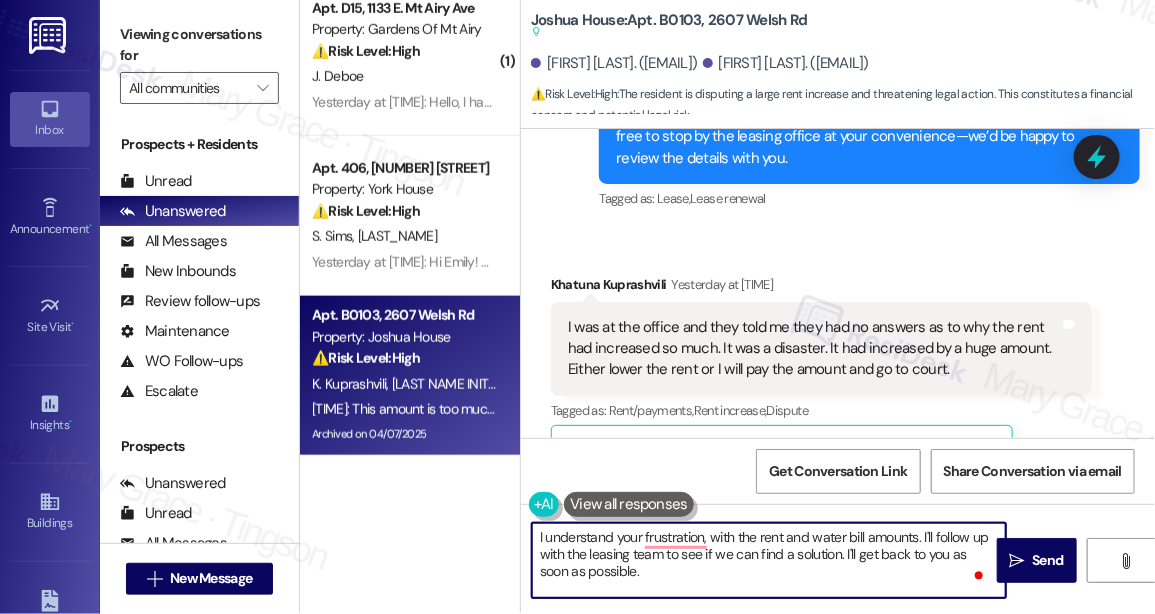 paste on "Khatuna" 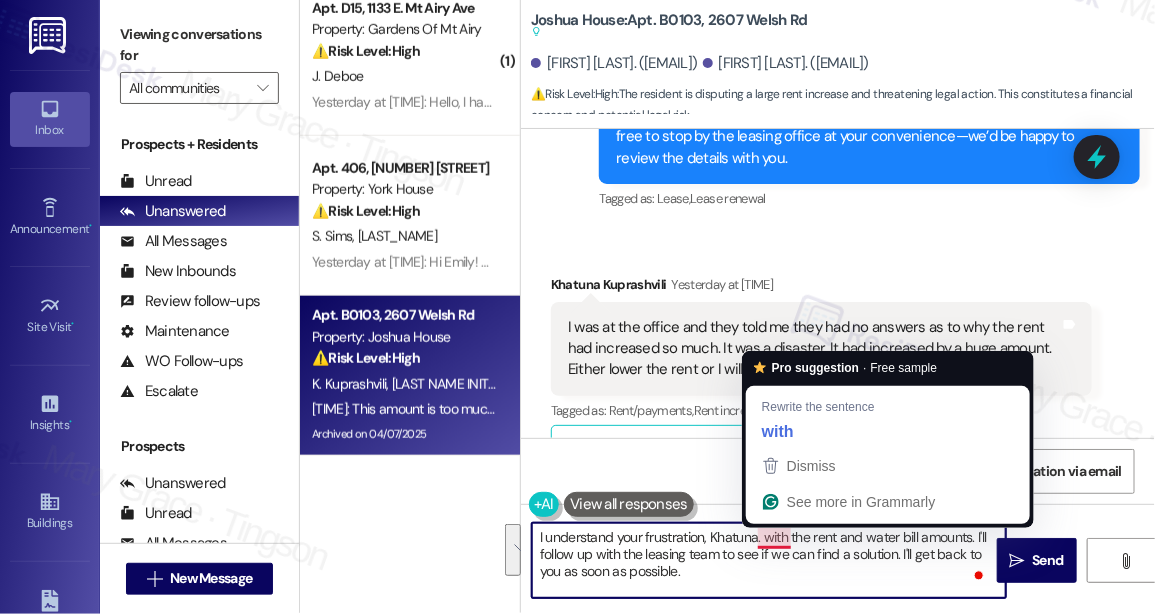 drag, startPoint x: 765, startPoint y: 538, endPoint x: 763, endPoint y: 558, distance: 20.09975 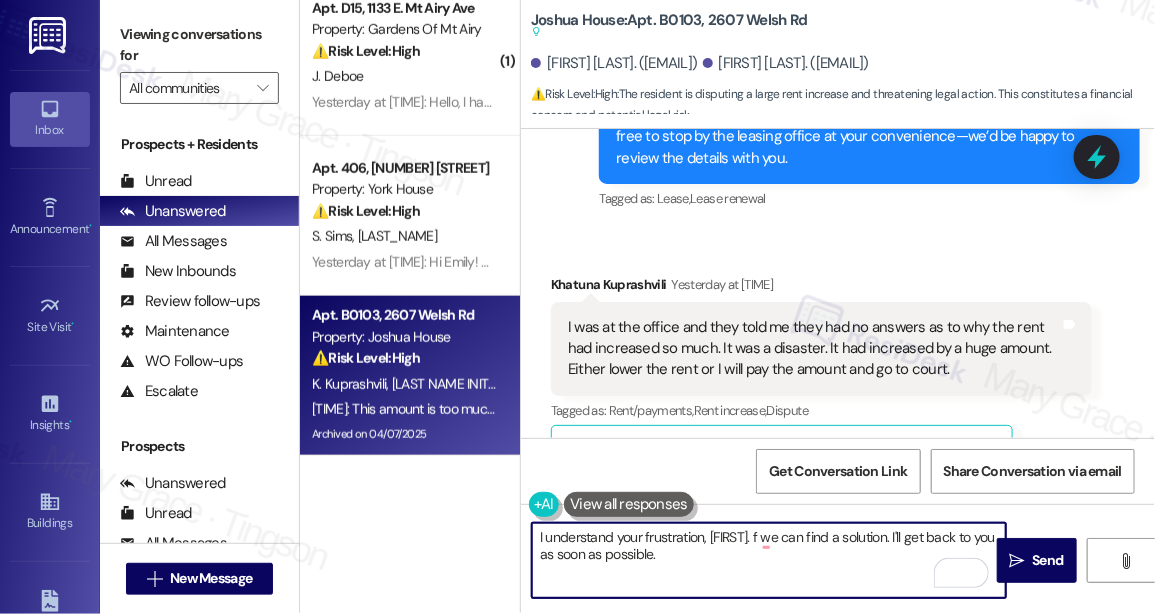 click on "Get Conversation Link Share Conversation via email" at bounding box center (838, 471) 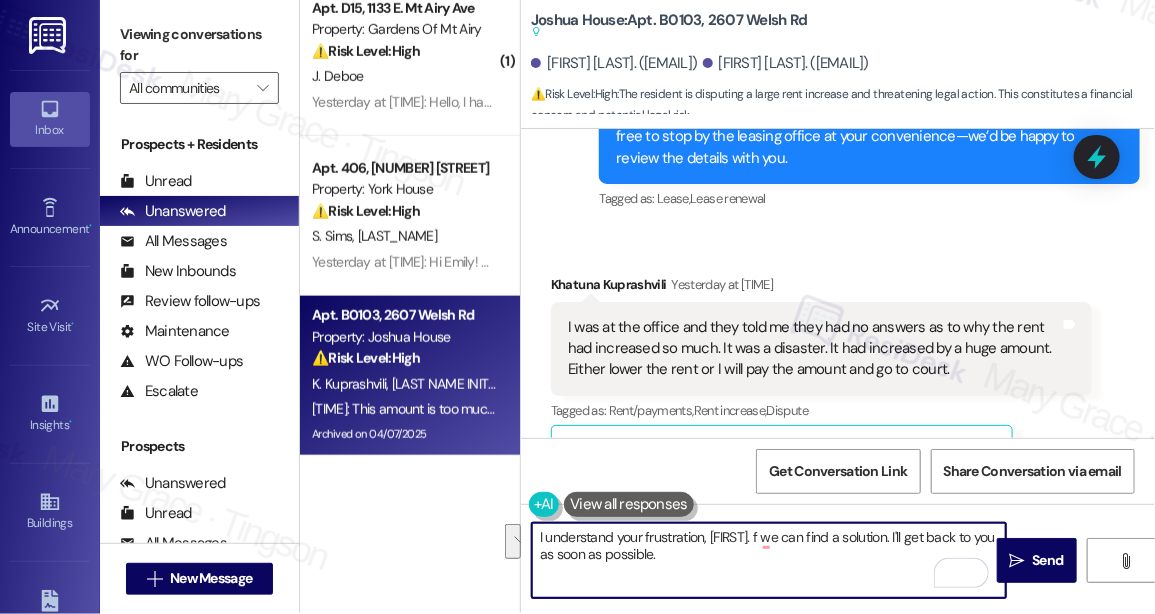 drag, startPoint x: 760, startPoint y: 540, endPoint x: 761, endPoint y: 562, distance: 22.022715 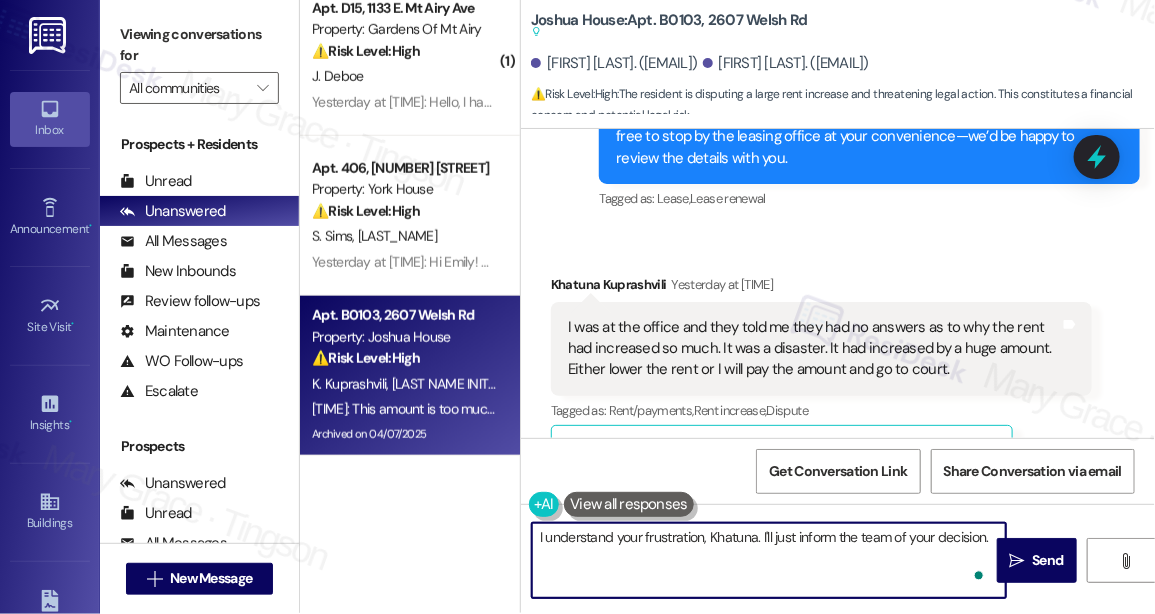 type on "I understand your frustration, Khatuna. I'll just inform the team of your decision." 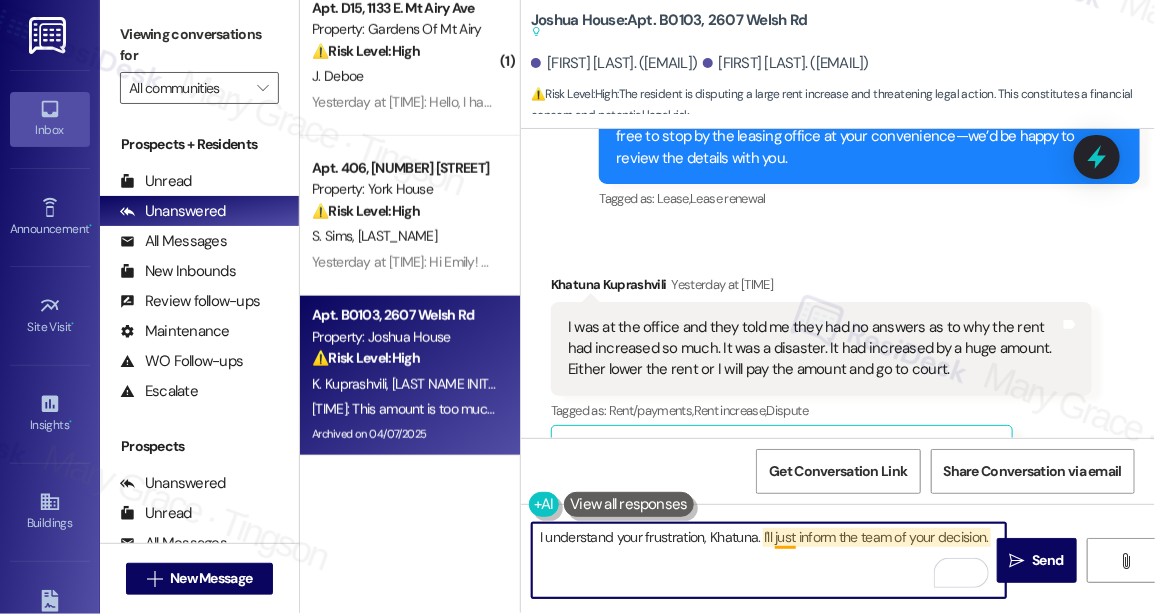 click on "I understand your frustration, Khatuna. I'll just inform the team of your decision." at bounding box center (769, 560) 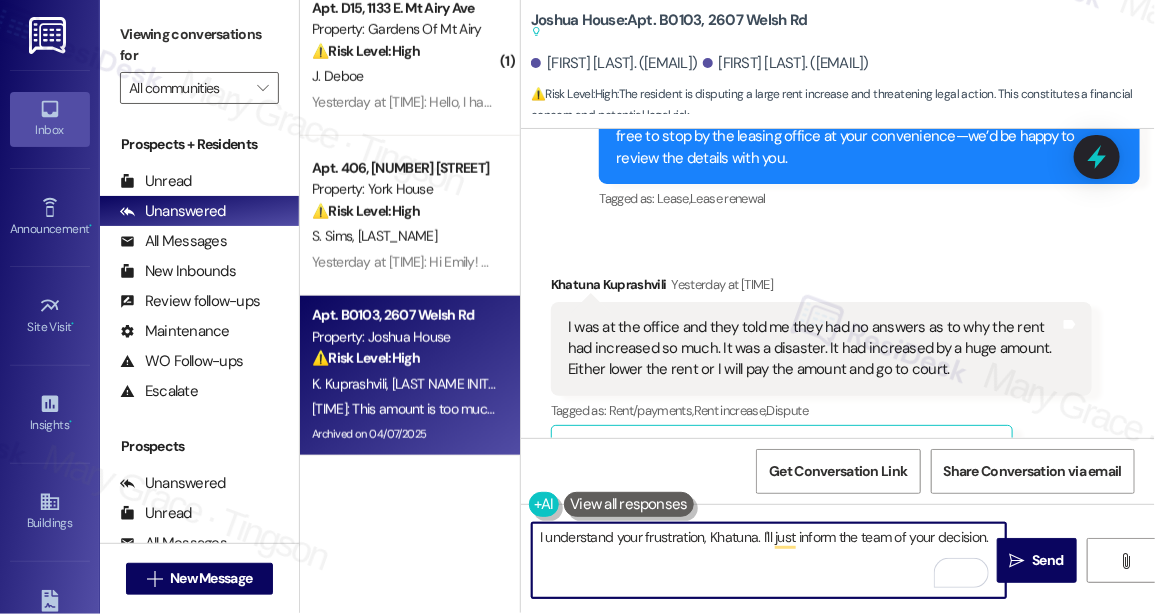 click on "I understand your frustration, Khatuna. I'll just inform the team of your decision." at bounding box center (769, 560) 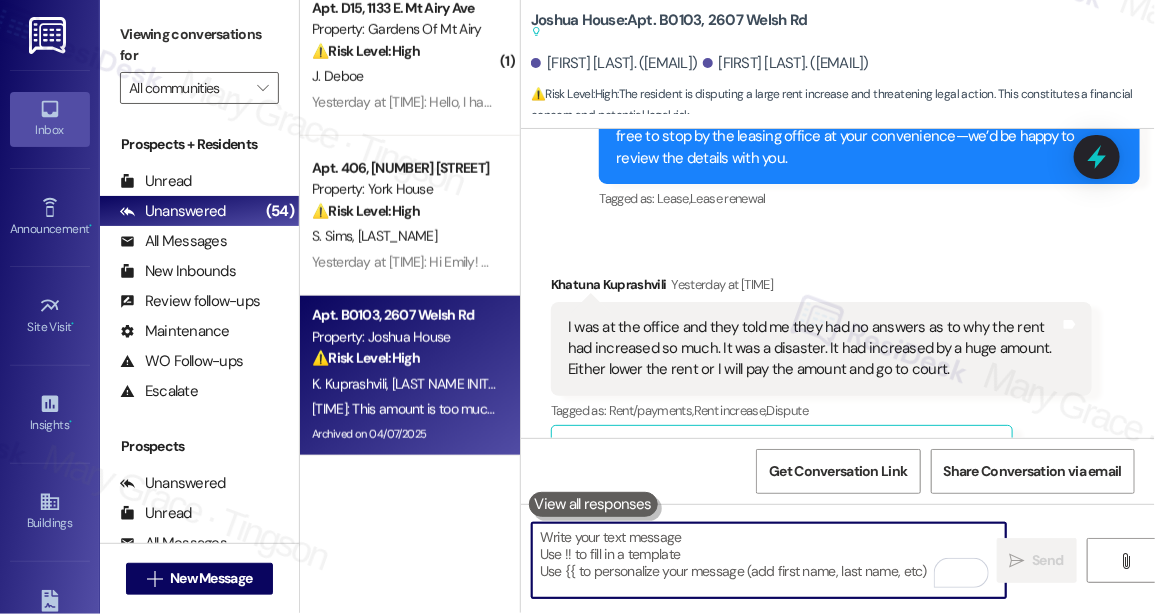 click at bounding box center (769, 560) 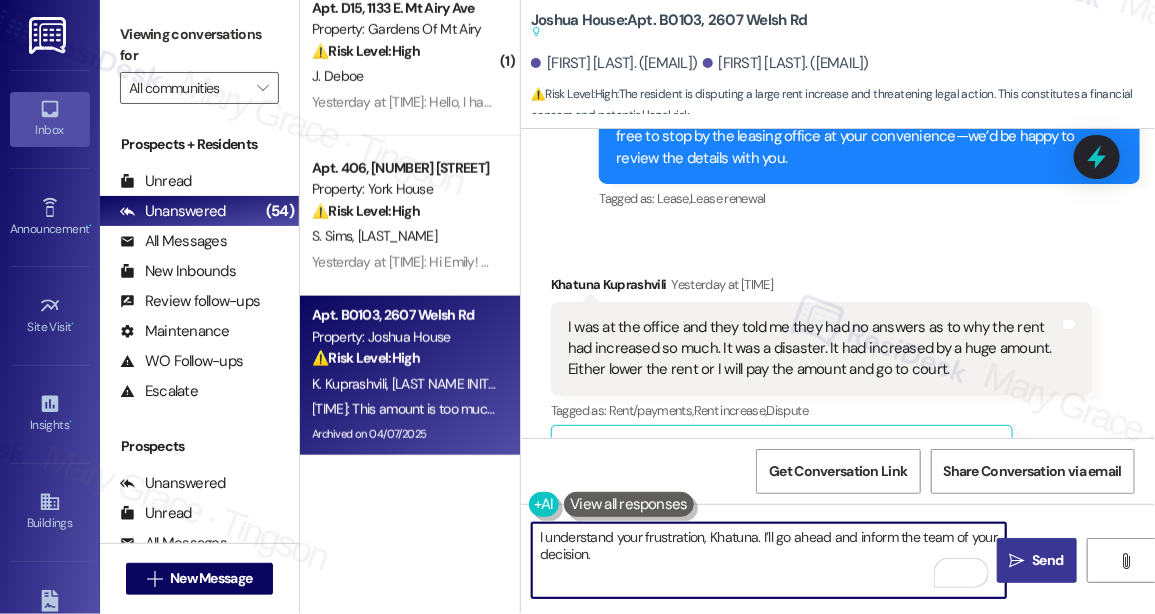 type on "I understand your frustration, Khatuna. I’ll go ahead and inform the team of your decision." 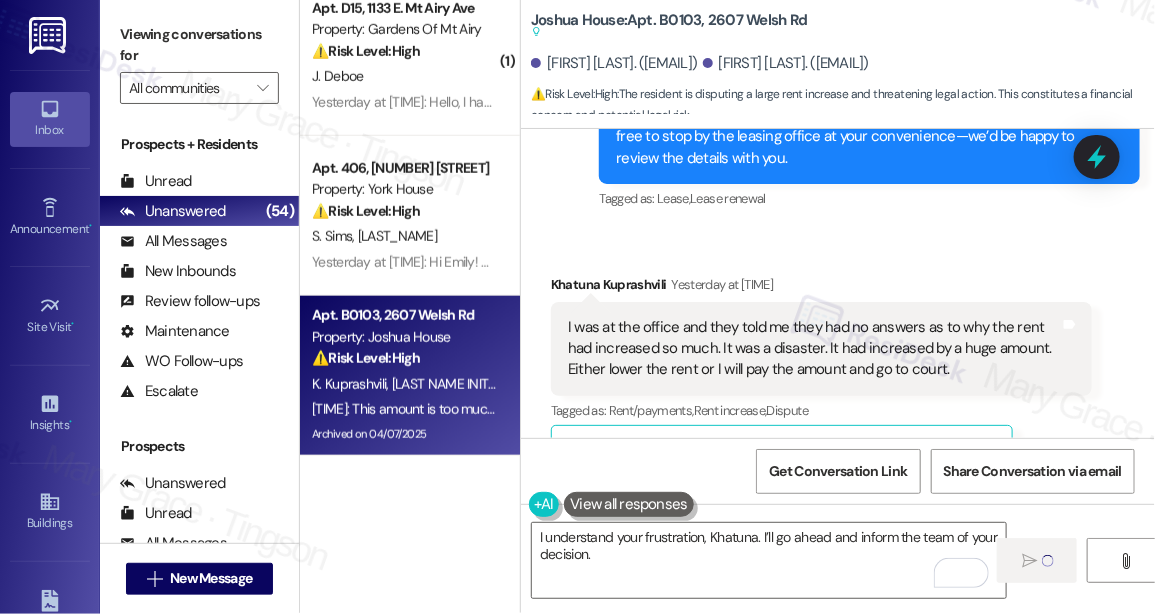 type 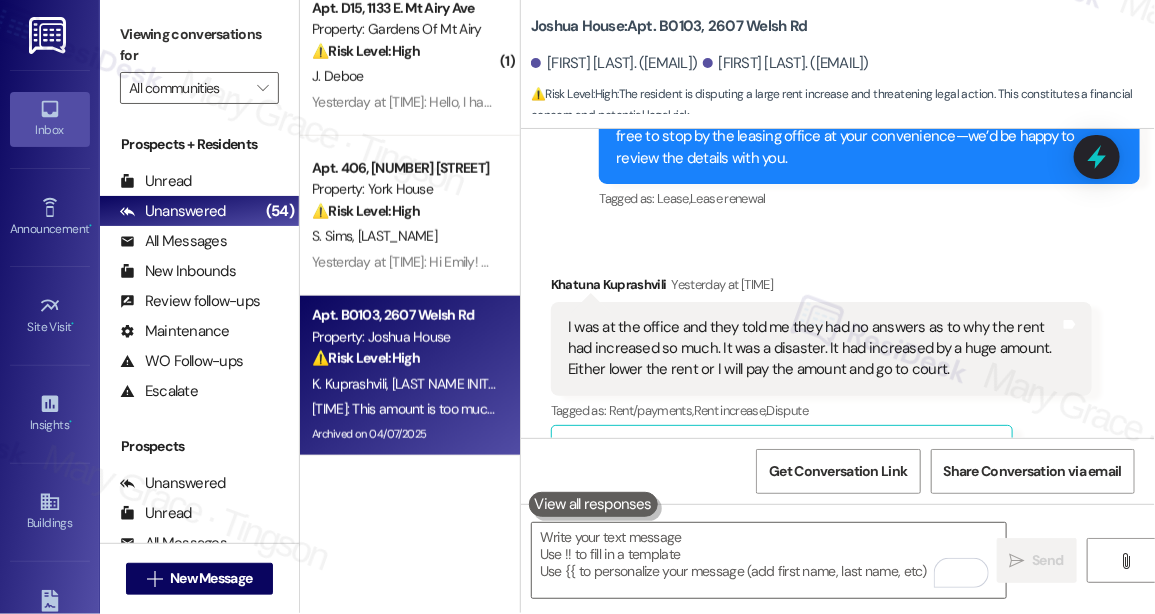 scroll, scrollTop: 0, scrollLeft: 0, axis: both 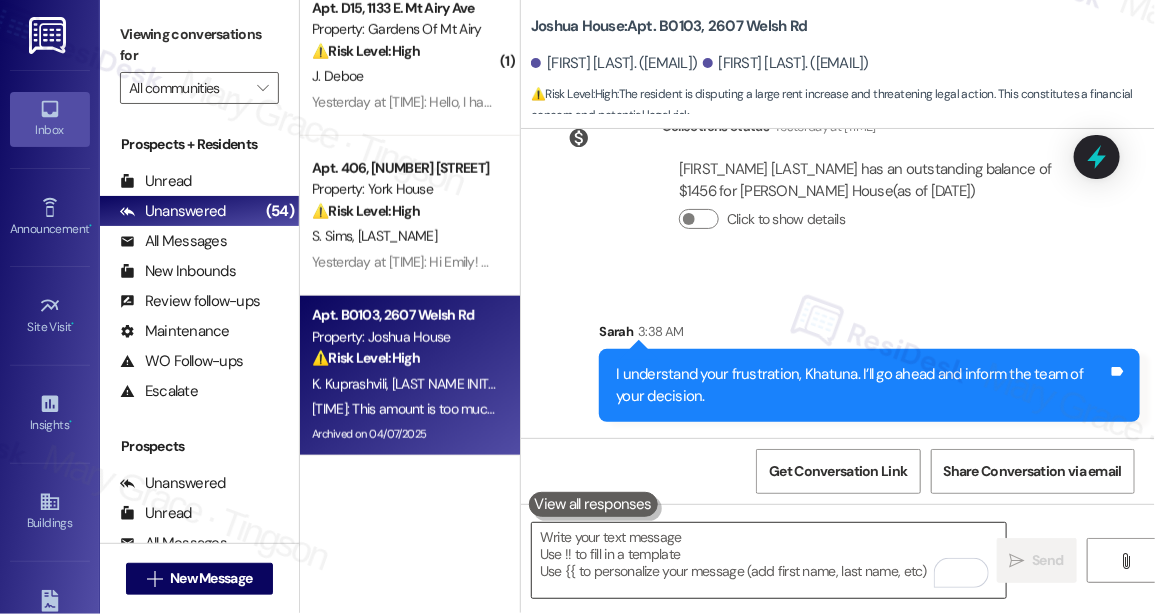 click at bounding box center [769, 560] 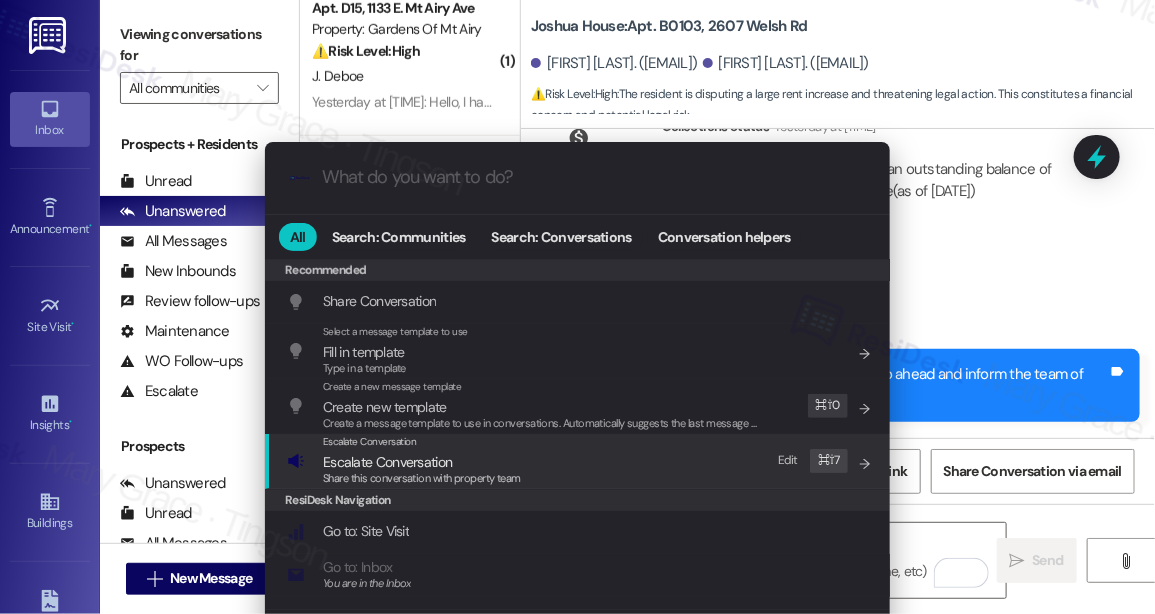 click on "Escalate Conversation Escalate Conversation Share this conversation with property team Edit ⌘ ⇧ 7" at bounding box center (579, 461) 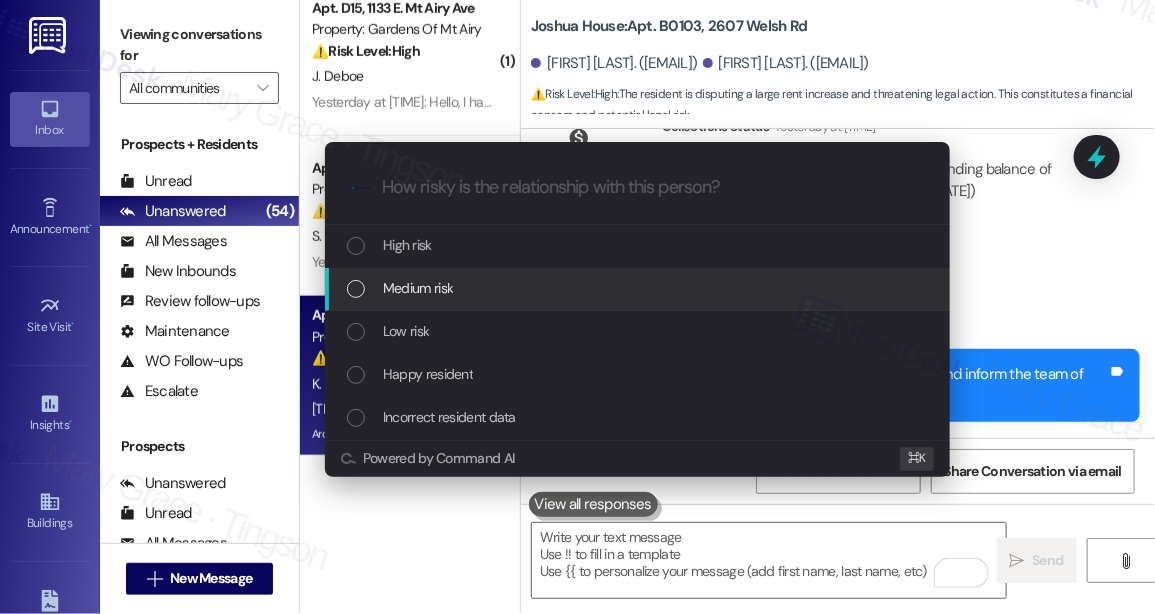 click on "Medium risk" at bounding box center [639, 288] 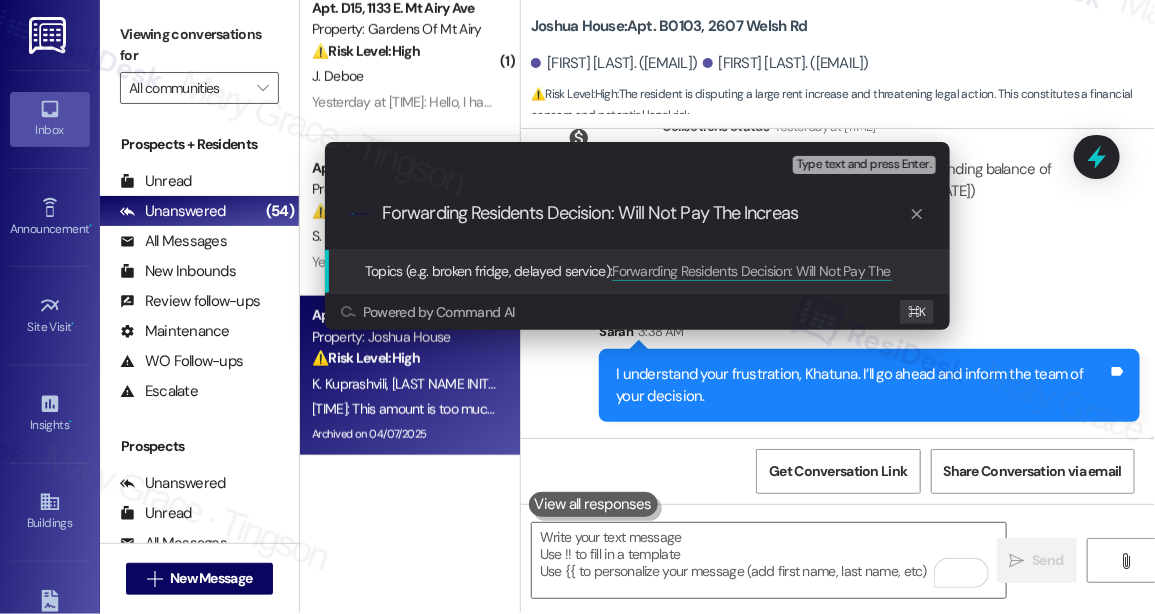 type on "Forwarding Residents Decision: Will Not Pay The Increase" 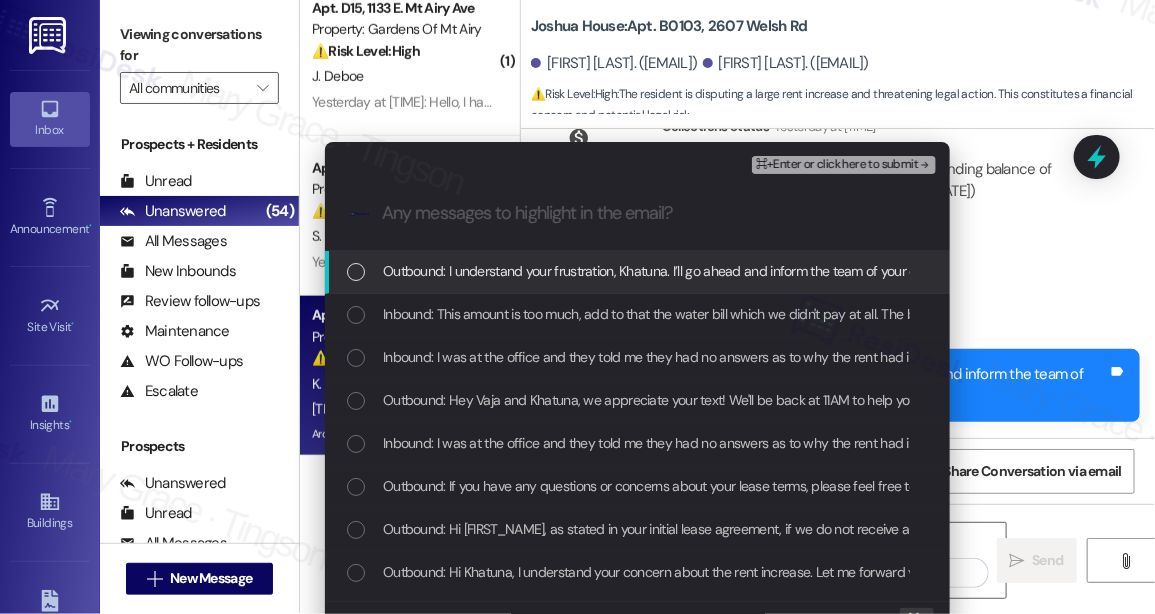 click on "Outbound: I understand your frustration, Khatuna. I’ll go ahead and inform the team of your decision." at bounding box center (671, 271) 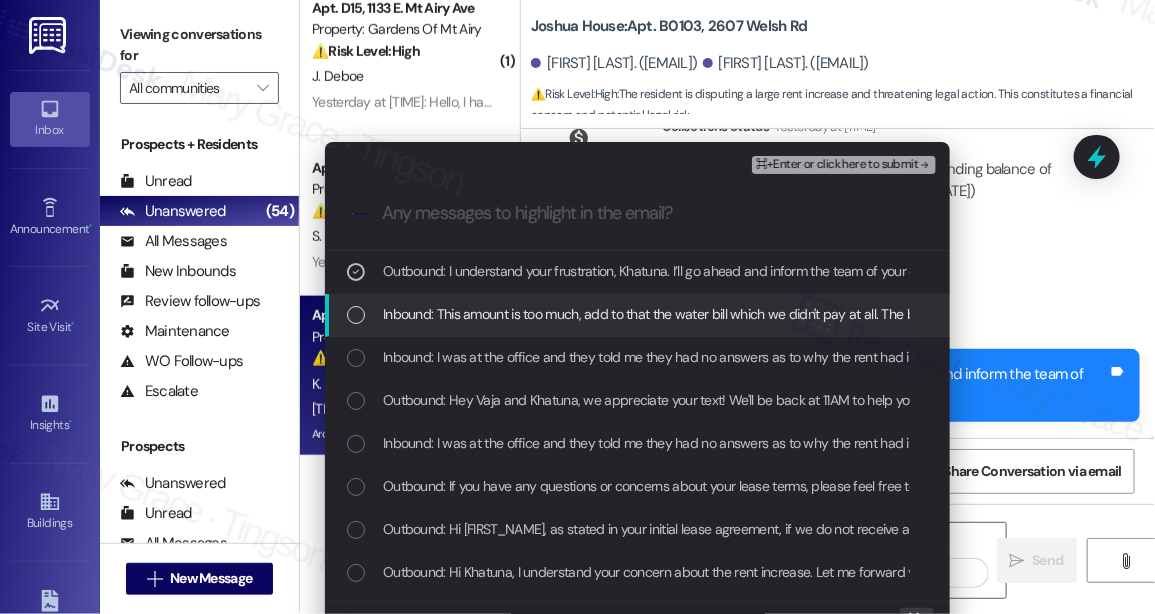 click on "Inbound: This amount is too much, add to that the water bill which we didn't pay at all. The bill is too much, lower the bill, otherwise it will be impossible to pay it." at bounding box center [637, 315] 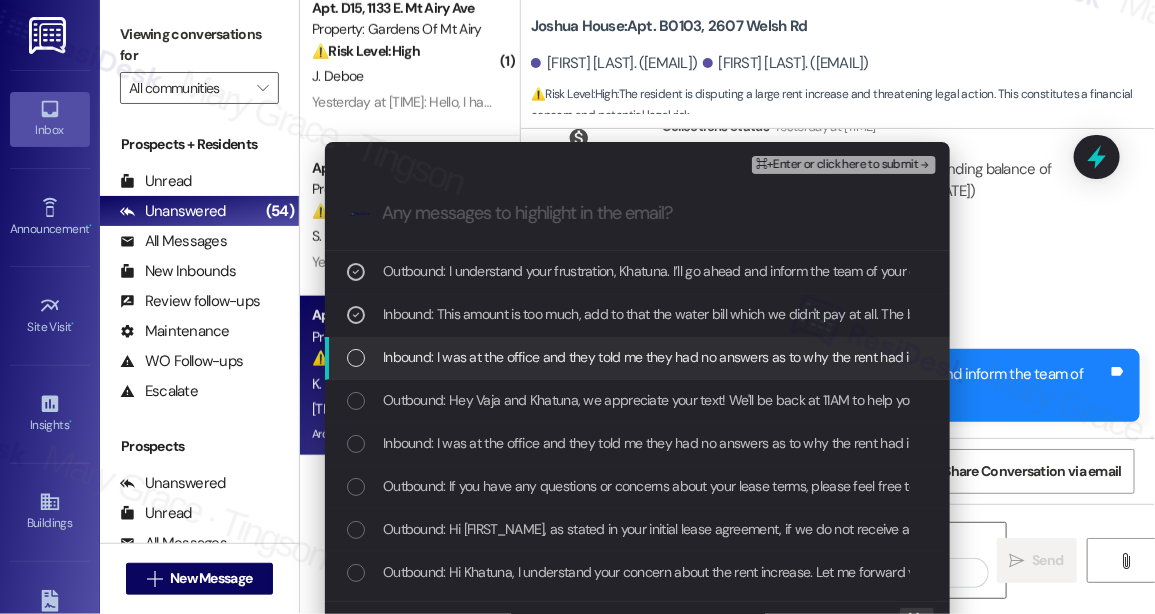 click on "Inbound: I was at the office and they told me they had no answers as to why the rent had increased so much. It was a disaster. It had increased by a huge amount. Either lower the rent or I will pay the amount and go to court." at bounding box center [1031, 357] 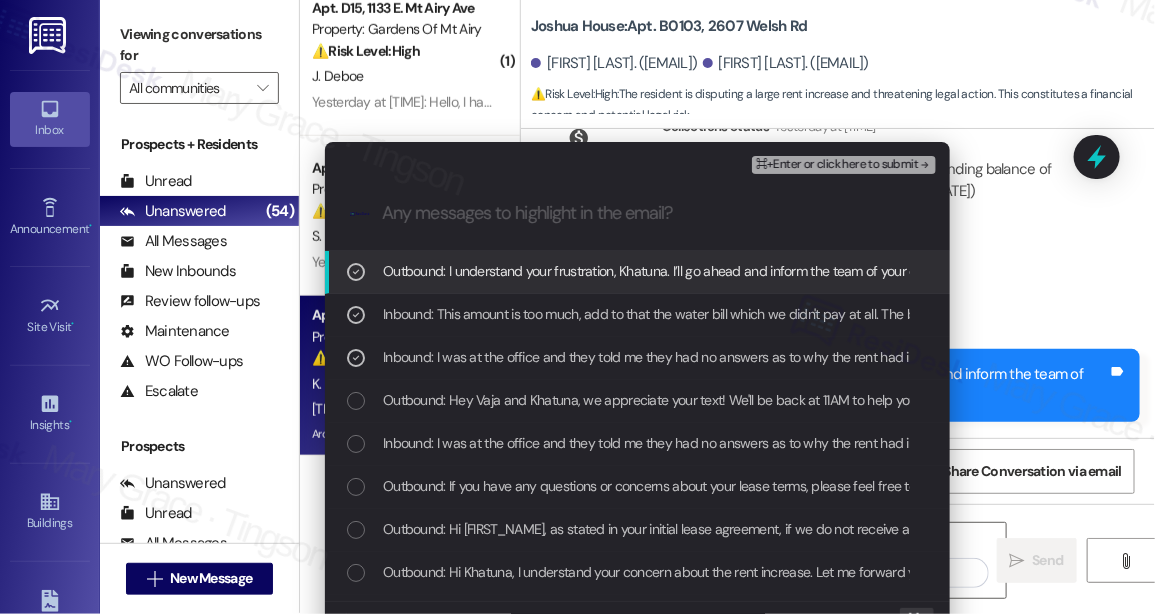 click on "⌘+Enter or click here to submit" at bounding box center (837, 165) 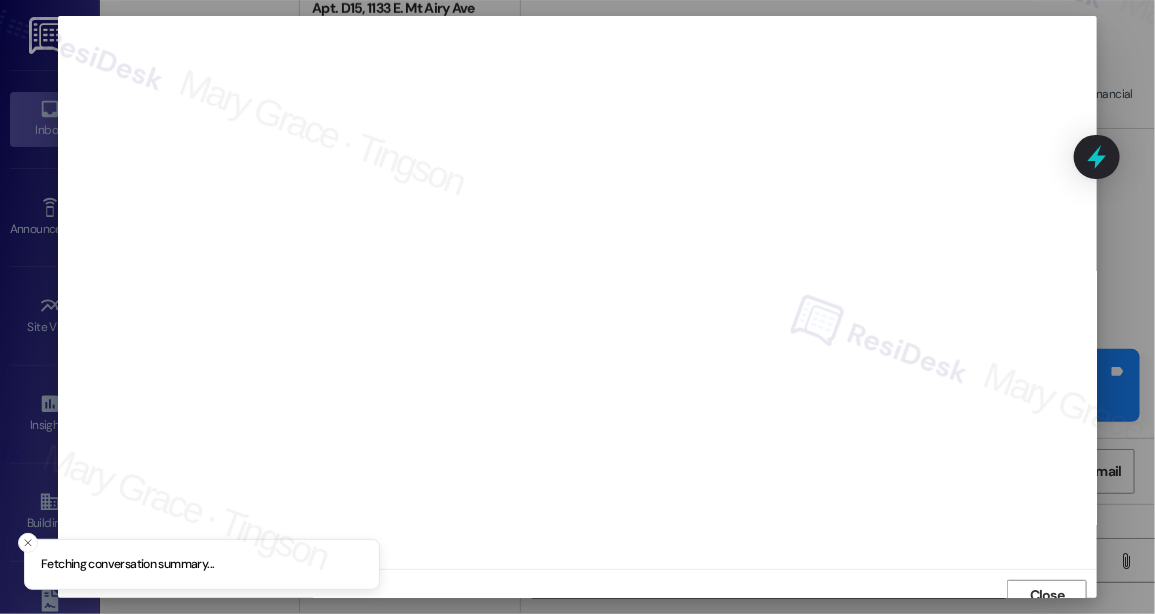 scroll, scrollTop: 13, scrollLeft: 0, axis: vertical 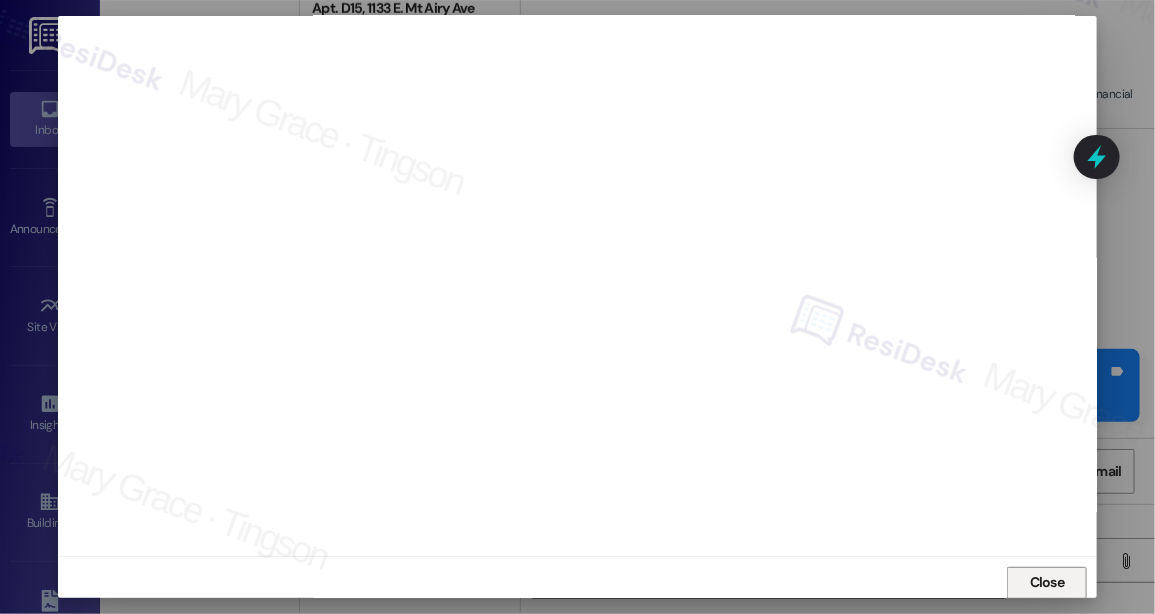click on "Close" at bounding box center [1047, 582] 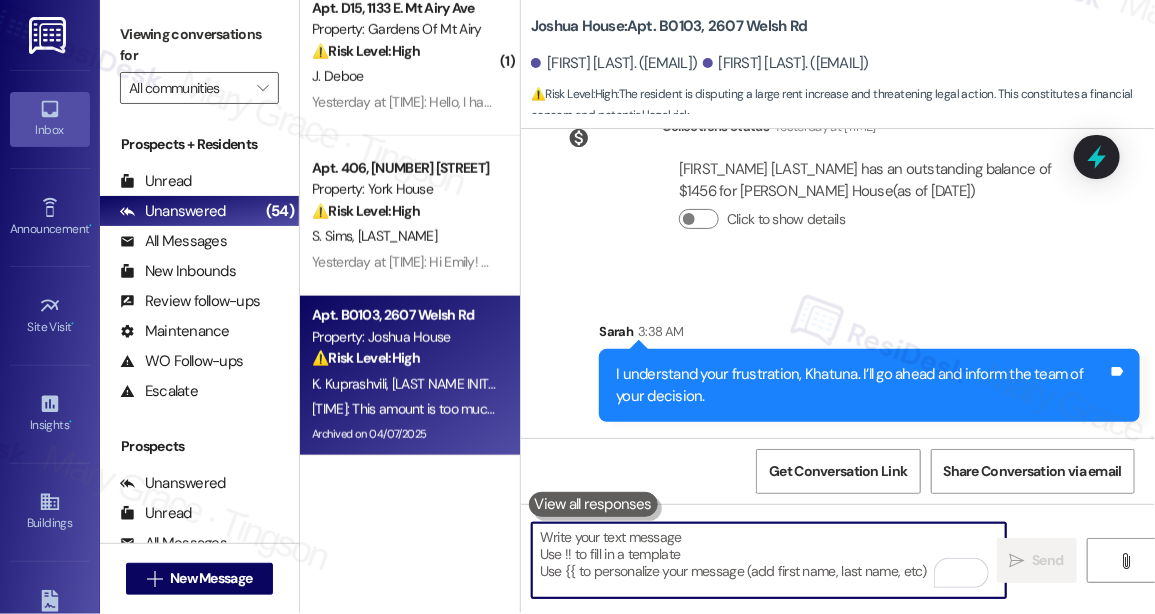 click at bounding box center (769, 560) 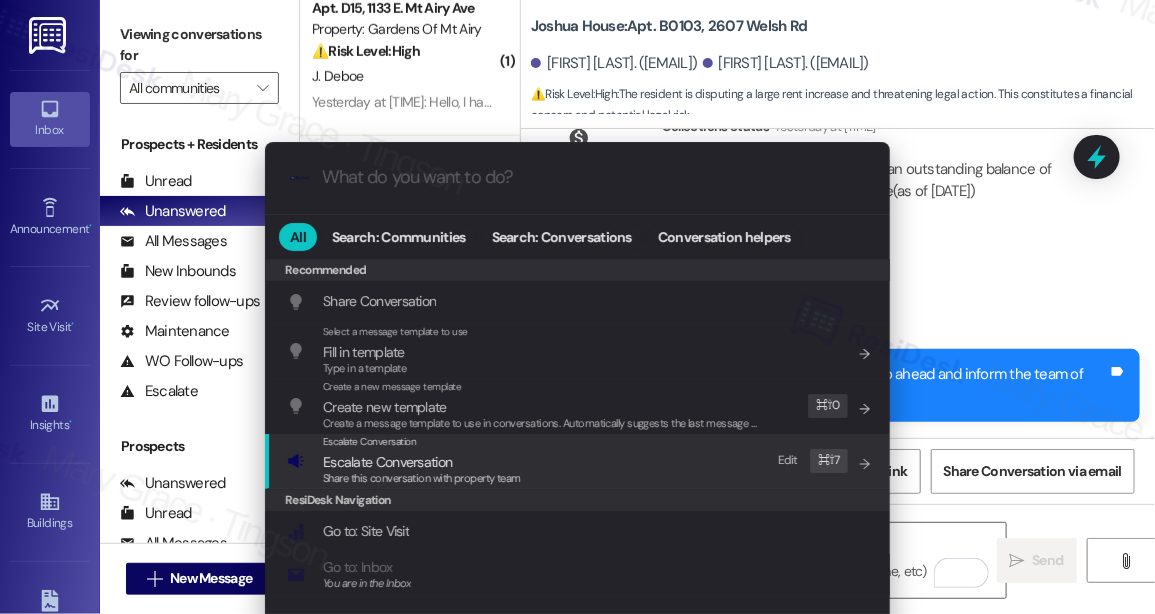 click on "Escalate Conversation" at bounding box center [387, 462] 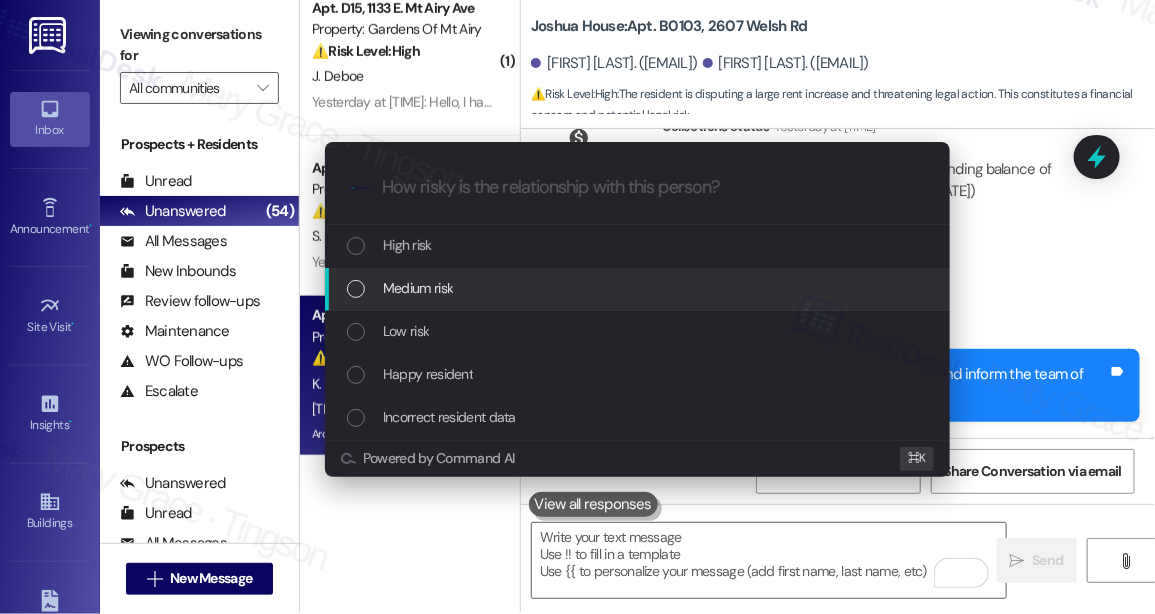 click on "Medium risk" at bounding box center [639, 288] 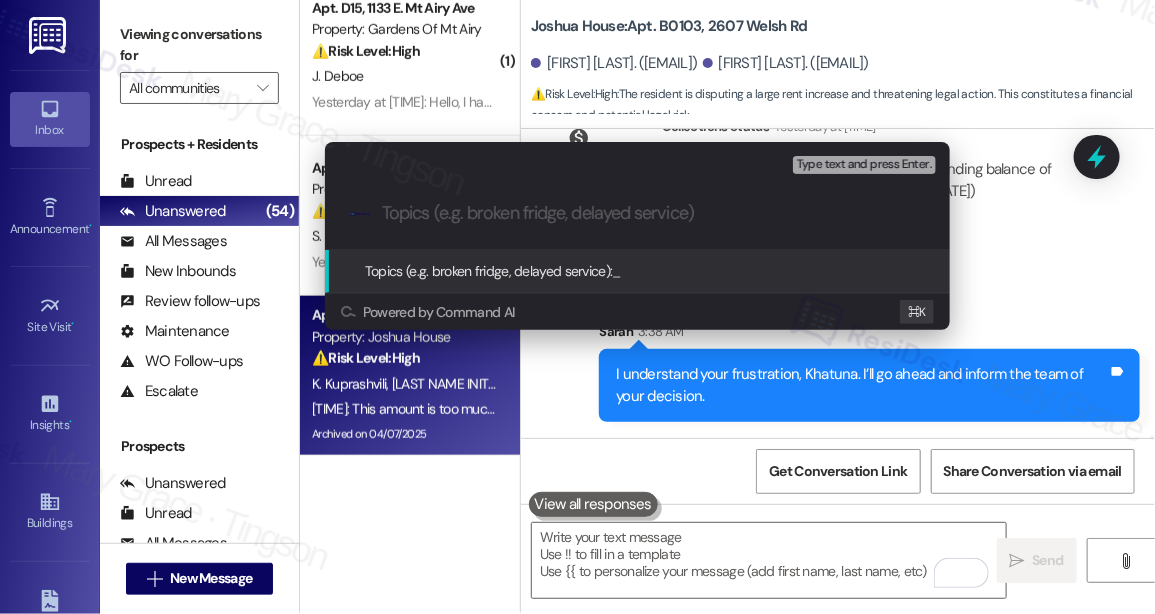 paste on "Forwarding Residents Decision: Will Not Pay The Increase" 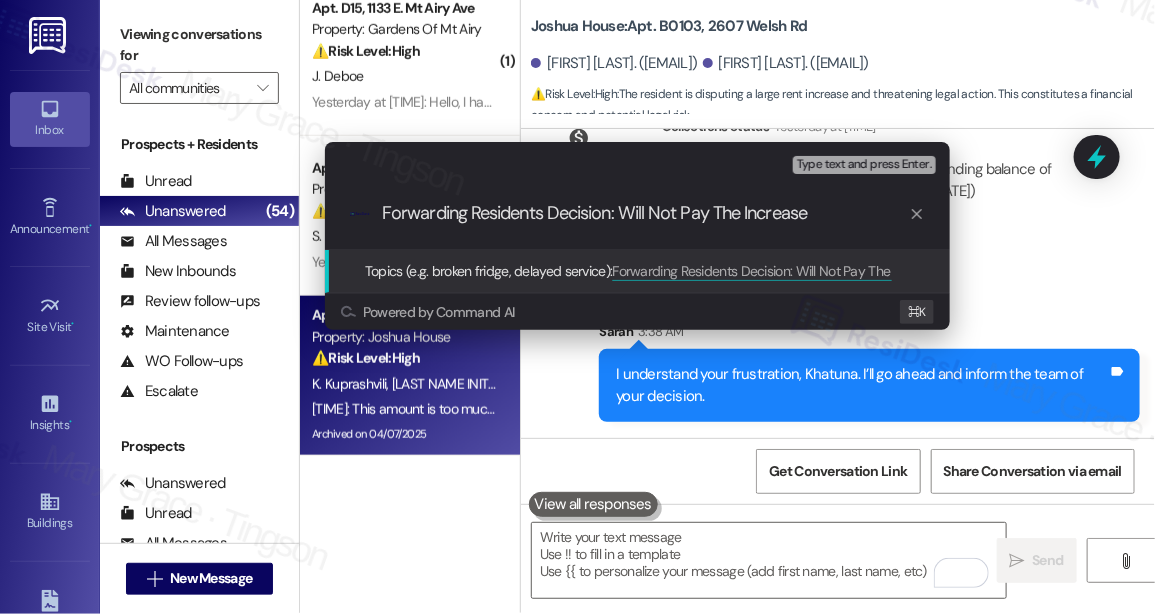 type 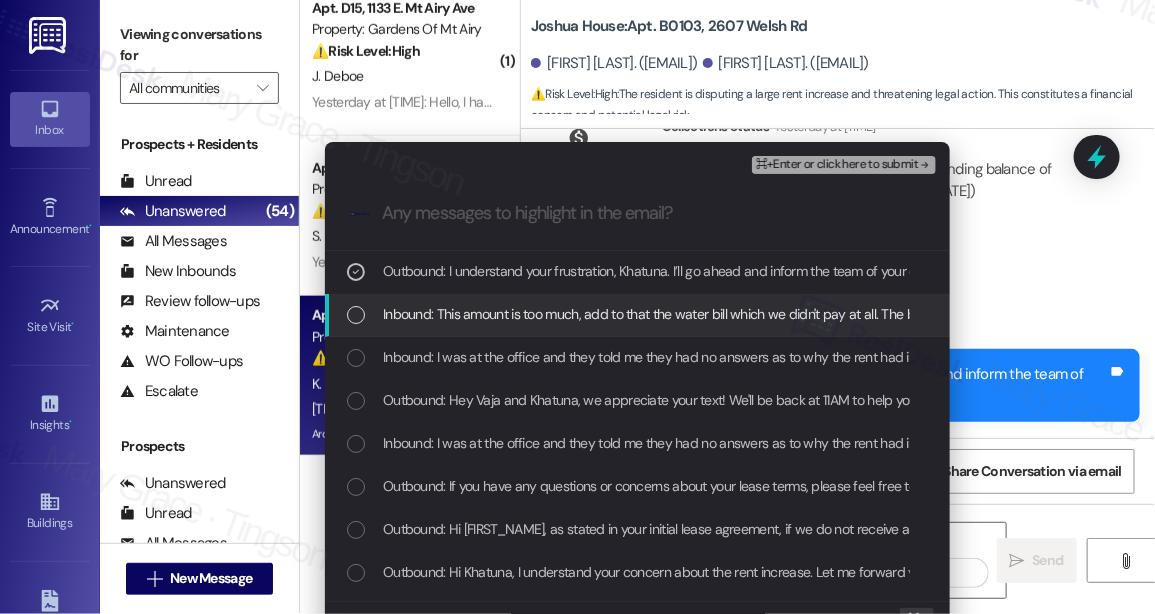 click on "Inbound: This amount is too much, add to that the water bill which we didn't pay at all. The bill is too much, lower the bill, otherwise it will be impossible to pay it." at bounding box center [842, 314] 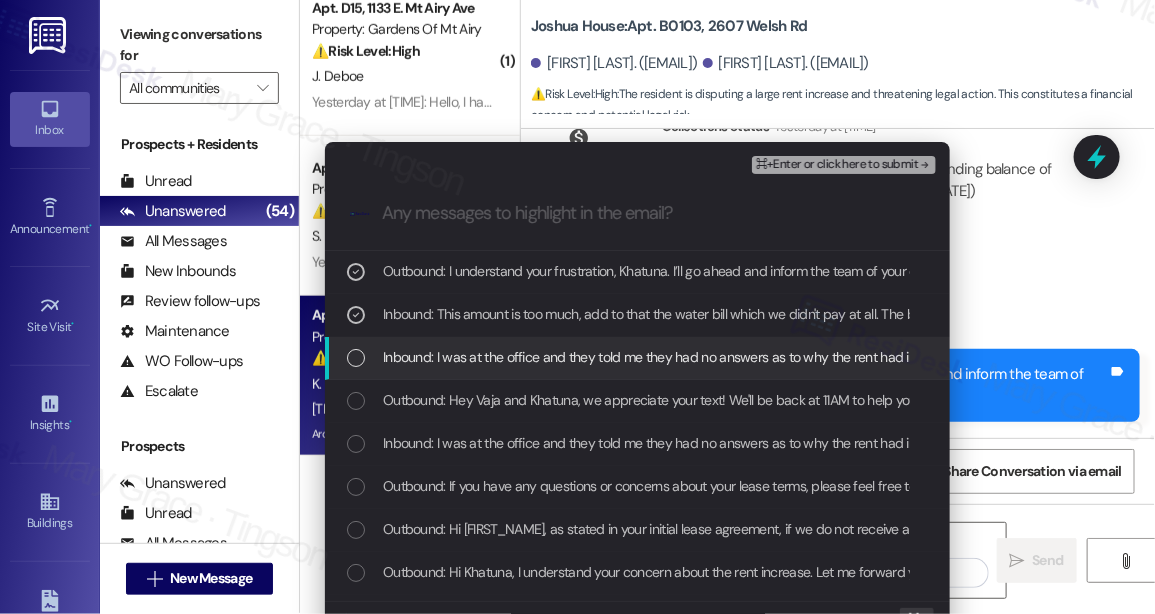 click on "Inbound: I was at the office and they told me they had no answers as to why the rent had increased so much. It was a disaster. It had increased by a huge amount. Either lower the rent or I will pay the amount and go to court." at bounding box center (1031, 357) 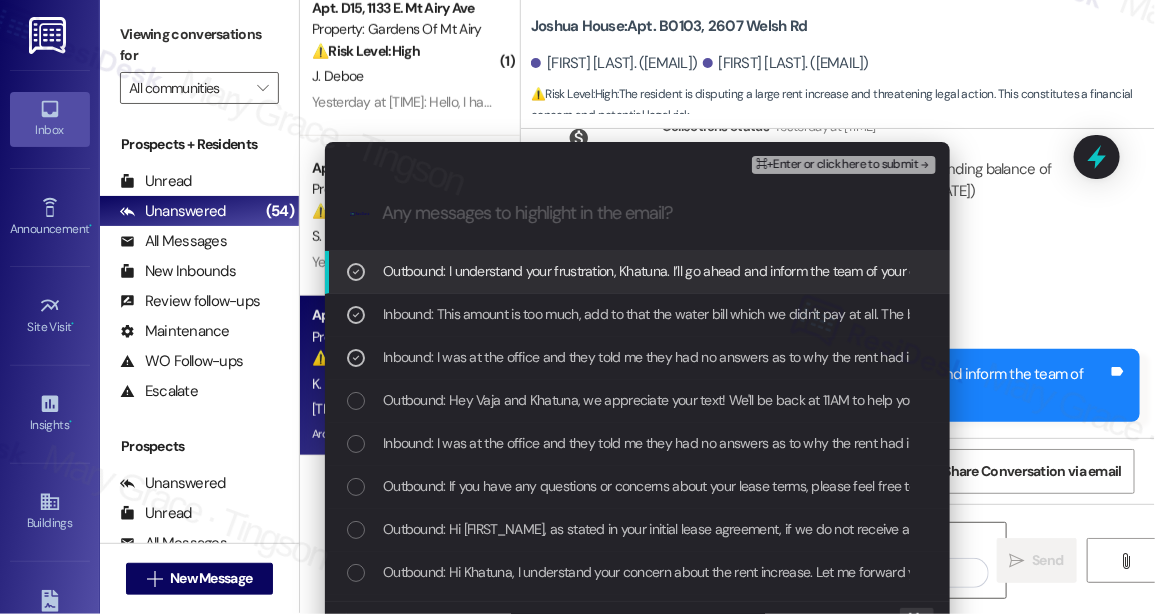 click on "⌘+Enter or click here to submit" at bounding box center [837, 165] 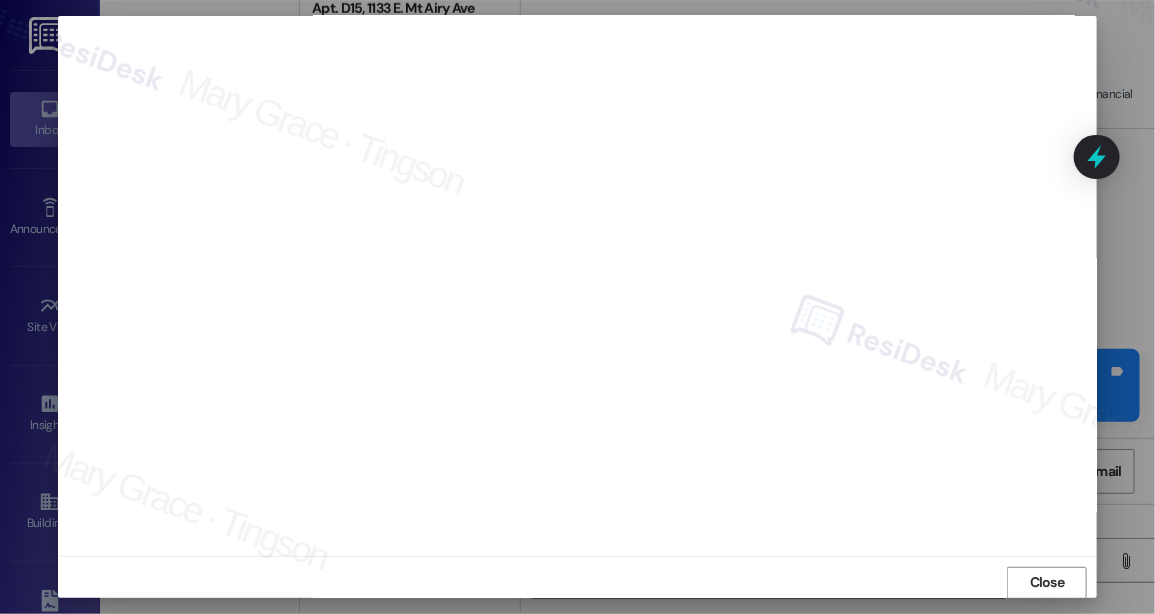scroll, scrollTop: 21, scrollLeft: 0, axis: vertical 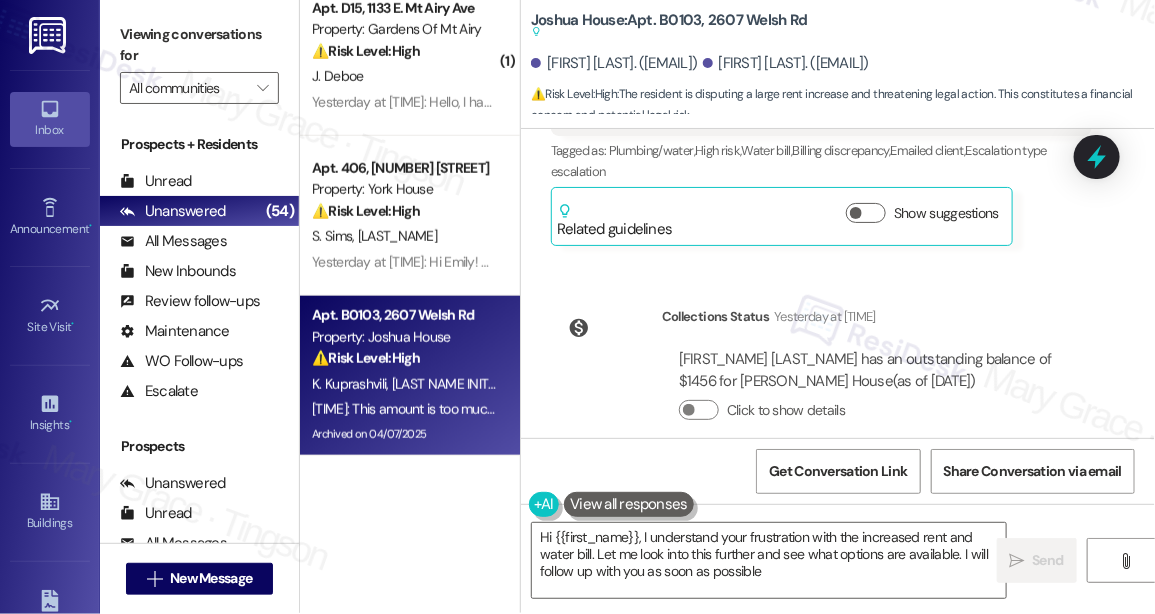 type on "Hi {{first_name}}, I understand your frustration with the increased rent and water bill. Let me look into this further and see what options are available. I will follow up with you as soon as possible." 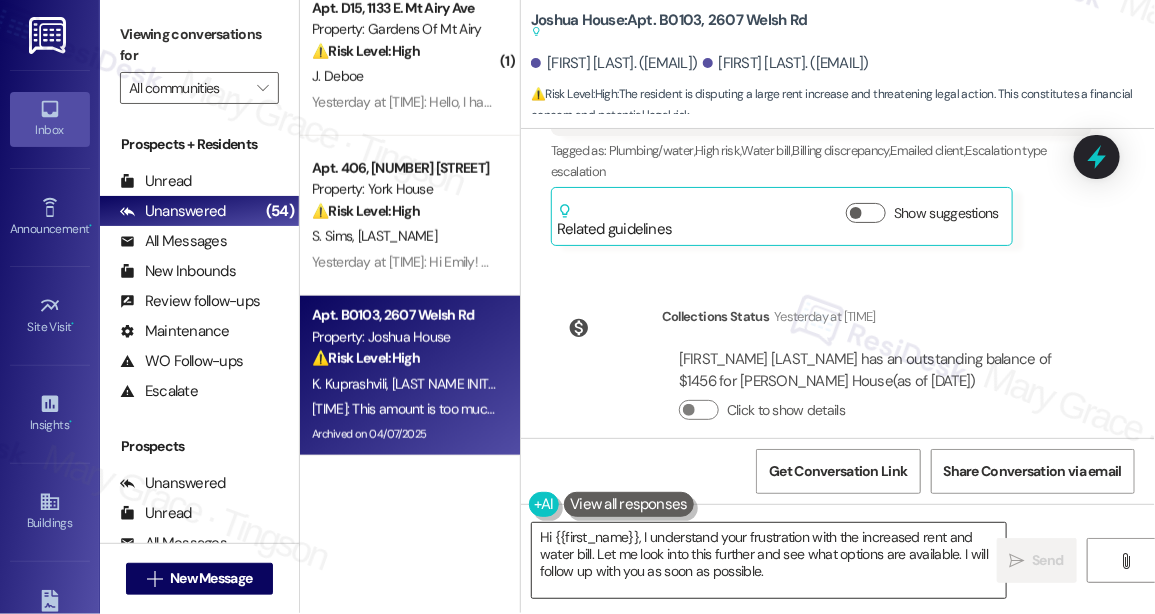 click on "Hi {{first_name}}, I understand your frustration with the increased rent and water bill. Let me look into this further and see what options are available. I will follow up with you as soon as possible." at bounding box center [769, 560] 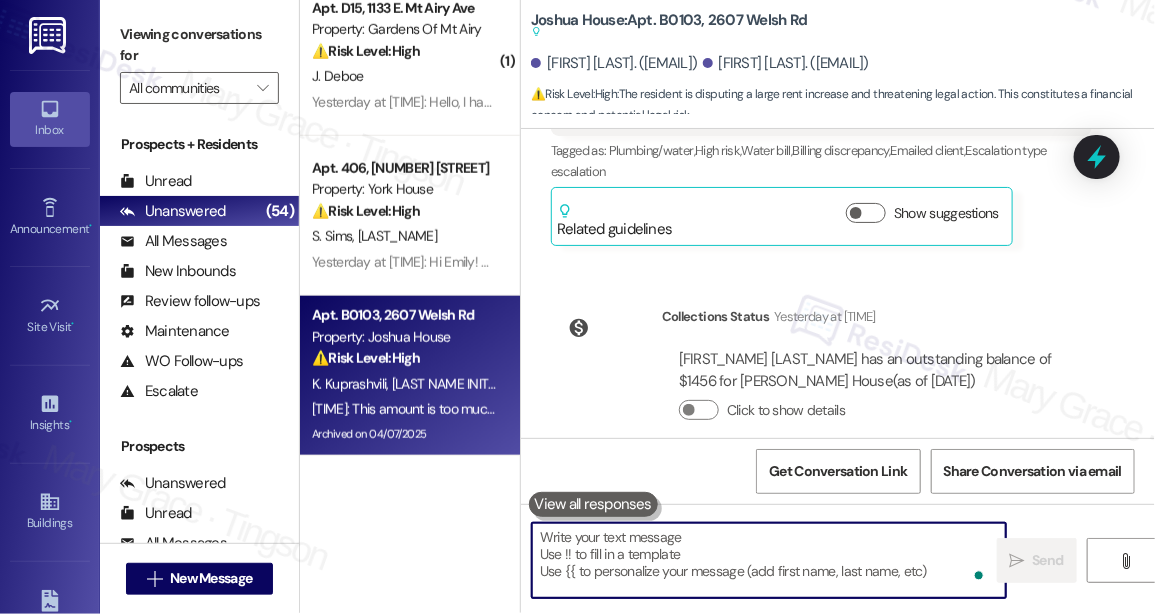 type 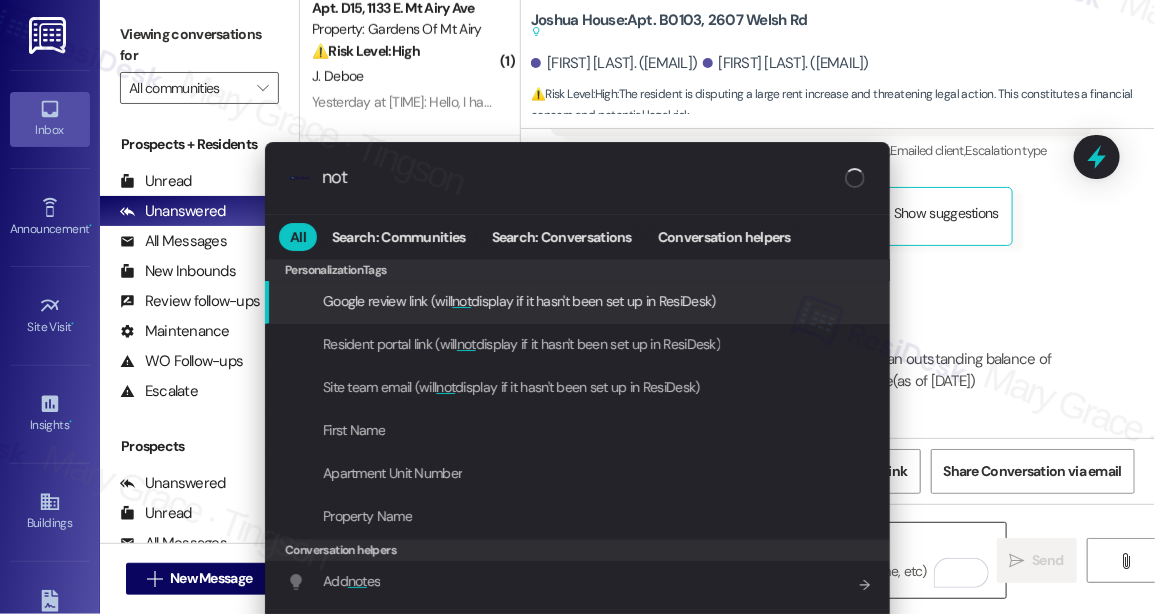 type on "note" 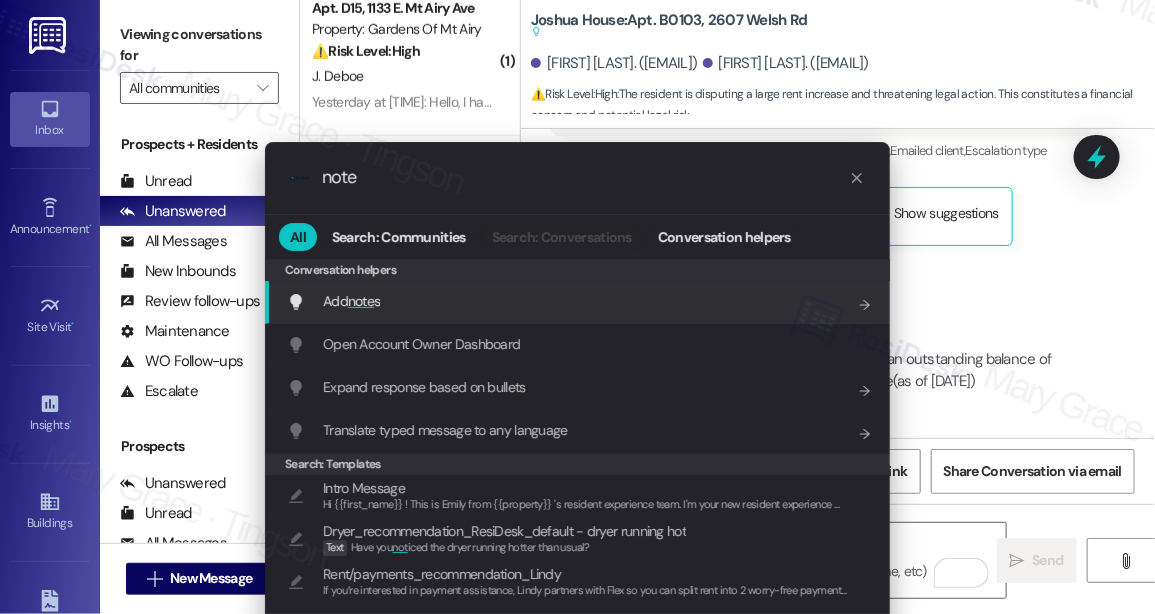 click on "Add  note s Add shortcut" at bounding box center [579, 301] 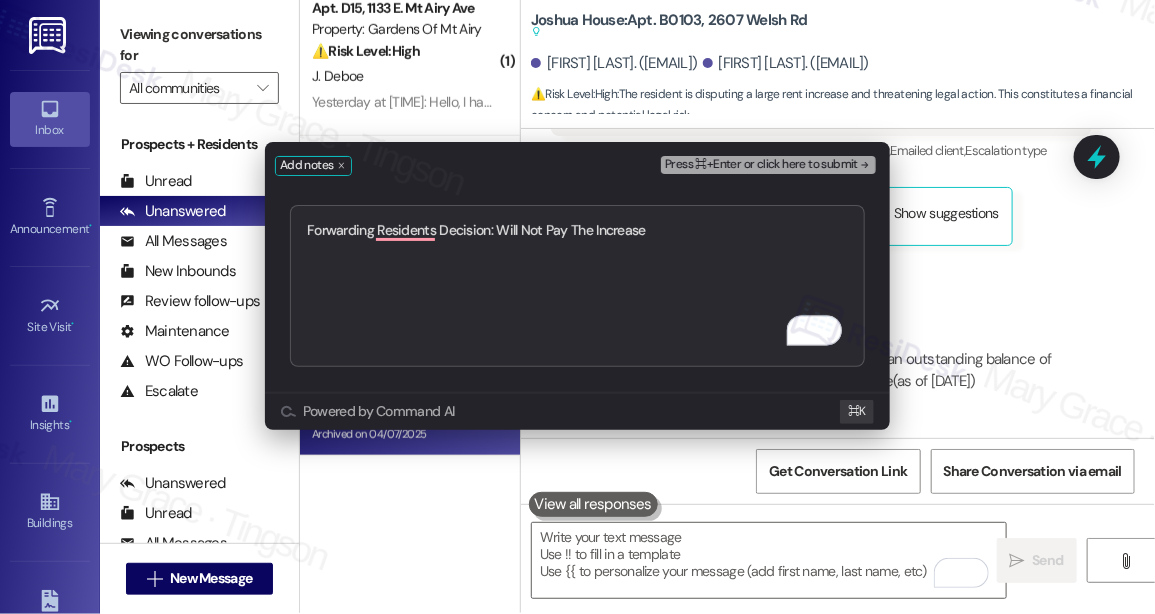 click on "Forwarding Residents Decision: Will Not Pay The Increase" at bounding box center [577, 286] 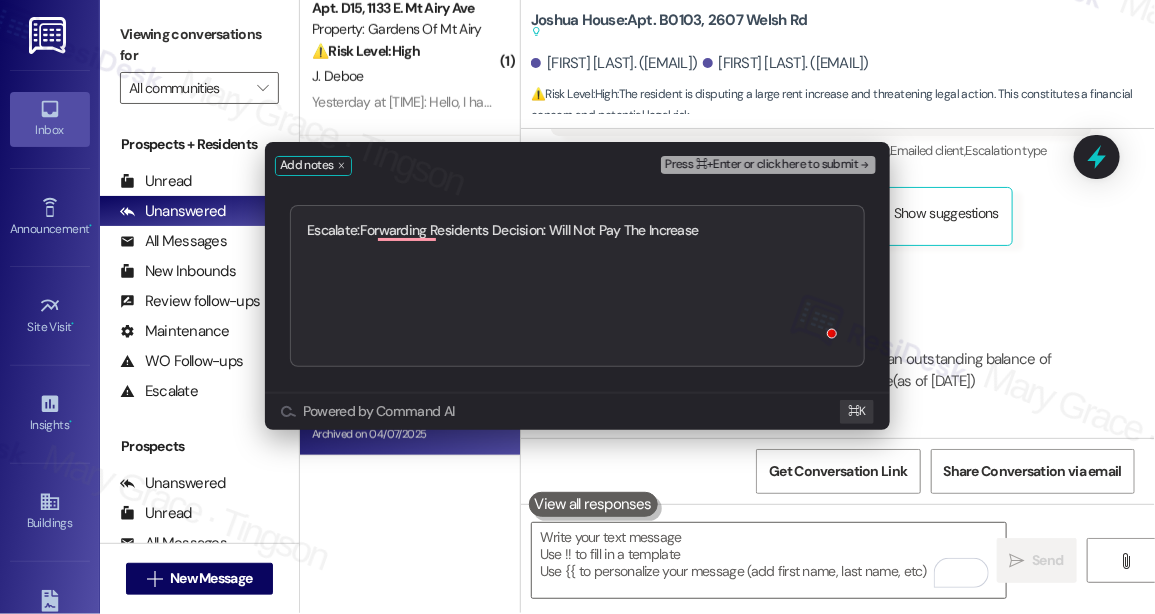 type on "Escalate: Forwarding Residents Decision: Will Not Pay The Increase" 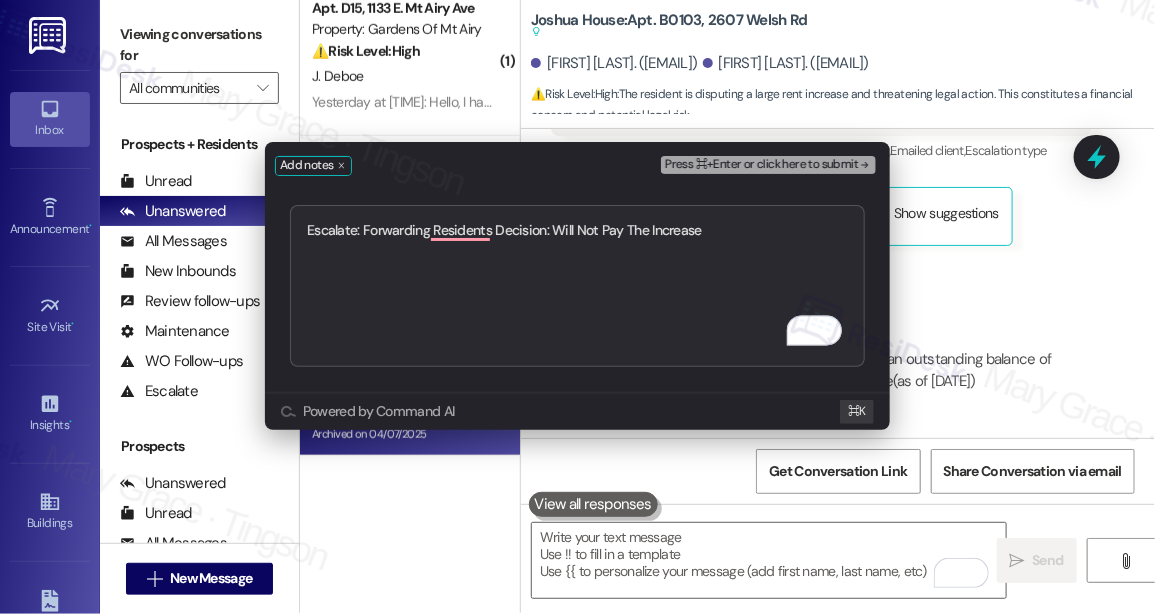 click on "Press ⌘+Enter or click here to submit" at bounding box center [761, 165] 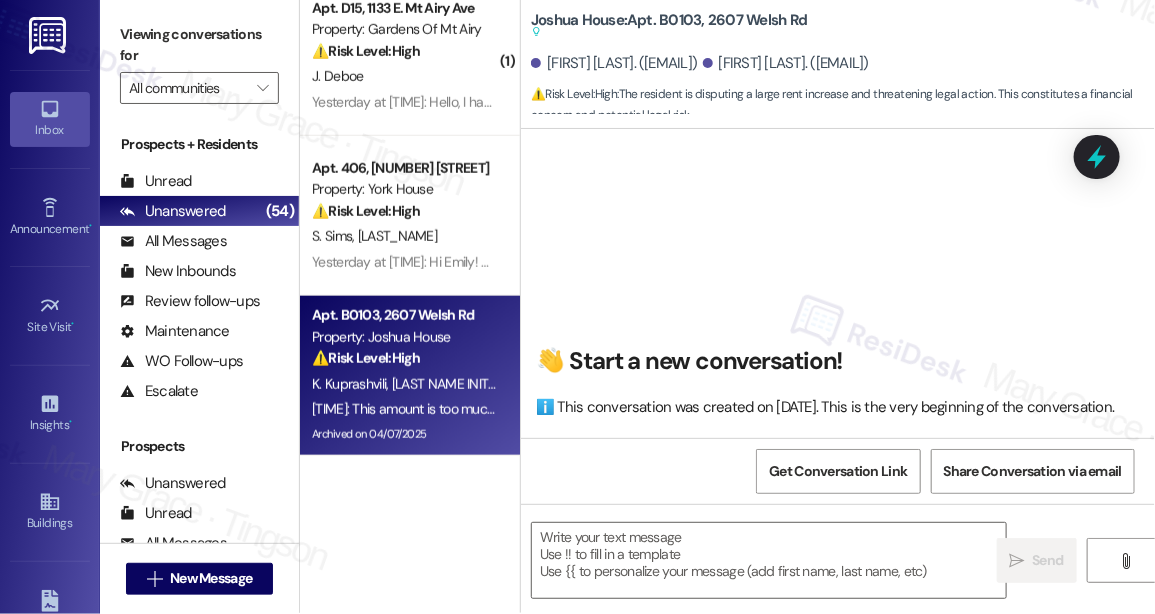 scroll, scrollTop: 22329, scrollLeft: 0, axis: vertical 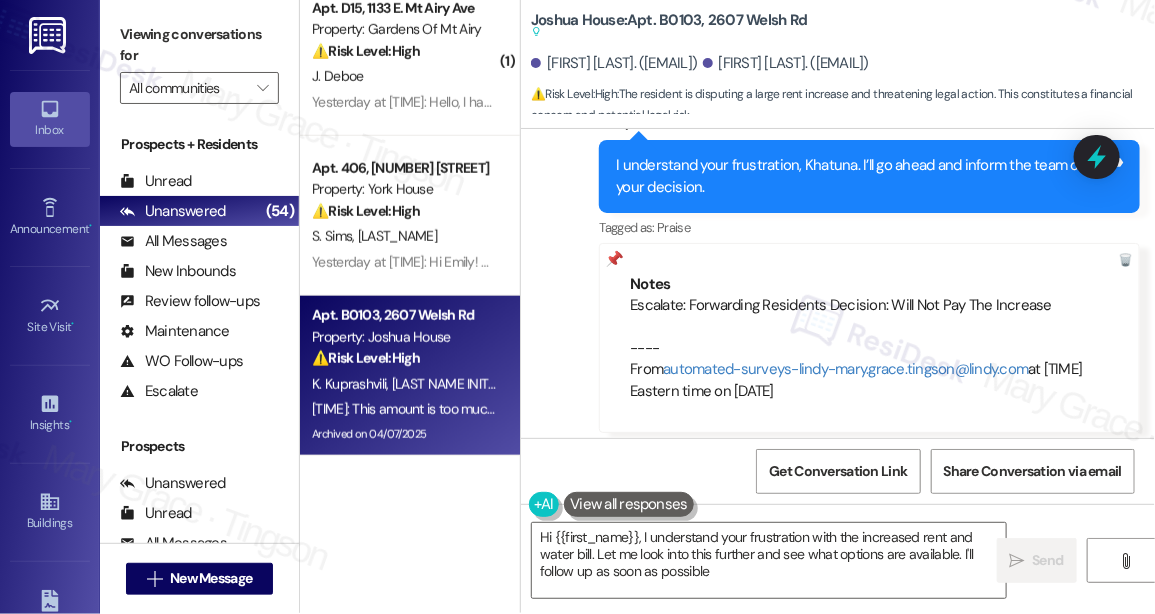 type on "Hi {{first_name}}, I understand your frustration with the increased rent and water bill. Let me look into this further and see what options are available. I'll follow up as soon as possible." 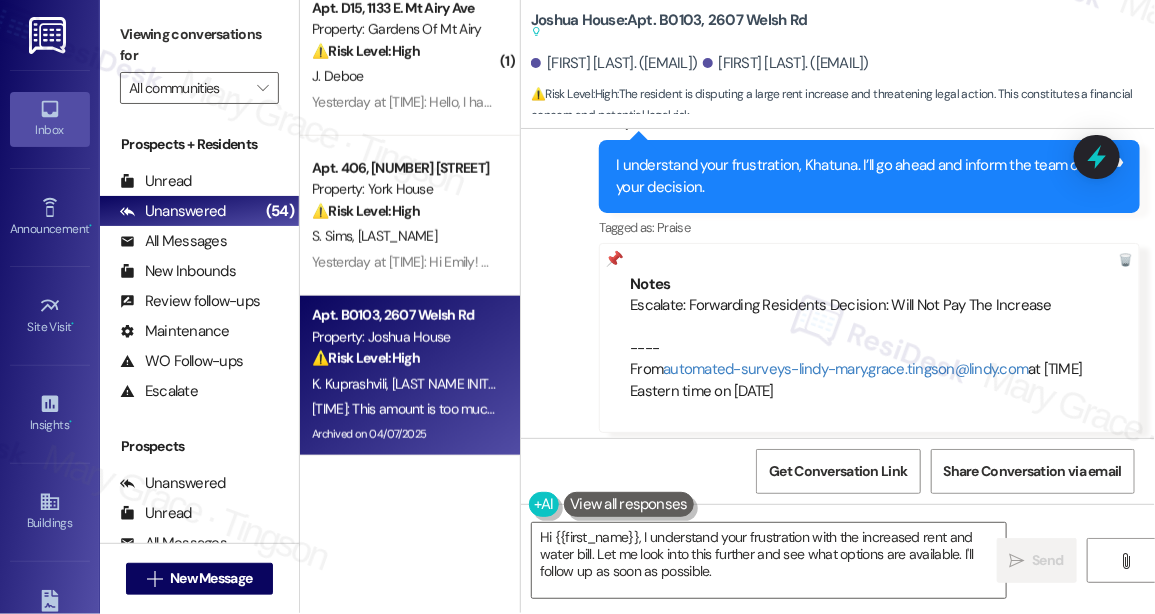 scroll, scrollTop: 22054, scrollLeft: 0, axis: vertical 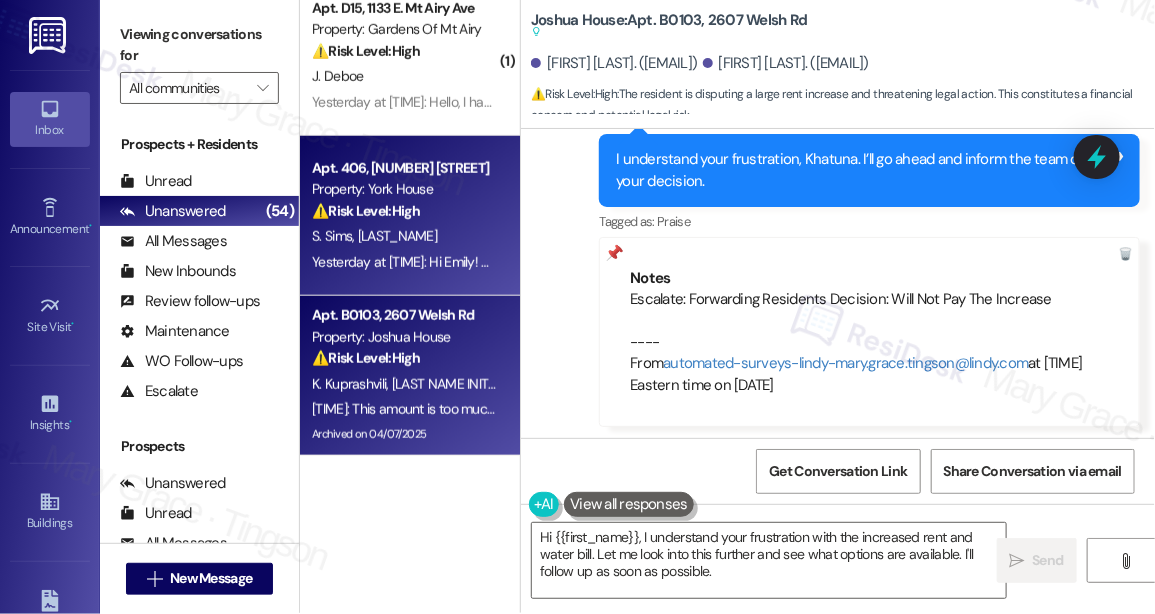 click on "S. Sims D. Sims" at bounding box center [404, 236] 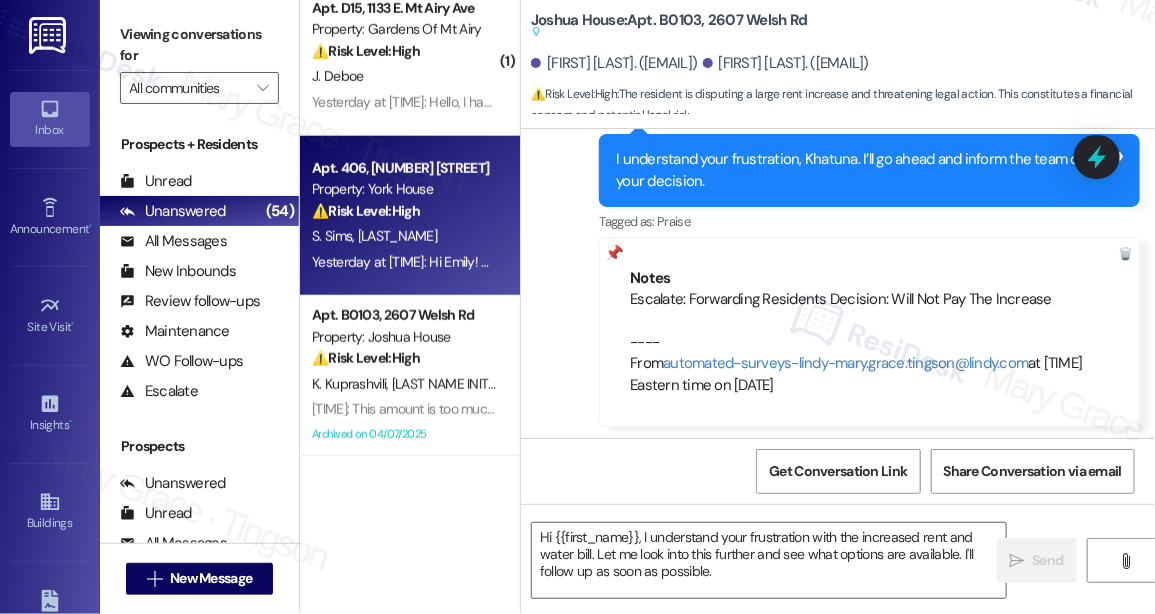 type on "Fetching suggested responses. Please feel free to read through the conversation in the meantime." 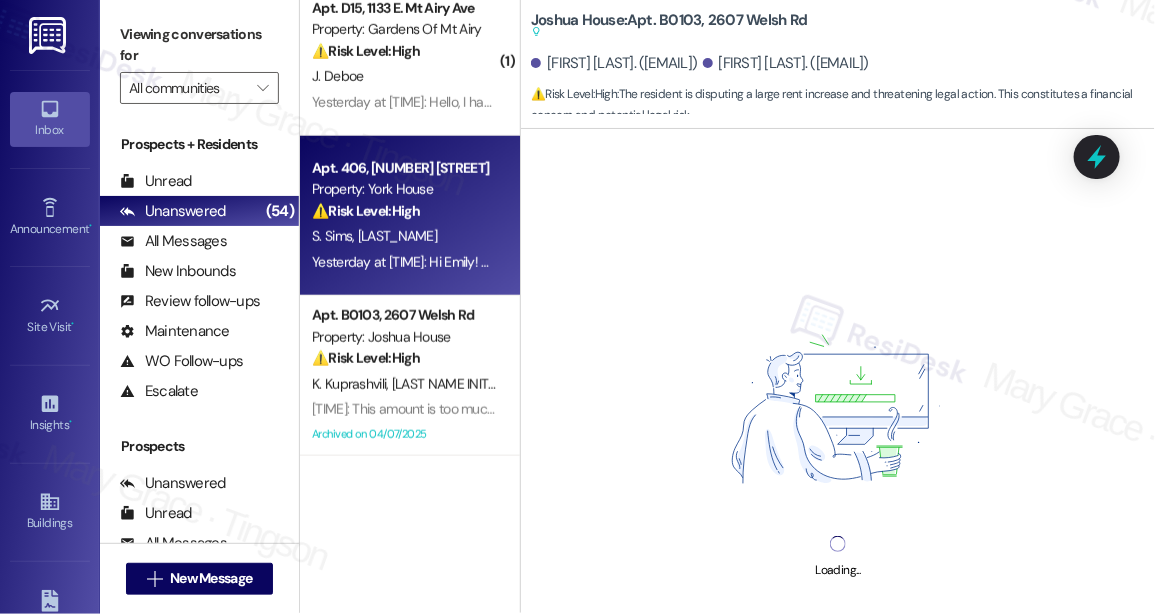 scroll, scrollTop: 0, scrollLeft: 0, axis: both 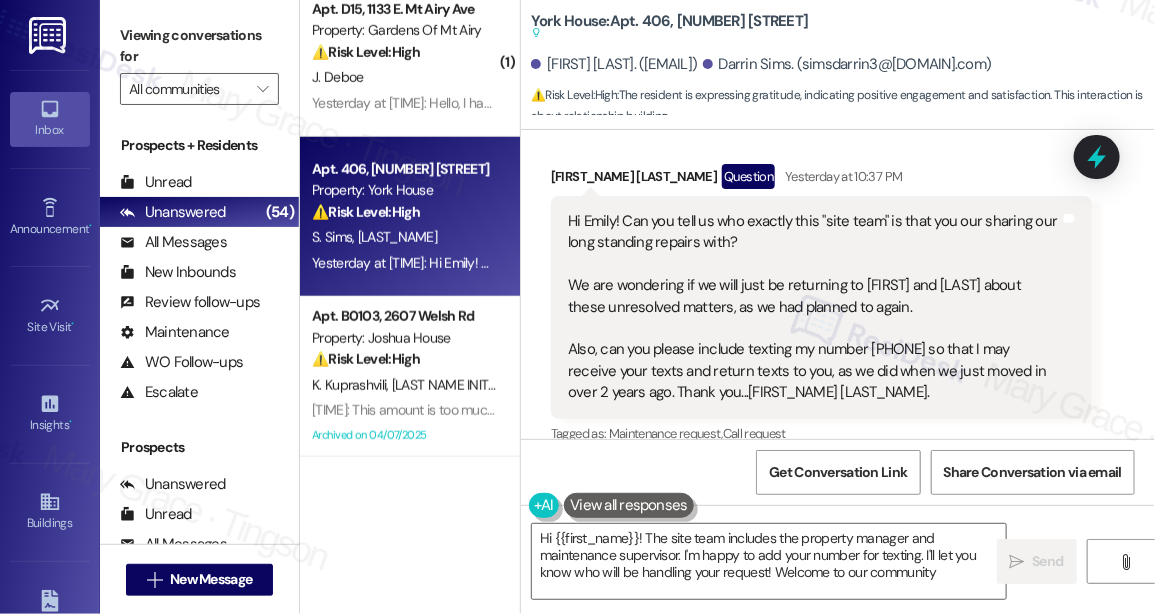 type on "Hi {{first_name}}! The site team includes the property manager and maintenance supervisor. I'm happy to add your number for texting. I'll let you know who will be handling your request! Welcome to our community!" 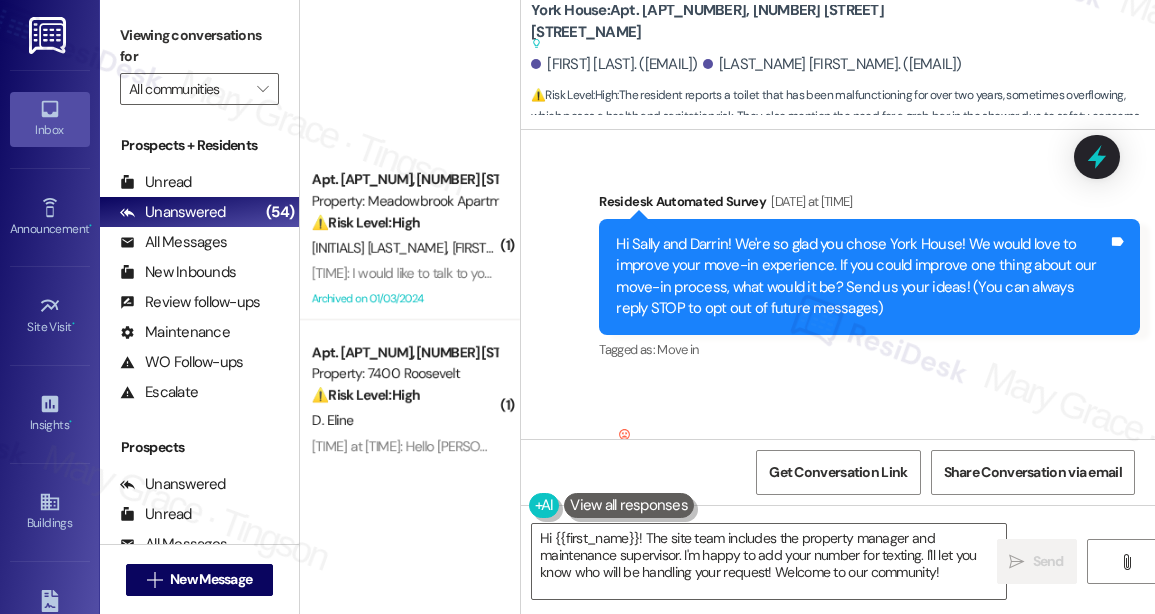 scroll, scrollTop: 0, scrollLeft: 0, axis: both 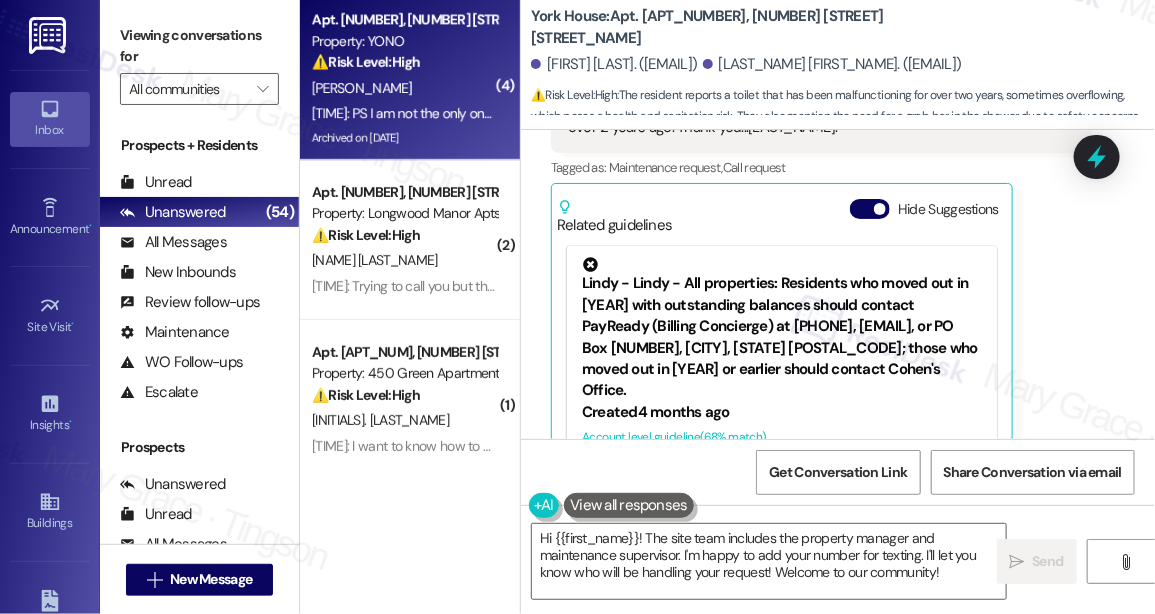 click on "Apt. [APT_NUM], [NUMBER] [STREET] Property: YONO ⚠️ Risk Level: High The resident expresses concerns about emergency access due to the elevator system, particularly regarding medication delivery and potential health emergencies. The resident also reports being unable to access the laundry room. These issues raise concerns about resident safety and accessibility, warranting a Tier 2 classification. [LAST] [DAY]: PS I am not the only one in the building complaining about it 2:24 AM: PS I am not the only one in the building complaining about it Archived on 11/13/2024" at bounding box center (410, 80) 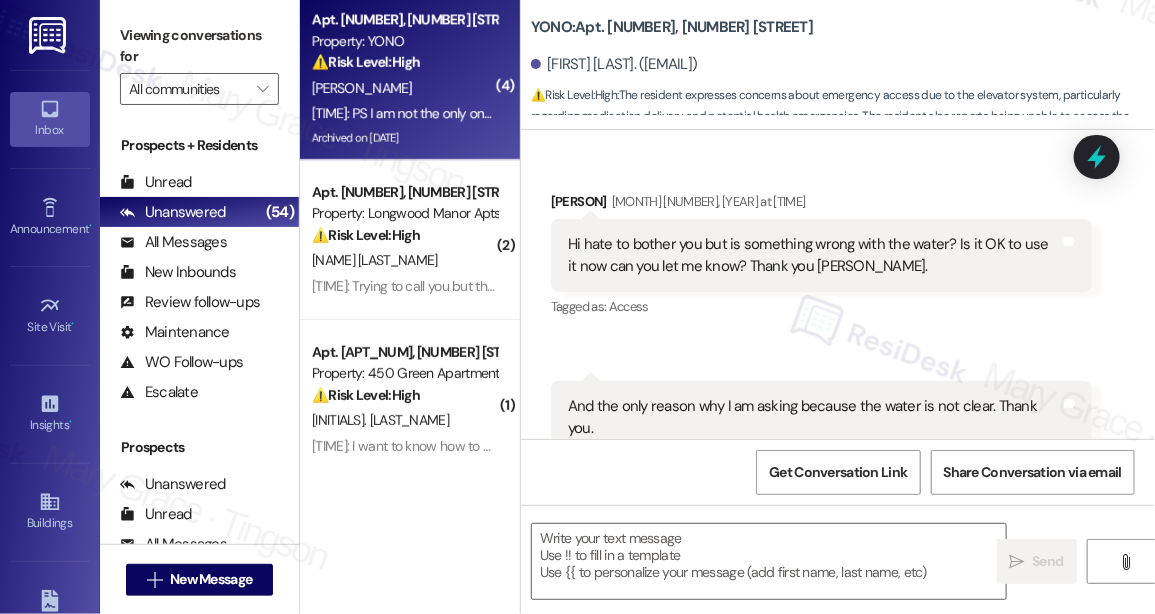 type on "Fetching suggested responses. Please feel free to read through the conversation in the meantime." 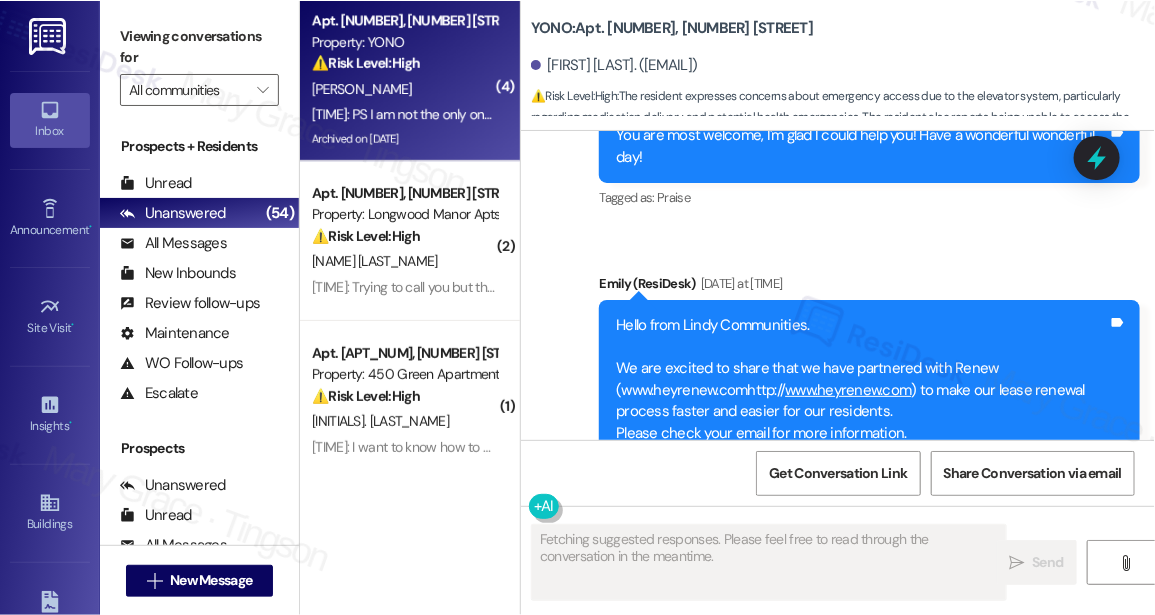 scroll, scrollTop: 50486, scrollLeft: 0, axis: vertical 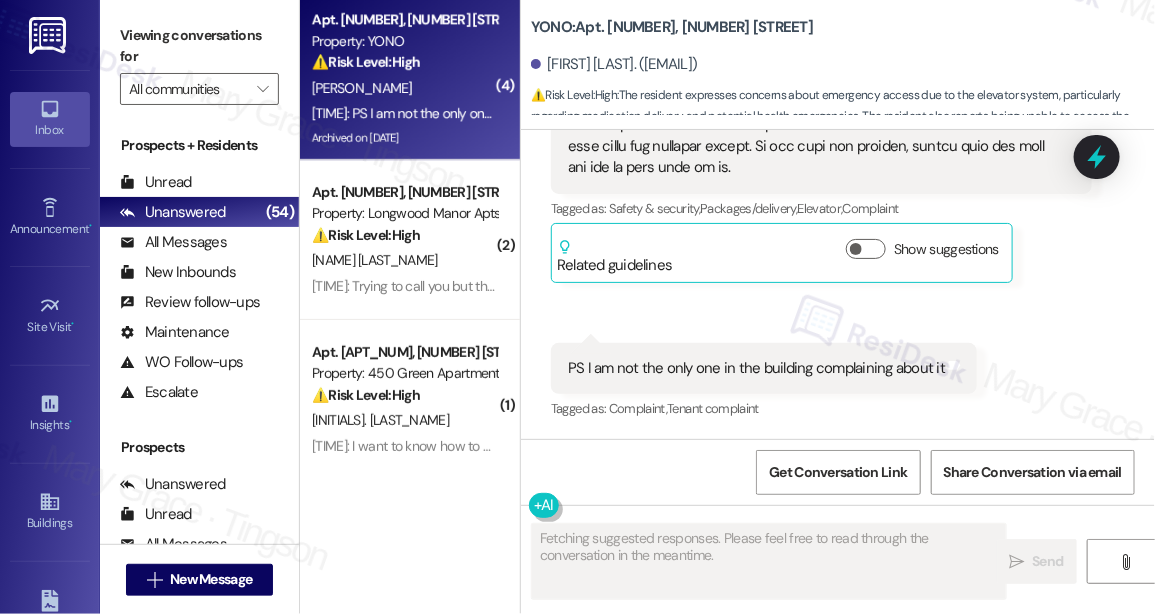 type 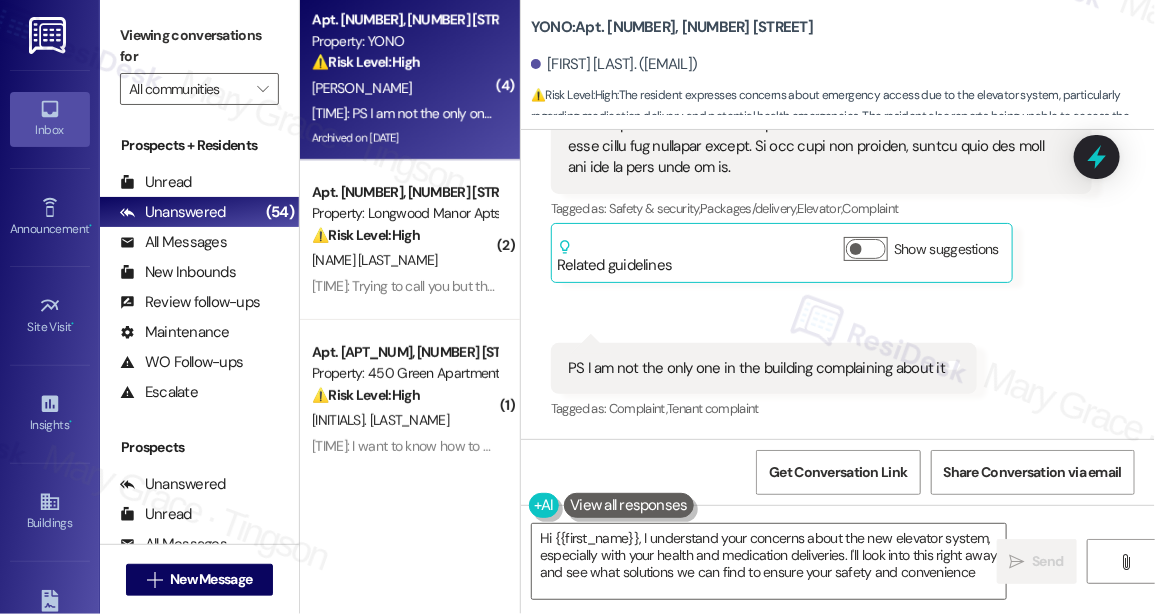 type on "Hi [FIRST], I understand your concerns about the new elevator system, especially with your health and medication deliveries. I'll look into this right away and see what solutions we can find to ensure your safety and convenience." 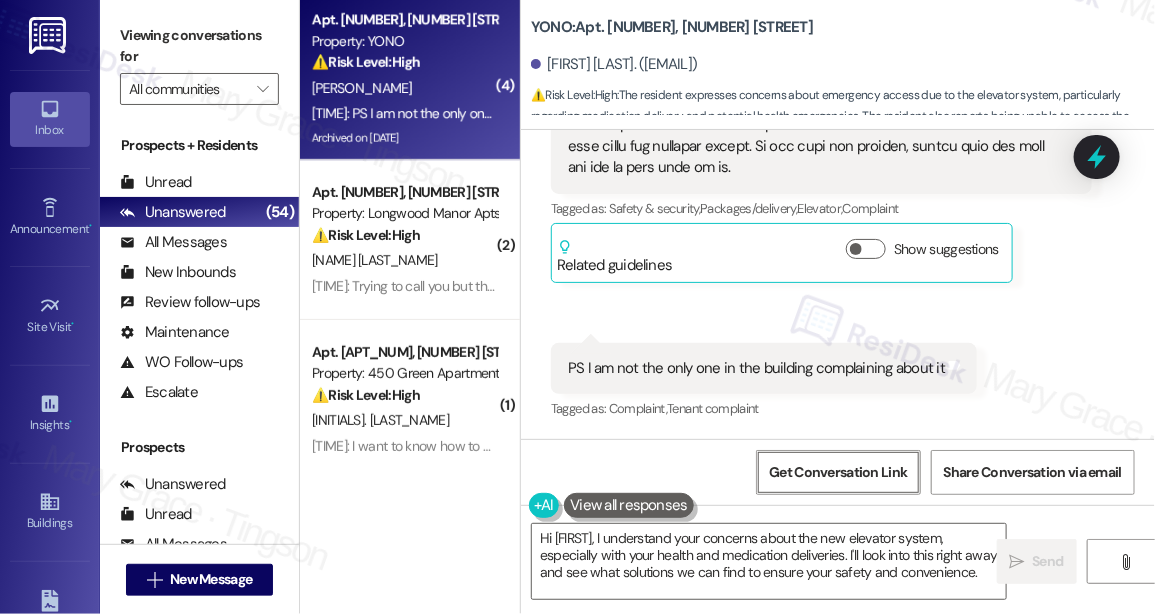 type 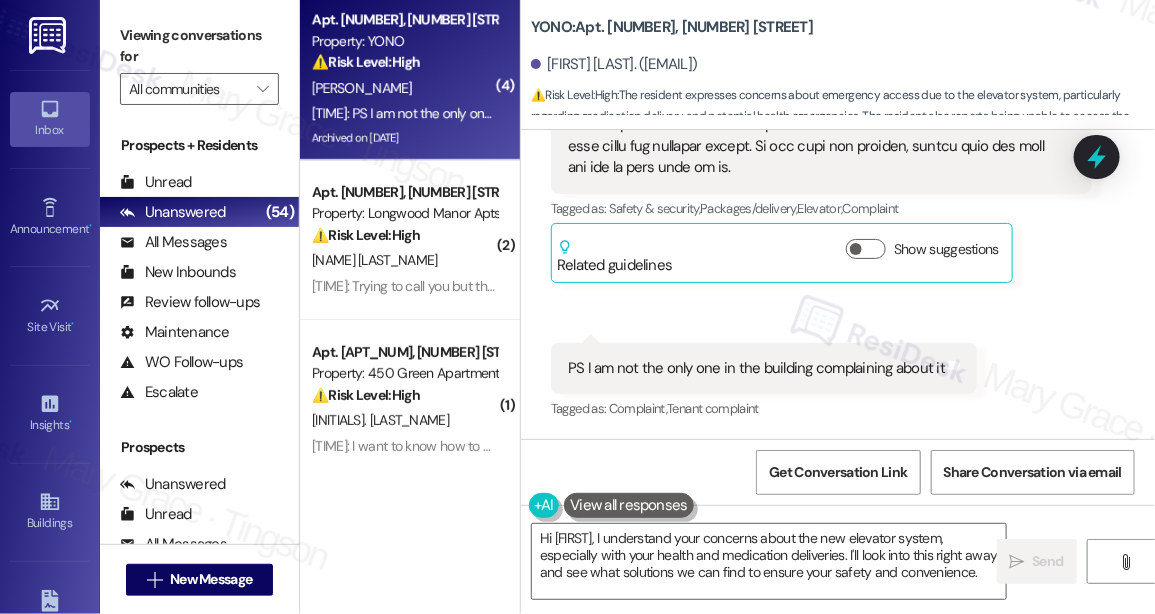 drag, startPoint x: 659, startPoint y: 4, endPoint x: 667, endPoint y: 16, distance: 14.422205 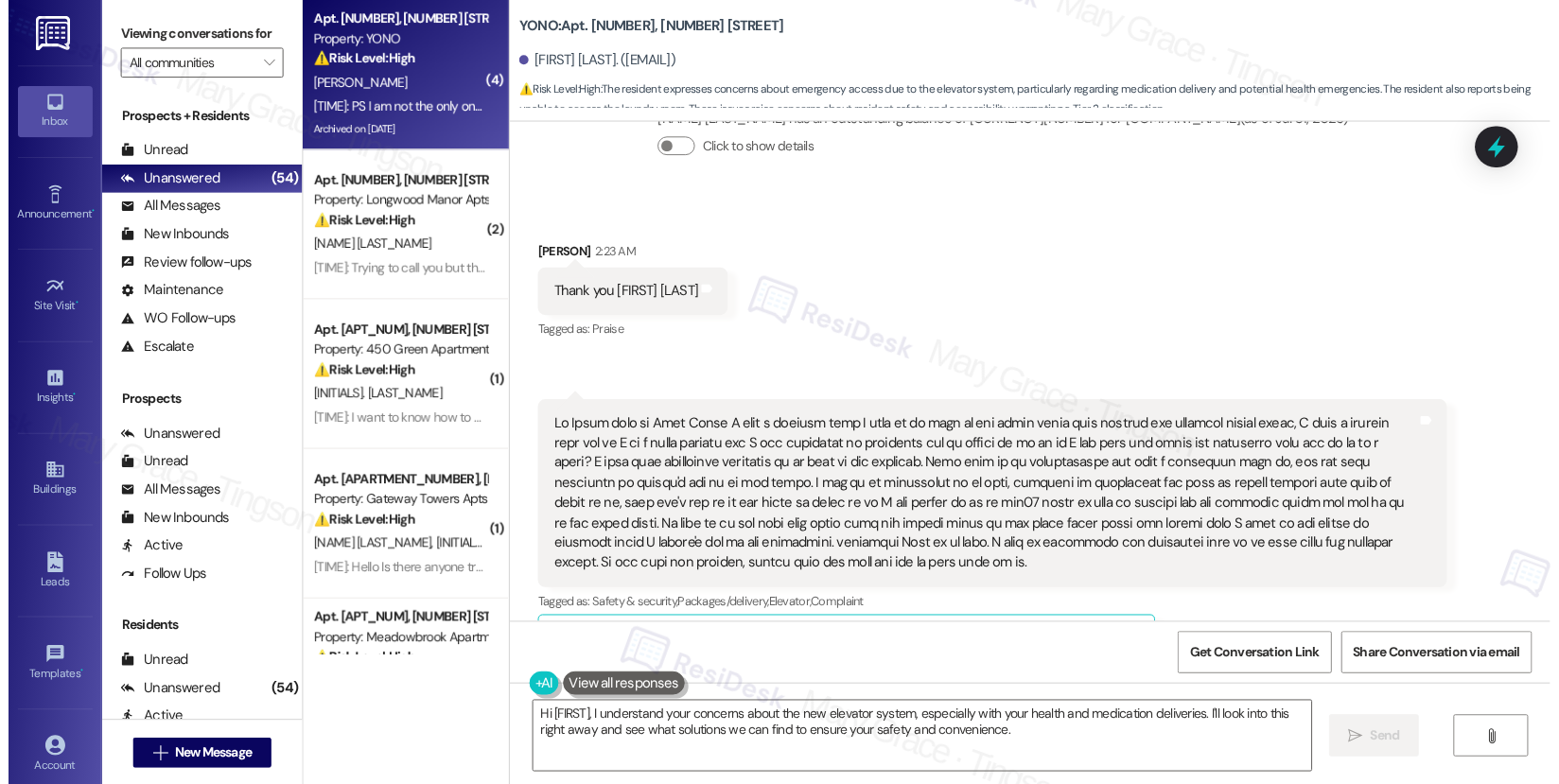 scroll, scrollTop: 42082, scrollLeft: 0, axis: vertical 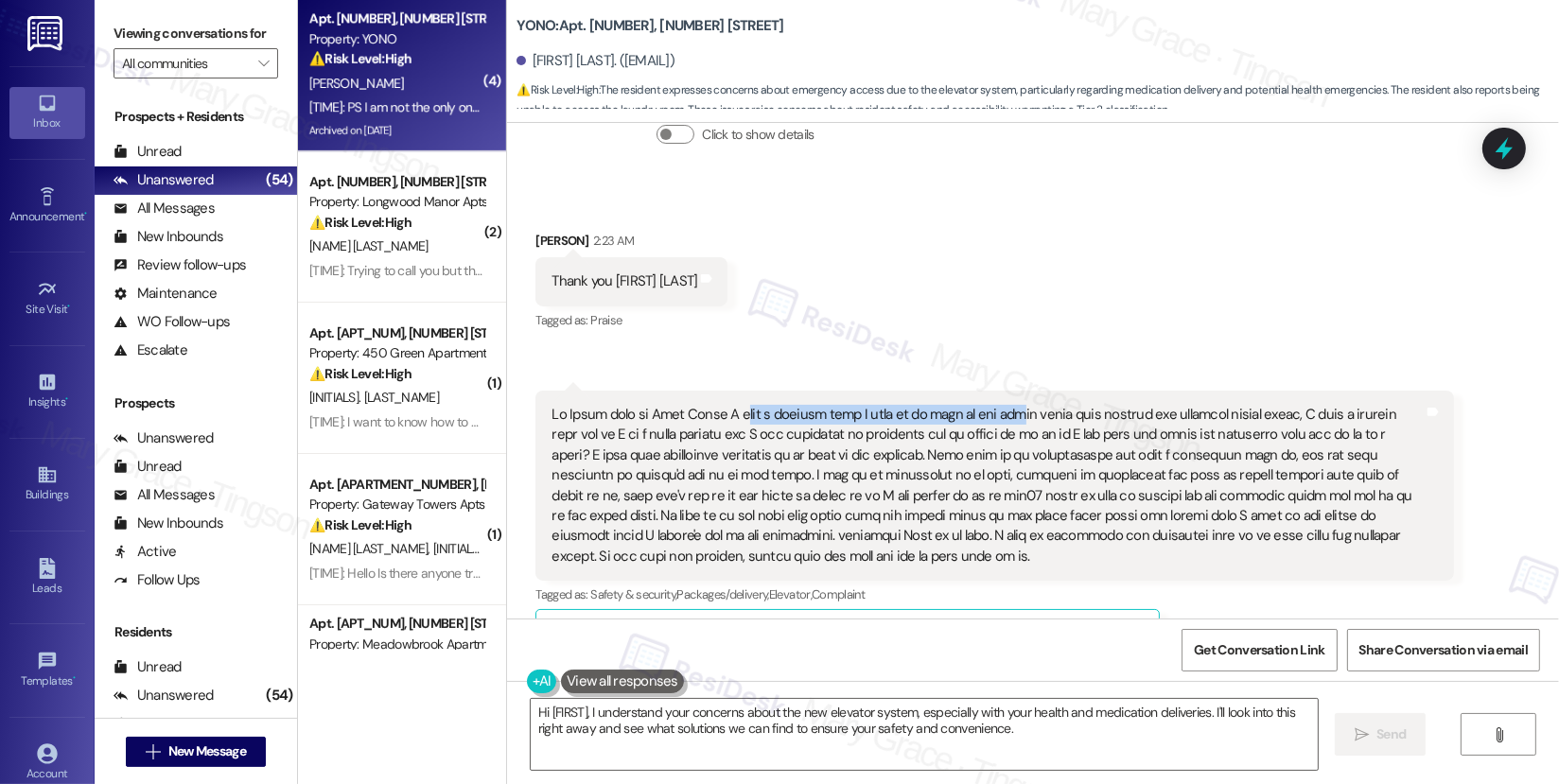 drag, startPoint x: 706, startPoint y: 214, endPoint x: 974, endPoint y: 224, distance: 268.1865 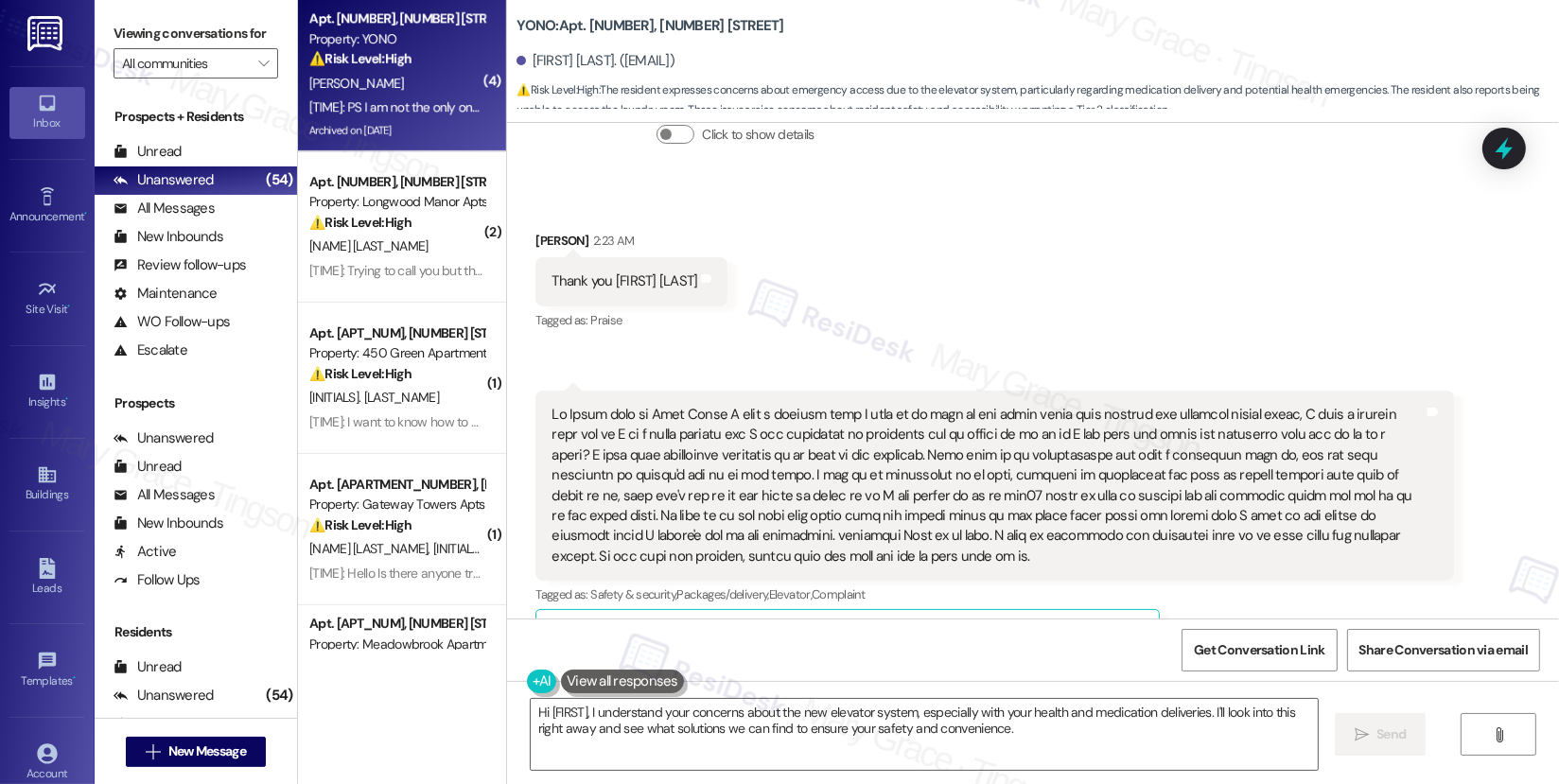 click at bounding box center (987, 485) 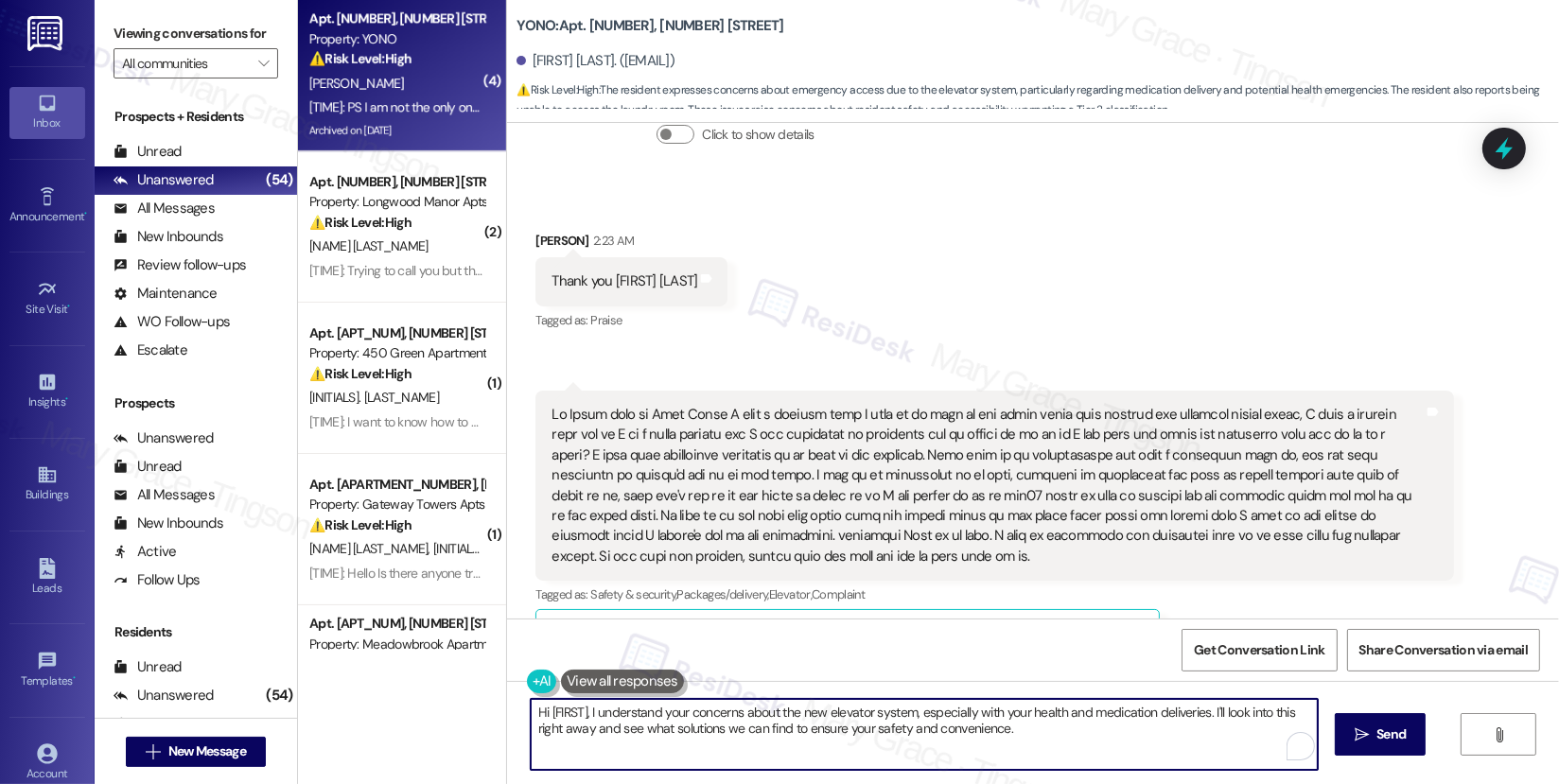 drag, startPoint x: 730, startPoint y: 715, endPoint x: 1013, endPoint y: 727, distance: 283.2543 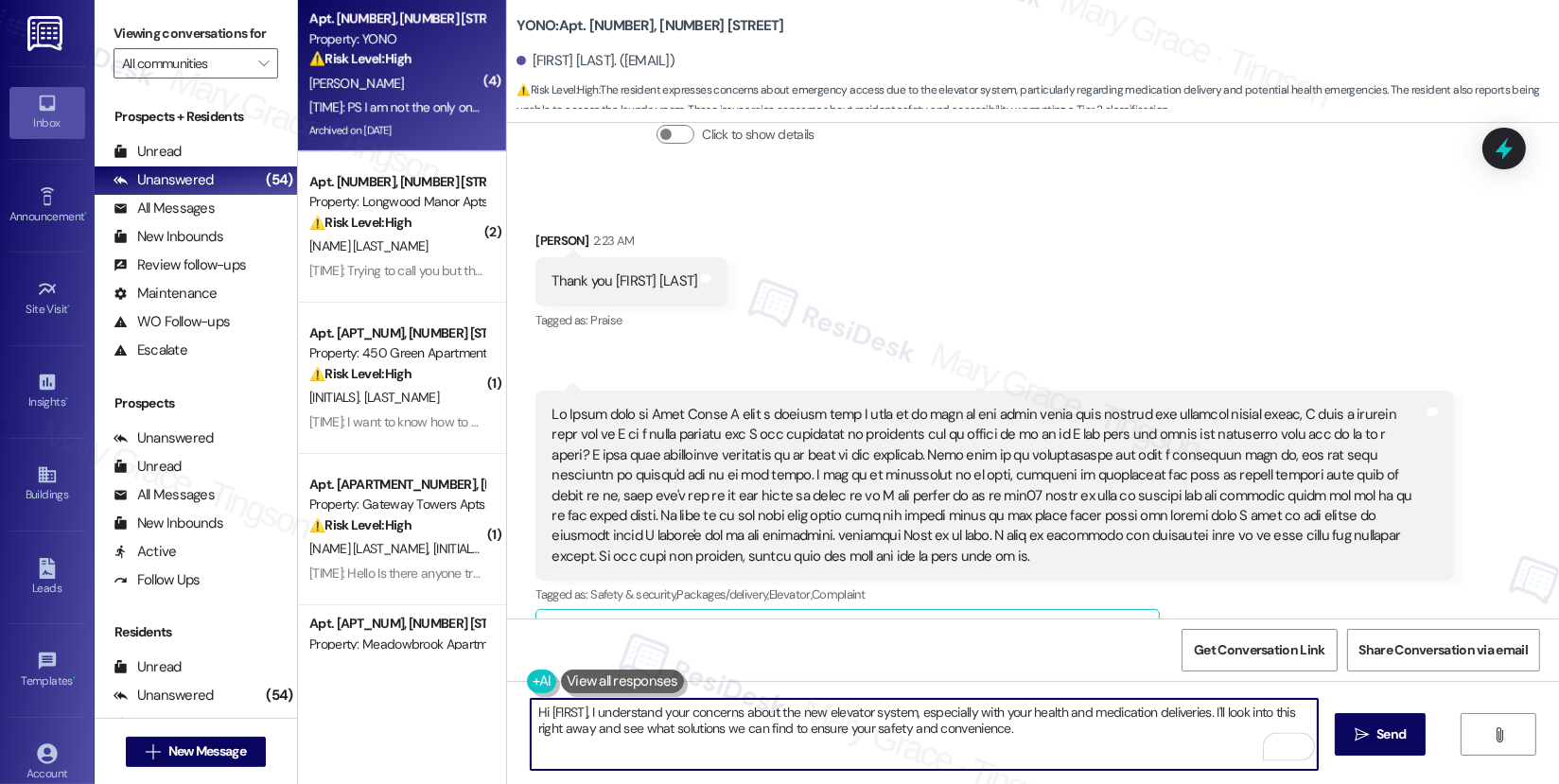 click on "Hi [FIRST], I understand your concerns about the new elevator system, especially with your health and medication deliveries. I'll look into this right away and see what solutions we can find to ensure your safety and convenience." at bounding box center [924, 734] 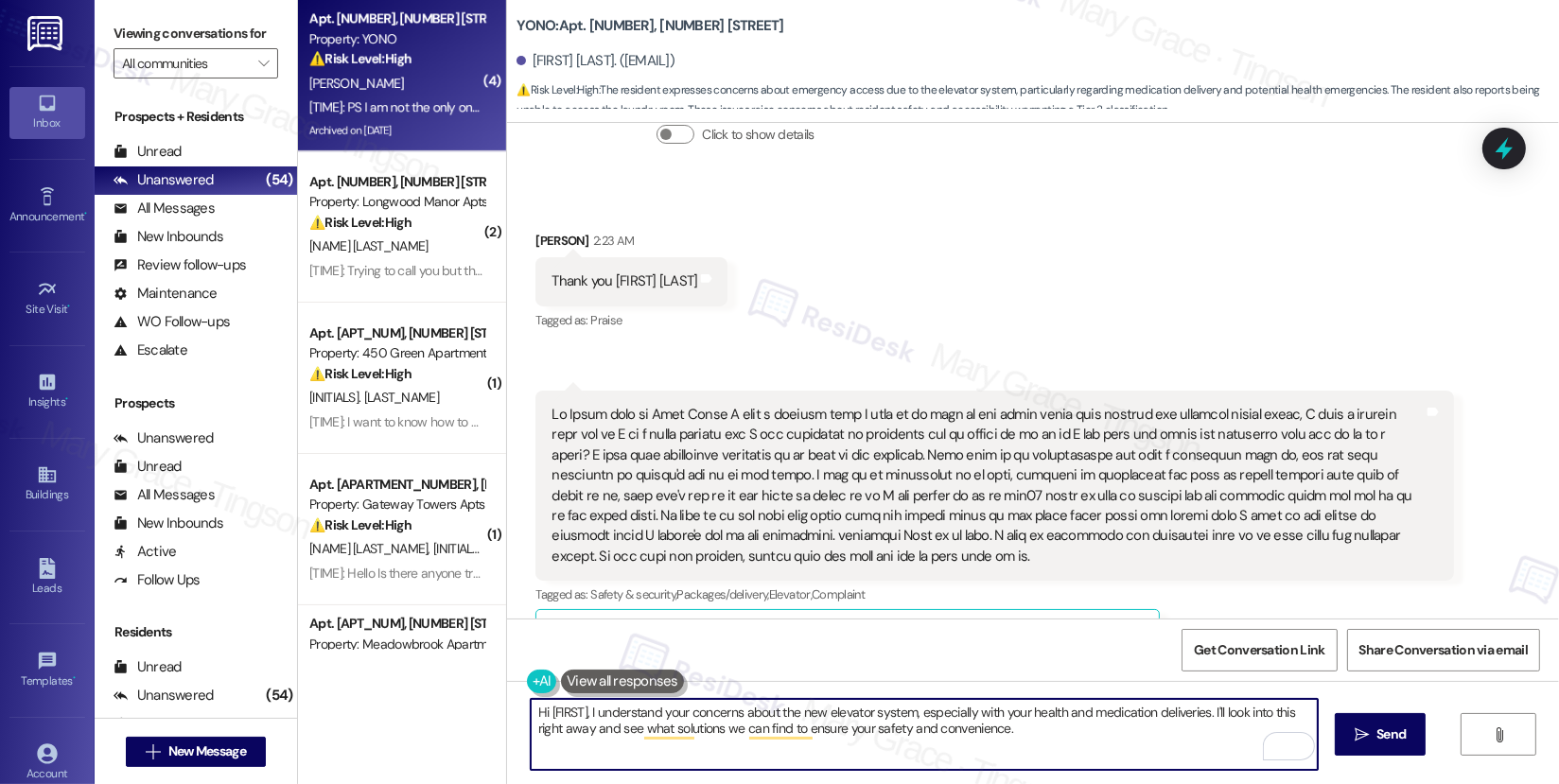 click on "Hi [FIRST], I understand your concerns about the new elevator system, especially with your health and medication deliveries. I'll look into this right away and see what solutions we can find to ensure your safety and convenience." at bounding box center (924, 734) 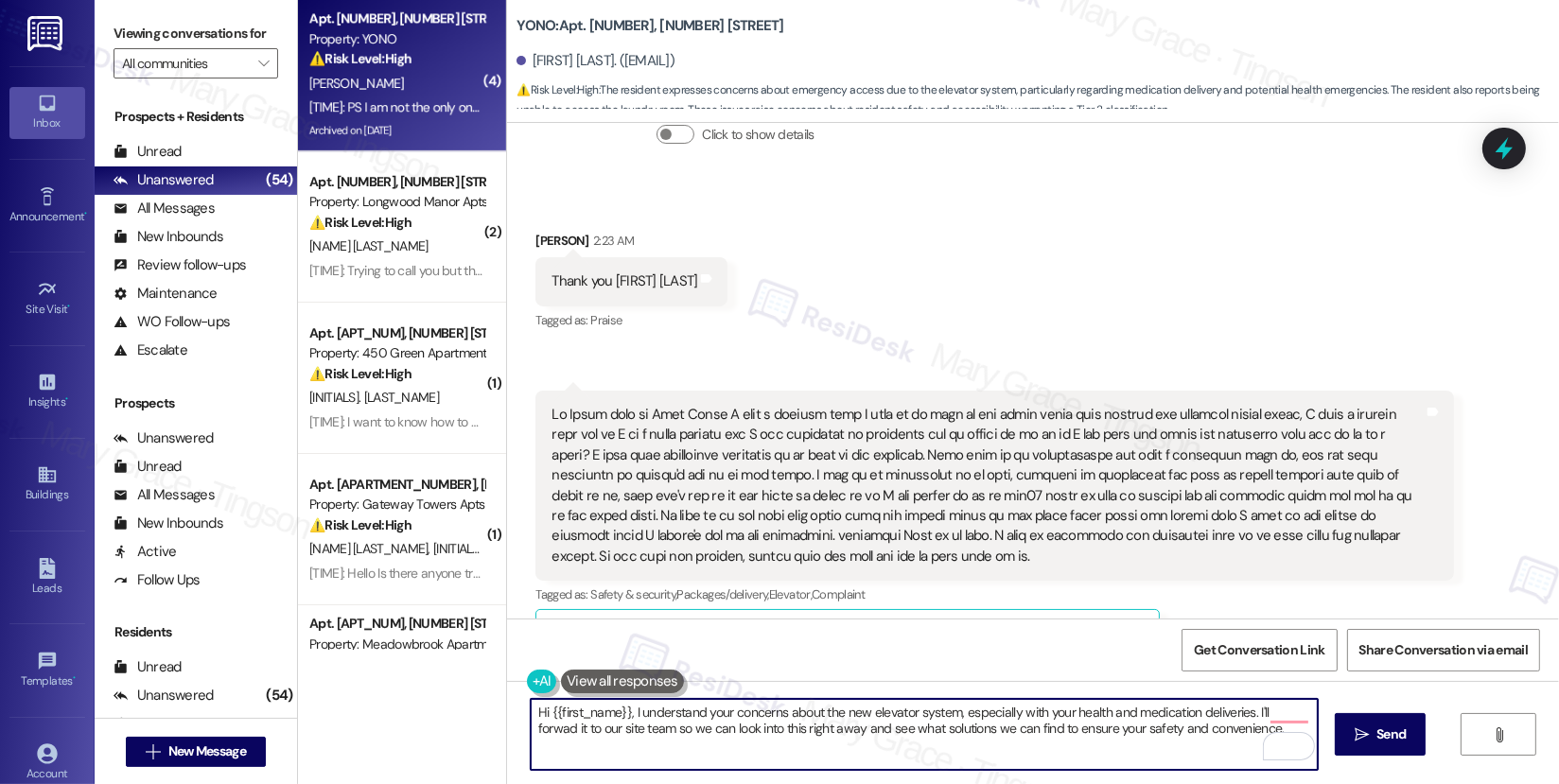click on "Hi {{first_name}}, I understand your concerns about the new elevator system, especially with your health and medication deliveries. I'll forwad it to our site team so we can look into this right away and see what solutions we can find to ensure your safety and convenience." at bounding box center (924, 734) 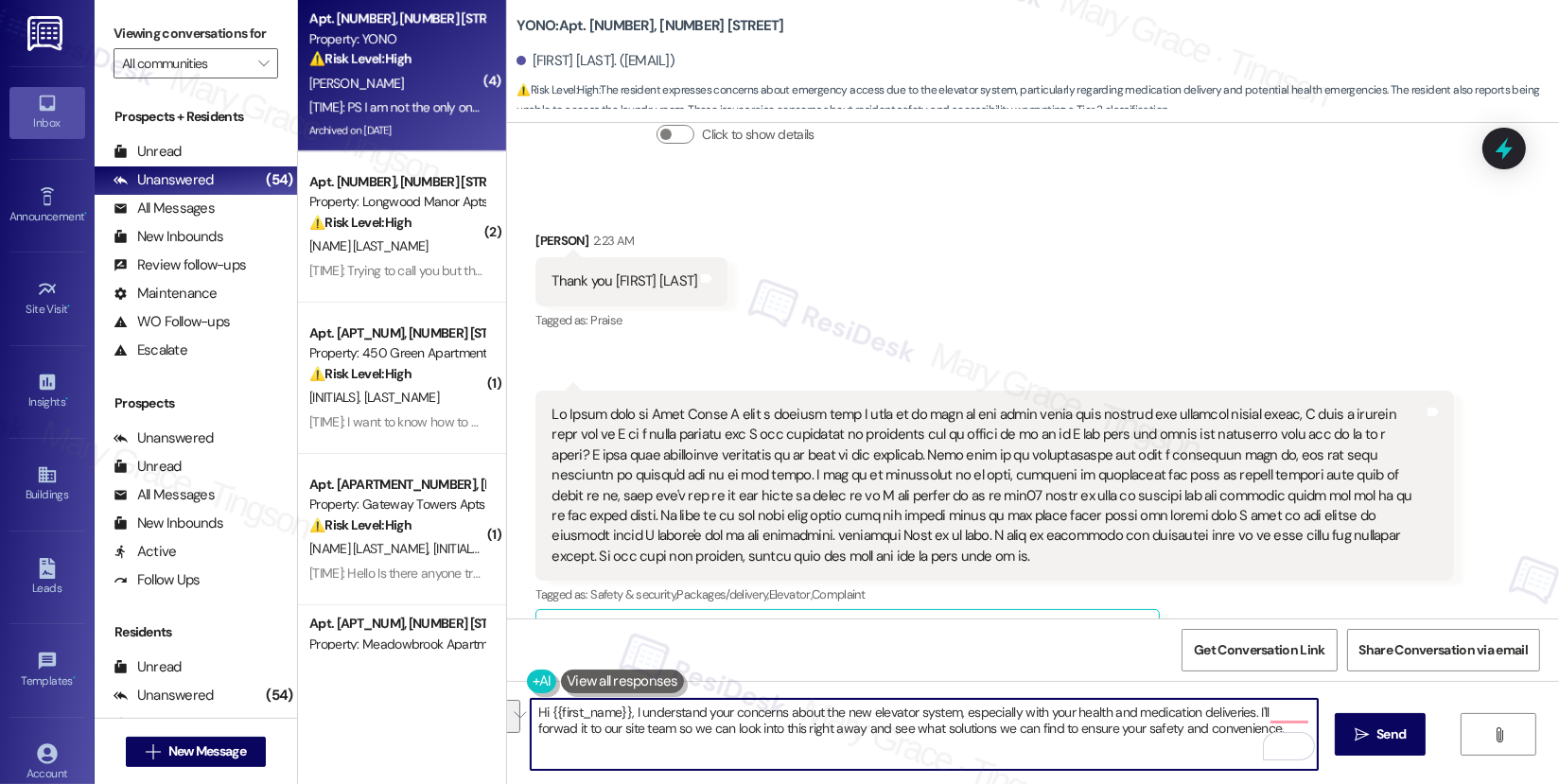 click on "Hi {{first_name}}, I understand your concerns about the new elevator system, especially with your health and medication deliveries. I'll forwad it to our site team so we can look into this right away and see what solutions we can find to ensure your safety and convenience." at bounding box center [924, 734] 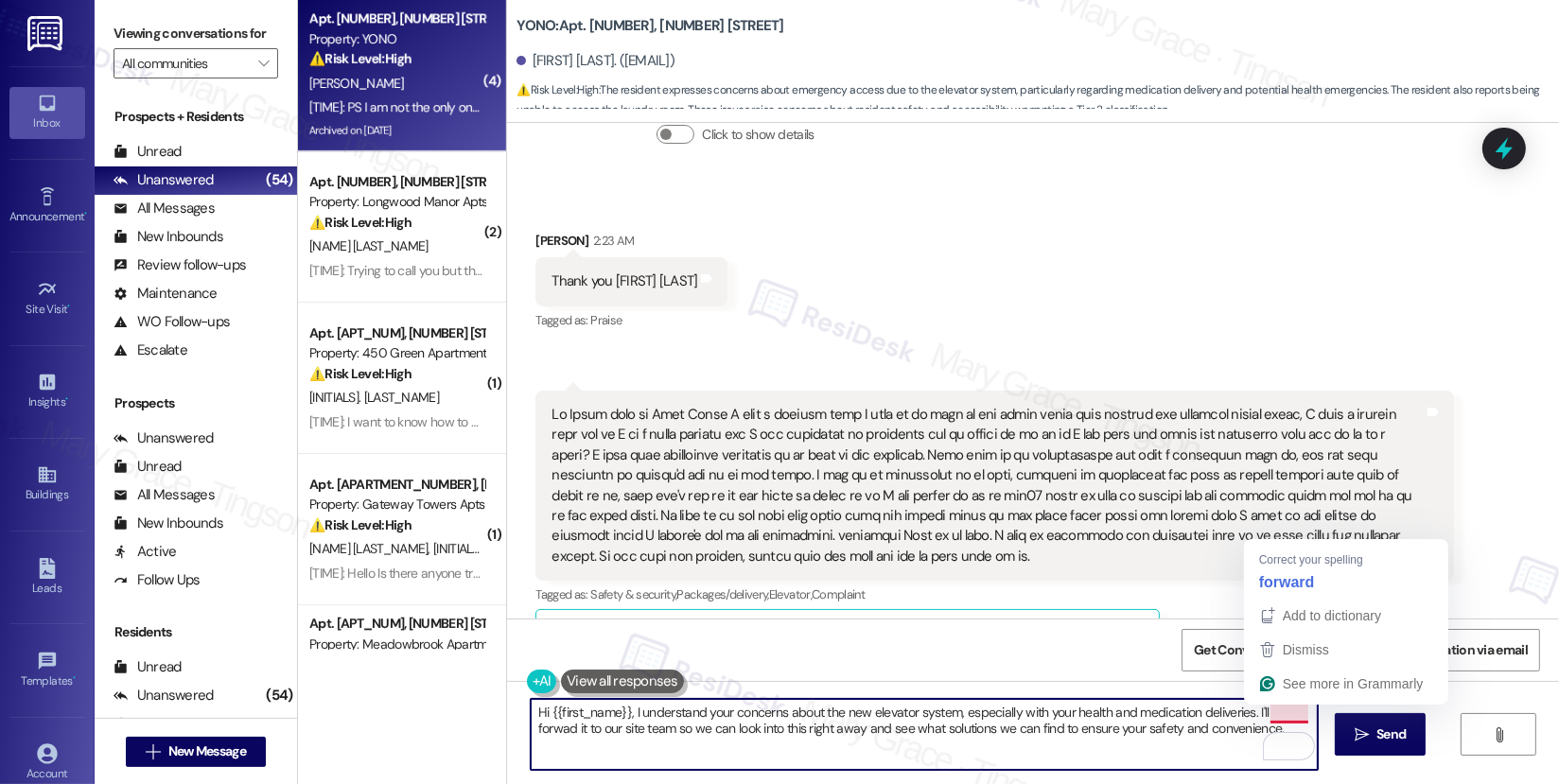 click on "Hi {{first_name}}, I understand your concerns about the new elevator system, especially with your health and medication deliveries. I'll forwad it to our site team so we can look into this right away and see what solutions we can find to ensure your safety and convenience." at bounding box center [924, 734] 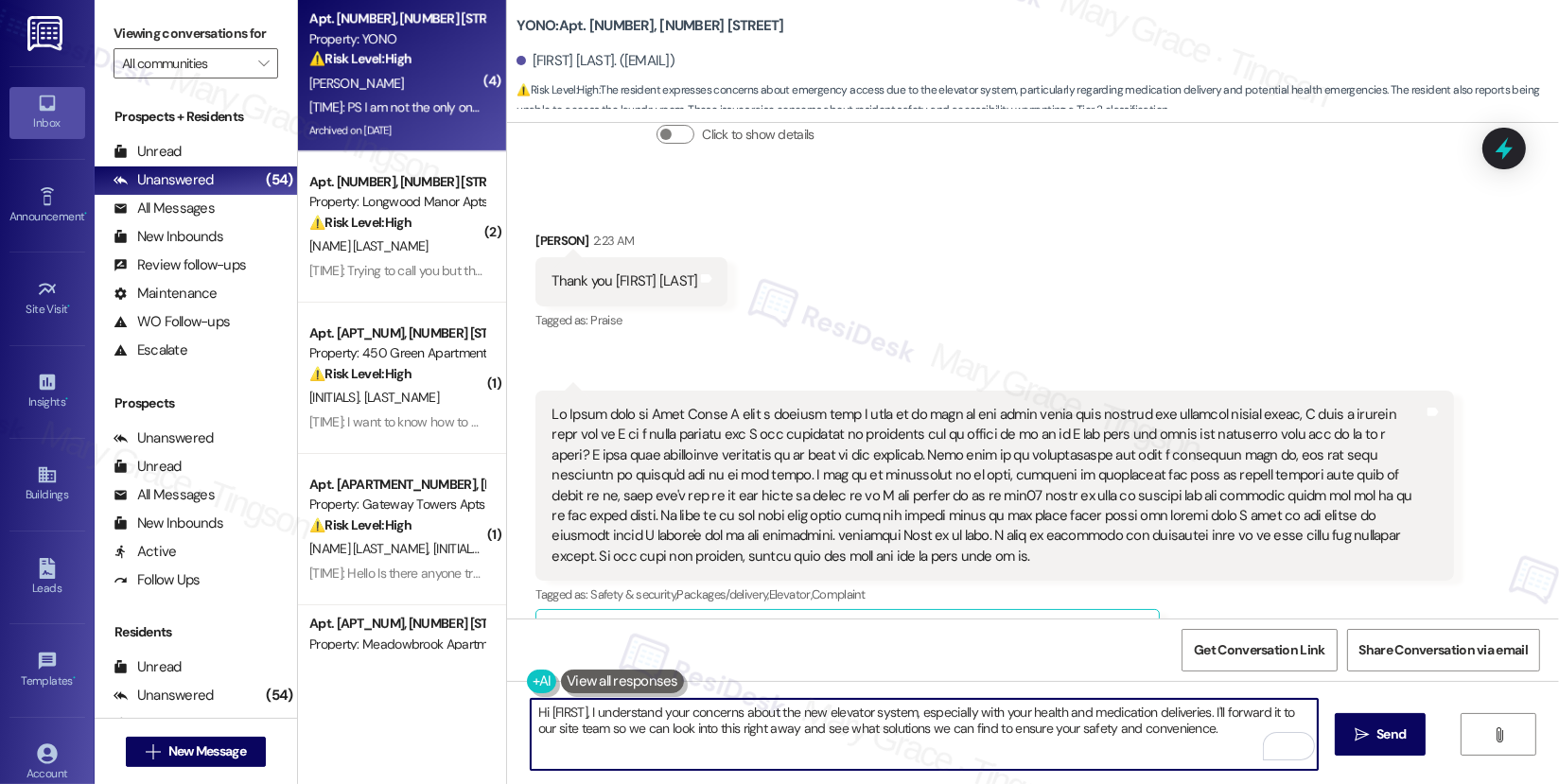 click on "Hi [FIRST], I understand your concerns about the new elevator system, especially with your health and medication deliveries. I'll forward it to our site team so we can look into this right away and see what solutions we can find to ensure your safety and convenience." at bounding box center (924, 734) 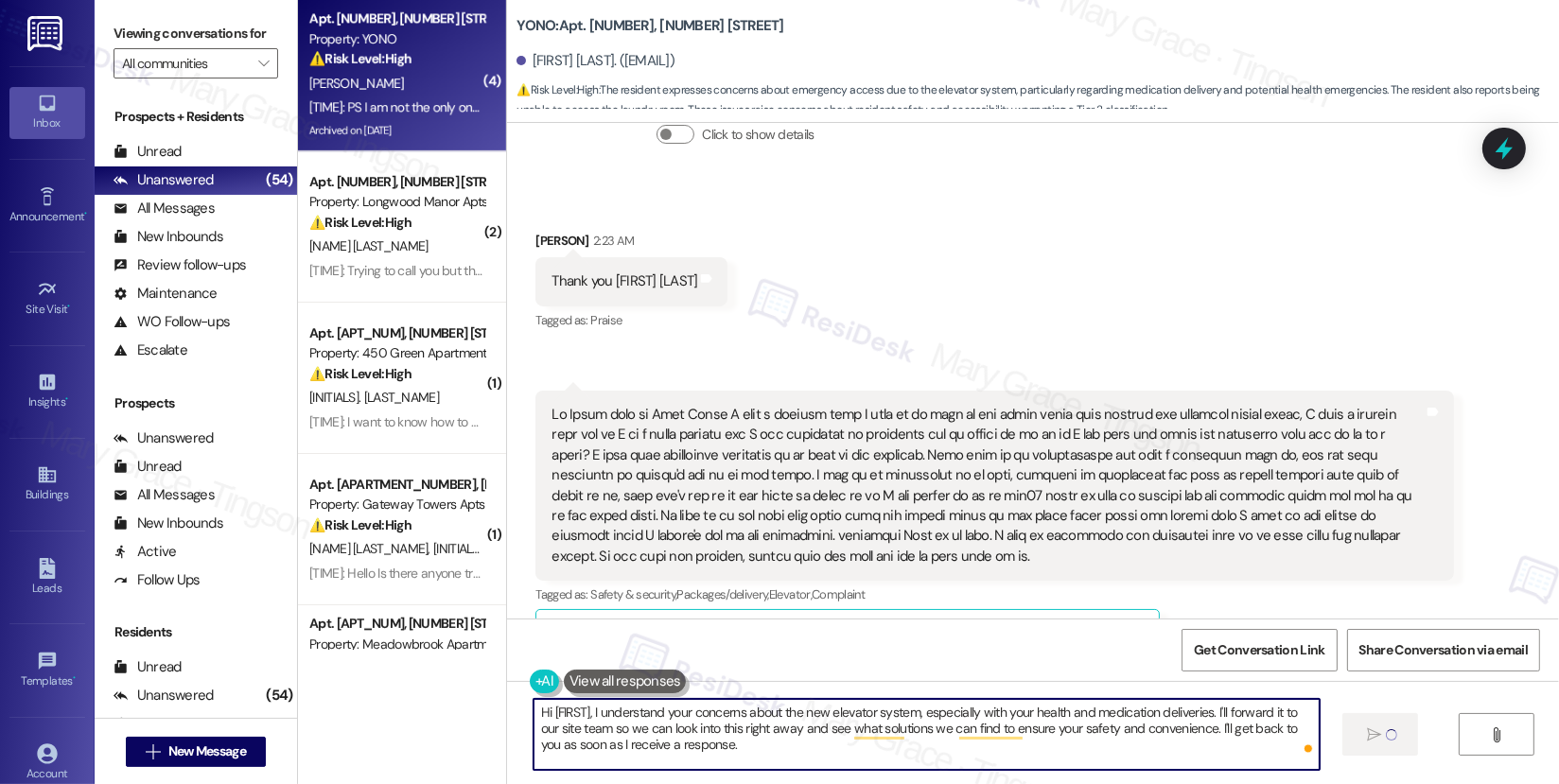 type on "Hi [FIRST], I understand your concerns about the new elevator system, especially with your health and medication deliveries. I'll forward it to our site team so we can look into this right away and see what solutions we can find to ensure your safety and convenience. I'll get back to you as soon as I receive a response." 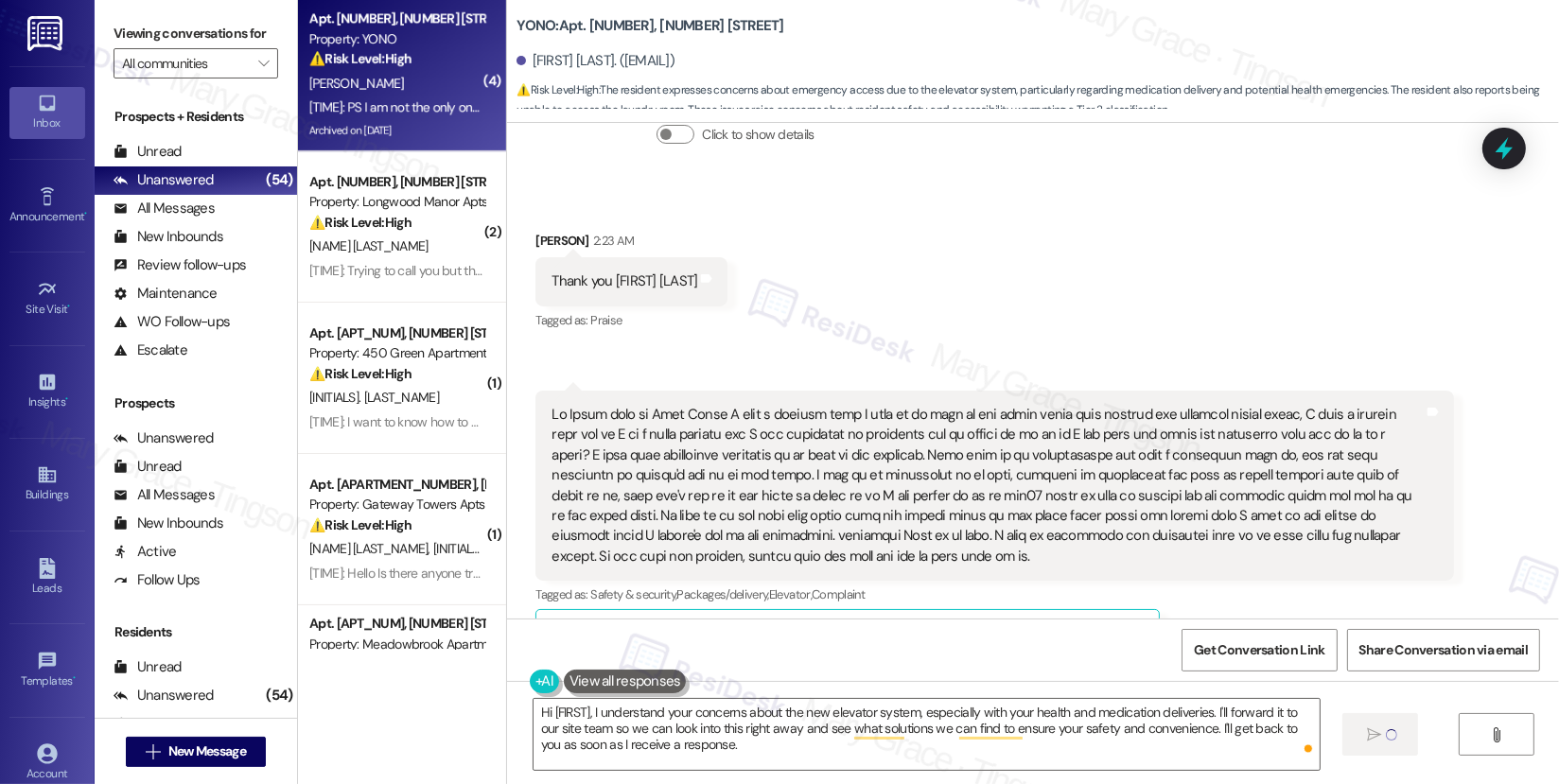 type 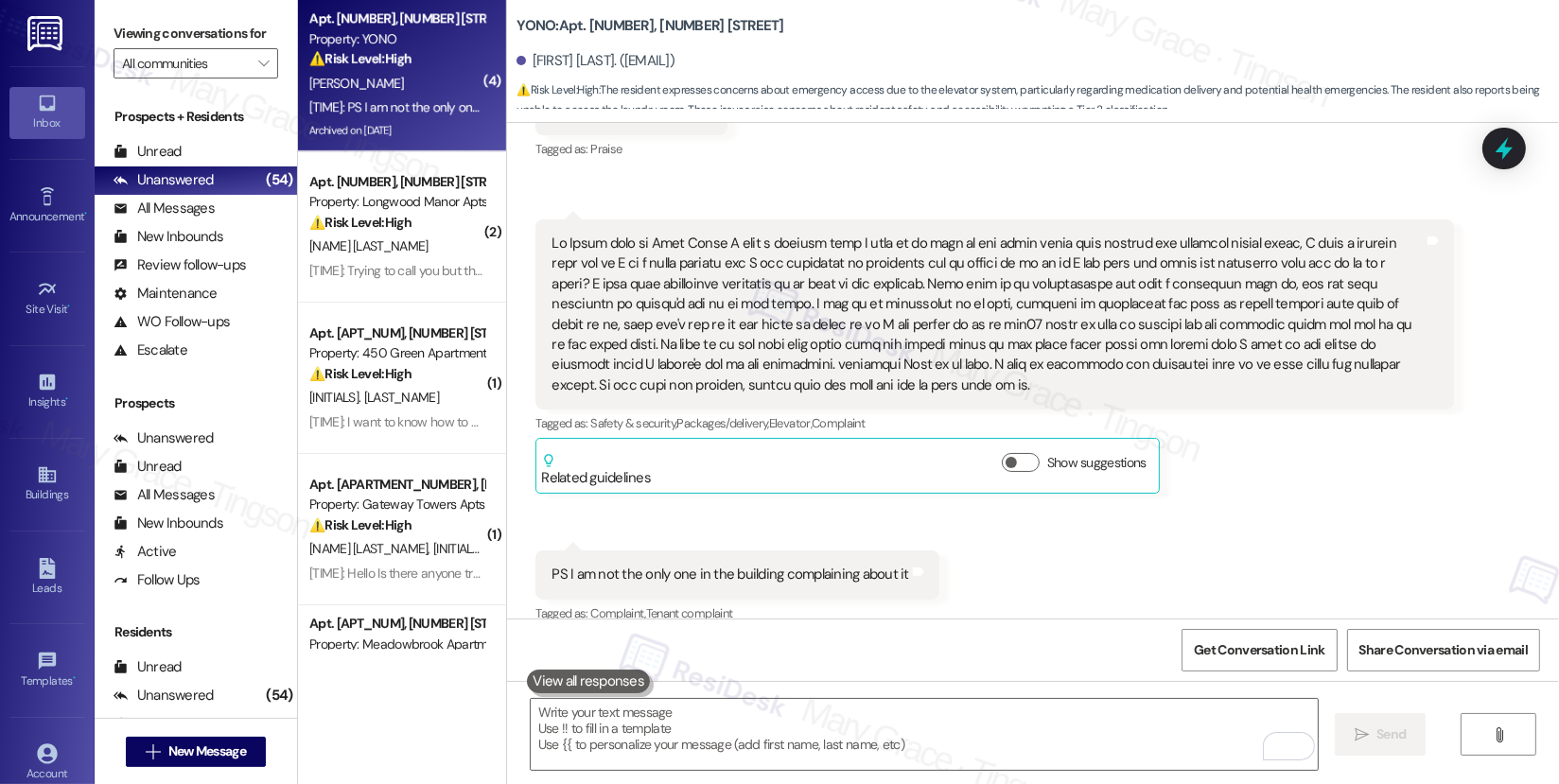 scroll, scrollTop: 42254, scrollLeft: 0, axis: vertical 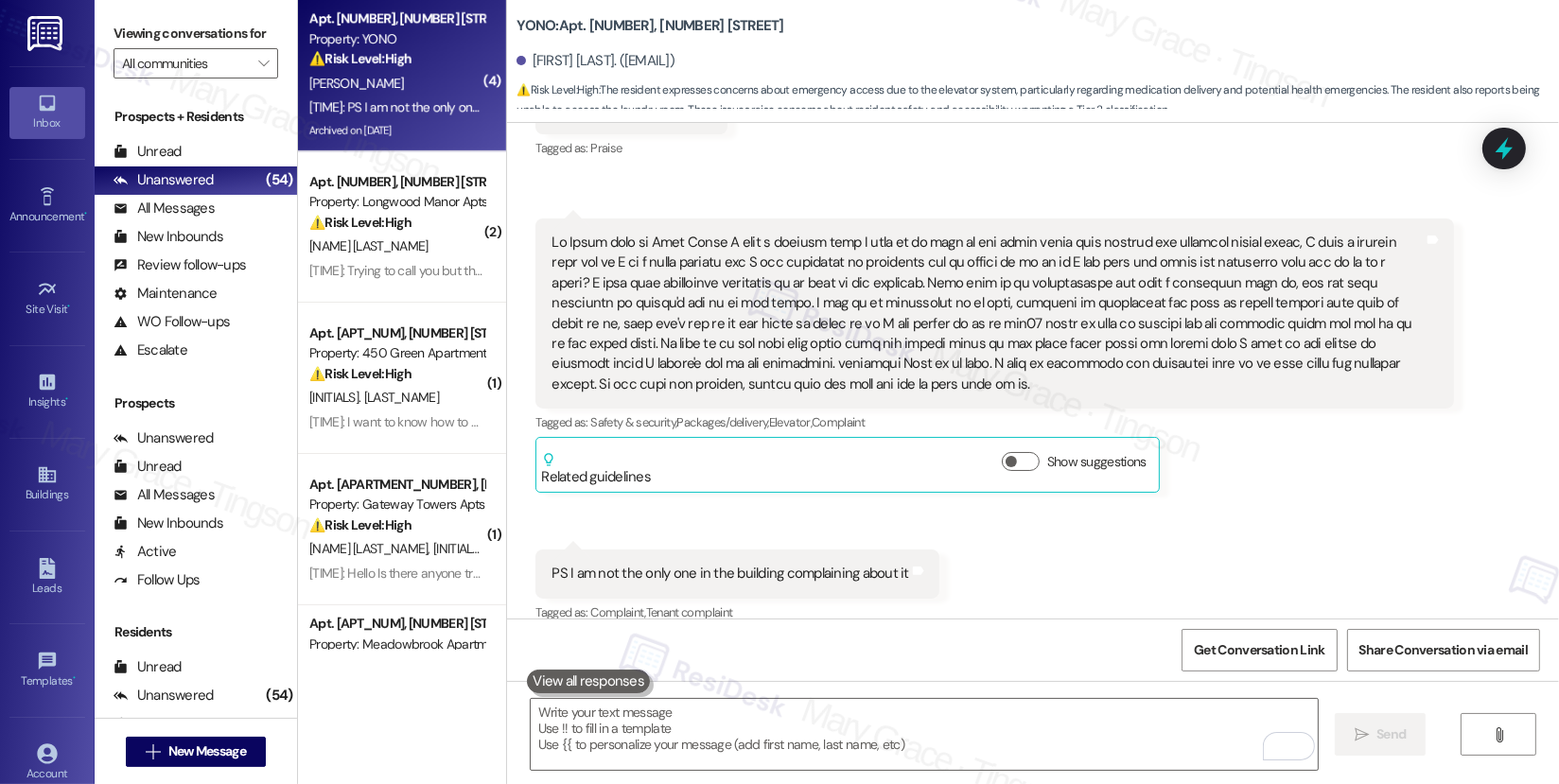 drag, startPoint x: 635, startPoint y: 537, endPoint x: 765, endPoint y: 579, distance: 136.61625 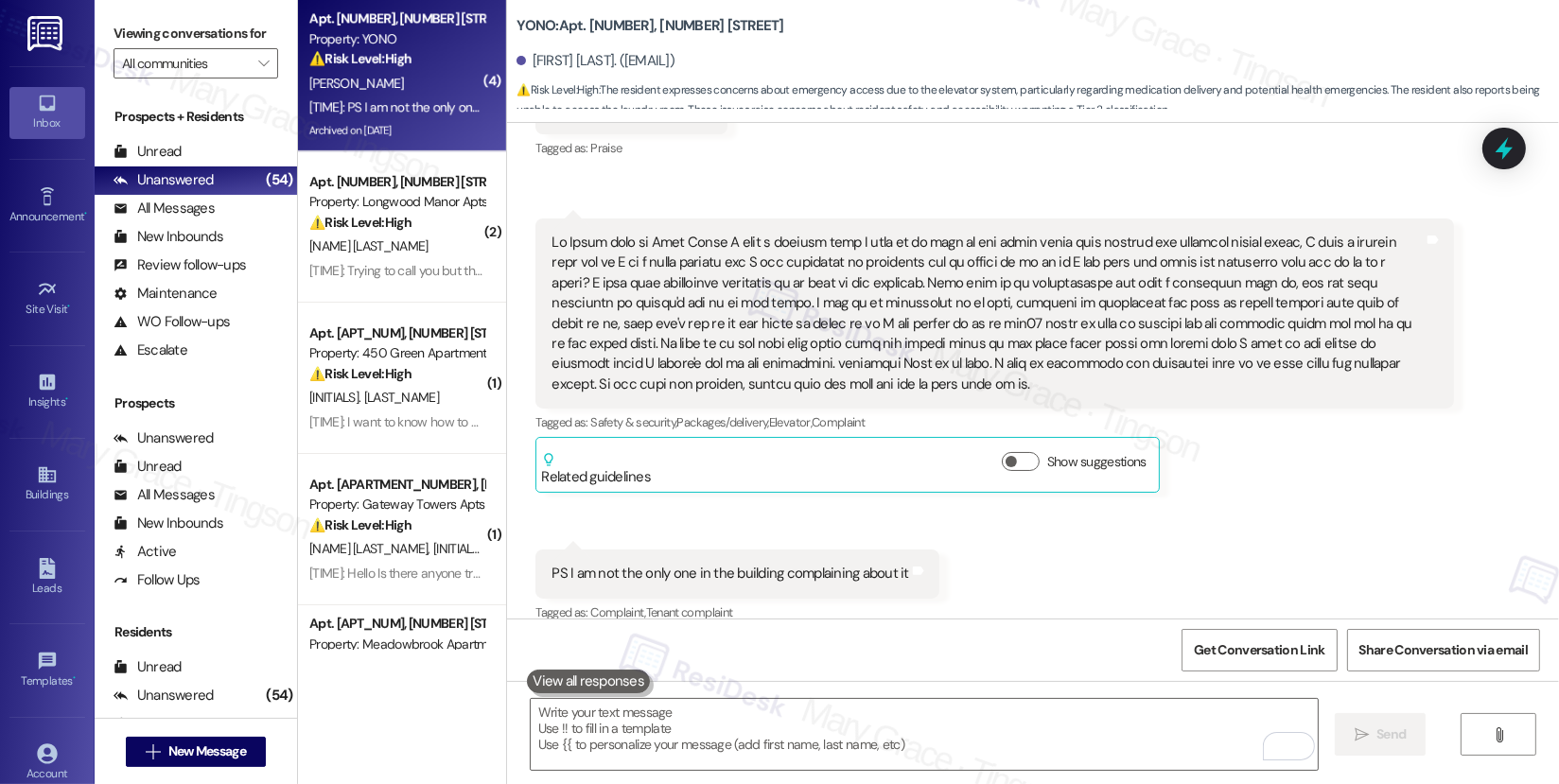 copy on "Hi [PERSON_NAME], I understand your concerns about the new elevator system, especially with your health and medication deliveries. I'll forward it to our site team so we can look into this right away and see what solutions we can find to ensure your safety and convenience. I'll get back to you as soon as I receive a response." 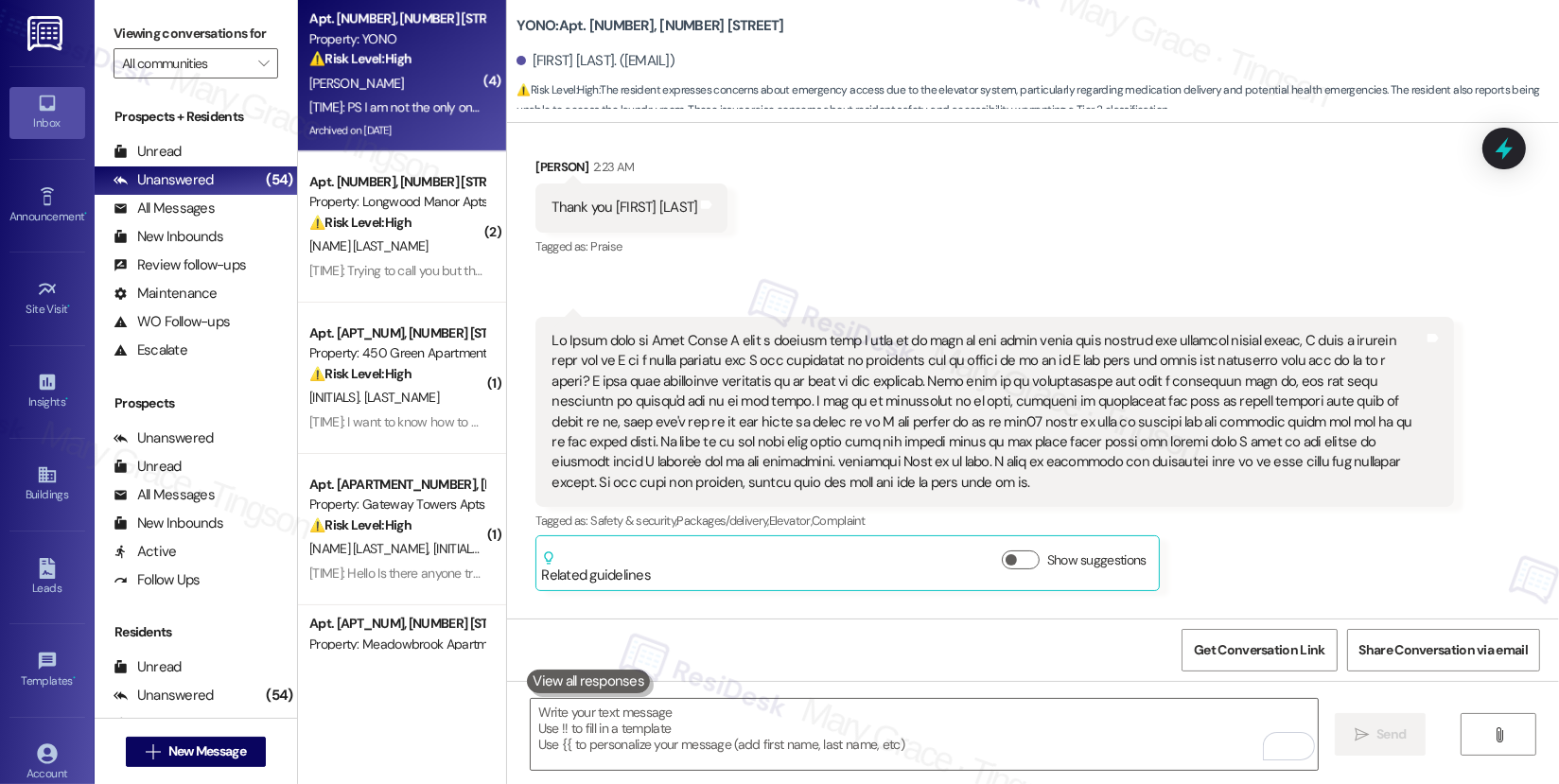 scroll, scrollTop: 42085, scrollLeft: 0, axis: vertical 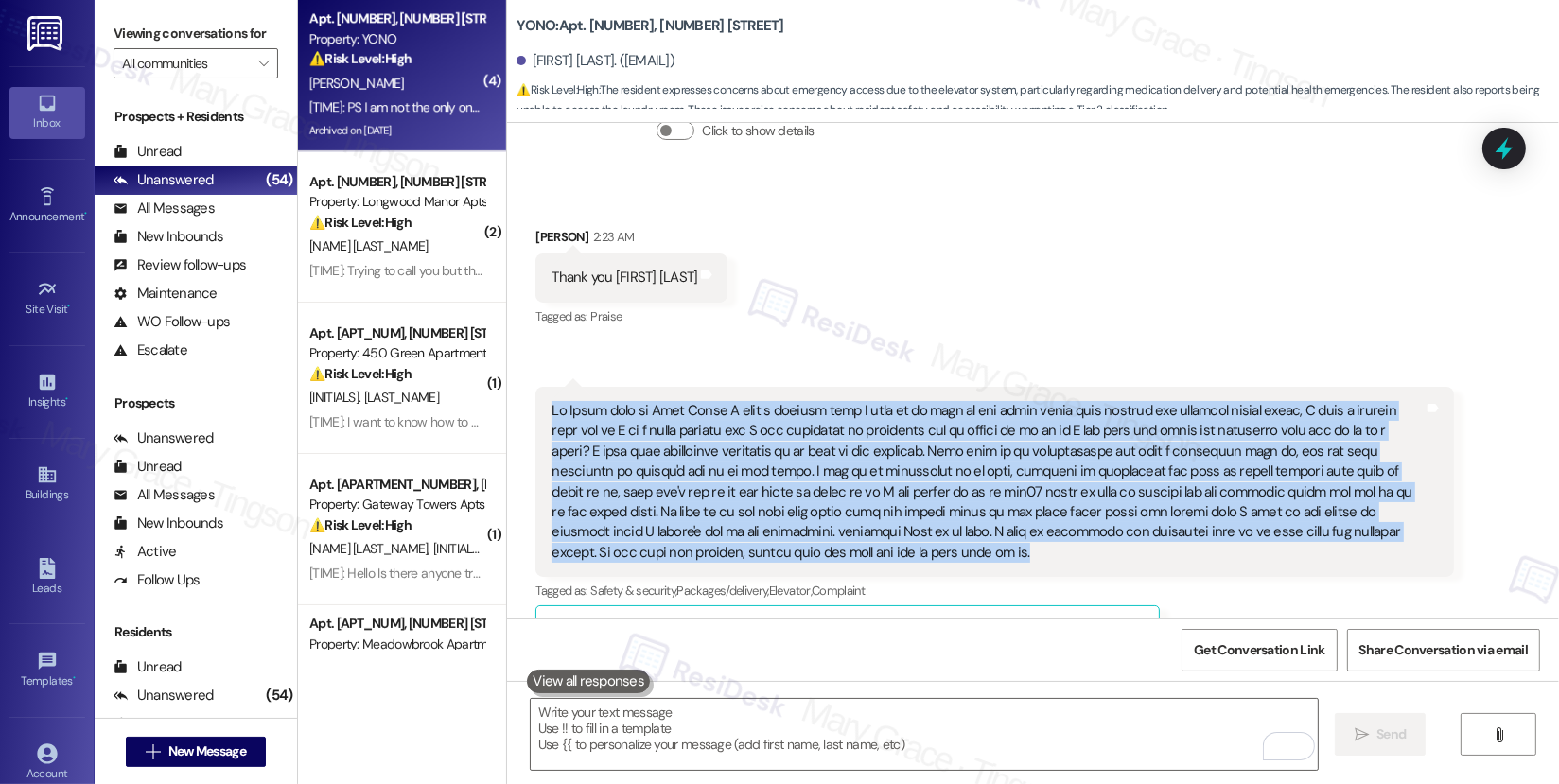 drag, startPoint x: 541, startPoint y: 216, endPoint x: 852, endPoint y: 365, distance: 344.8507 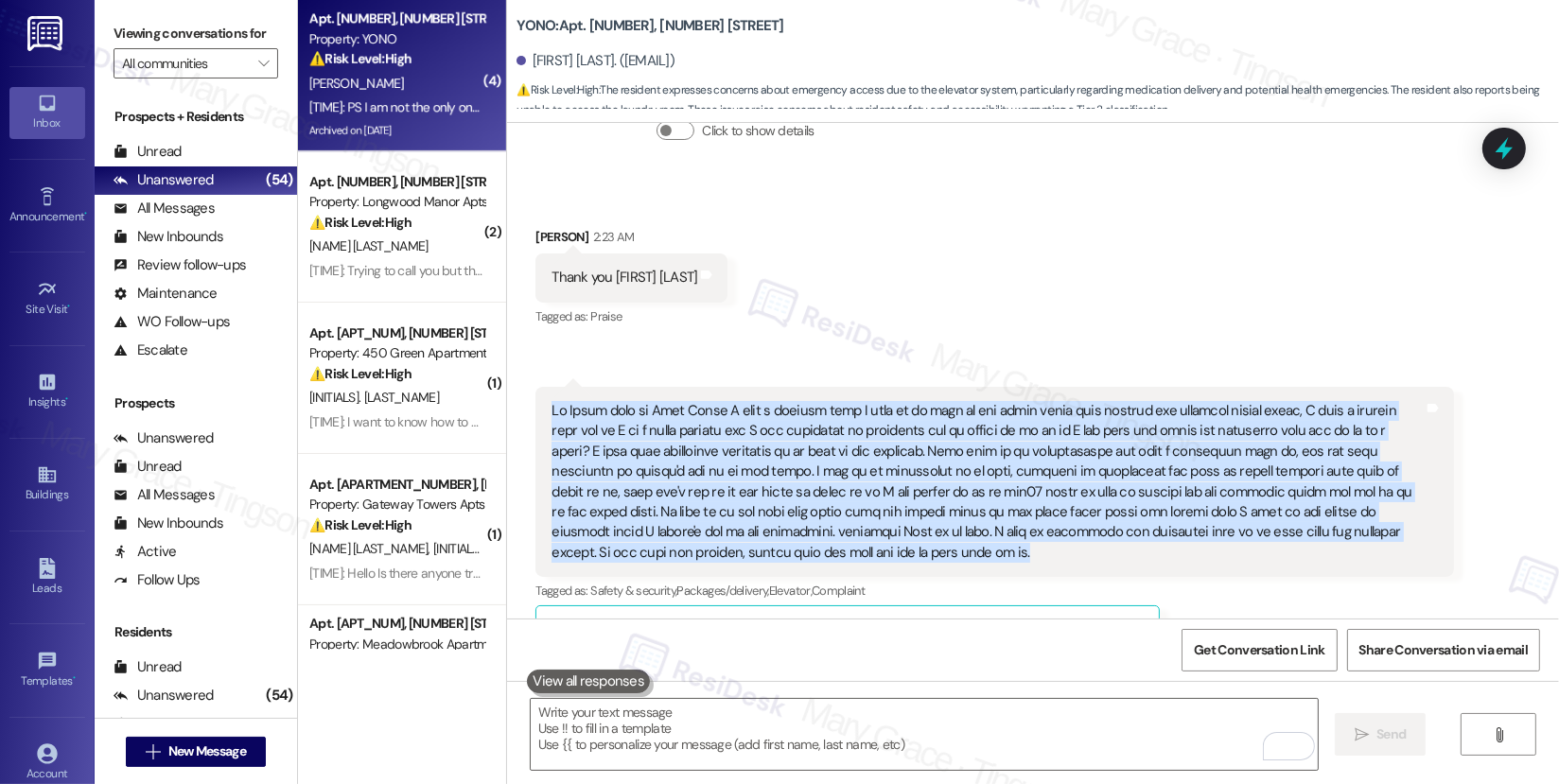 scroll, scrollTop: 42254, scrollLeft: 0, axis: vertical 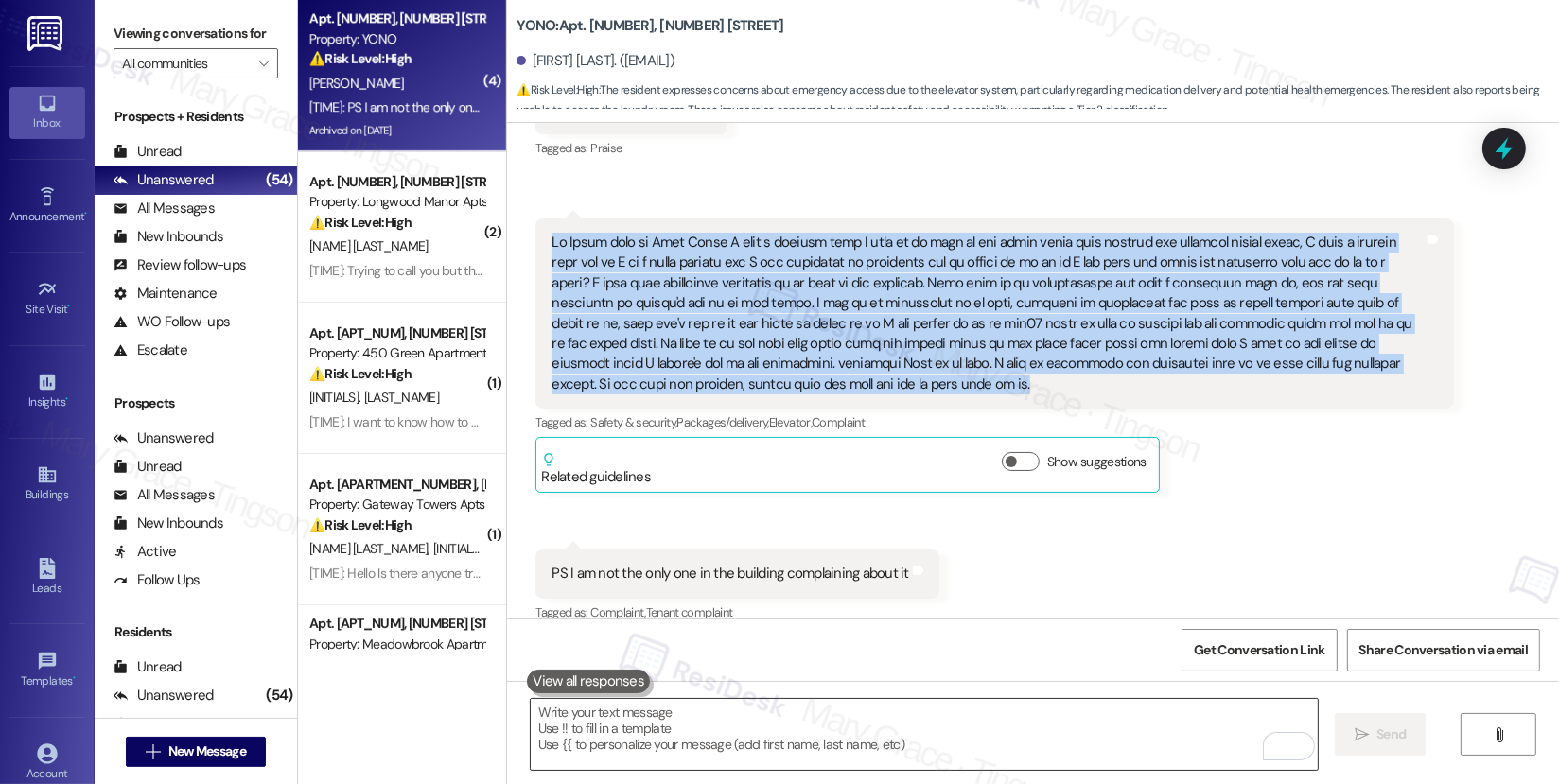 click at bounding box center [924, 734] 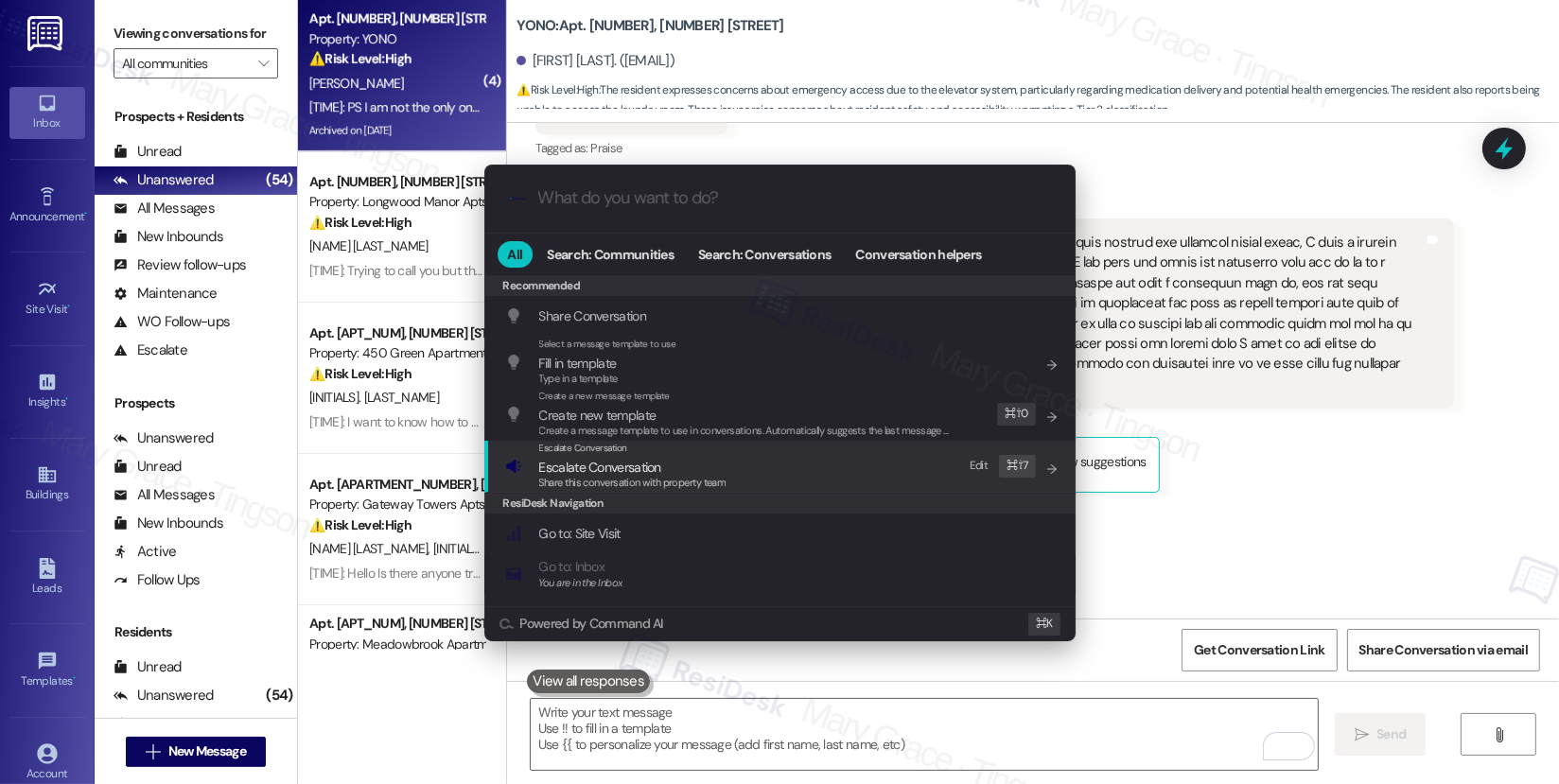 click on "Escalate Conversation" at bounding box center (600, 467) 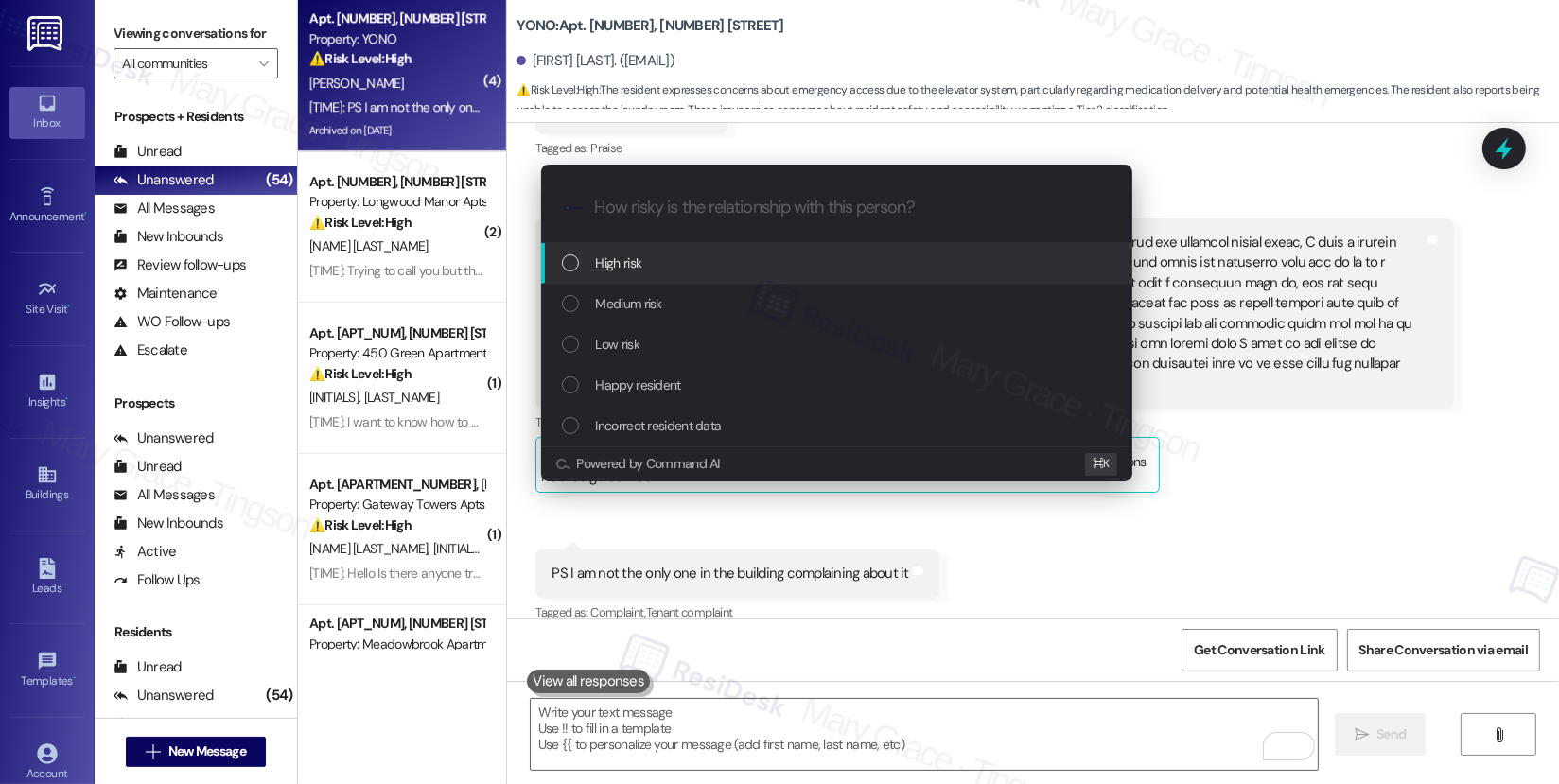 click on "High risk" at bounding box center (838, 263) 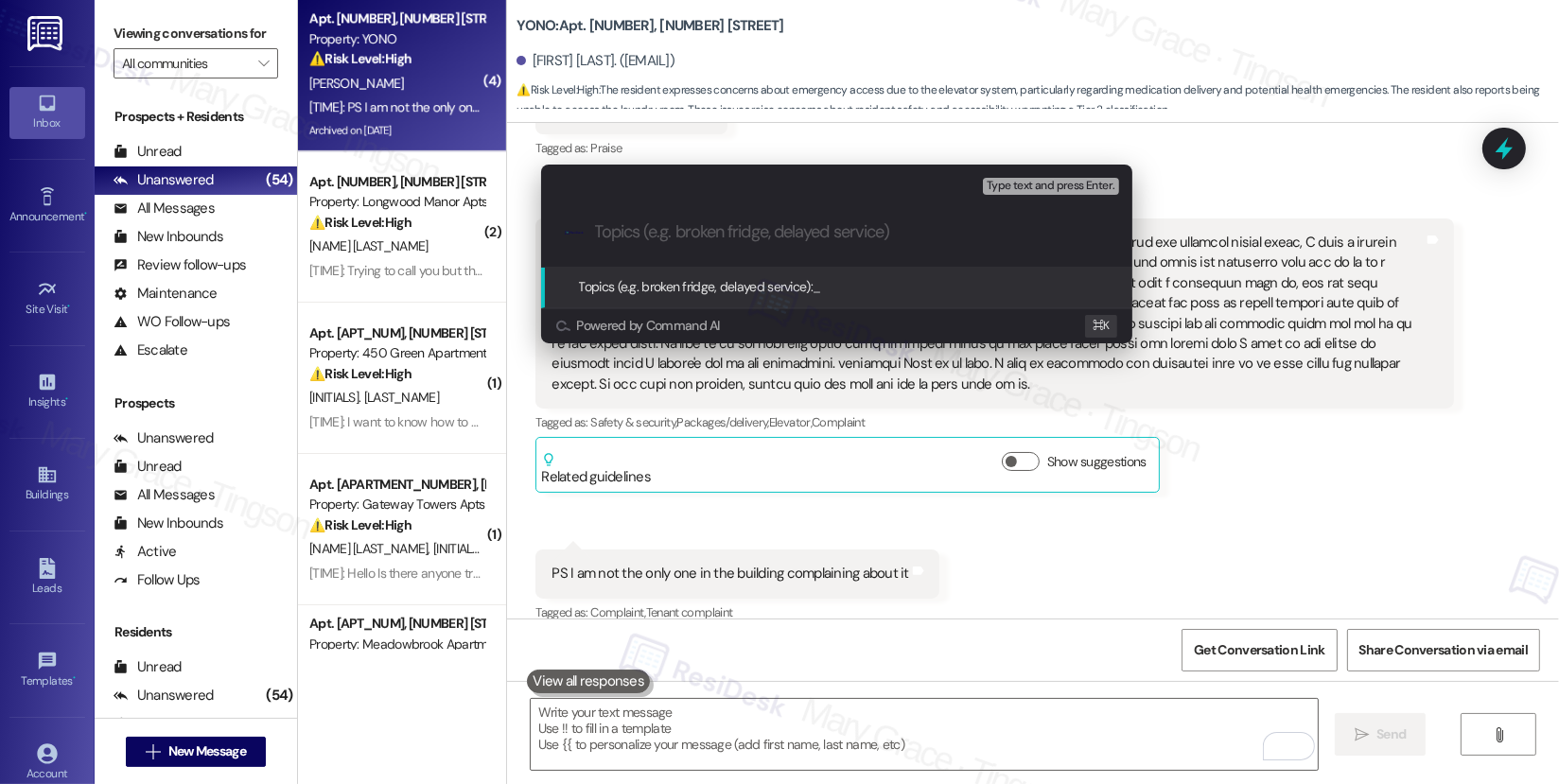 paste on "Resident Concern: Elevator System Impacting Medical Accessibility" 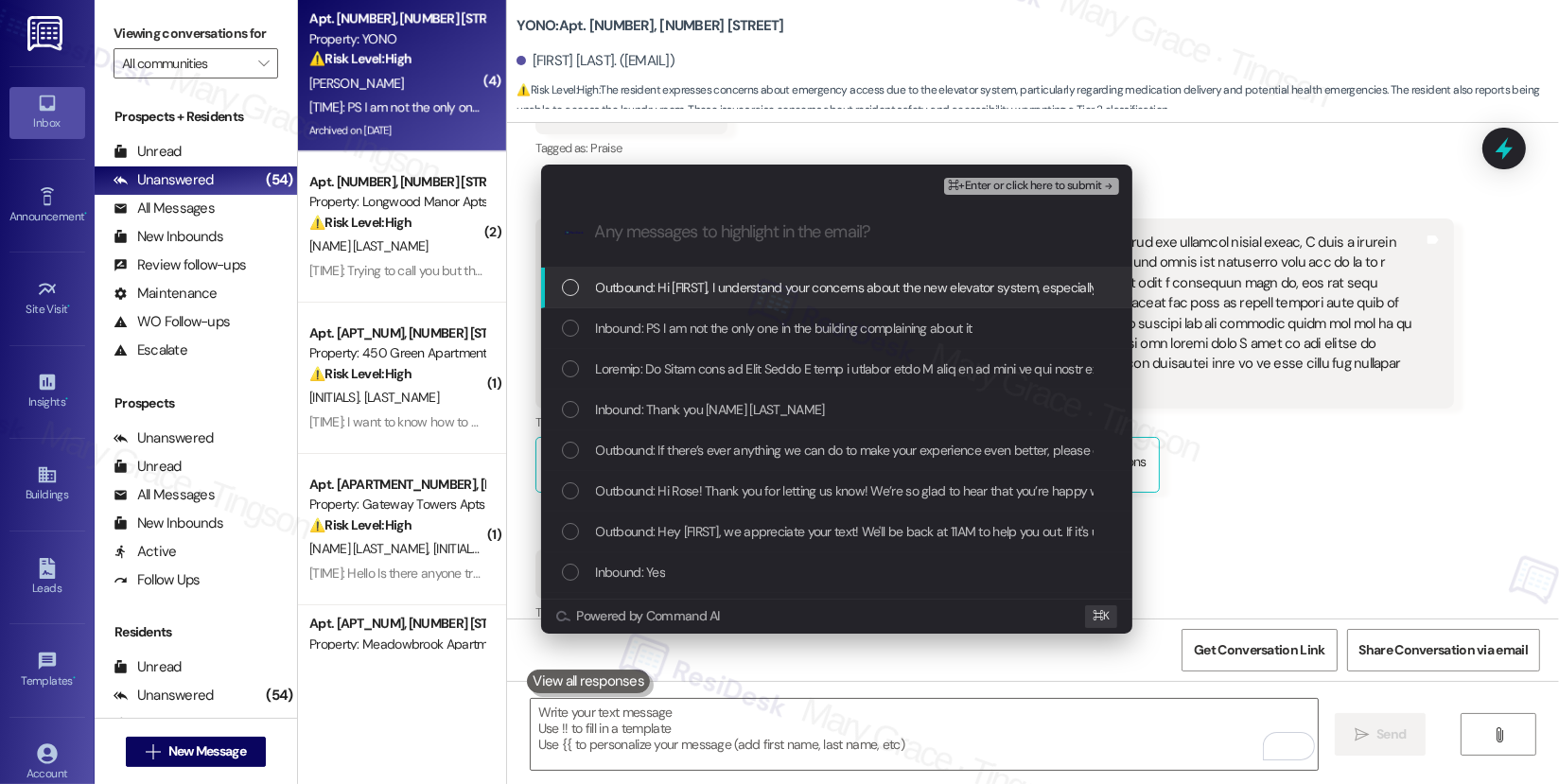 click on "Outbound: Hi [FIRST], I understand your concerns about the new elevator system, especially with your health and medication deliveries. I'll forward it to our site team so we can look into this right away and see what solutions we can find to ensure your safety and convenience. I'll get back to you as soon as I receive a response." at bounding box center (1485, 287) 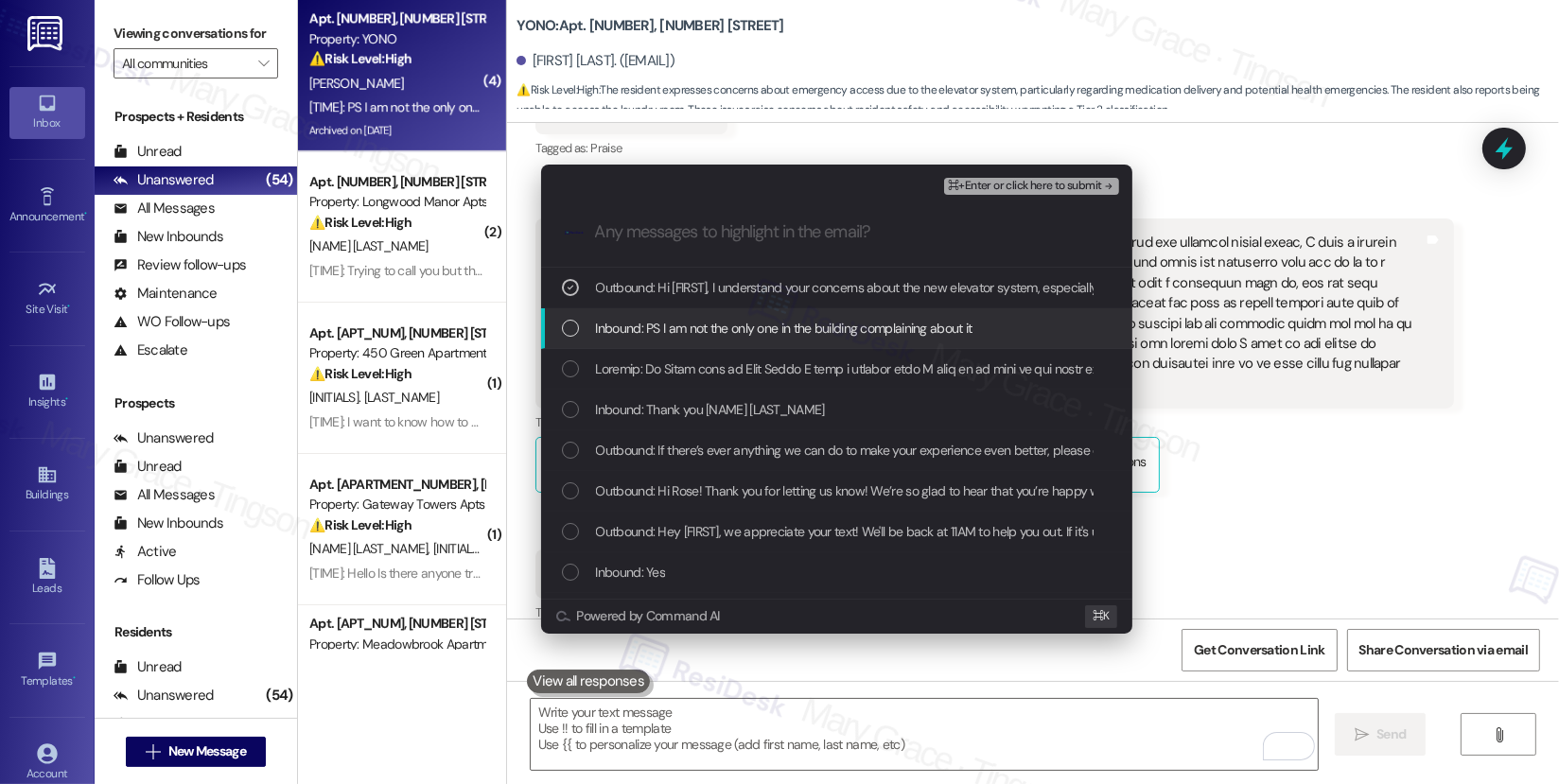 click on "Inbound: PS I am not the only one in the building complaining about it" at bounding box center [784, 328] 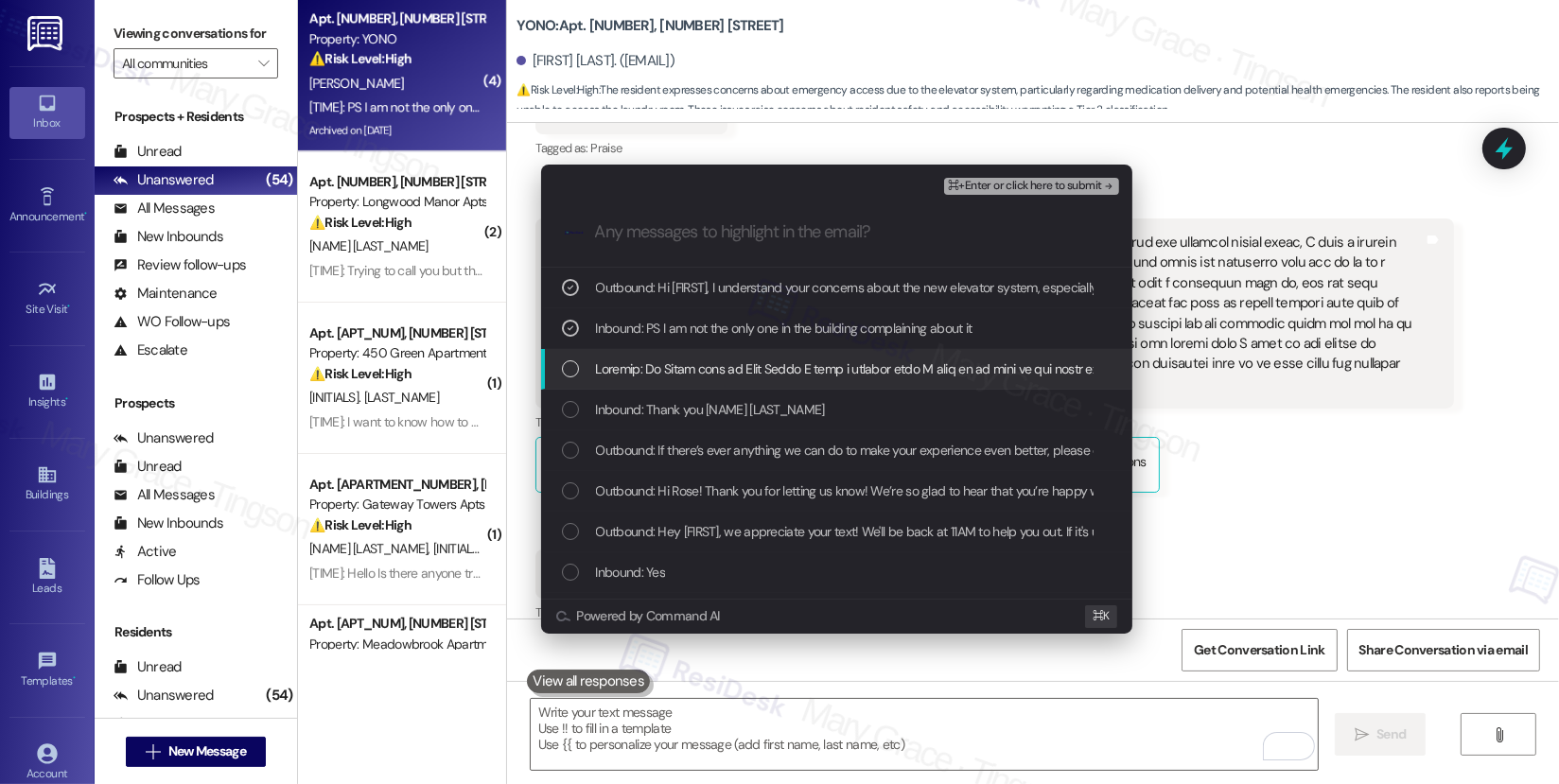 click at bounding box center [3601, 369] 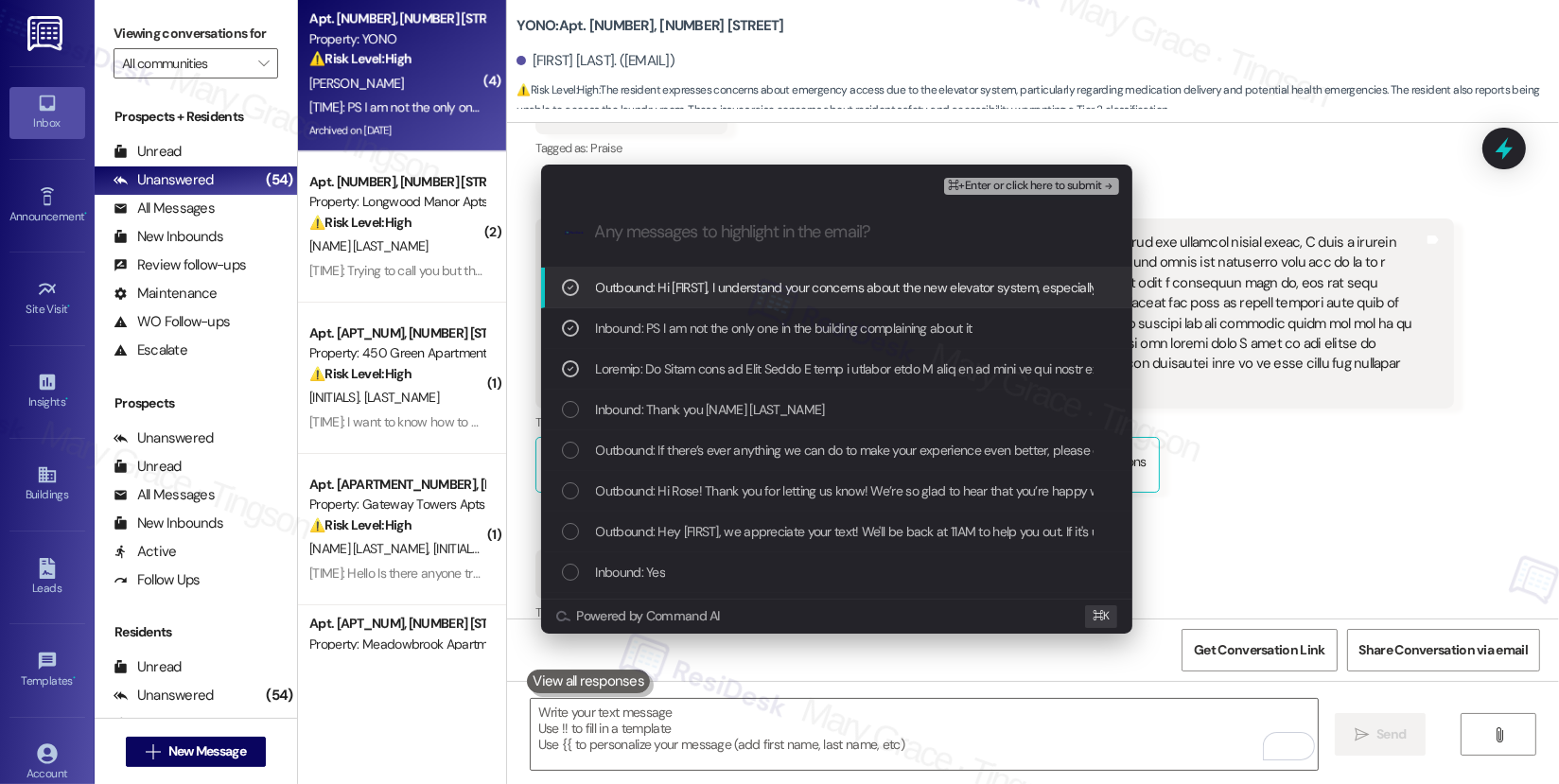 click on "⌘+Enter or click here to submit" at bounding box center [1025, 186] 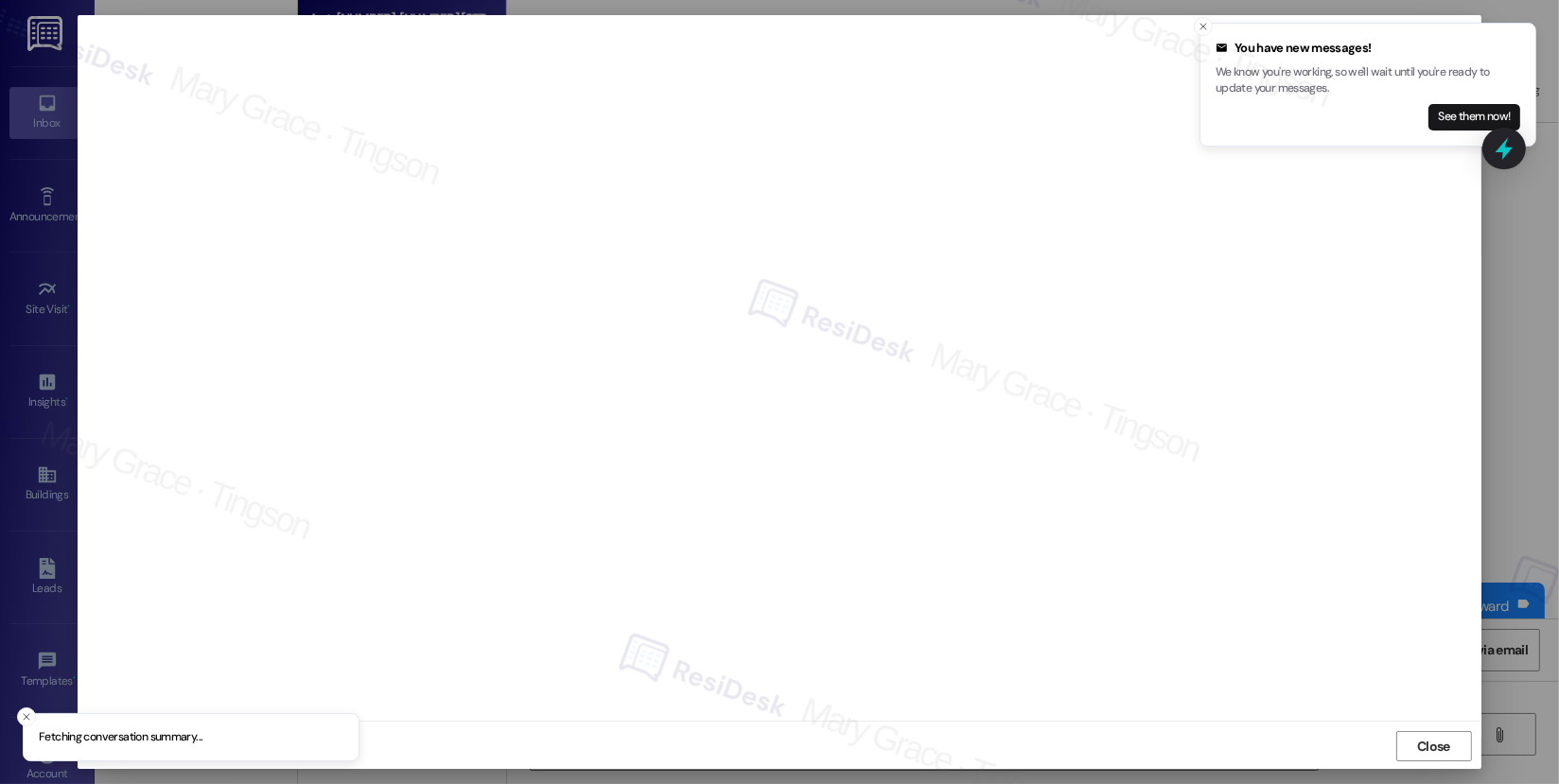 scroll, scrollTop: 42385, scrollLeft: 0, axis: vertical 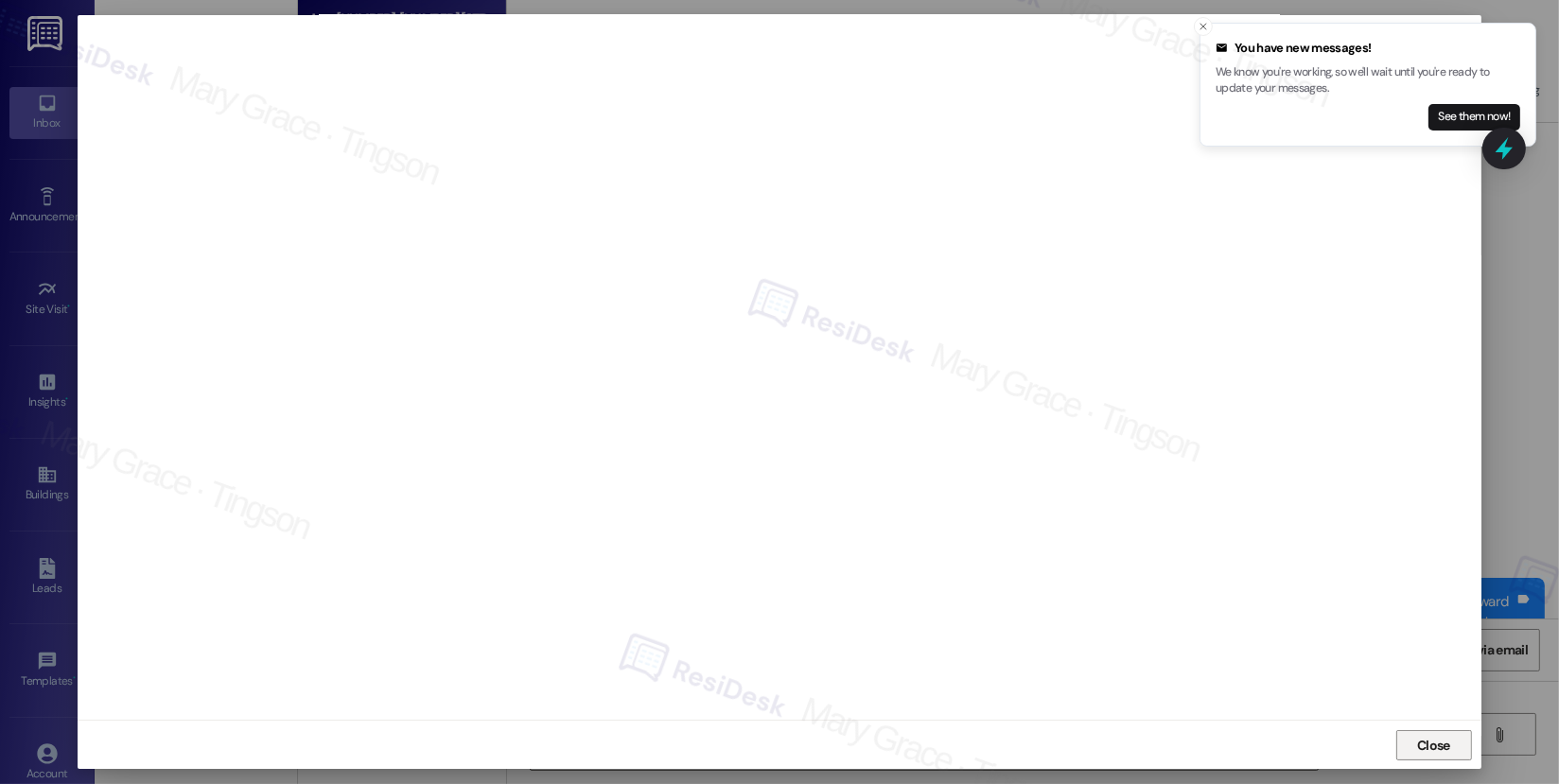 click on "Close" at bounding box center [1433, 745] 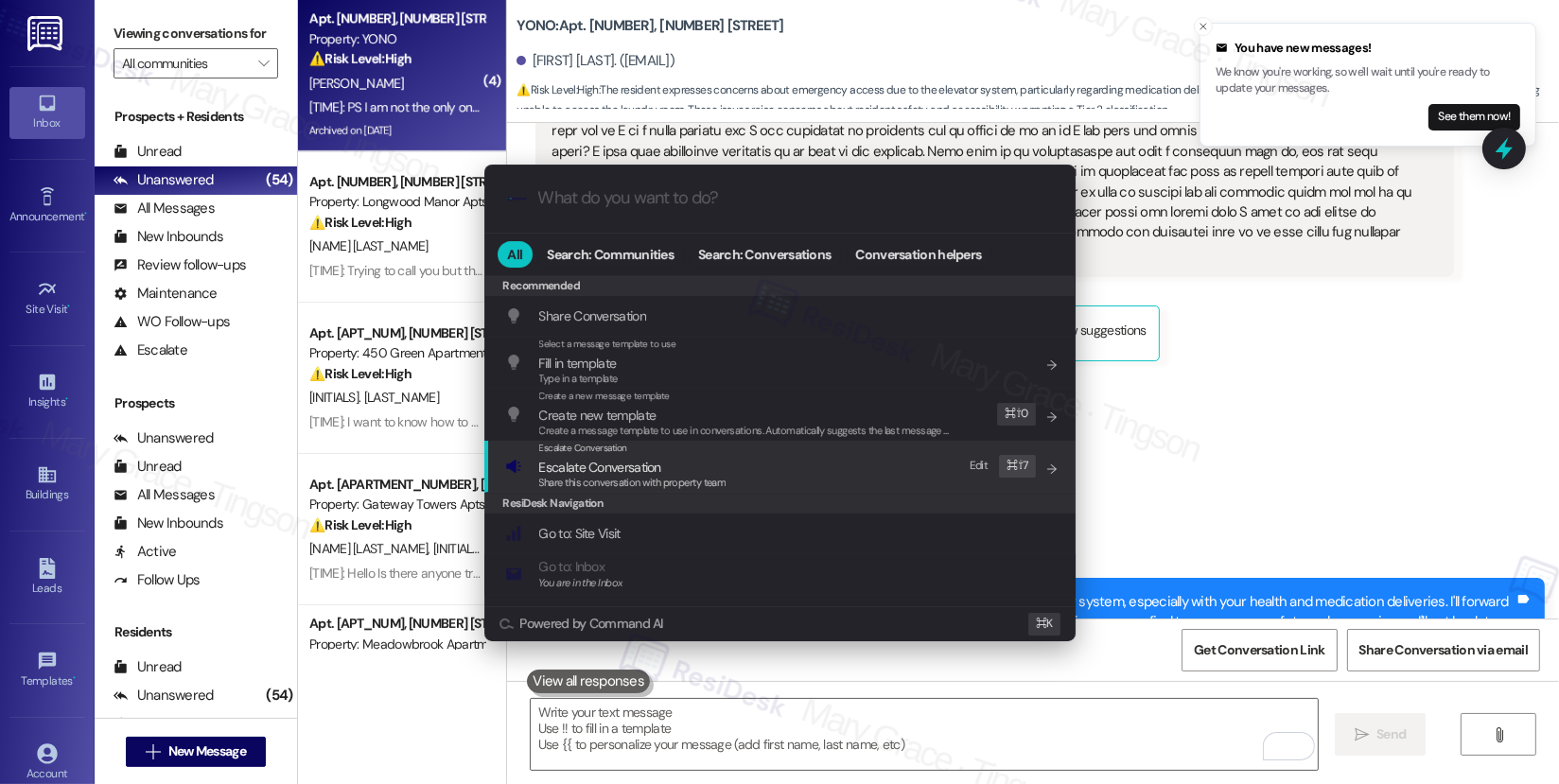click on "Escalate Conversation Escalate Conversation Share this conversation with property team Edit ⌘ ⇧ 7" at bounding box center (781, 466) 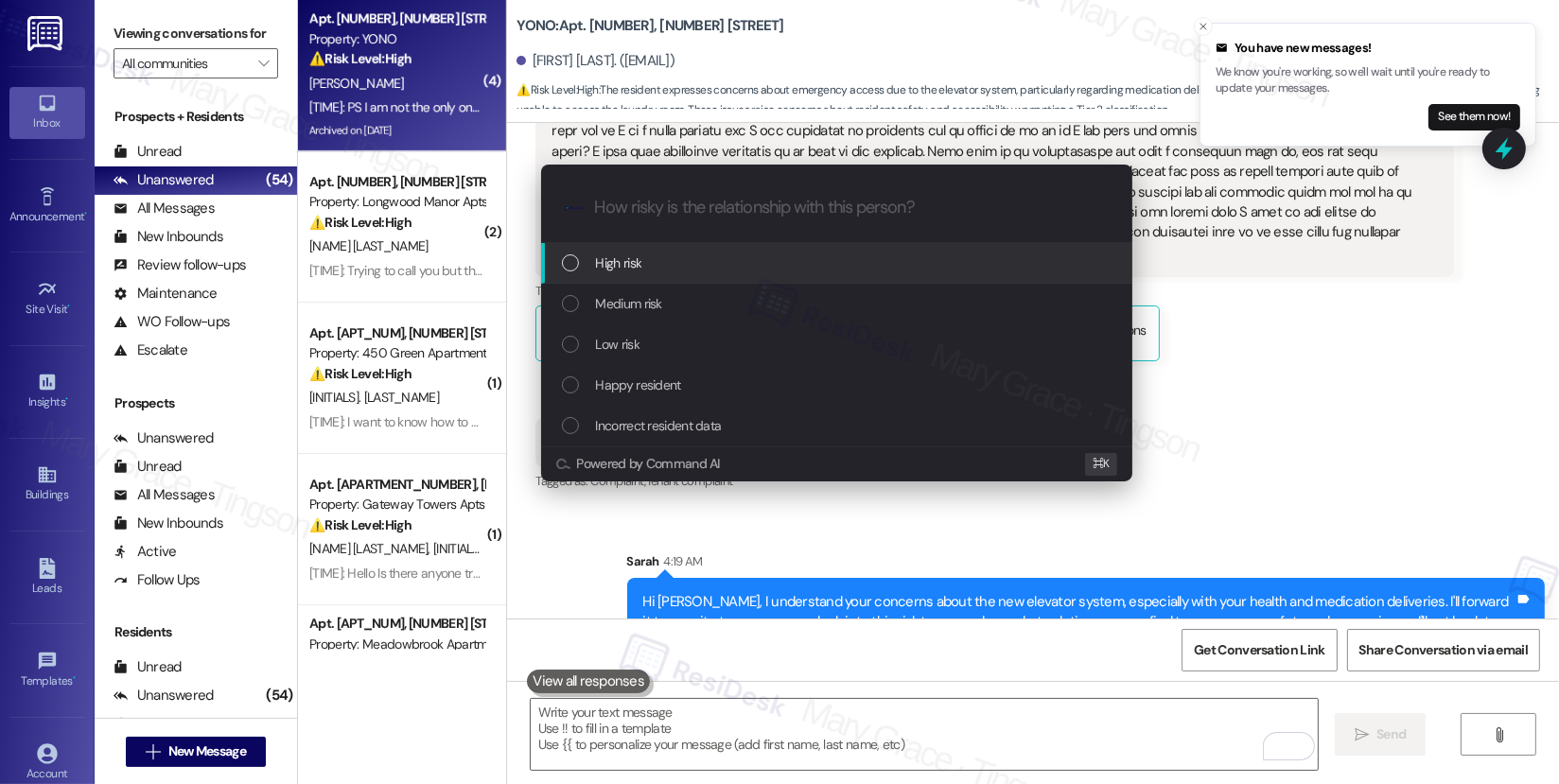 click on "High risk" at bounding box center [836, 263] 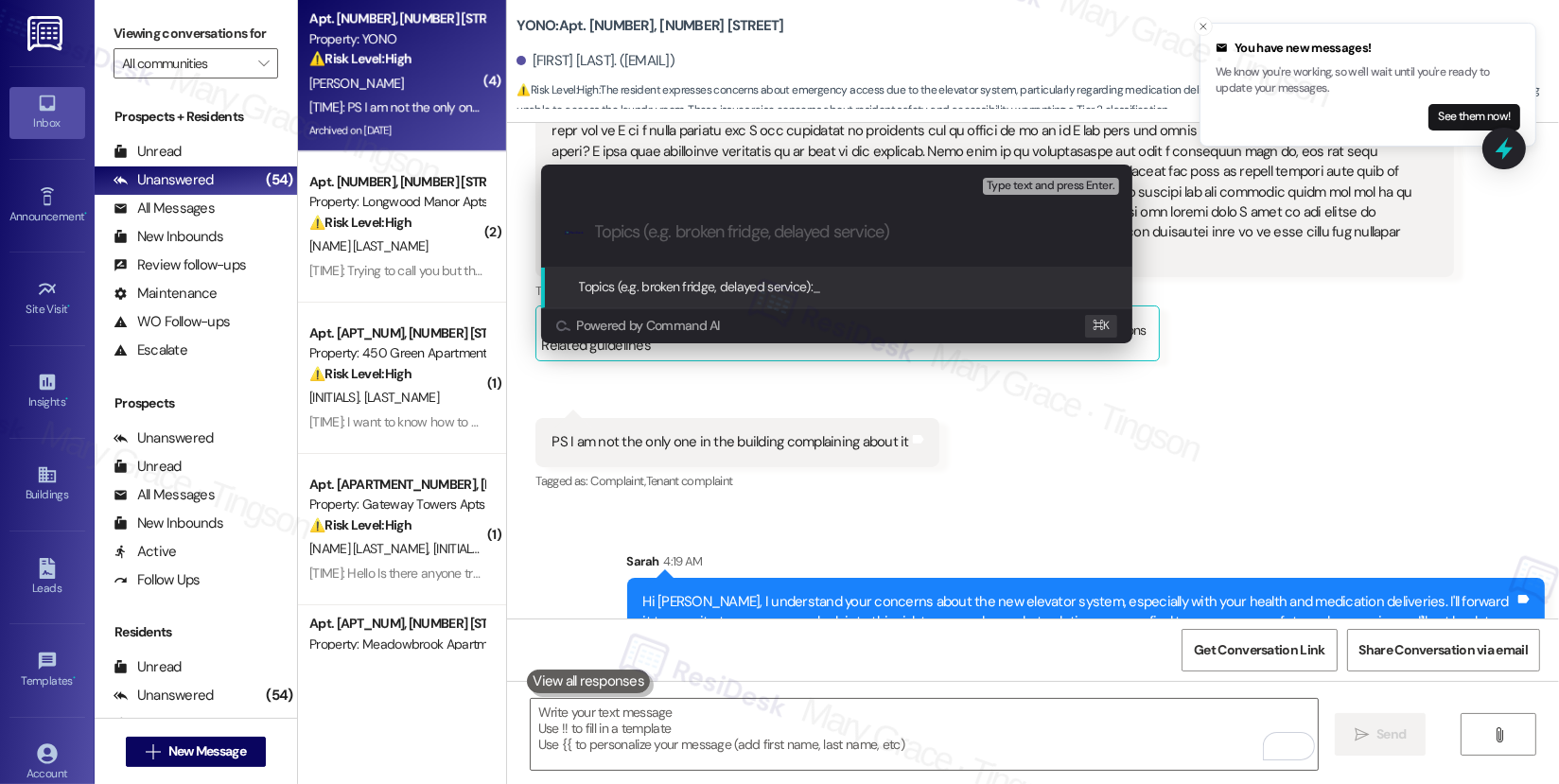 paste on "Resident Concern: Elevator System Impacting Medical Accessibility" 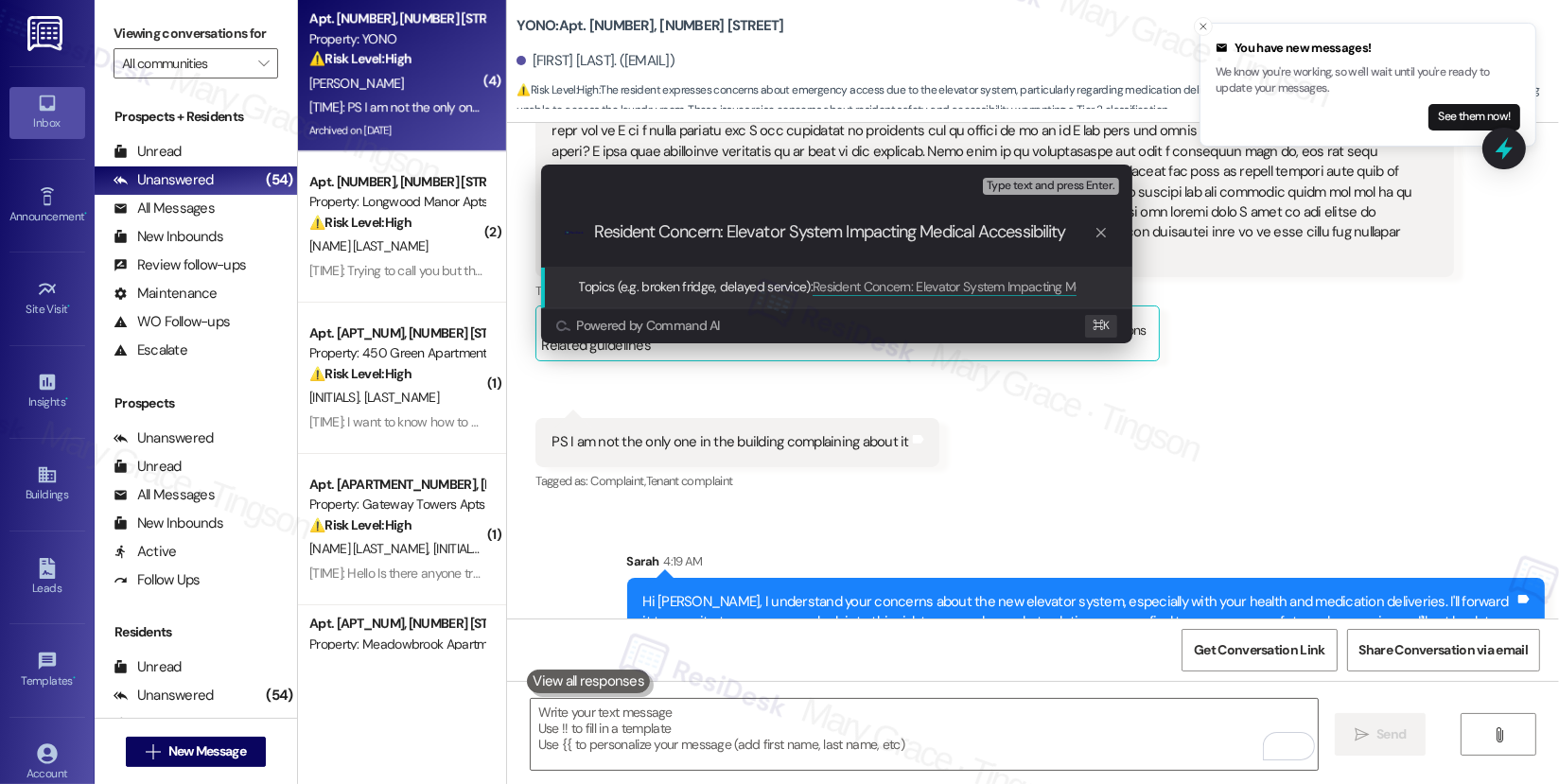 type 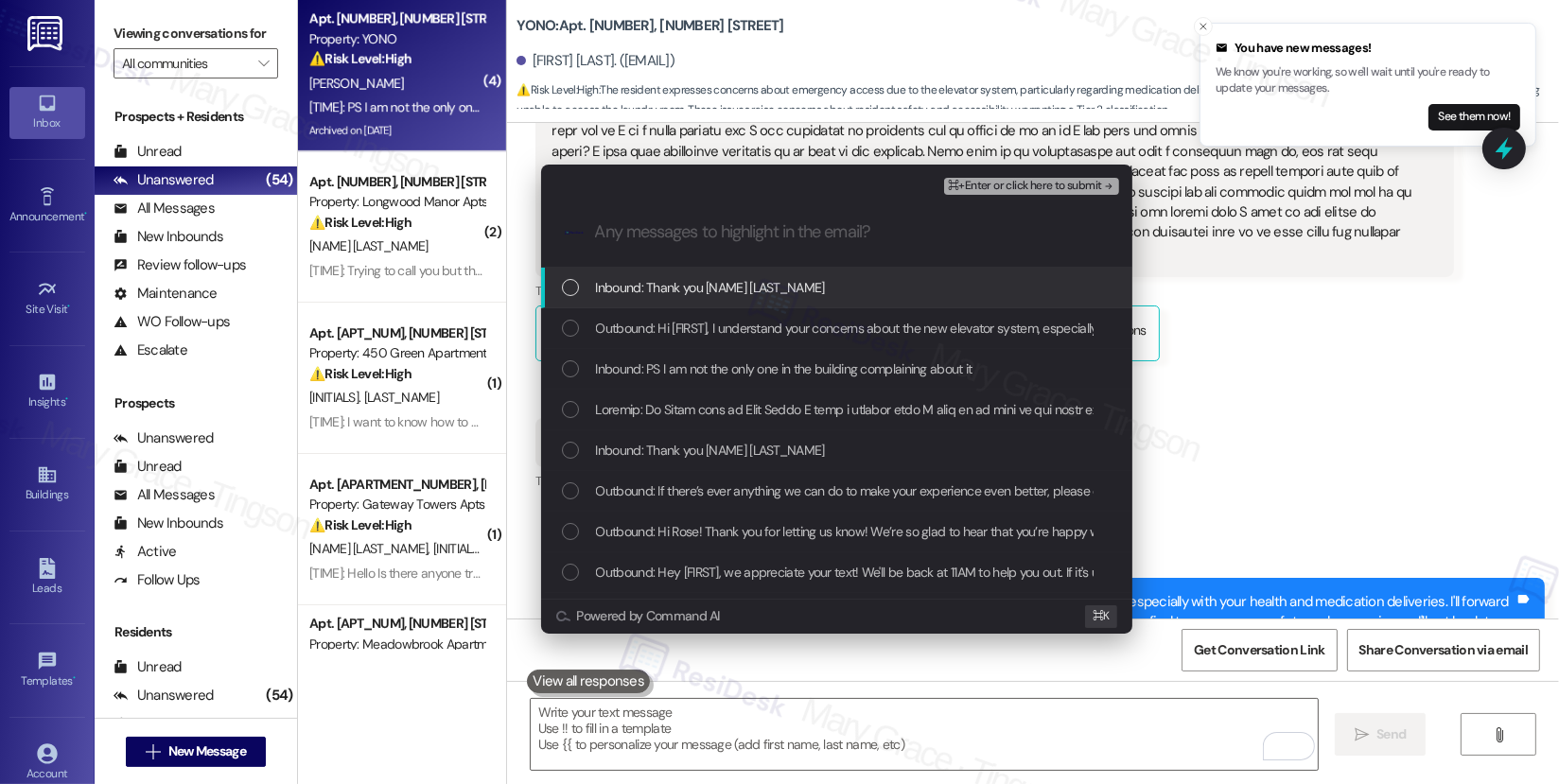 click on "Inbound: Thank you Rose White" at bounding box center (838, 287) 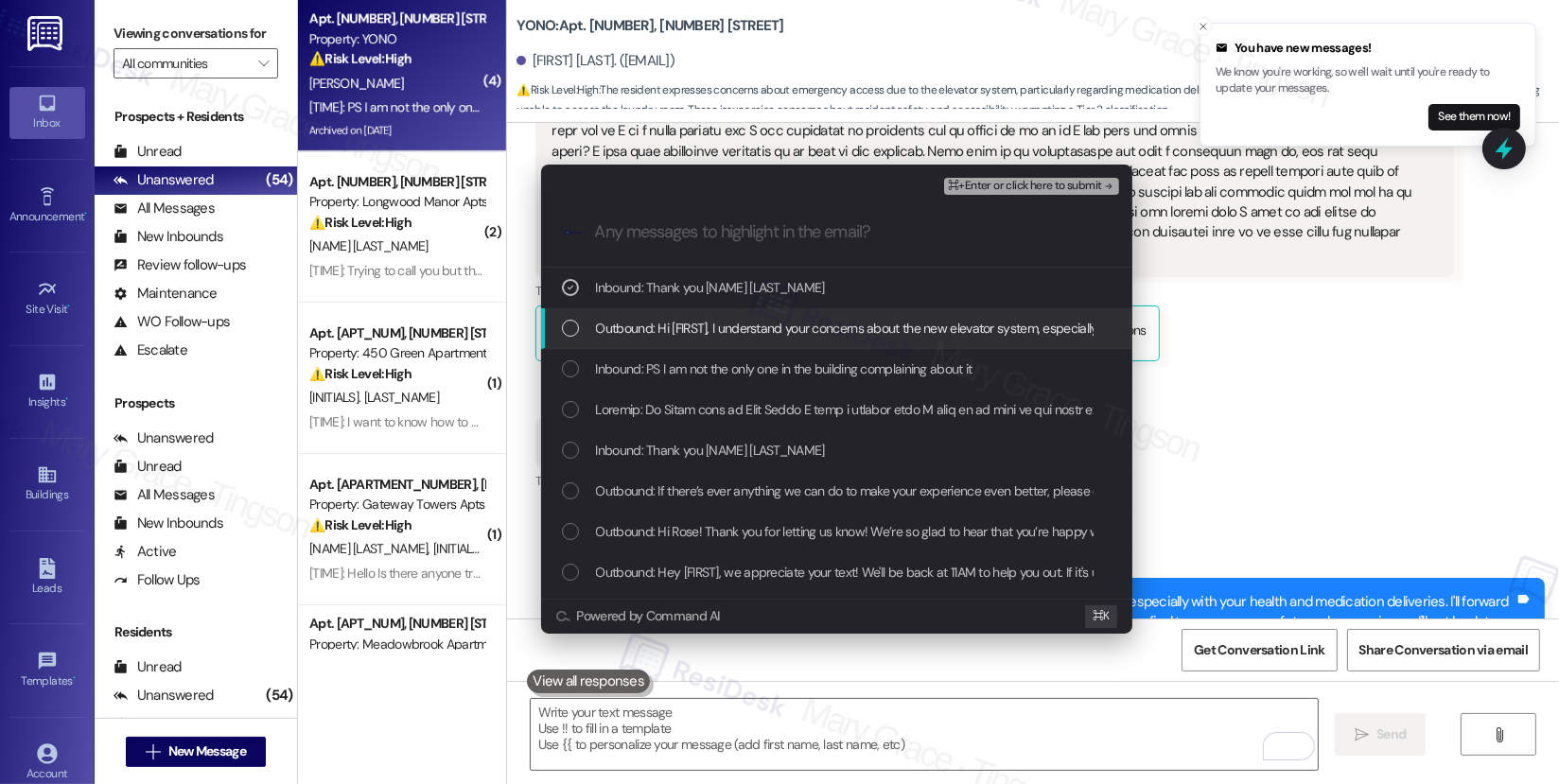 click on "Outbound: Hi Rose, I understand your concerns about the new elevator system, especially with your health and medication deliveries. I'll forward it to our site team so we can look into this right away and see what solutions we can find to ensure your safety and convenience. I'll get back to you as soon as I receive a response." at bounding box center [1485, 328] 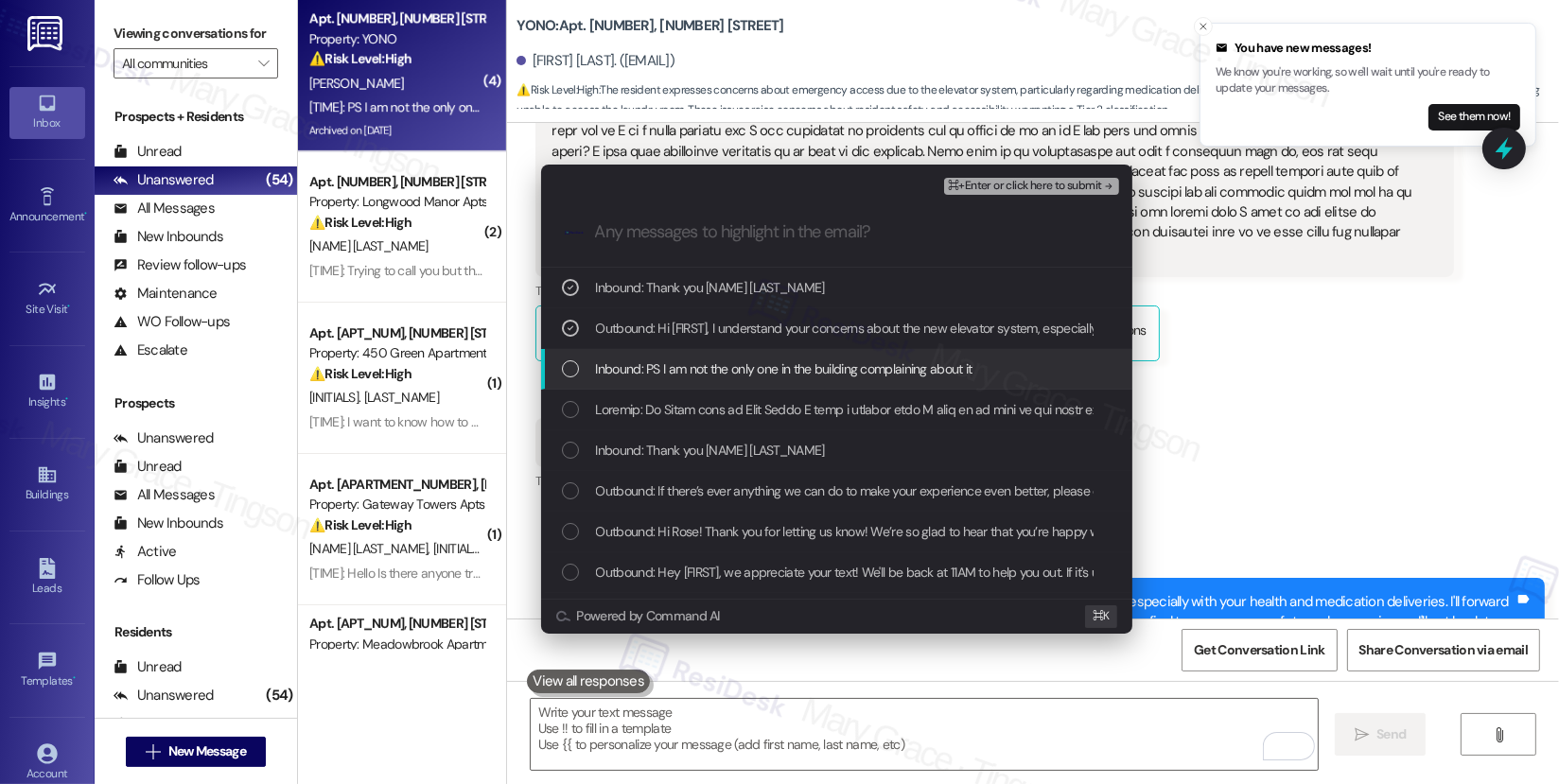 click on "Inbound: PS I am not the only one in the building complaining about it" at bounding box center (784, 369) 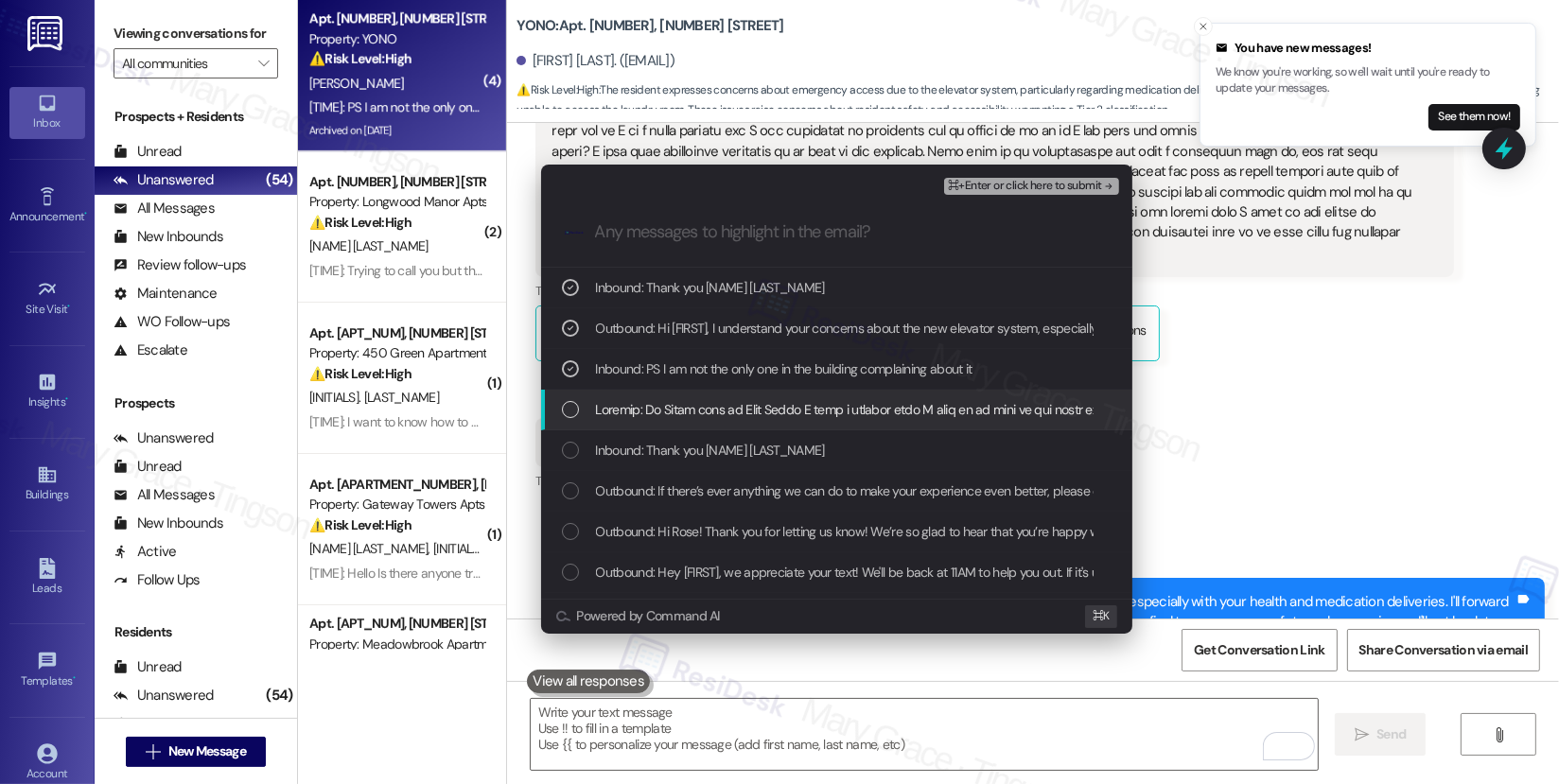 click at bounding box center [3601, 409] 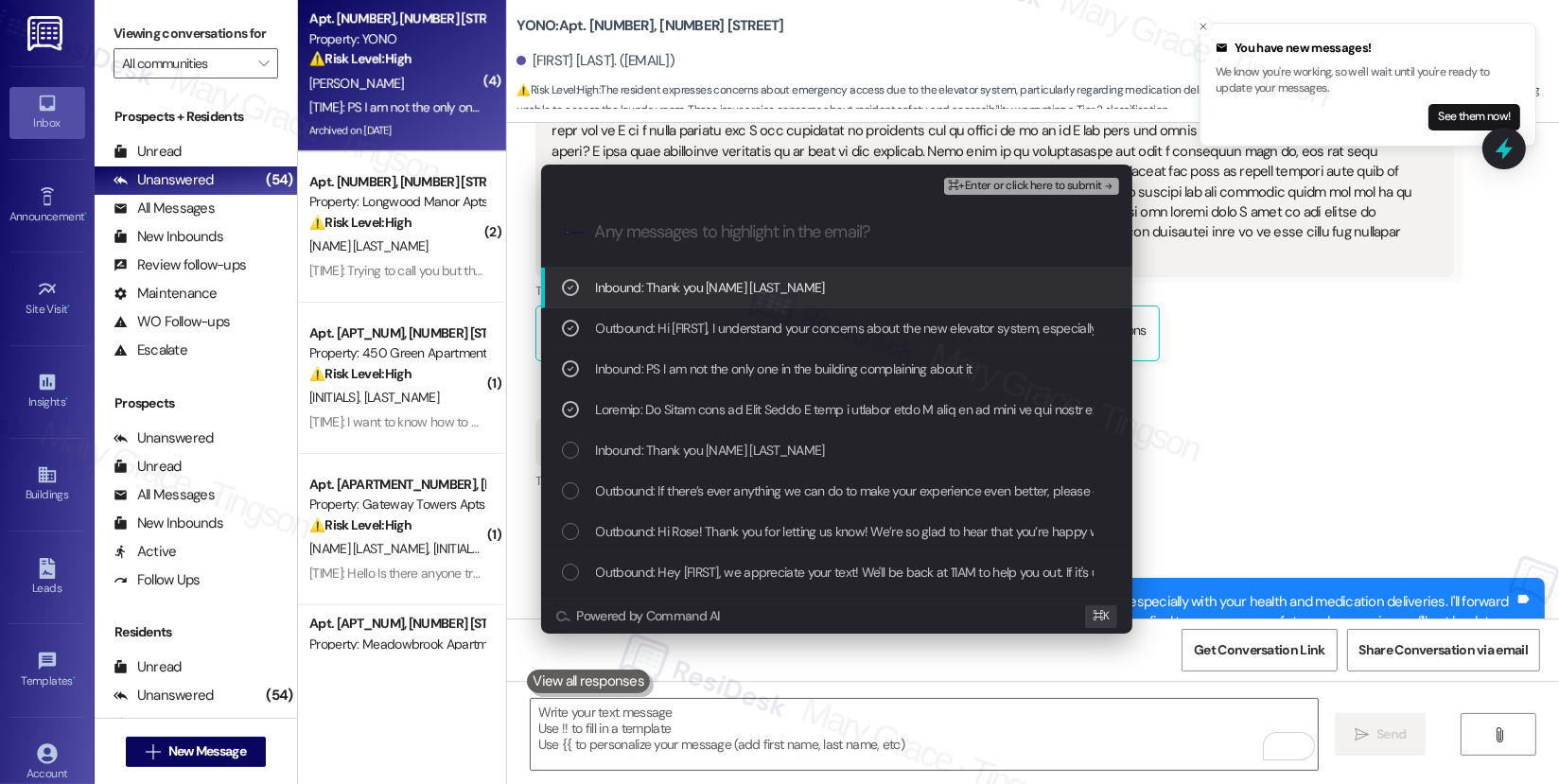 click on "Inbound: Thank you Rose White" at bounding box center [838, 287] 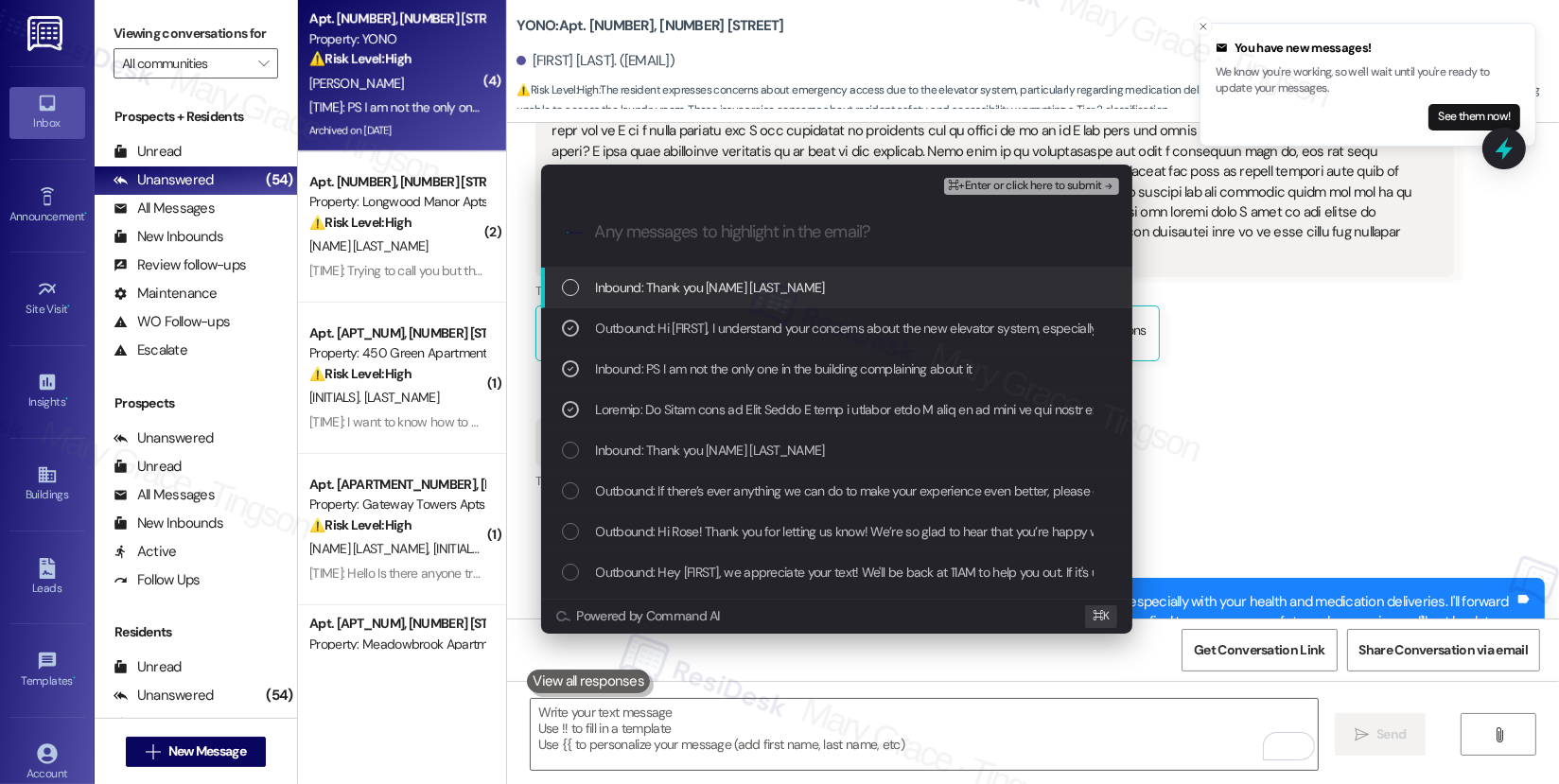 click on "⌘+Enter or click here to submit" at bounding box center [1025, 186] 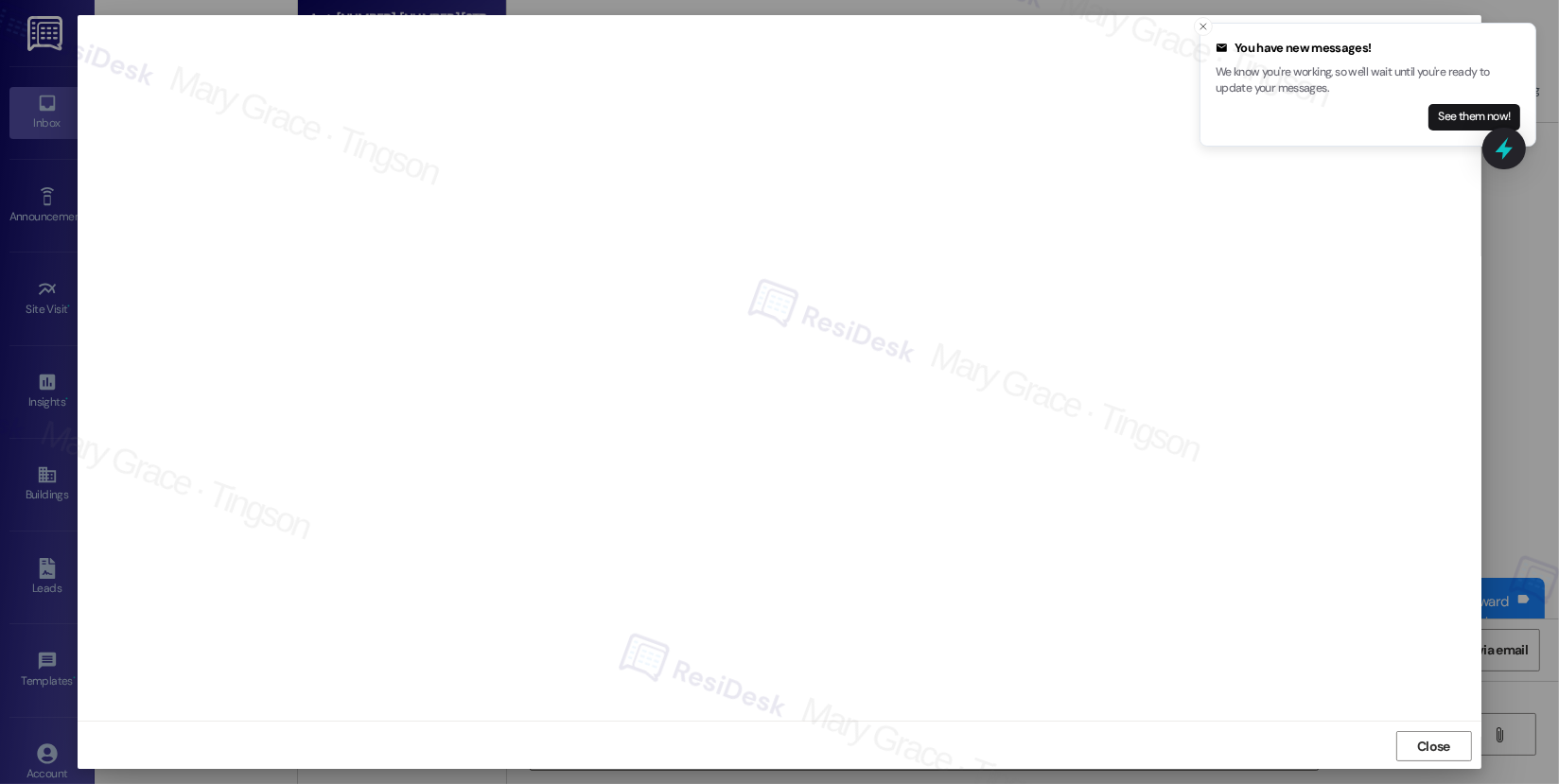 scroll, scrollTop: 1, scrollLeft: 0, axis: vertical 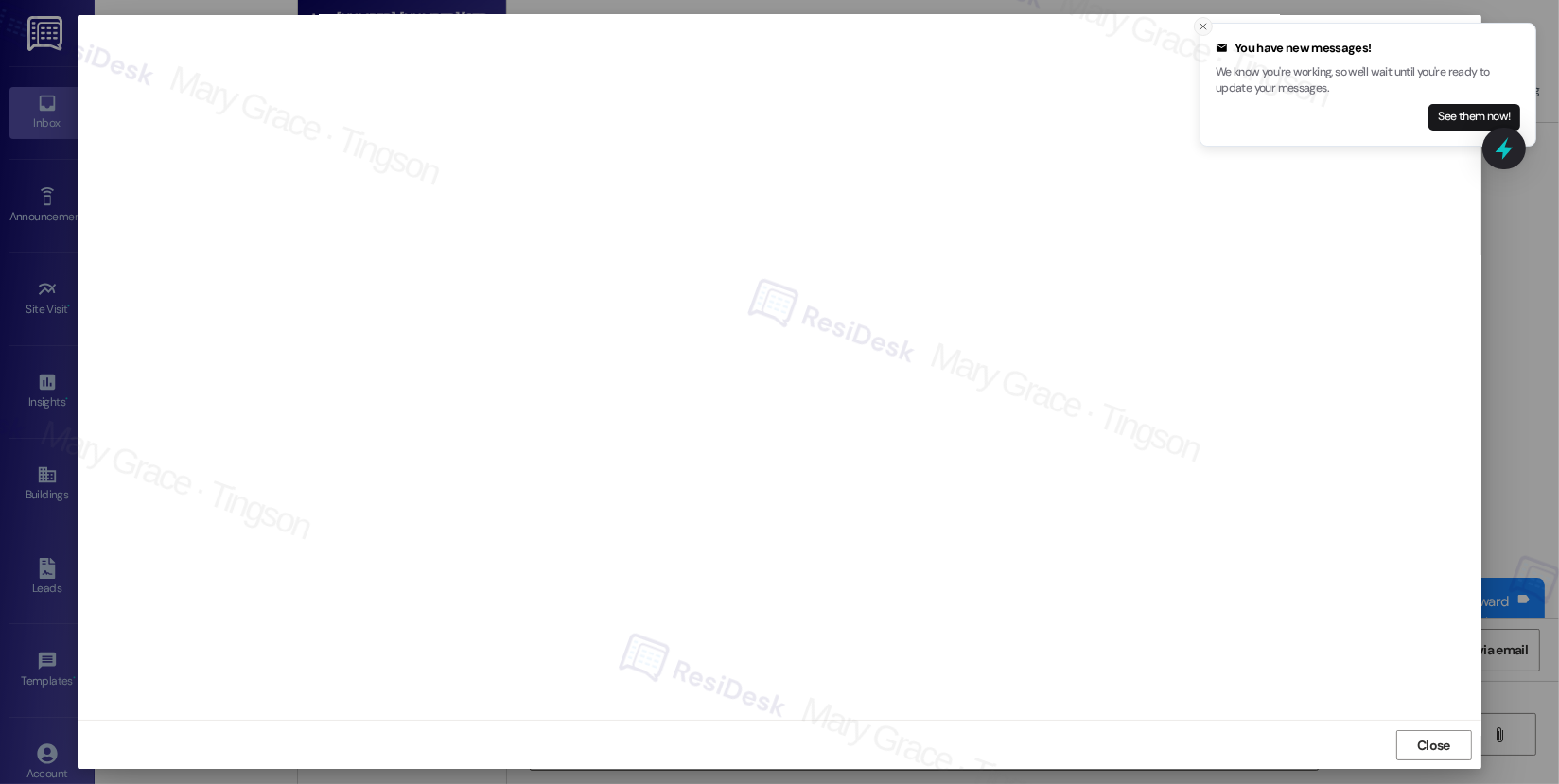 click 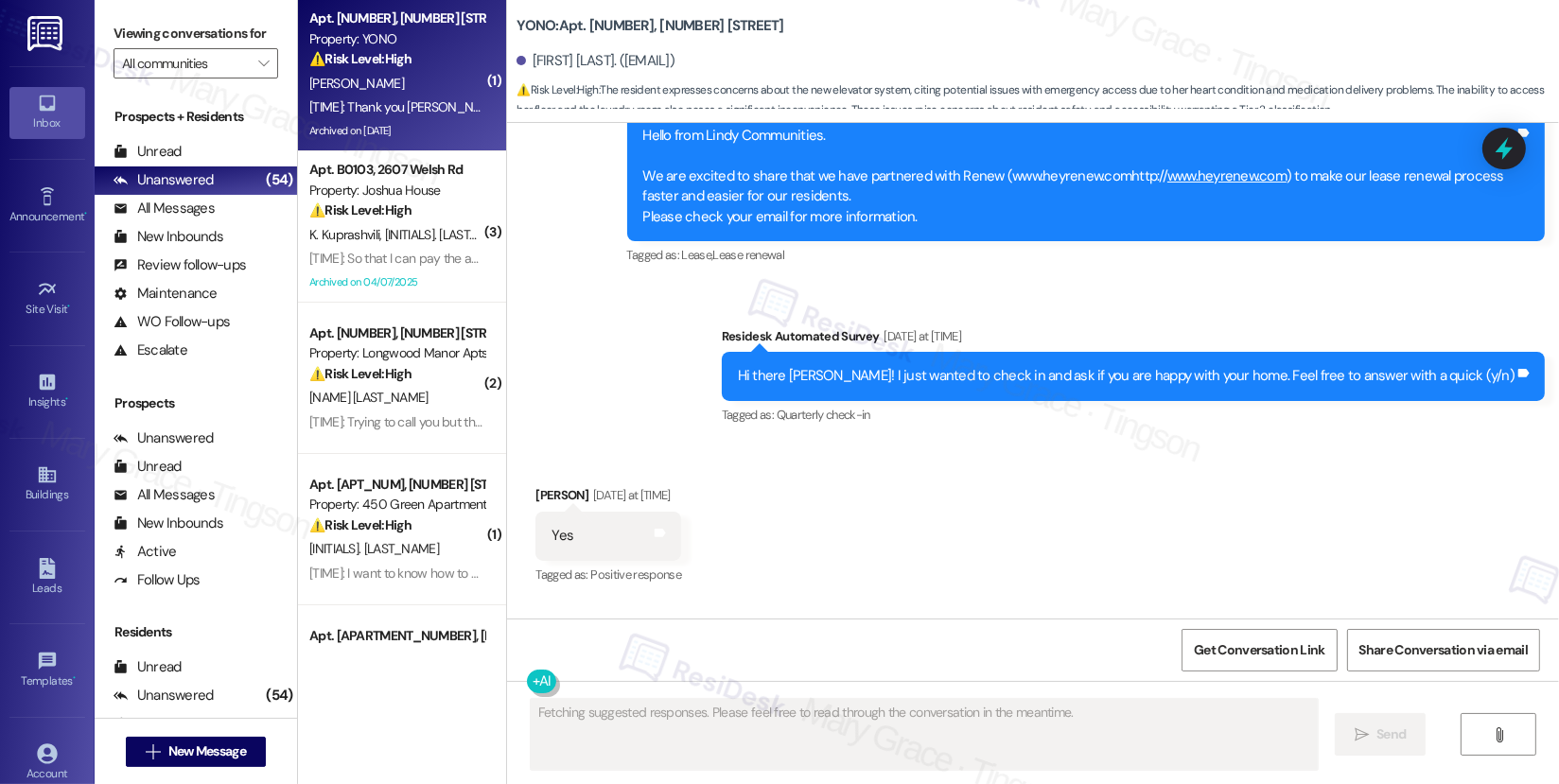 scroll, scrollTop: 42441, scrollLeft: 0, axis: vertical 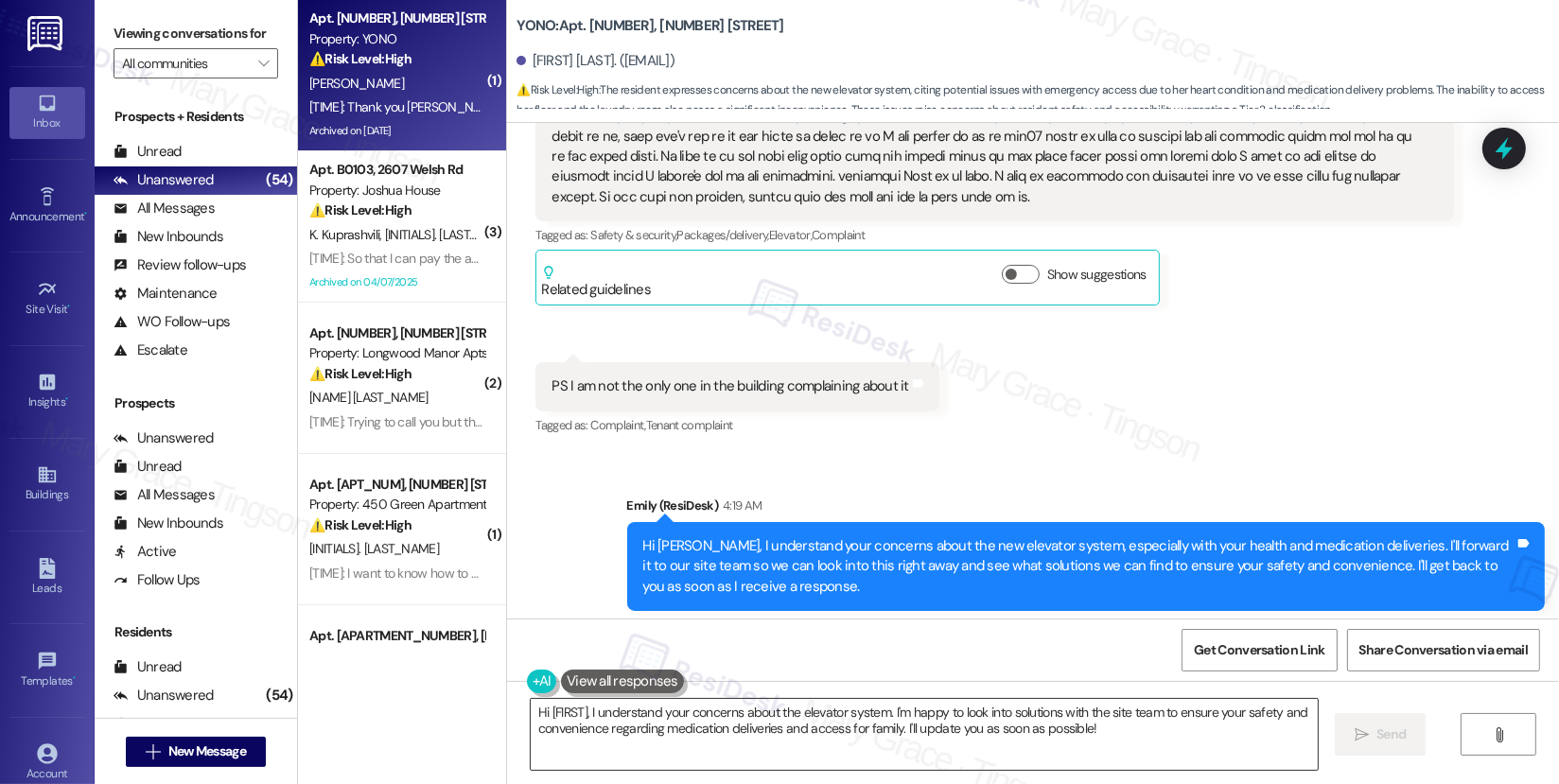 click on "Hi {{first_name}}, I understand your concerns about the elevator system. I'm happy to look into solutions with the site team to ensure your safety and convenience regarding medication deliveries and access for family. I'll update you as soon as possible!" at bounding box center (924, 734) 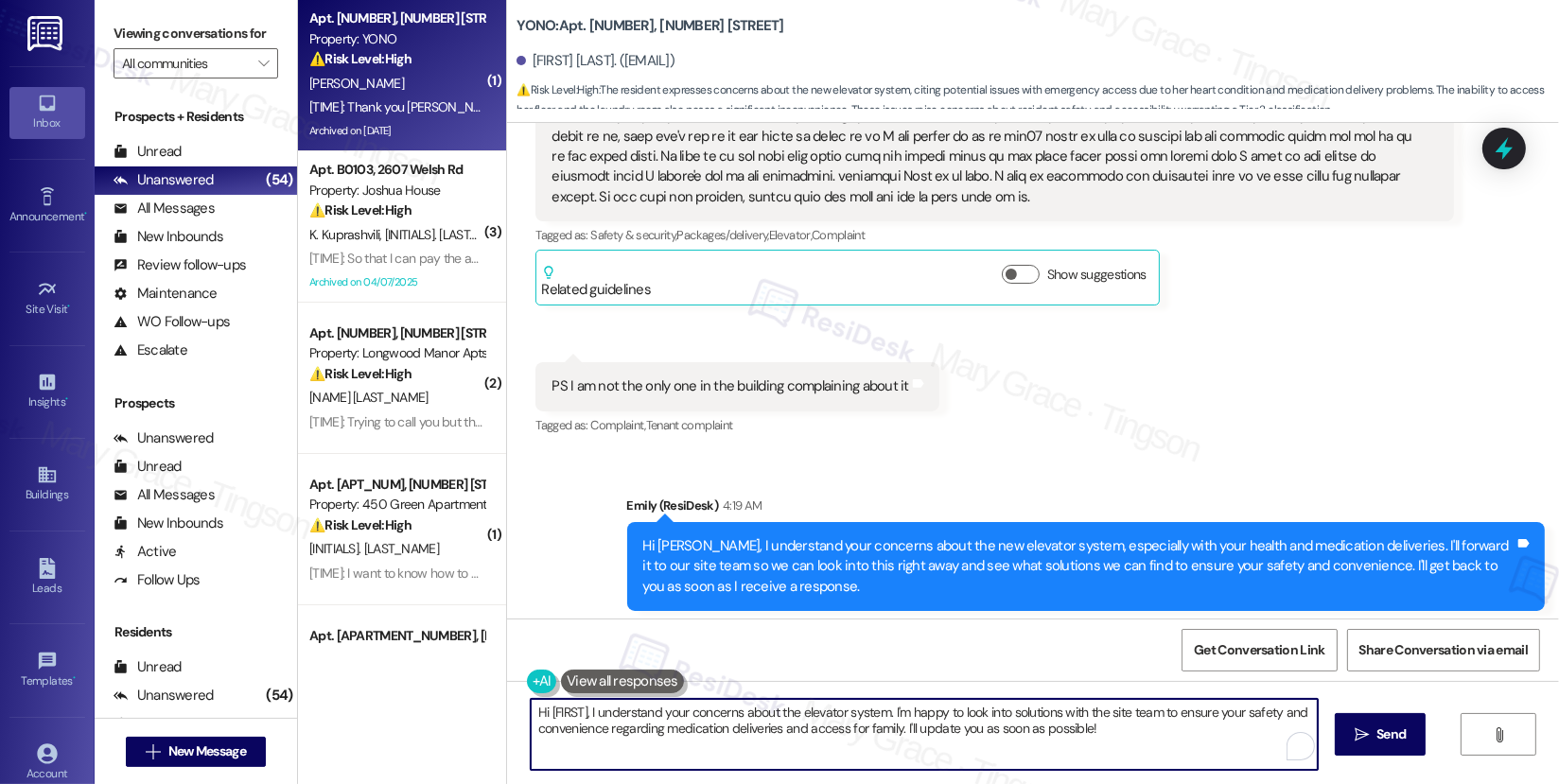 click on "Hi {{first_name}}, I understand your concerns about the elevator system. I'm happy to look into solutions with the site team to ensure your safety and convenience regarding medication deliveries and access for family. I'll update you as soon as possible!" at bounding box center (924, 734) 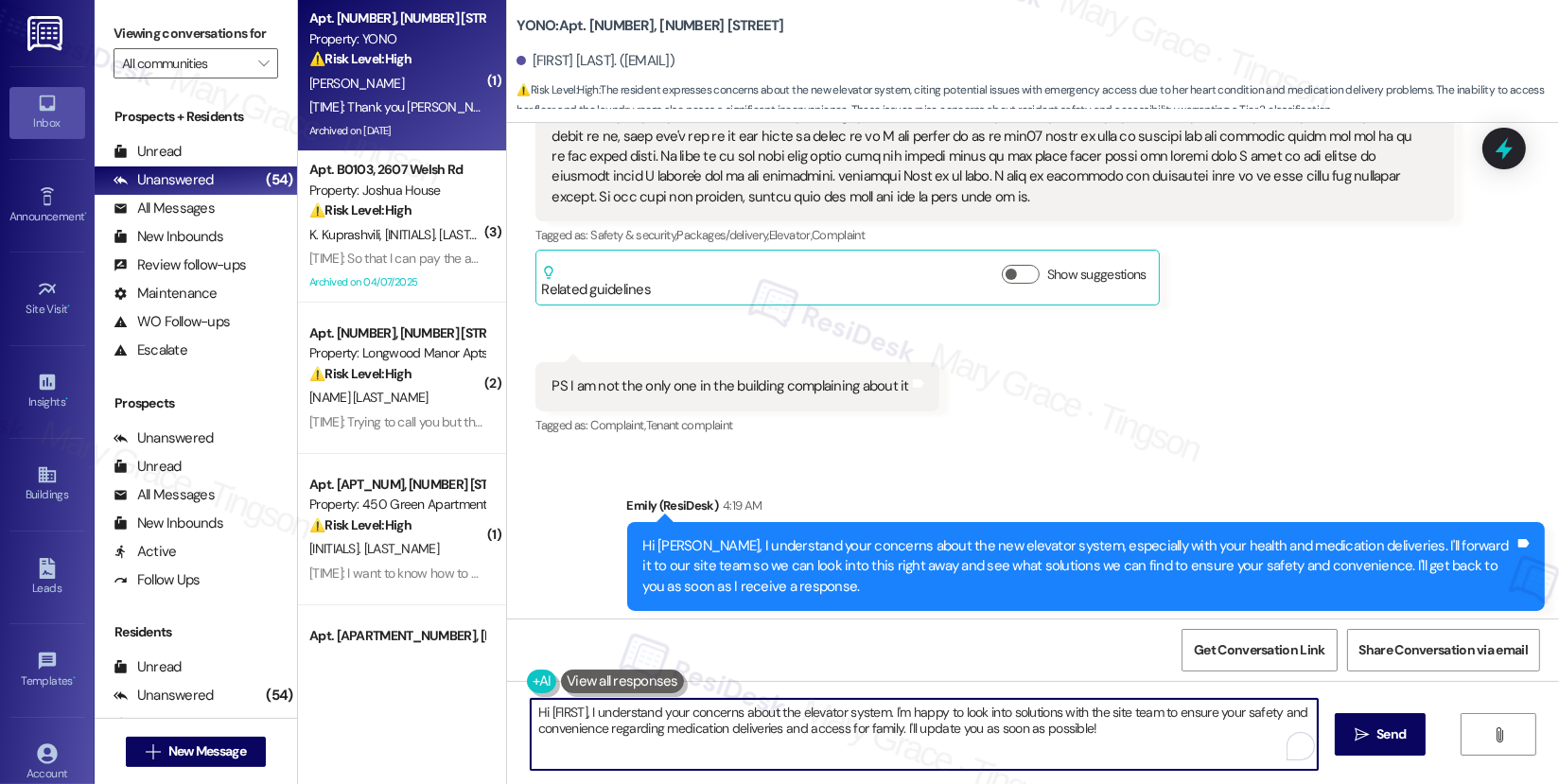 click on "Hi {{first_name}}, I understand your concerns about the elevator system. I'm happy to look into solutions with the site team to ensure your safety and convenience regarding medication deliveries and access for family. I'll update you as soon as possible!" at bounding box center (924, 734) 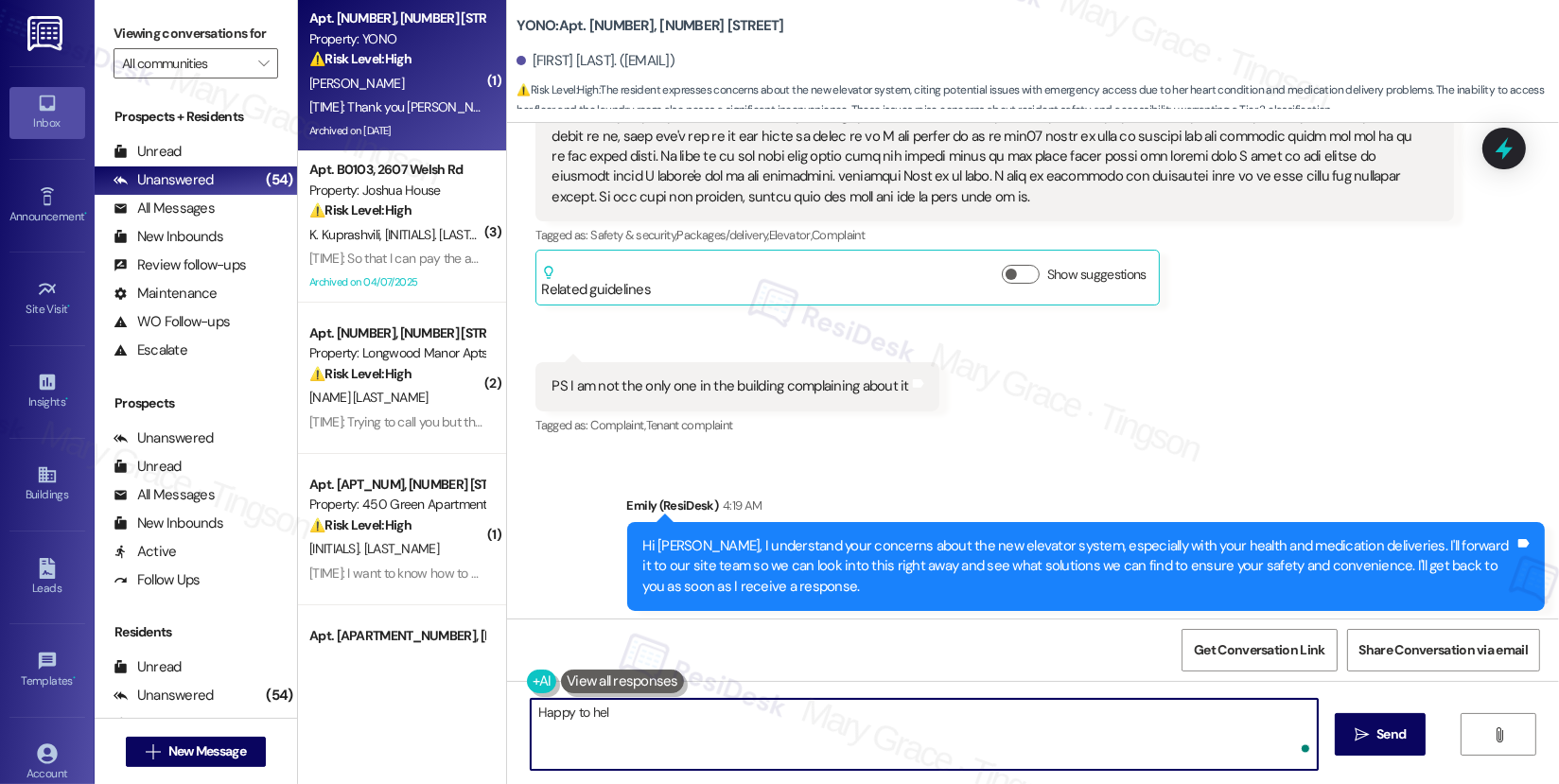 type on "Happy to help" 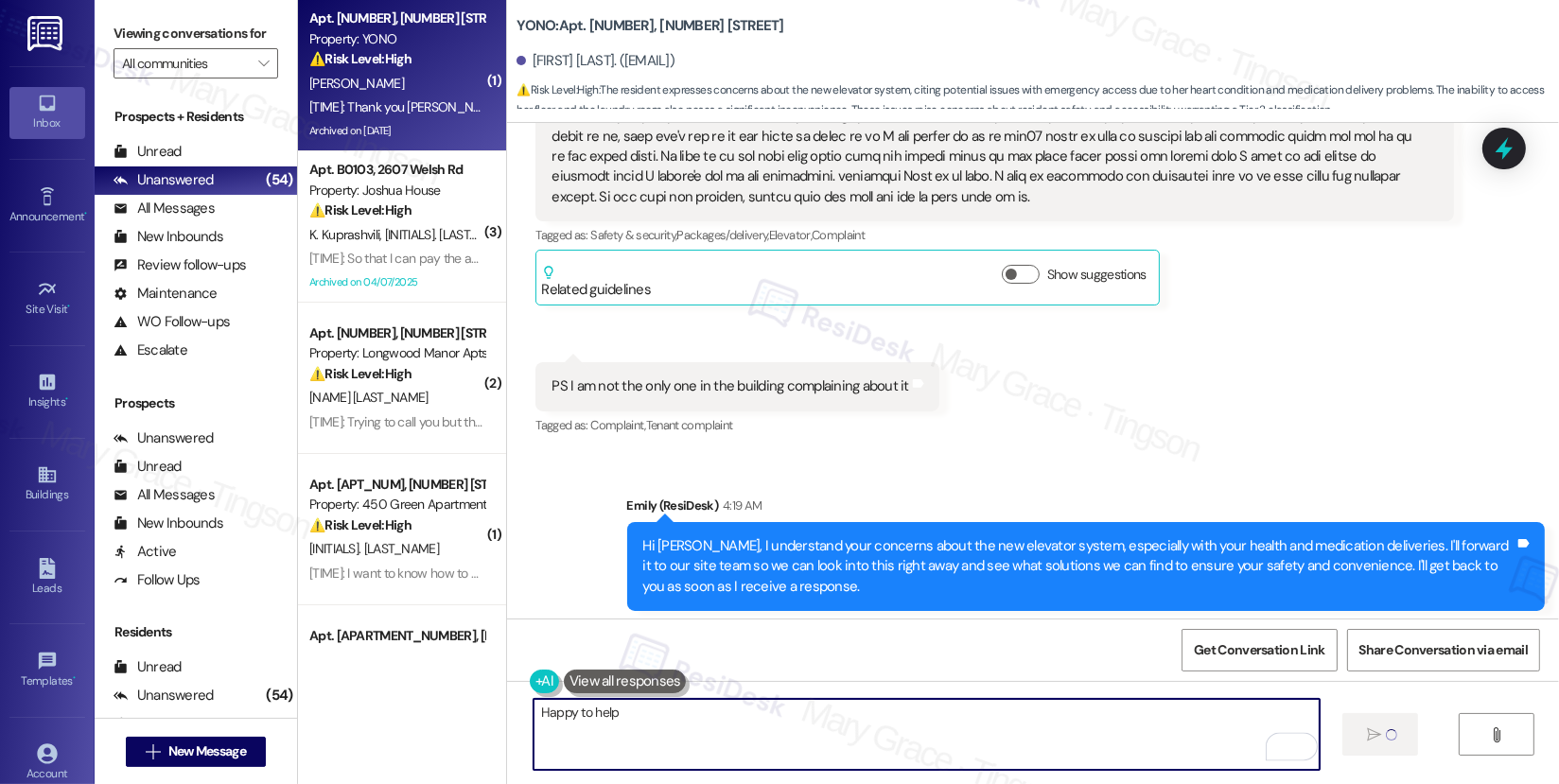 type 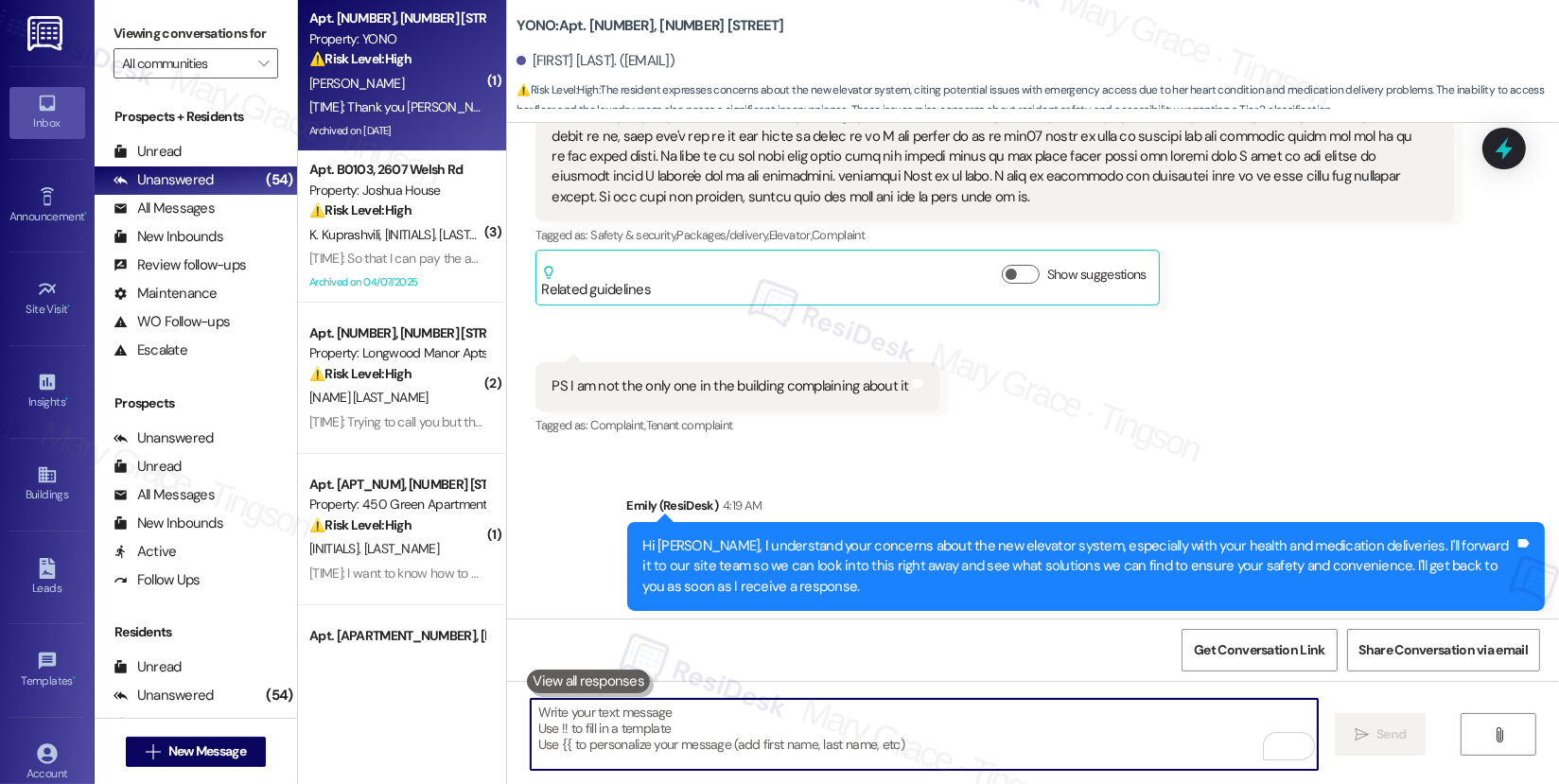 scroll, scrollTop: 42571, scrollLeft: 0, axis: vertical 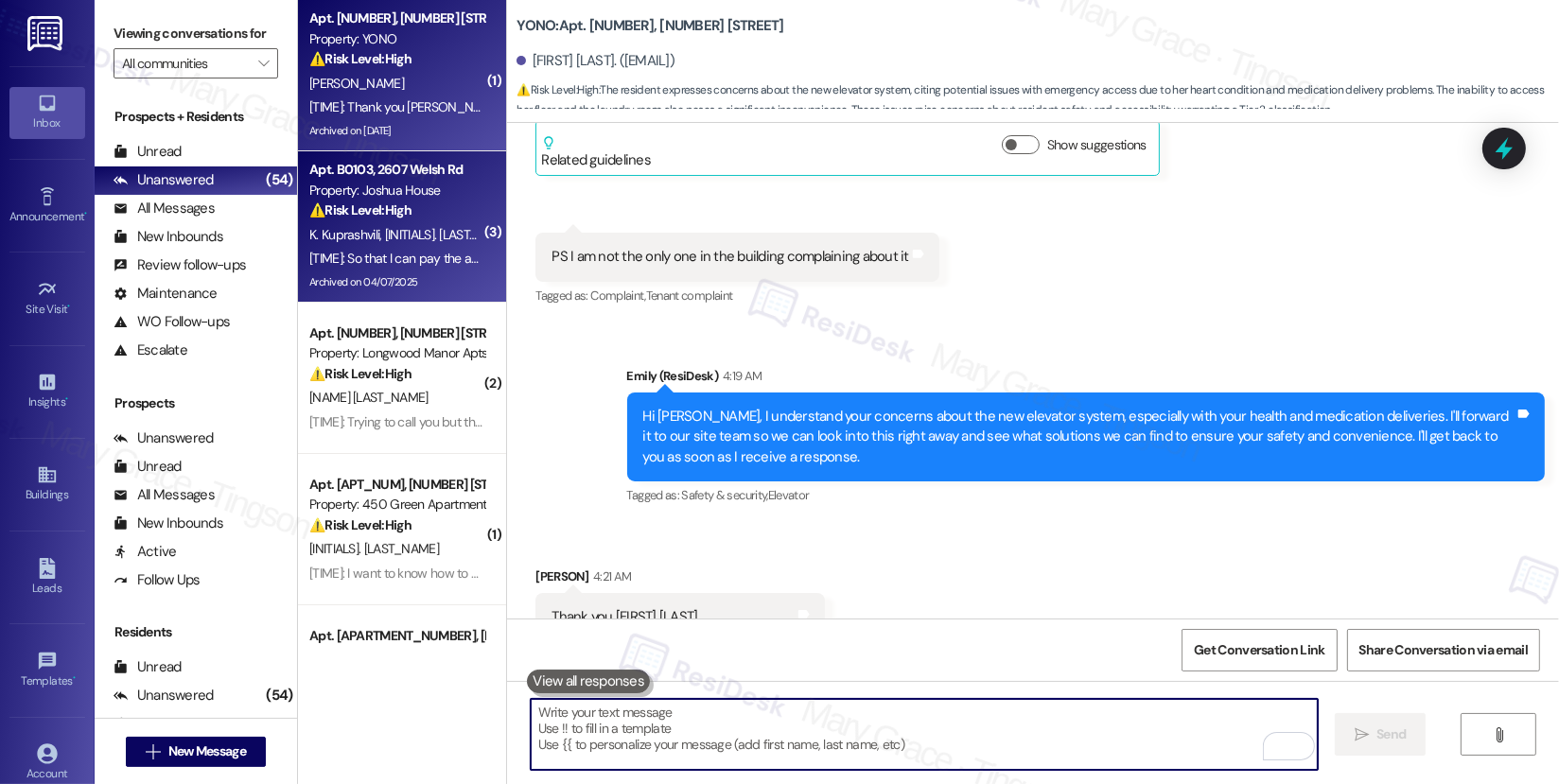 click on "⚠️  Risk Level:  High The resident is disputing a large rent increase and a high water bill, threatening legal action if the amounts are not reduced. This constitutes a financial concern and potential legal risk." at bounding box center (396, 210) 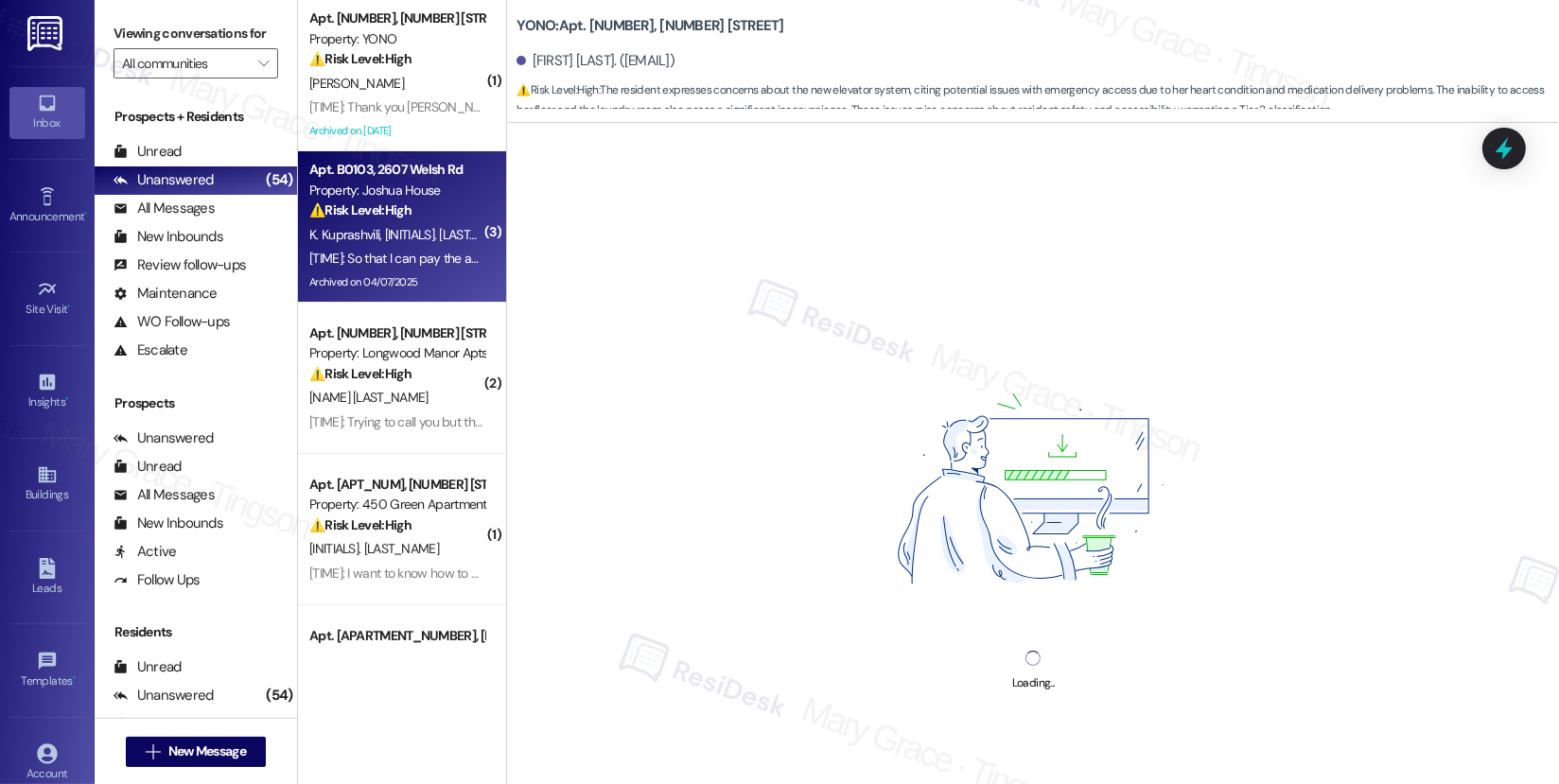 click on "⚠️  Risk Level:  High The resident is disputing a large rent increase and a high water bill, threatening legal action if the amounts are not reduced. This constitutes a financial concern and potential legal risk." at bounding box center (396, 210) 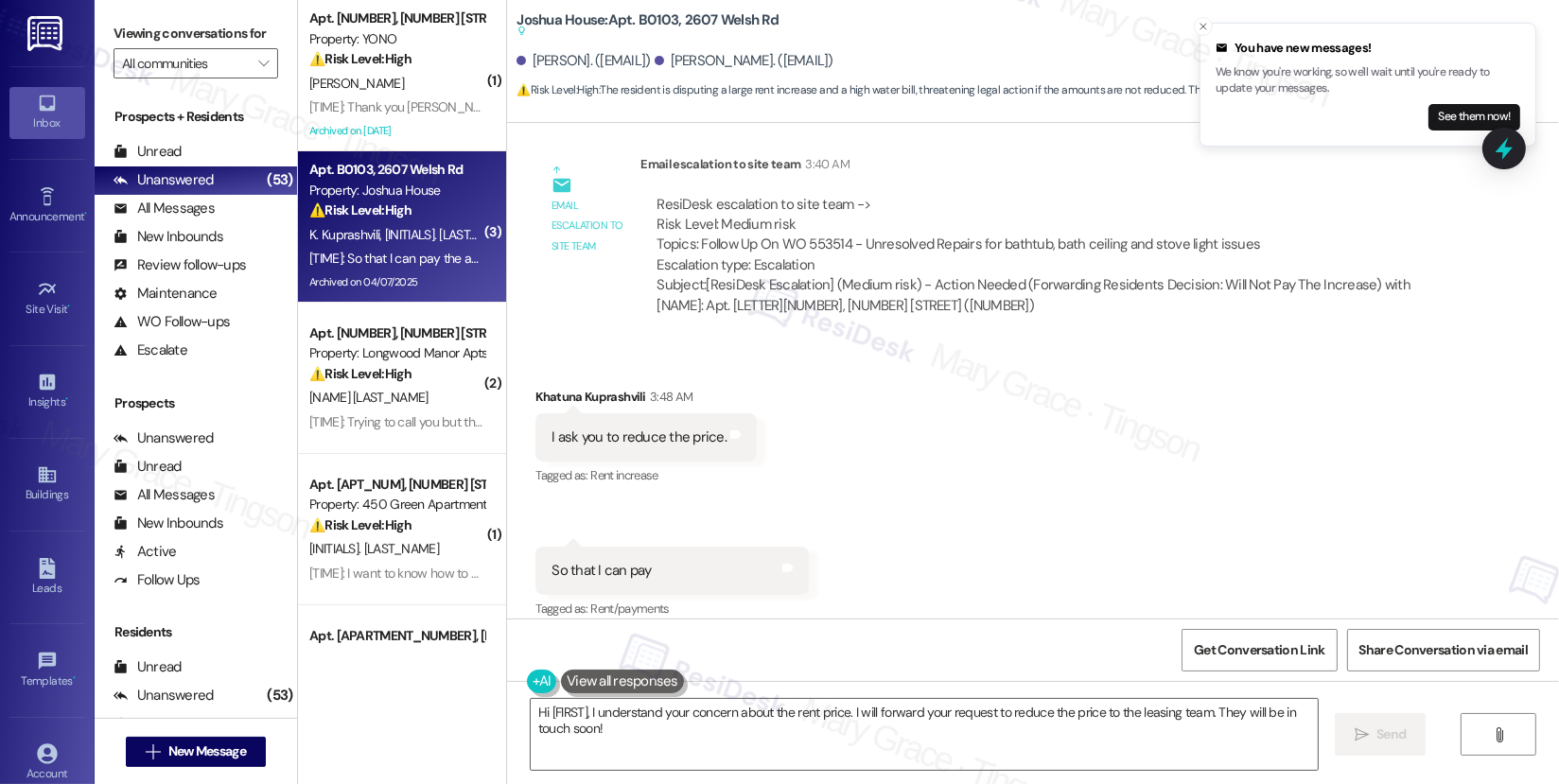 scroll, scrollTop: 19092, scrollLeft: 0, axis: vertical 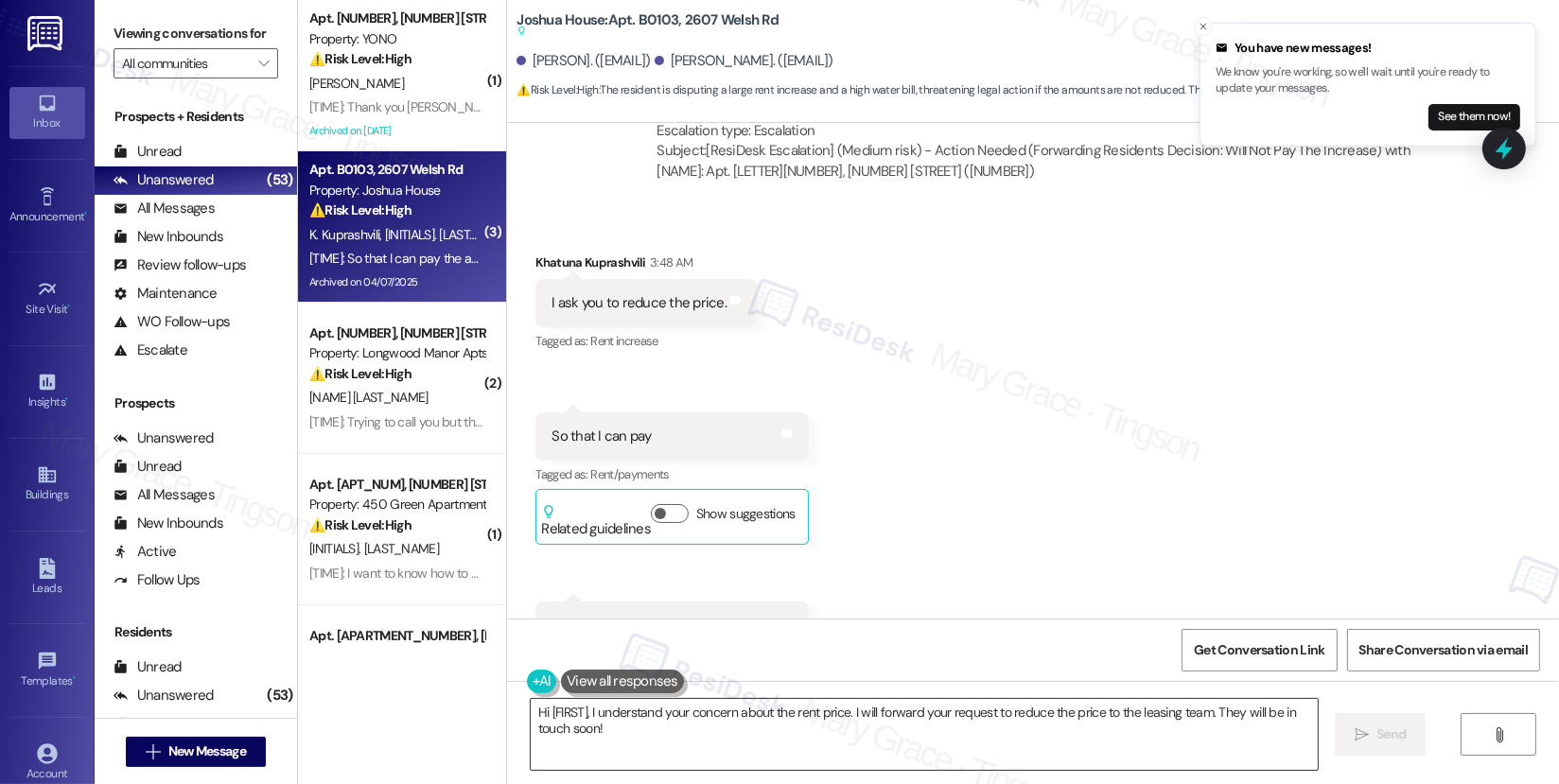 click on "Hi {{first_name}}, I understand your concern about the rent price. I will forward your request to reduce the price to the leasing team. They will be in touch soon!" at bounding box center [924, 734] 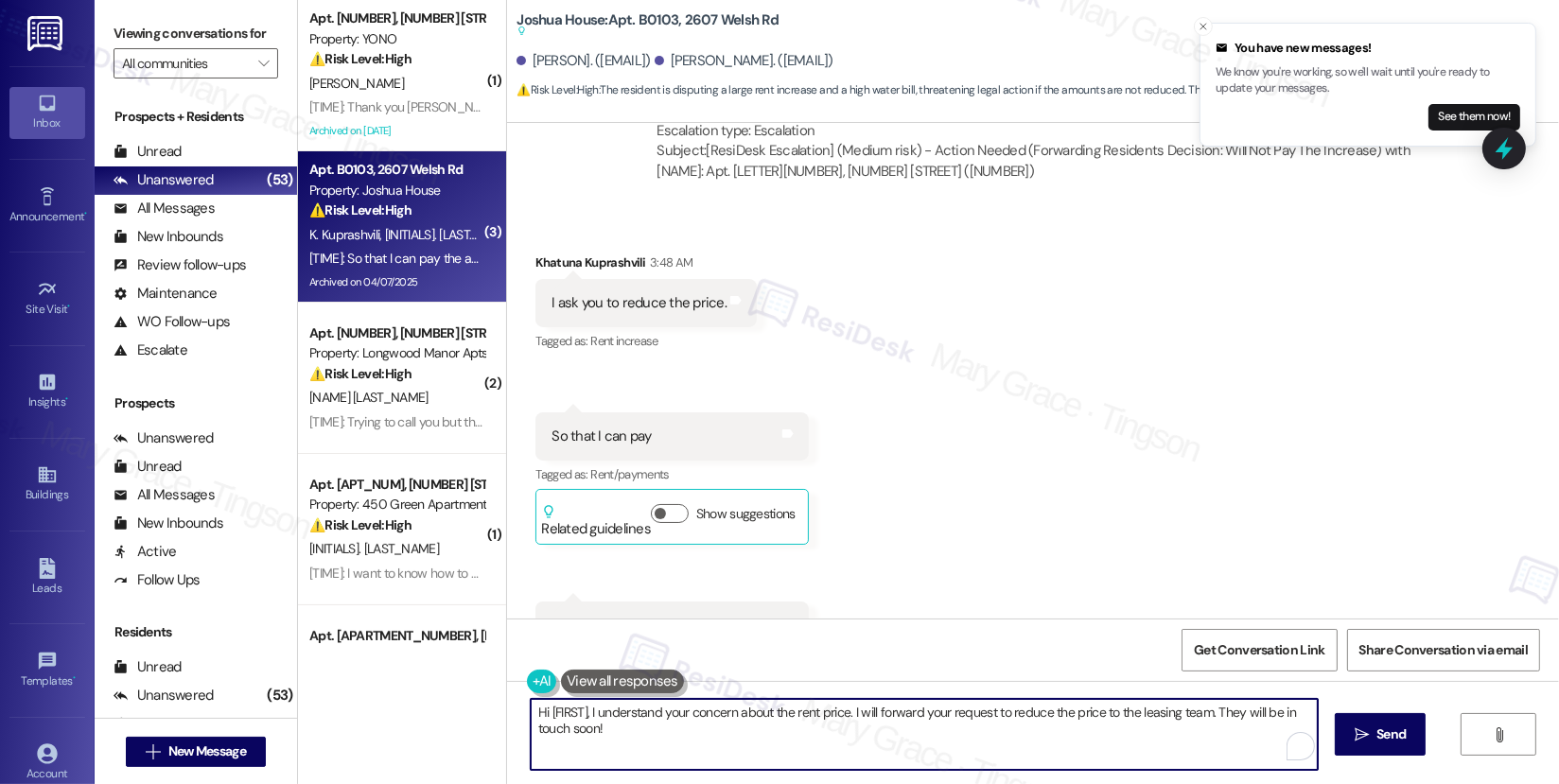 click on "Hi {{first_name}}, I understand your concern about the rent price. I will forward your request to reduce the price to the leasing team. They will be in touch soon!" at bounding box center [924, 734] 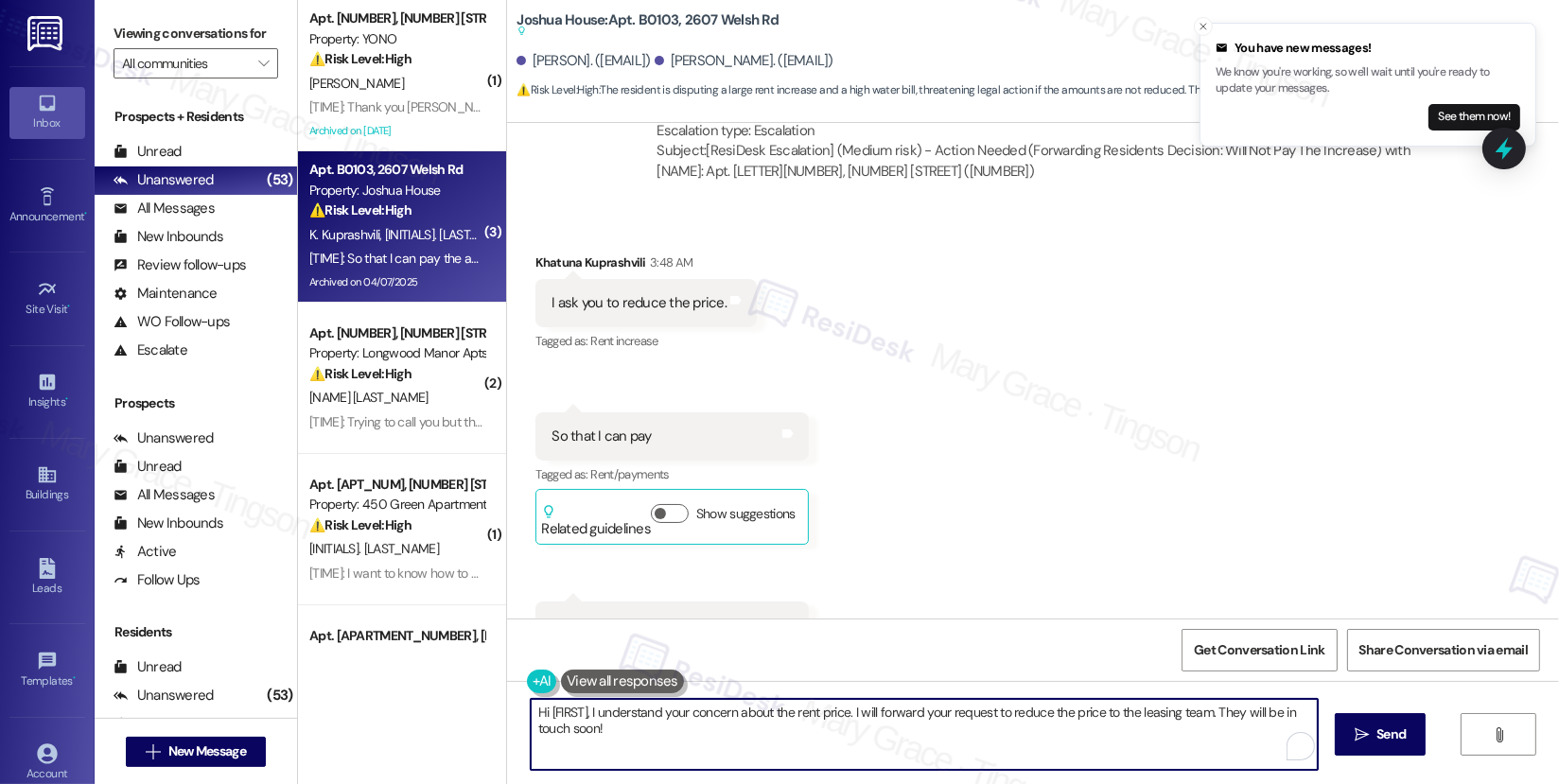 click on "Hi {{first_name}}, I understand your concern about the rent price. I will forward your request to reduce the price to the leasing team. They will be in touch soon!" at bounding box center [924, 734] 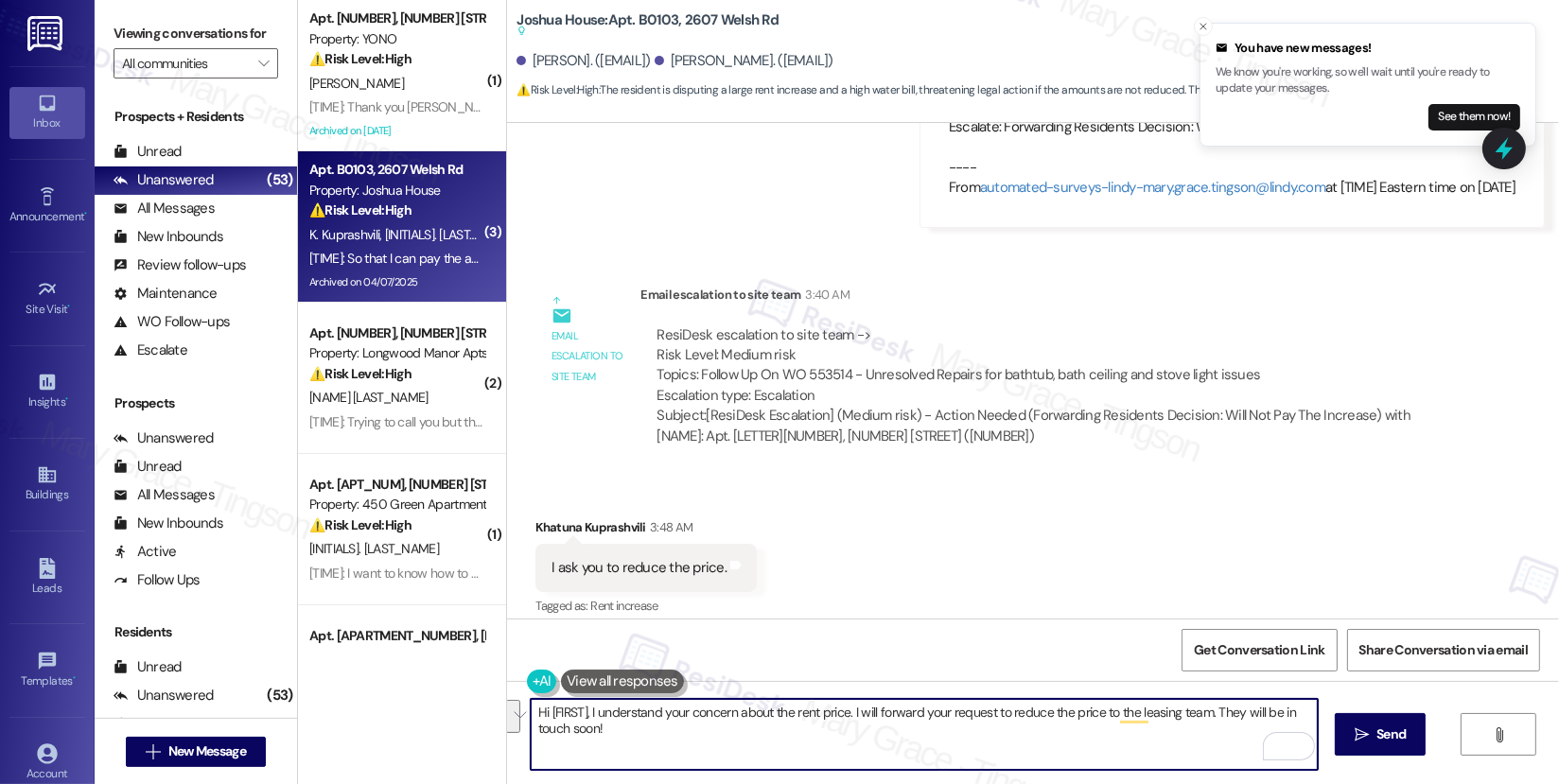 scroll, scrollTop: 18783, scrollLeft: 0, axis: vertical 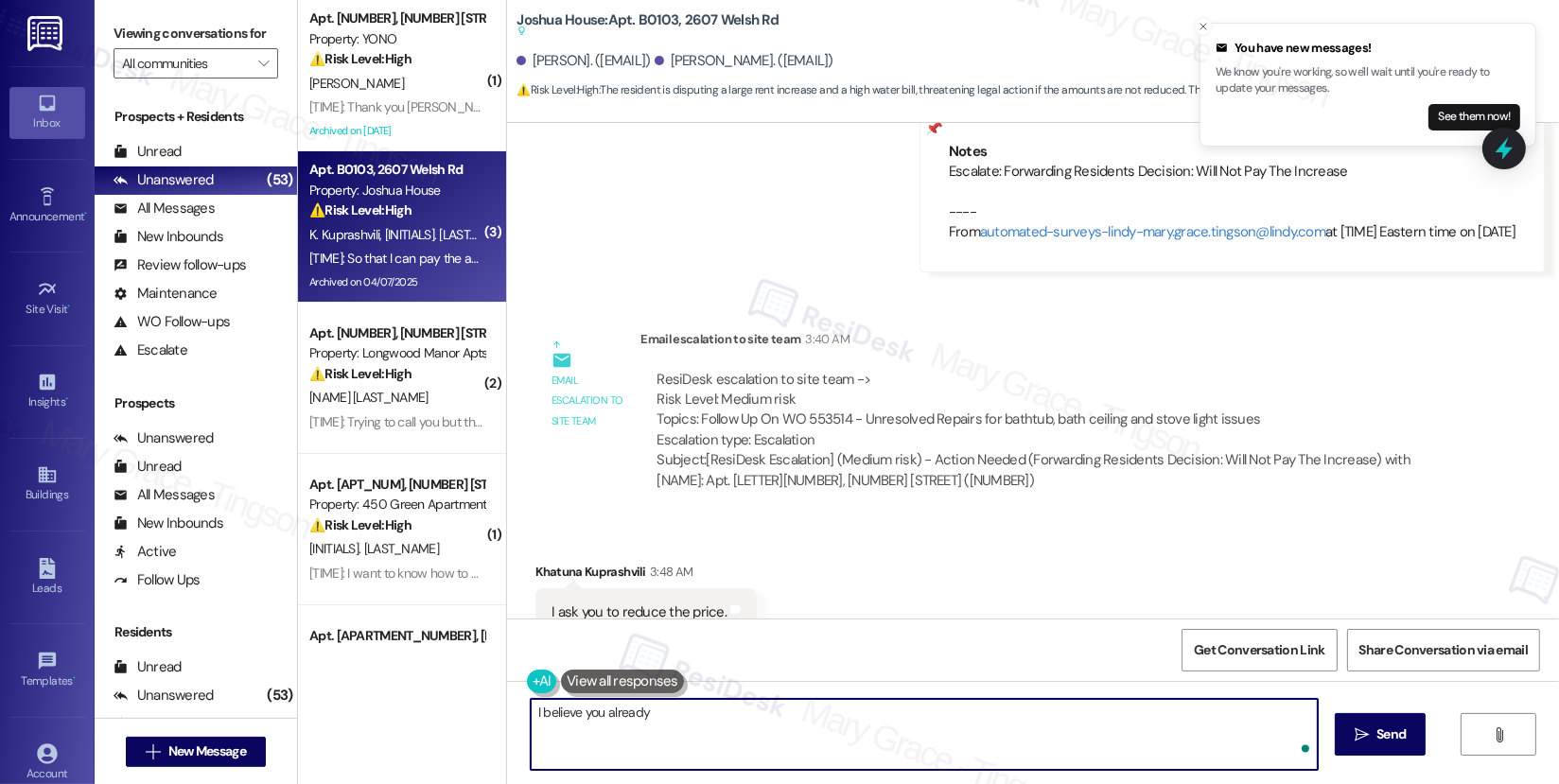 type on "I believe you already" 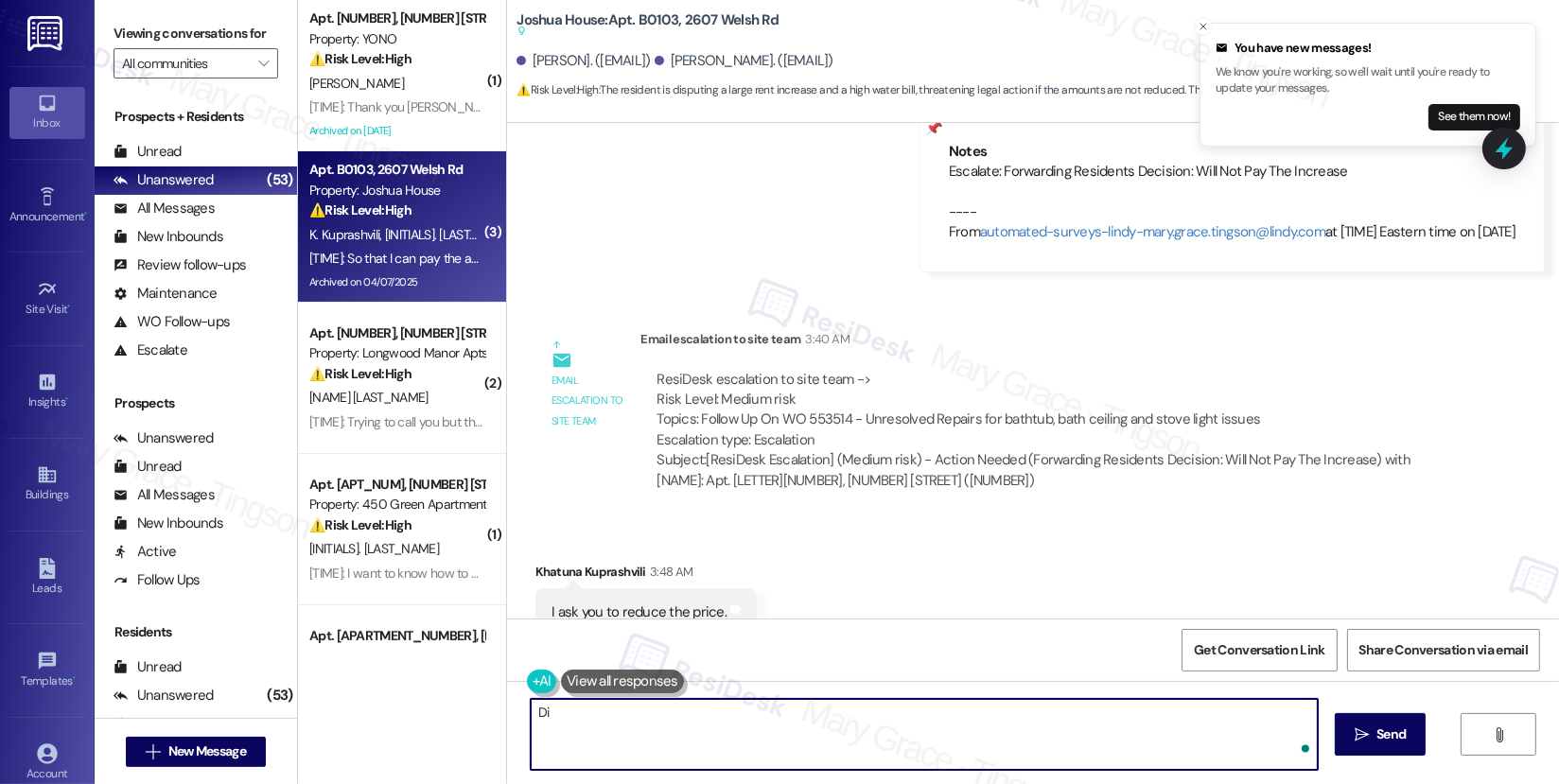 type on "D" 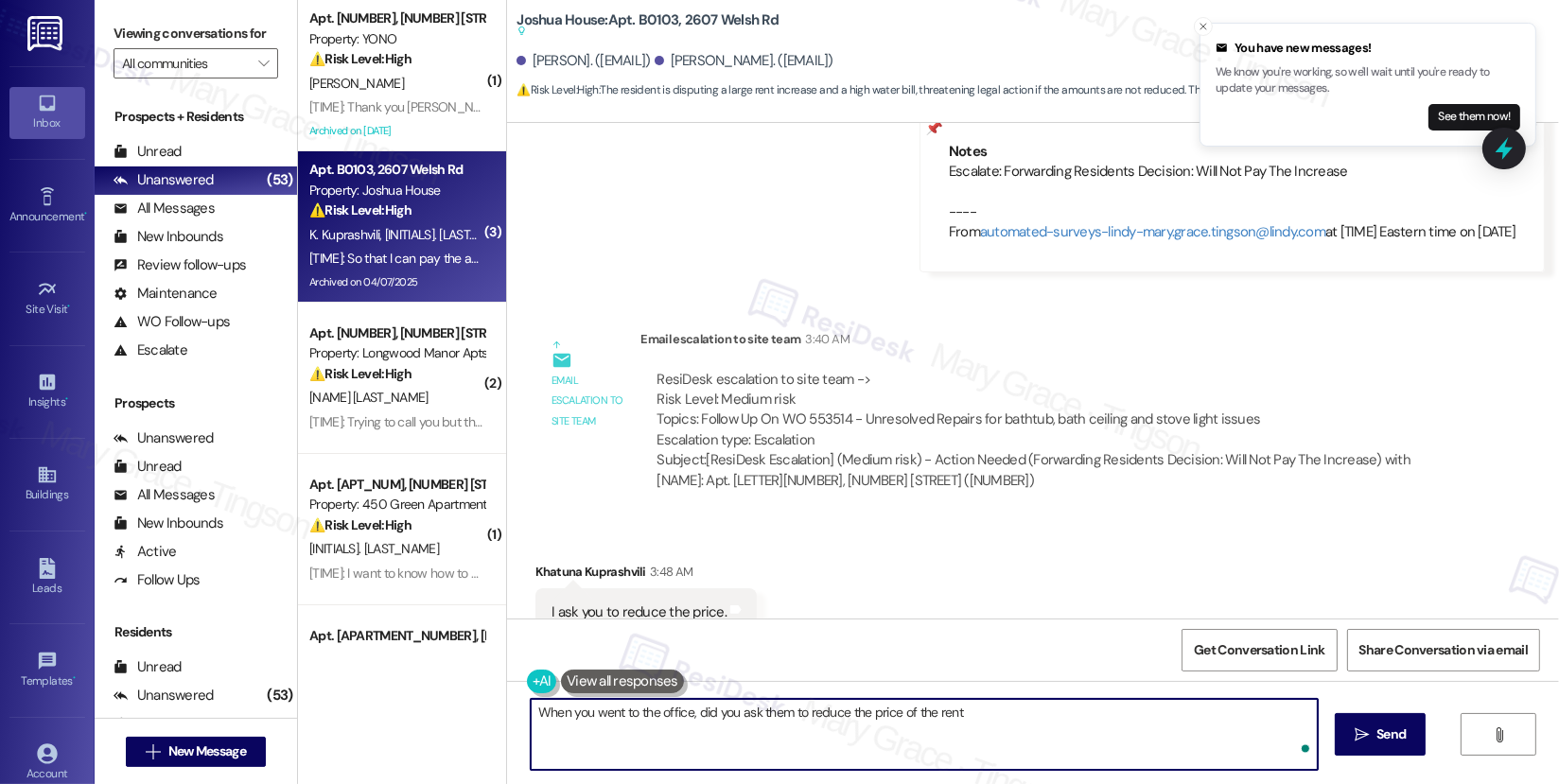 type on "When you went to the office, did you ask them to reduce the price of the rent?" 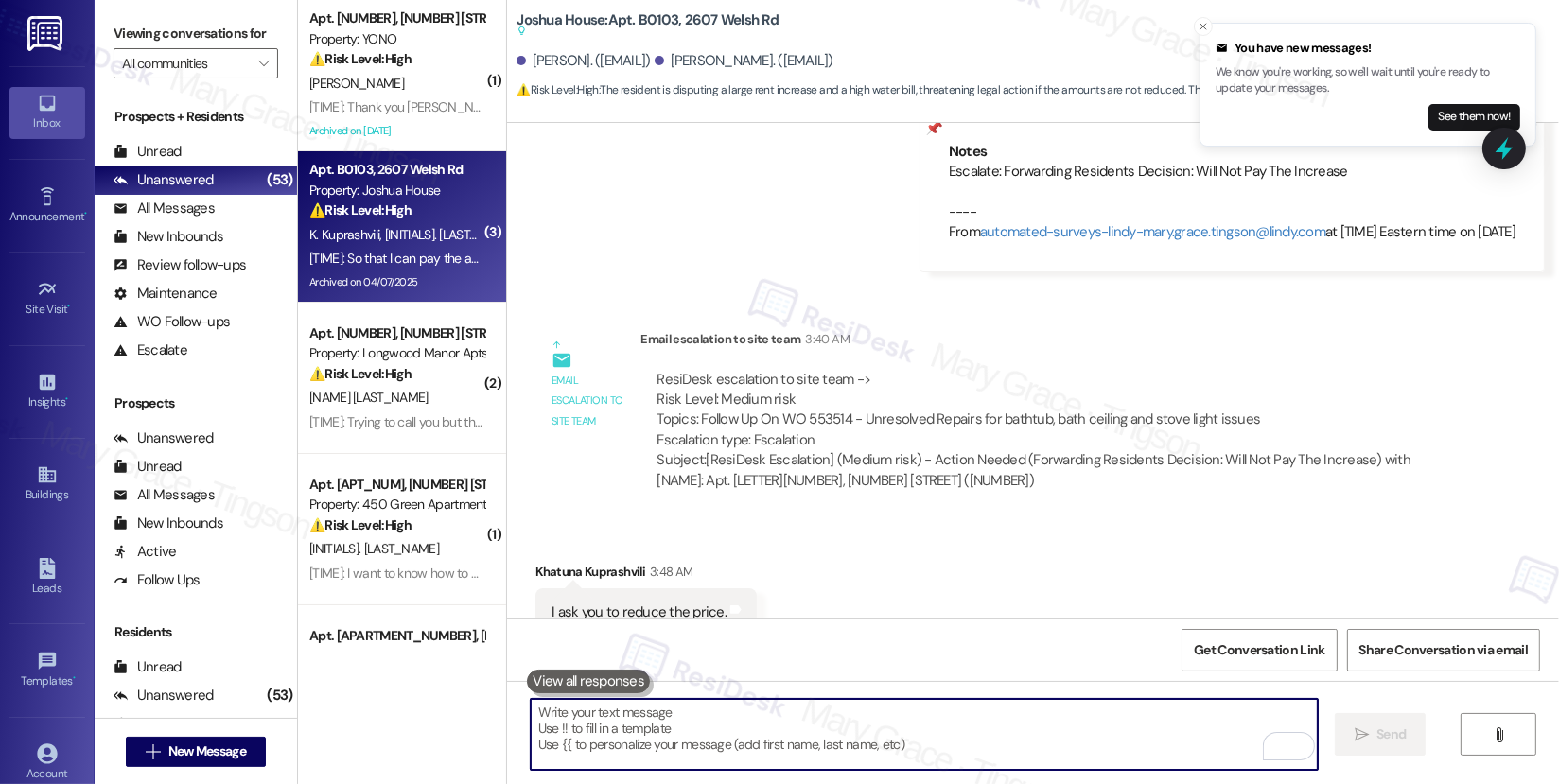 click at bounding box center (924, 734) 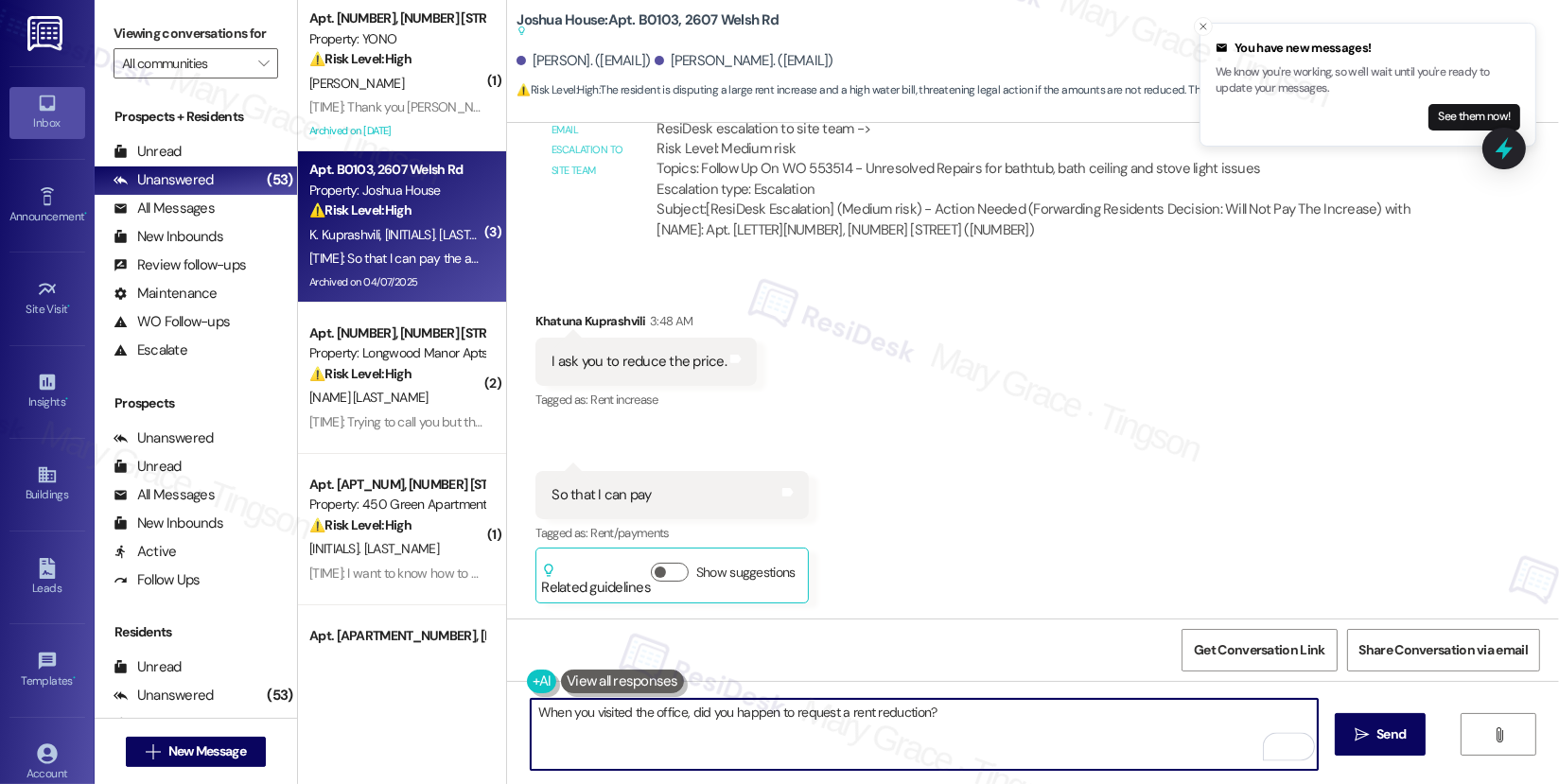 scroll, scrollTop: 19092, scrollLeft: 0, axis: vertical 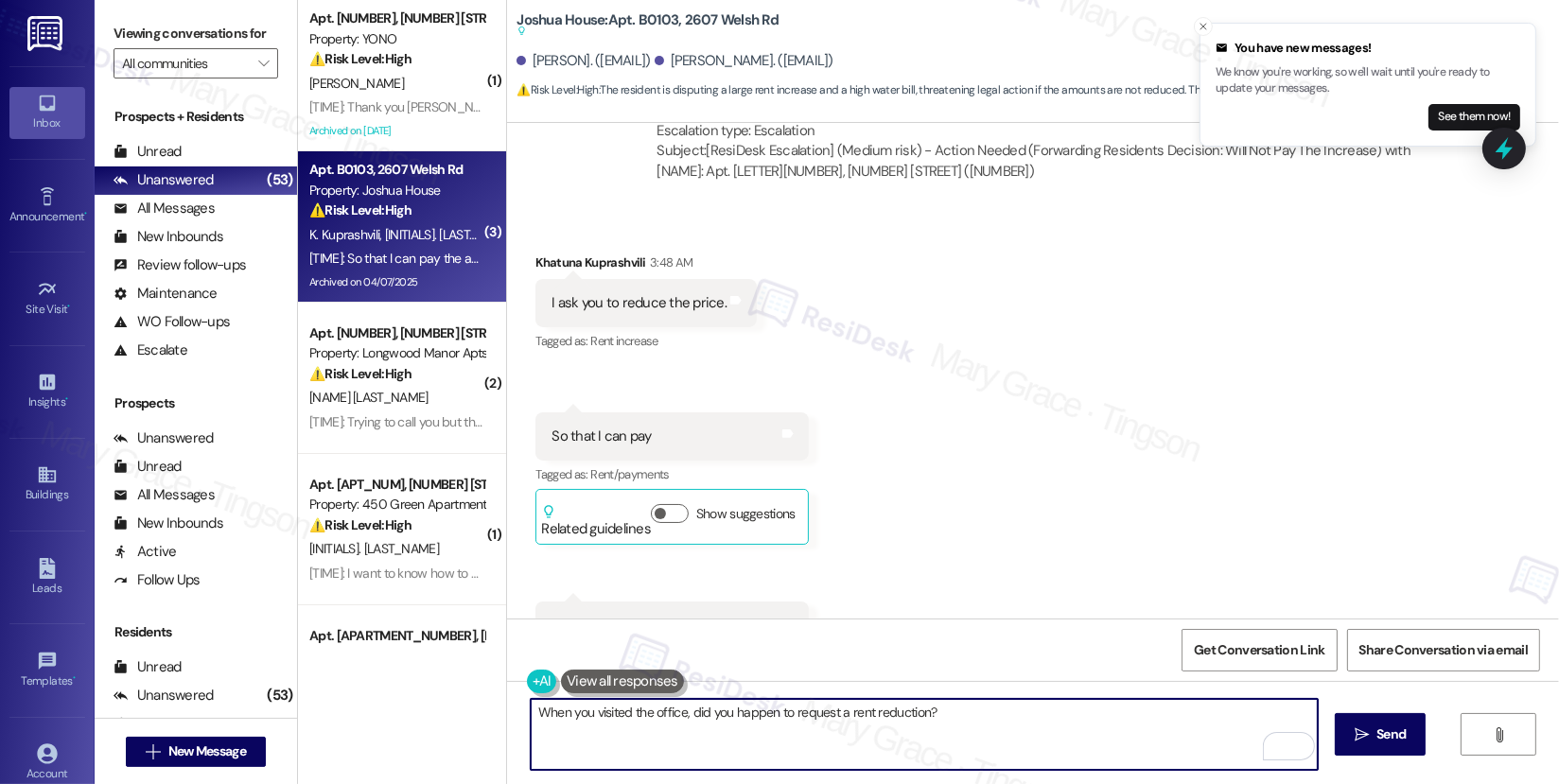 click on "When you visited the office, did you happen to request a rent reduction?" at bounding box center (924, 734) 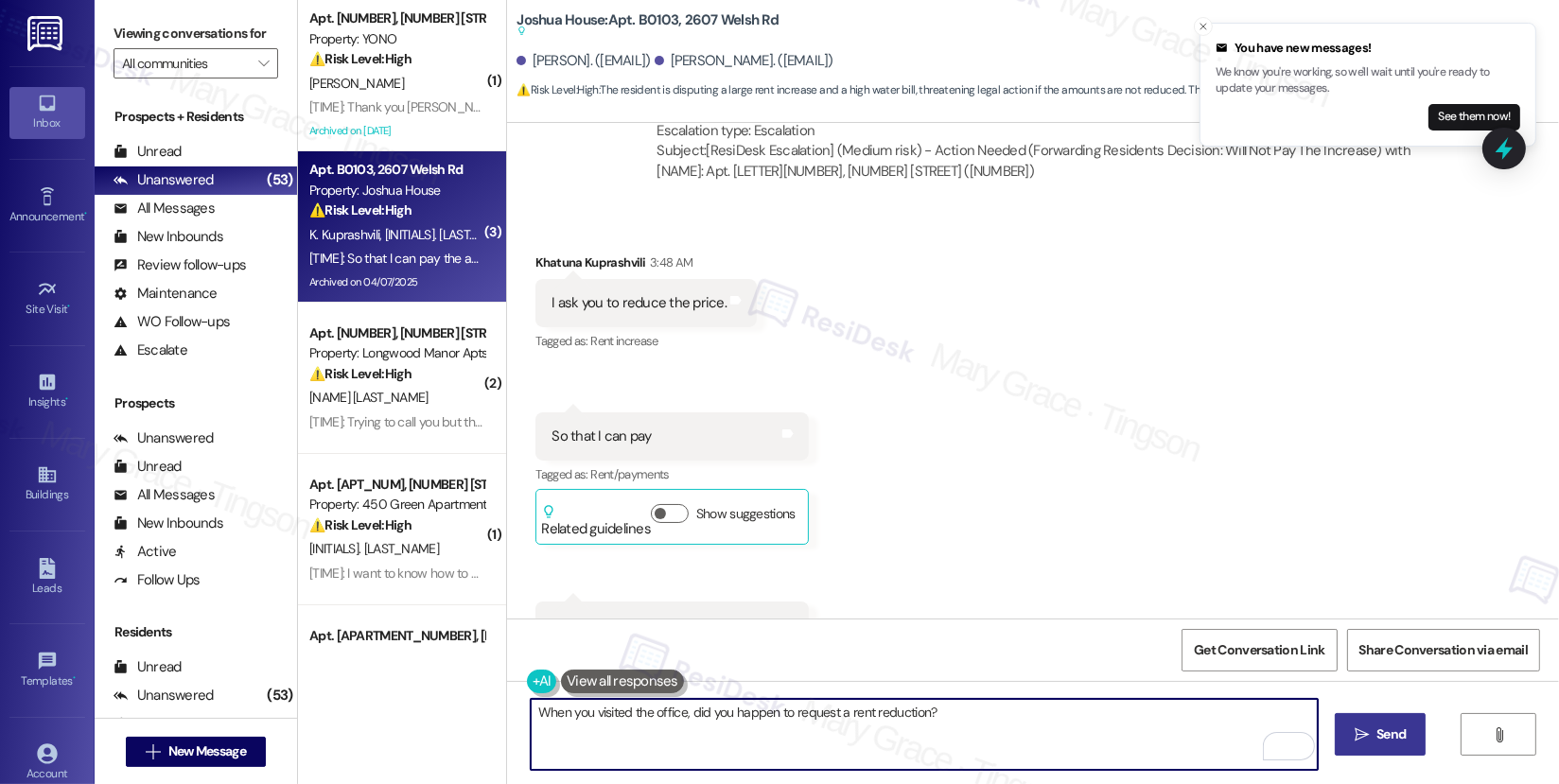 type on "When you visited the office, did you happen to request a rent reduction?" 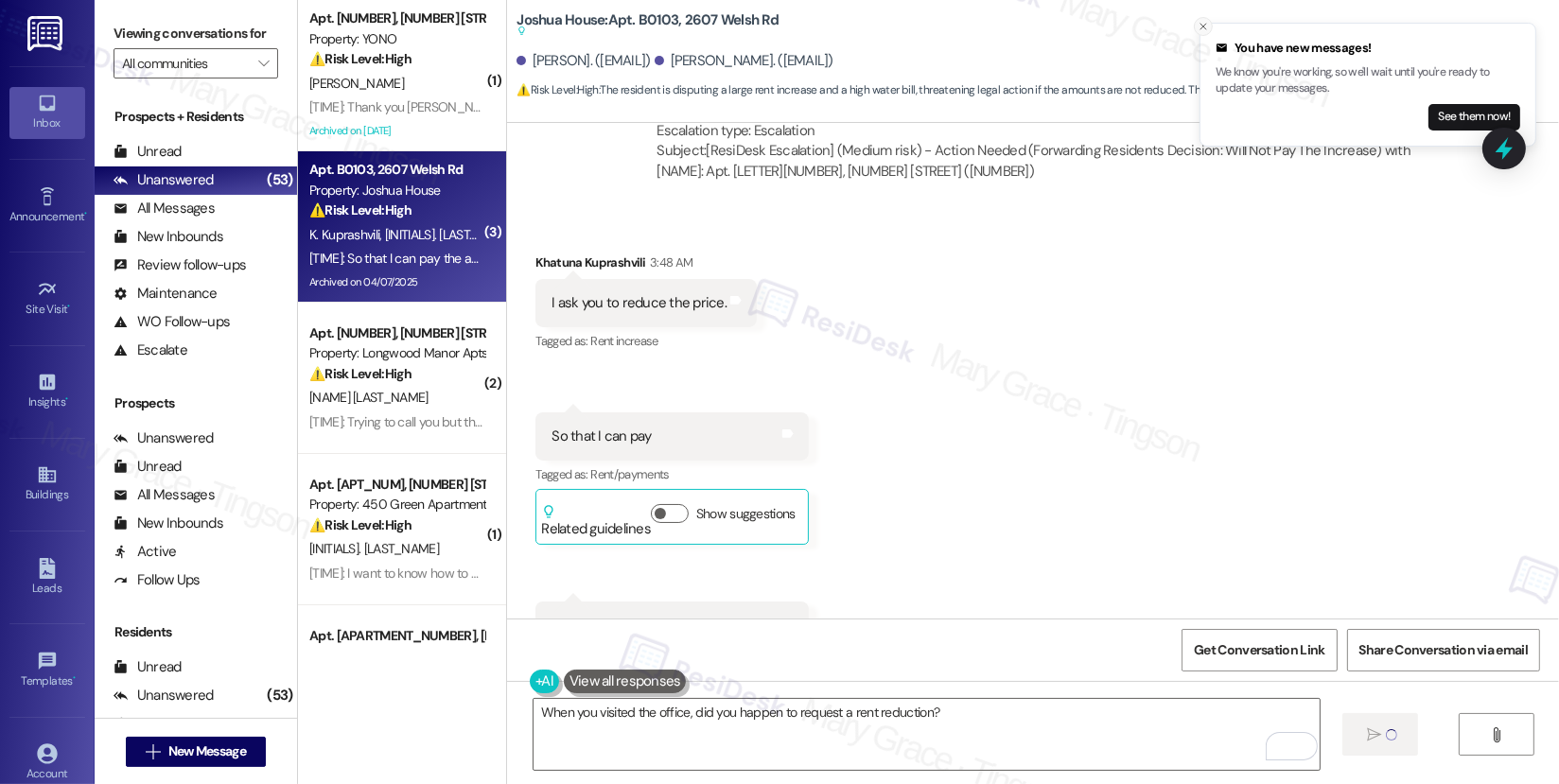 click 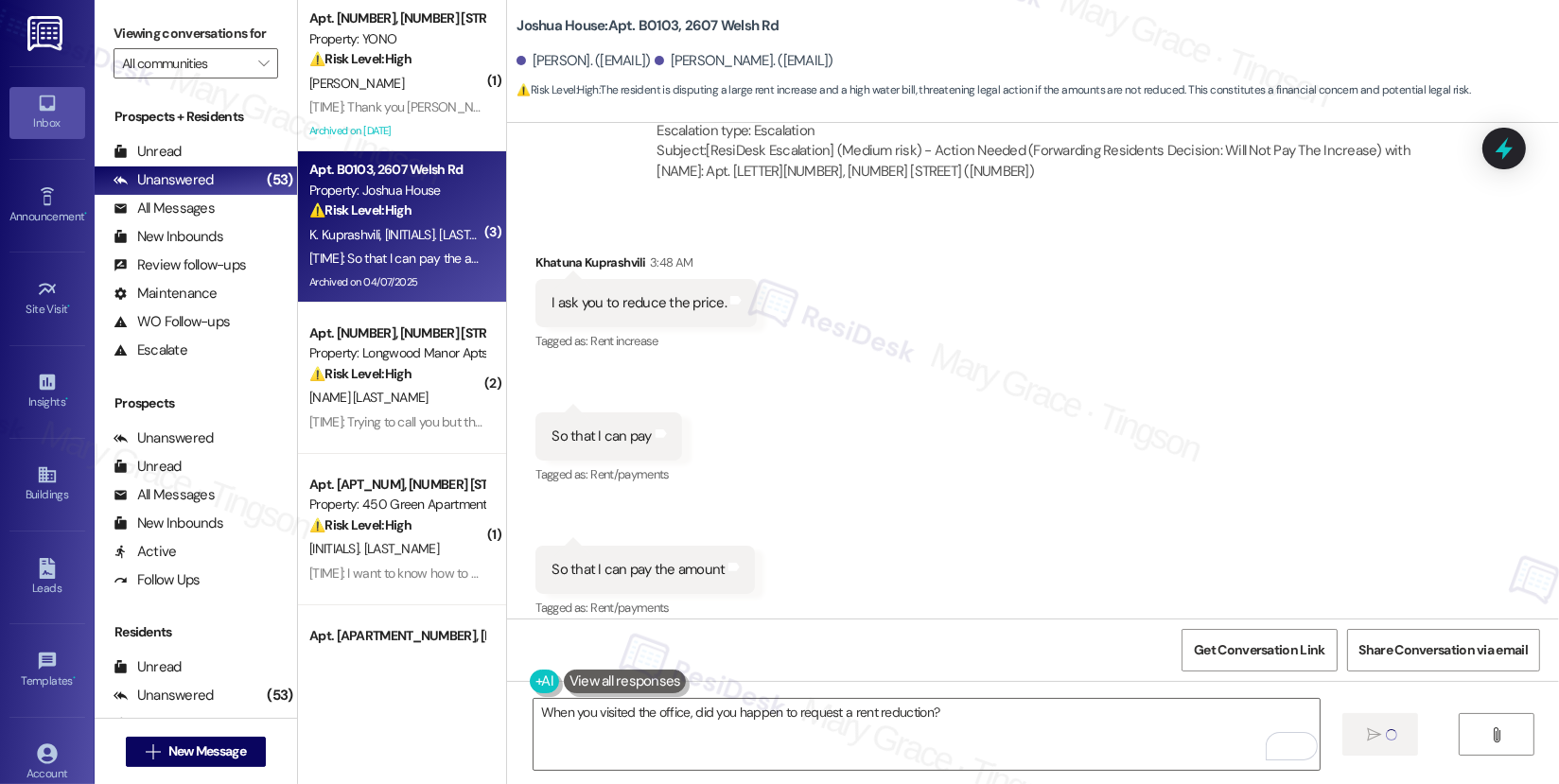 type 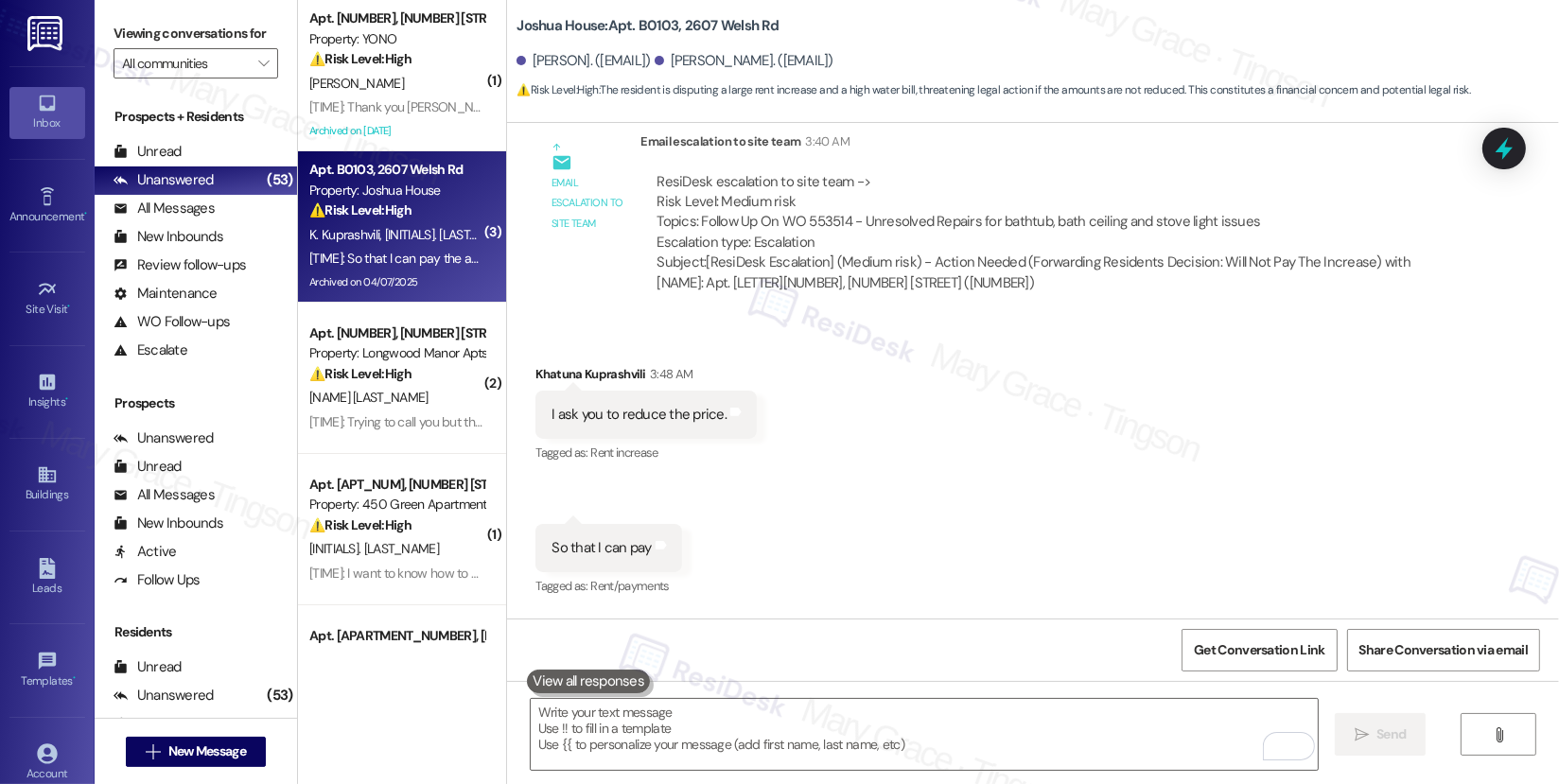 scroll, scrollTop: 19112, scrollLeft: 0, axis: vertical 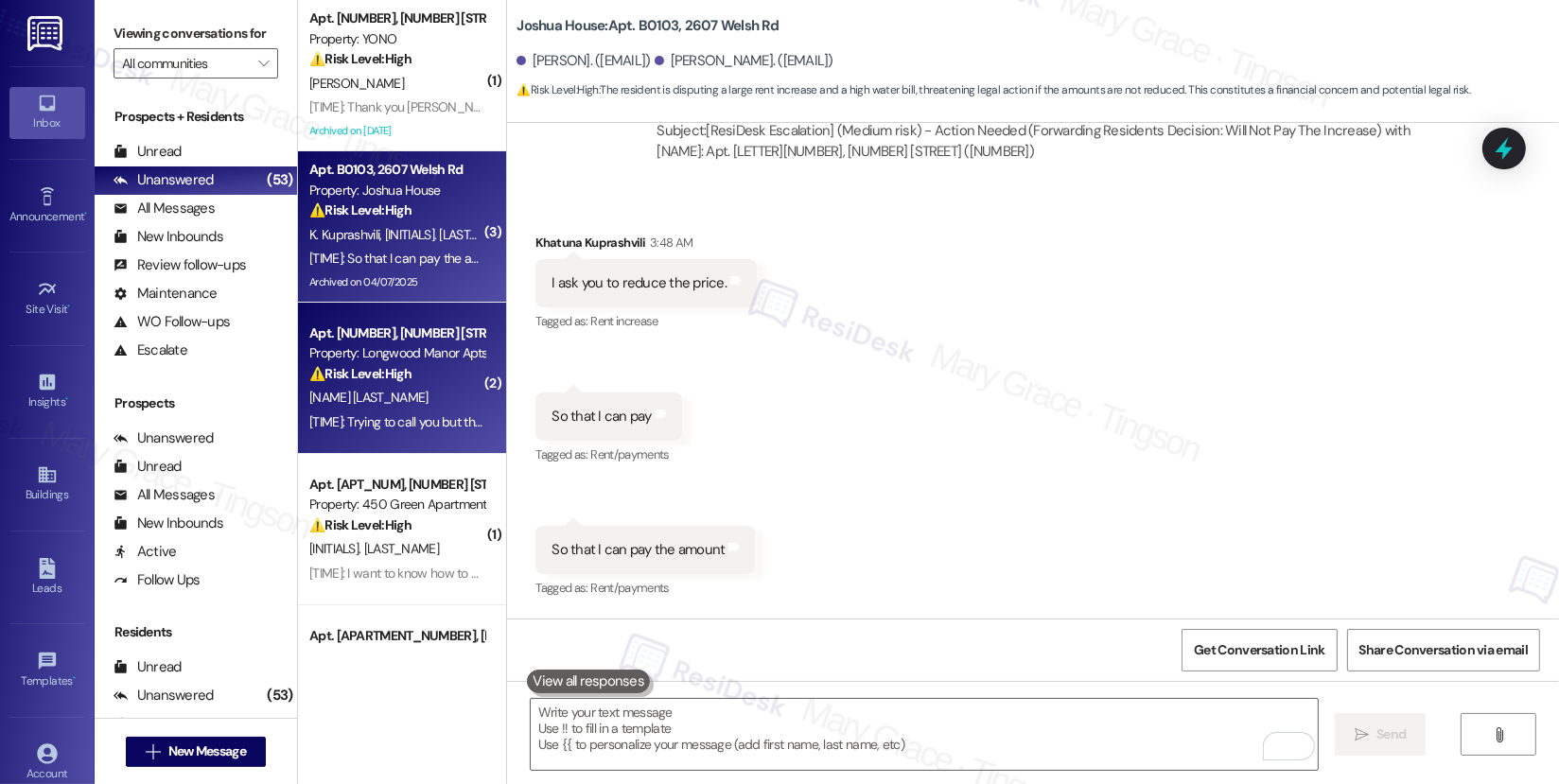 click on "A. Yahya" at bounding box center (396, 397) 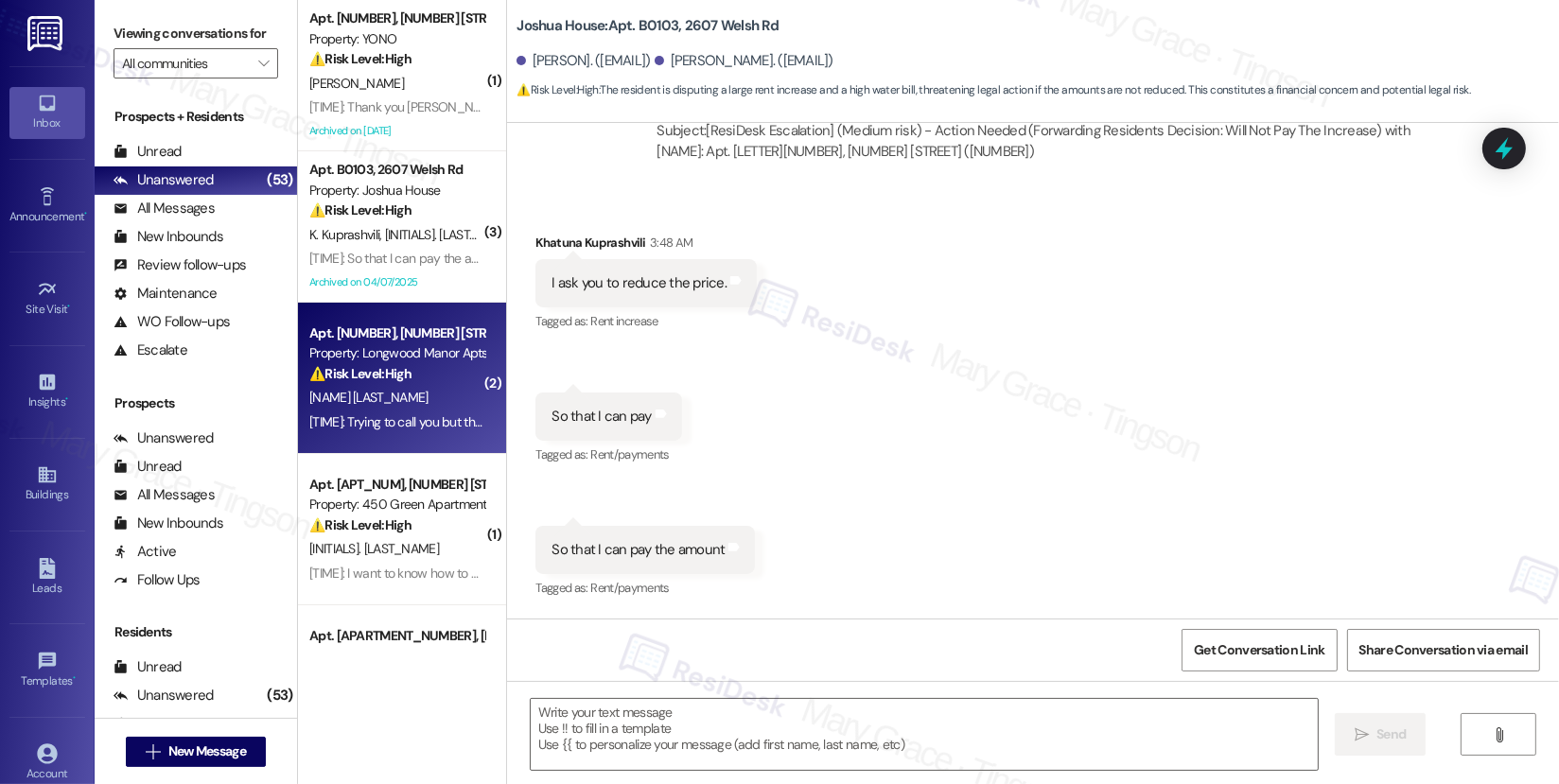 type on "Fetching suggested responses. Please feel free to read through the conversation in the meantime." 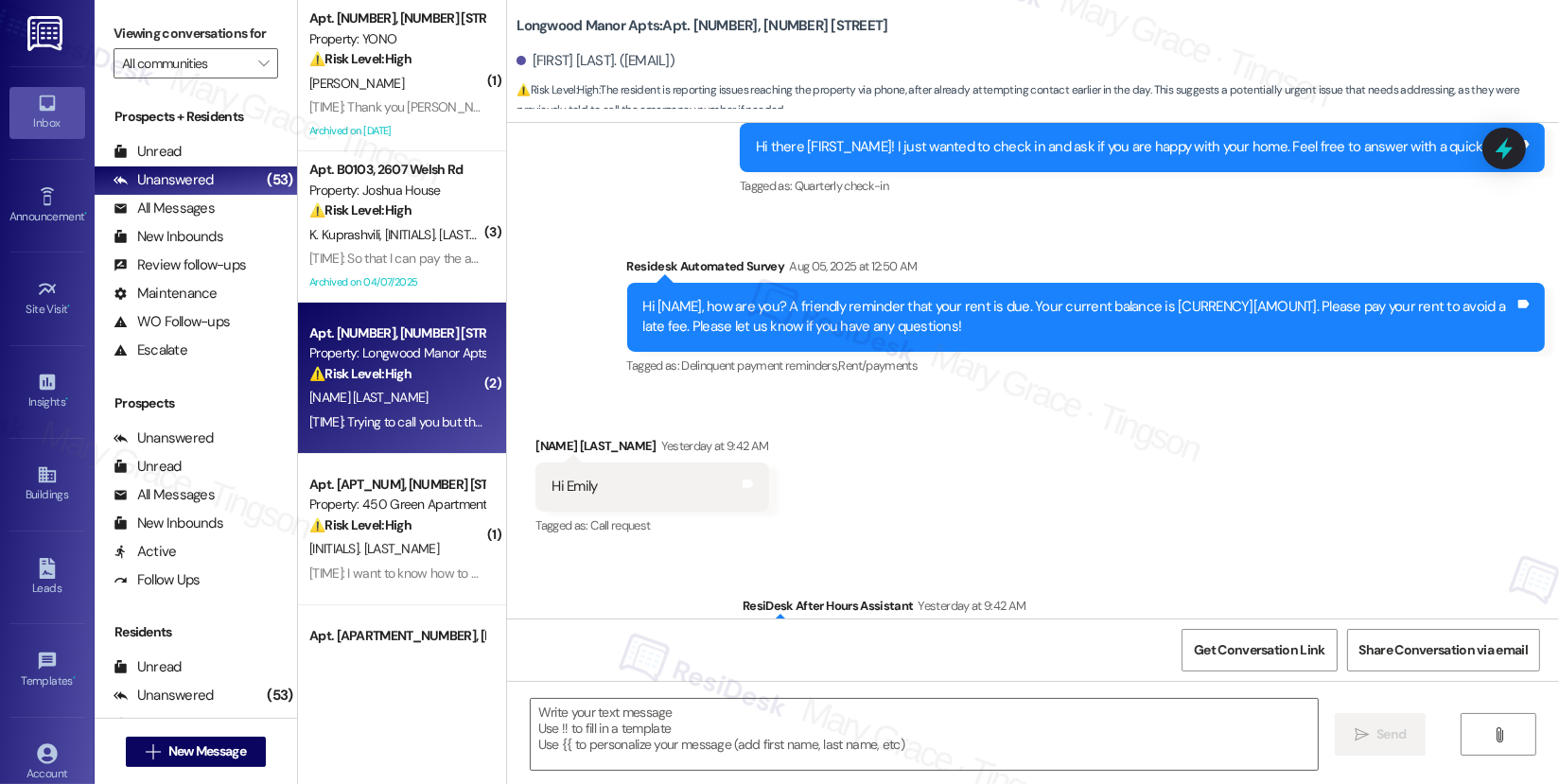 click on "A. Yahya" at bounding box center [396, 397] 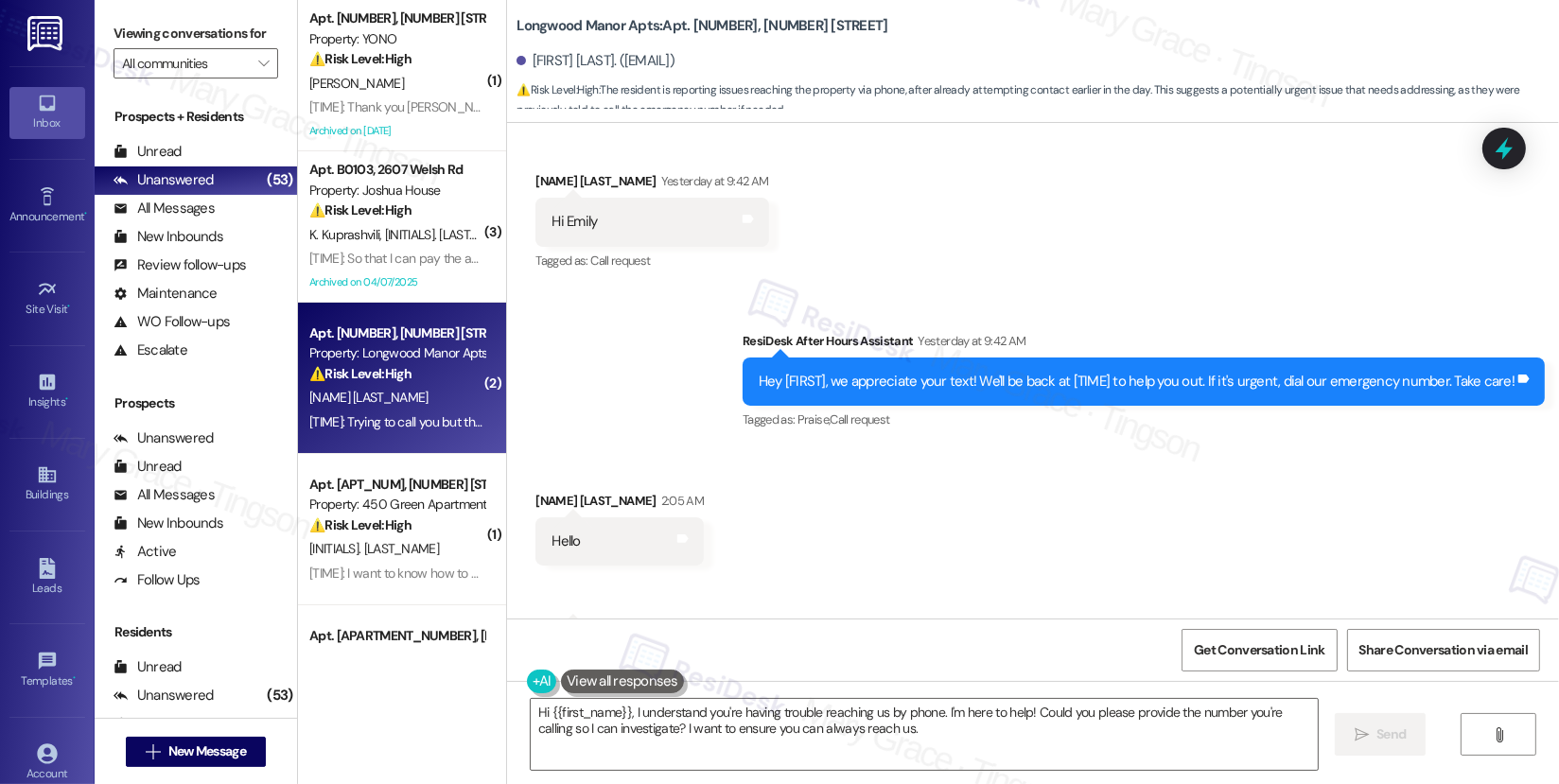 scroll, scrollTop: 1135, scrollLeft: 0, axis: vertical 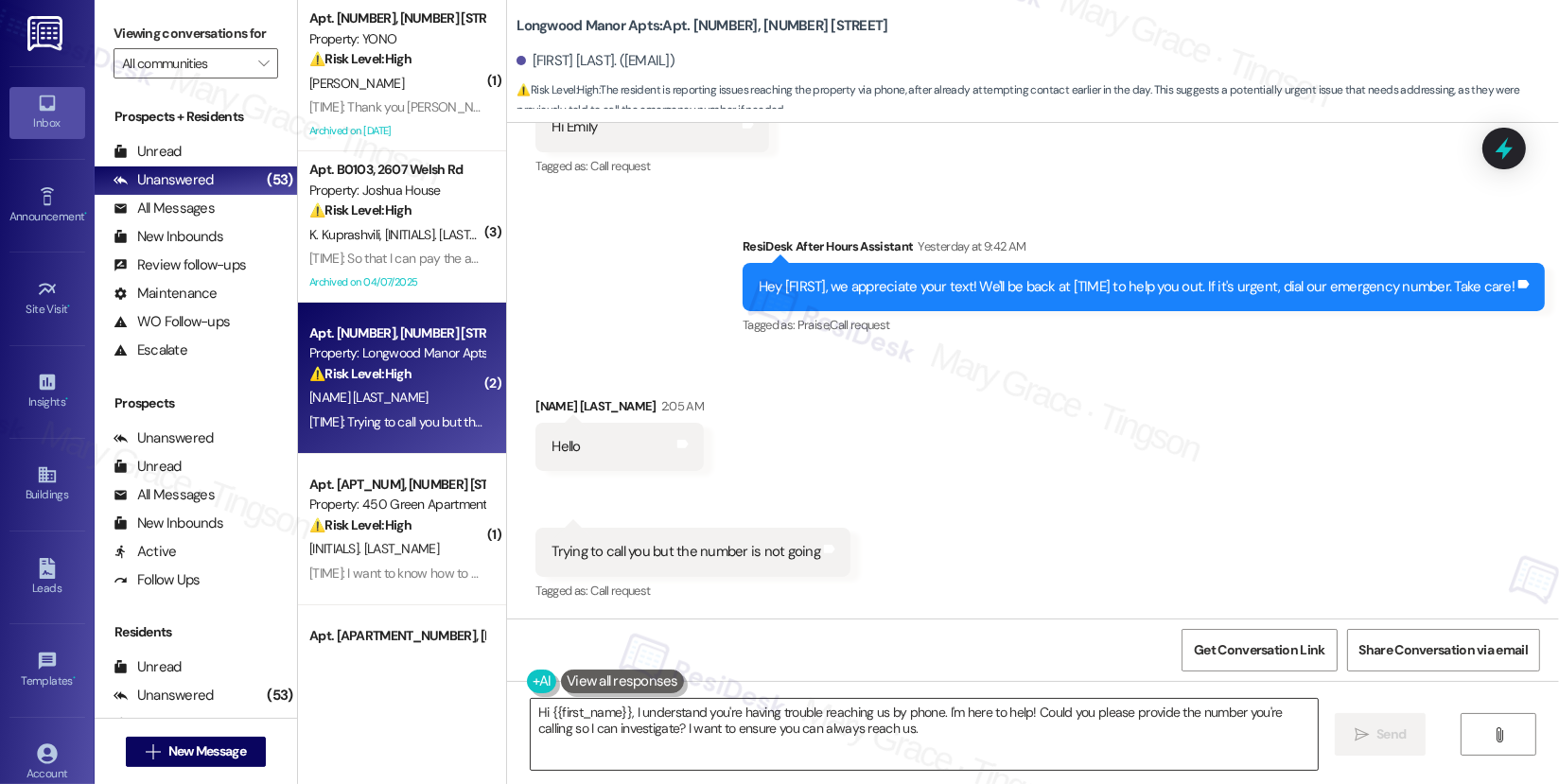 click on "Hi {{first_name}}, I understand you're having trouble reaching us by phone. I'm here to help! Could you please provide the number you're calling so I can investigate? I want to ensure you can always reach us." at bounding box center [924, 734] 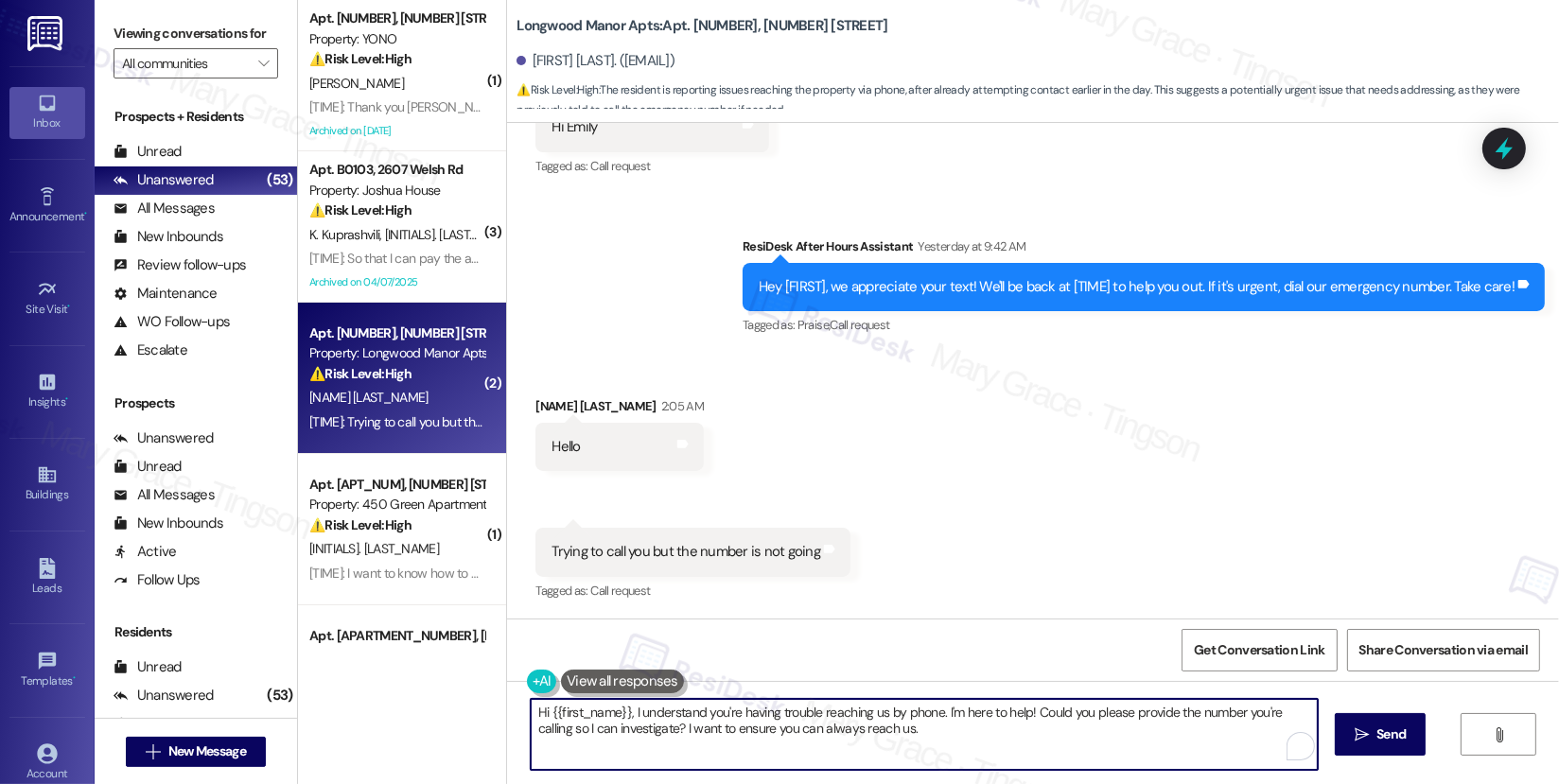 click on "Hi {{first_name}}, I understand you're having trouble reaching us by phone. I'm here to help! Could you please provide the number you're calling so I can investigate? I want to ensure you can always reach us." at bounding box center (924, 734) 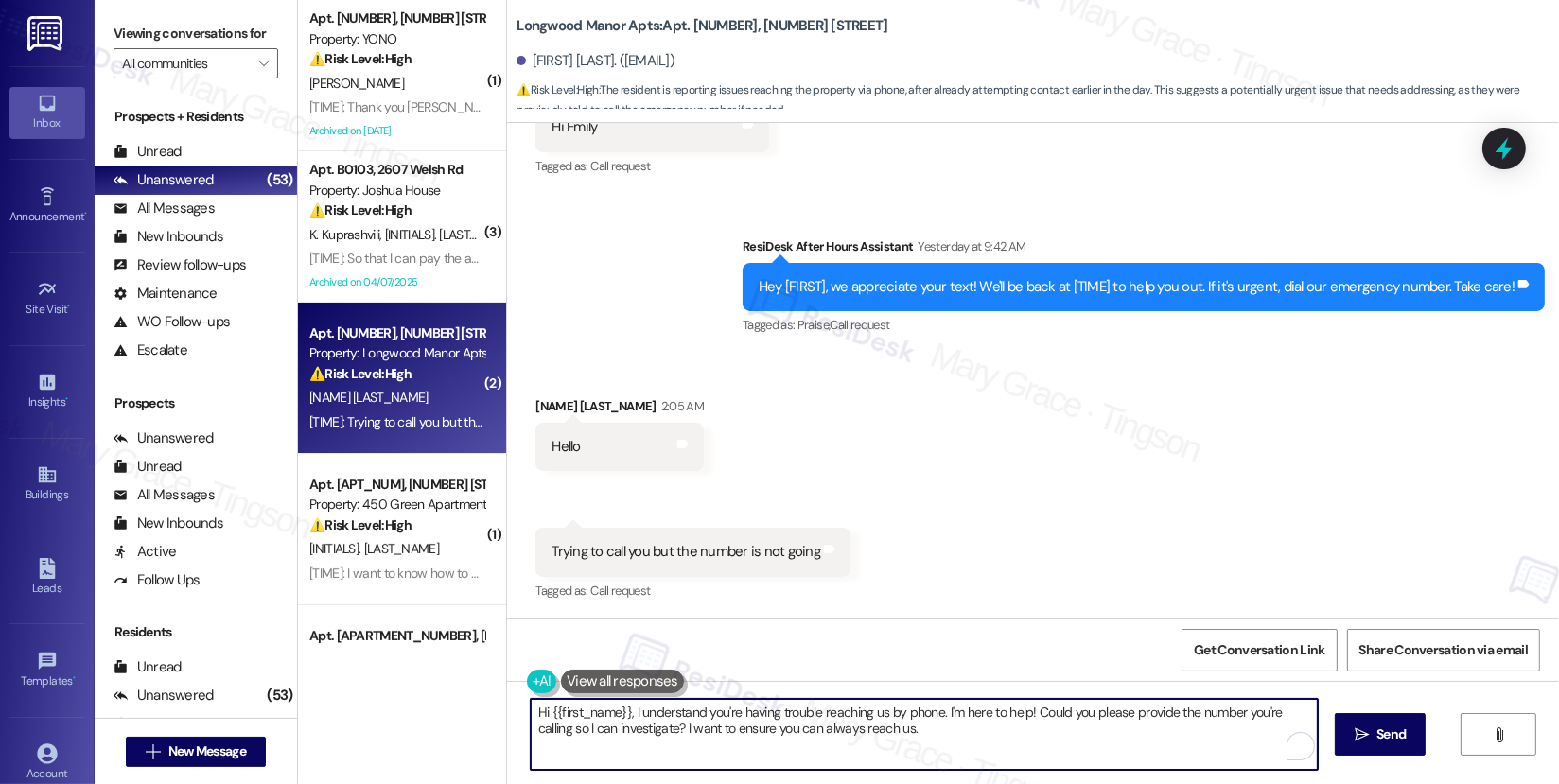 click on "Hi {{first_name}}, I understand you're having trouble reaching us by phone. I'm here to help! Could you please provide the number you're calling so I can investigate? I want to ensure you can always reach us." at bounding box center [924, 734] 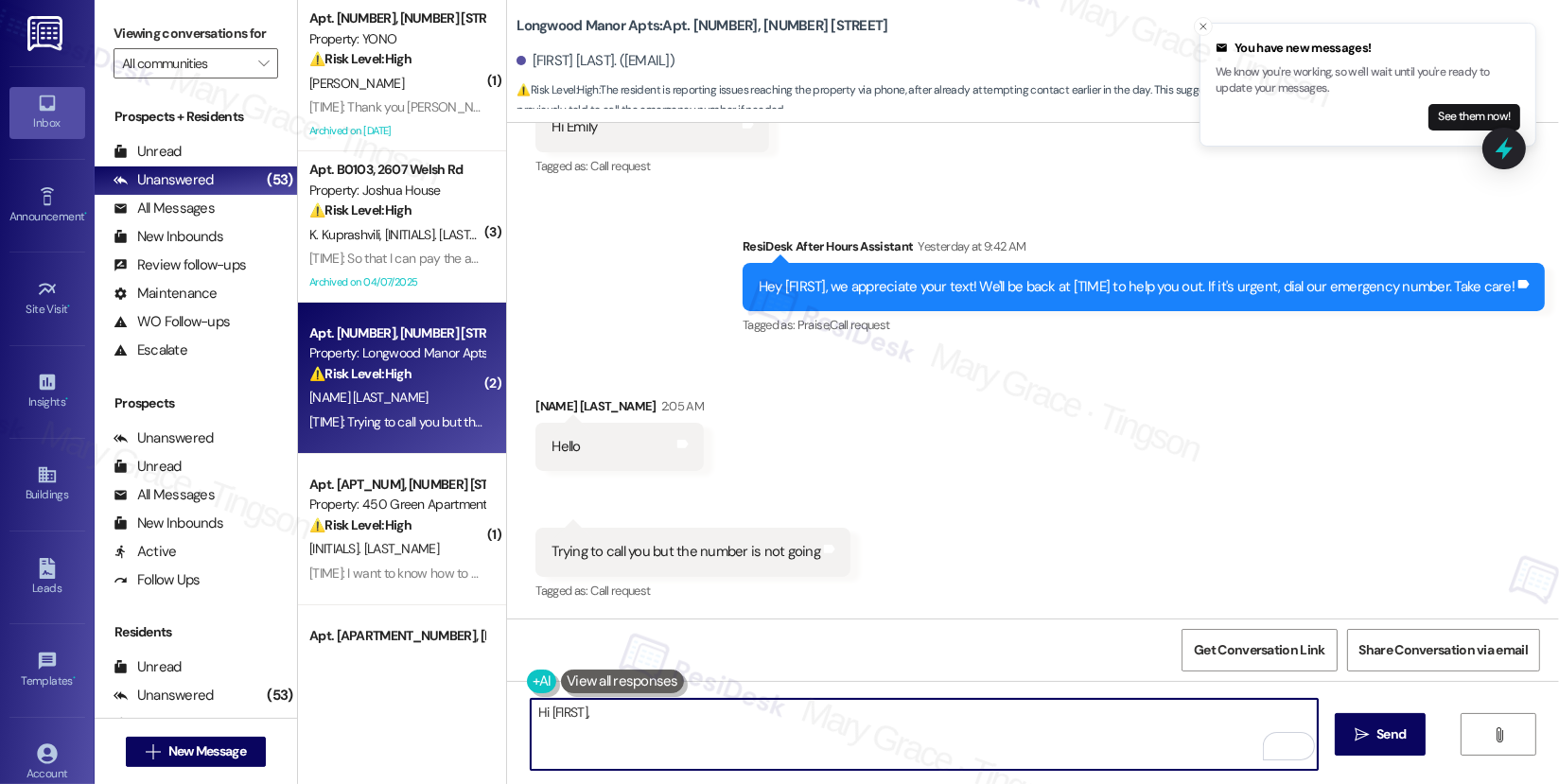 paste on "I am sorry but I am unable to make or receive calls to this number. Is there anything I can assist you with for today?" 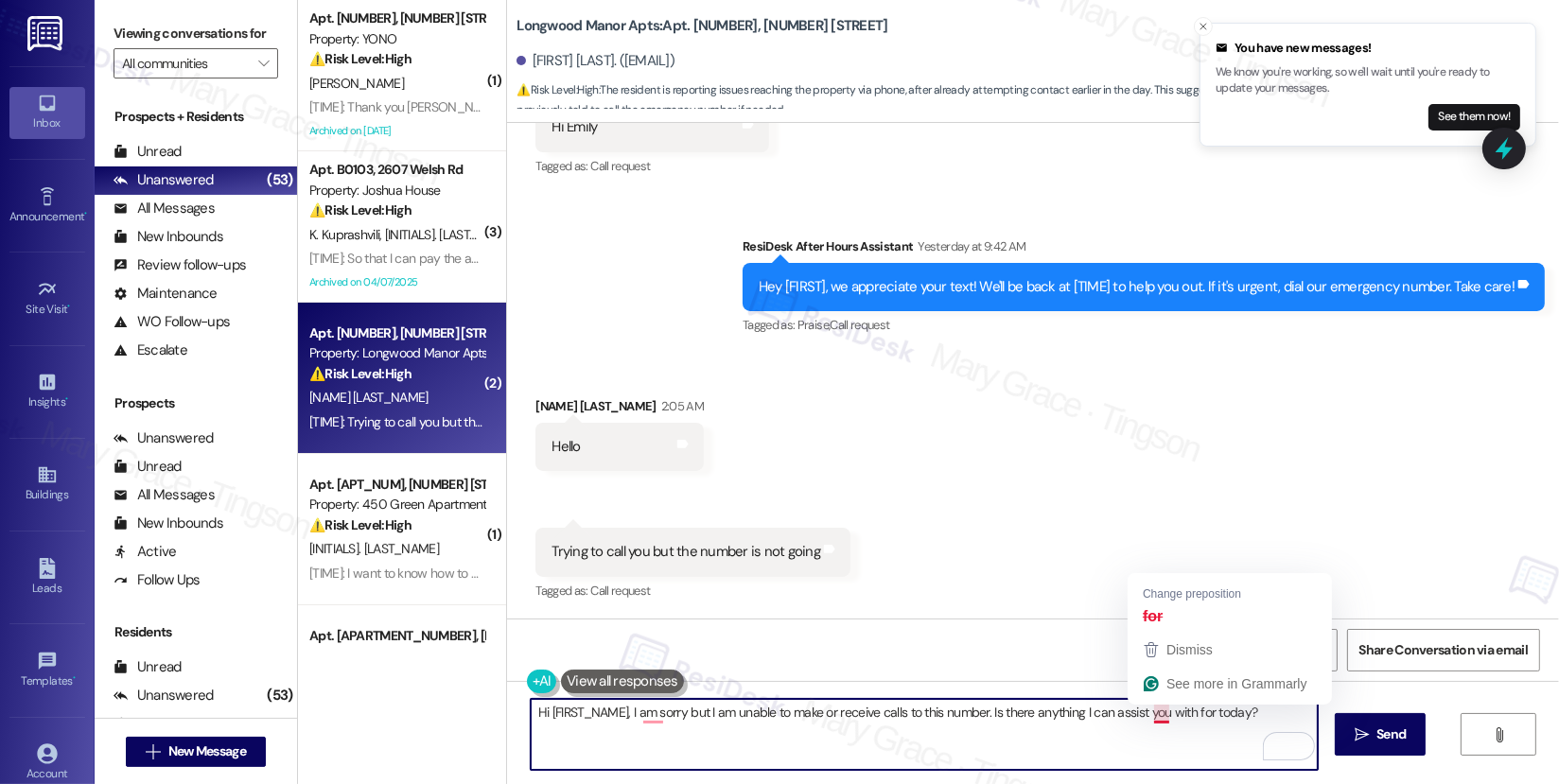 click on "Hi Aisha, I am sorry but I am unable to make or receive calls to this number. Is there anything I can assist you with for today?" at bounding box center [924, 734] 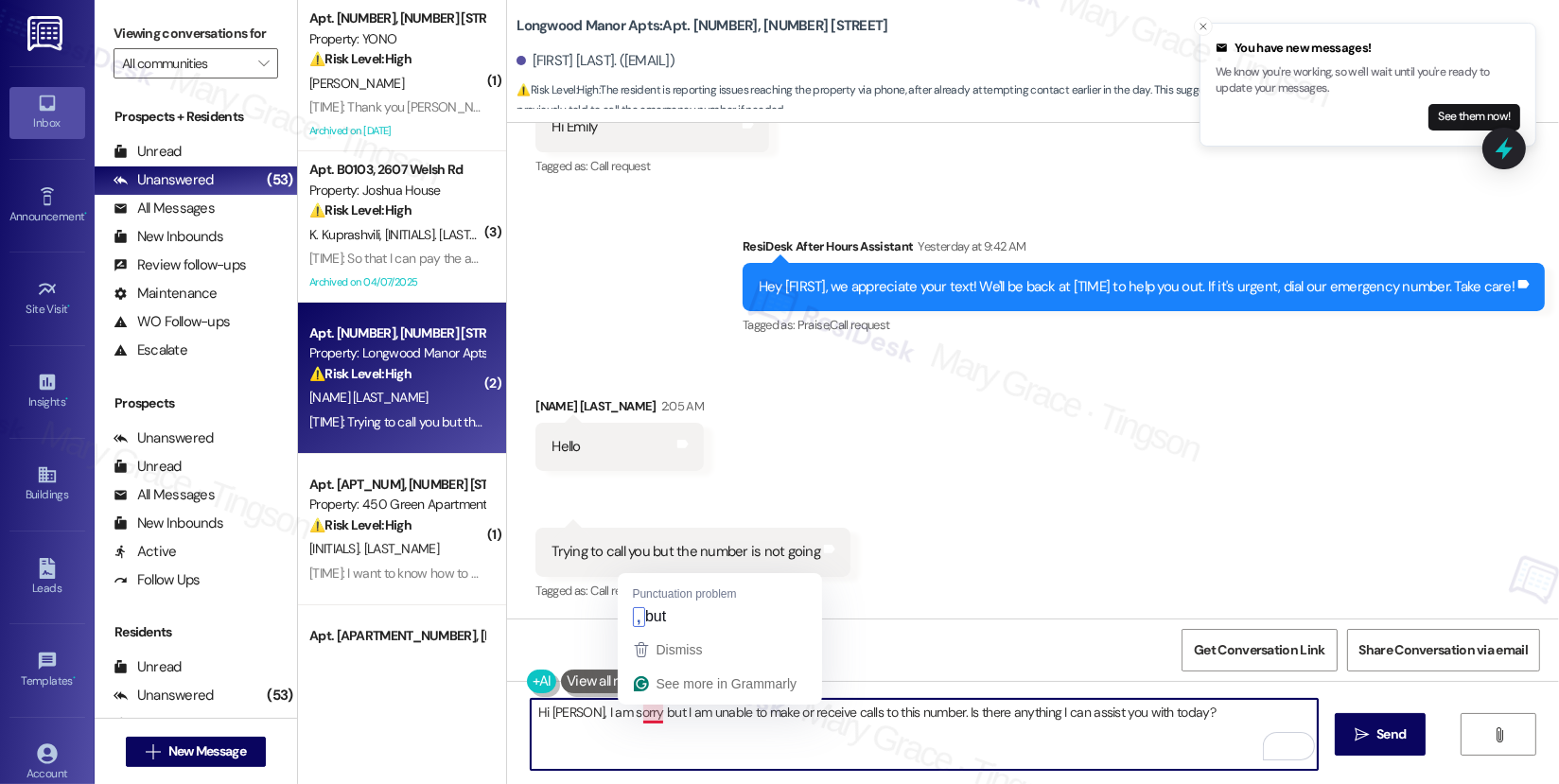 click on "Hi Aisha, I am sorry but I am unable to make or receive calls to this number. Is there anything I can assist you with today?" at bounding box center [924, 734] 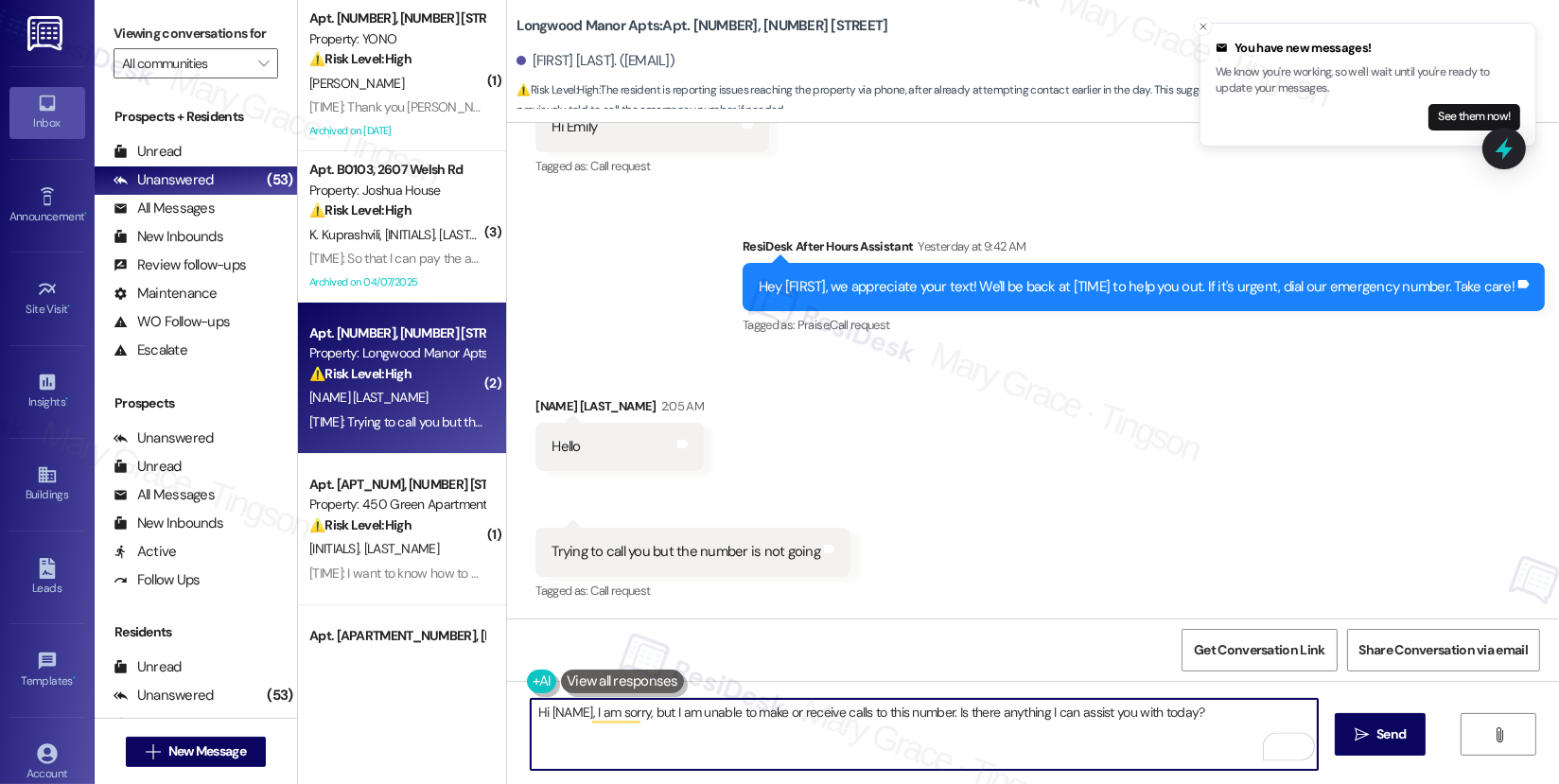 click on "Hi Aisha, I am sorry, but I am unable to make or receive calls to this number. Is there anything I can assist you with today?" at bounding box center [924, 734] 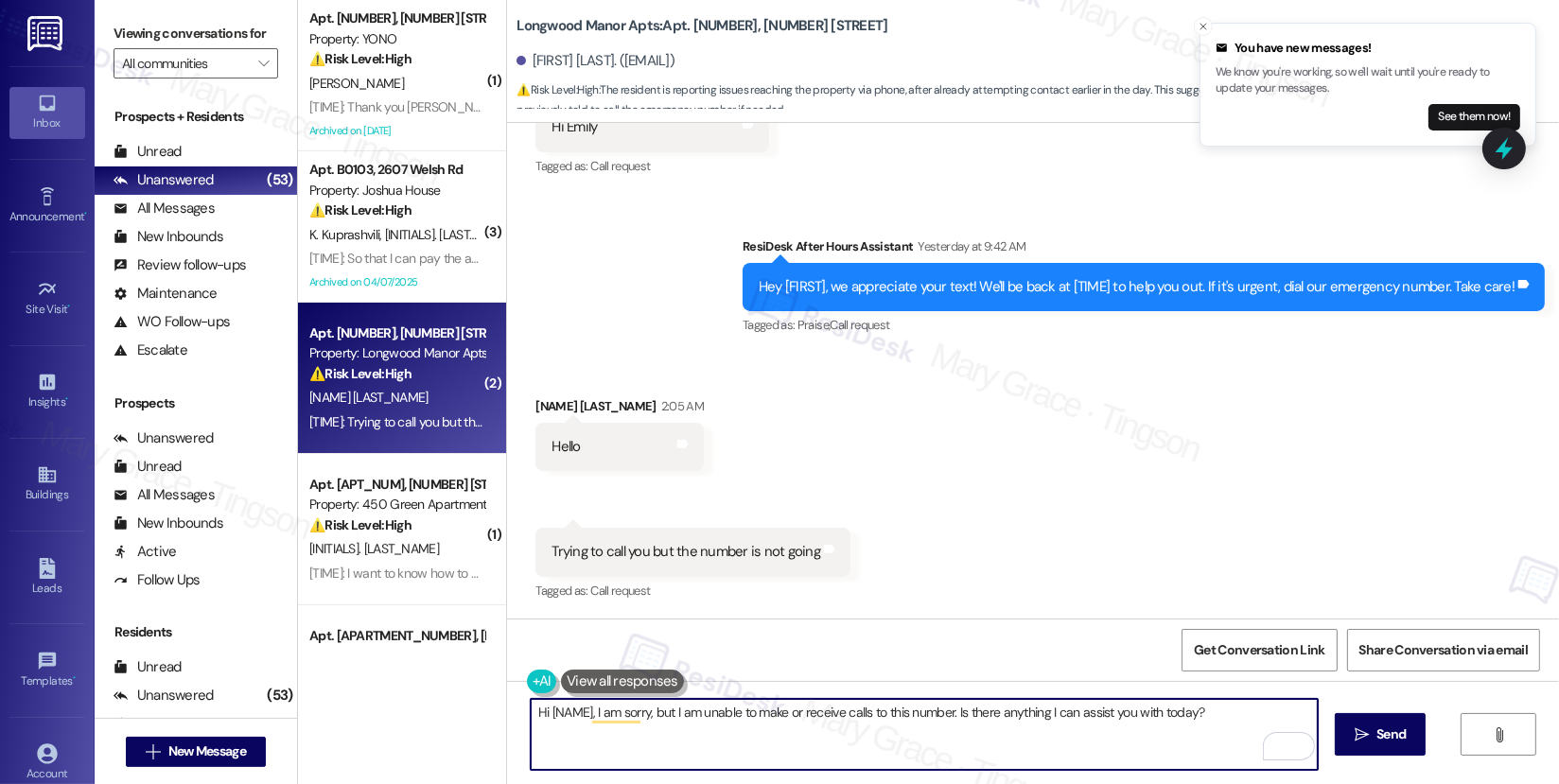 click on "Hi Aisha, I am sorry, but I am unable to make or receive calls to this number. Is there anything I can assist you with today?" at bounding box center (924, 734) 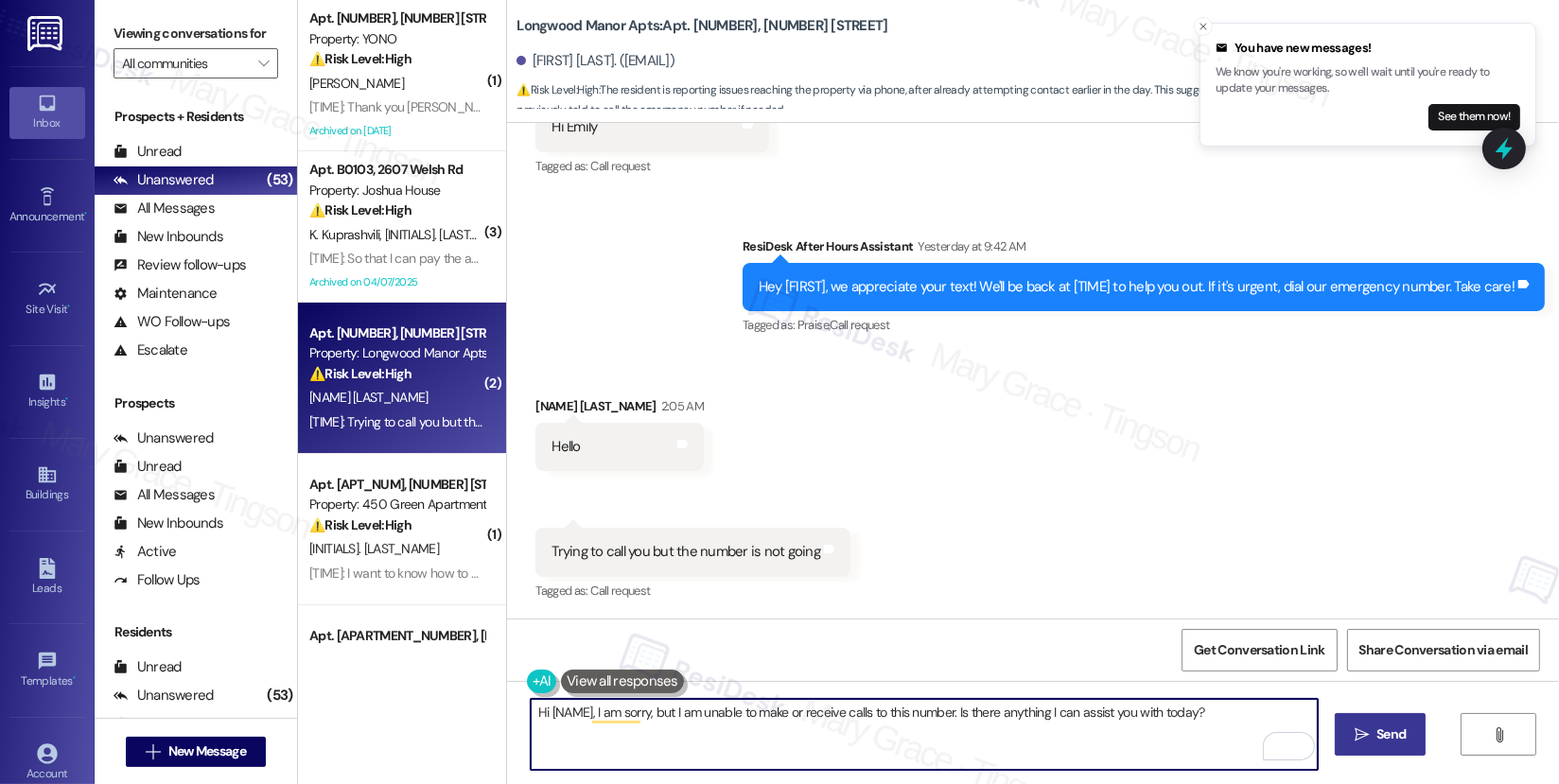 type on "Hi Aisha, I am sorry, but I am unable to make or receive calls to this number. Is there anything I can assist you with today?" 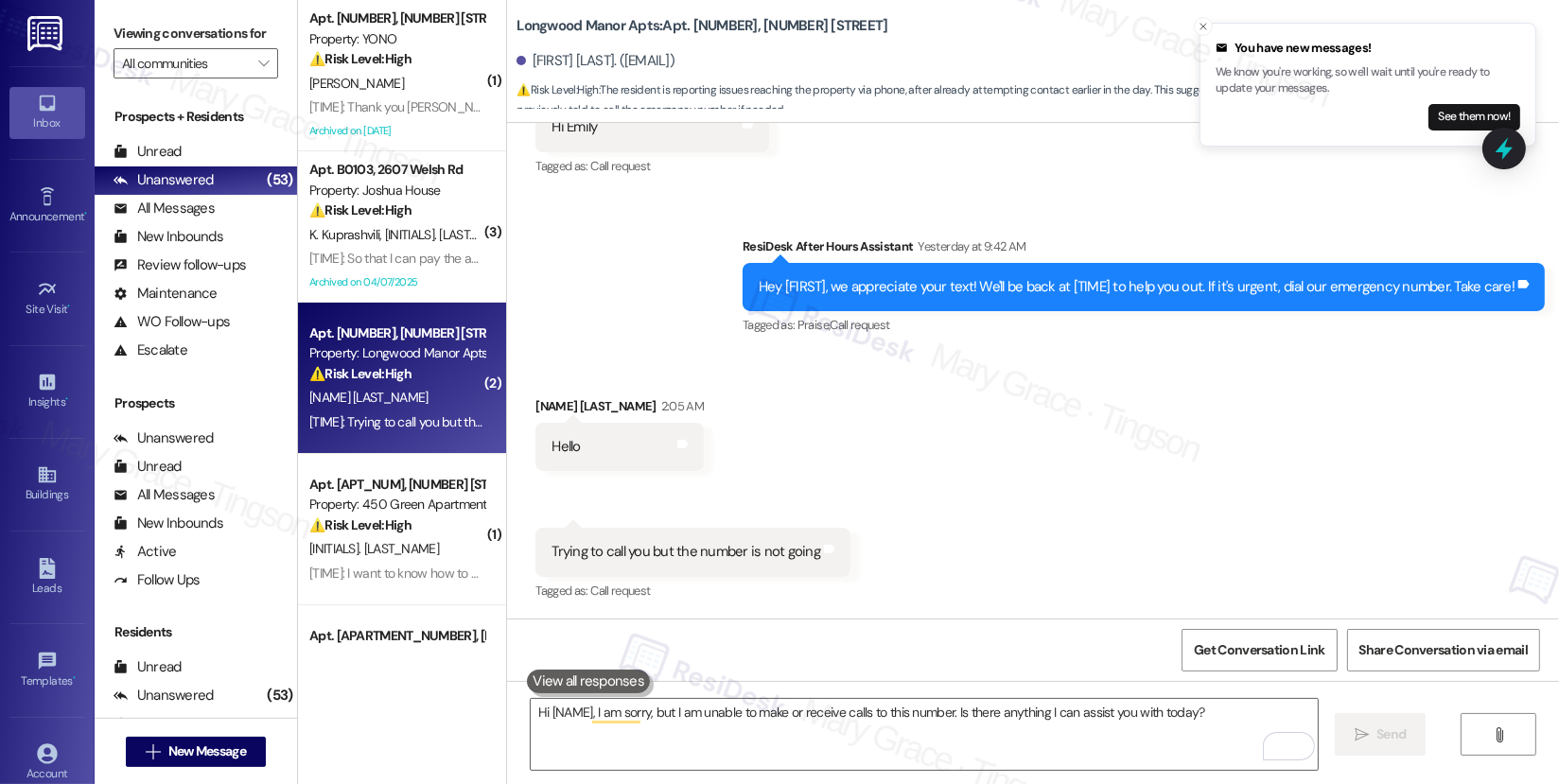 type 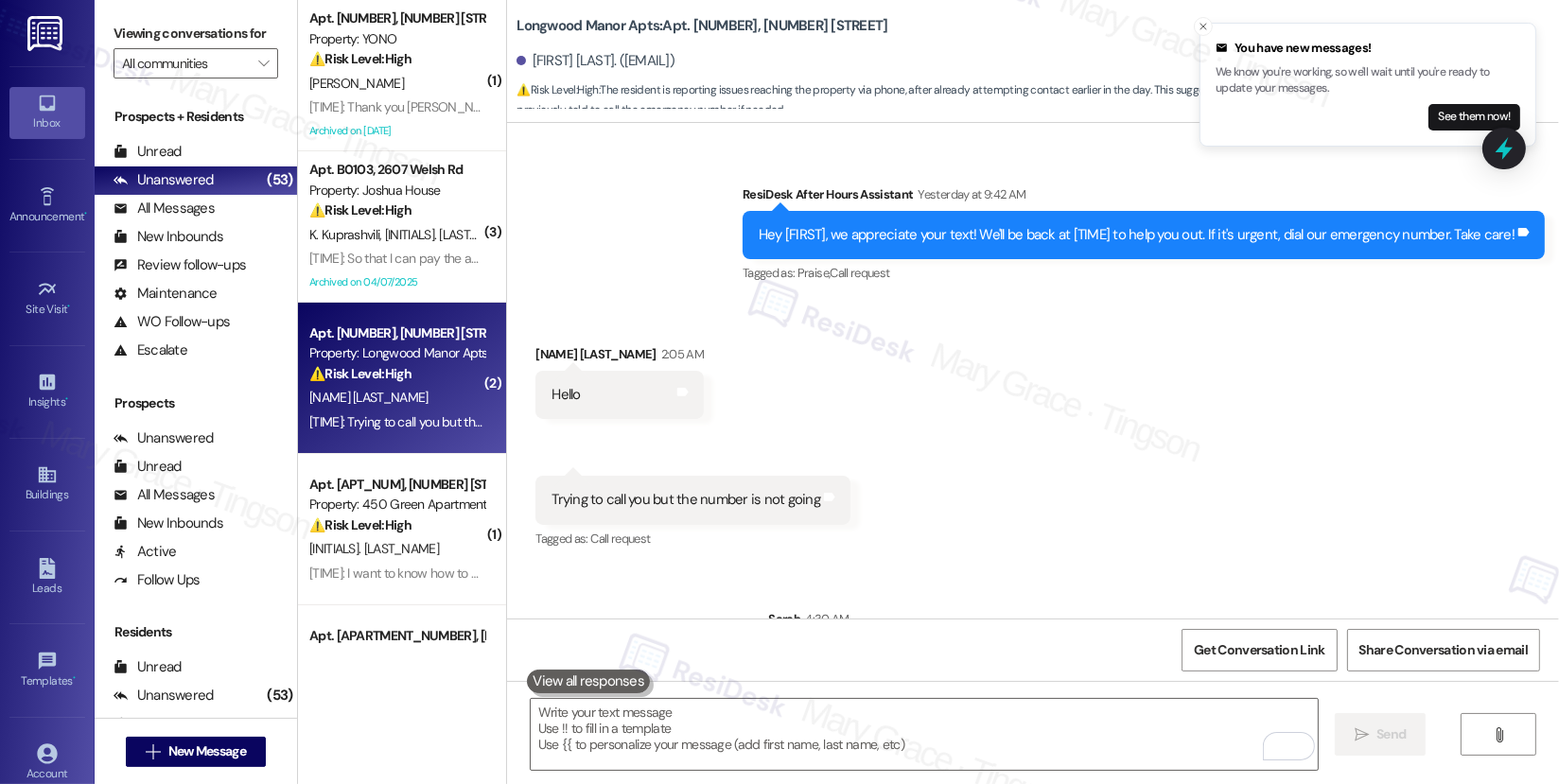 scroll, scrollTop: 1266, scrollLeft: 0, axis: vertical 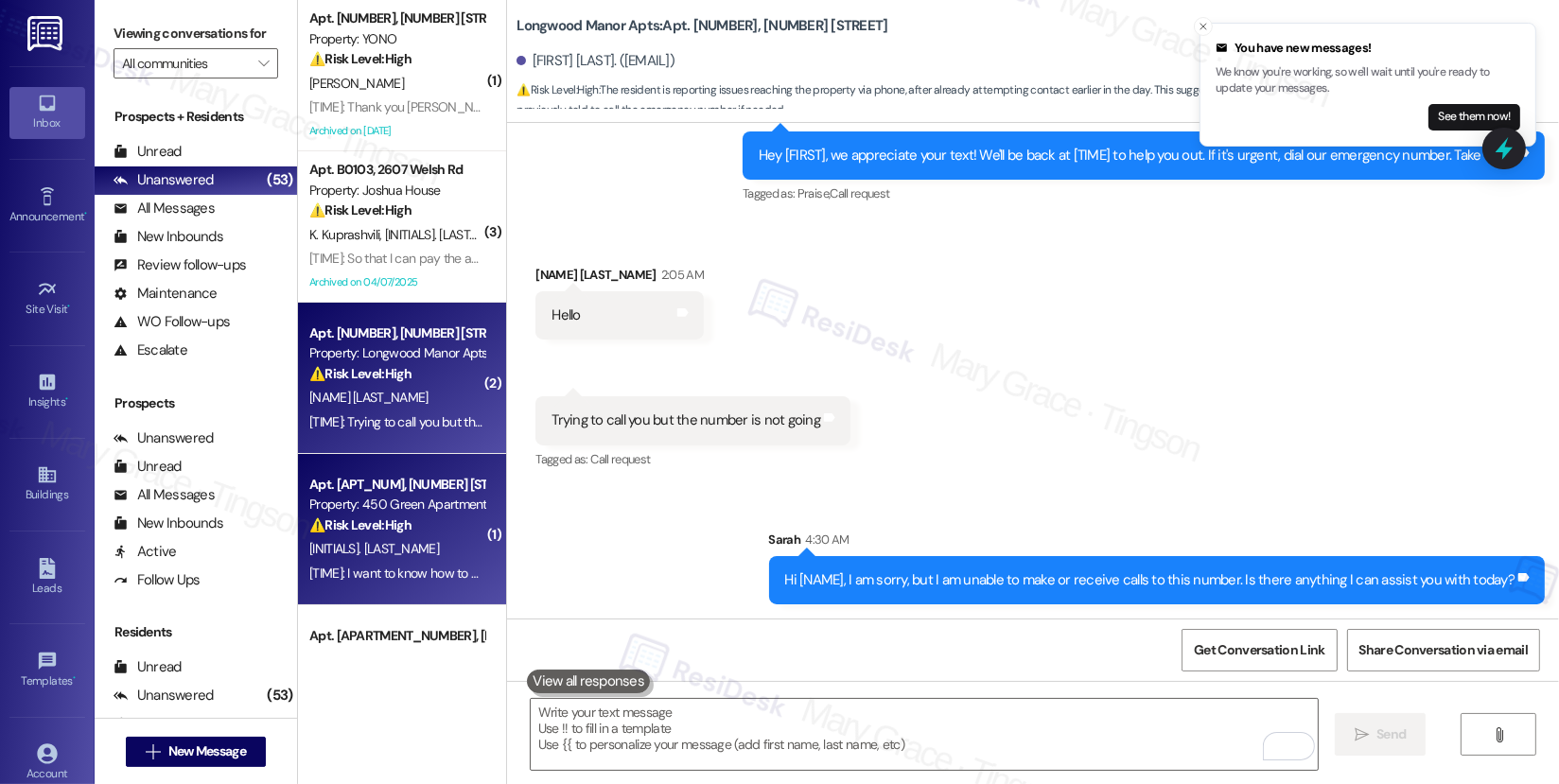 click on "[INITIAL]. [LAST]" at bounding box center (396, 549) 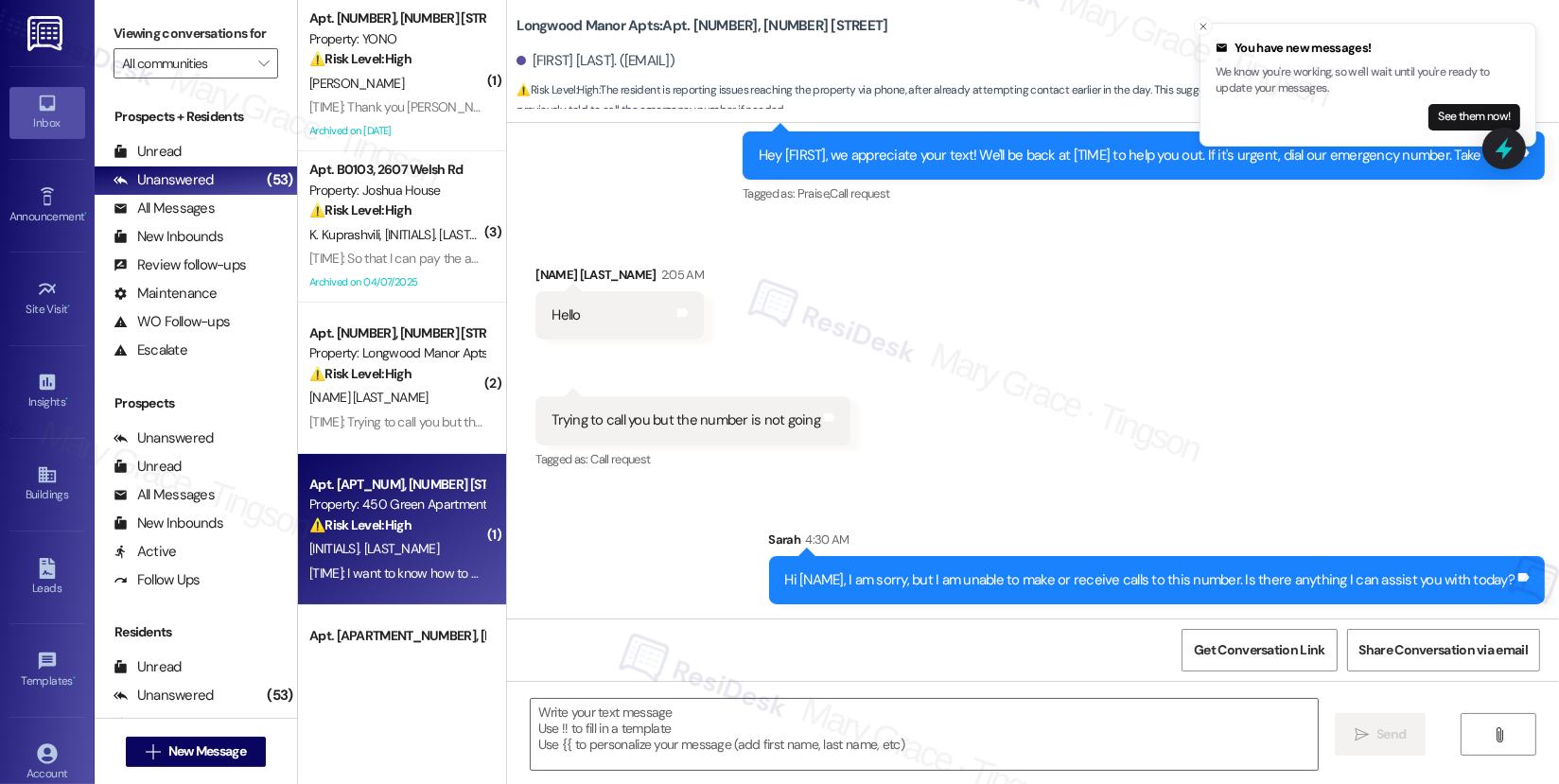 type on "Fetching suggested responses. Please feel free to read through the conversation in the meantime." 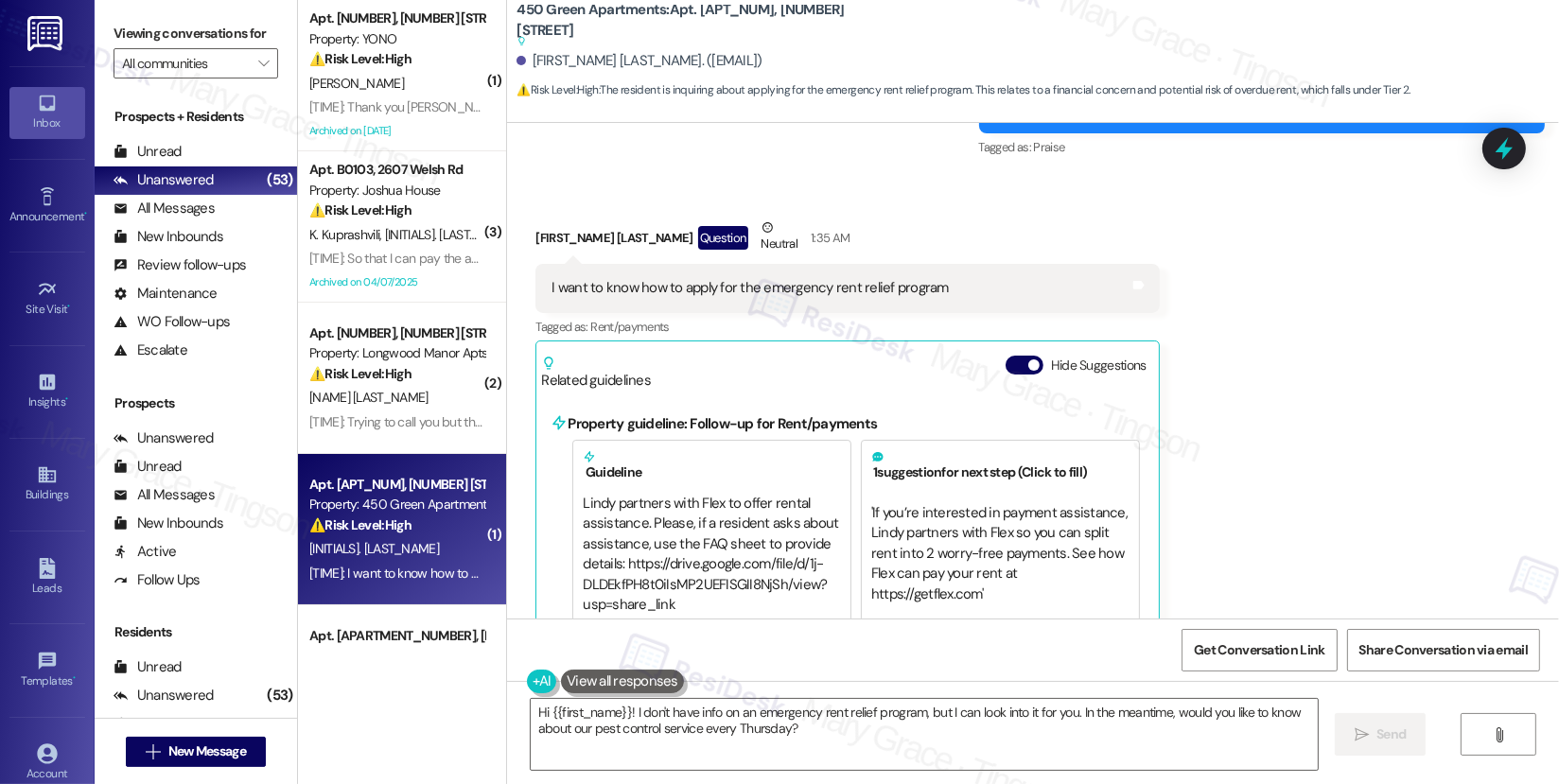 scroll, scrollTop: 3790, scrollLeft: 0, axis: vertical 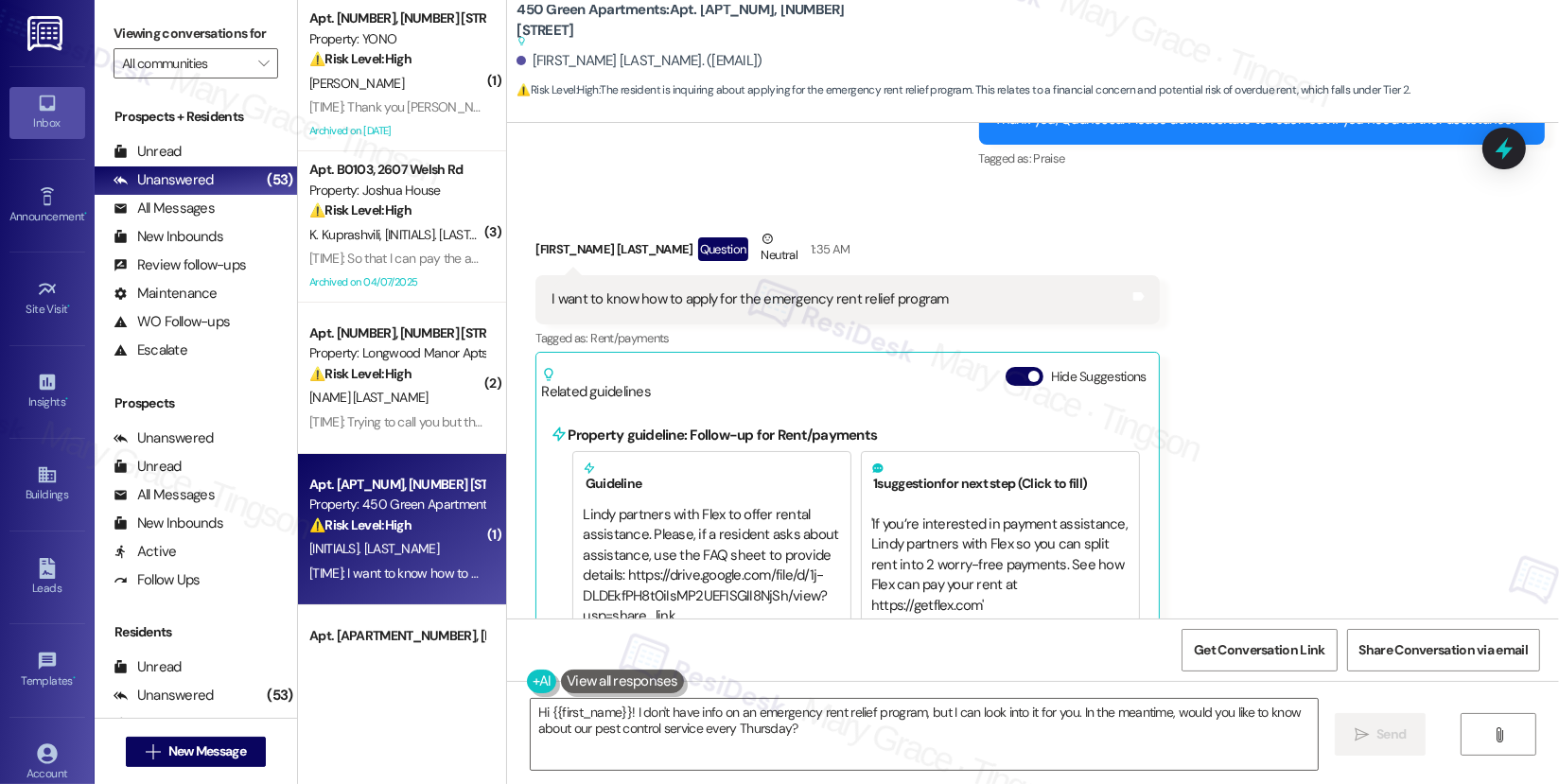 click on "Quanessa Hill Question   Neutral 1:35 AM" at bounding box center [847, 252] 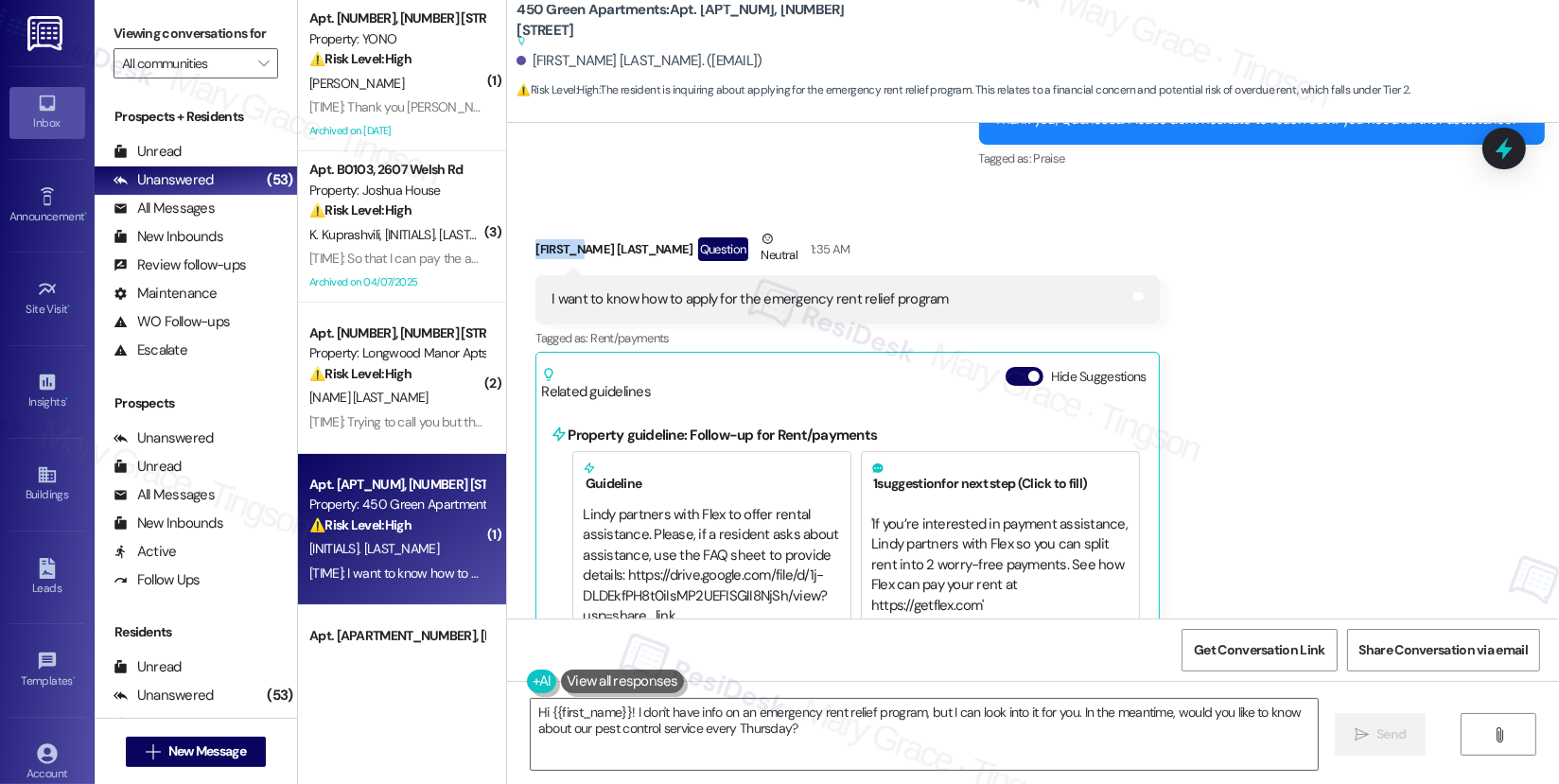 copy on "Quanessa" 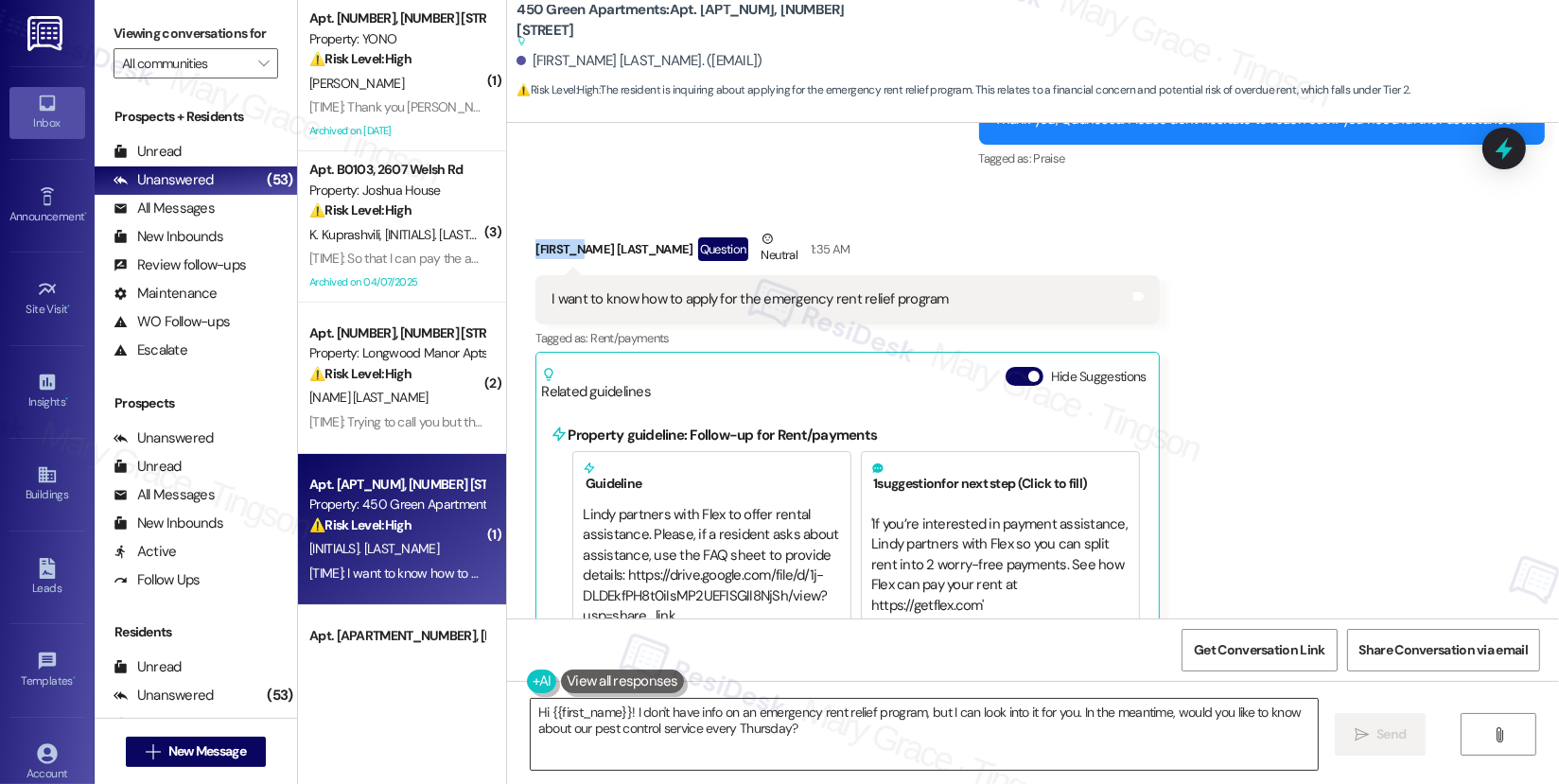 click on "Hi {{first_name}}! I don't have info on an emergency rent relief program, but I can look into it for you. In the meantime, would you like to know about our pest control service every Thursday?" at bounding box center (924, 734) 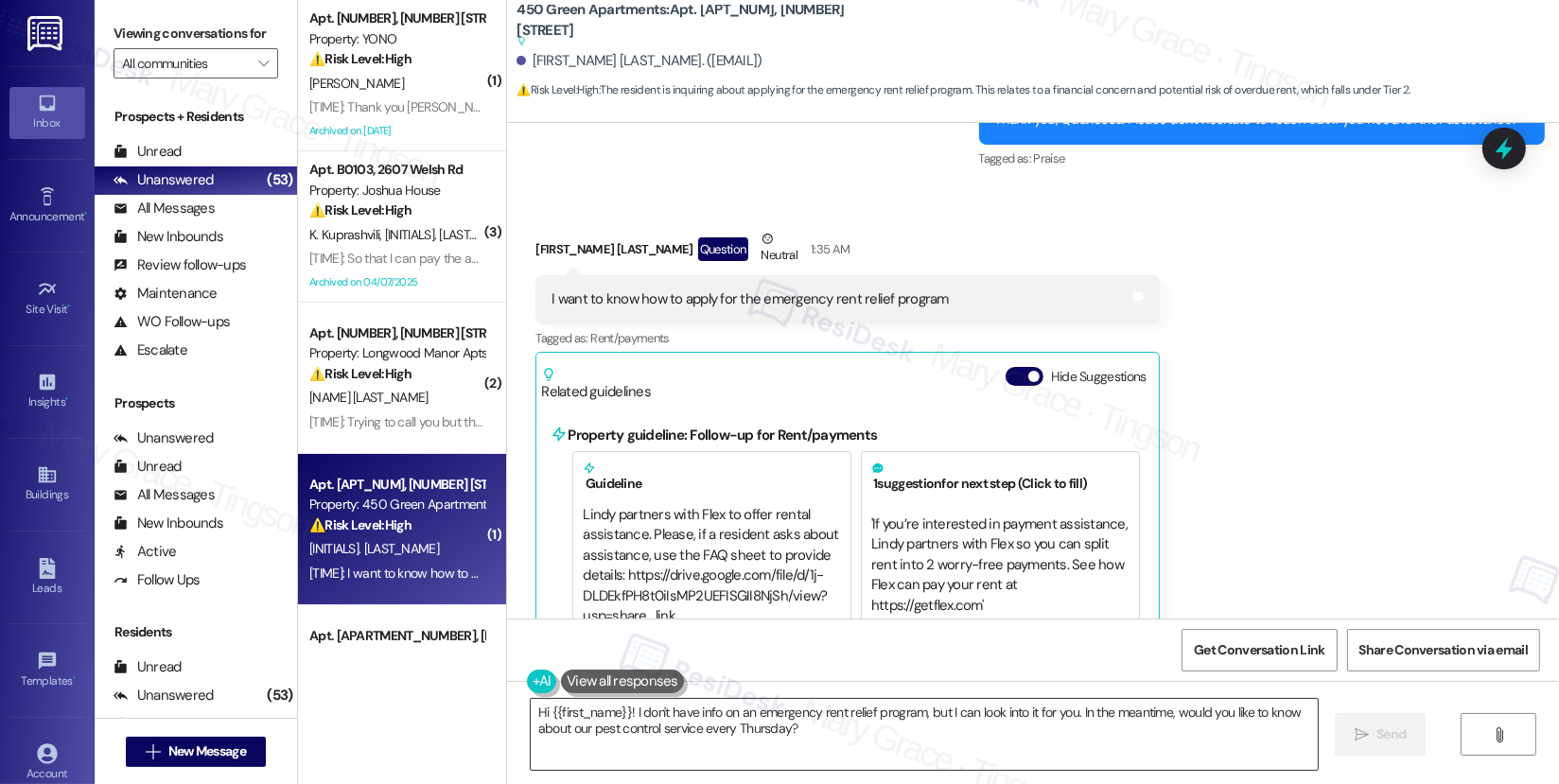 click on "Hi {{first_name}}! I don't have info on an emergency rent relief program, but I can look into it for you. In the meantime, would you like to know about our pest control service every Thursday?" at bounding box center [924, 734] 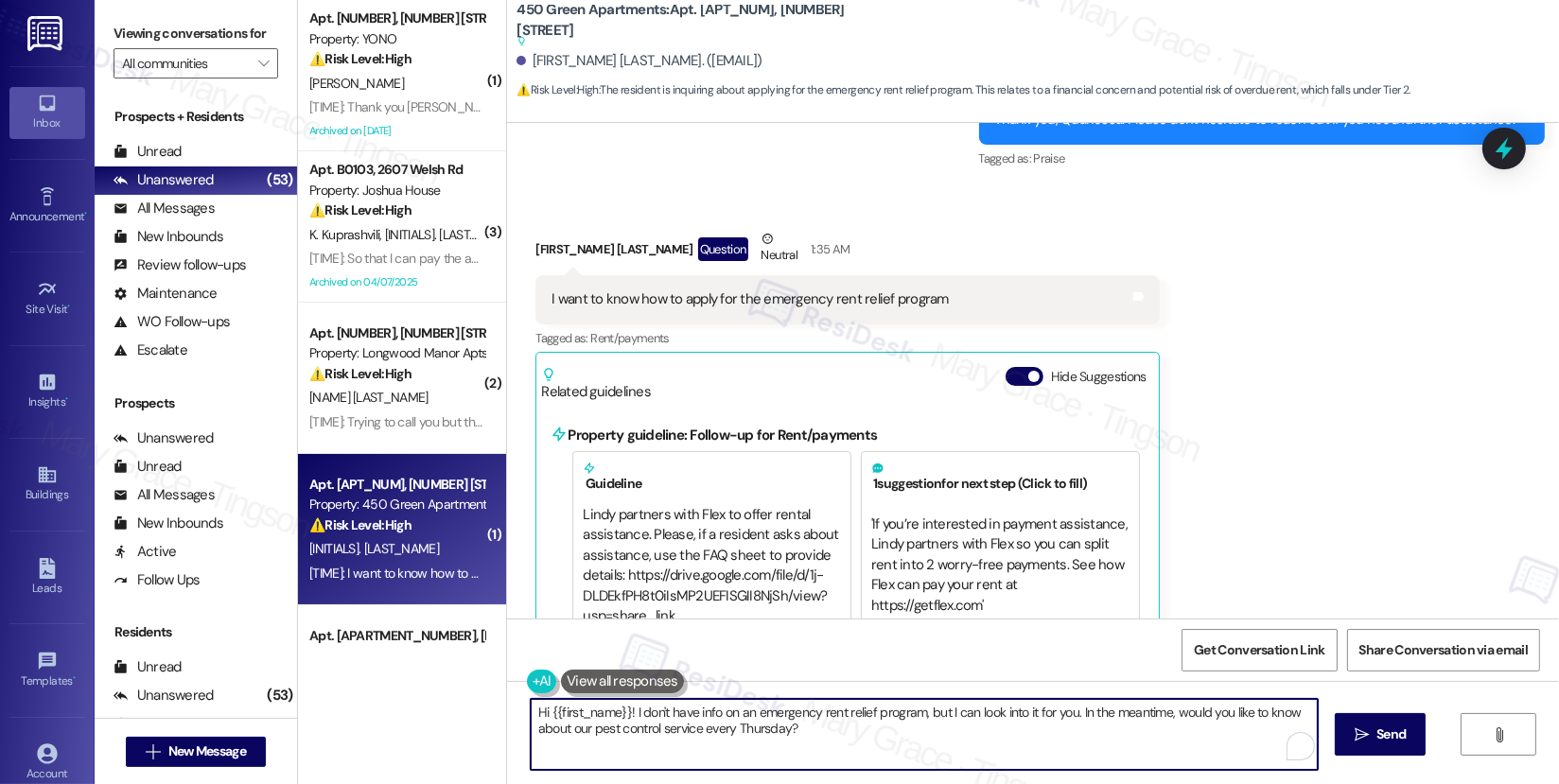 click on "Hi {{first_name}}! I don't have info on an emergency rent relief program, but I can look into it for you. In the meantime, would you like to know about our pest control service every Thursday?" at bounding box center (924, 734) 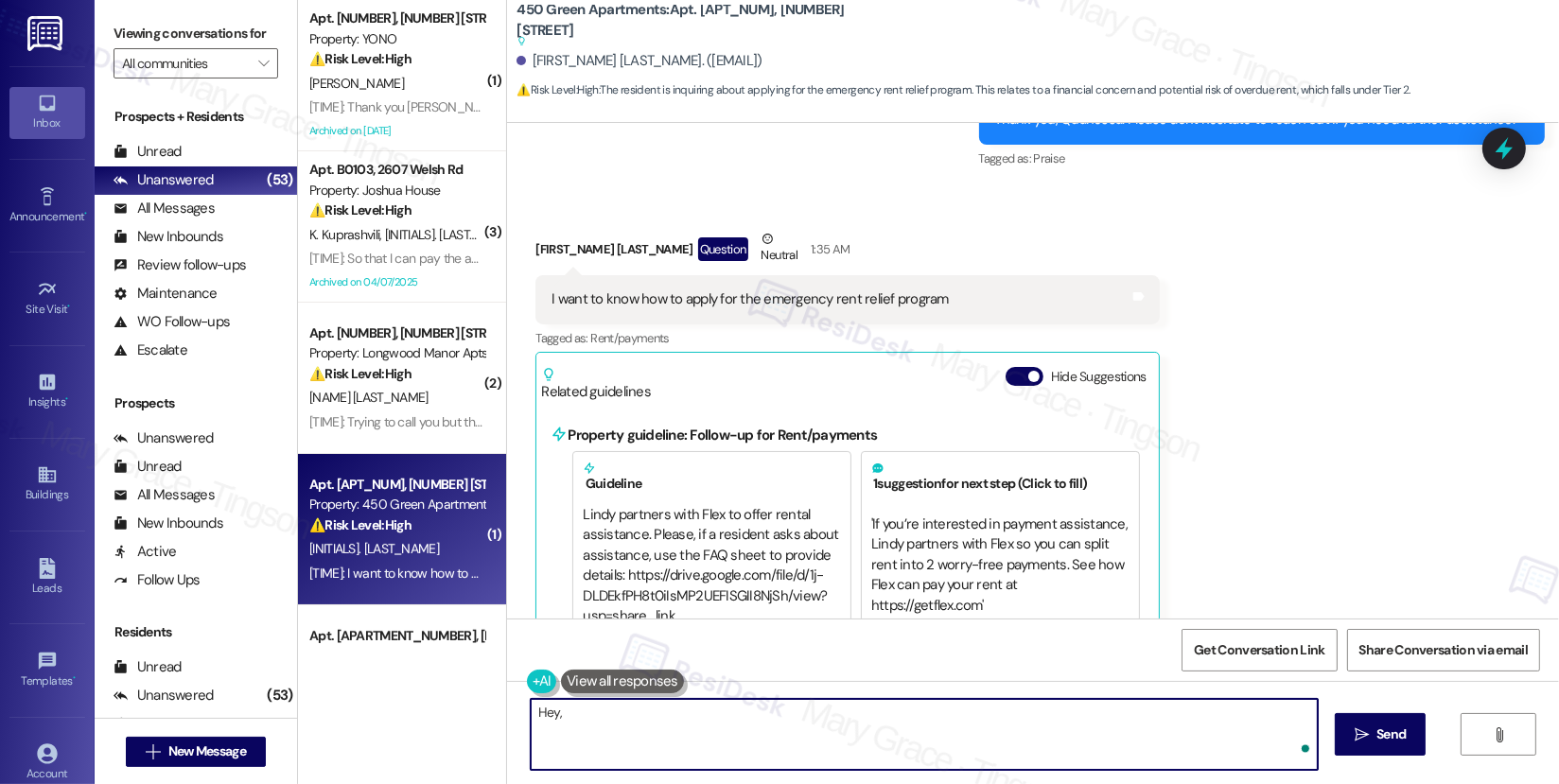 paste on "Quanessa" 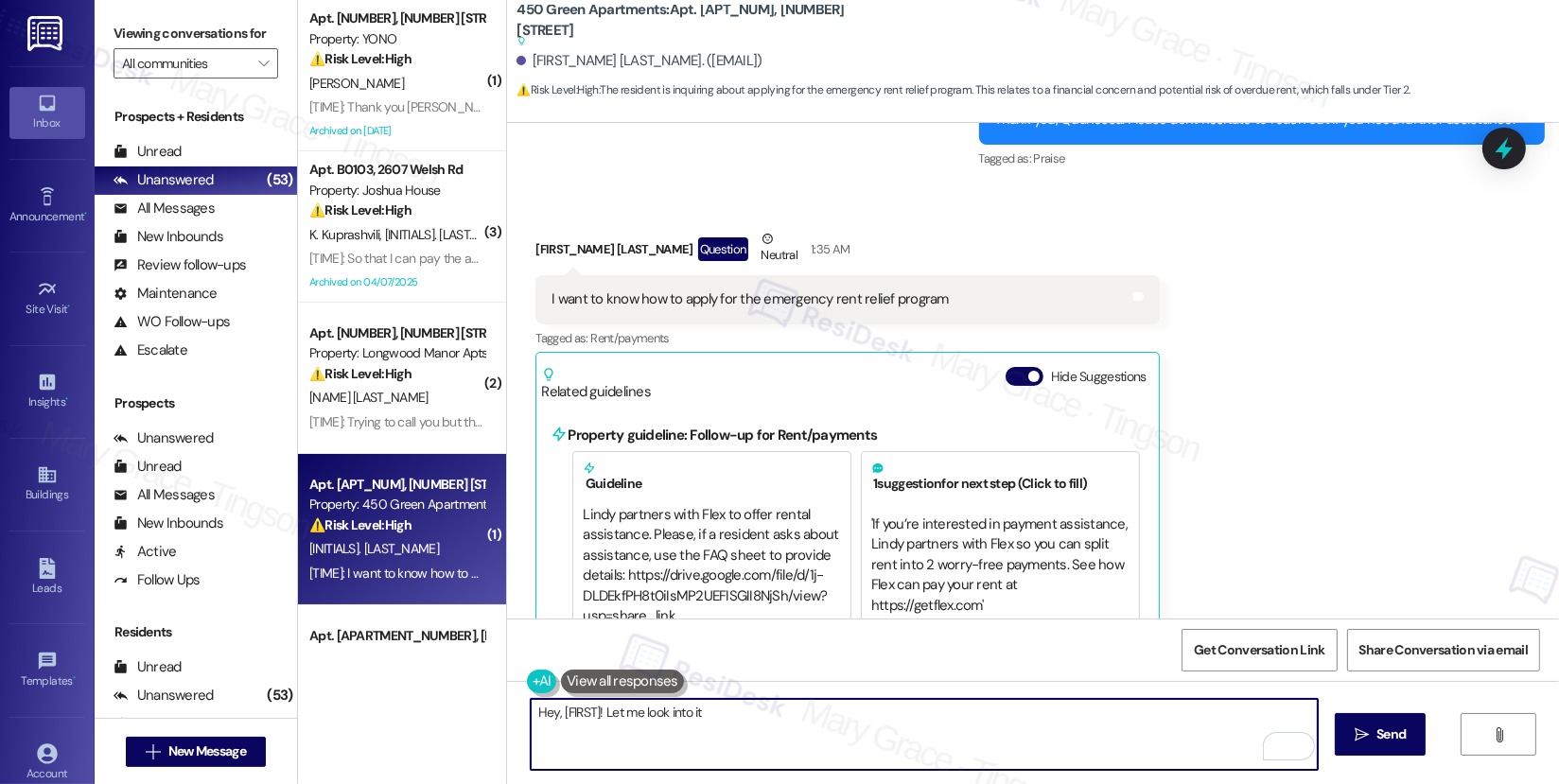 click on "I want to know how to apply for the emergency rent relief program" at bounding box center (749, 299) 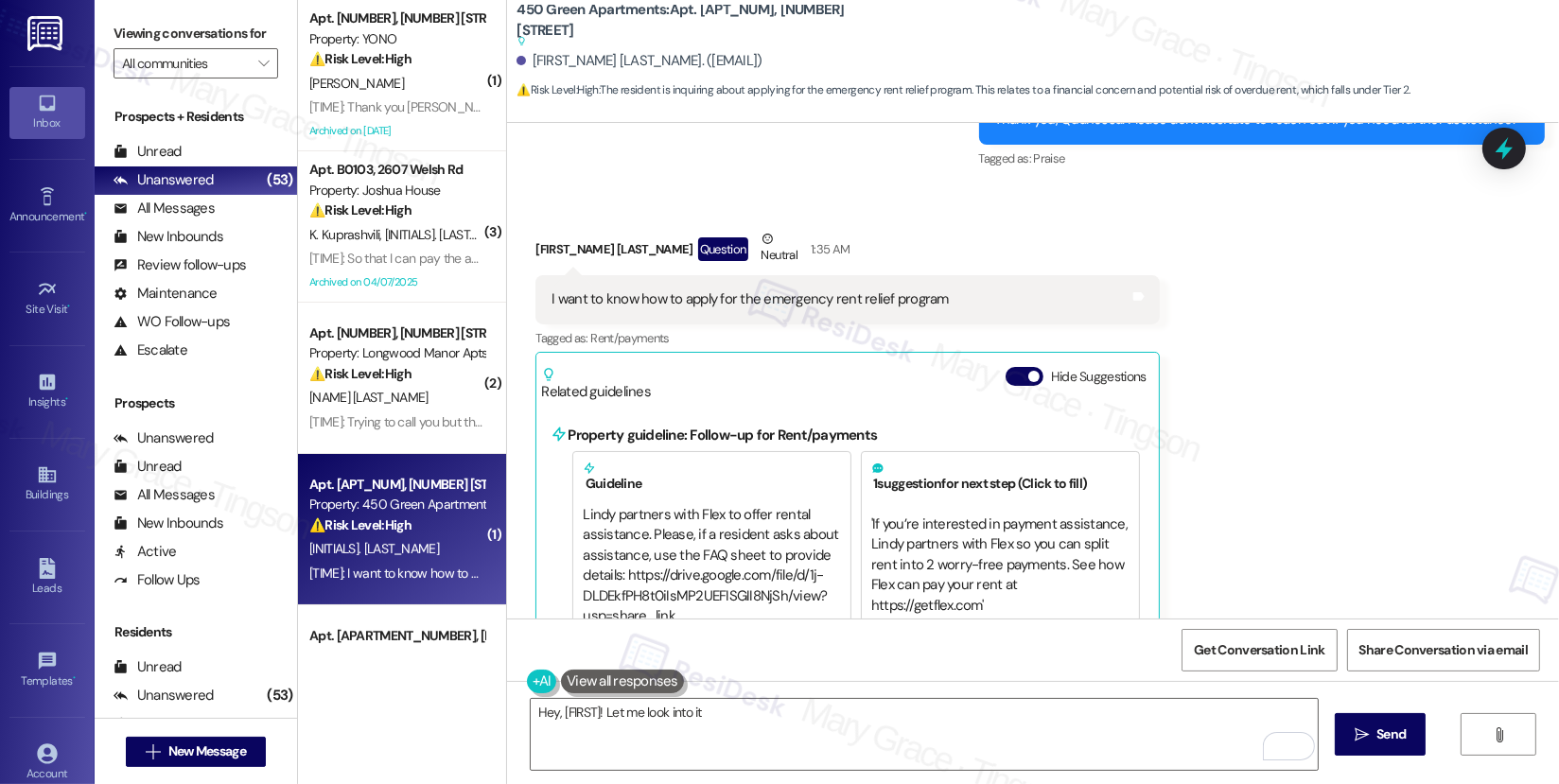 click on "I want to know how to apply for the emergency rent relief program" at bounding box center [749, 299] 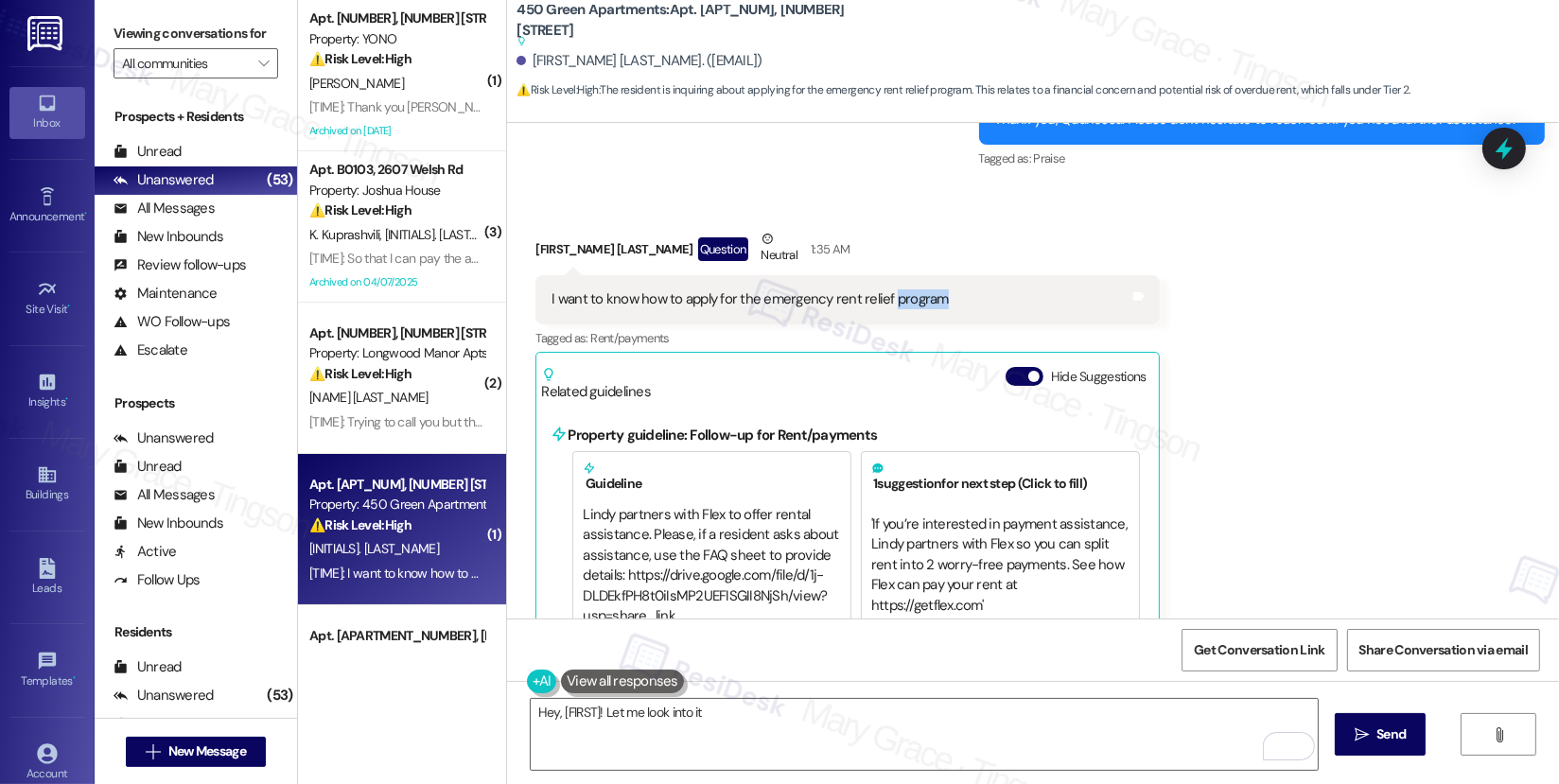 click on "I want to know how to apply for the emergency rent relief program" at bounding box center [749, 299] 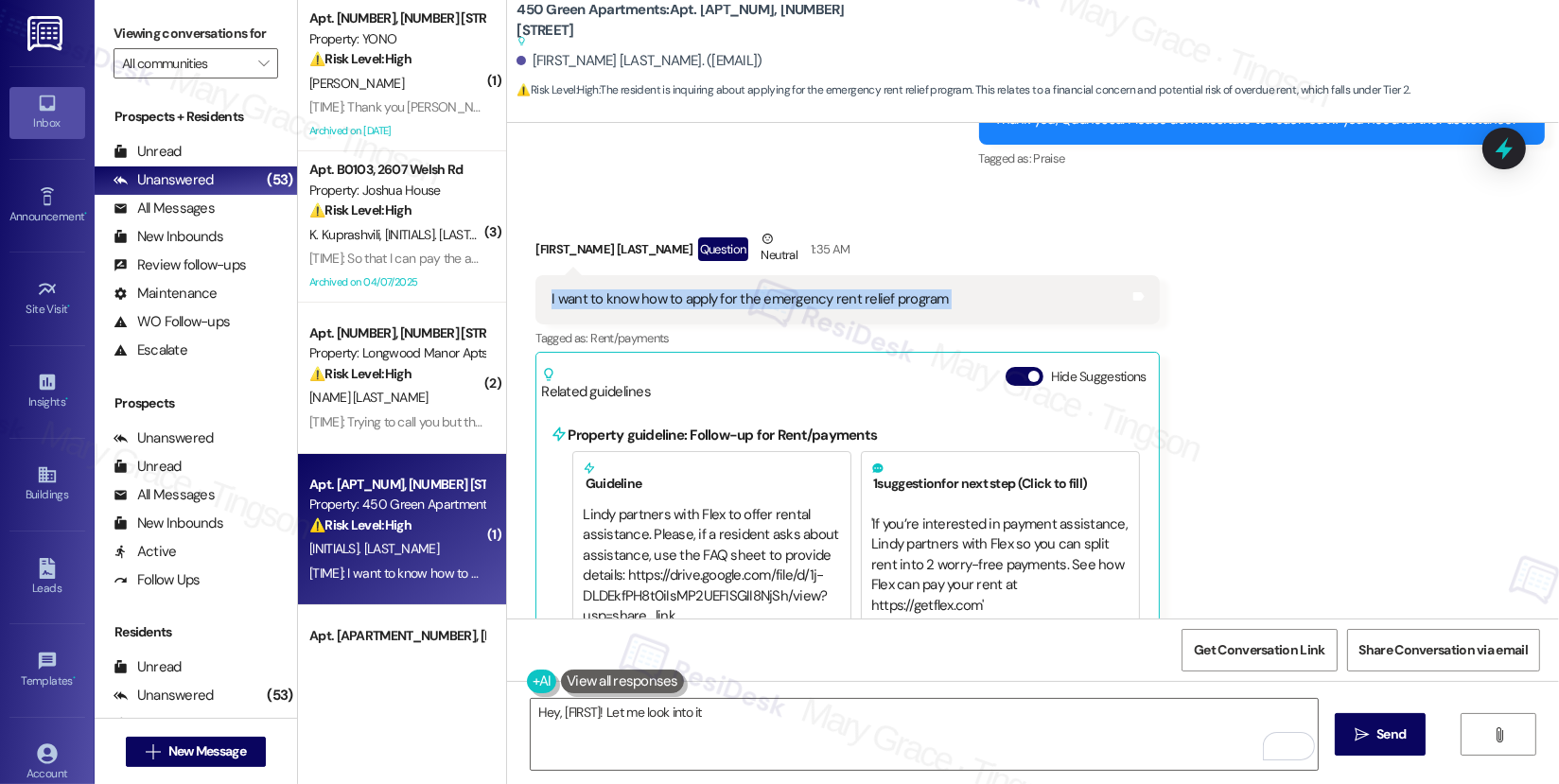 copy on "I want to know how to apply for the emergency rent relief program  Tags and notes" 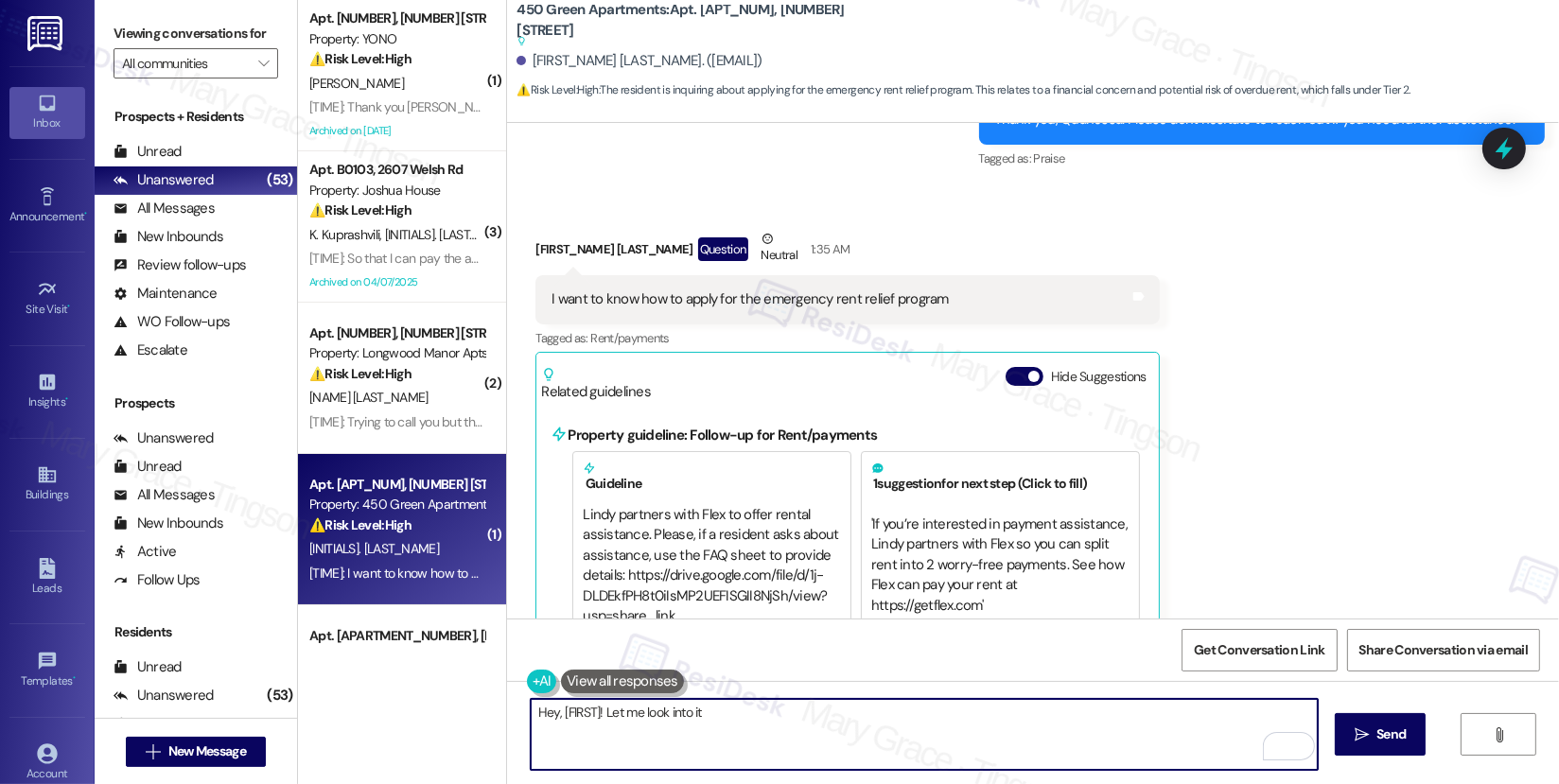 click on "Hey, Quanessa! Let me look into it" at bounding box center (924, 734) 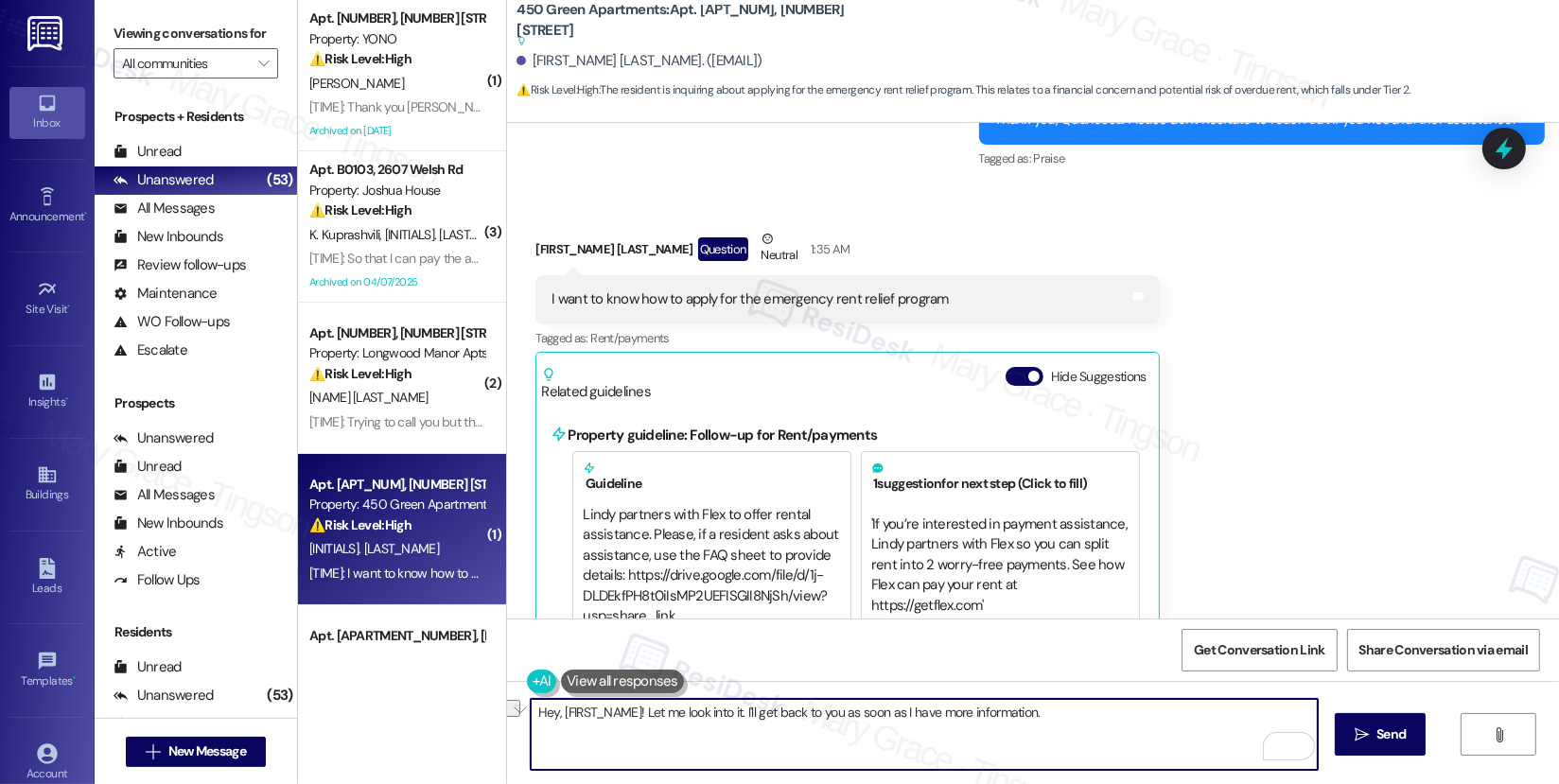 drag, startPoint x: 545, startPoint y: 712, endPoint x: 761, endPoint y: 723, distance: 216.2799 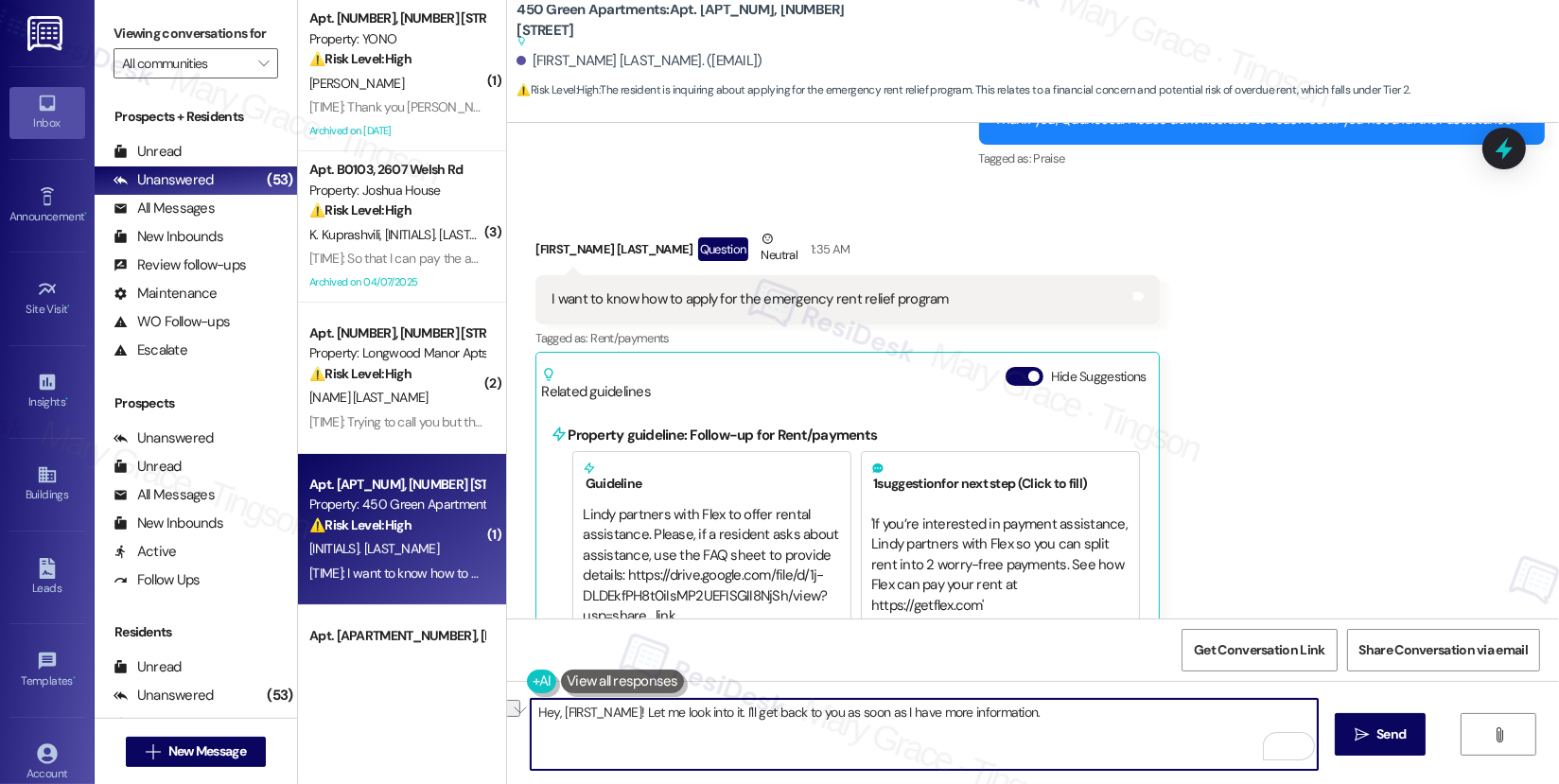 click on "Hey, Quanessa! Let me look into it. I'll get back to you as soon as I have more information." at bounding box center (924, 734) 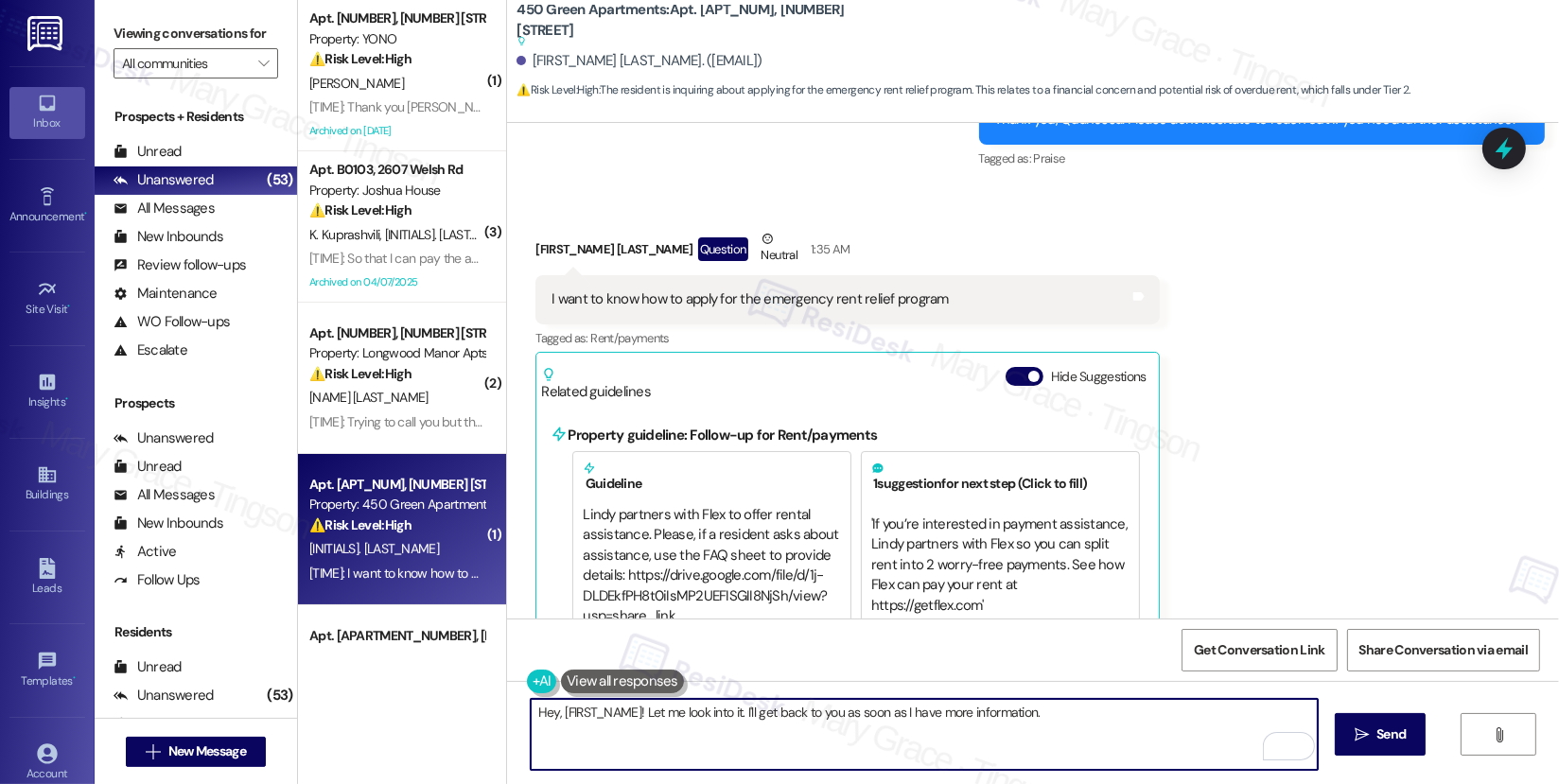 click on "Hey, Quanessa! Let me look into it. I'll get back to you as soon as I have more information." at bounding box center [924, 734] 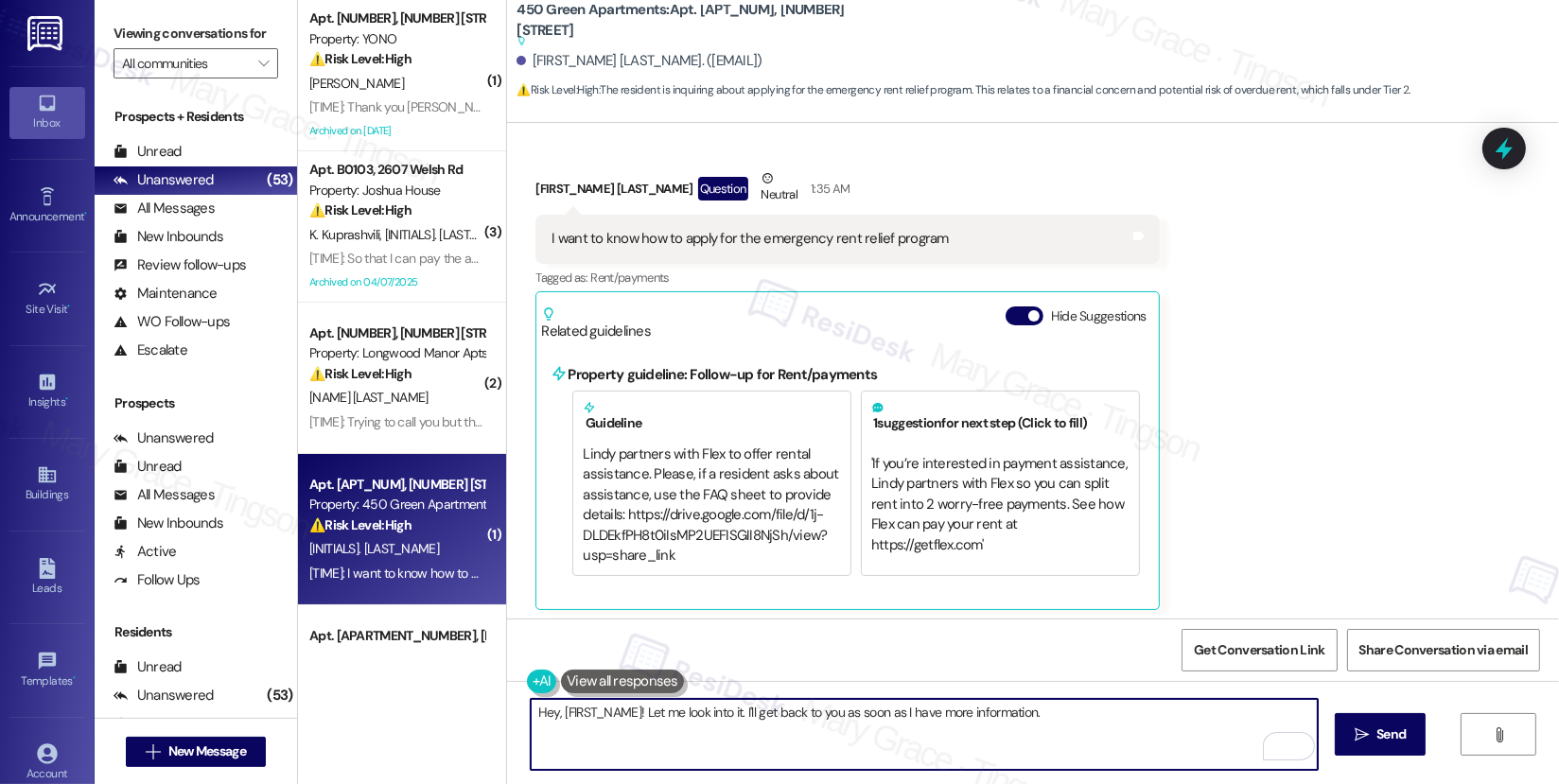 scroll, scrollTop: 3856, scrollLeft: 0, axis: vertical 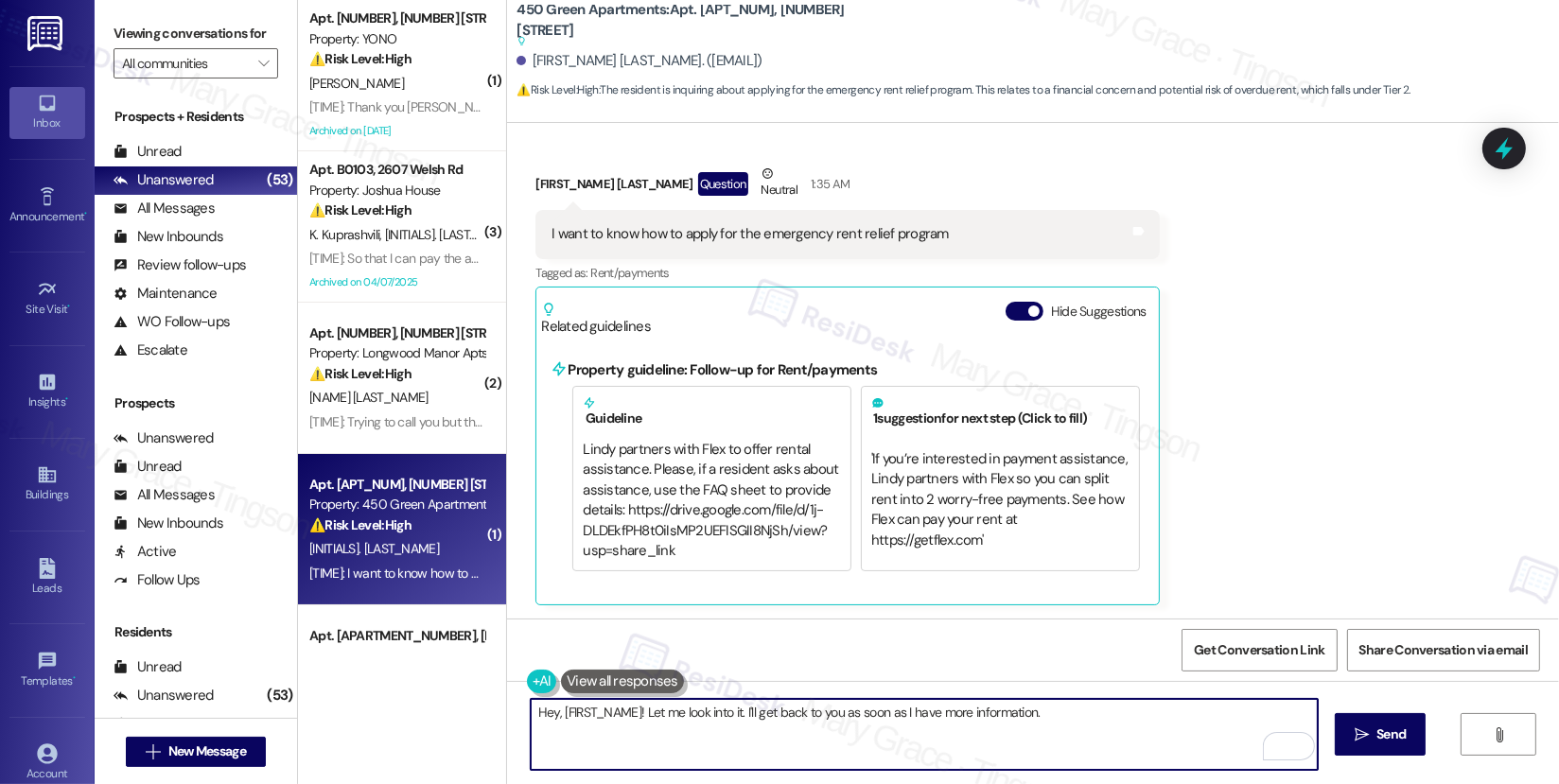 type on "Hey, Quanessa! Let me look into it. I'll get back to you as soon as I have more information." 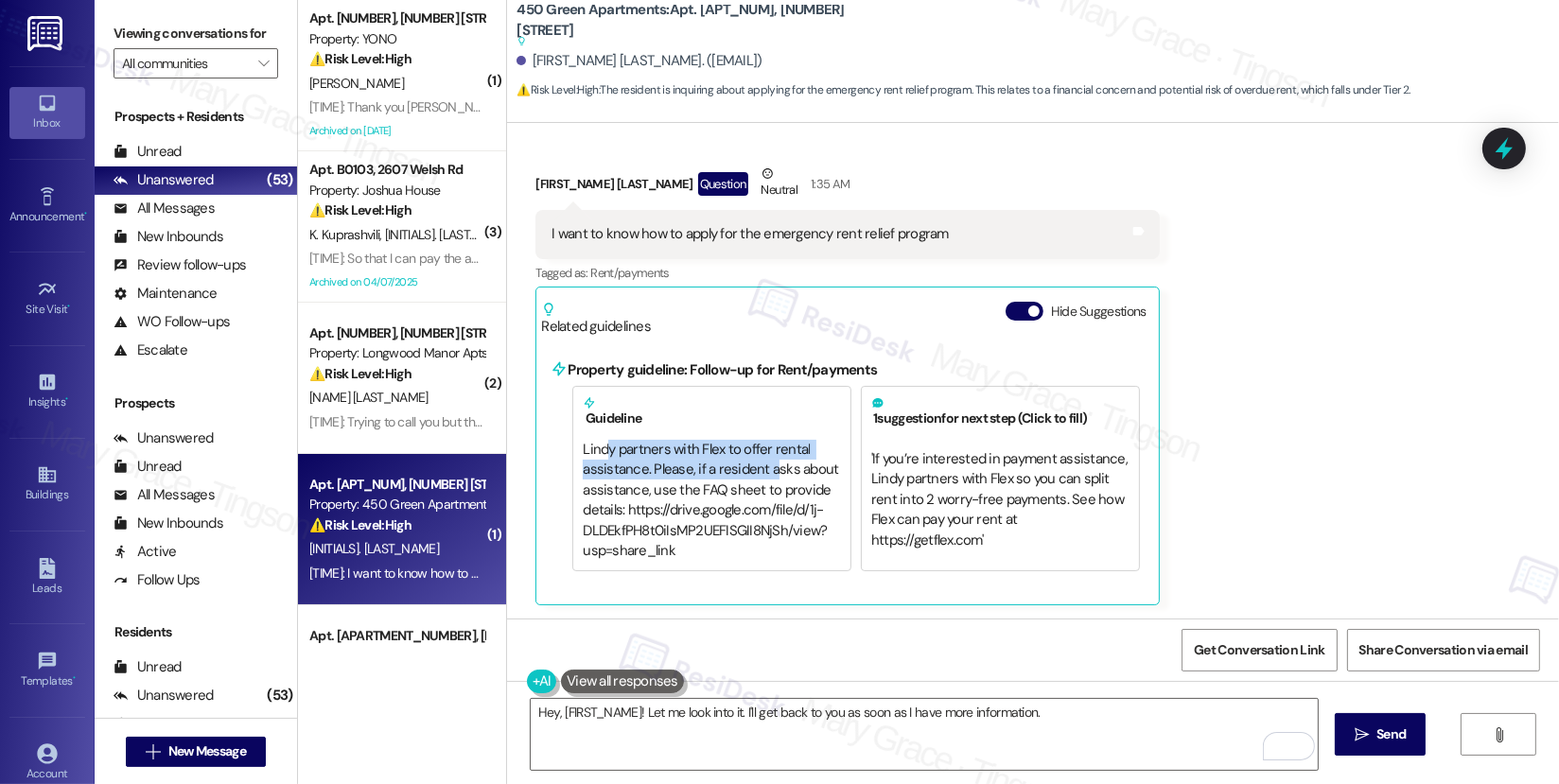drag, startPoint x: 593, startPoint y: 449, endPoint x: 763, endPoint y: 461, distance: 170.423 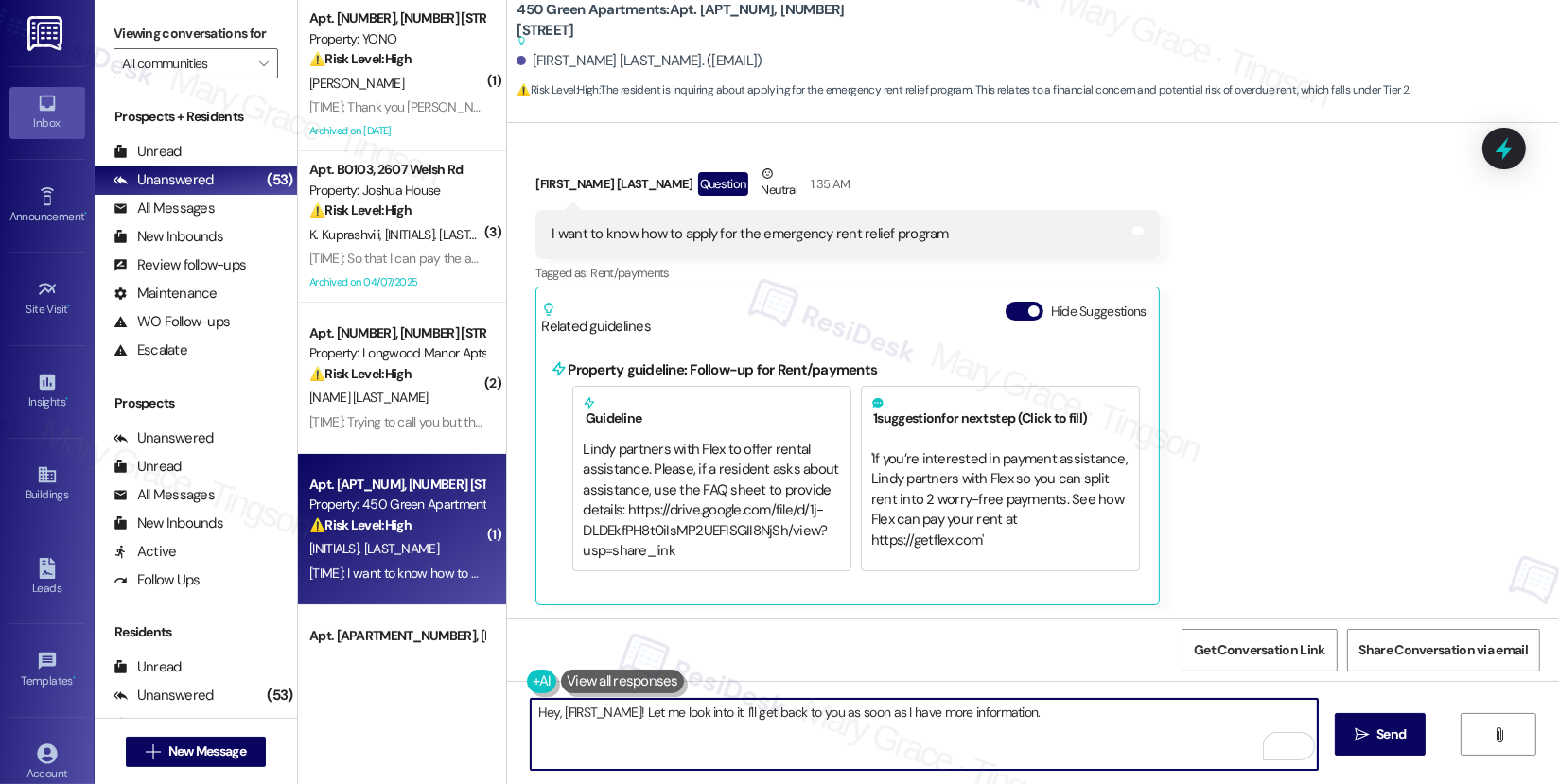 click on "Hey, Quanessa! Let me look into it. I'll get back to you as soon as I have more information." at bounding box center [924, 734] 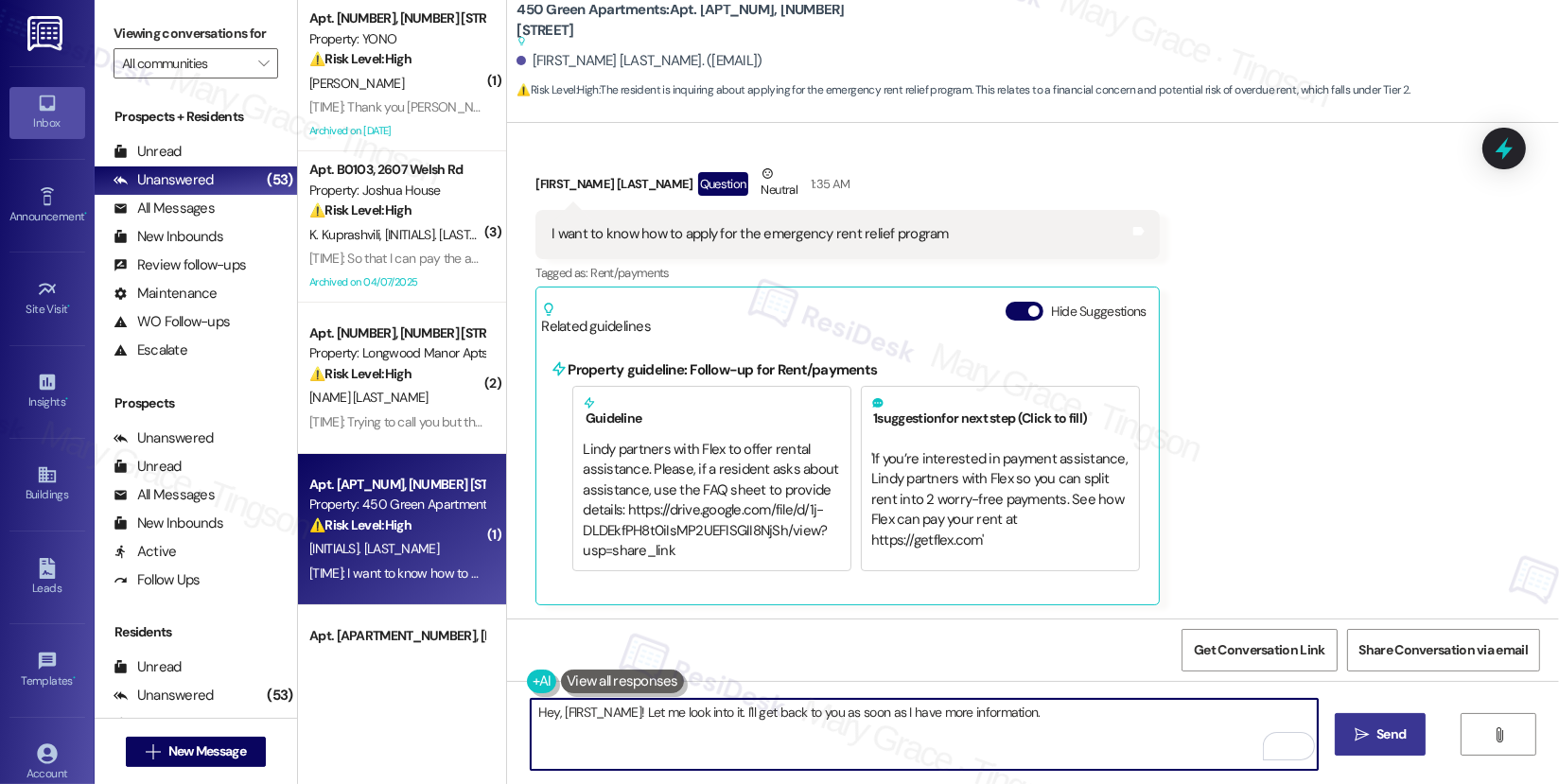 click on "Send" at bounding box center [1391, 734] 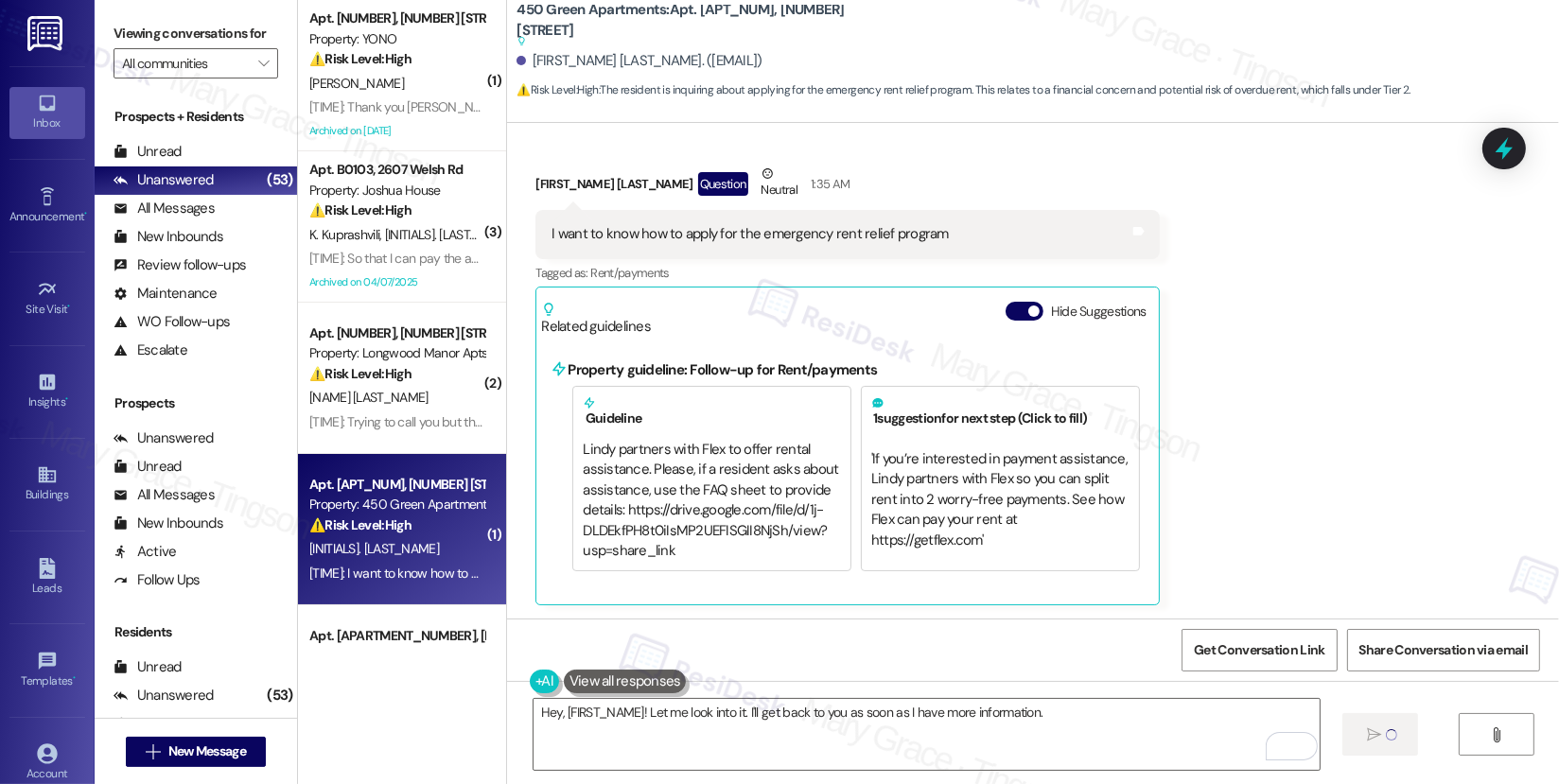 type 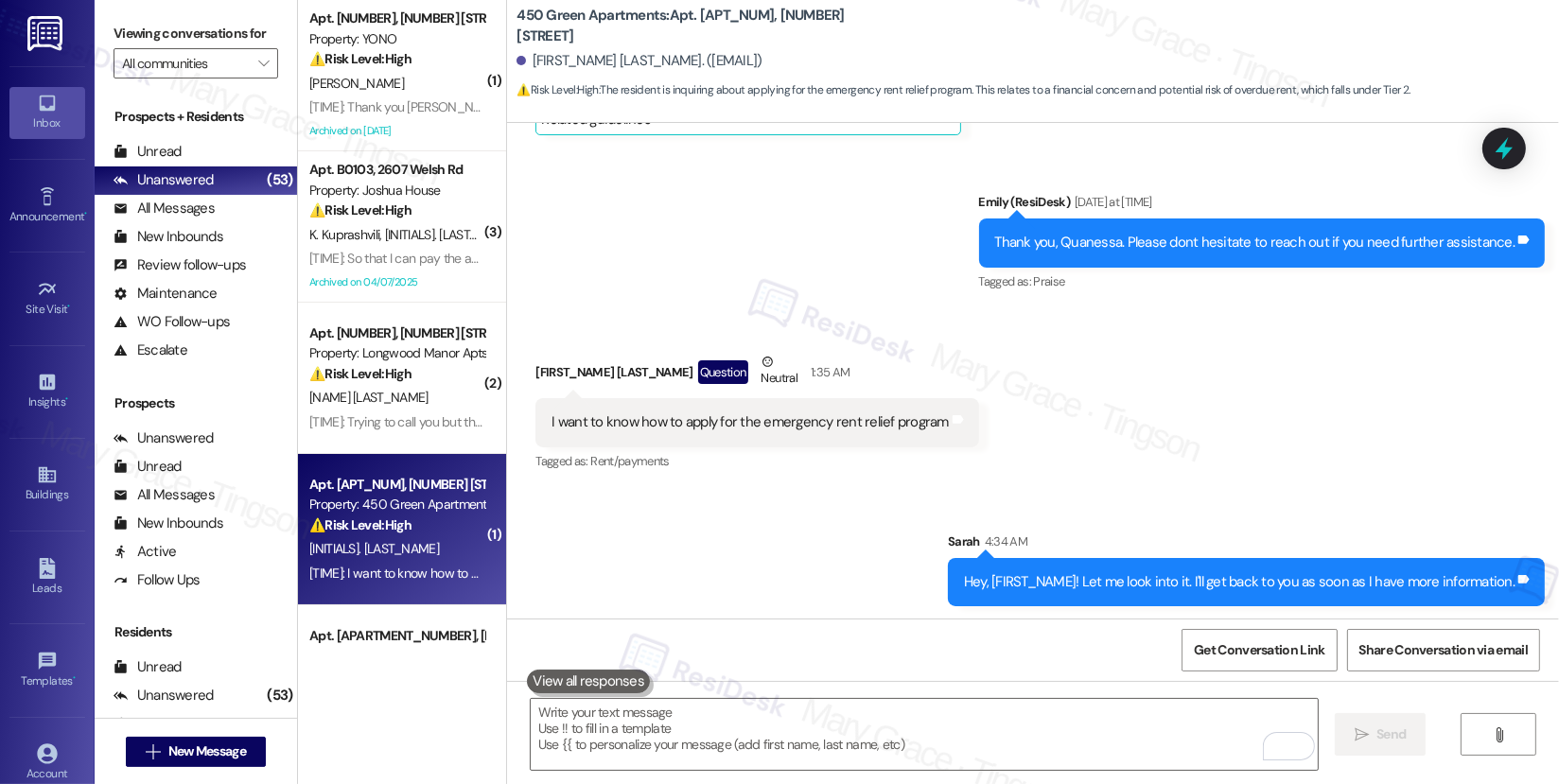 scroll, scrollTop: 3668, scrollLeft: 0, axis: vertical 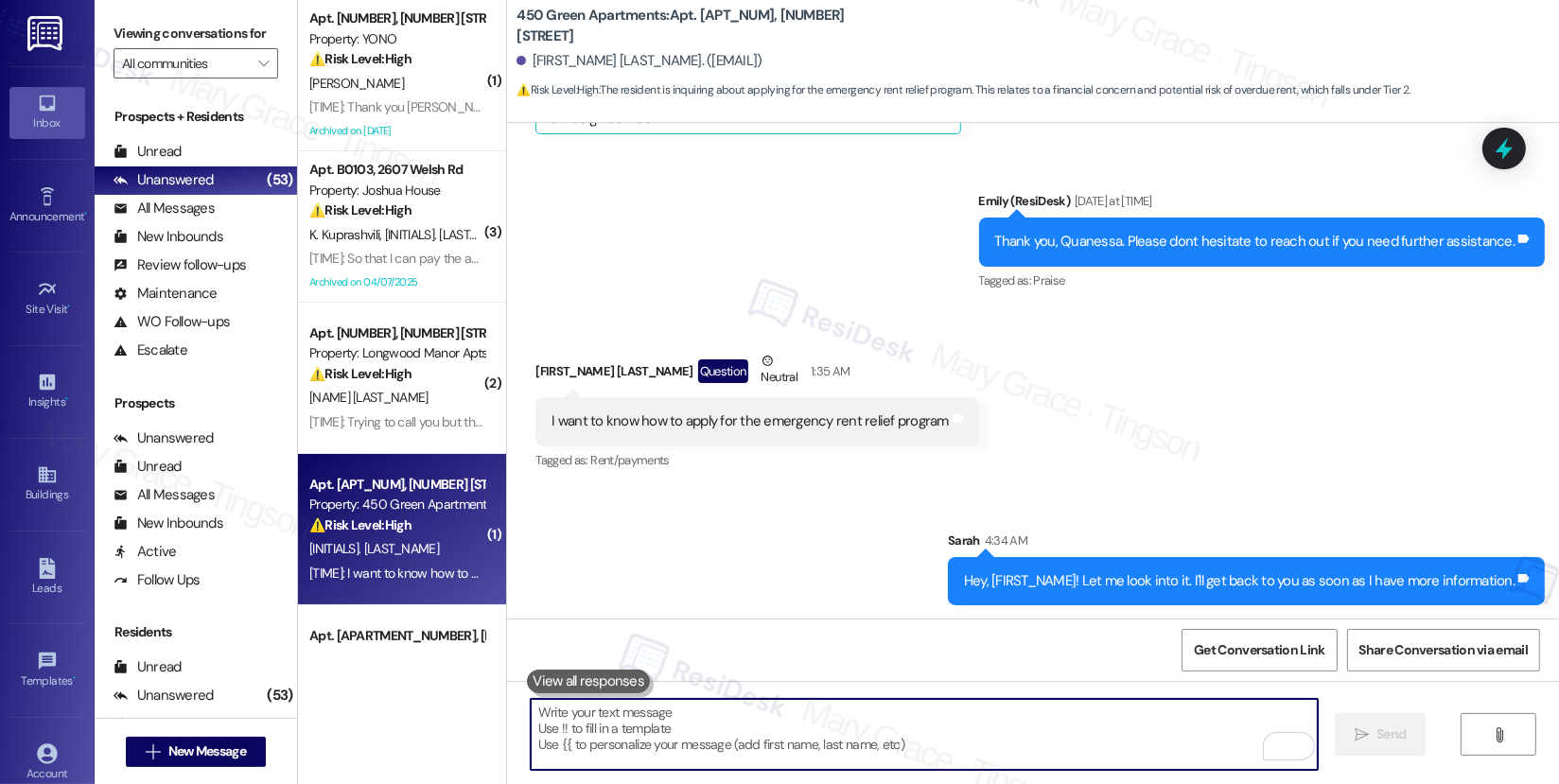 click at bounding box center [924, 734] 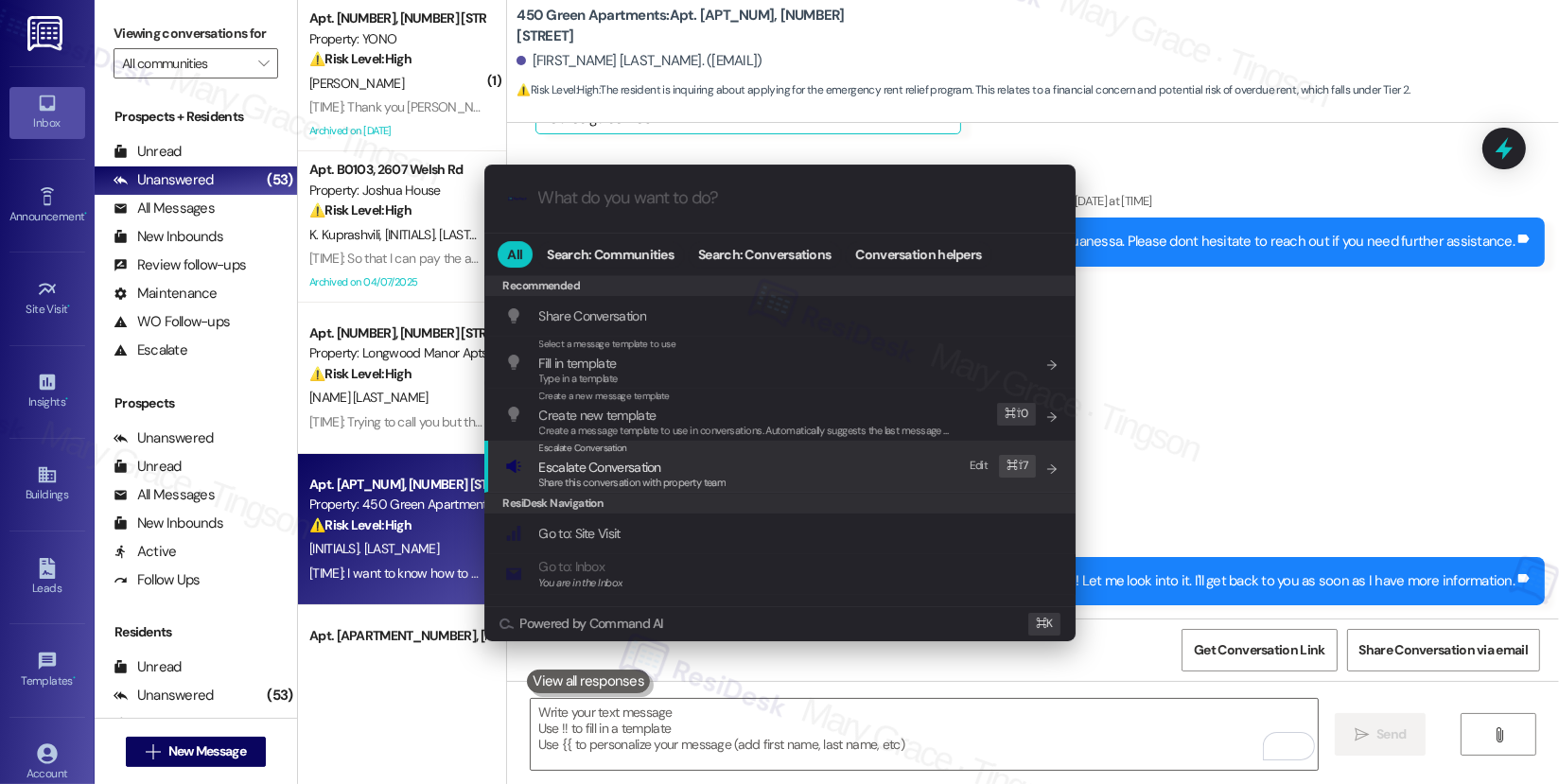 click on "Share this conversation with property team" at bounding box center (633, 482) 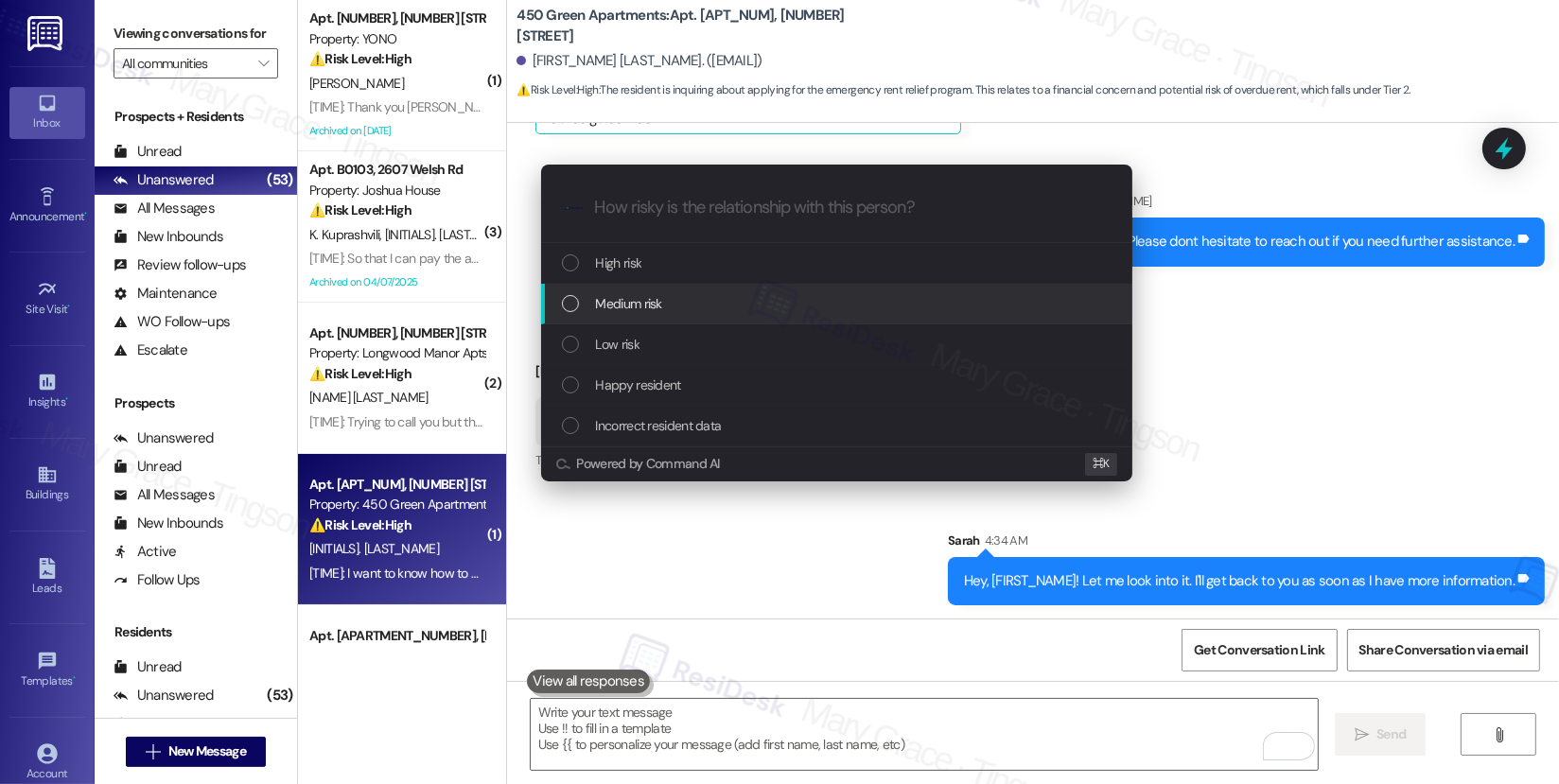click on "Medium risk" at bounding box center [838, 304] 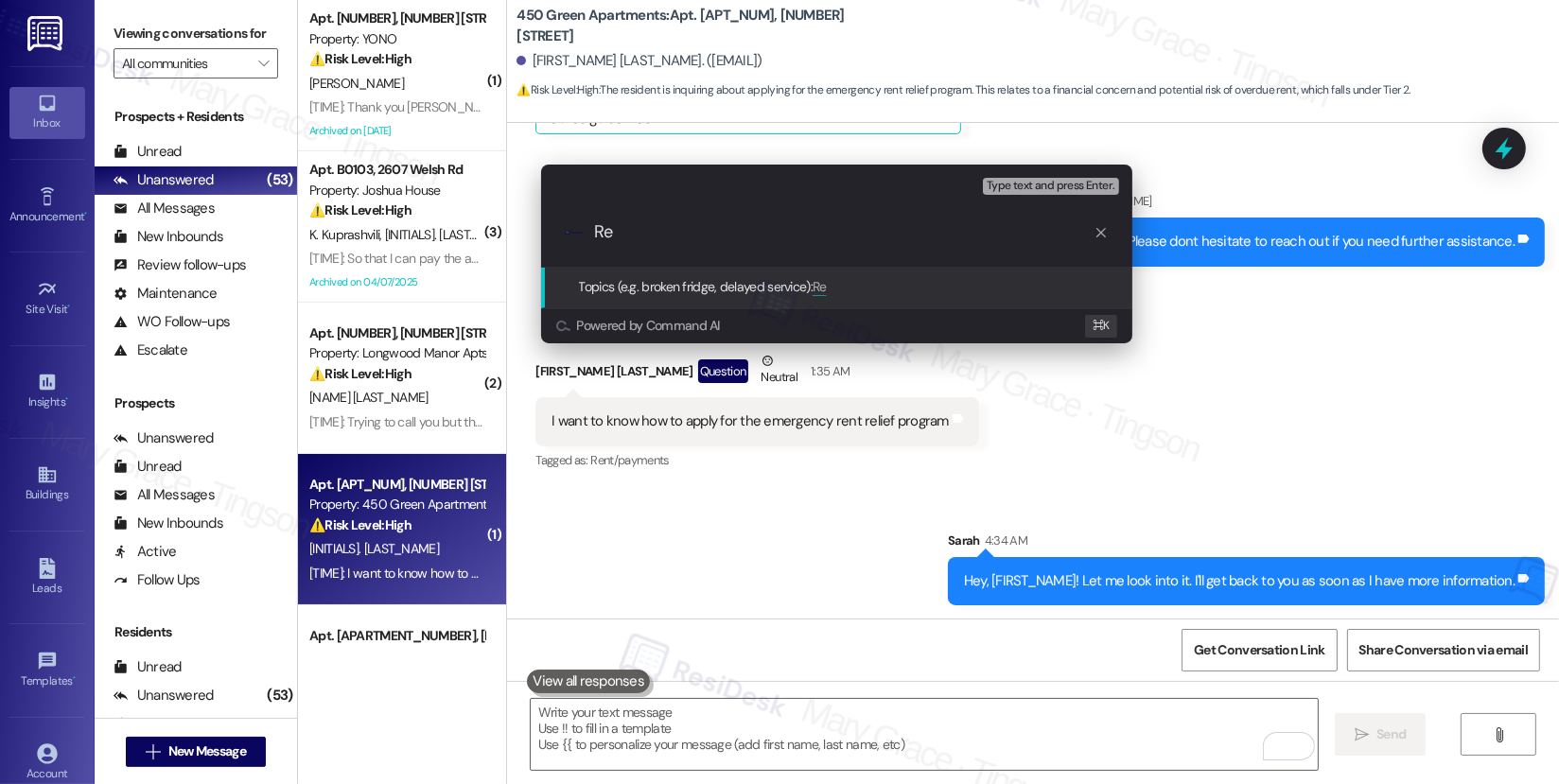 type on "R" 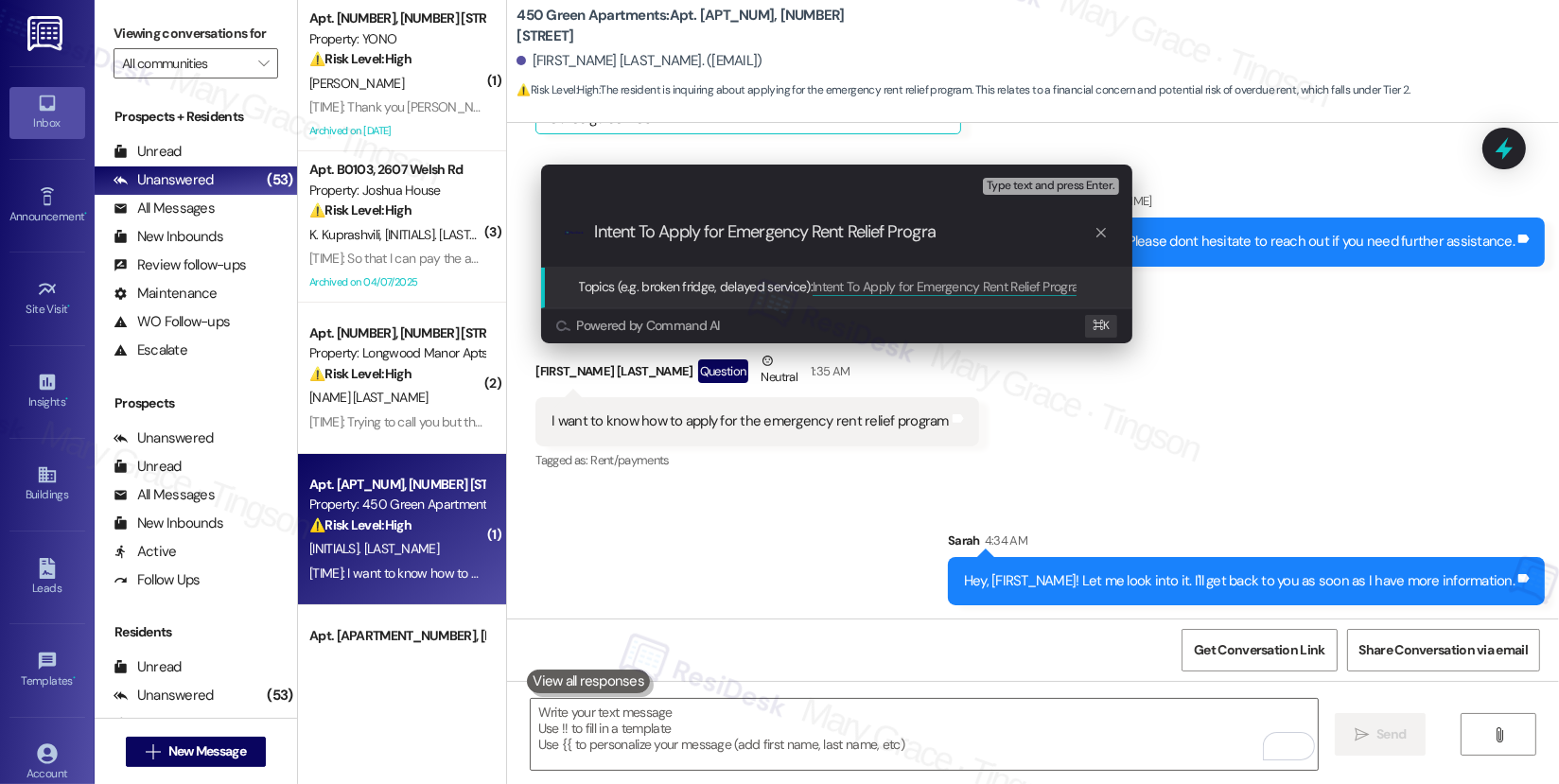 type on "Intent To Apply for Emergency Rent Relief Program" 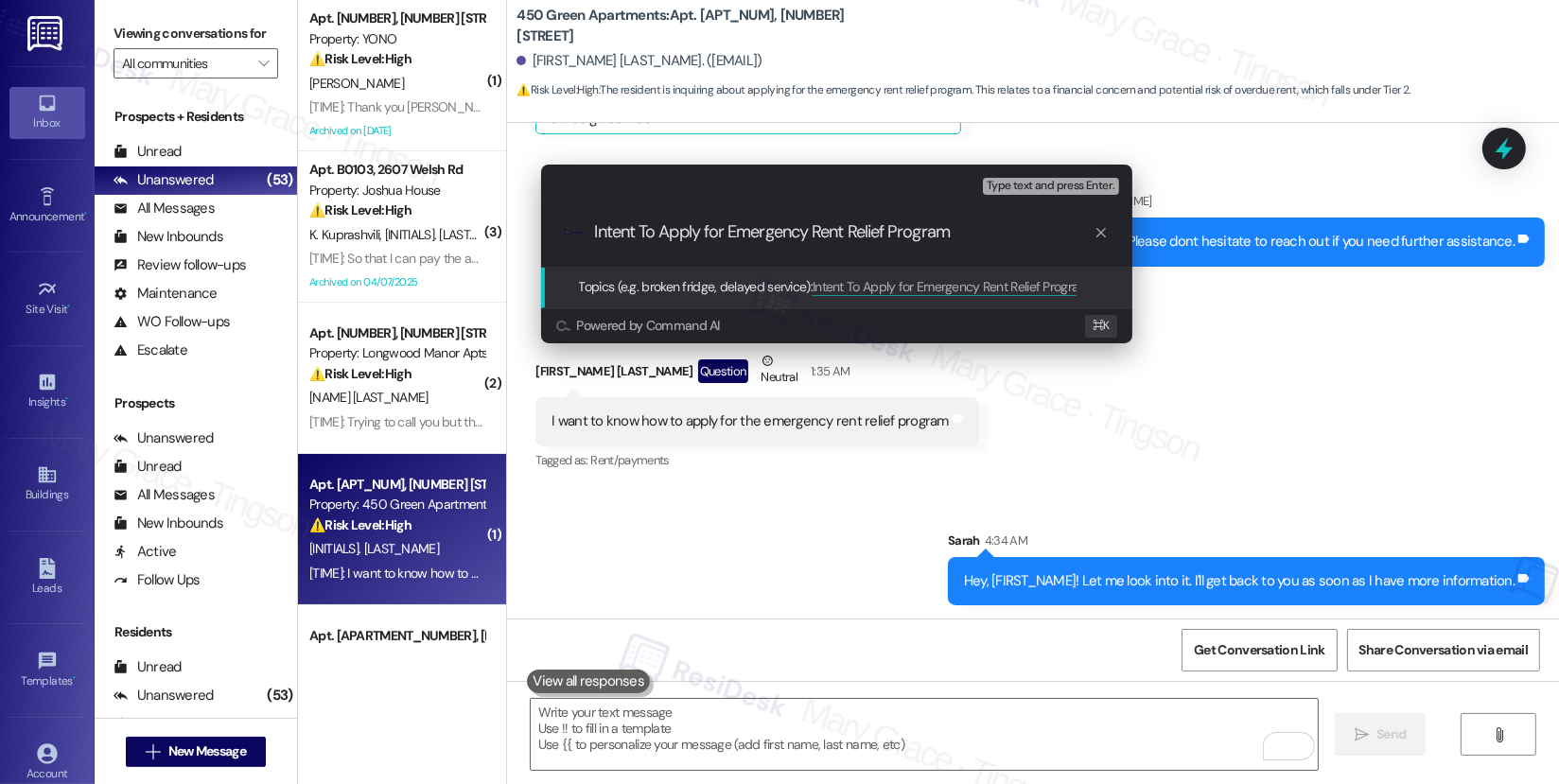 type 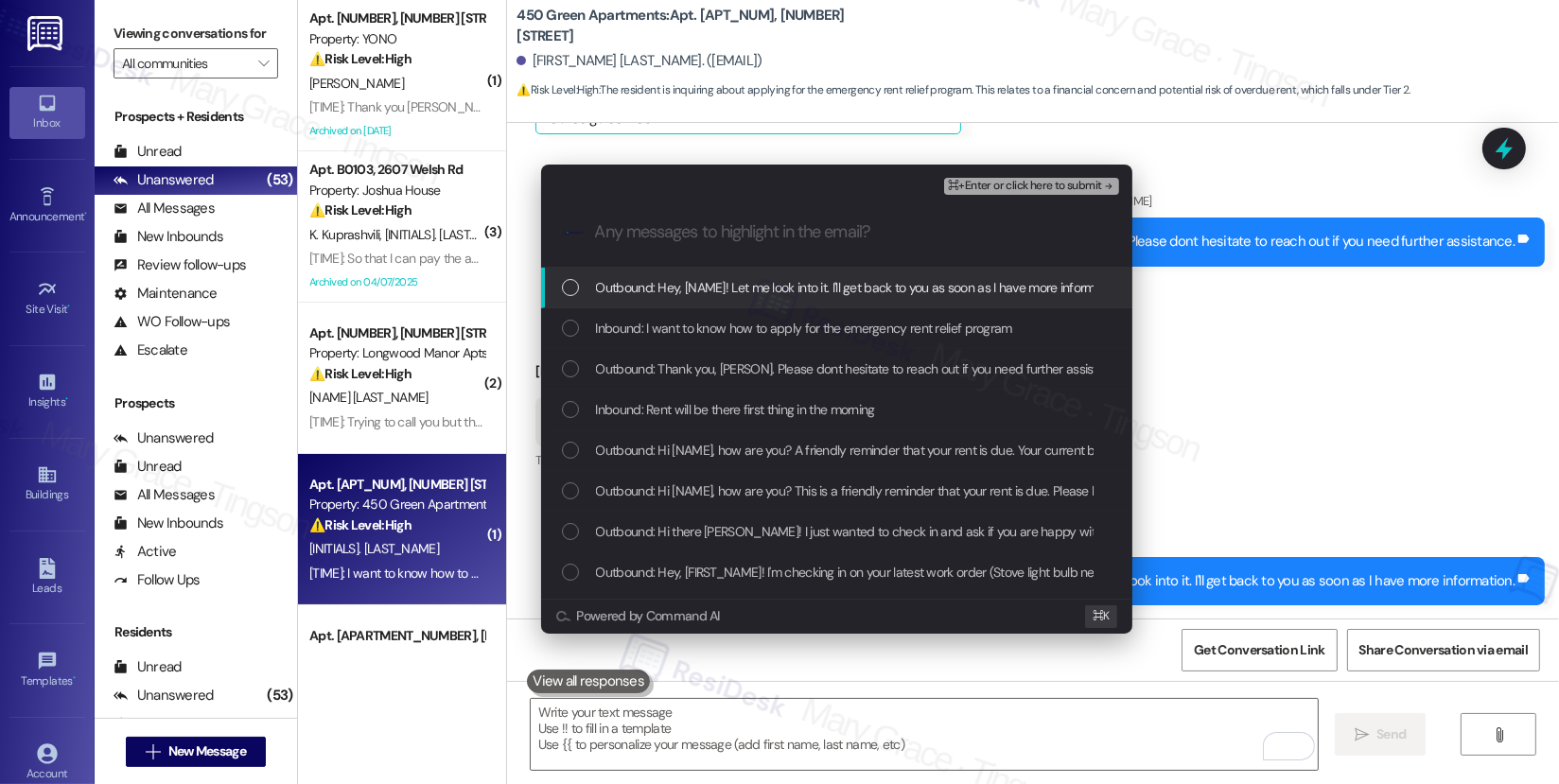 click on "Outbound: Hey, Quanessa! Let me look into it. I'll get back to you as soon as I have more information." at bounding box center [860, 287] 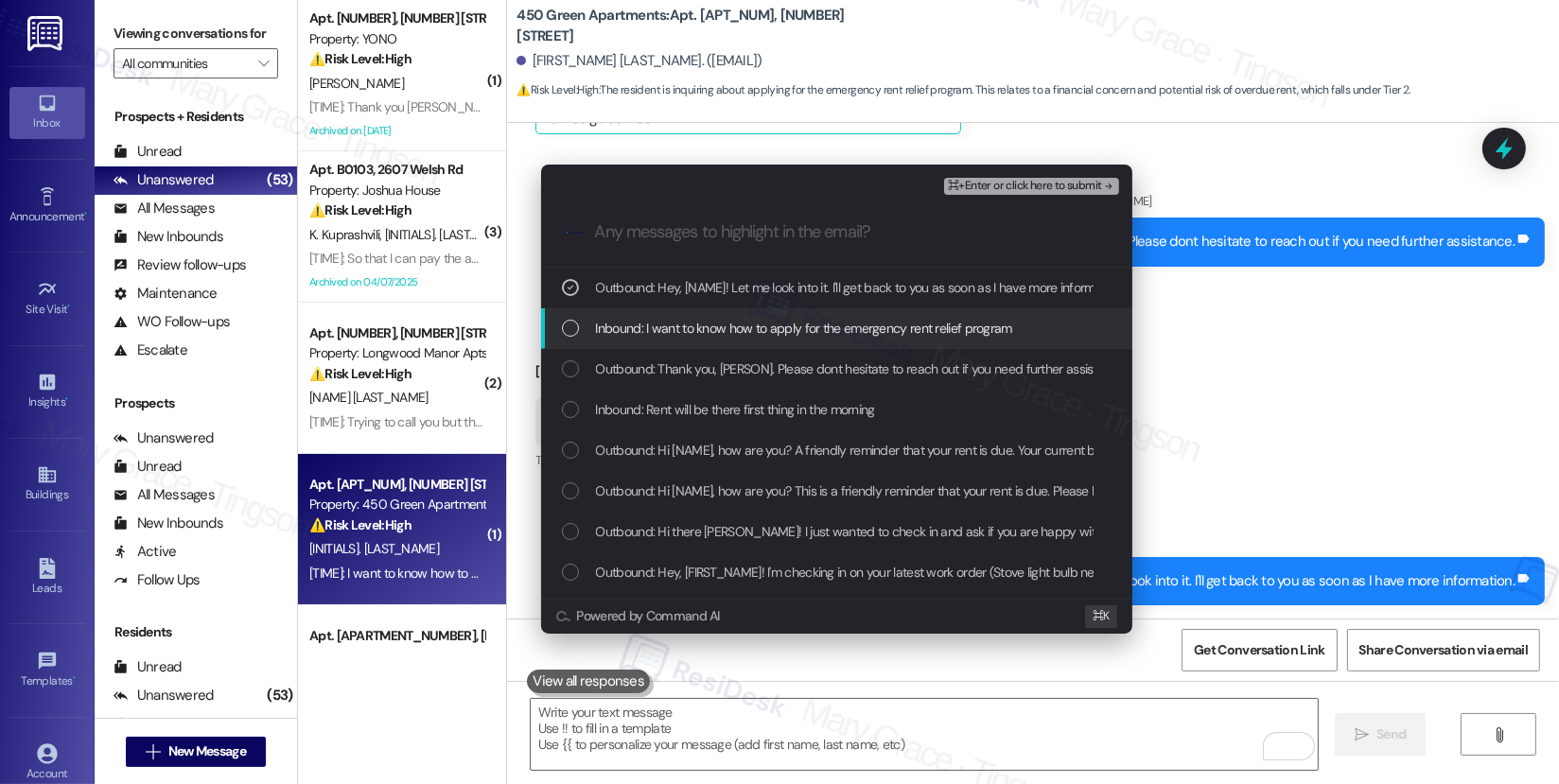 click on "Inbound: I want to know how to apply for the emergency rent relief program" at bounding box center [804, 328] 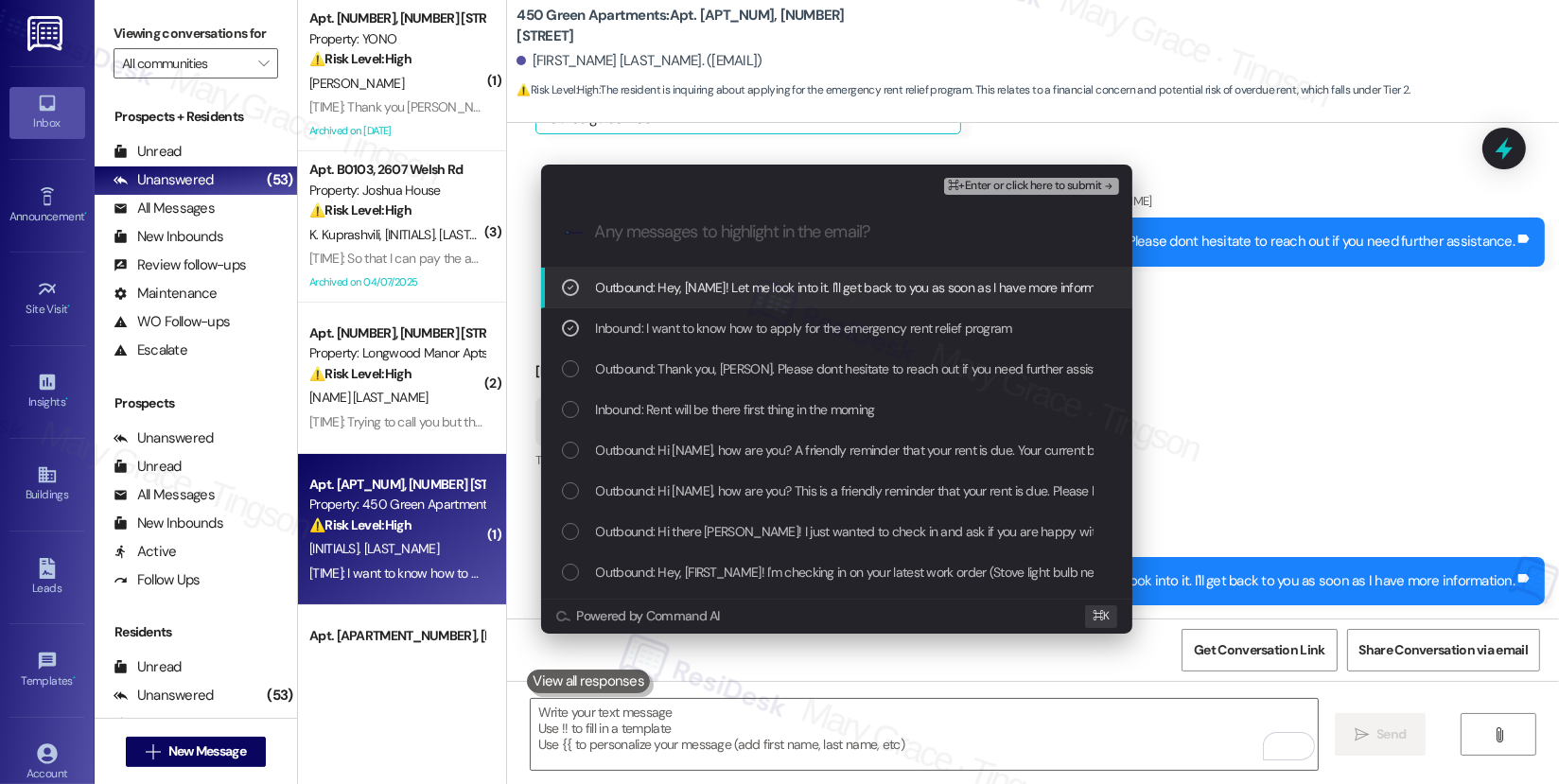 click on "⌘+Enter or click here to submit" at bounding box center (1025, 186) 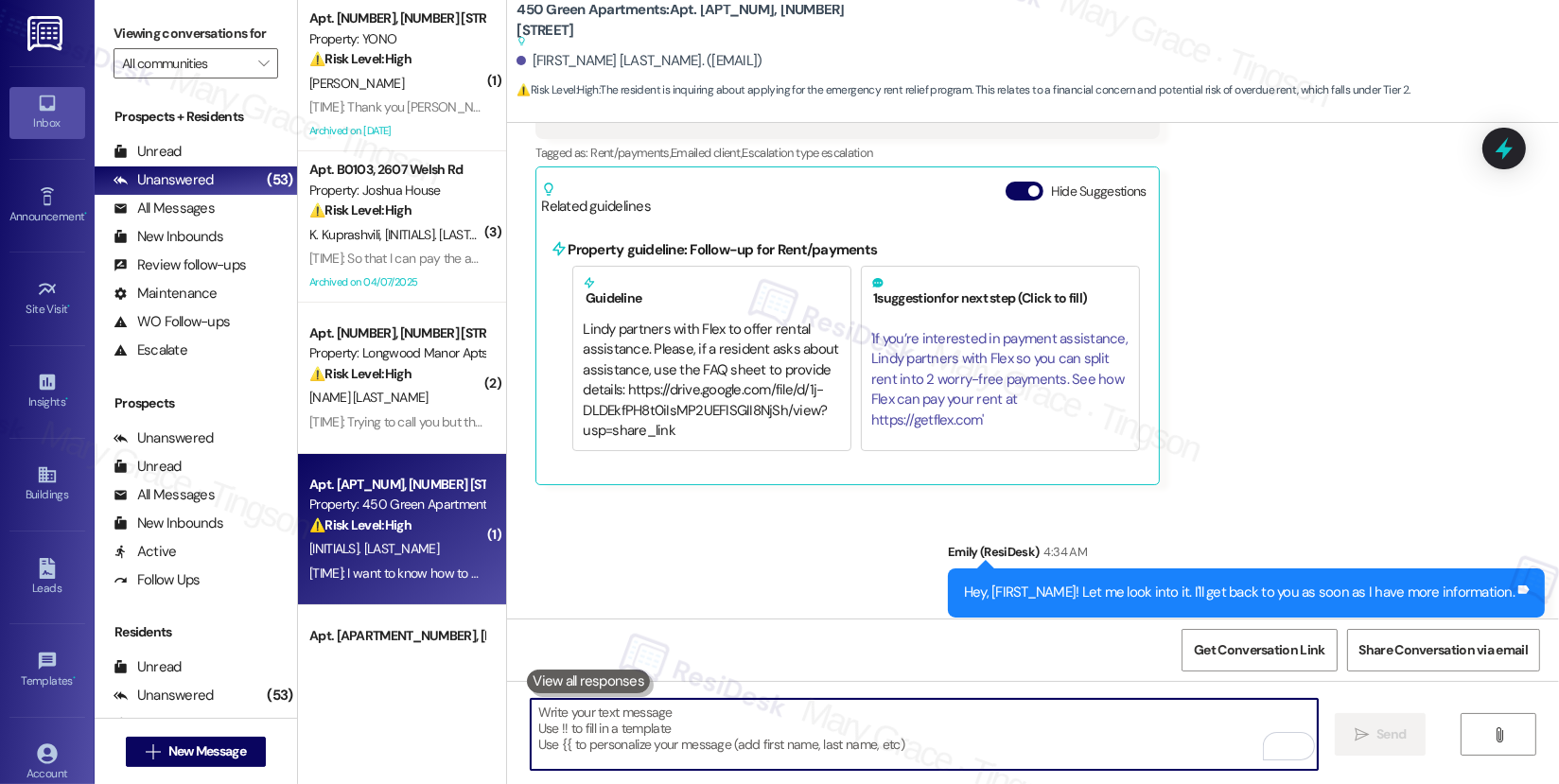 scroll, scrollTop: 4015, scrollLeft: 0, axis: vertical 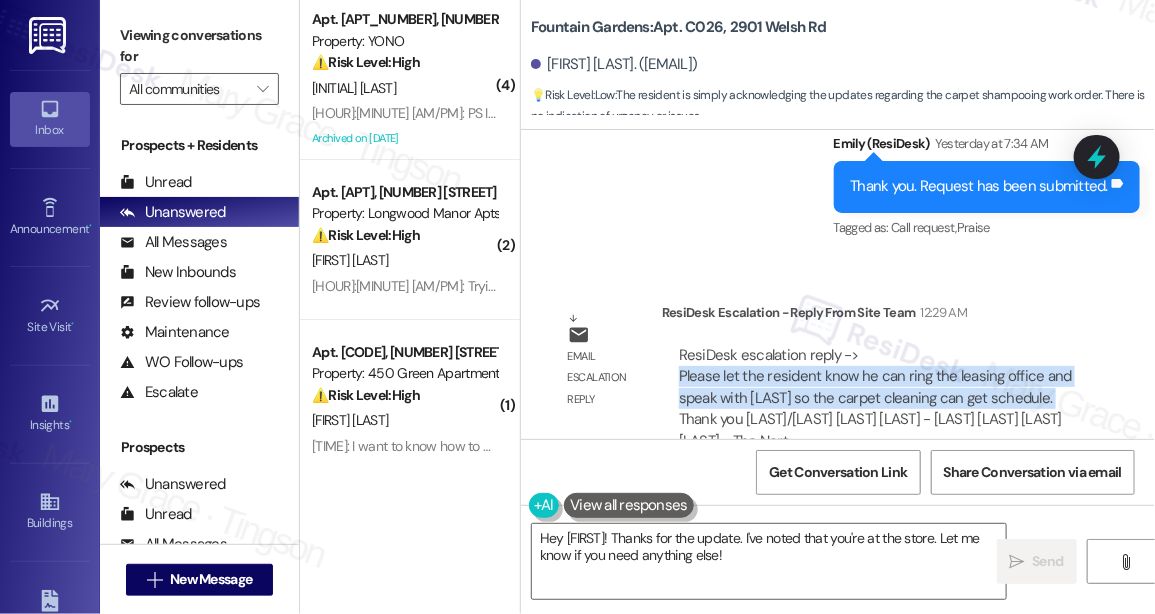 drag, startPoint x: 677, startPoint y: 336, endPoint x: 1055, endPoint y: 358, distance: 378.63968 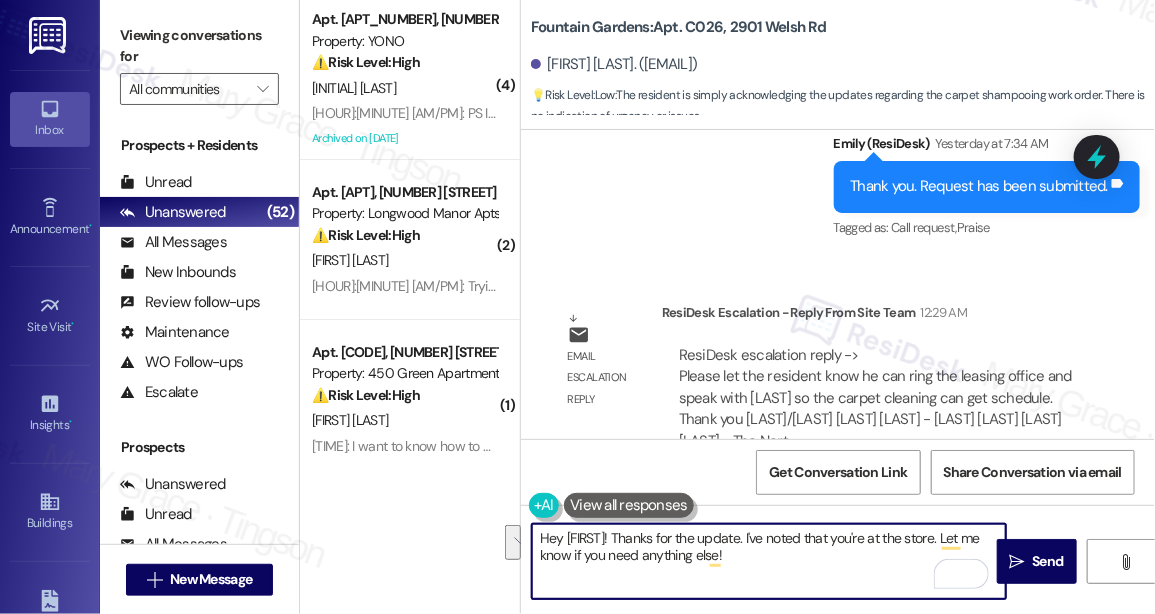 drag, startPoint x: 754, startPoint y: 551, endPoint x: 613, endPoint y: 543, distance: 141.22676 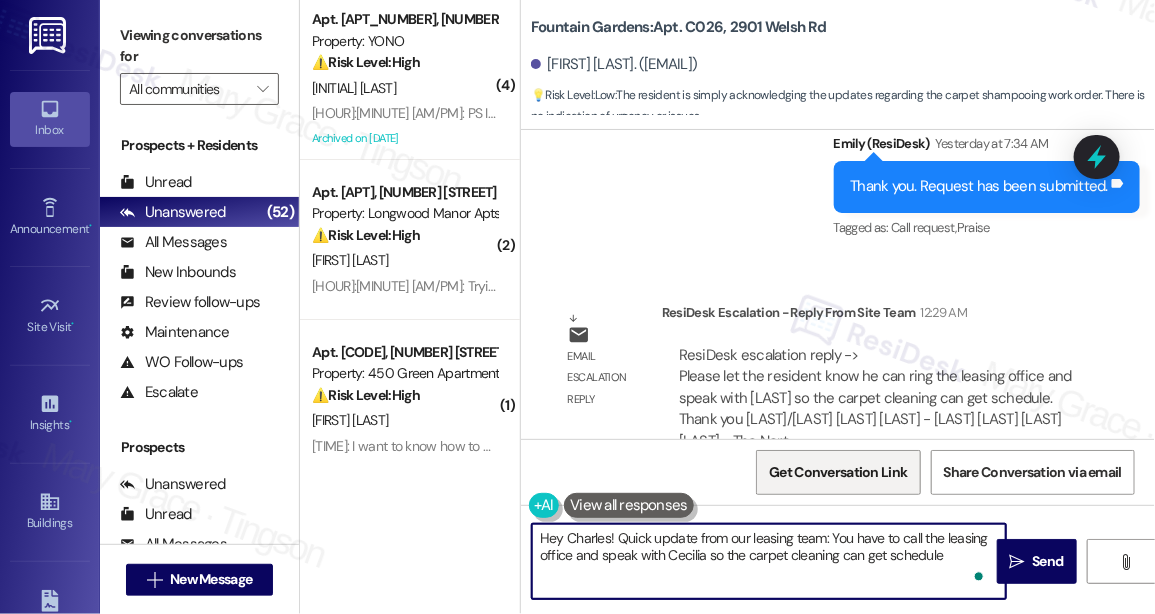 type on "Hey Charles! Quick update from our leasing team: You have to call the leasing office and speak with Cecilia so the carpet cleaning can get scheduled" 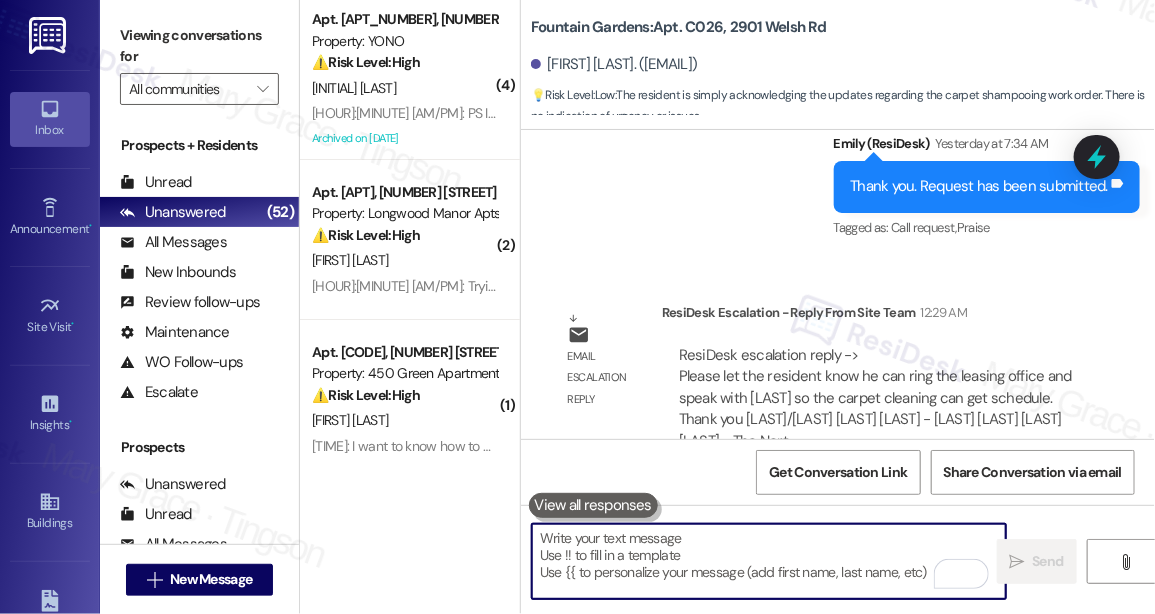 click at bounding box center [769, 561] 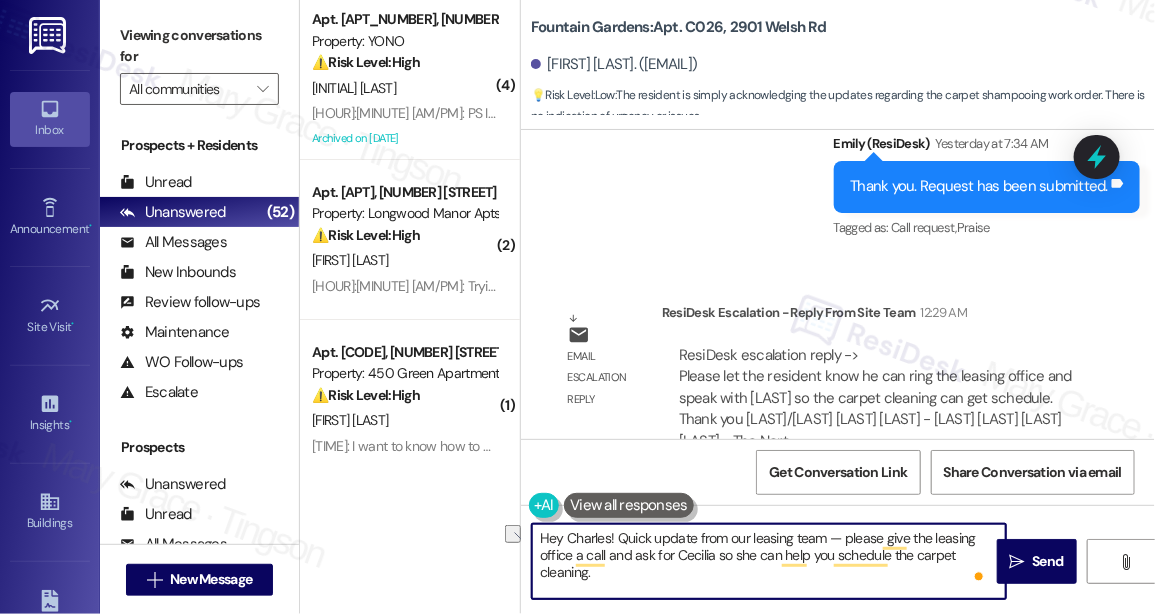 drag, startPoint x: 848, startPoint y: 538, endPoint x: 616, endPoint y: 542, distance: 232.03448 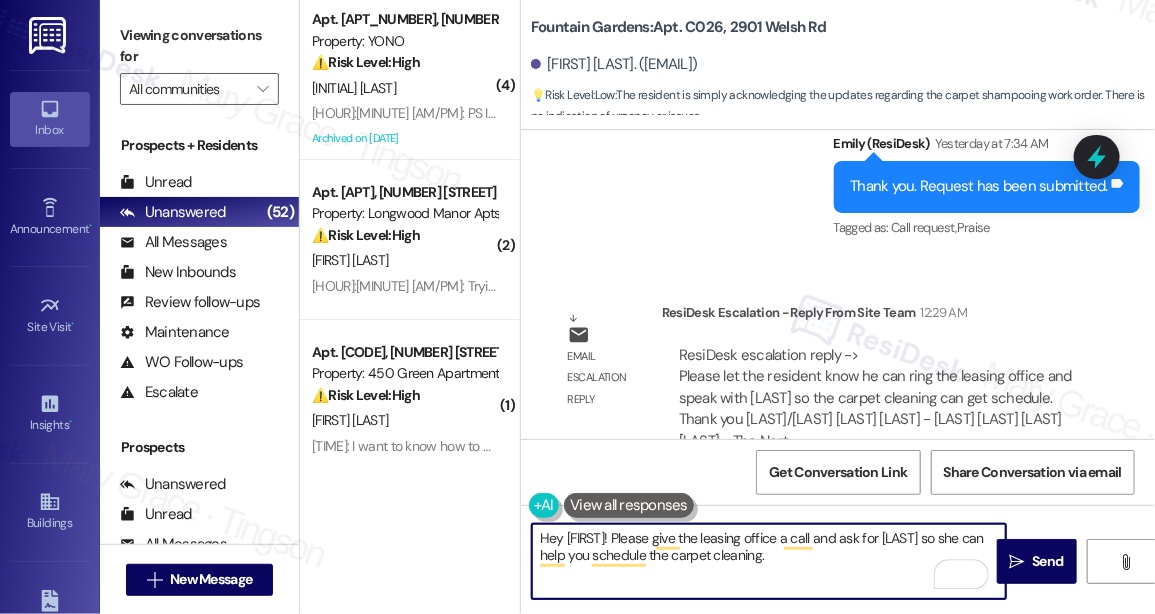 click on "Hey Charles! Please give the leasing office a call and ask for Cecilia so she can help you schedule the carpet cleaning." at bounding box center (769, 561) 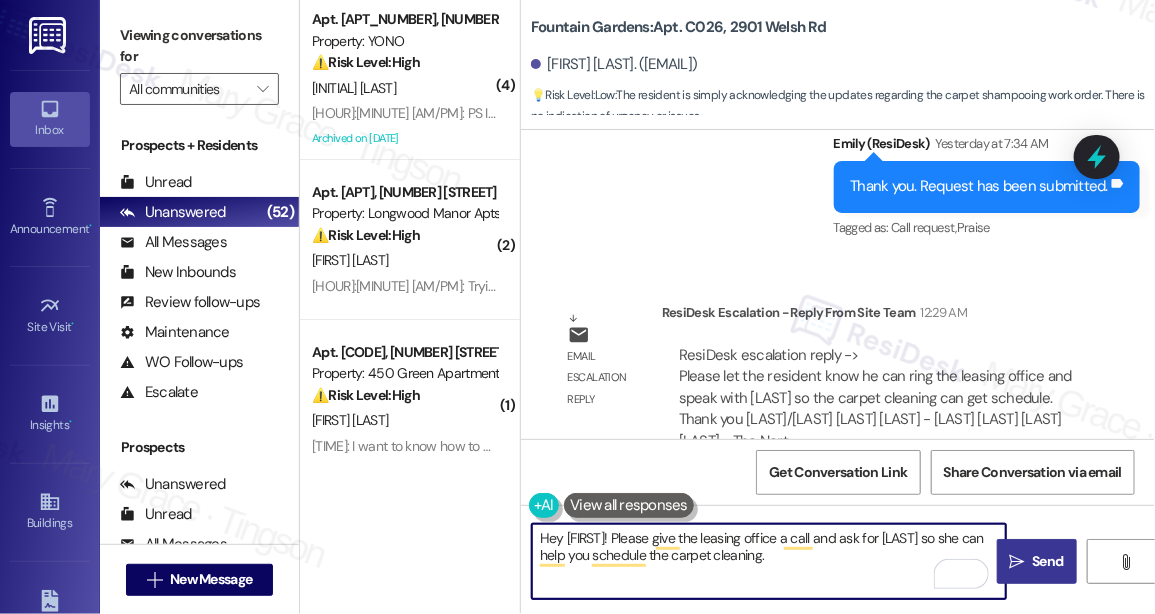 type on "Hey Charles! Please give the leasing office a call and ask for Cecilia so she can help you schedule the carpet cleaning." 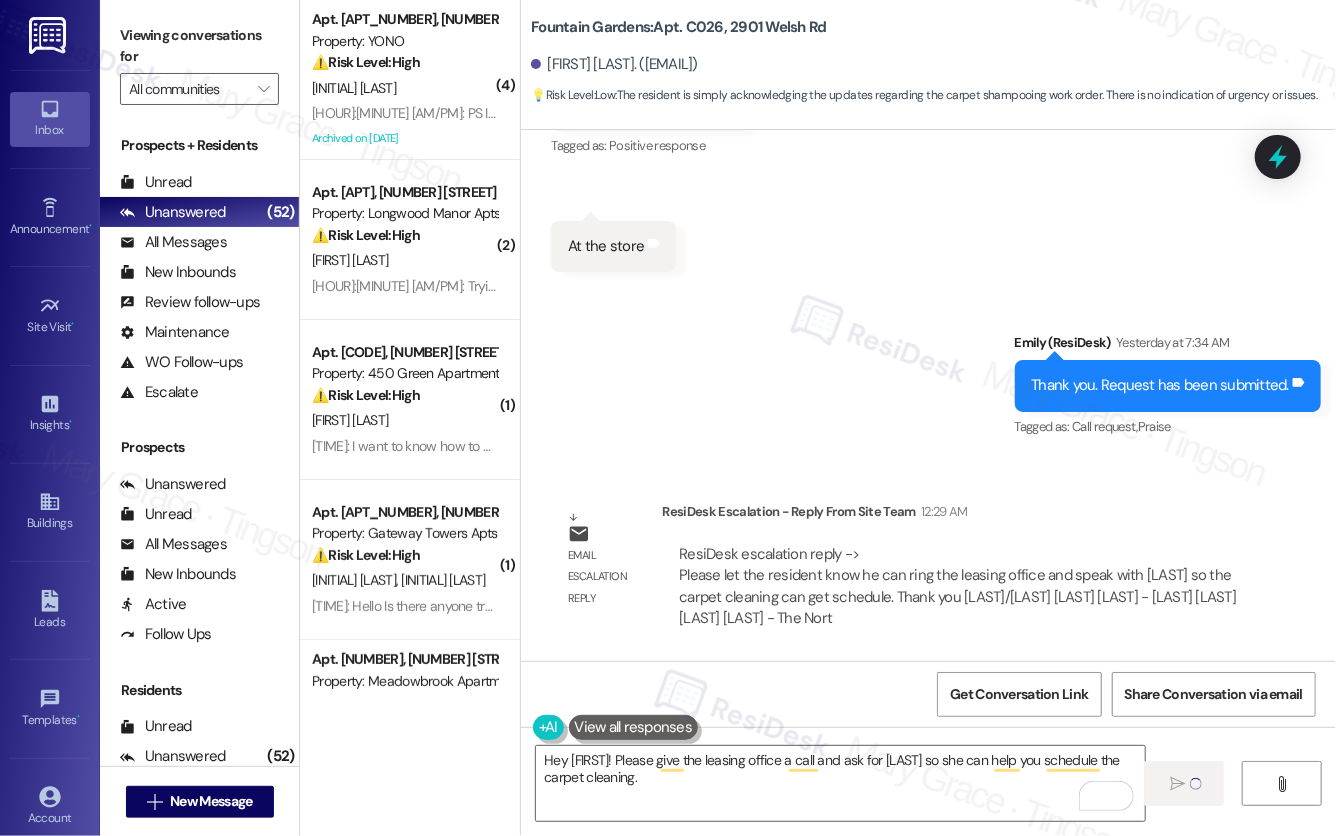 scroll, scrollTop: 19354, scrollLeft: 0, axis: vertical 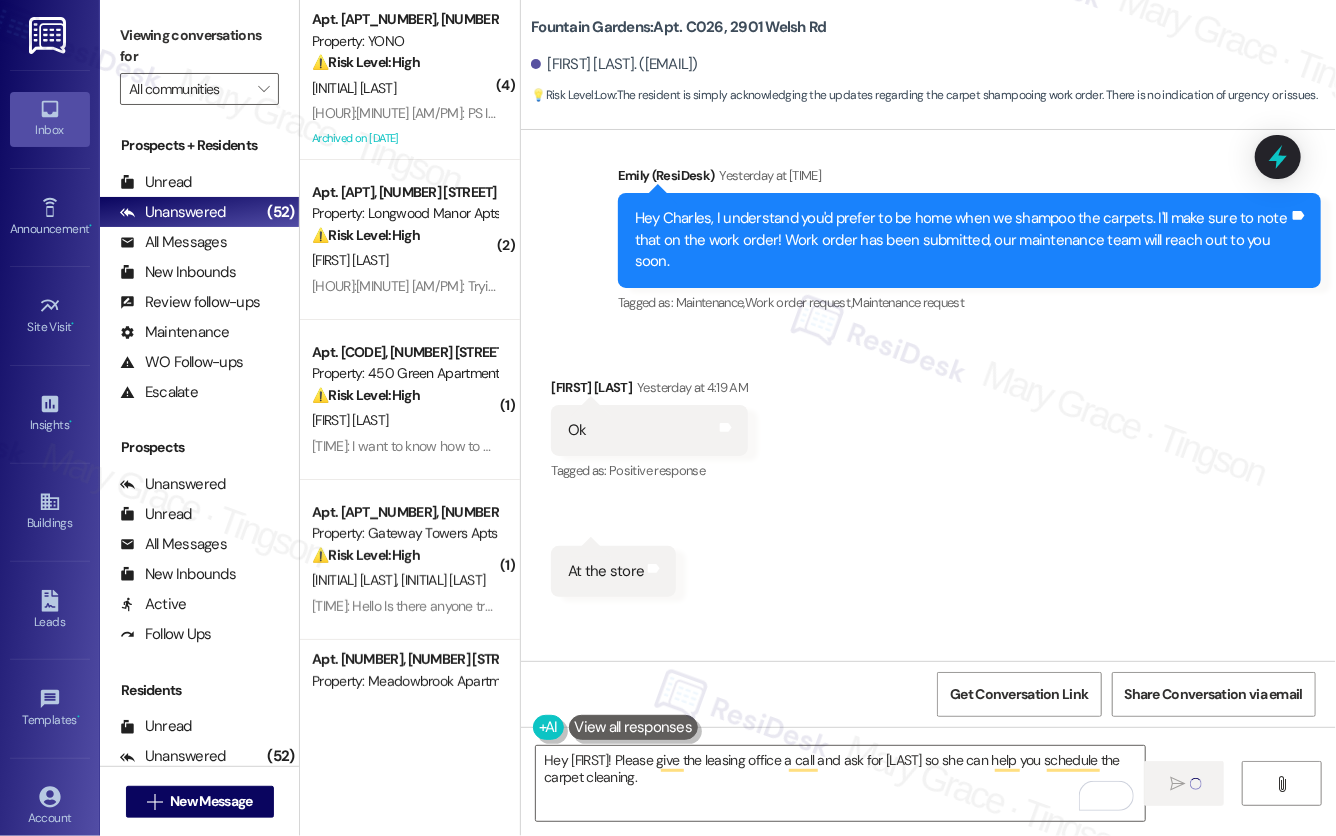 type 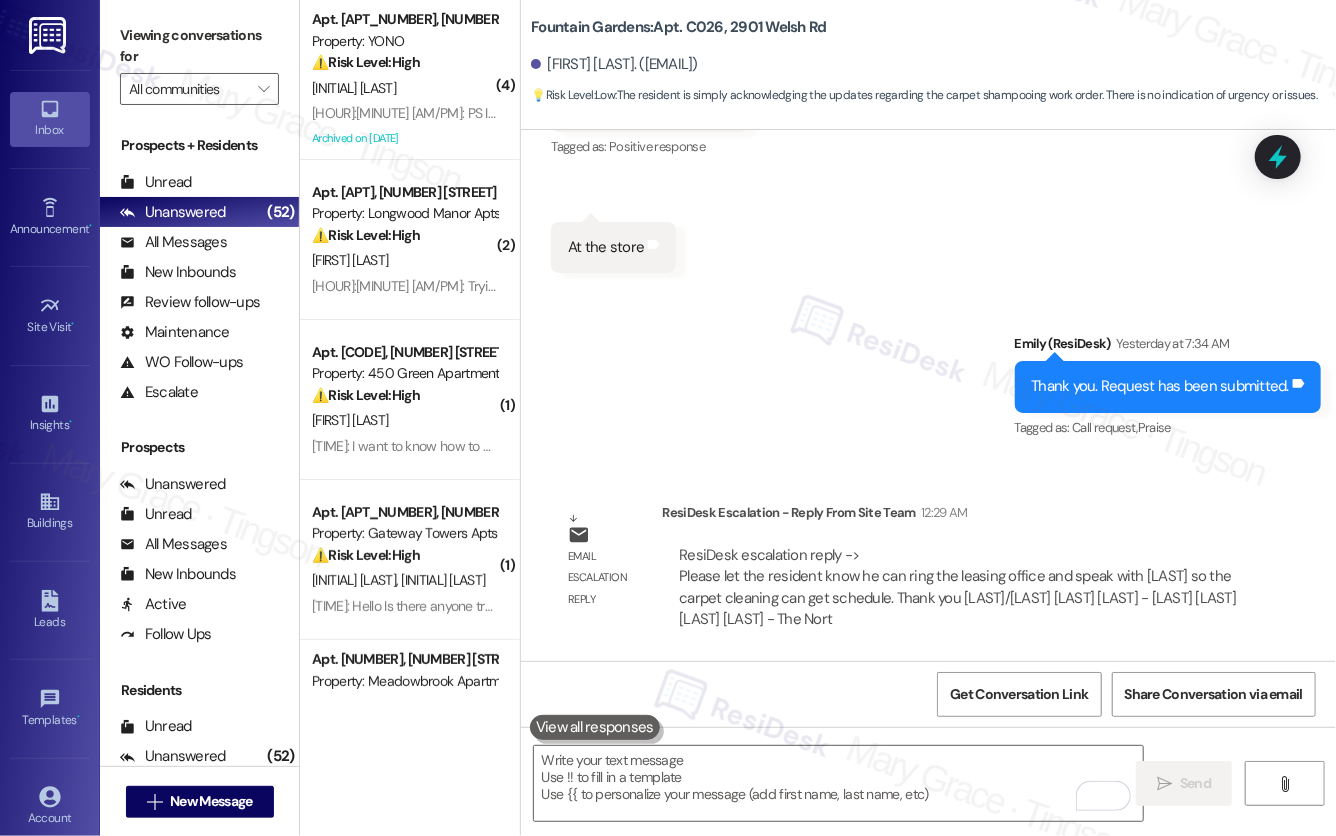 scroll, scrollTop: 19515, scrollLeft: 0, axis: vertical 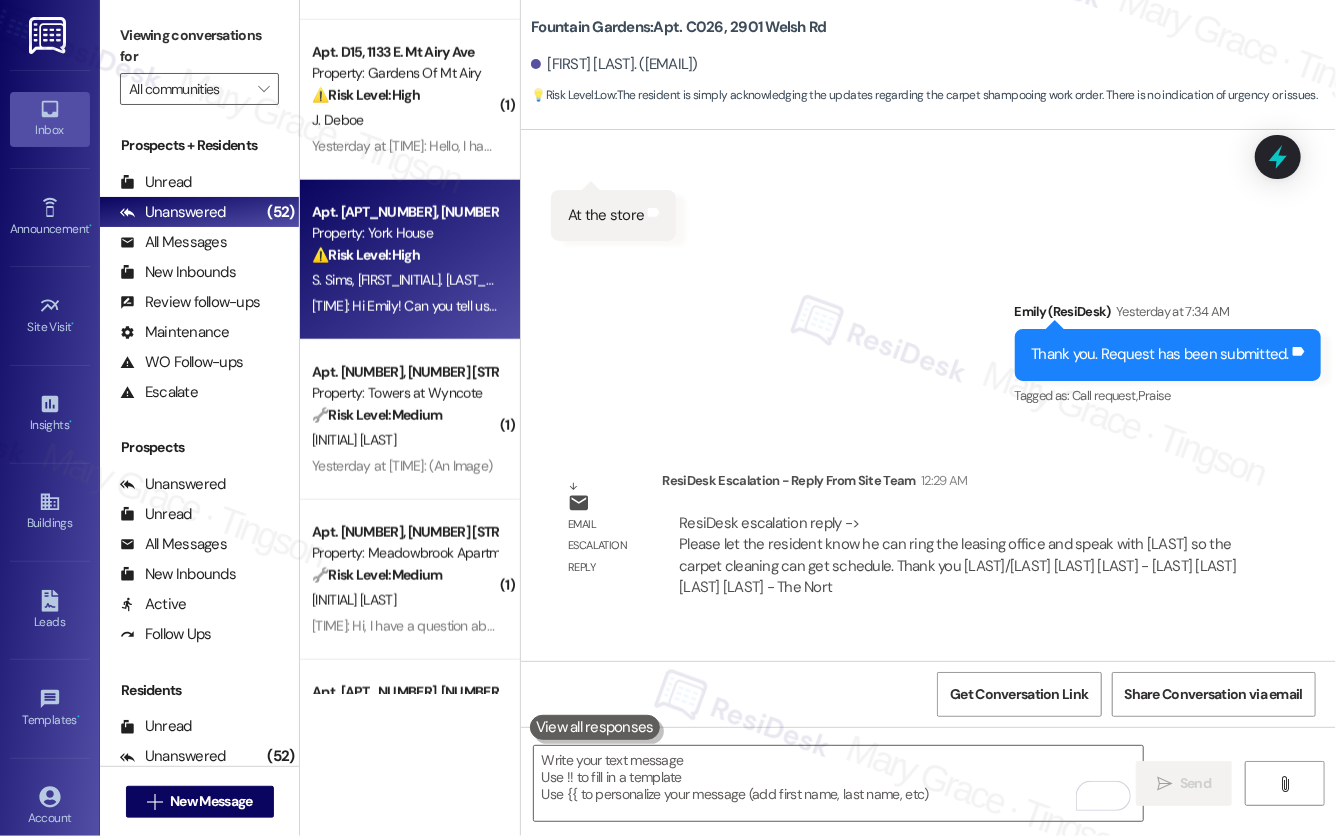 click on "S. Sims D. Sims" at bounding box center (404, 280) 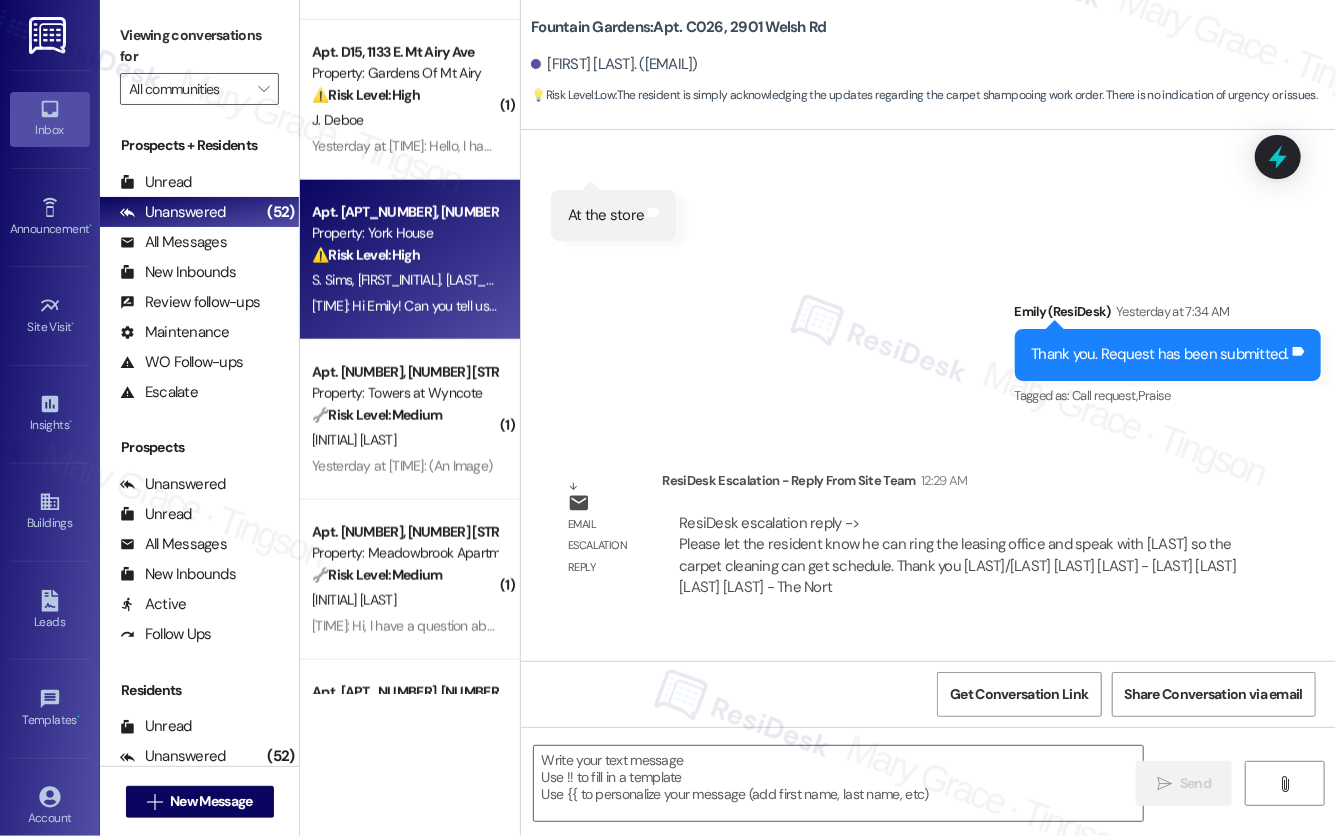 type on "Fetching suggested responses. Please feel free to read through the conversation in the meantime." 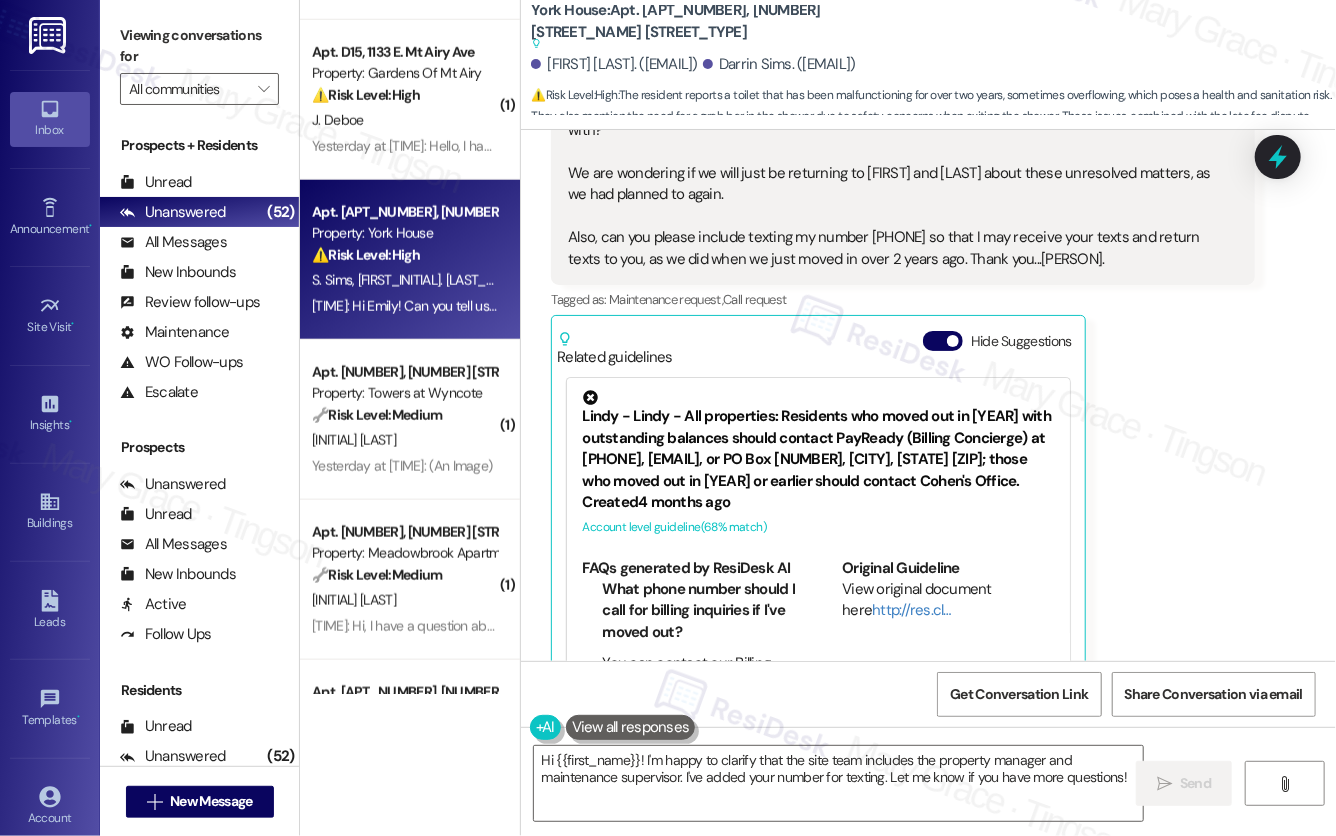 scroll, scrollTop: 17483, scrollLeft: 0, axis: vertical 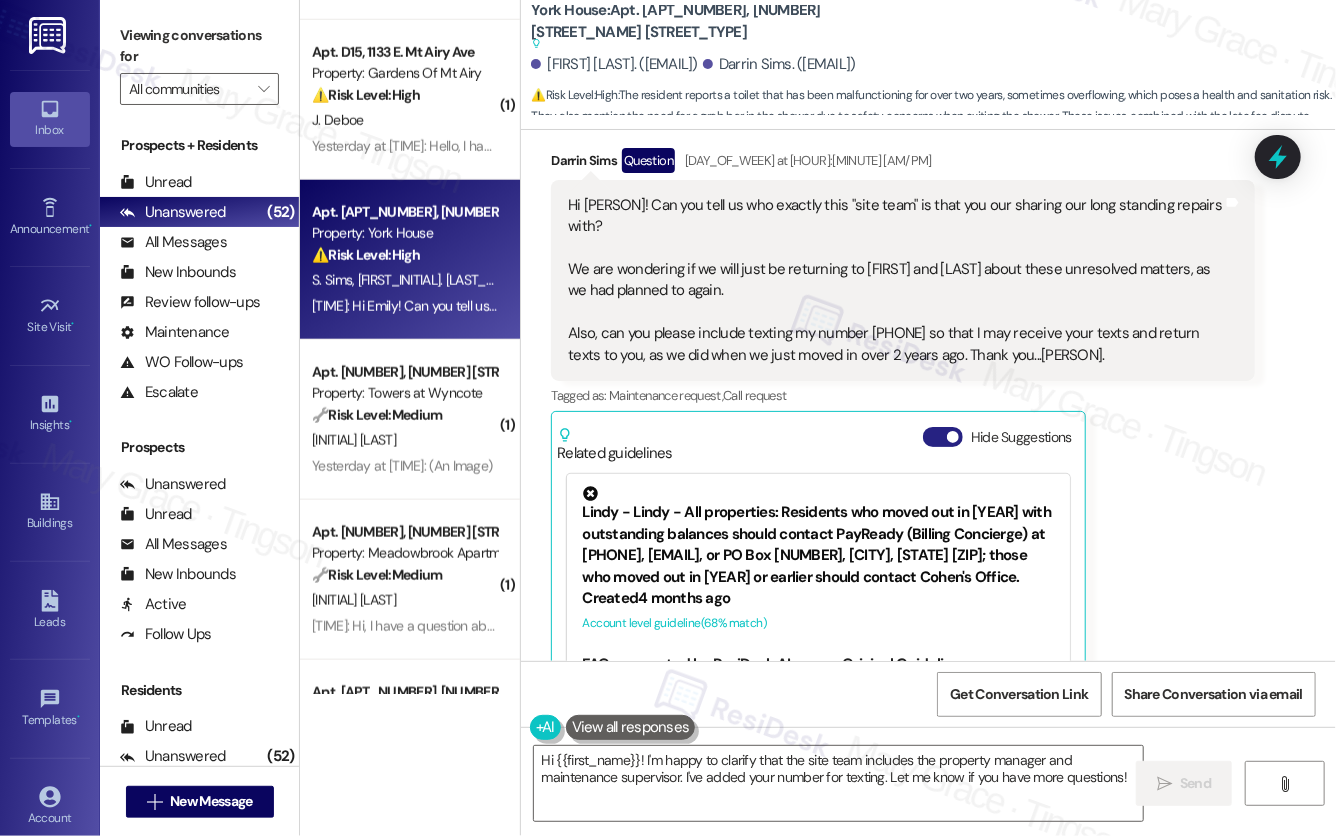 click on "Hide Suggestions" at bounding box center (943, 437) 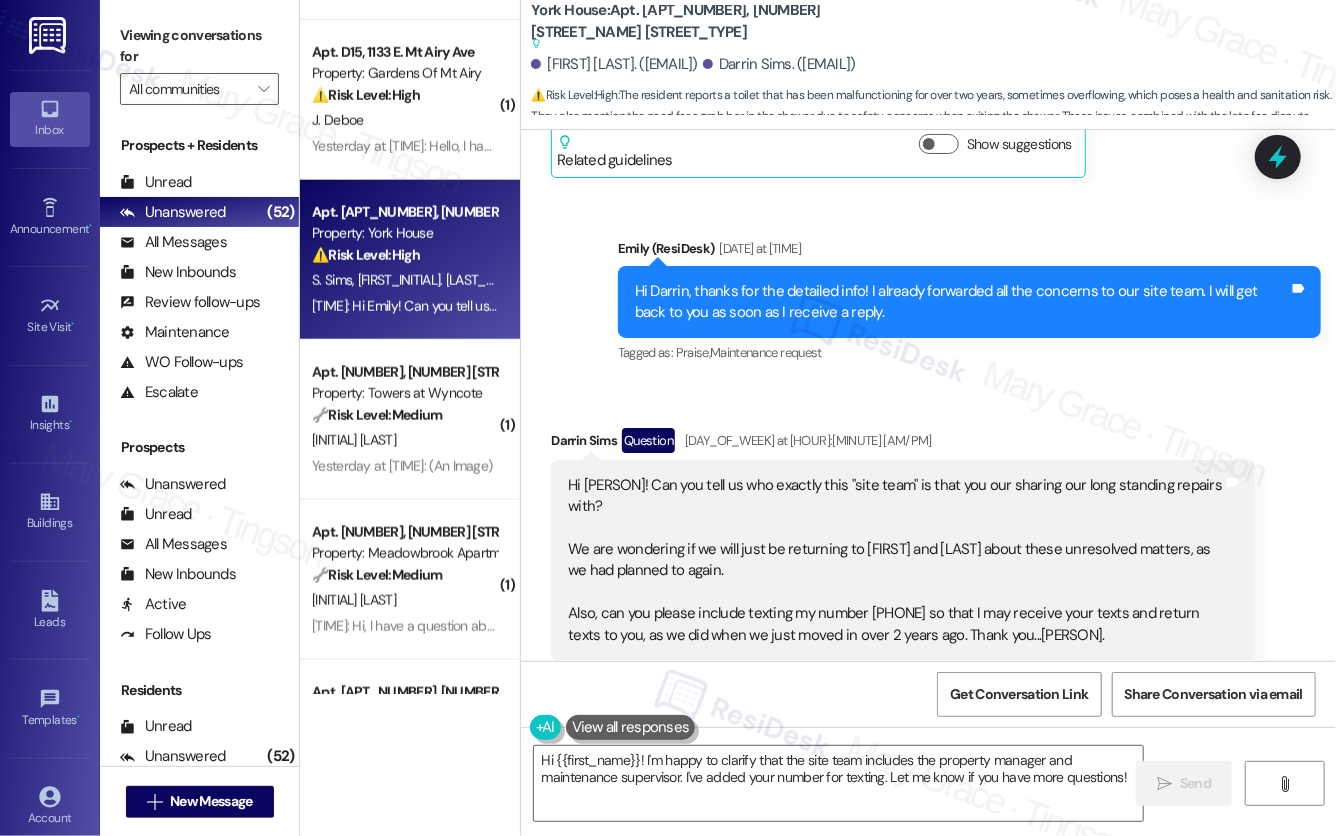 scroll, scrollTop: 17212, scrollLeft: 0, axis: vertical 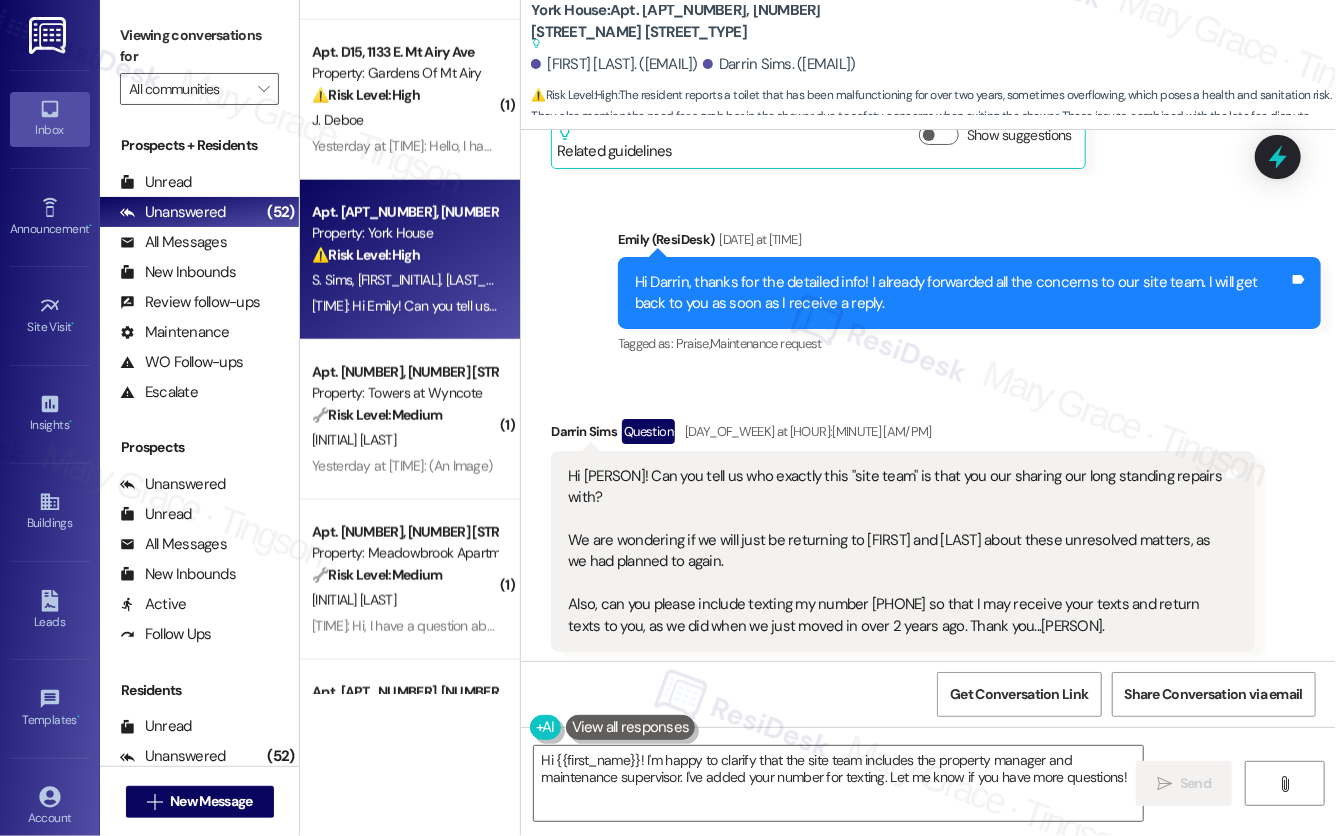 click on "Hi Emily!  Can you tell us who exactly this "site team" is that you our sharing our long standing repairs with?
We are wondering if we will just be returning to Tom and Marqisha about these unresolved matters, as we had planned to again.
Also, can you please include texting my number 484-470-9651 so that I may receive your texts and return texts to you, as we did when we just moved in over 2 years ago.  Thank you...Sally Sims." at bounding box center [895, 551] 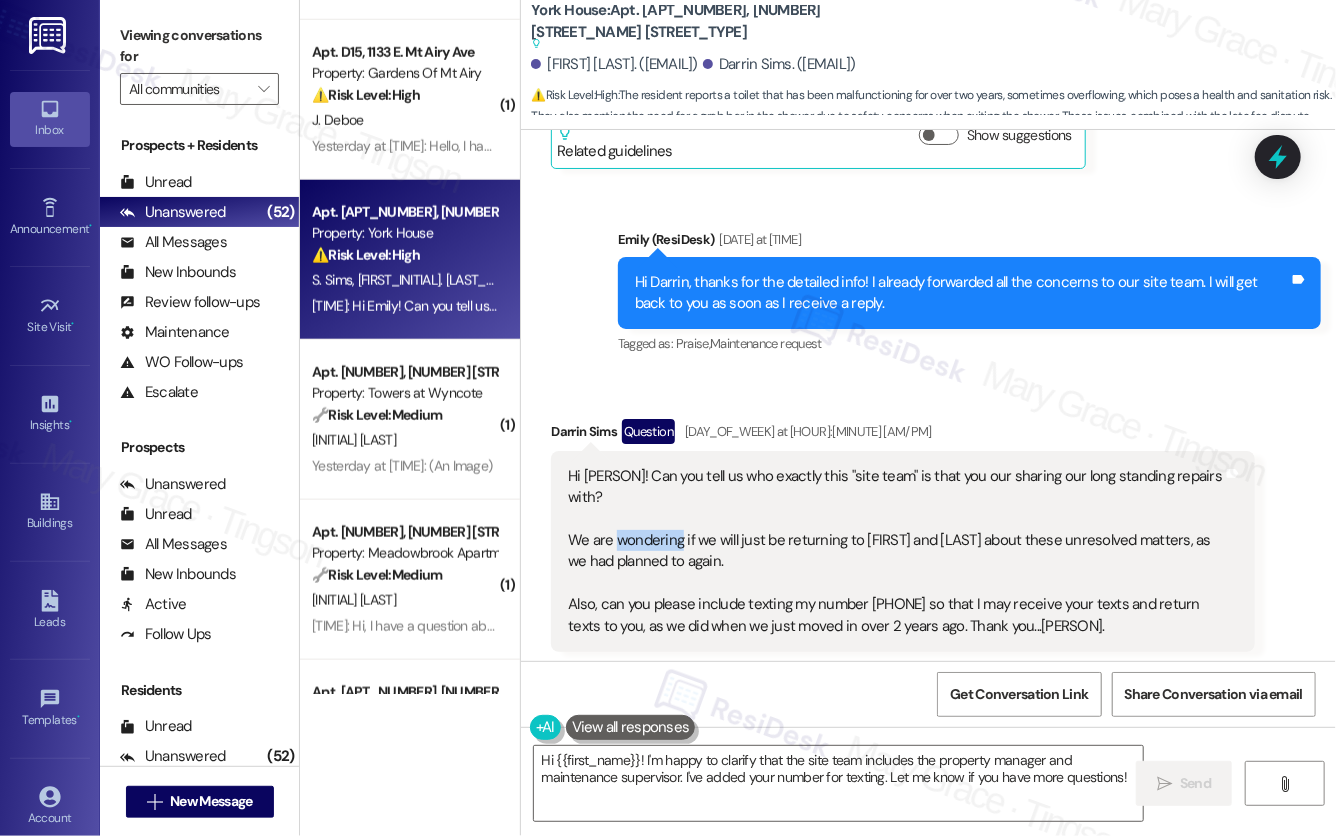 click on "Hi Emily!  Can you tell us who exactly this "site team" is that you our sharing our long standing repairs with?
We are wondering if we will just be returning to Tom and Marqisha about these unresolved matters, as we had planned to again.
Also, can you please include texting my number 484-470-9651 so that I may receive your texts and return texts to you, as we did when we just moved in over 2 years ago.  Thank you...Sally Sims." at bounding box center (895, 551) 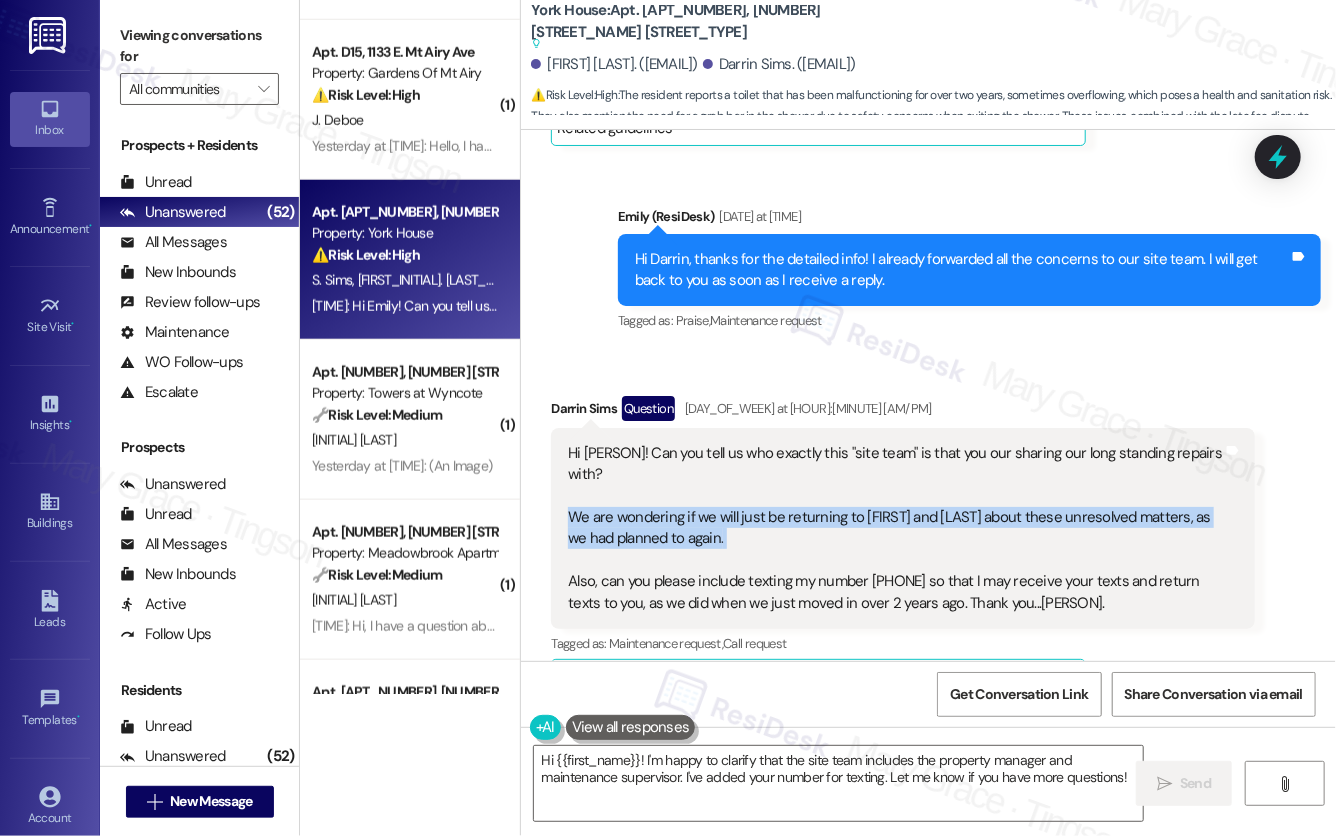 scroll, scrollTop: 17244, scrollLeft: 0, axis: vertical 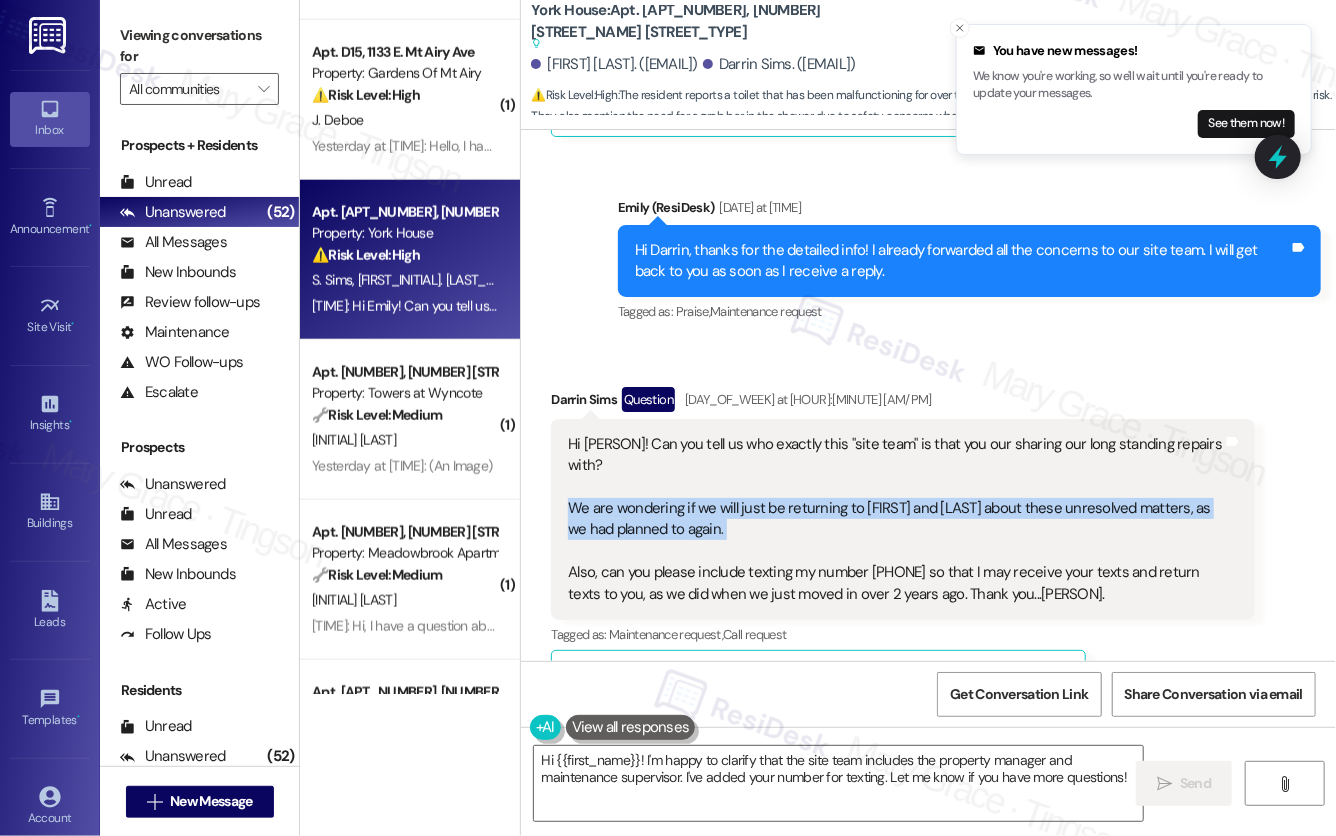 click on "Hi Emily!  Can you tell us who exactly this "site team" is that you our sharing our long standing repairs with?
We are wondering if we will just be returning to Tom and Marqisha about these unresolved matters, as we had planned to again.
Also, can you please include texting my number 484-470-9651 so that I may receive your texts and return texts to you, as we did when we just moved in over 2 years ago.  Thank you...Sally Sims." at bounding box center [895, 519] 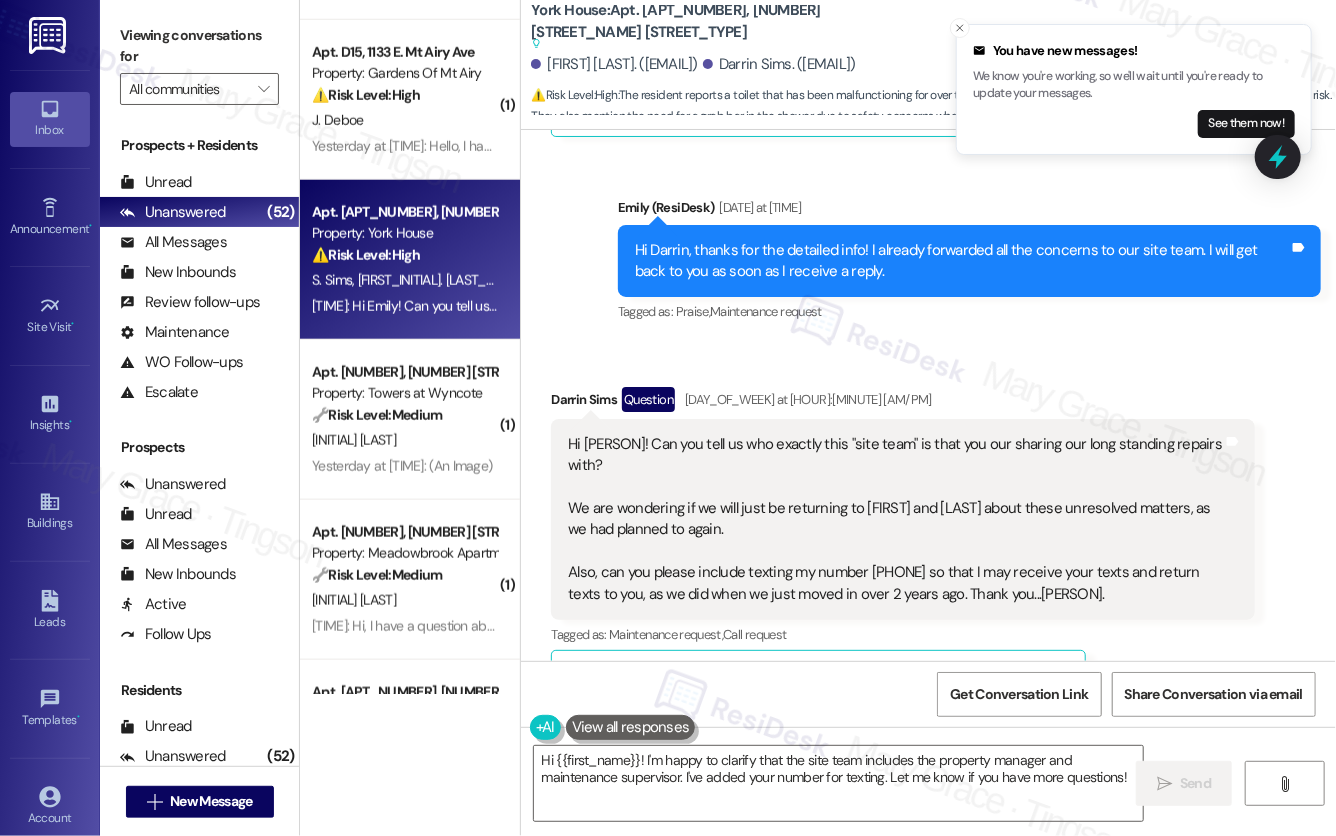 click on "Hi Emily!  Can you tell us who exactly this "site team" is that you our sharing our long standing repairs with?
We are wondering if we will just be returning to Tom and Marqisha about these unresolved matters, as we had planned to again.
Also, can you please include texting my number 484-470-9651 so that I may receive your texts and return texts to you, as we did when we just moved in over 2 years ago.  Thank you...Sally Sims." at bounding box center [895, 519] 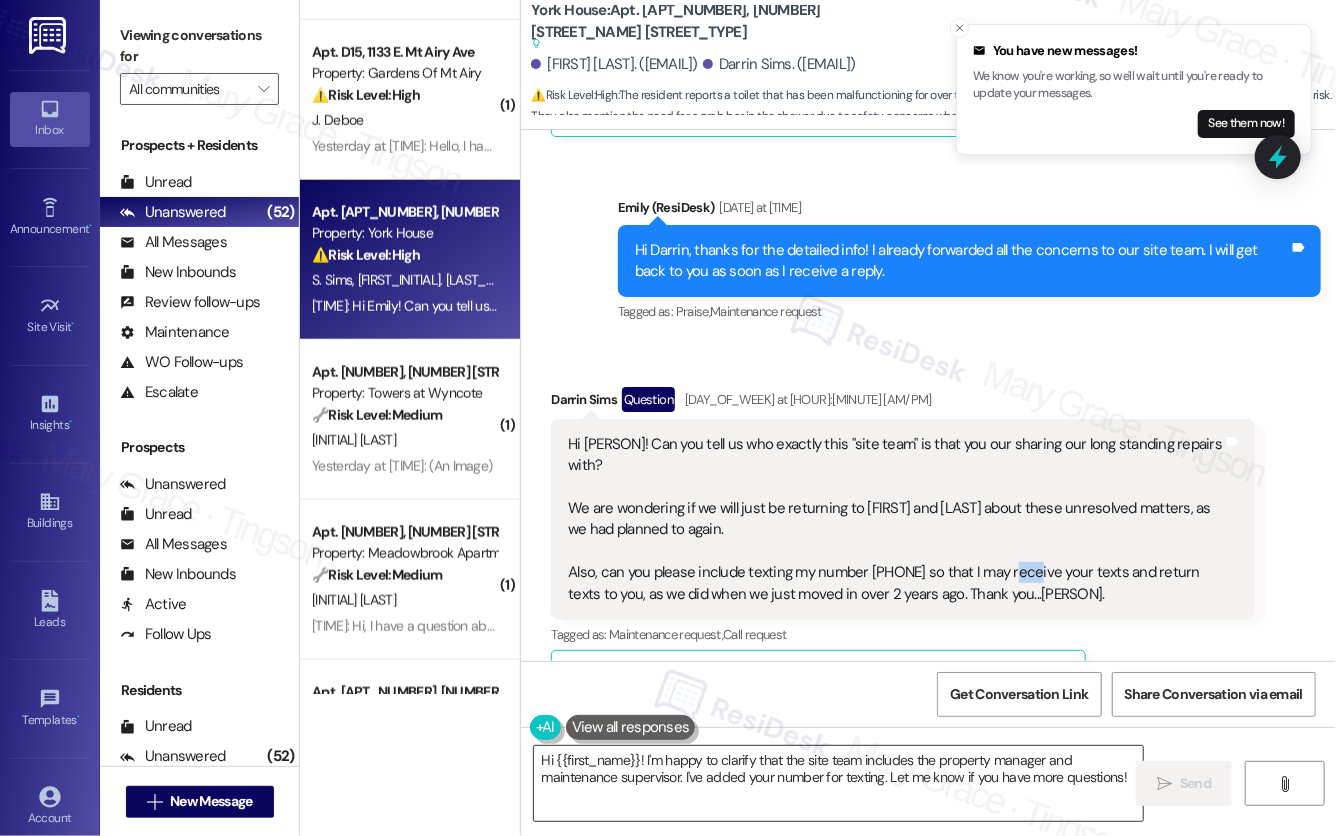 click on "Hi {{first_name}}! I'm happy to clarify that the site team includes the property manager and maintenance supervisor. I've added your number for texting. Let me know if you have more questions!" at bounding box center [838, 783] 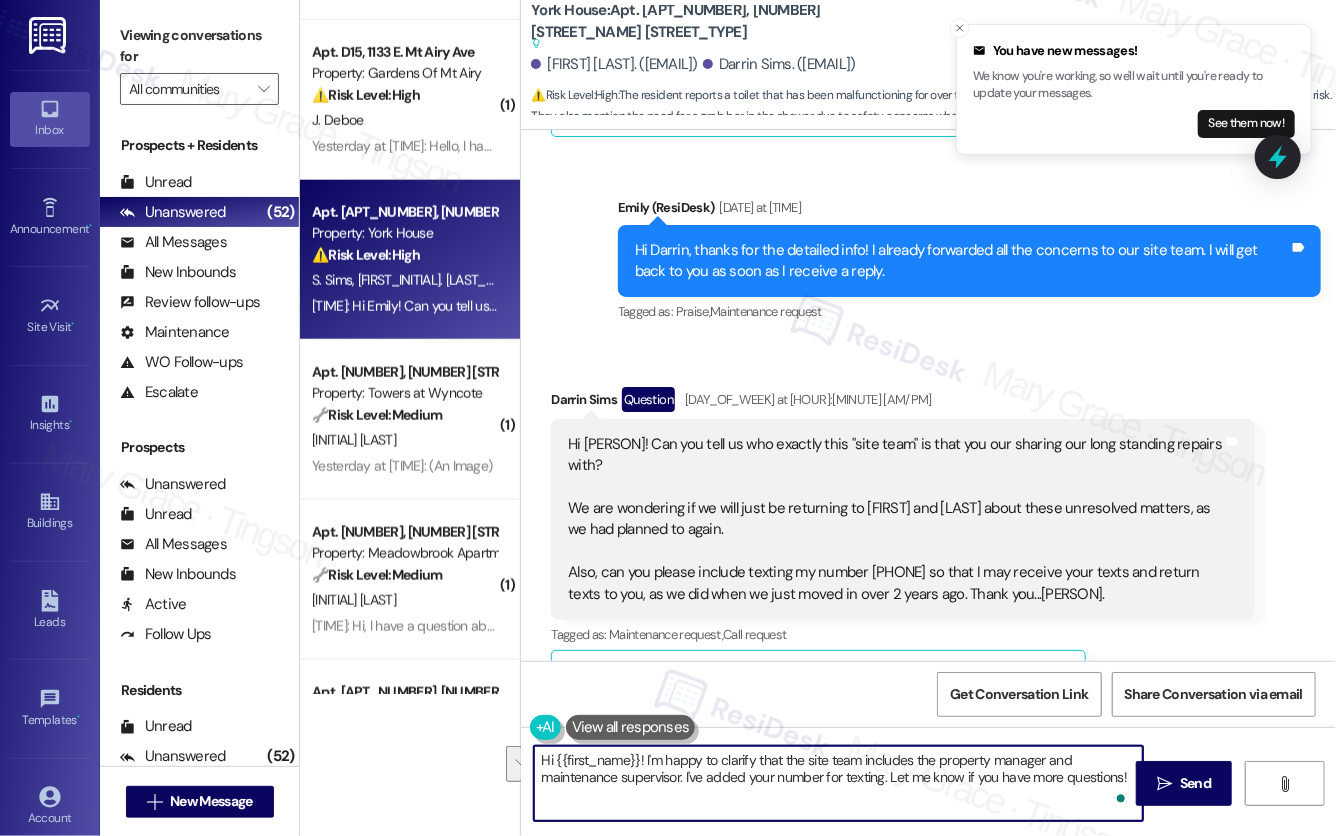 drag, startPoint x: 646, startPoint y: 762, endPoint x: 687, endPoint y: 792, distance: 50.803543 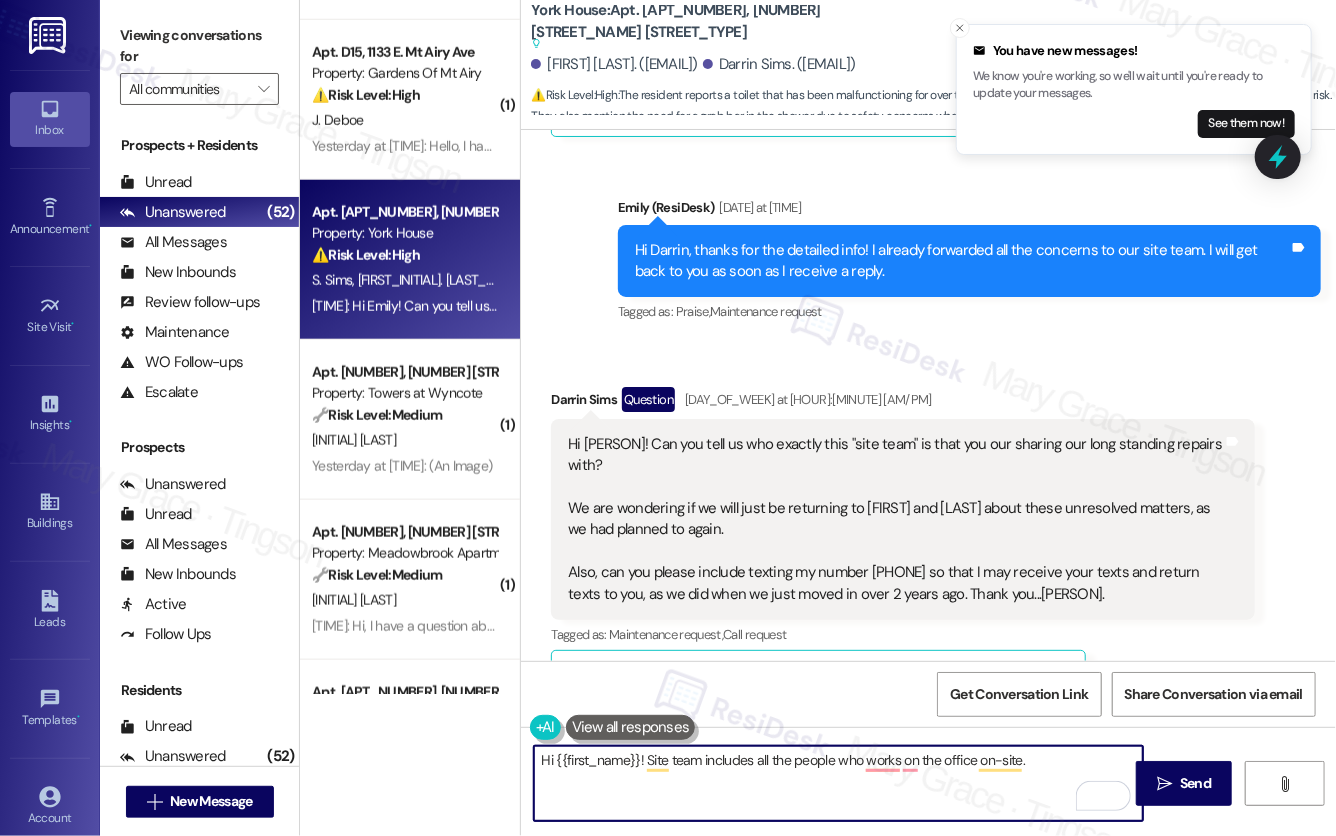 click on "Darrin Sims Question Yesterday at 10:37 PM" at bounding box center (902, 403) 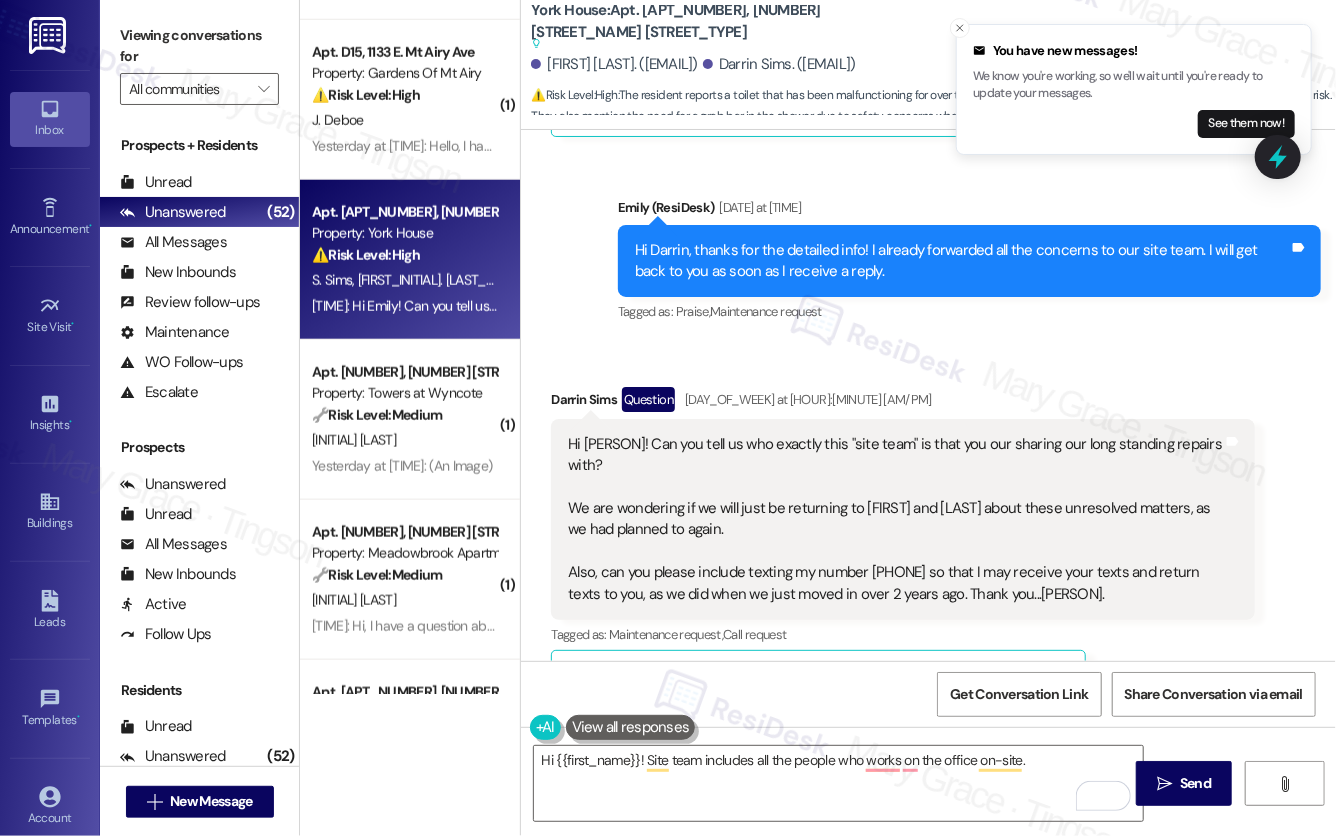 click on "Darrin Sims Question Yesterday at 10:37 PM" at bounding box center [902, 403] 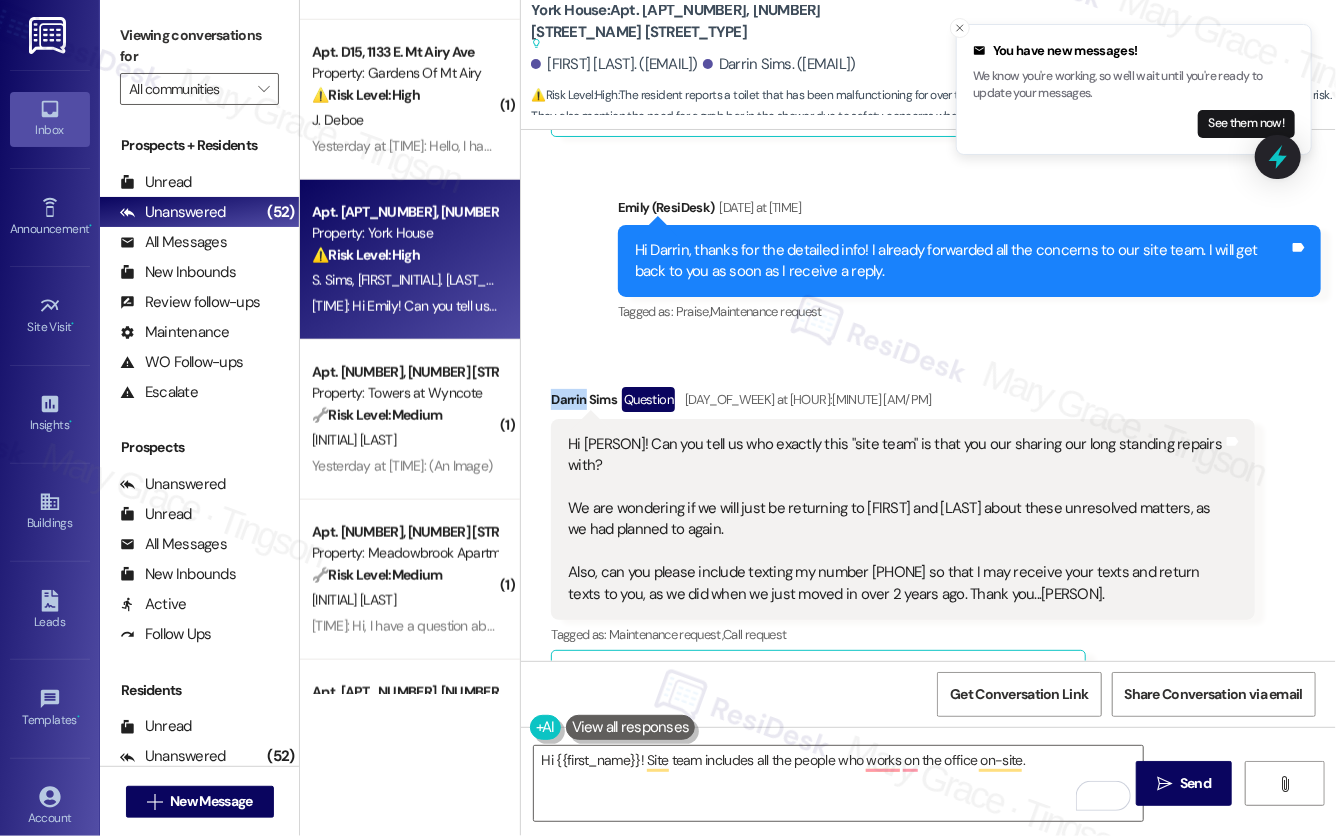 copy on "Darrin" 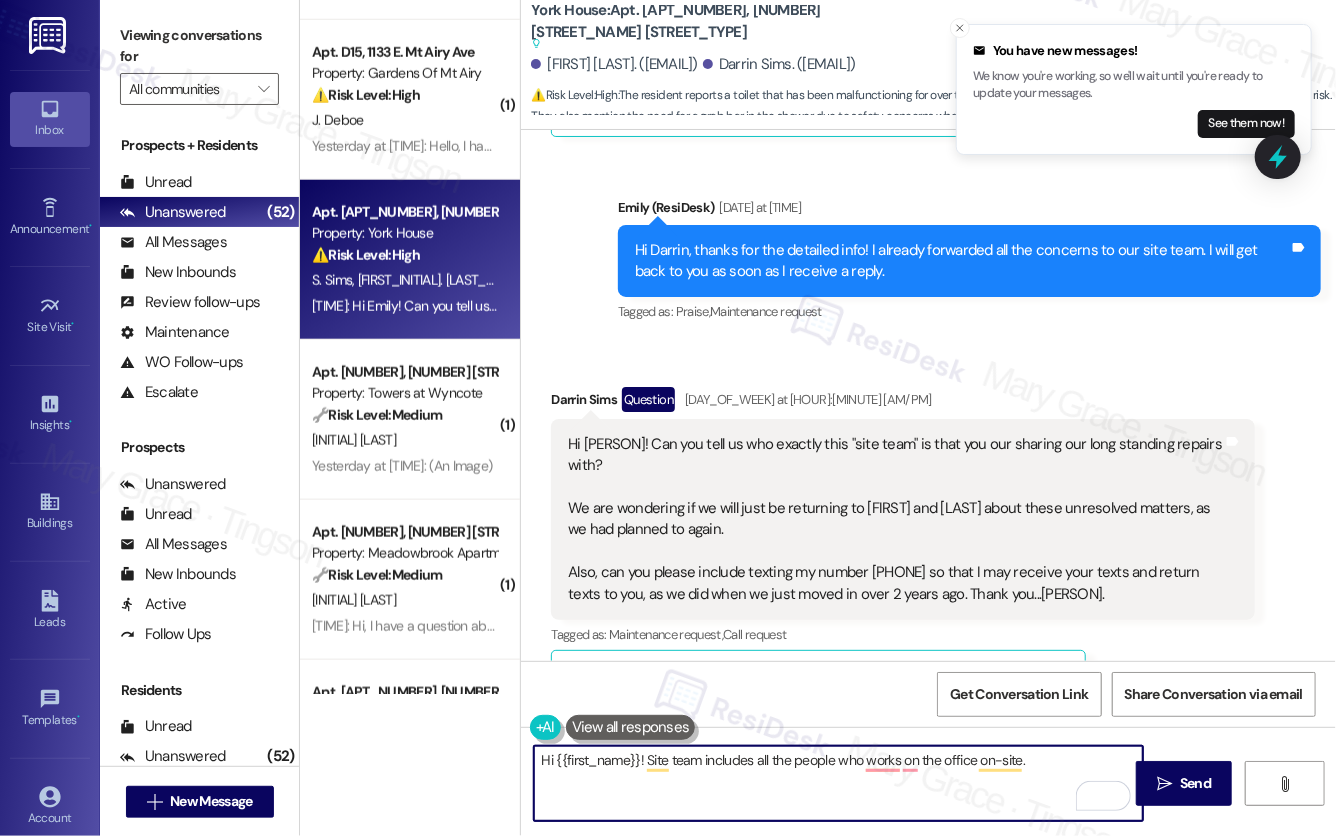 drag, startPoint x: 639, startPoint y: 762, endPoint x: 558, endPoint y: 759, distance: 81.055534 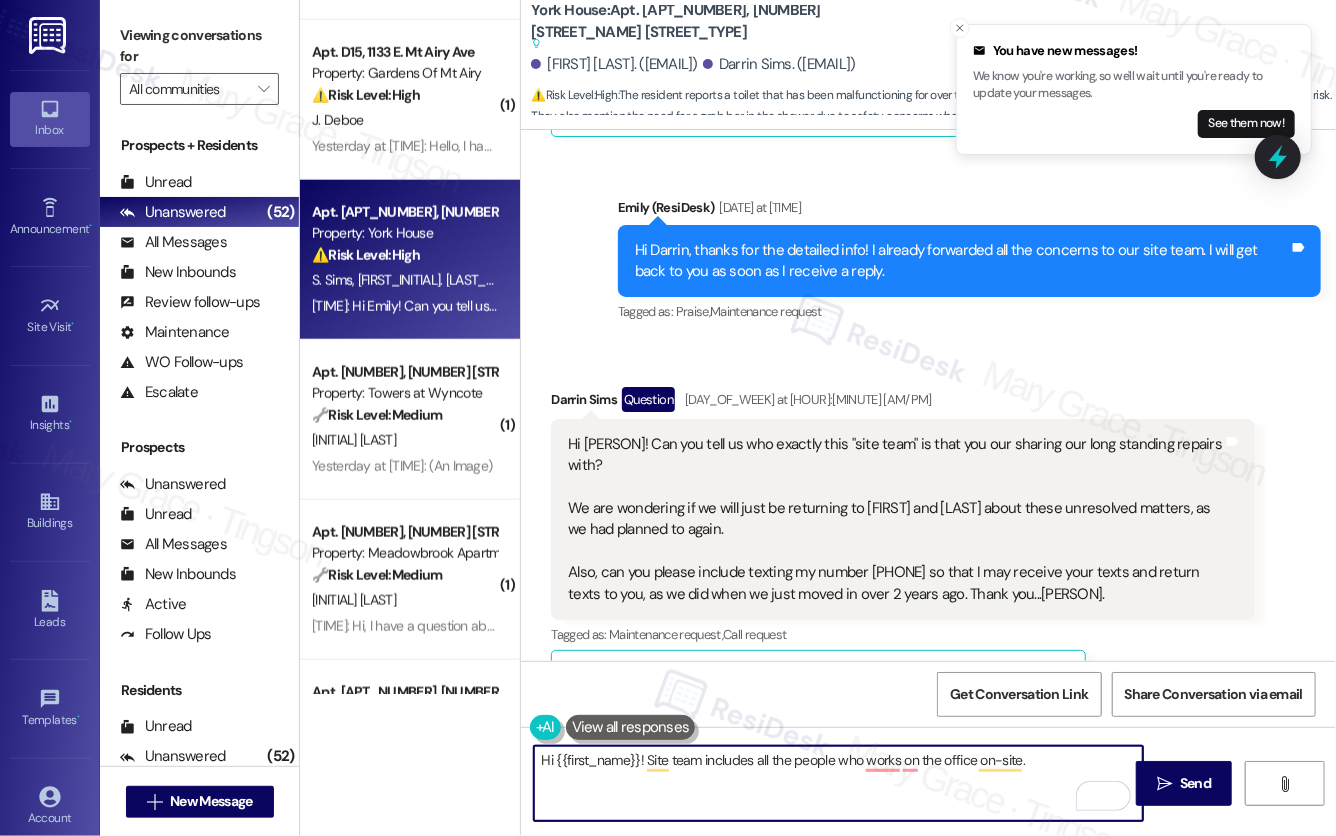 click on "Hi {{first_name}}! Site team includes all the people who works on the office on-site." at bounding box center [838, 783] 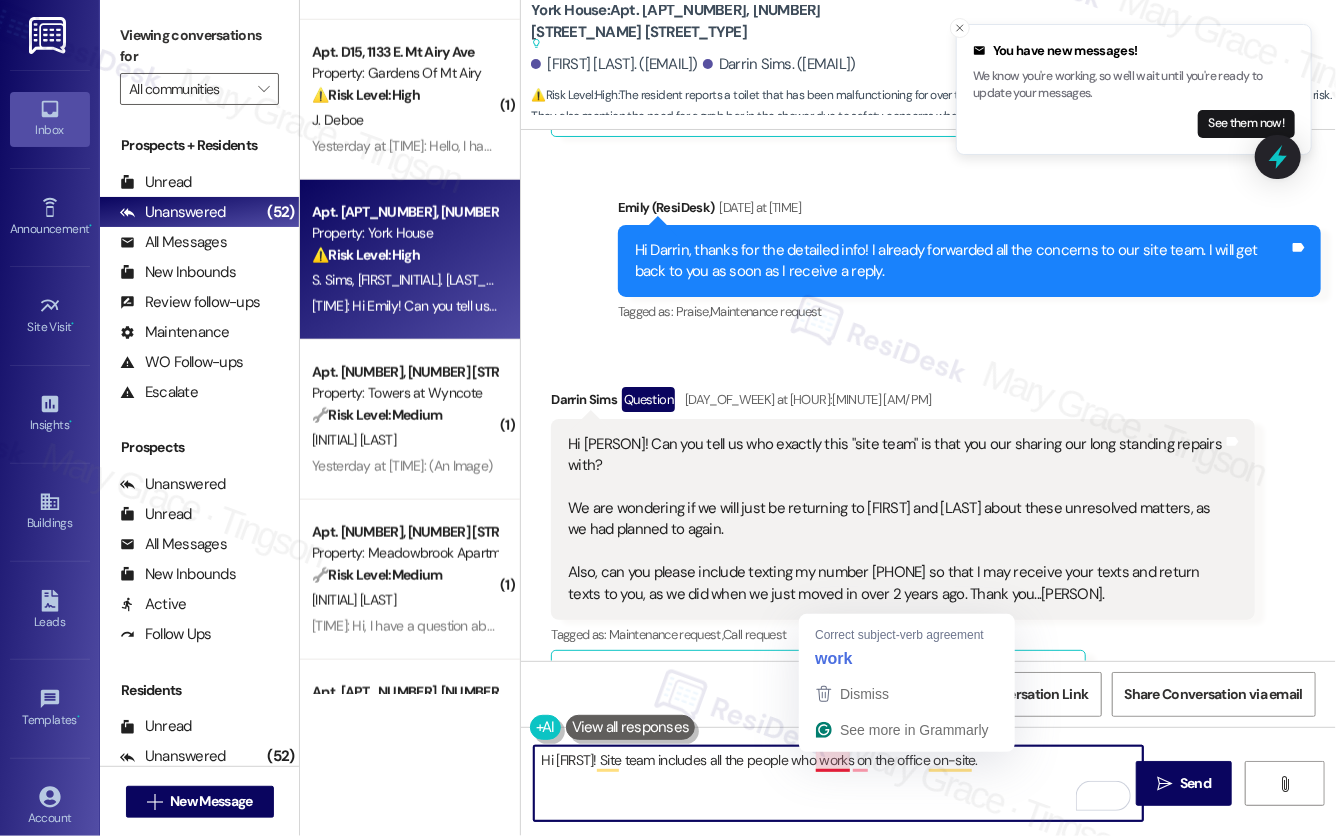 click on "Hi Darrin! Site team includes all the people who works on the office on-site." at bounding box center [838, 783] 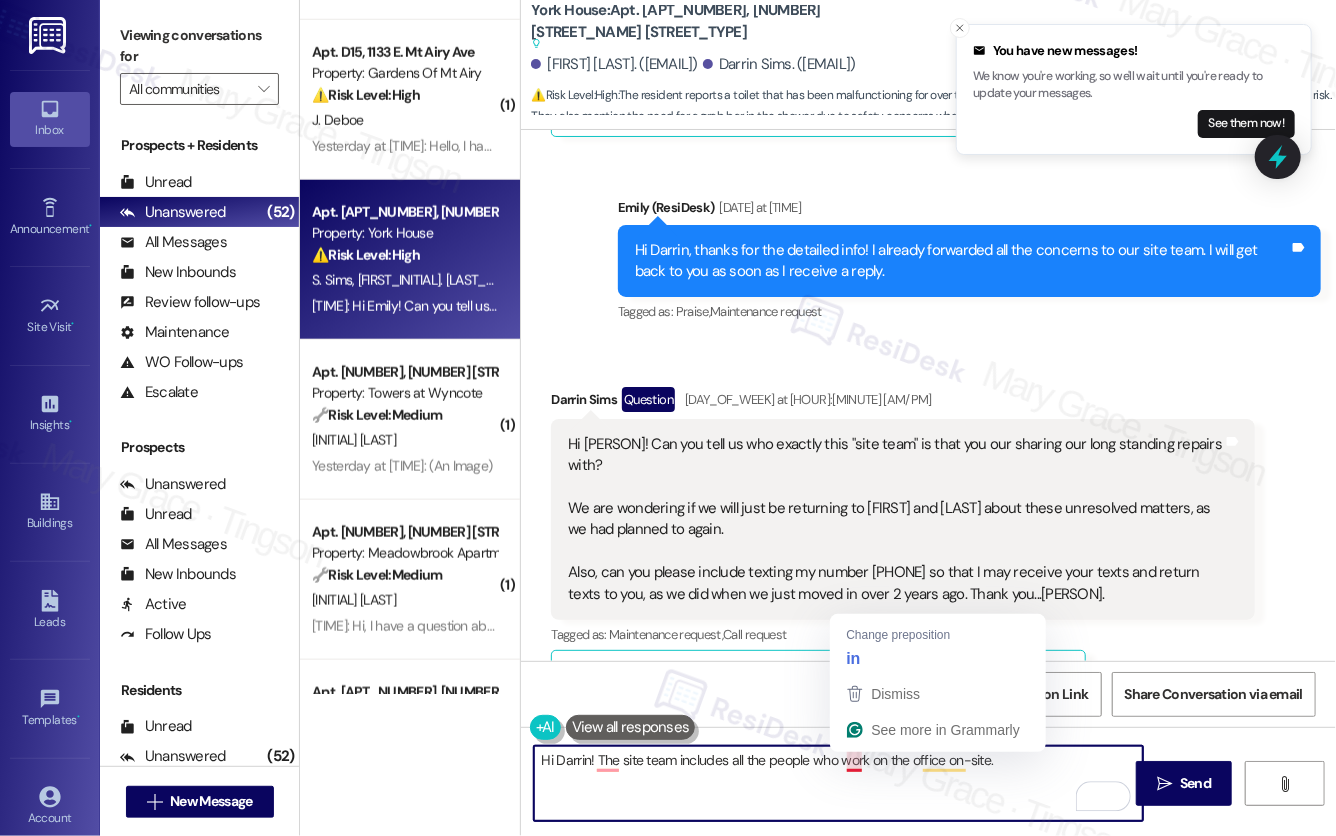 click on "Hi Darrin! Site team includes all the people who work on the office on-site." at bounding box center [838, 783] 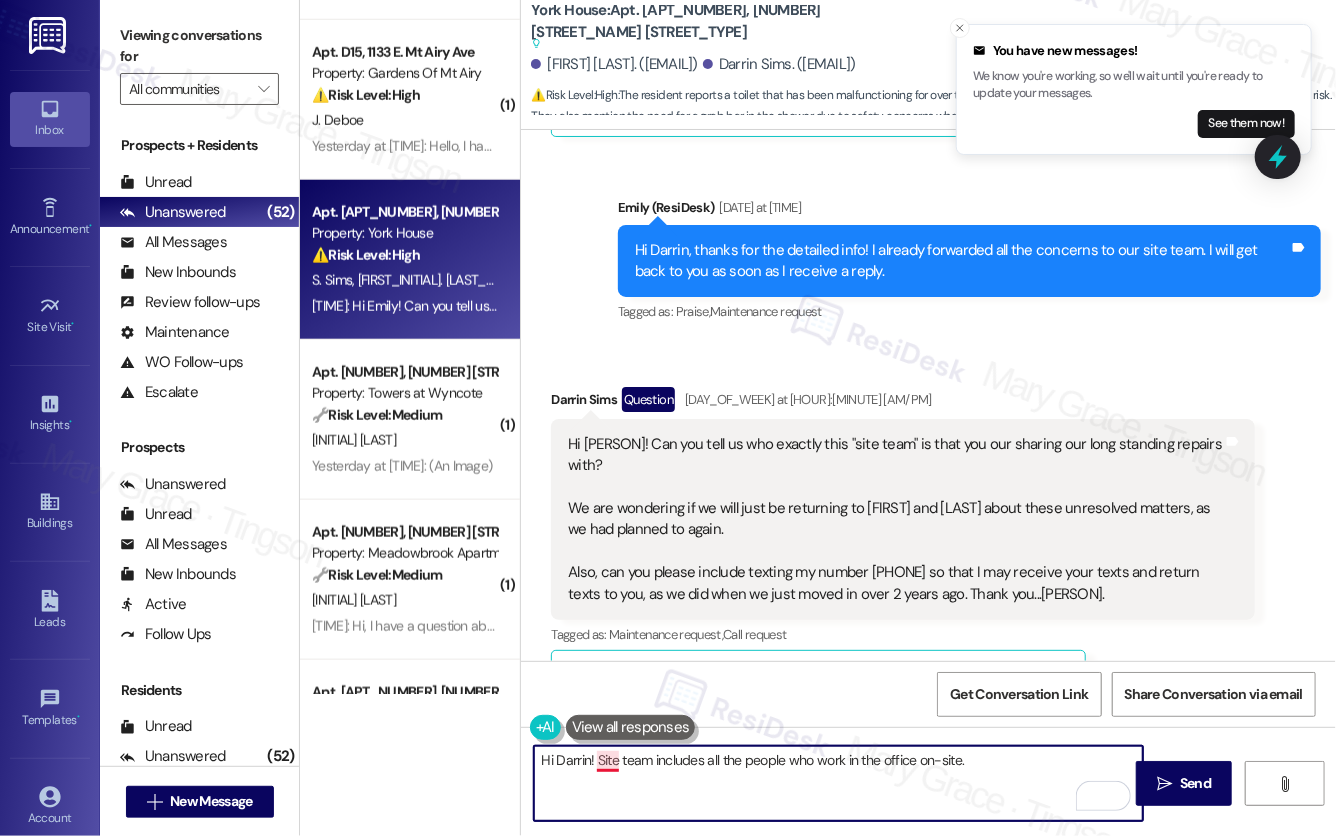 click on "Hi Darrin! Site team includes all the people who work in the office on-site." at bounding box center (838, 783) 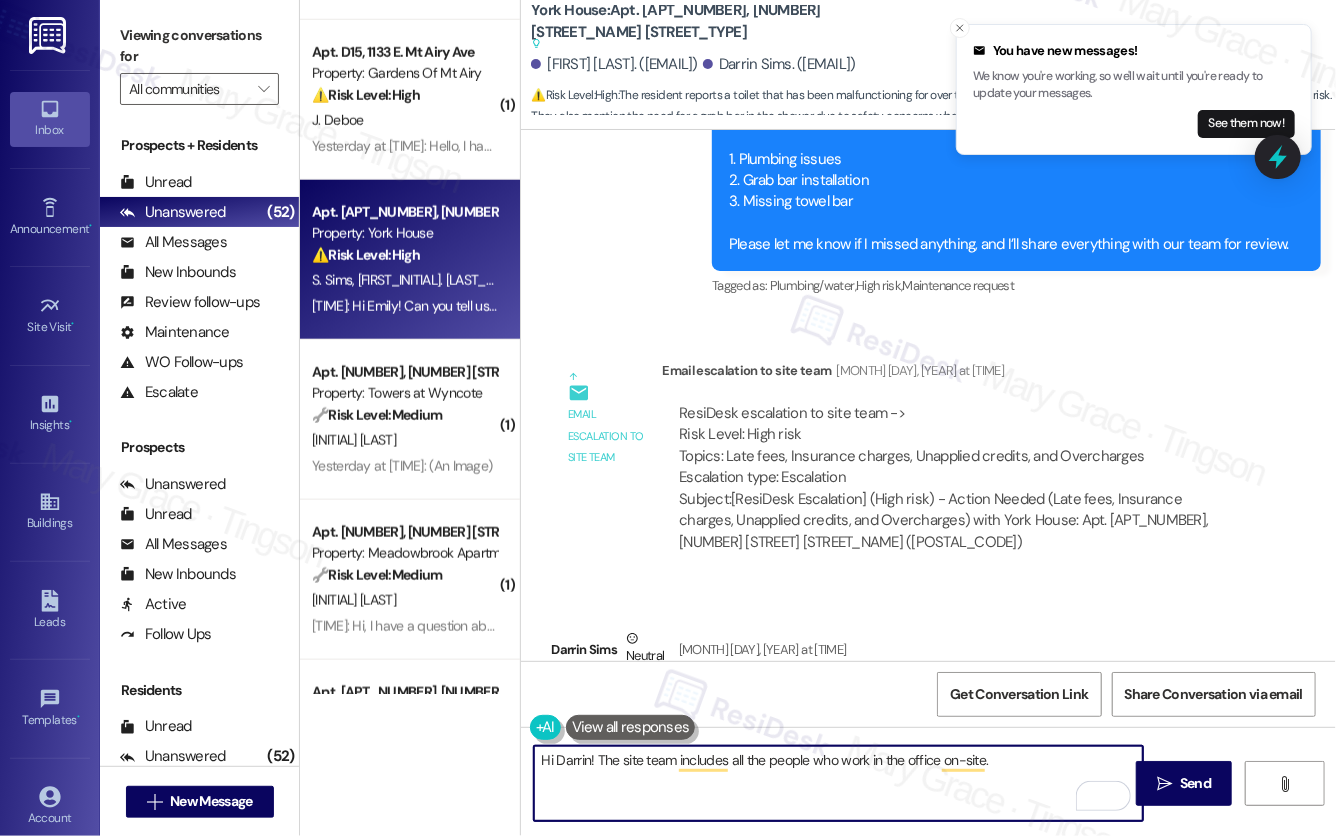 scroll, scrollTop: 16208, scrollLeft: 0, axis: vertical 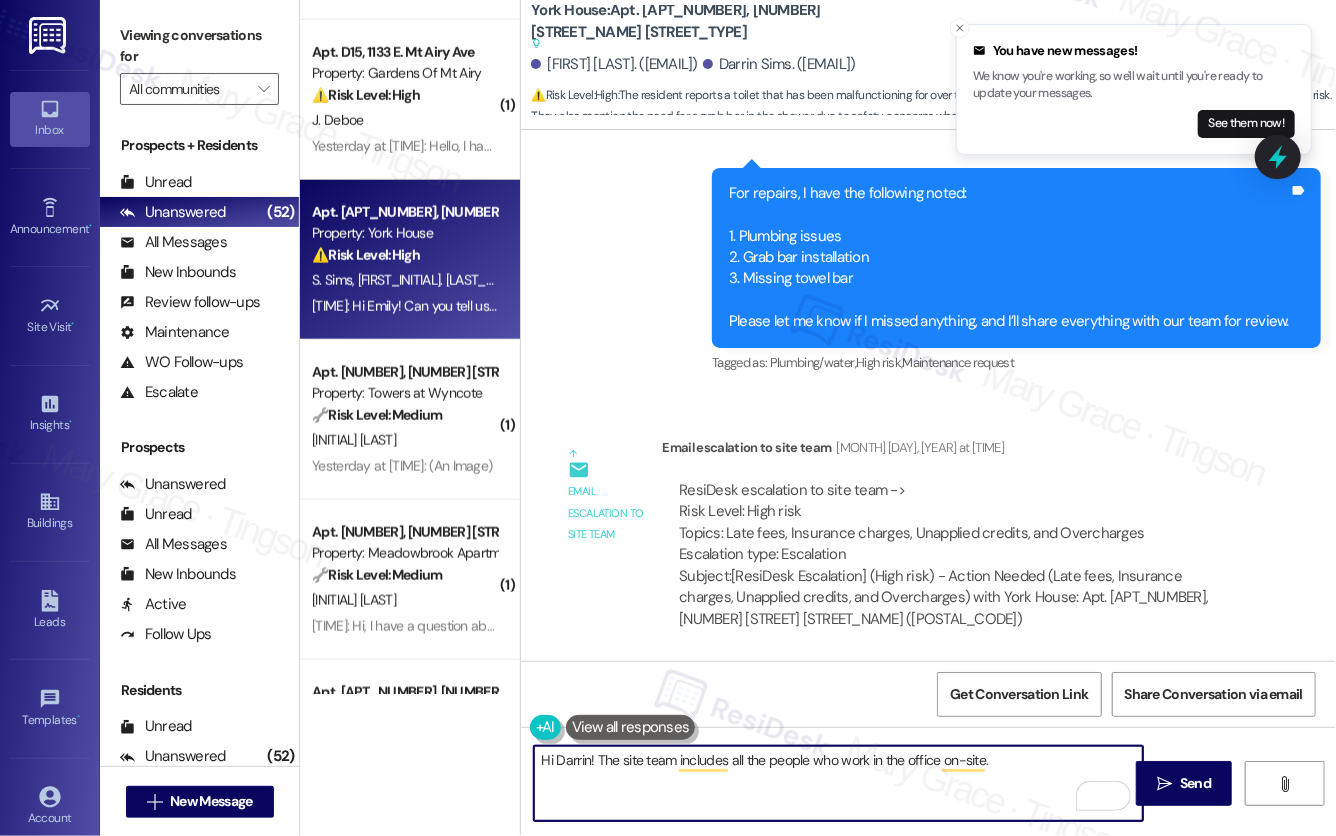 click at bounding box center (731, 43) 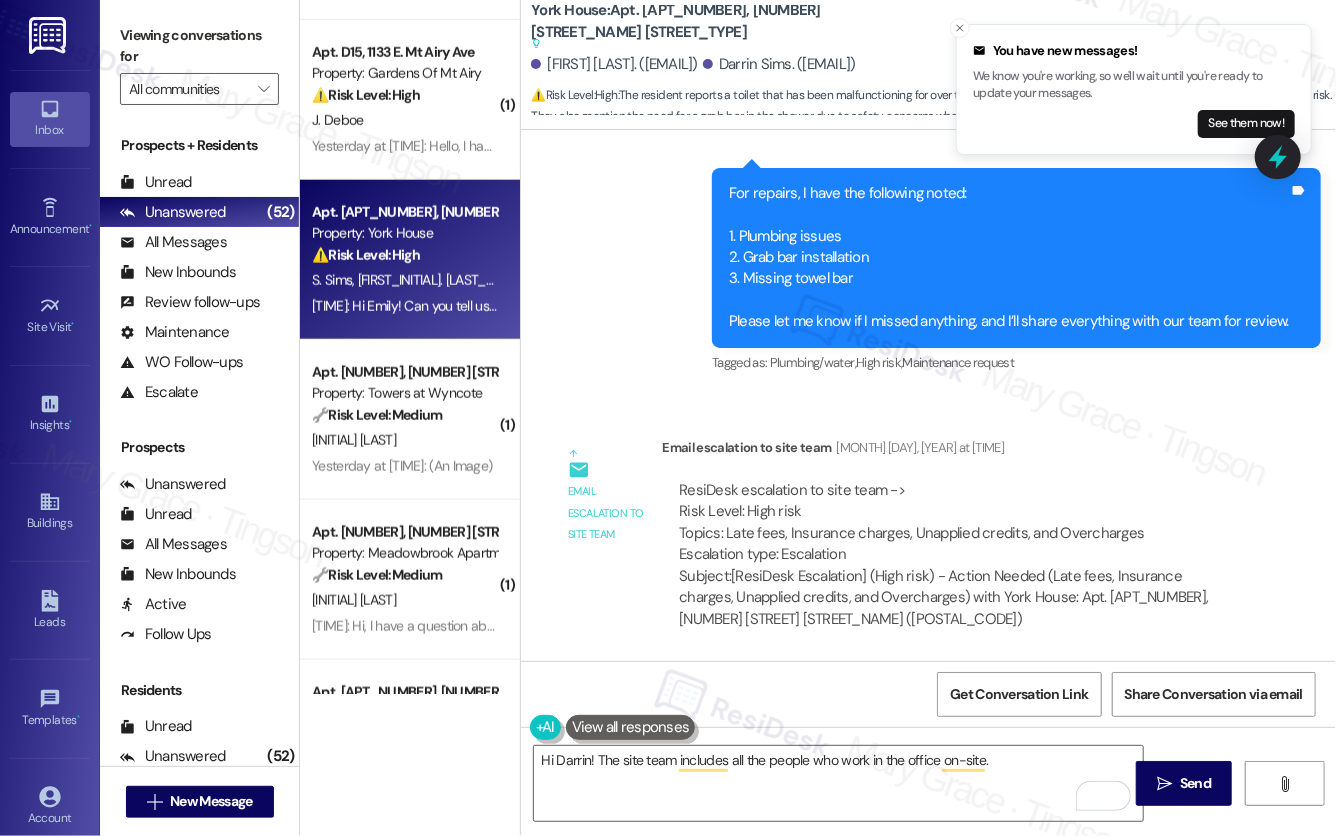 click at bounding box center (731, 43) 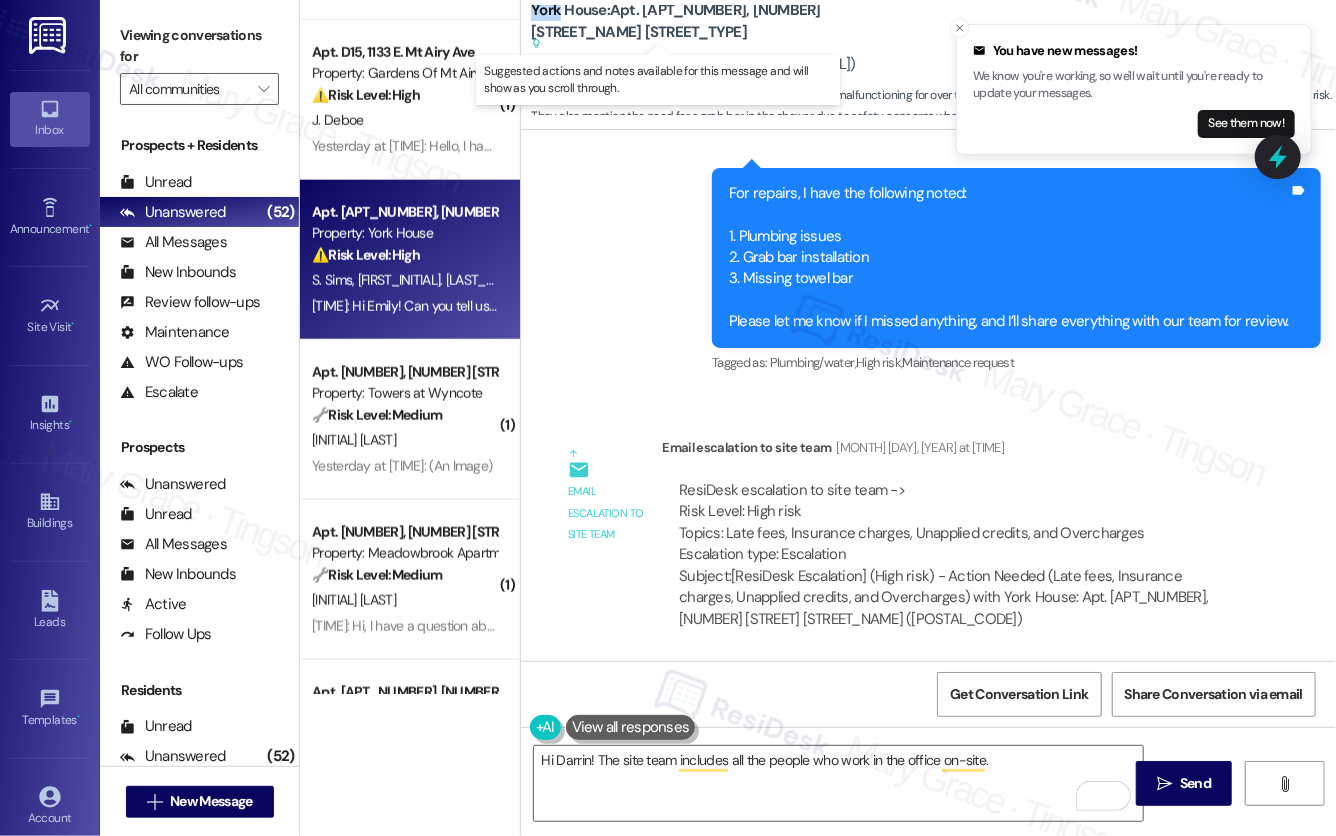 click at bounding box center (731, 43) 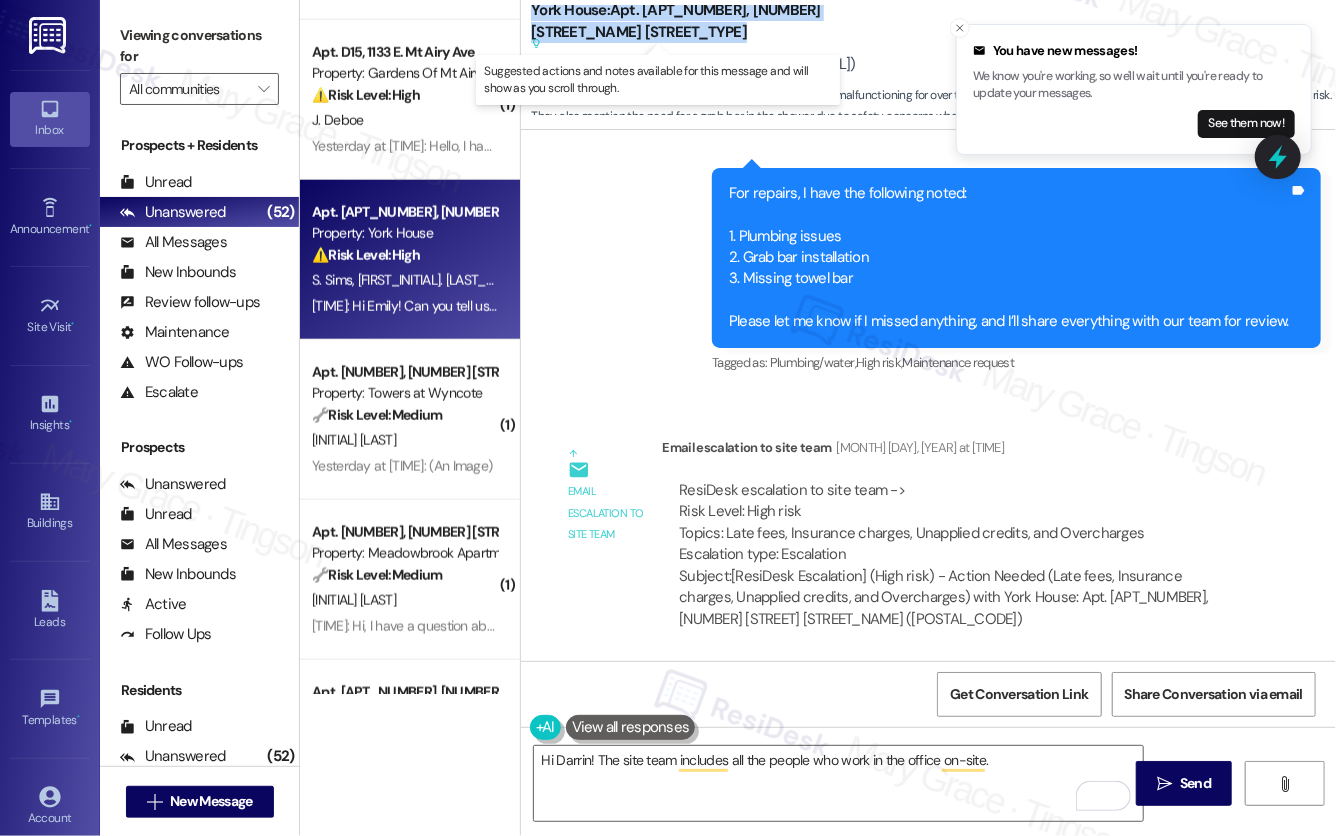 click at bounding box center (731, 43) 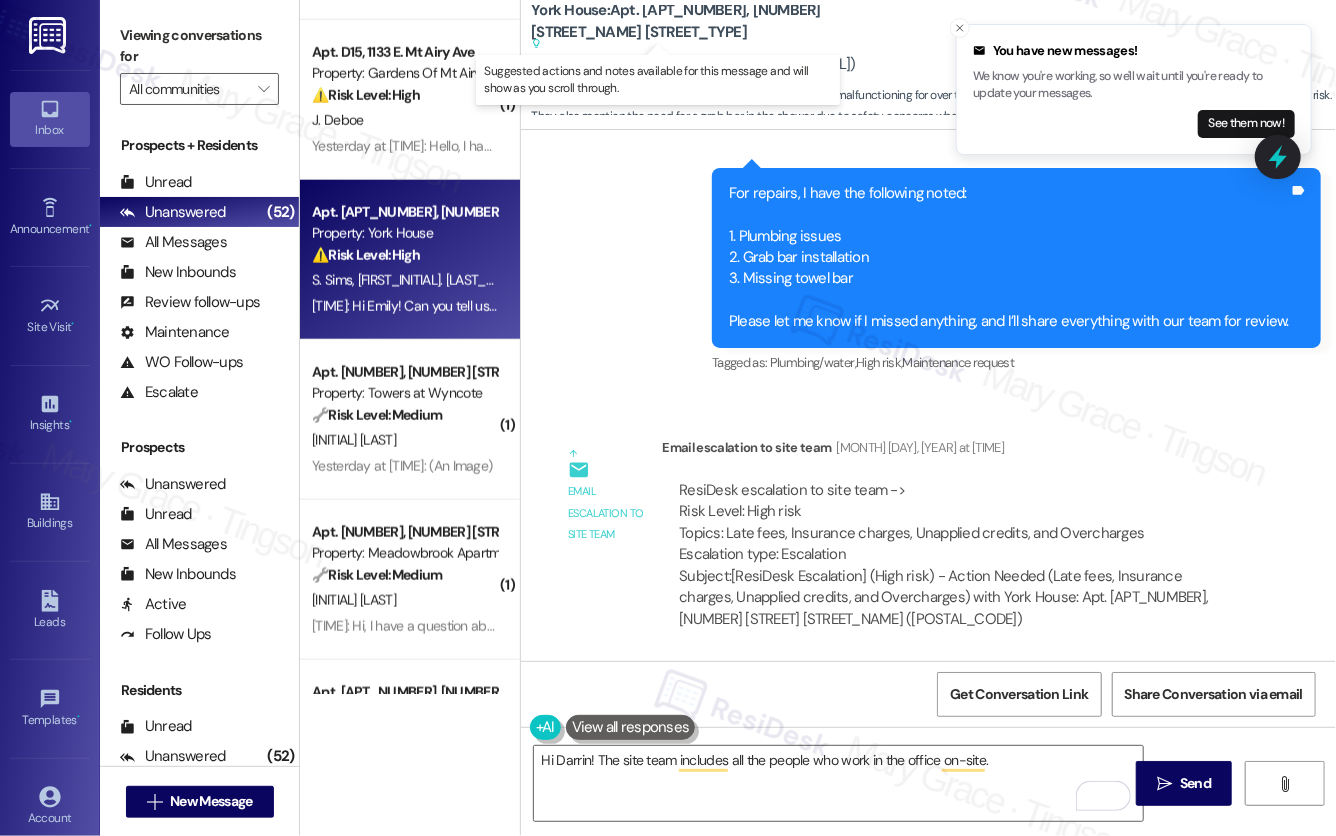 click at bounding box center (731, 43) 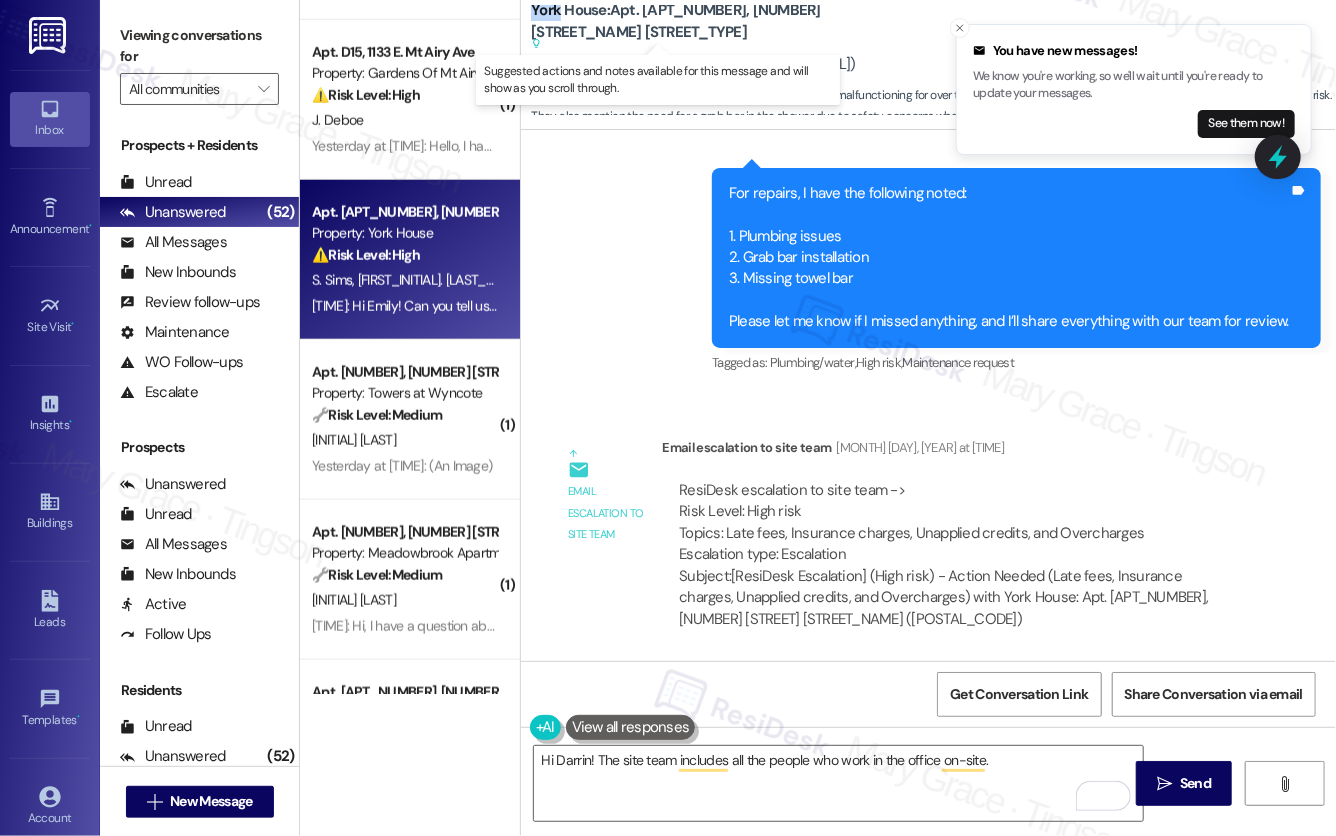 click at bounding box center [731, 43] 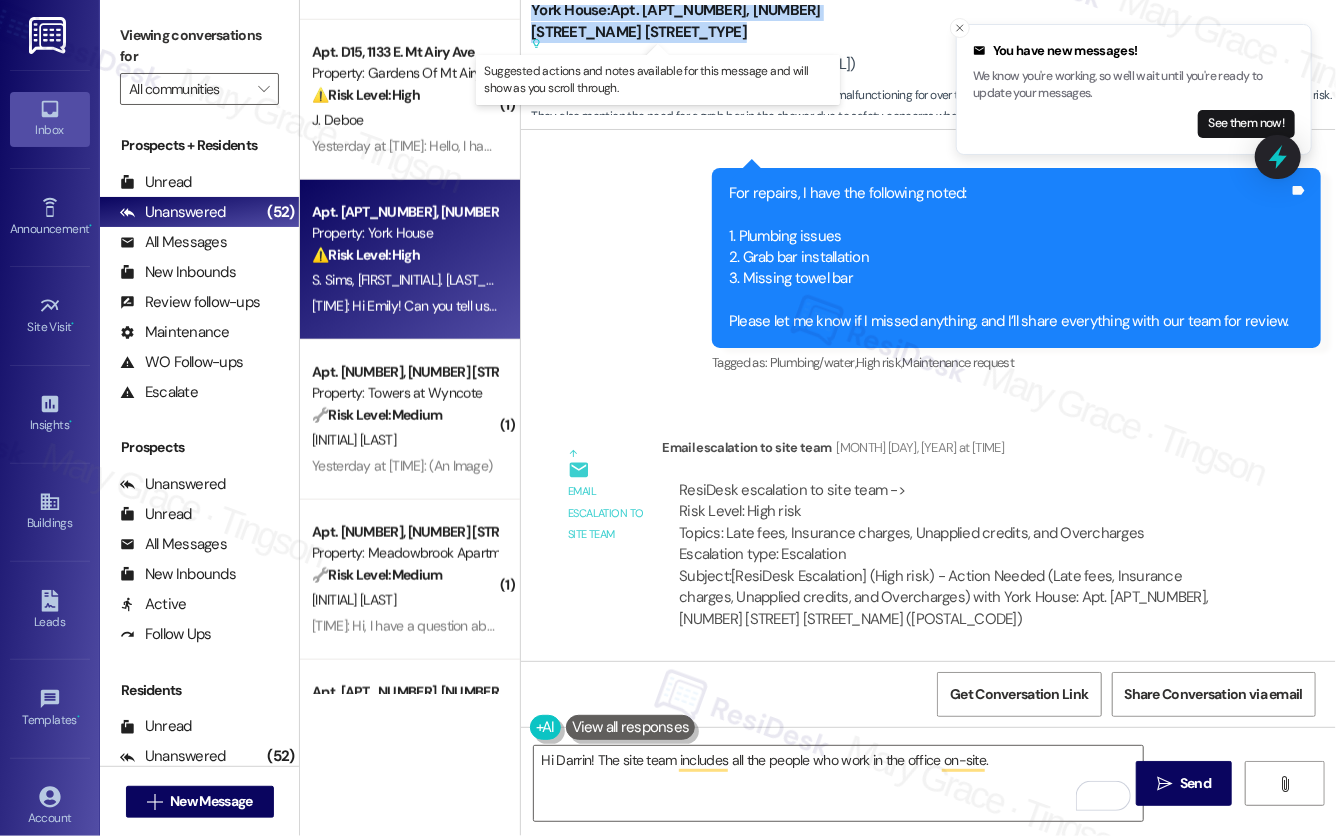 copy on "York House:  Apt. 406, 5325 Old York Rd   Suggested actions and notes available for this message and will show as you scroll through." 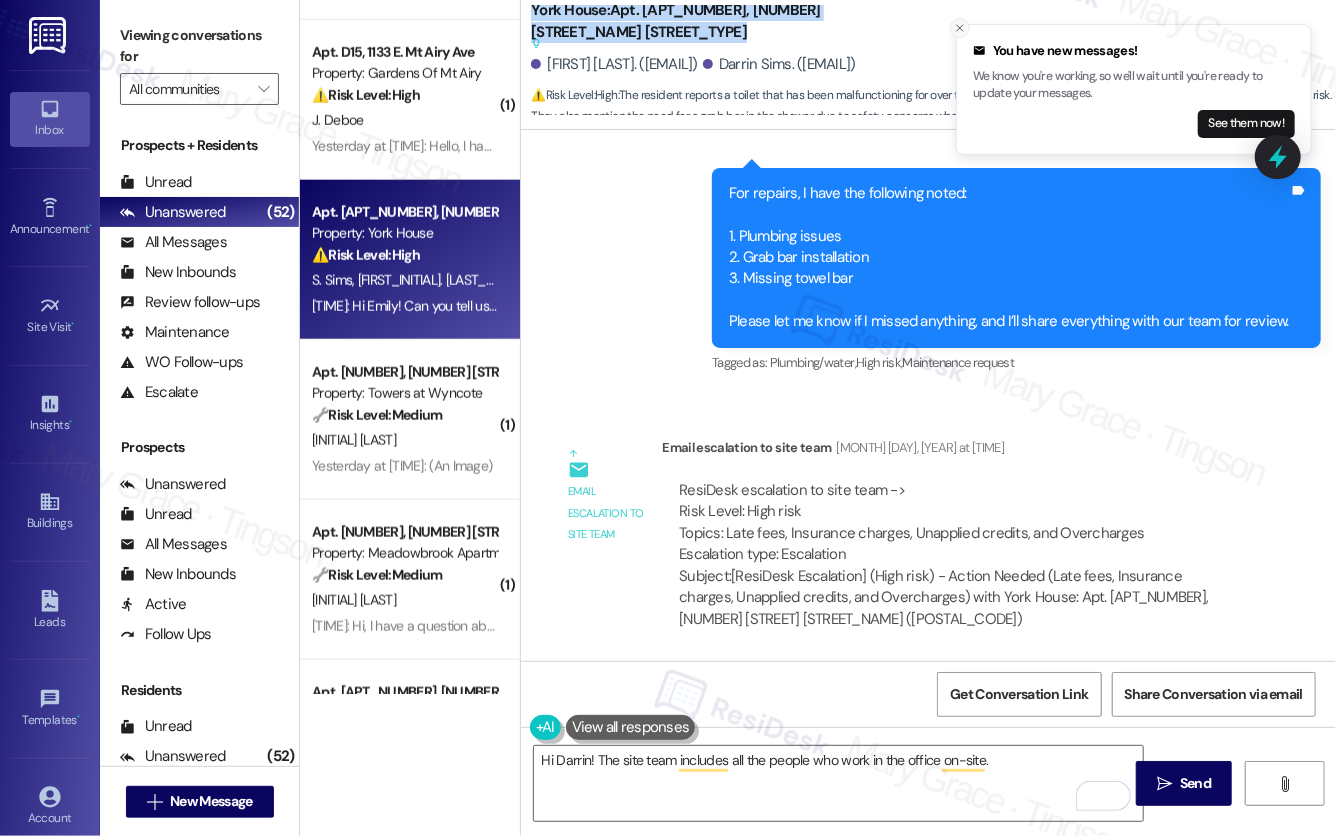 click 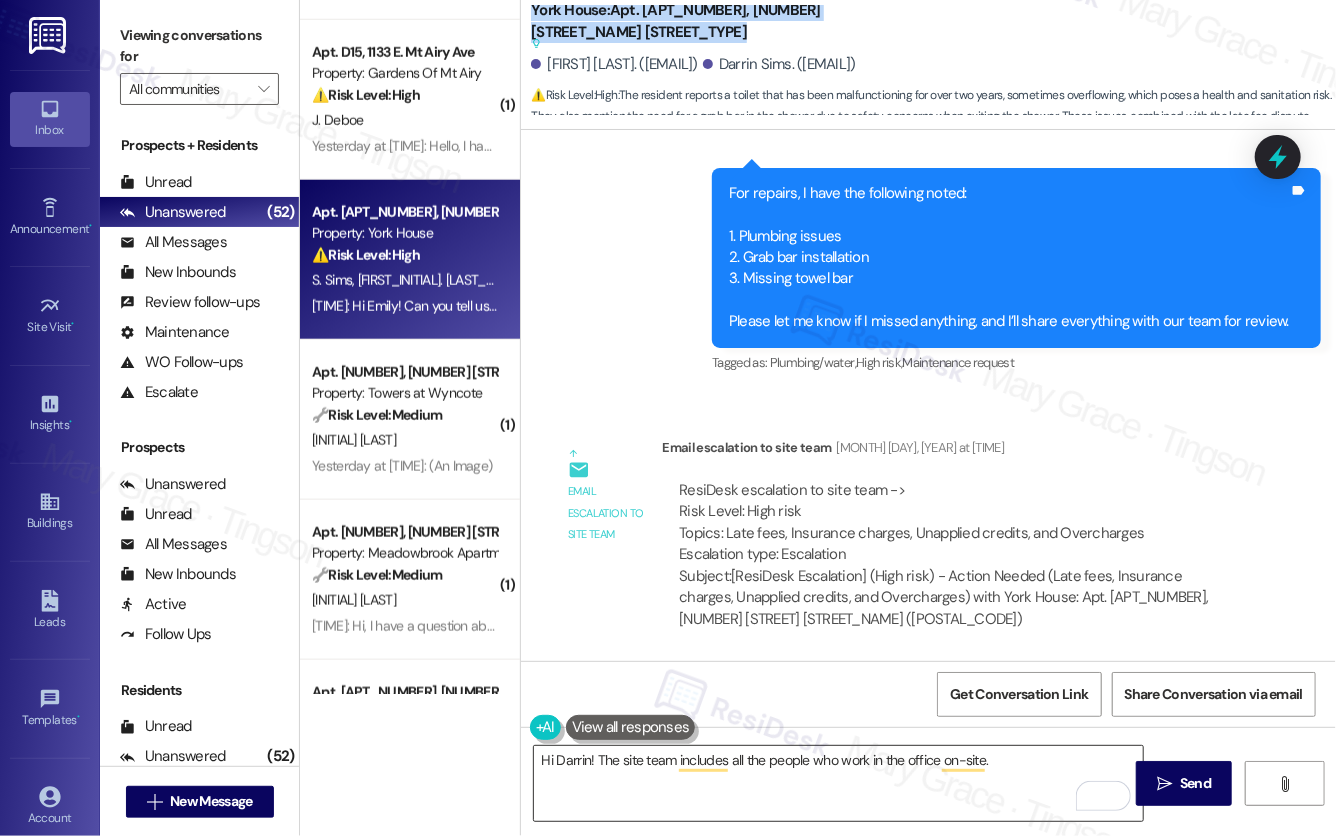 click on "Hi Darrin! The site team includes all the people who work in the office on-site." at bounding box center (838, 783) 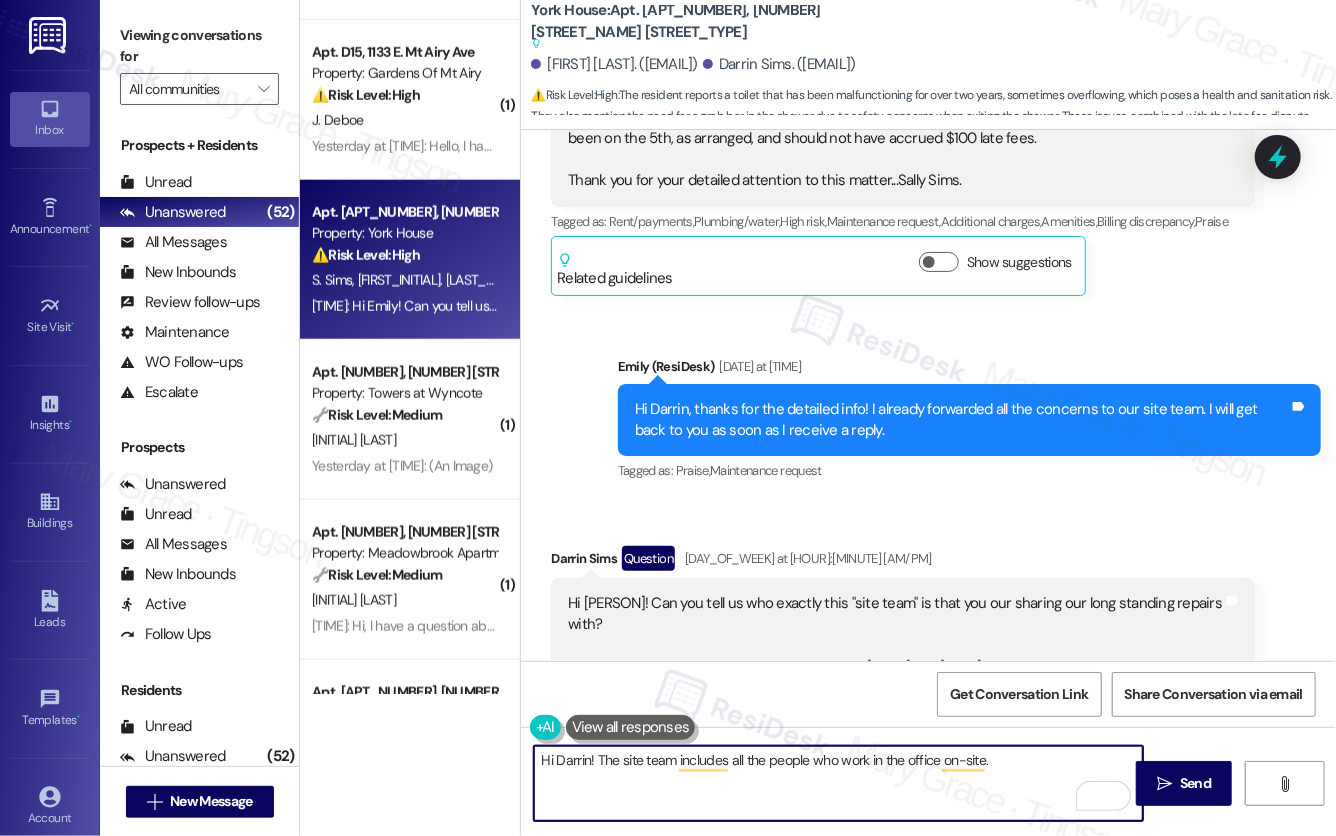 scroll, scrollTop: 17244, scrollLeft: 0, axis: vertical 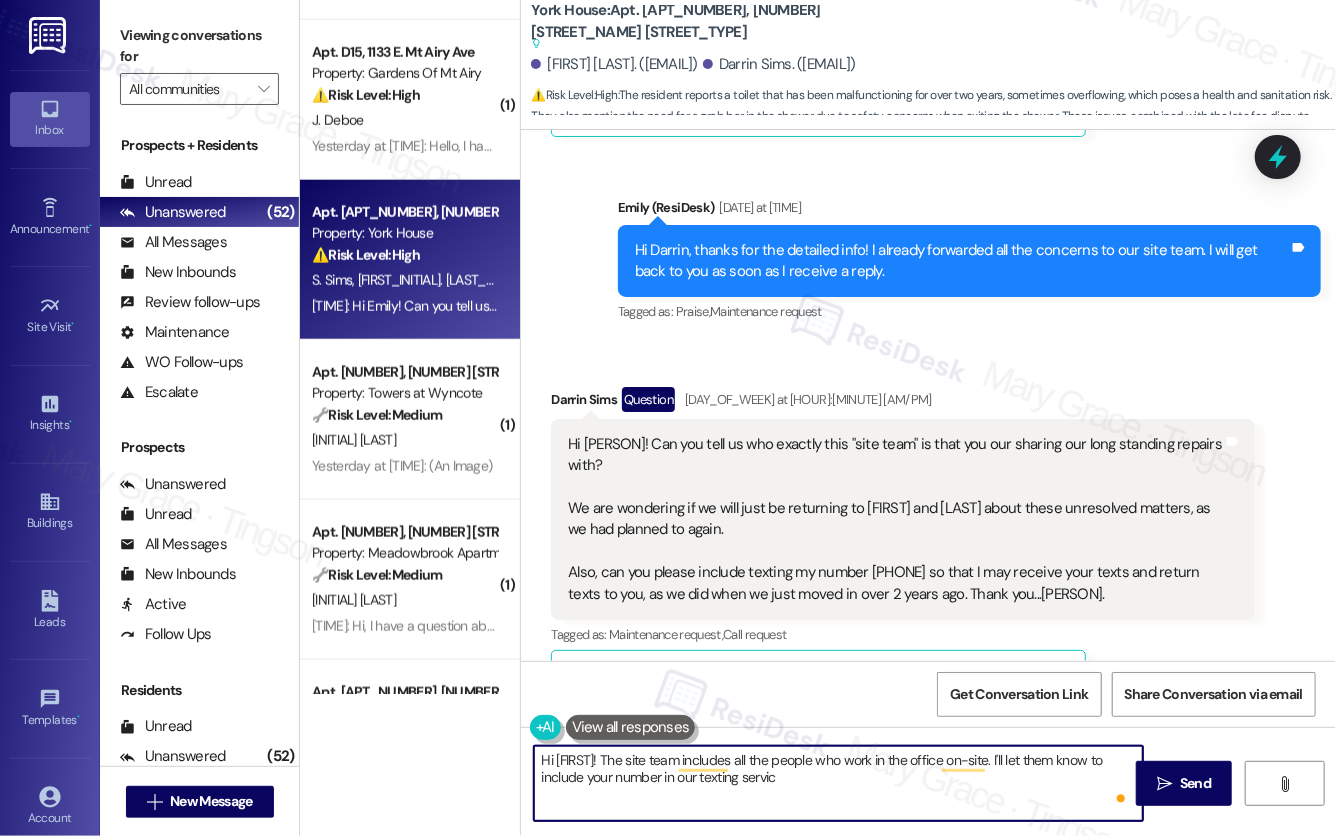 type on "Hi Darrin! The site team includes all the people who work in the office on-site. I'll let them know to include your number in our texting service" 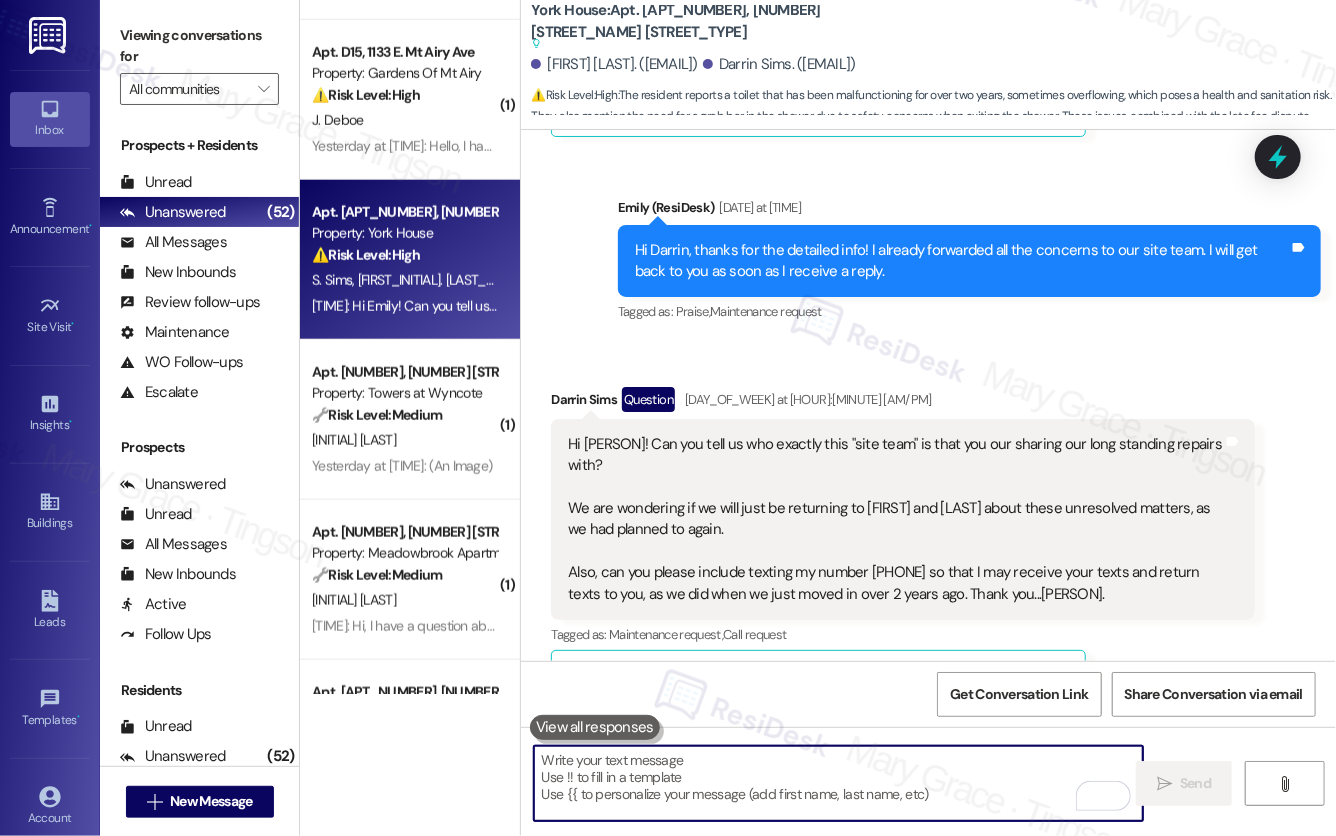 click at bounding box center [838, 783] 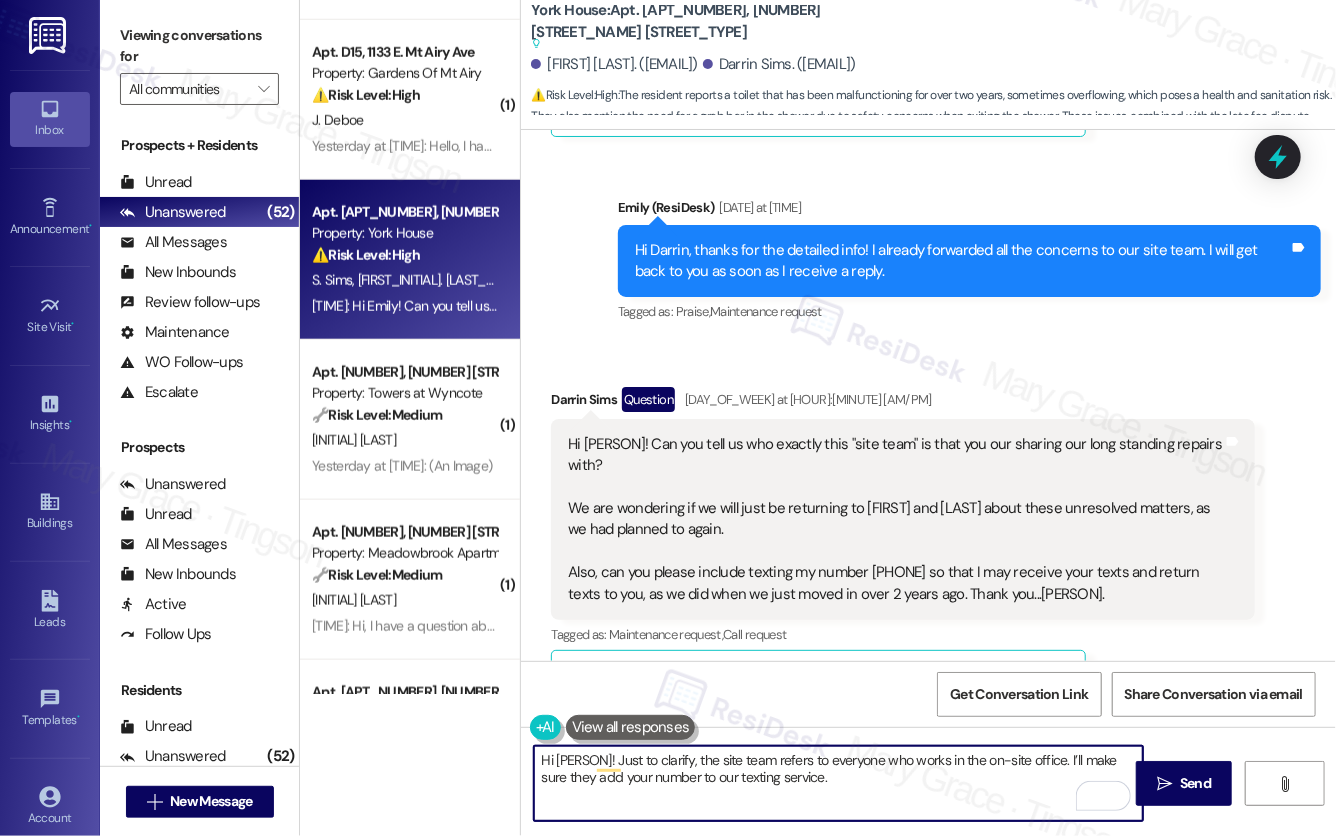 click on "Hi Darrin! Just to clarify, the site team refers to everyone who works in the on-site office. I’ll make sure they add your number to our texting service." at bounding box center (838, 783) 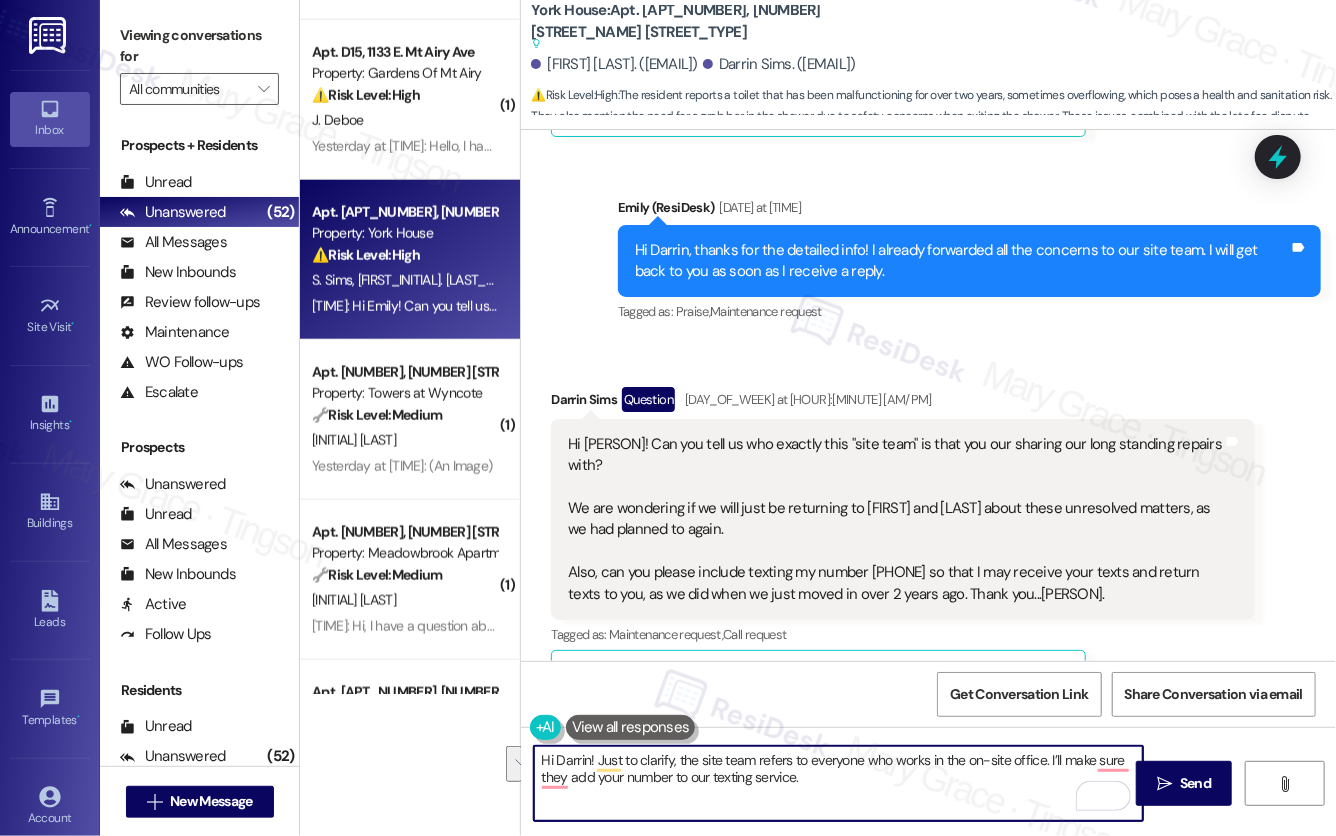 paste 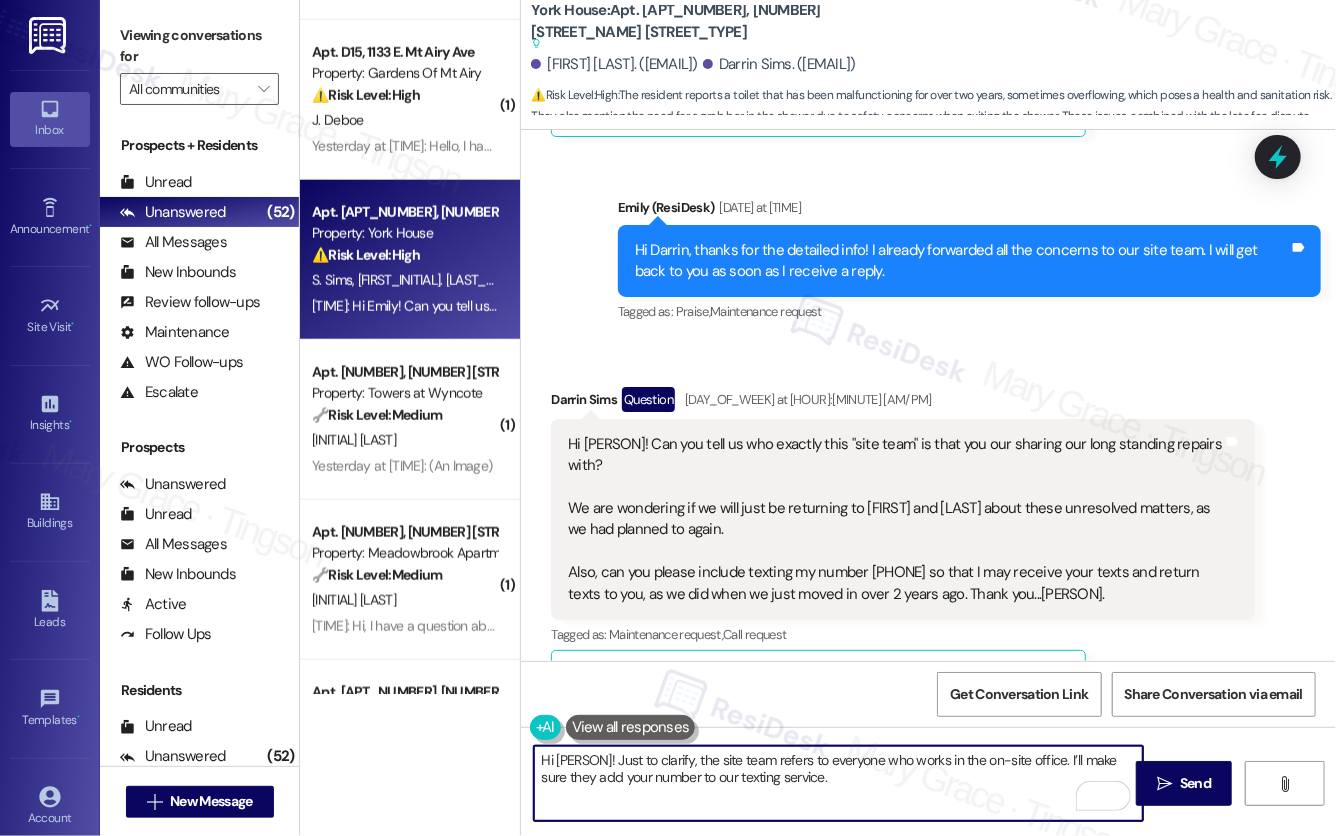 click on "Hi Darrin! Just to clarify, the site team refers to everyone who works in the on-site office. I’ll make sure they add your number to our texting service." at bounding box center [838, 783] 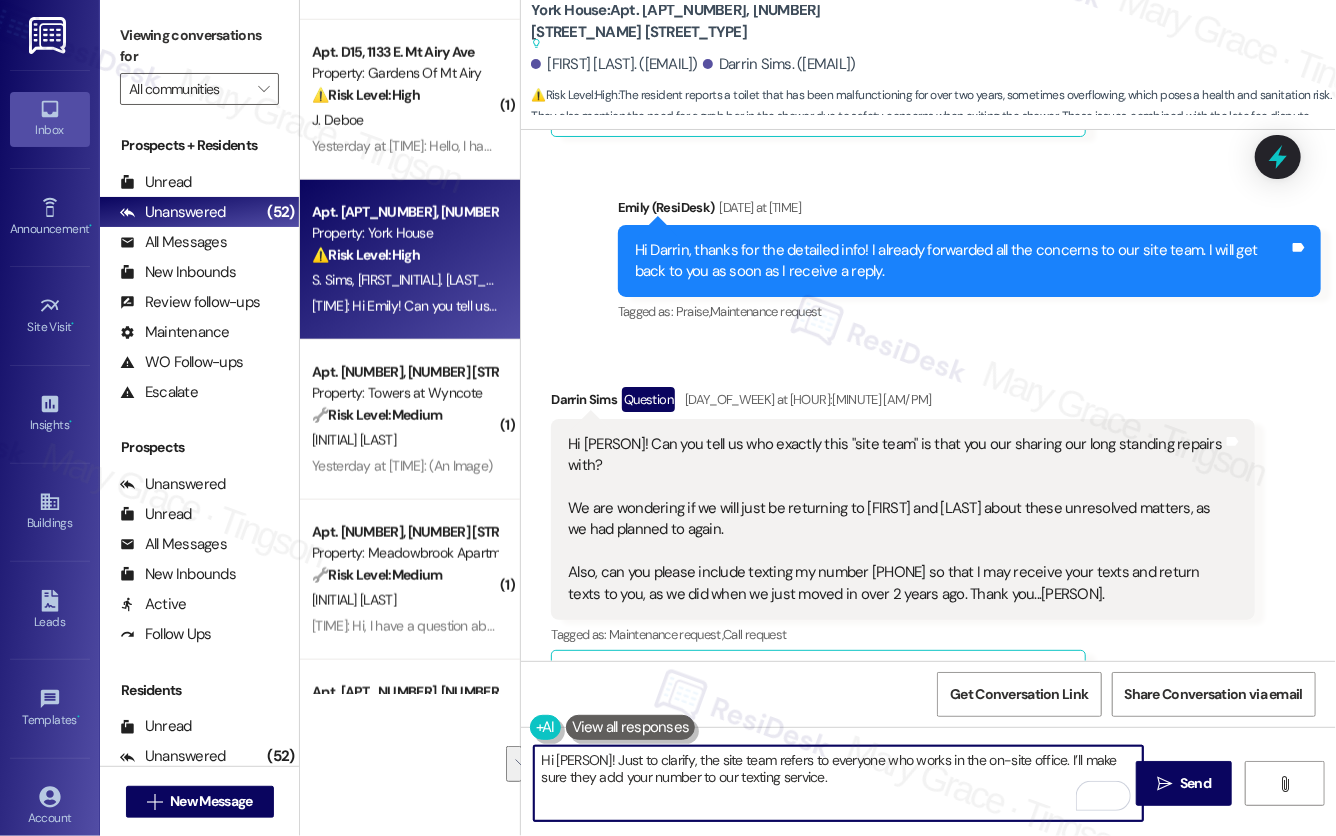 click on "Hi Darrin! Just to clarify, the site team refers to everyone who works in the on-site office. I’ll make sure they add your number to our texting service." at bounding box center (838, 783) 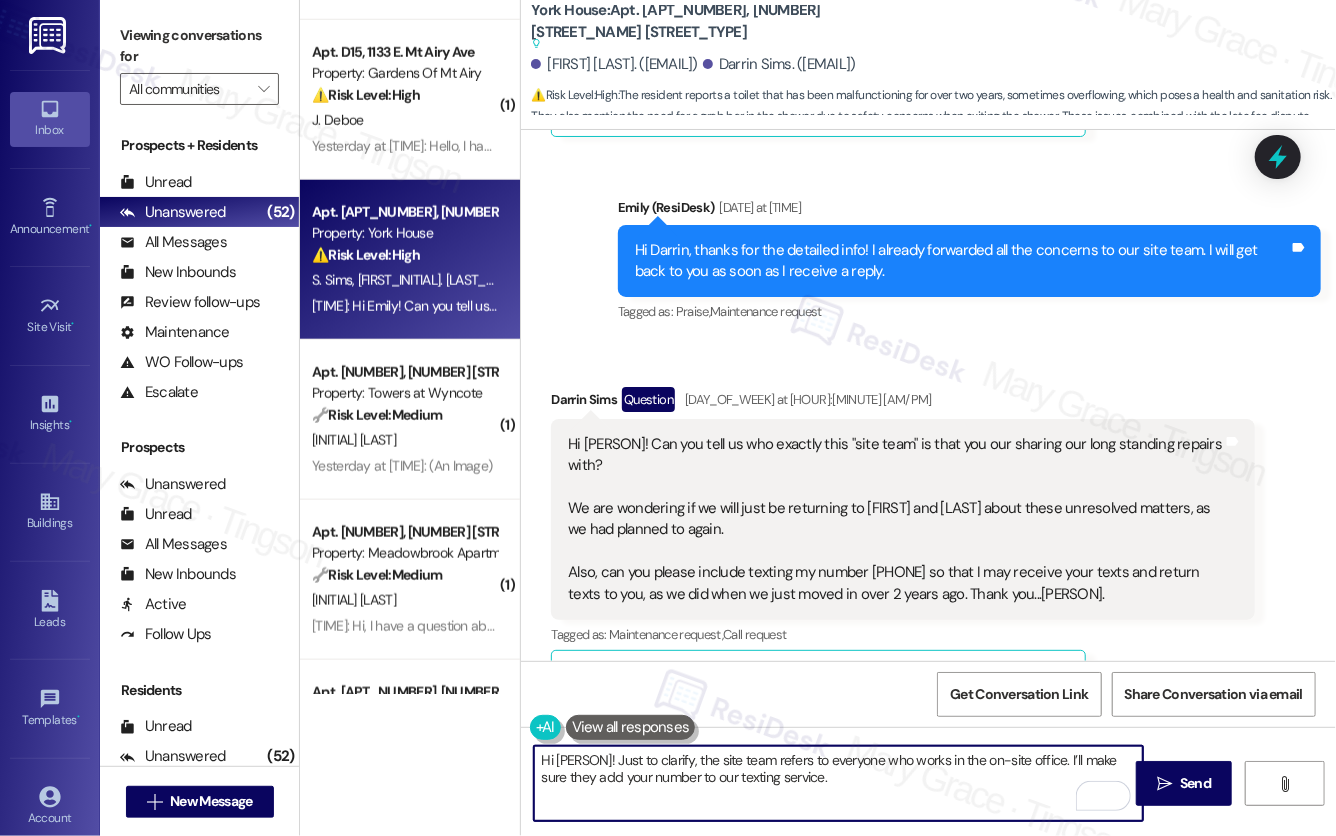 click on "Hi Darrin! Just to clarify, the site team refers to everyone who works in the on-site office. I’ll make sure they add your number to our texting service." at bounding box center [838, 783] 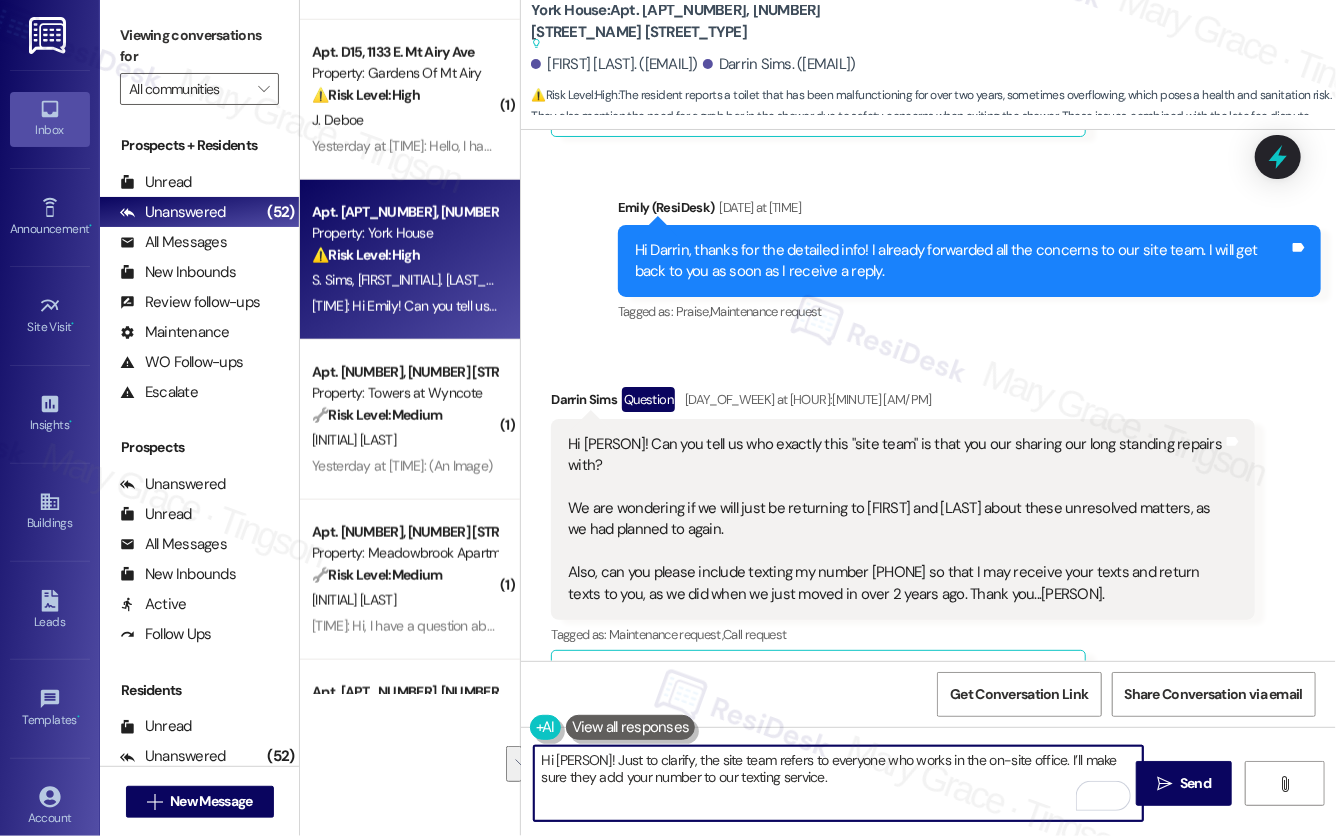paste on "The site team refers to everyone working in the on-site office. I’ll go ahead and let them know to" 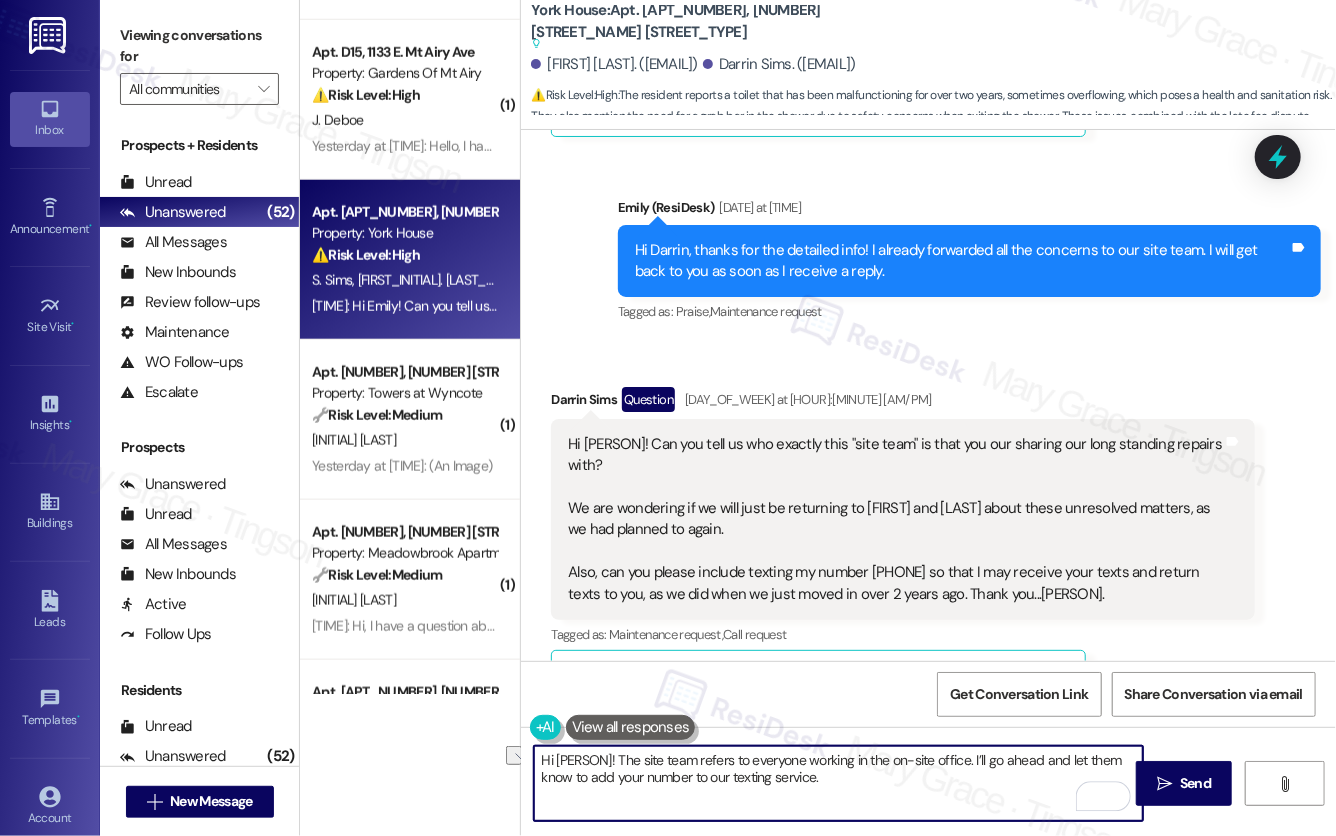 drag, startPoint x: 626, startPoint y: 764, endPoint x: 528, endPoint y: 747, distance: 99.46356 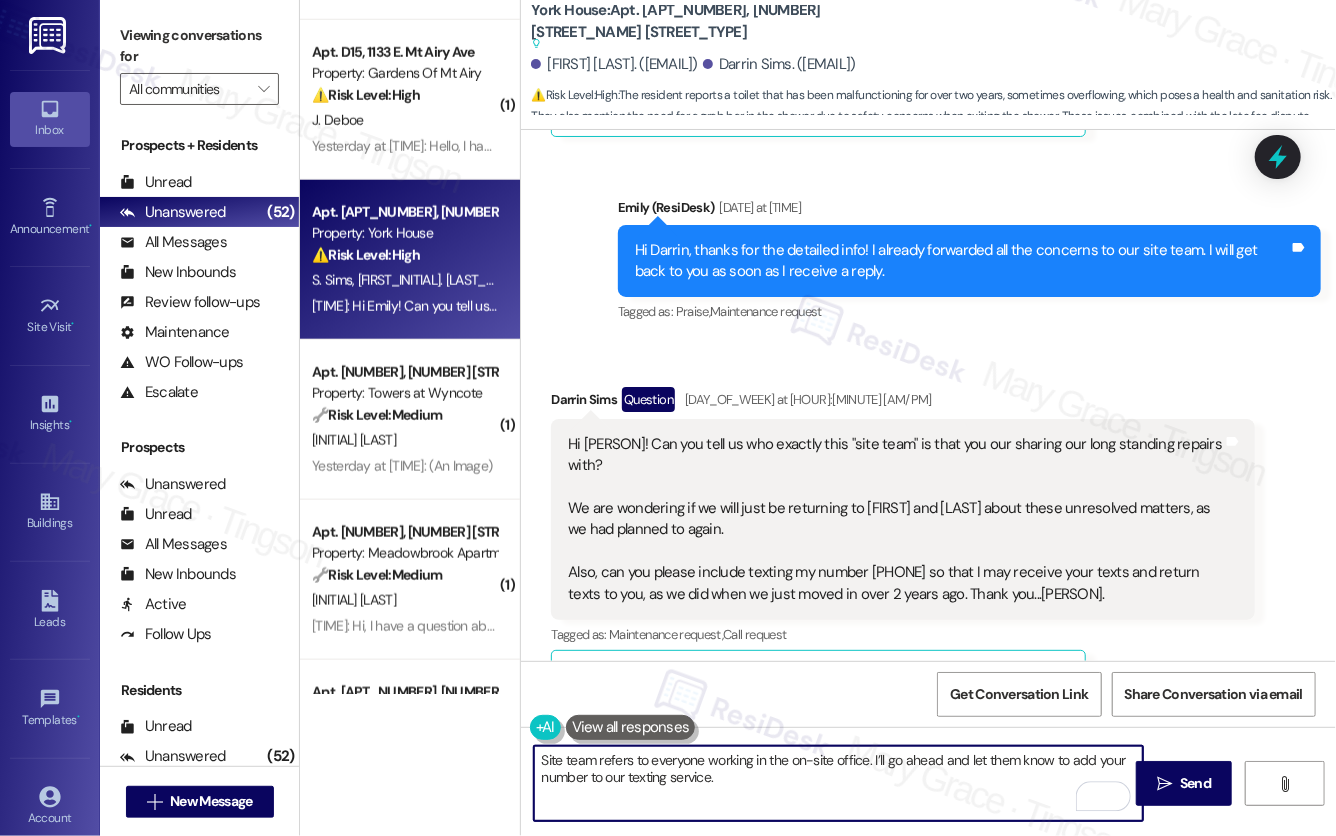 click on "Site team refers to everyone working in the on-site office. I’ll go ahead and let them know to add your number to our texting service." at bounding box center [838, 783] 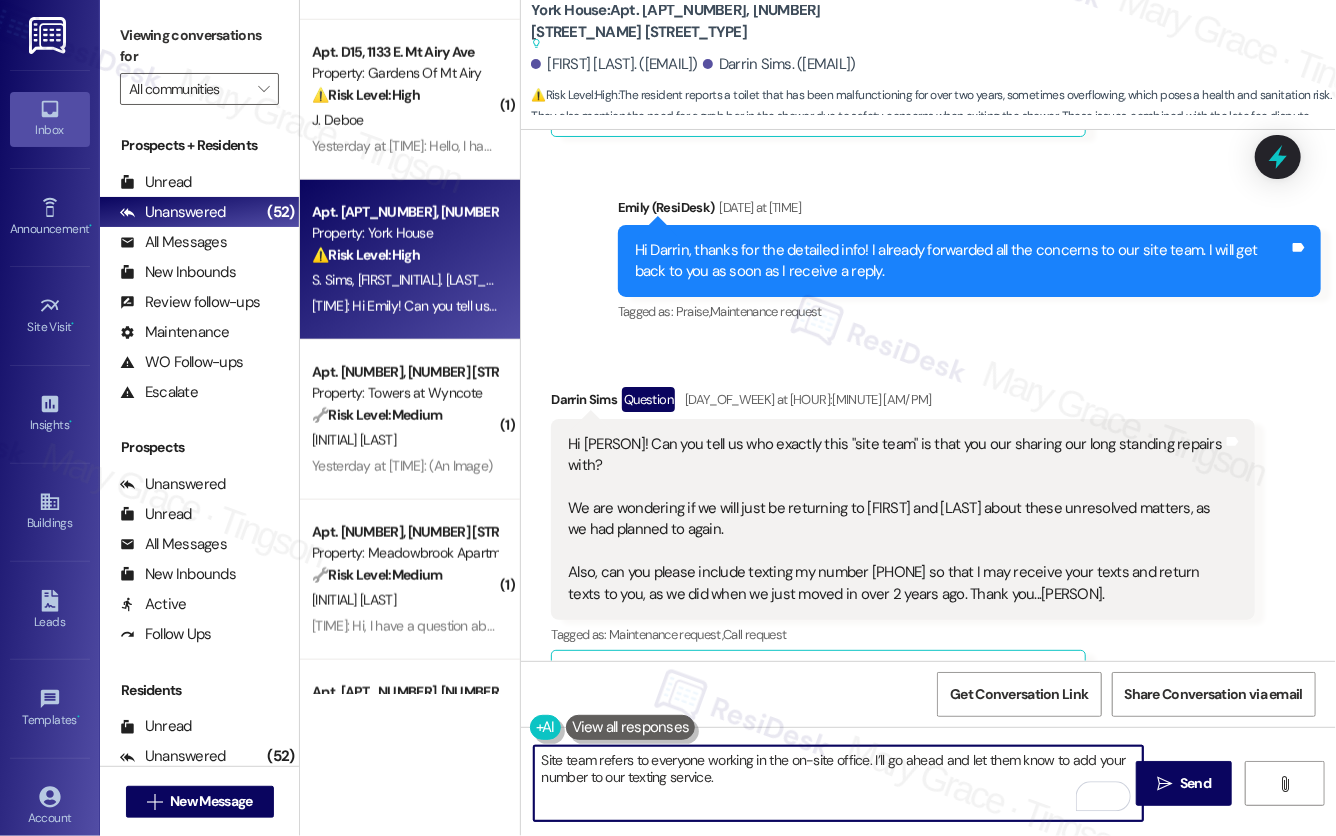 click on "Site team refers to everyone working in the on-site office. I’ll go ahead and let them know to add your number to our texting service." at bounding box center [838, 783] 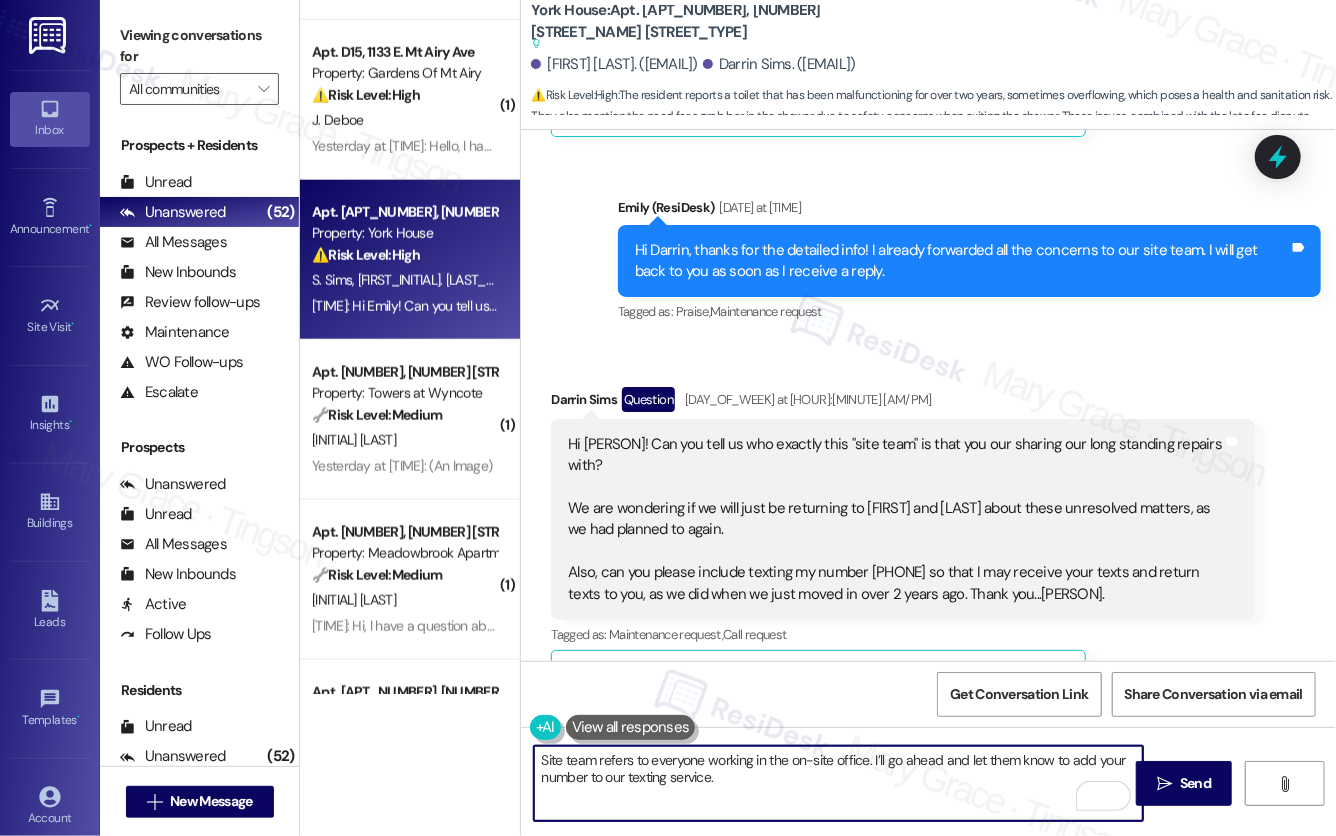 click on "Site team refers to everyone working in the on-site office. I’ll go ahead and let them know to add your number to our texting service." at bounding box center (838, 783) 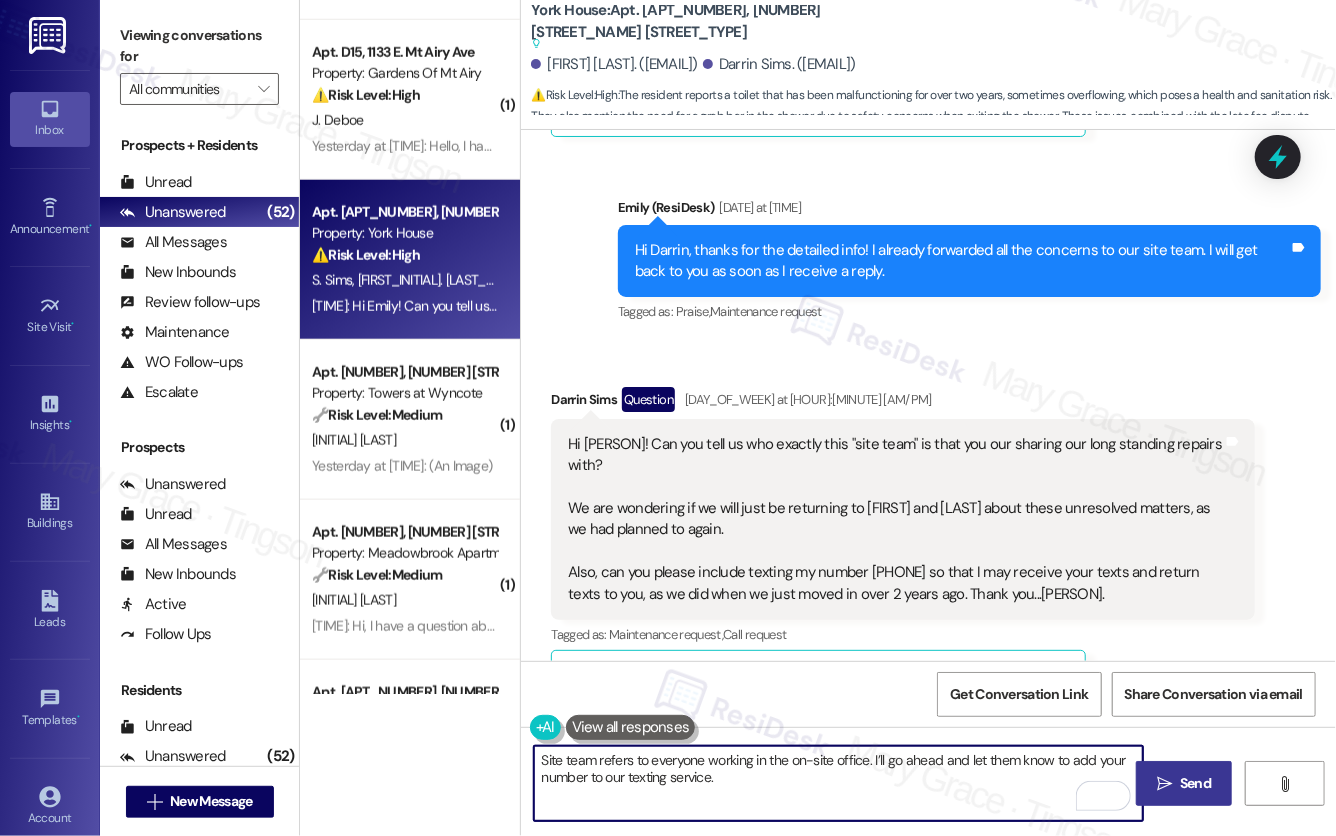 type on "Site team refers to everyone working in the on-site office. I’ll go ahead and let them know to add your number to our texting service." 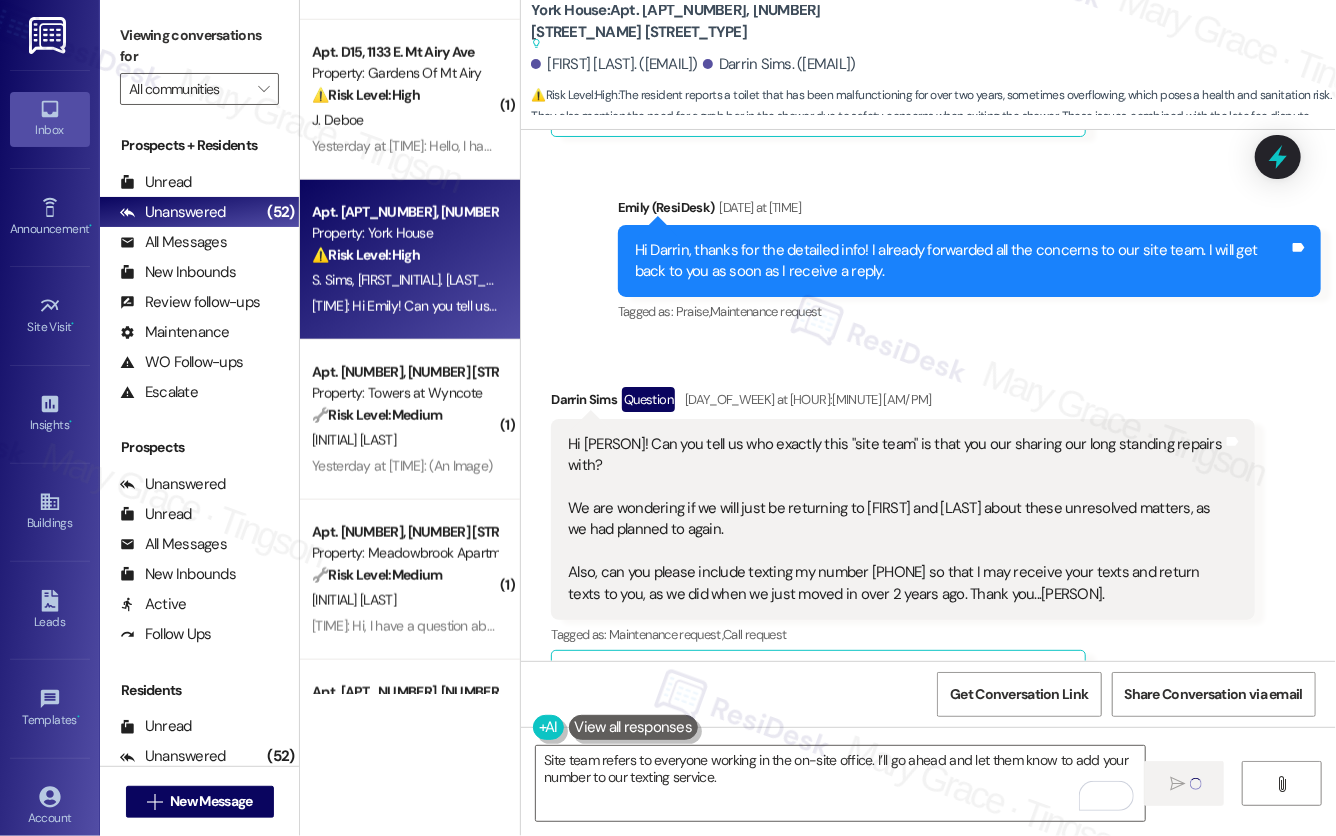 type 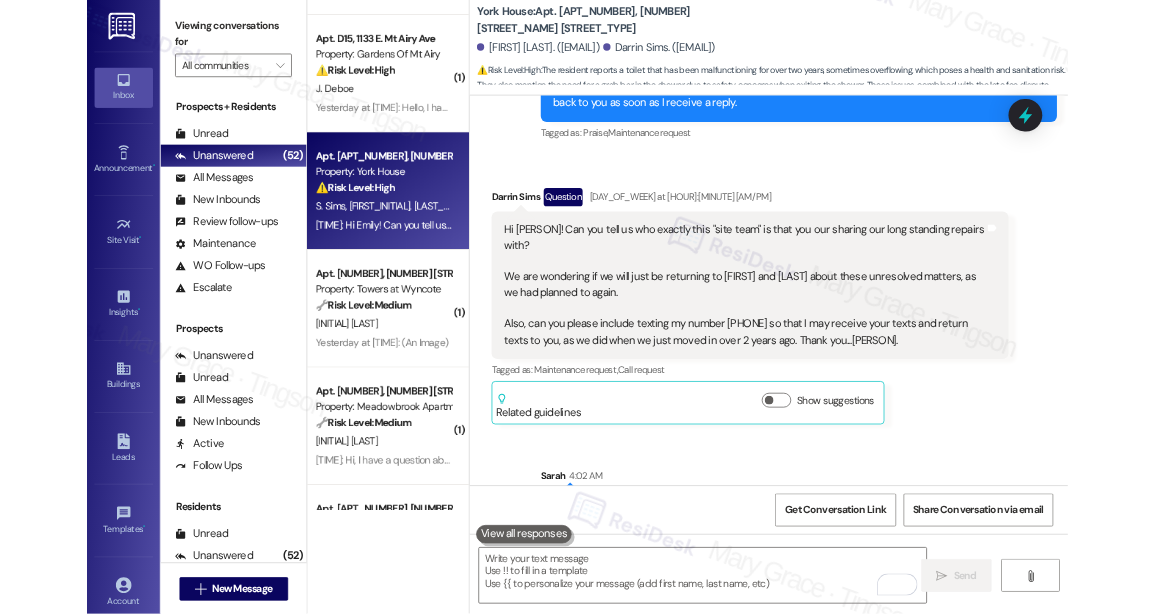 scroll, scrollTop: 17405, scrollLeft: 0, axis: vertical 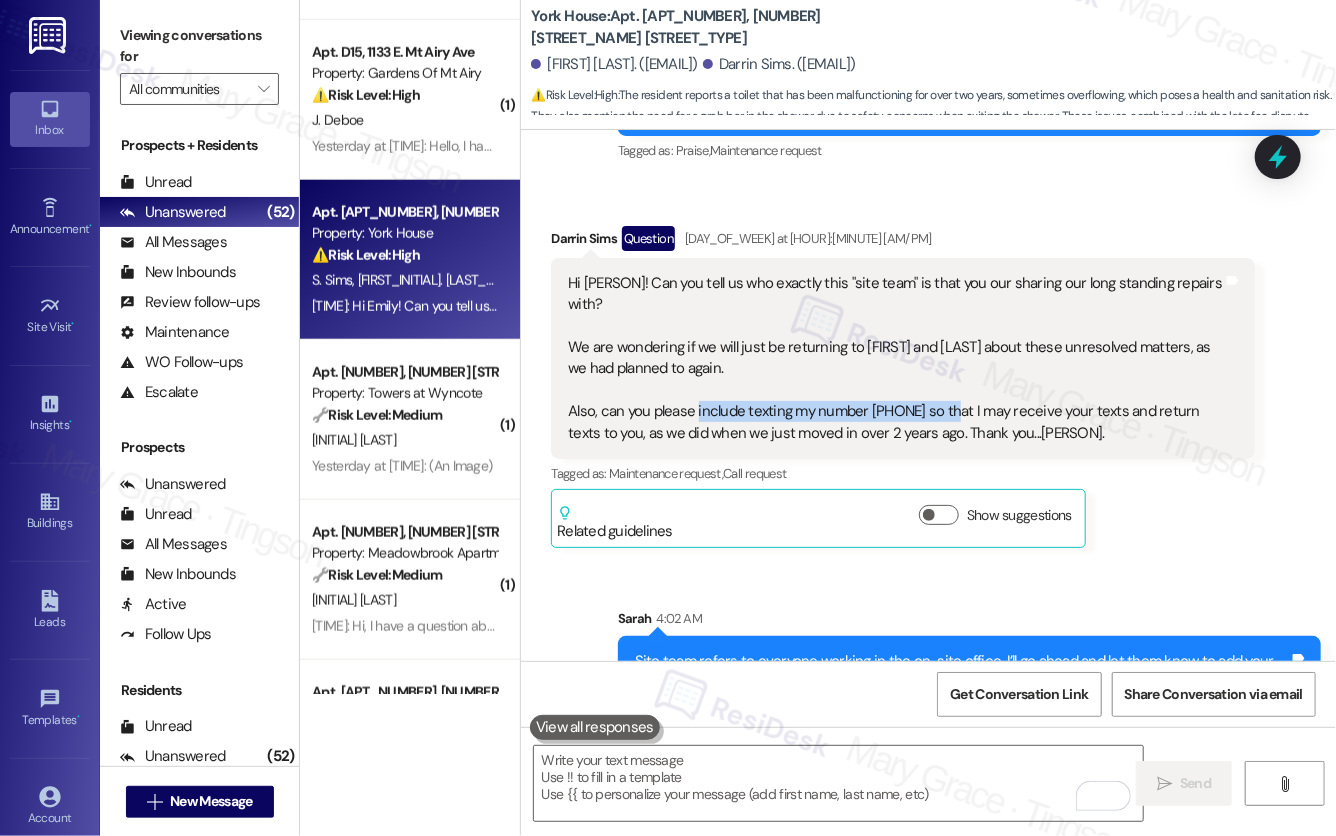 drag, startPoint x: 697, startPoint y: 350, endPoint x: 965, endPoint y: 348, distance: 268.00748 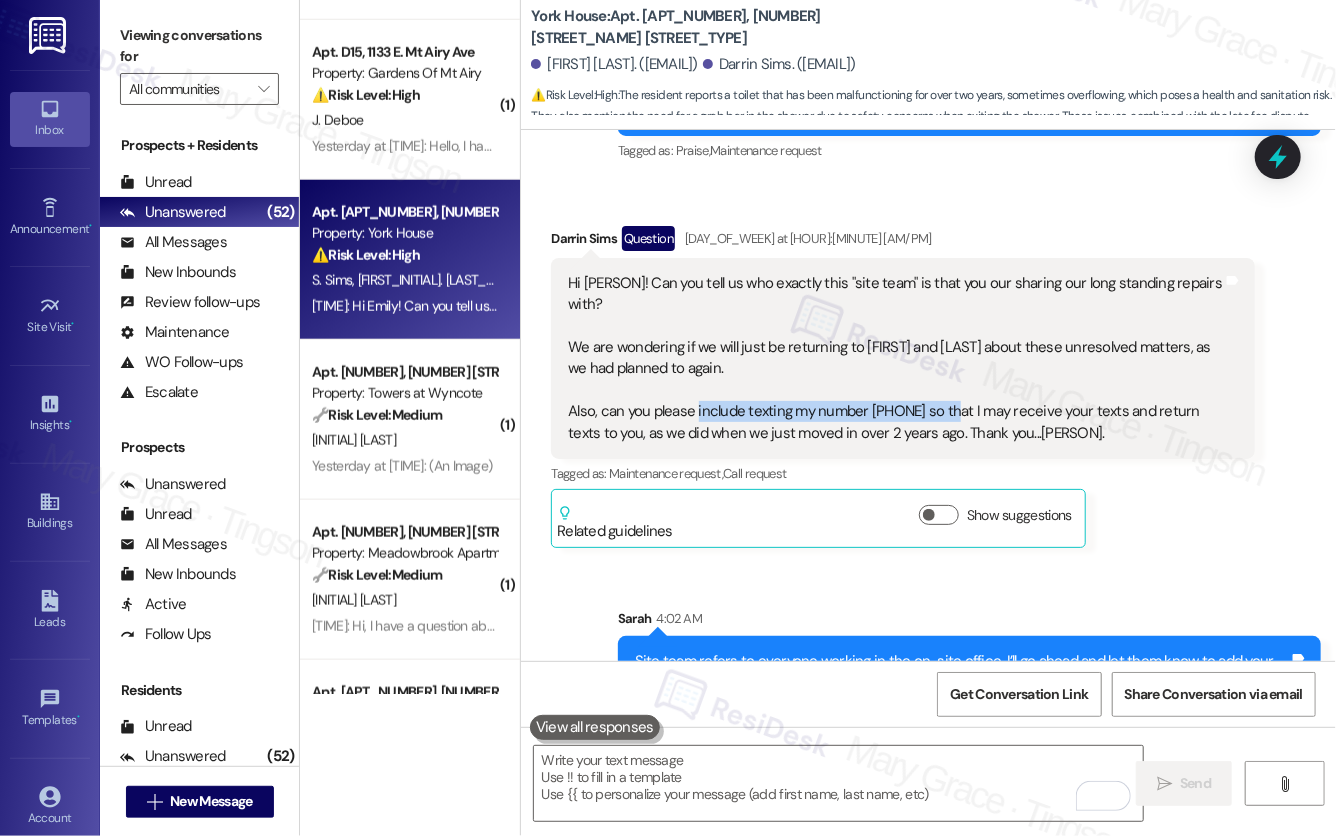copy on "include texting my number 484-470-9651" 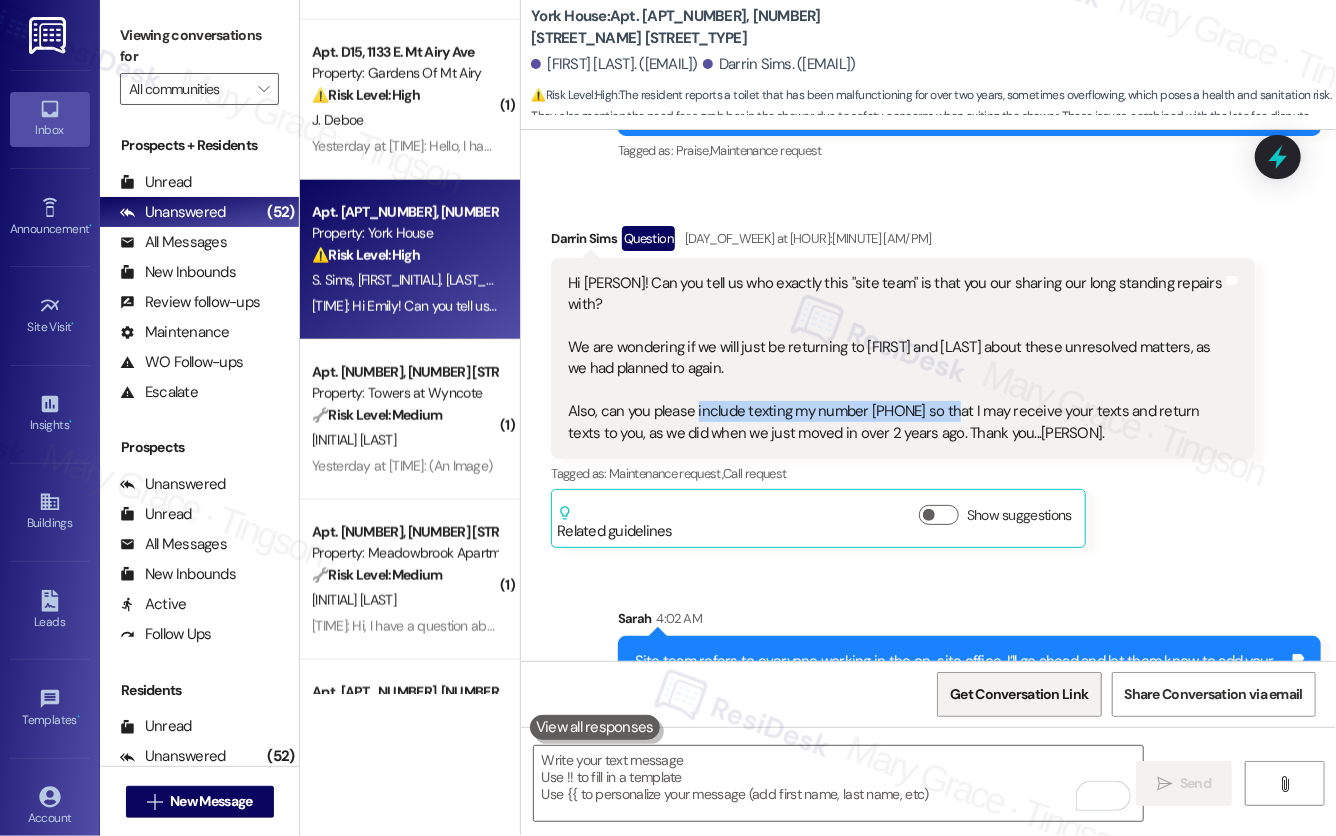 click on "Get Conversation Link" at bounding box center (1019, 694) 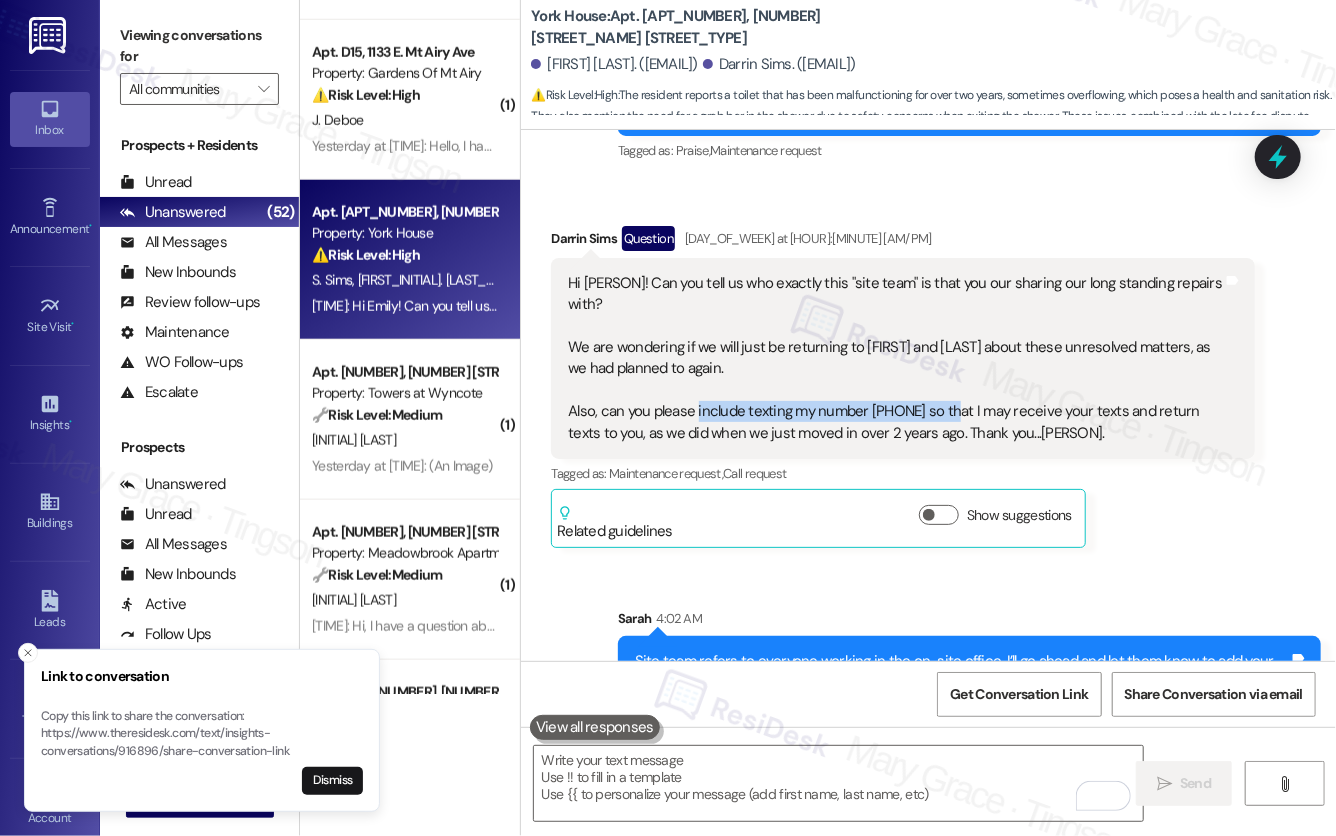 click on "Sent via SMS Sarah 4:02 AM Site team refers to everyone working in the on-site office. I’ll go ahead and let them know to add your number to our texting service. Tags and notes" at bounding box center (928, 643) 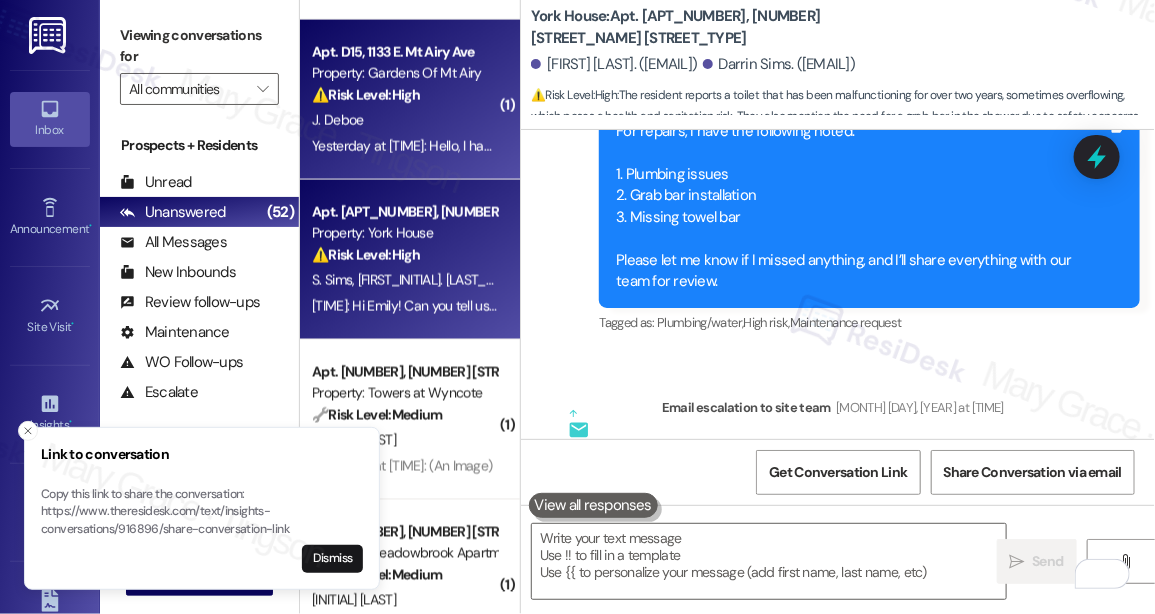 scroll, scrollTop: 18755, scrollLeft: 0, axis: vertical 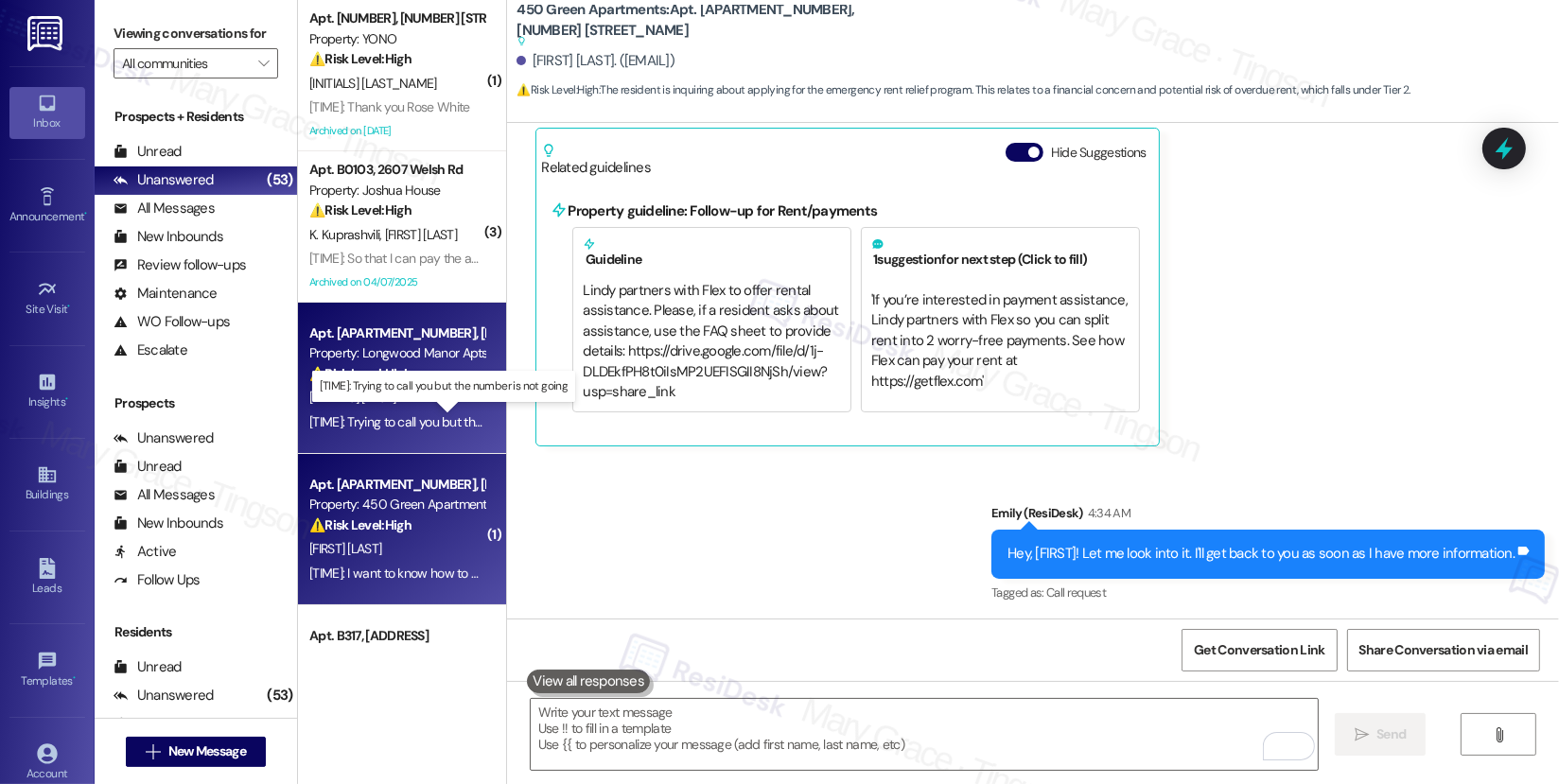 click on "[TIME]: Trying to call you but the number is not going [TIME]: Trying to call you but the number is not going" at bounding box center (451, 422) 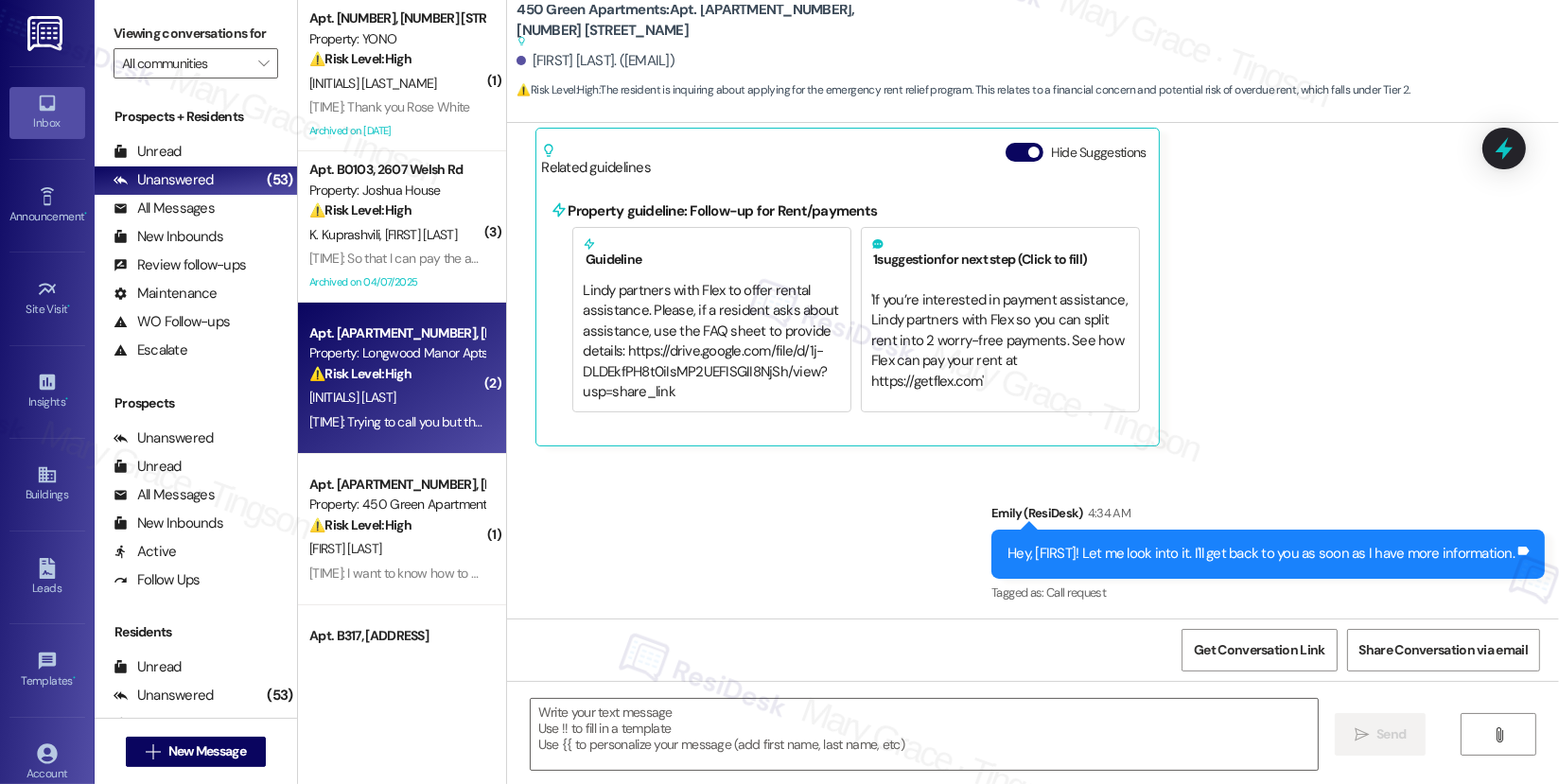 type on "Fetching suggested responses. Please feel free to read through the conversation in the meantime." 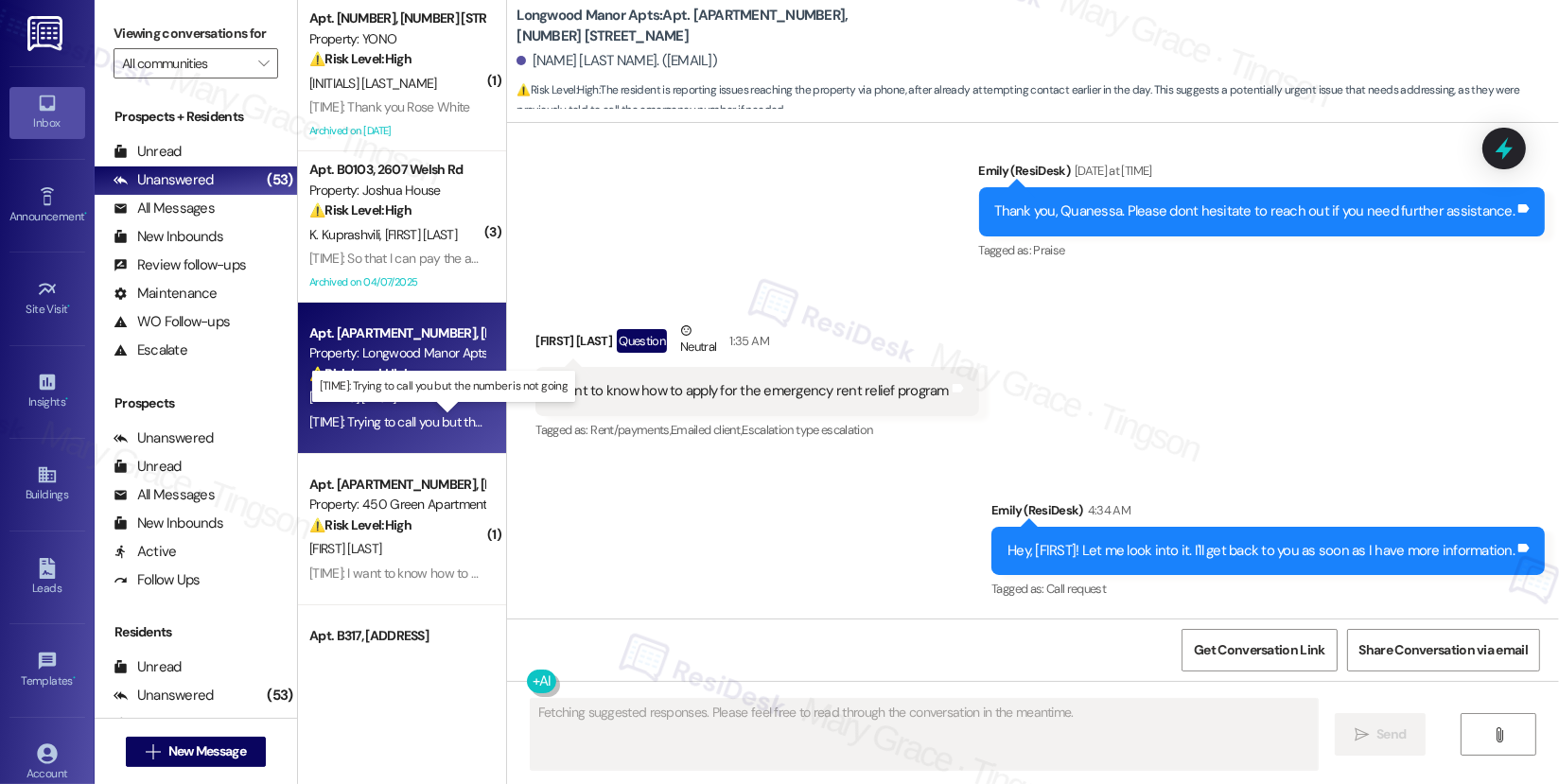 scroll, scrollTop: 1295, scrollLeft: 0, axis: vertical 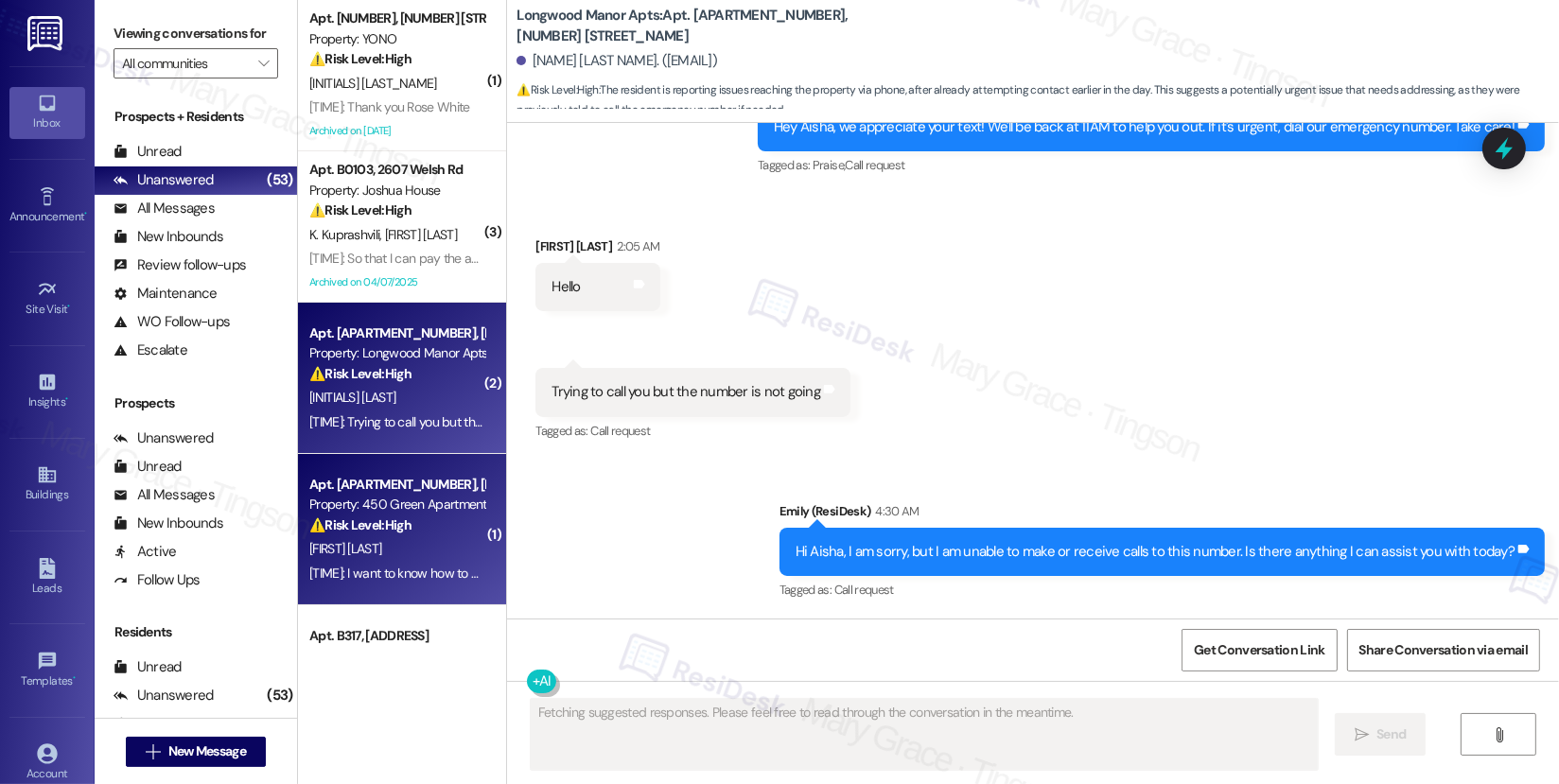 click on "Property: 450 Green Apartments" at bounding box center (396, 504) 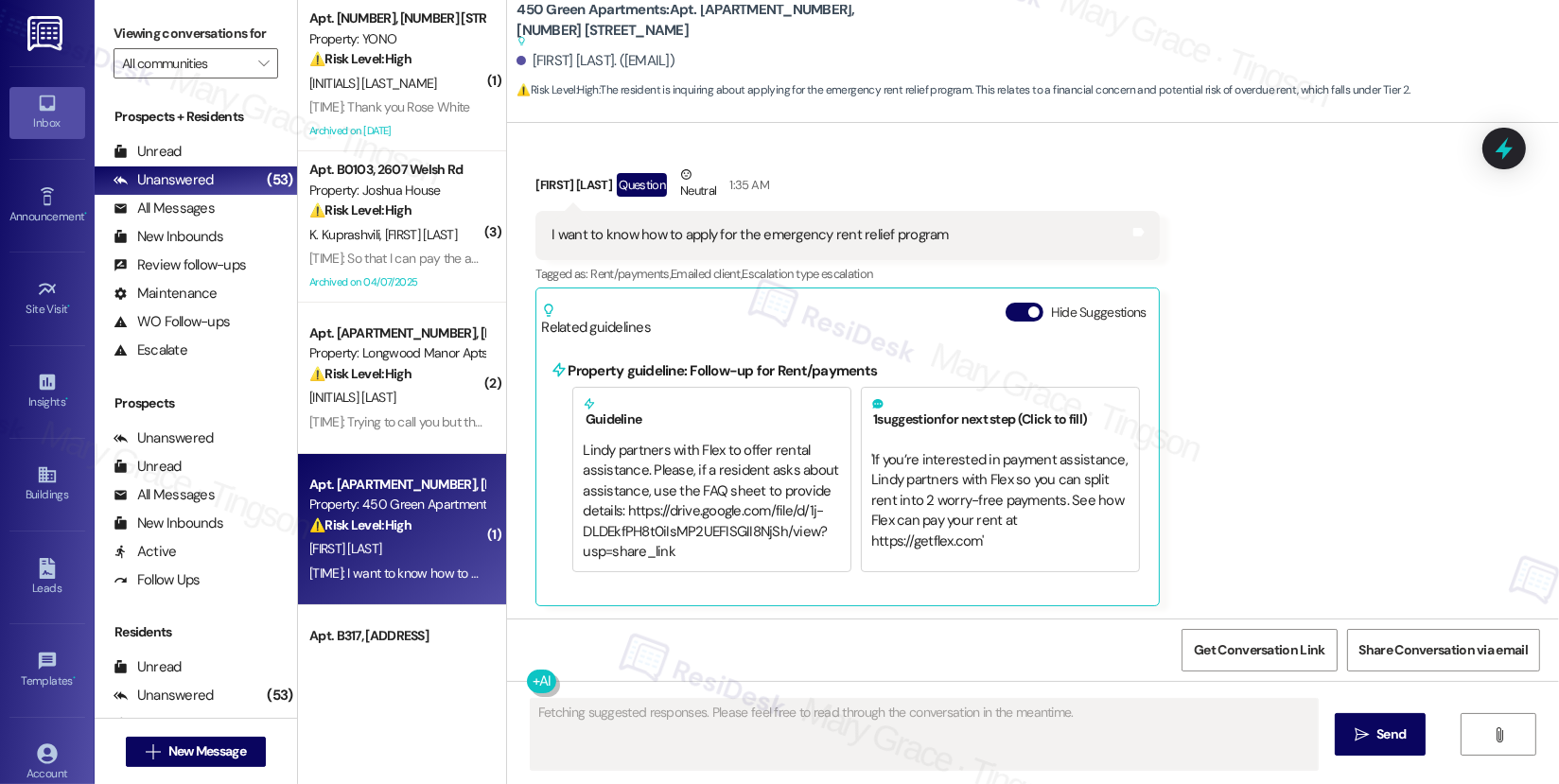 scroll, scrollTop: 4247, scrollLeft: 0, axis: vertical 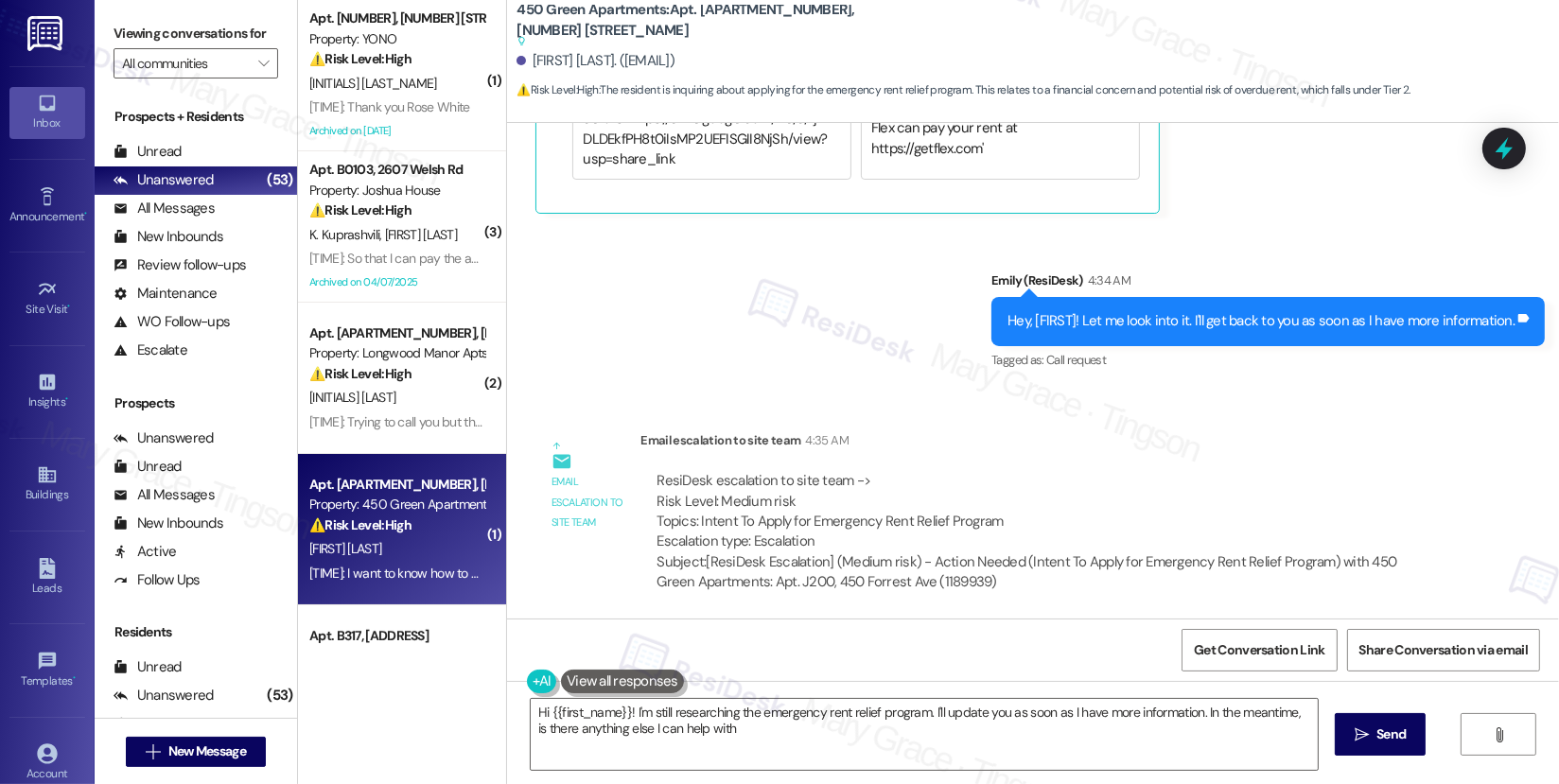 type on "Hi {{first_name}}! I'm still researching the emergency rent relief program. I'll update you as soon as I have more information. In the meantime, is there anything else I can help with?" 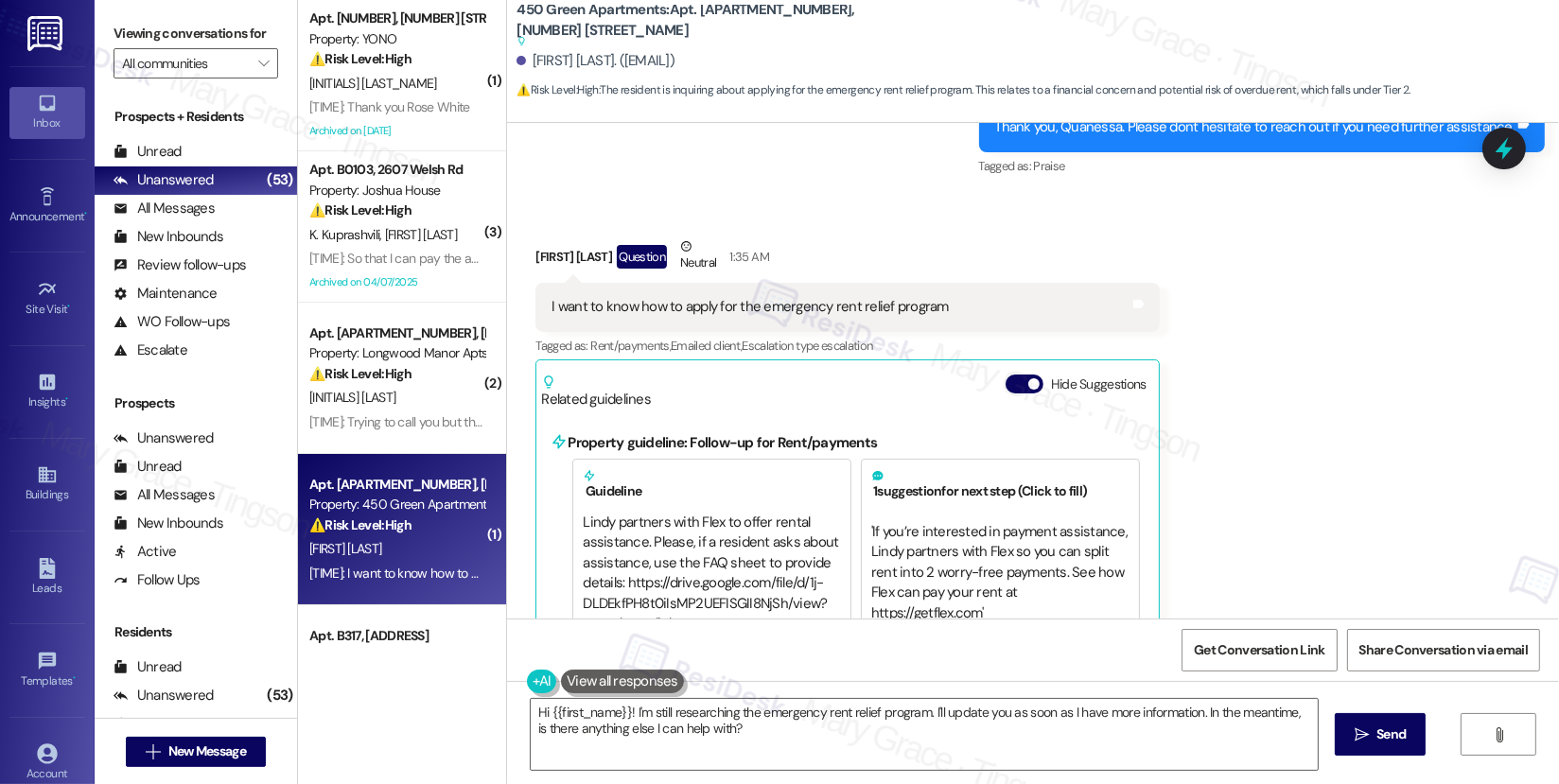 scroll, scrollTop: 4247, scrollLeft: 0, axis: vertical 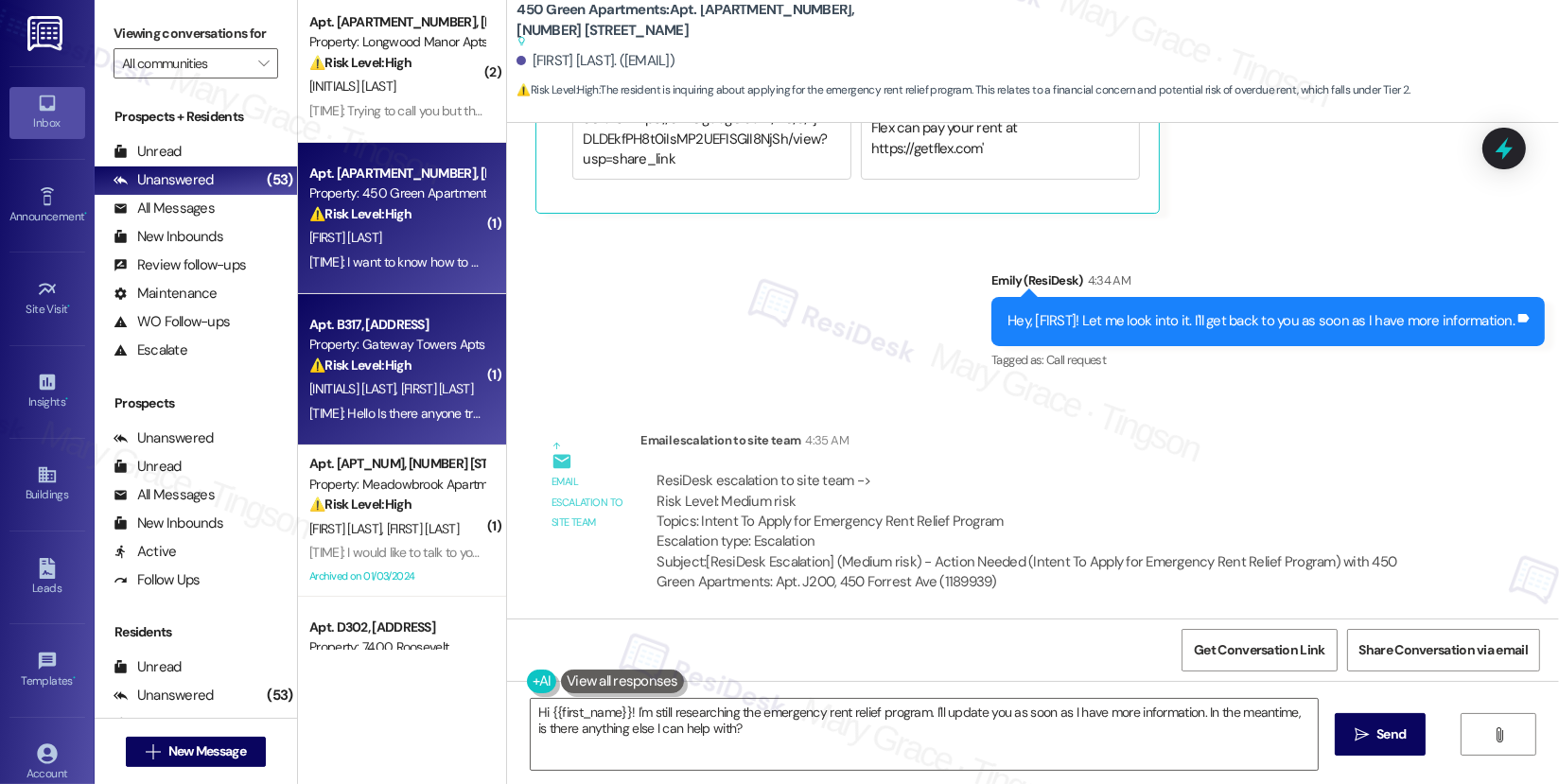 click on "[FIRST] [LAST]" at bounding box center [437, 389] 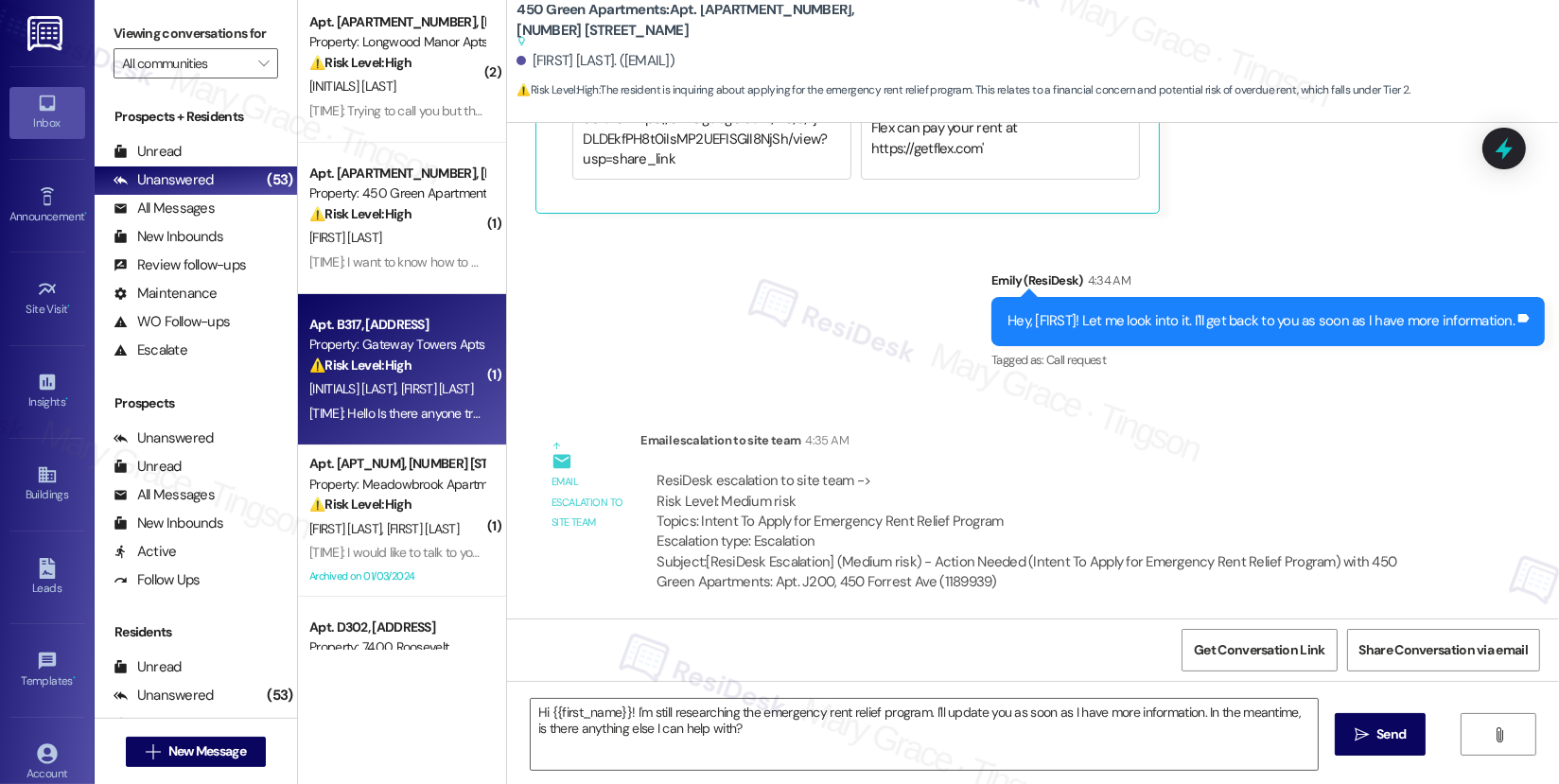type on "Fetching suggested responses. Please feel free to read through the conversation in the meantime." 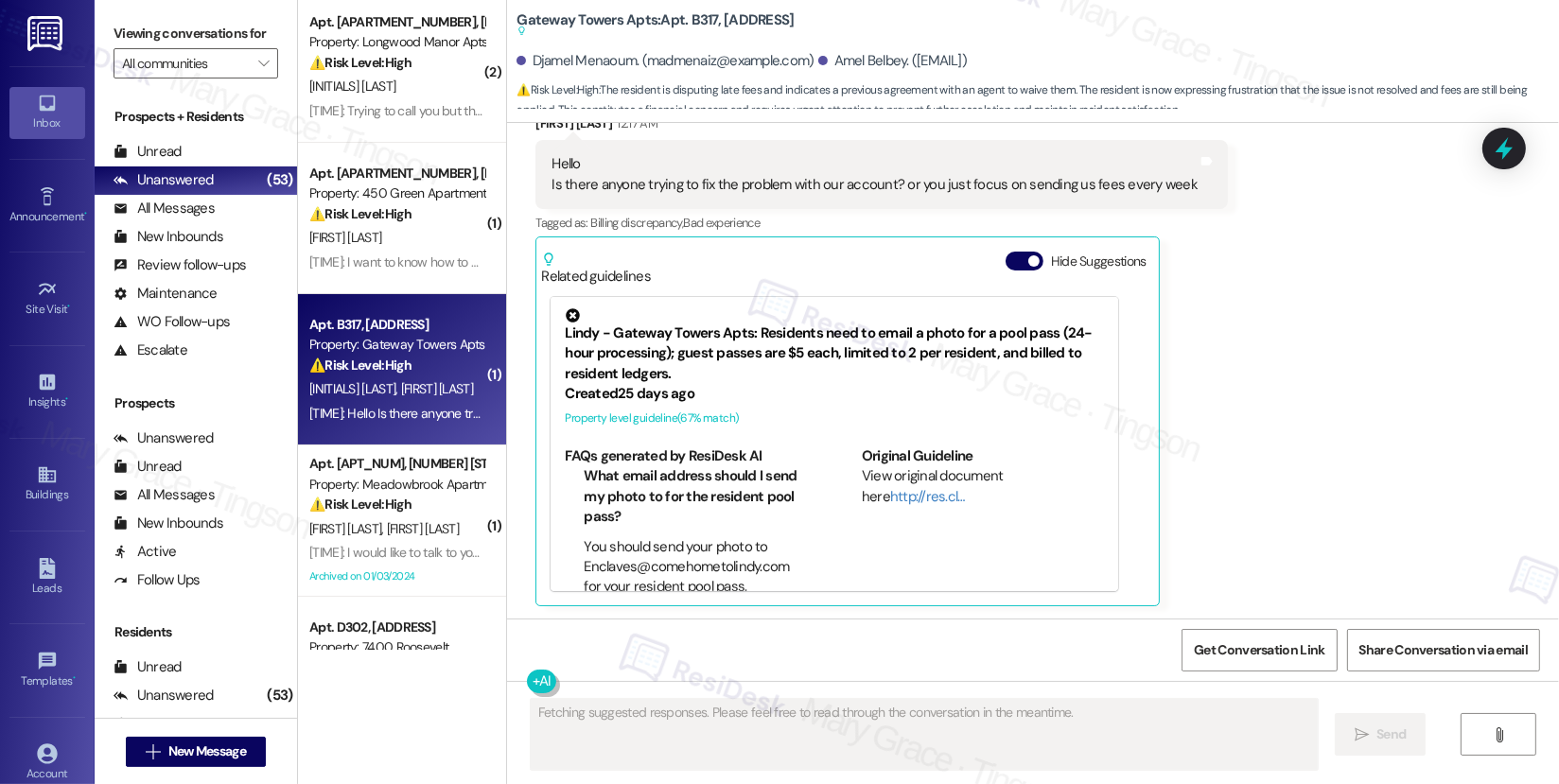 scroll, scrollTop: 1805, scrollLeft: 0, axis: vertical 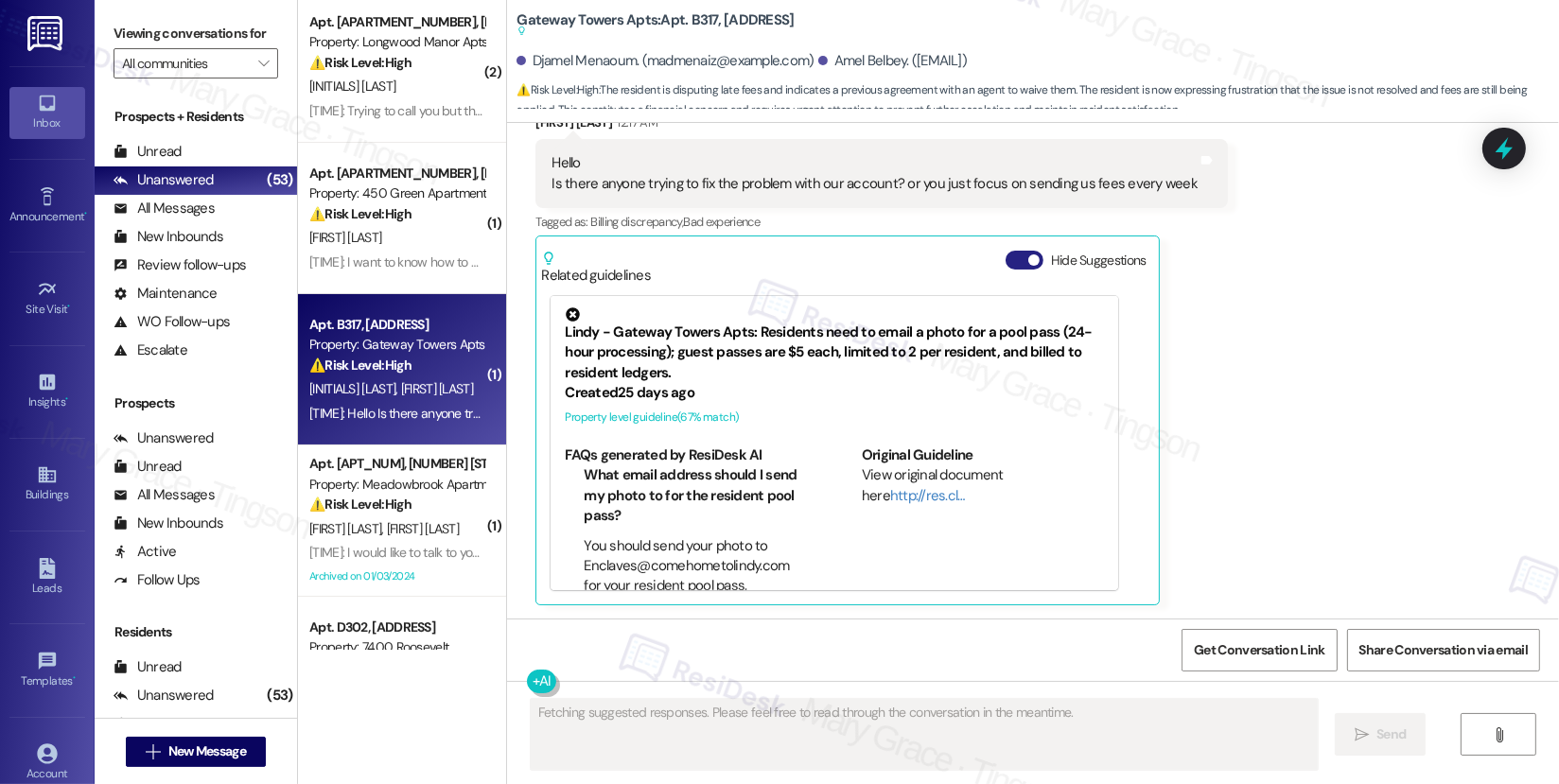 click on "Hide Suggestions" at bounding box center [1025, 260] 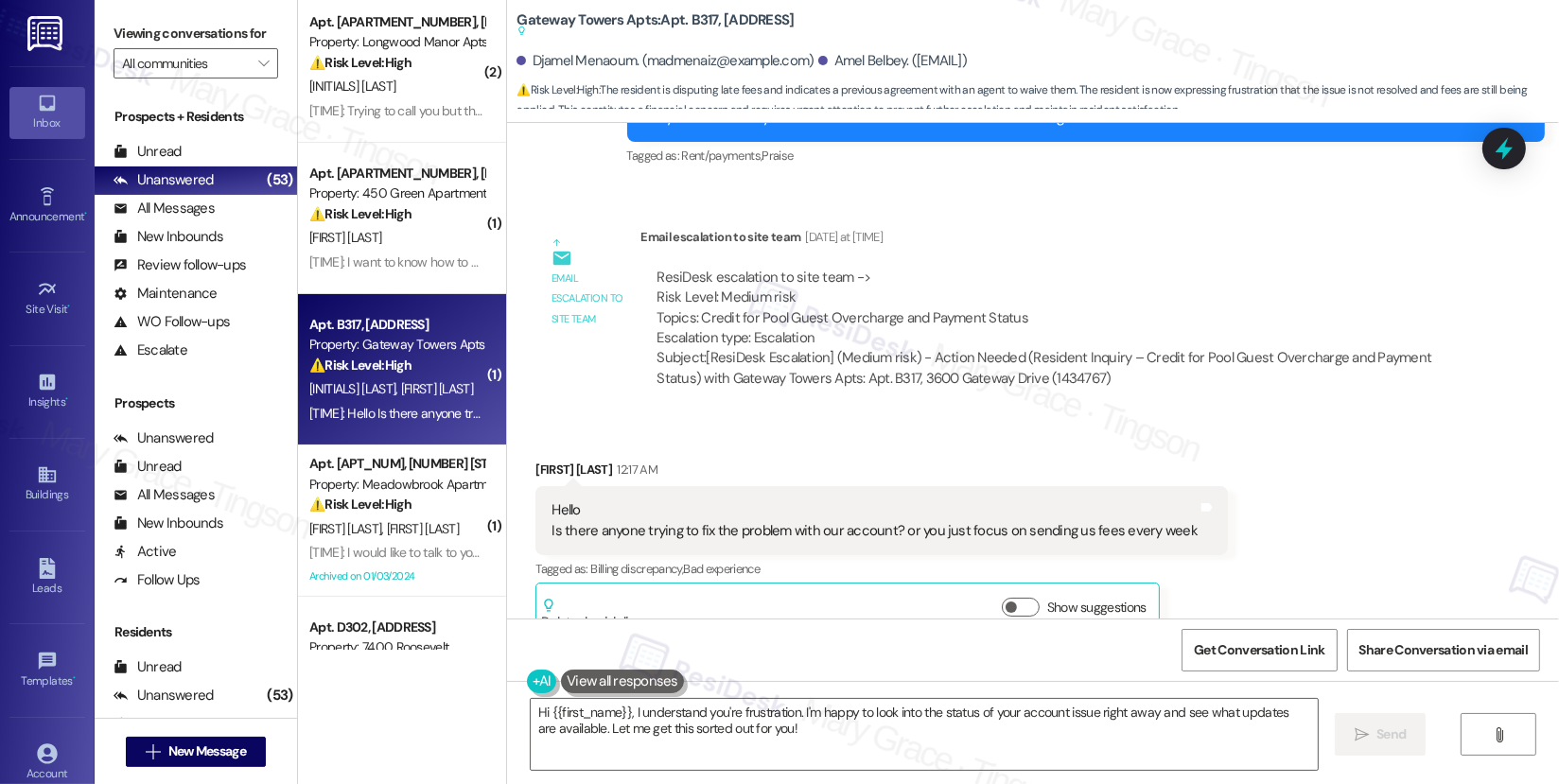 scroll, scrollTop: 1492, scrollLeft: 0, axis: vertical 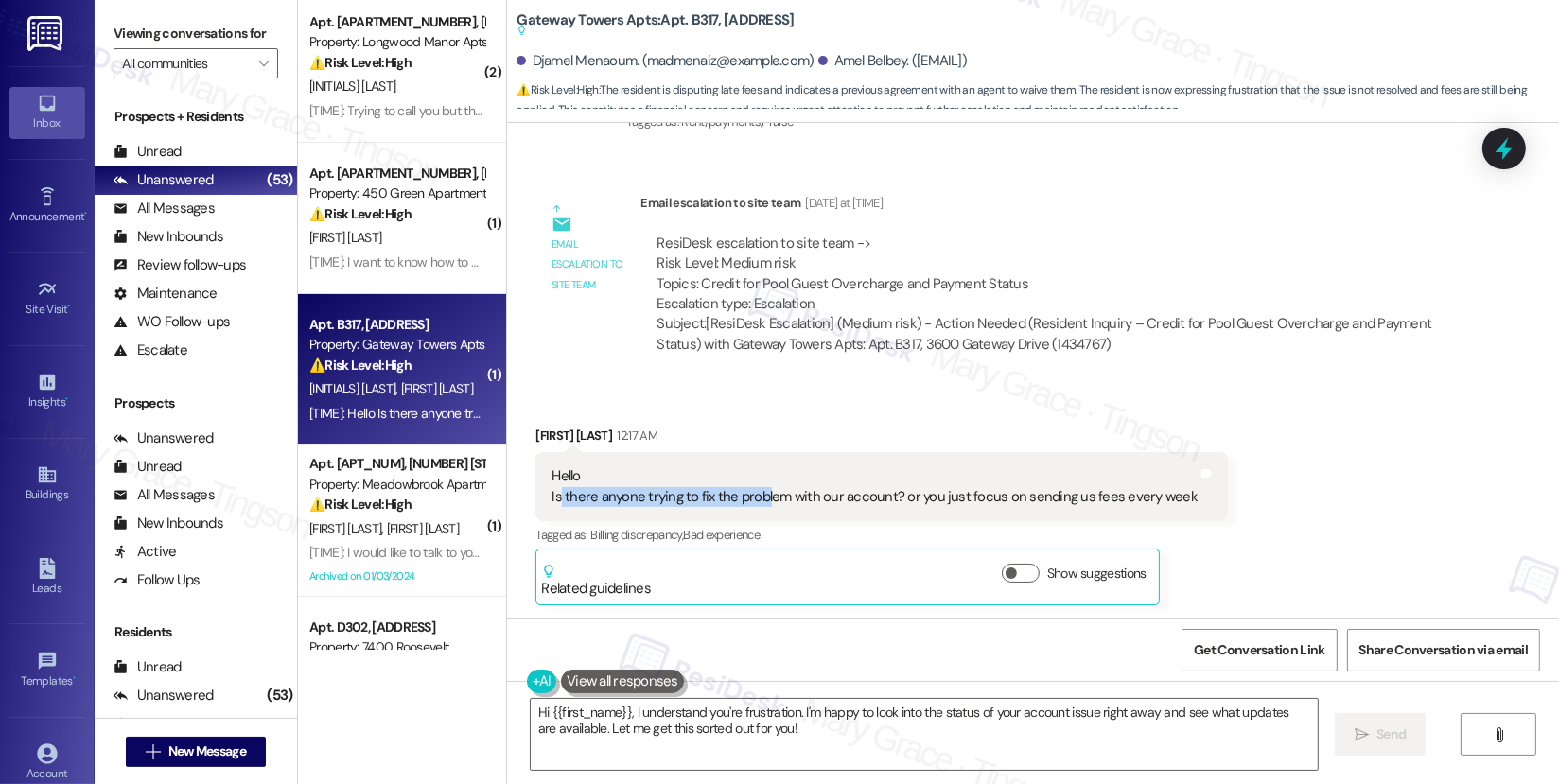 drag, startPoint x: 546, startPoint y: 495, endPoint x: 755, endPoint y: 500, distance: 209.0598 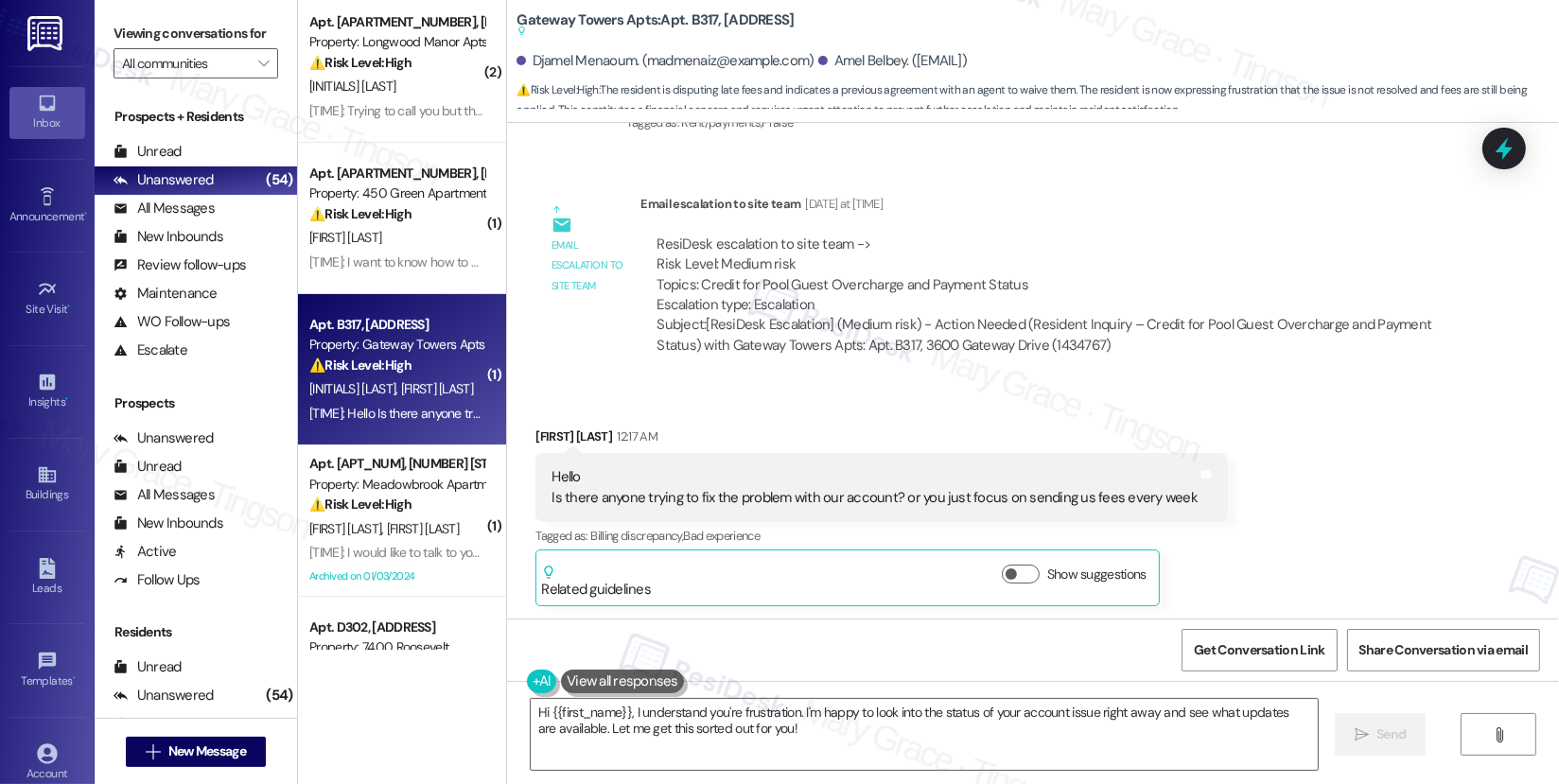 scroll, scrollTop: 1492, scrollLeft: 0, axis: vertical 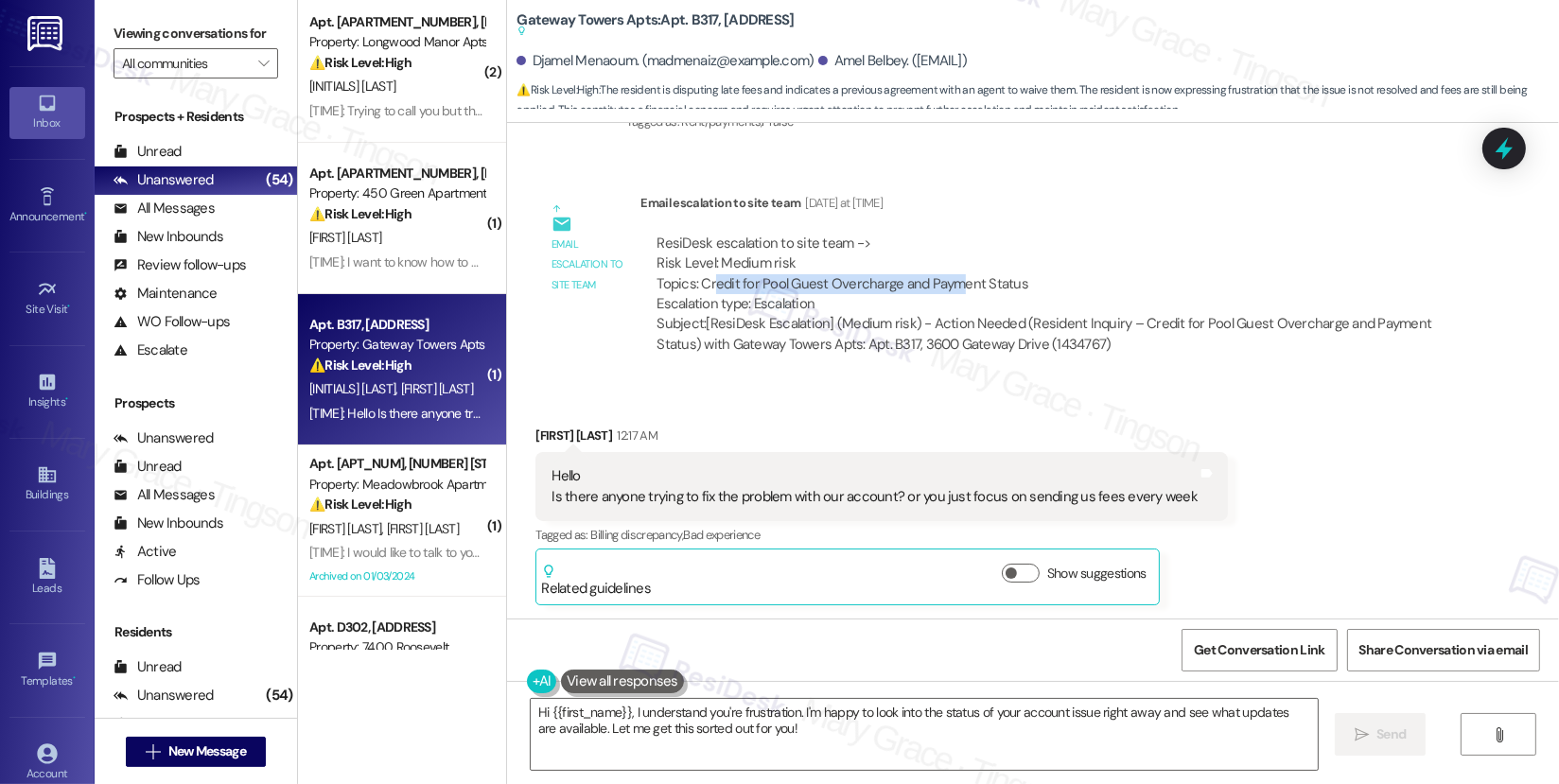 drag, startPoint x: 706, startPoint y: 284, endPoint x: 939, endPoint y: 291, distance: 233.10513 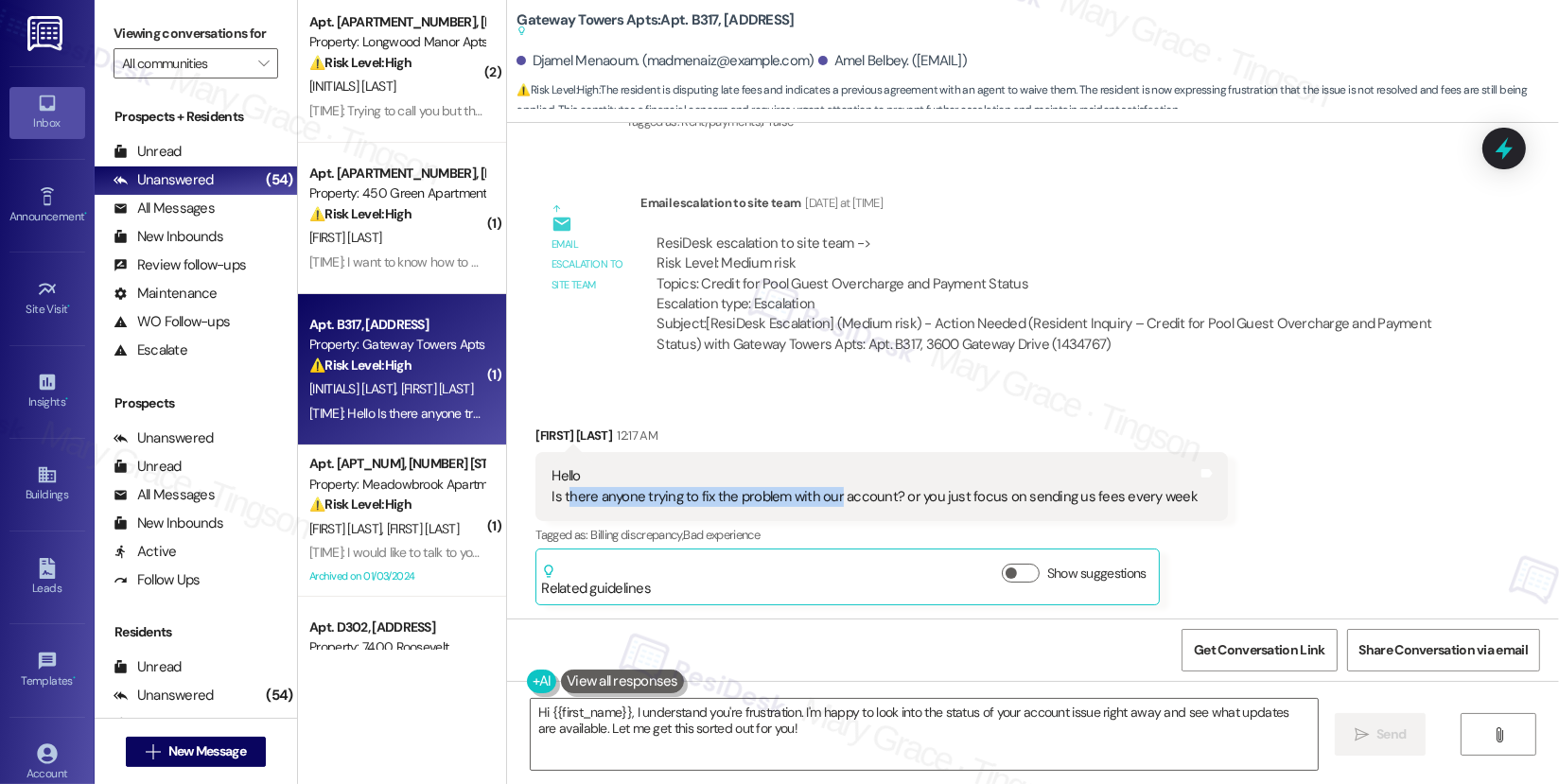 drag, startPoint x: 555, startPoint y: 496, endPoint x: 823, endPoint y: 501, distance: 268.0466 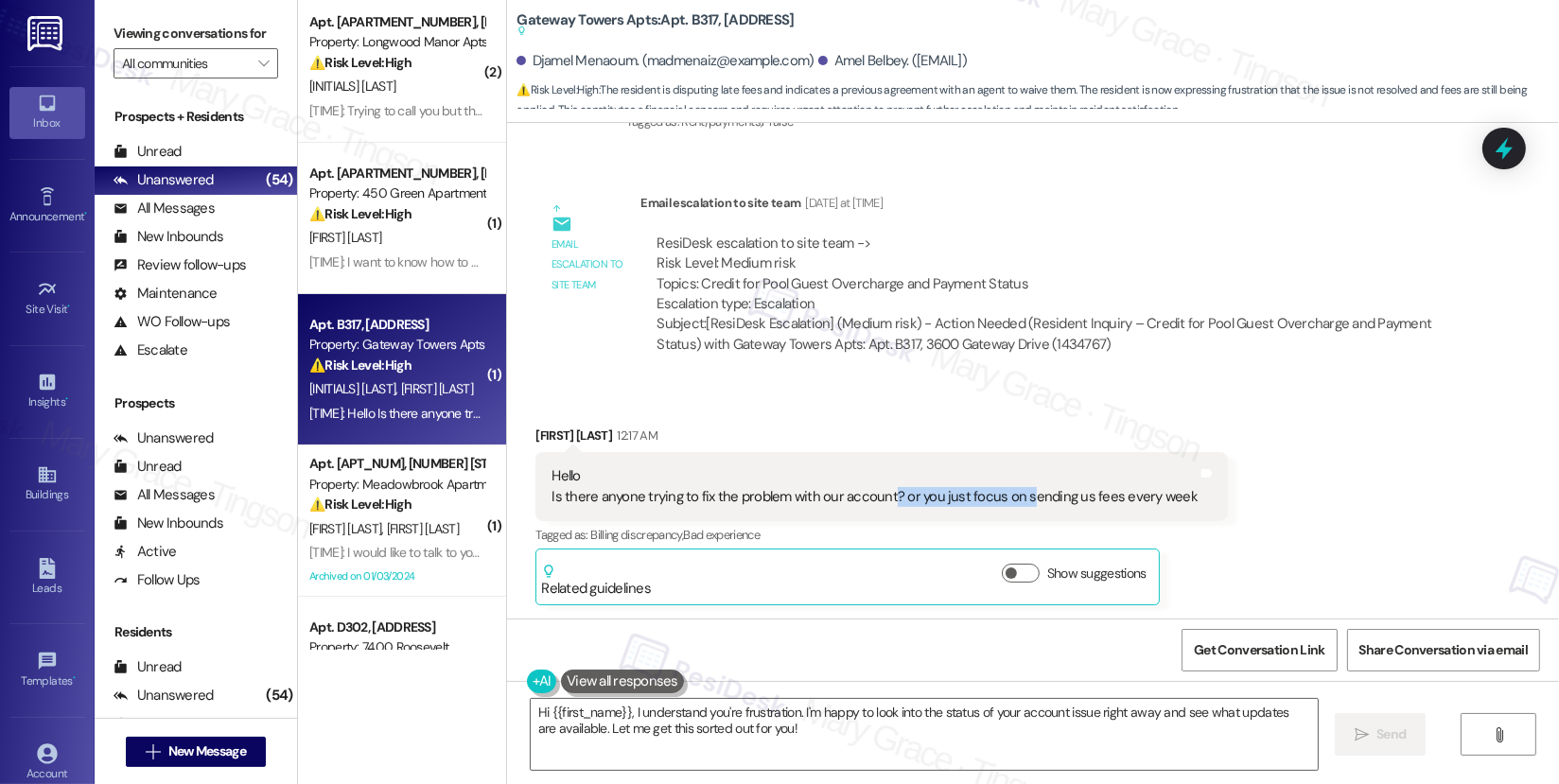 drag, startPoint x: 878, startPoint y: 496, endPoint x: 1009, endPoint y: 496, distance: 131 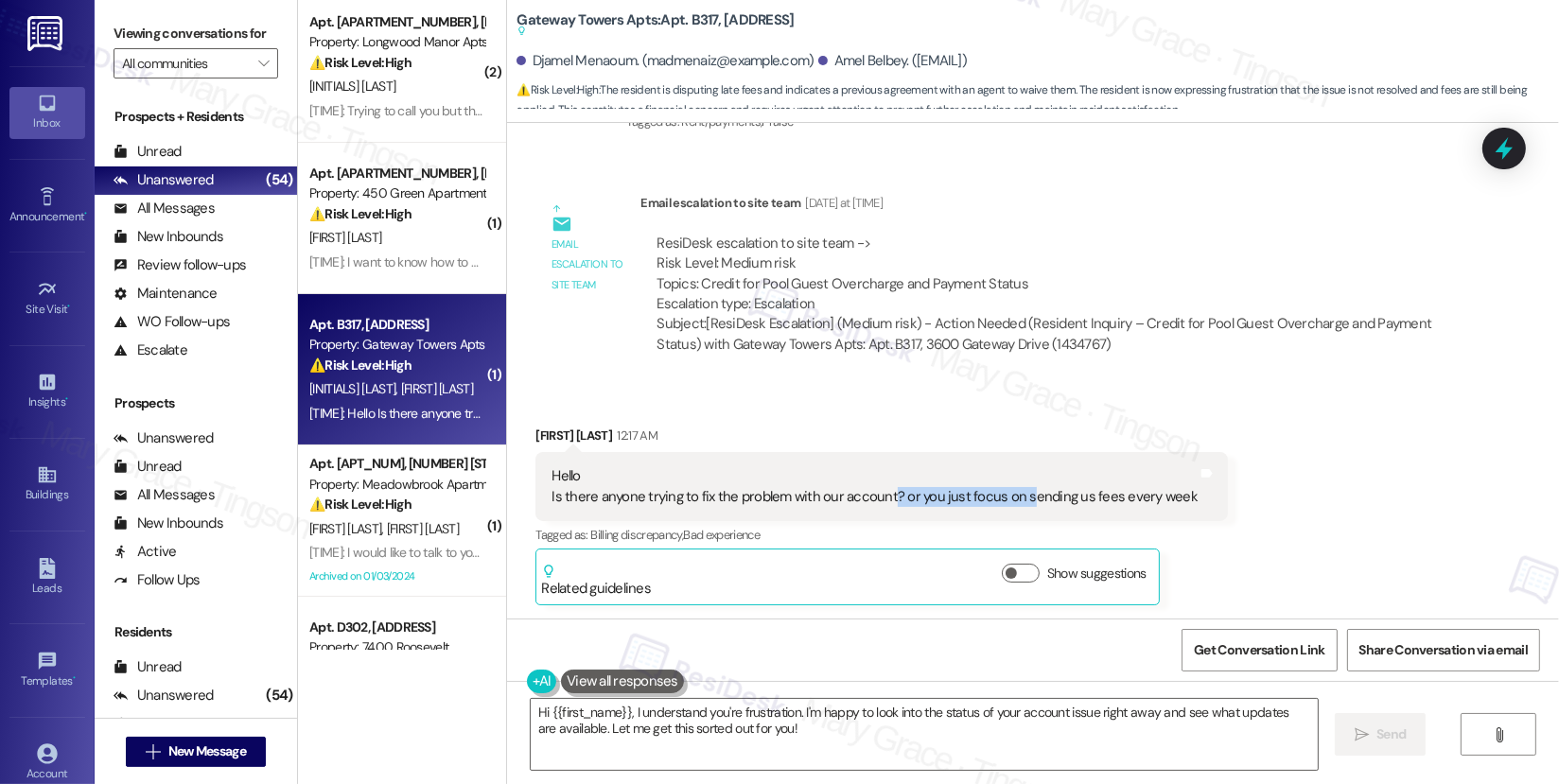 click on "Hello
Is there anyone trying to fix the problem with our account? or you just focus on sending us fees every week" at bounding box center [874, 486] 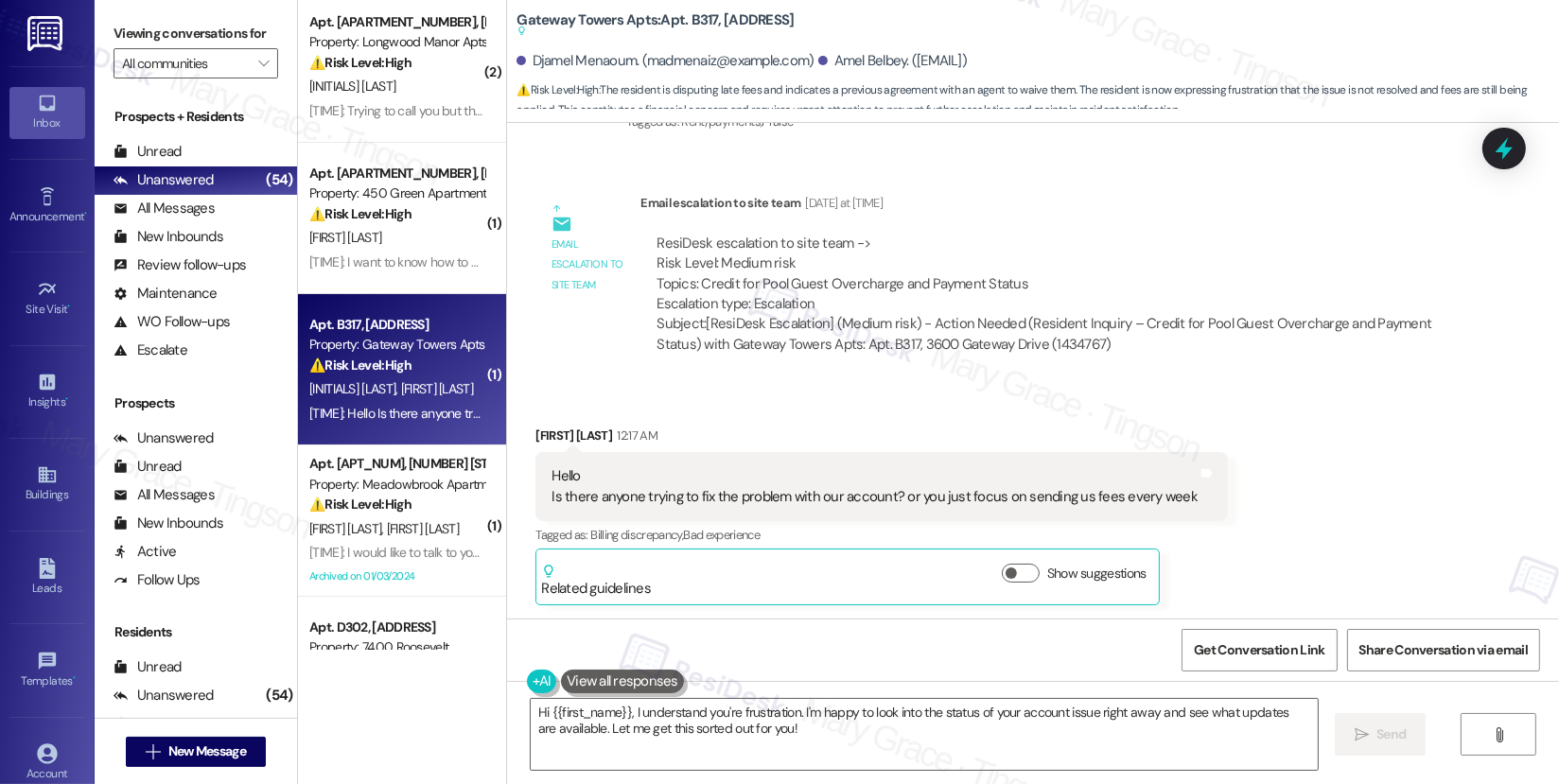 click on "Hello
Is there anyone trying to fix the problem with our account? or you just focus on sending us fees every week" at bounding box center (874, 486) 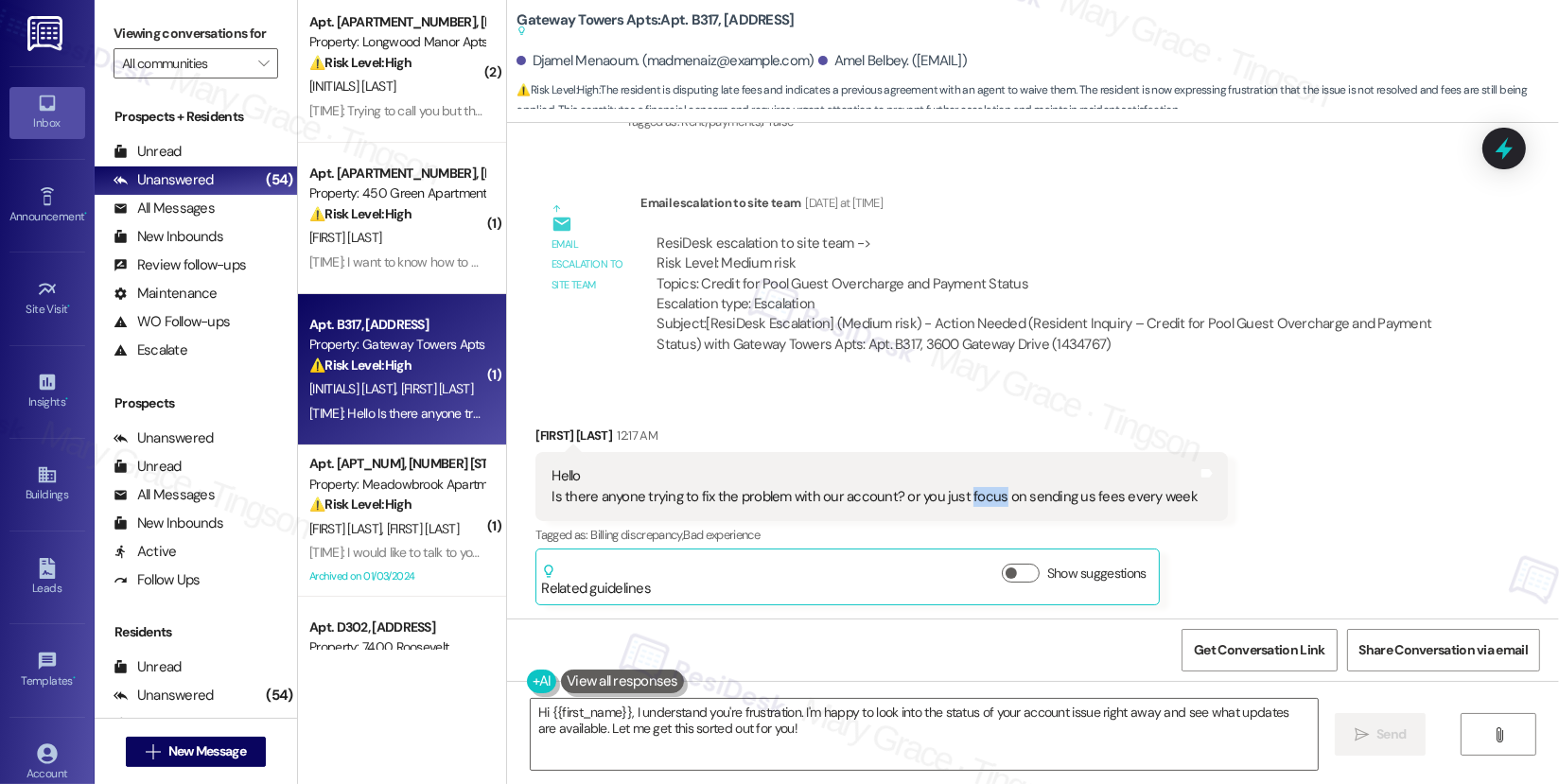 click on "Hello
Is there anyone trying to fix the problem with our account? or you just focus on sending us fees every week" at bounding box center (874, 486) 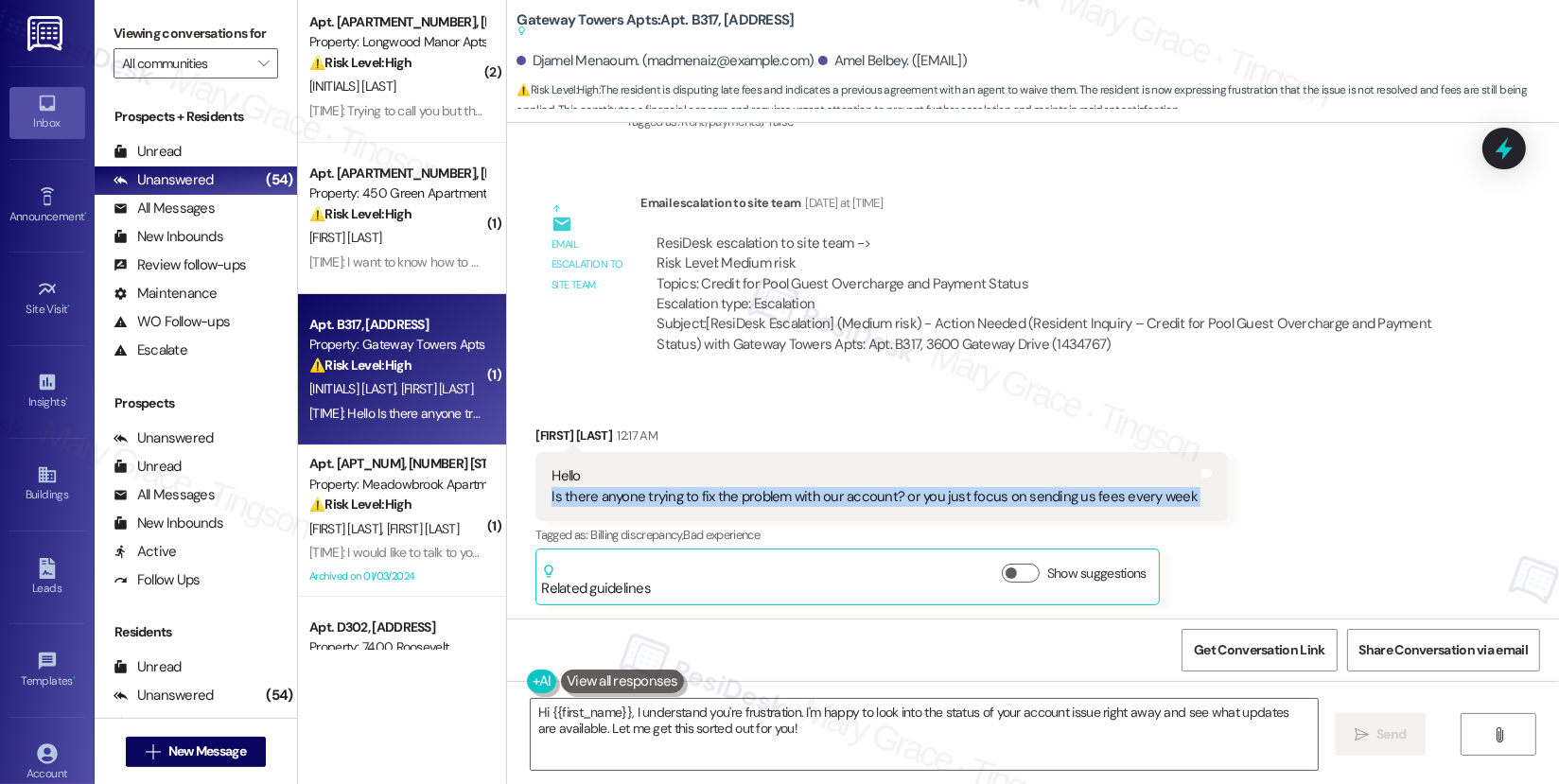 click on "Hello
Is there anyone trying to fix the problem with our account? or you just focus on sending us fees every week" at bounding box center (874, 486) 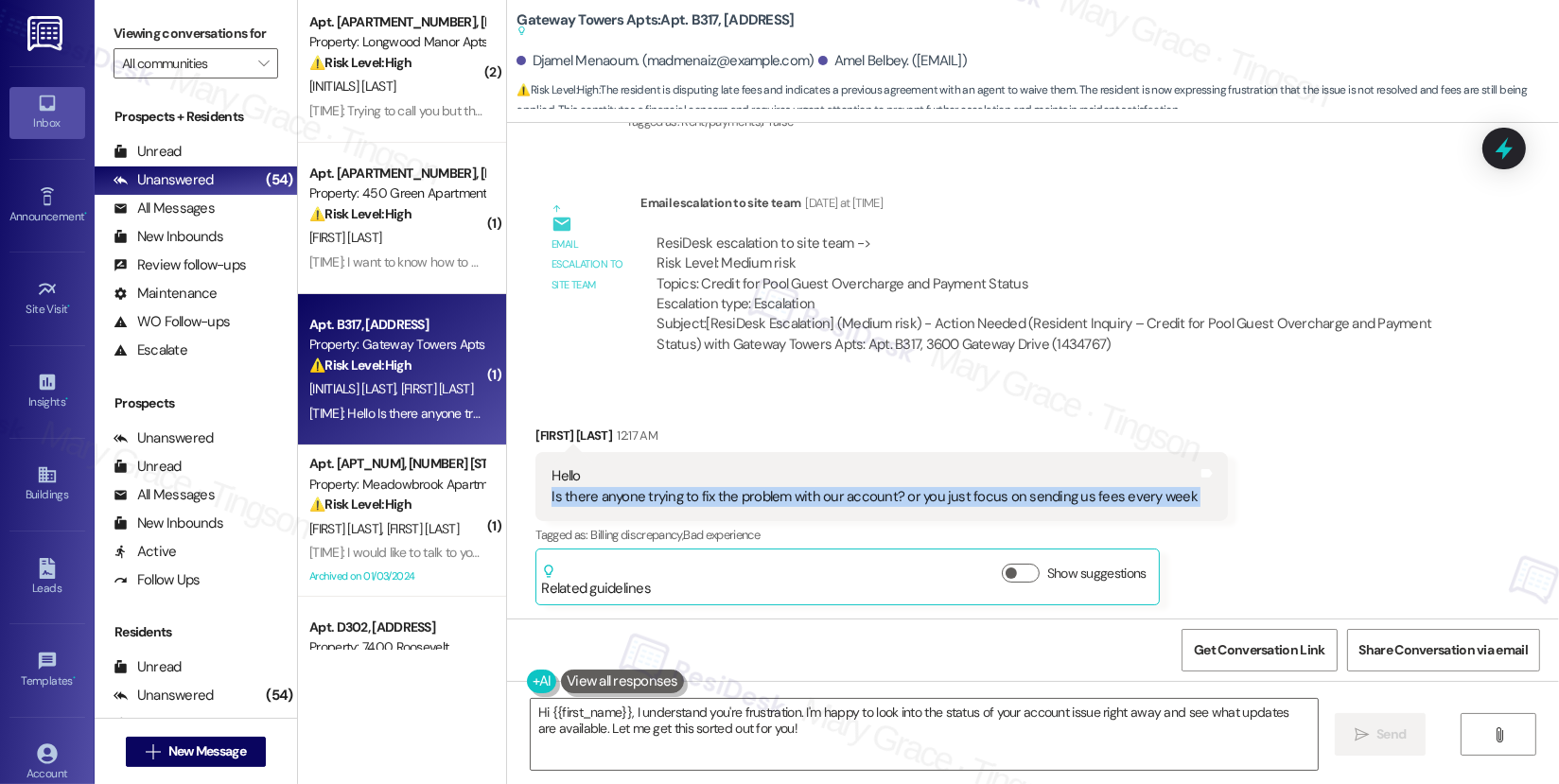 click on "Hello
Is there anyone trying to fix the problem with our account? or you just focus on sending us fees every week" at bounding box center (874, 486) 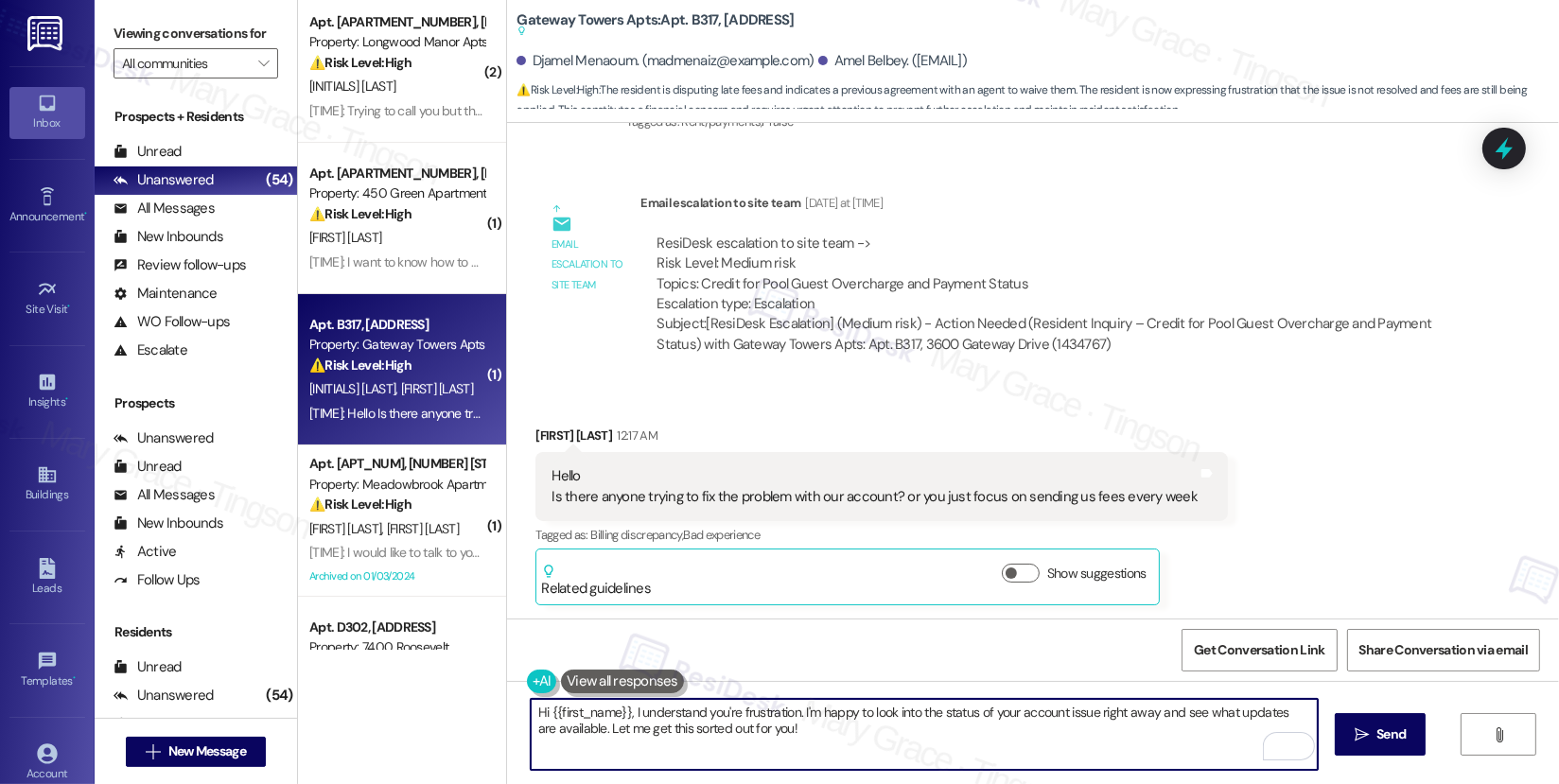 drag, startPoint x: 772, startPoint y: 739, endPoint x: 812, endPoint y: 712, distance: 48.25971 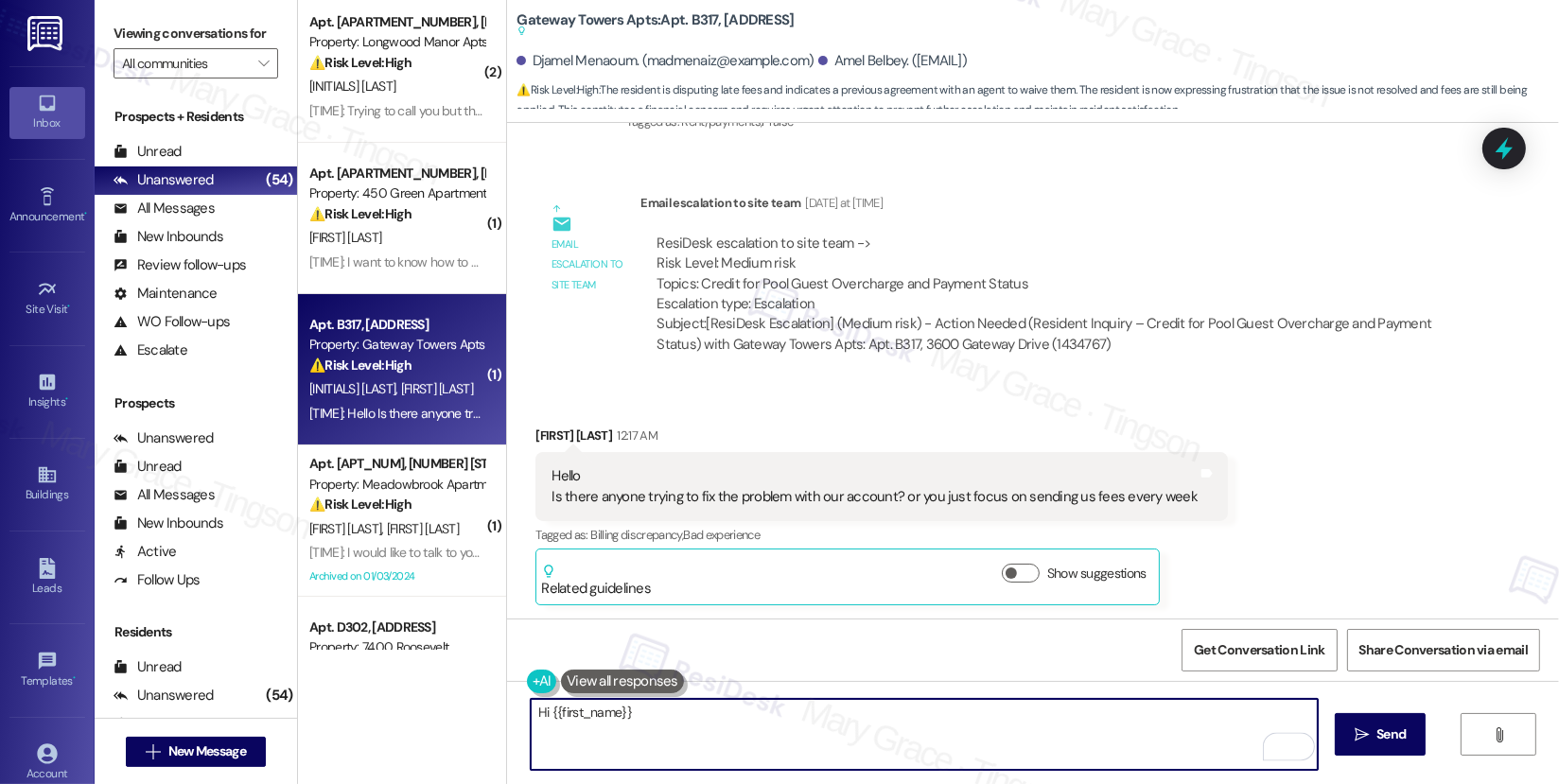 click on "Djamel Menaoum 12:17 AM" at bounding box center [882, 439] 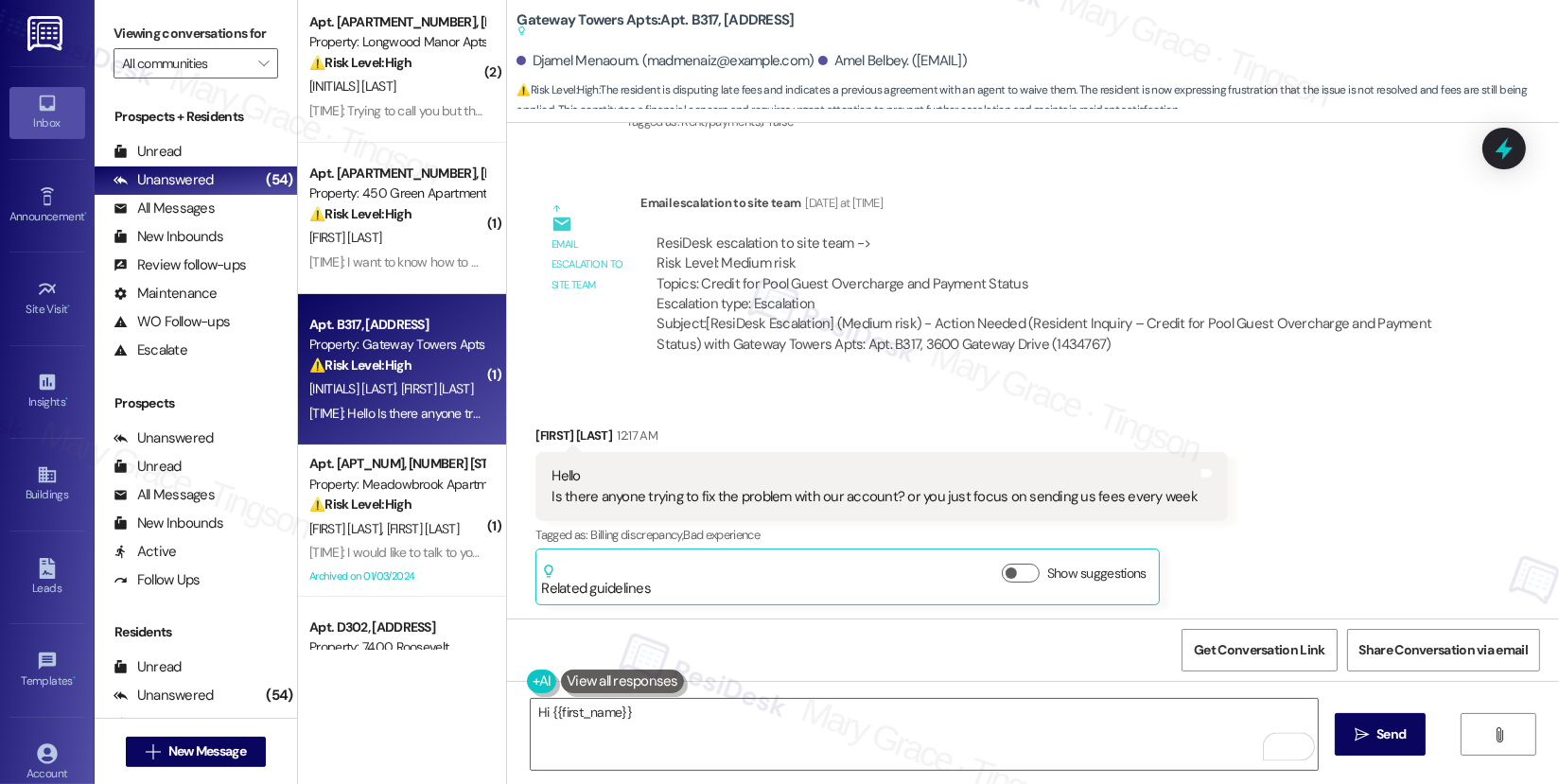 click on "Djamel Menaoum 12:17 AM" at bounding box center [882, 439] 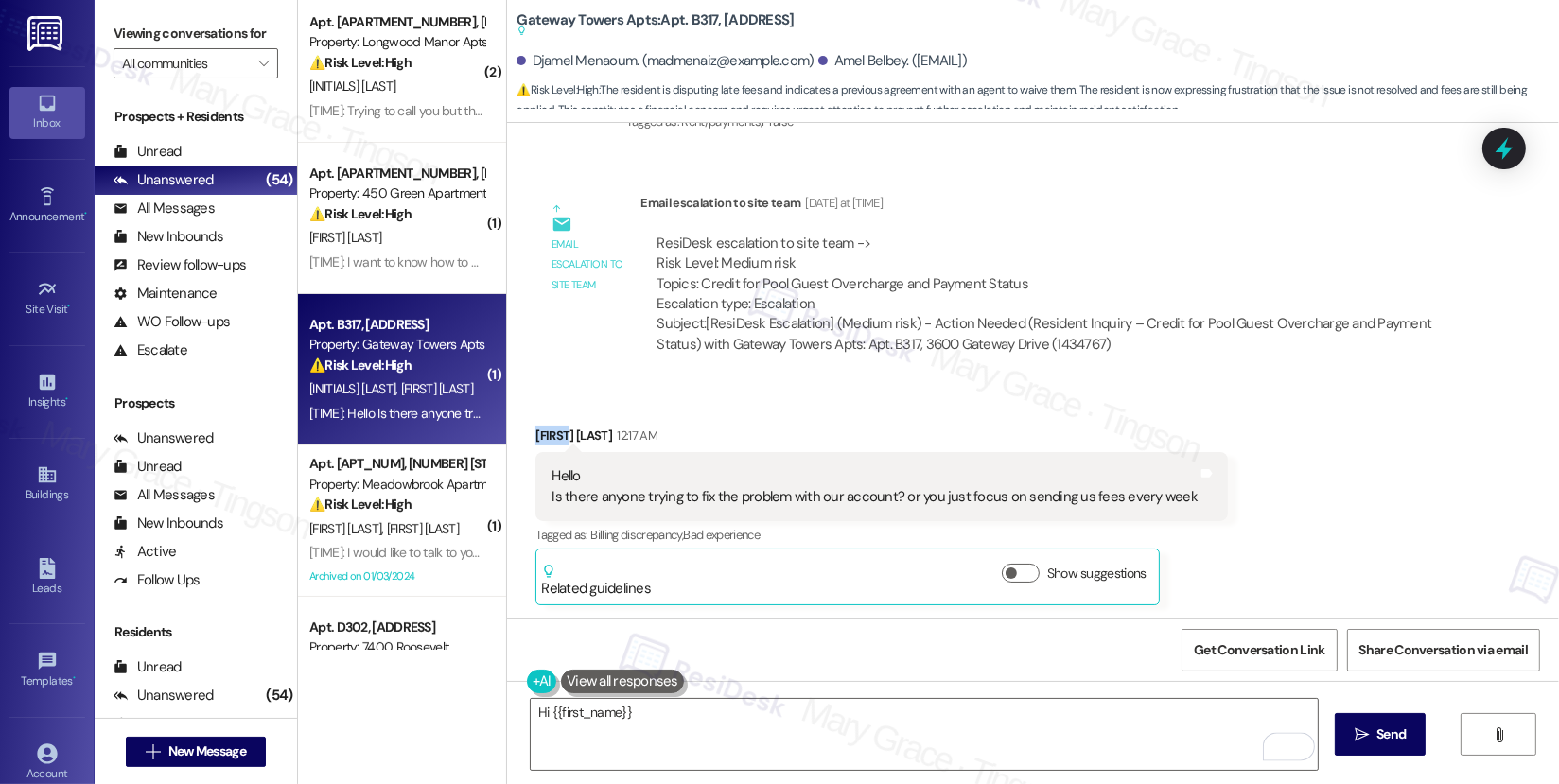 copy on "Djamel" 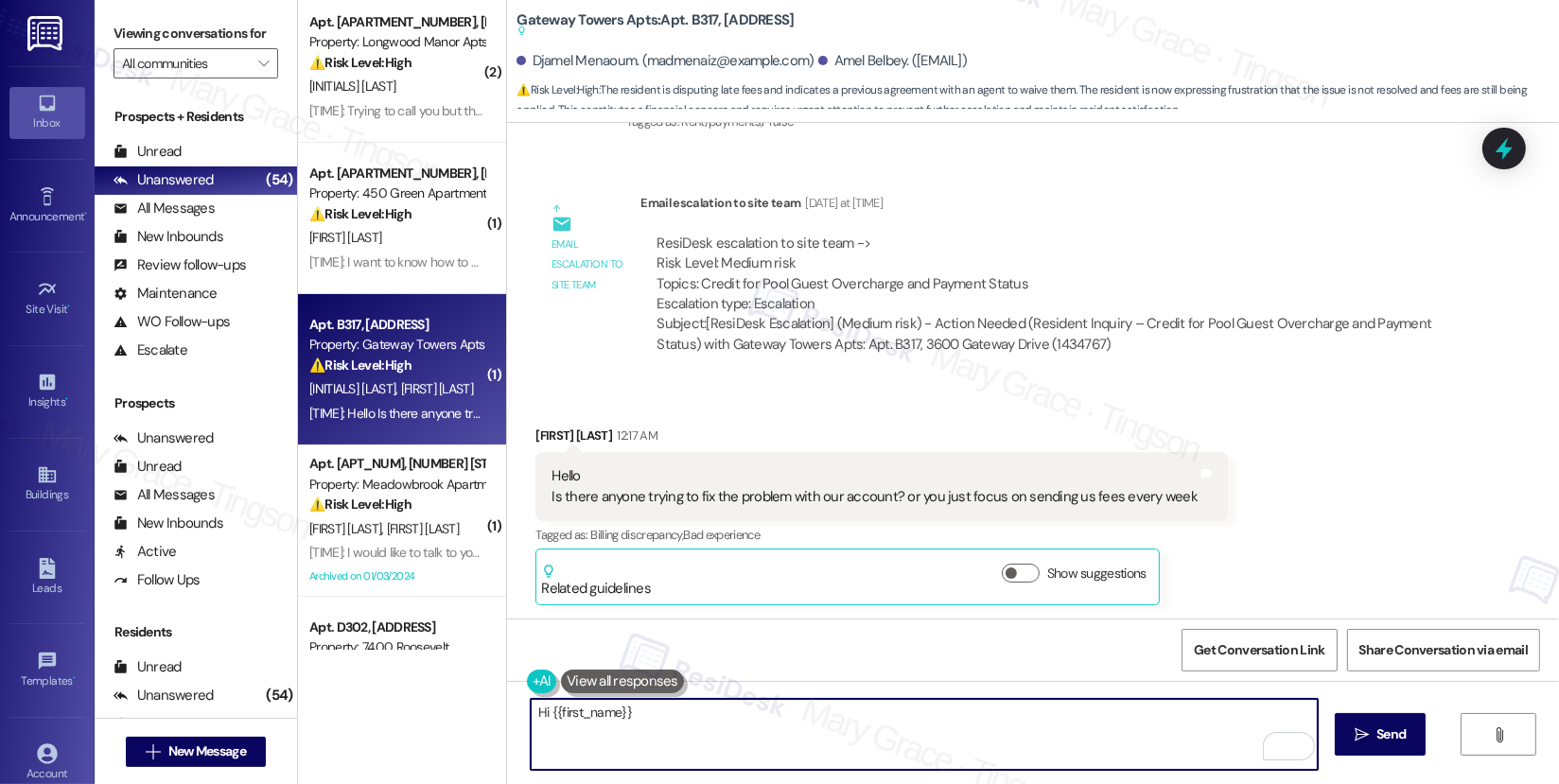 drag, startPoint x: 653, startPoint y: 723, endPoint x: 542, endPoint y: 712, distance: 111.54371 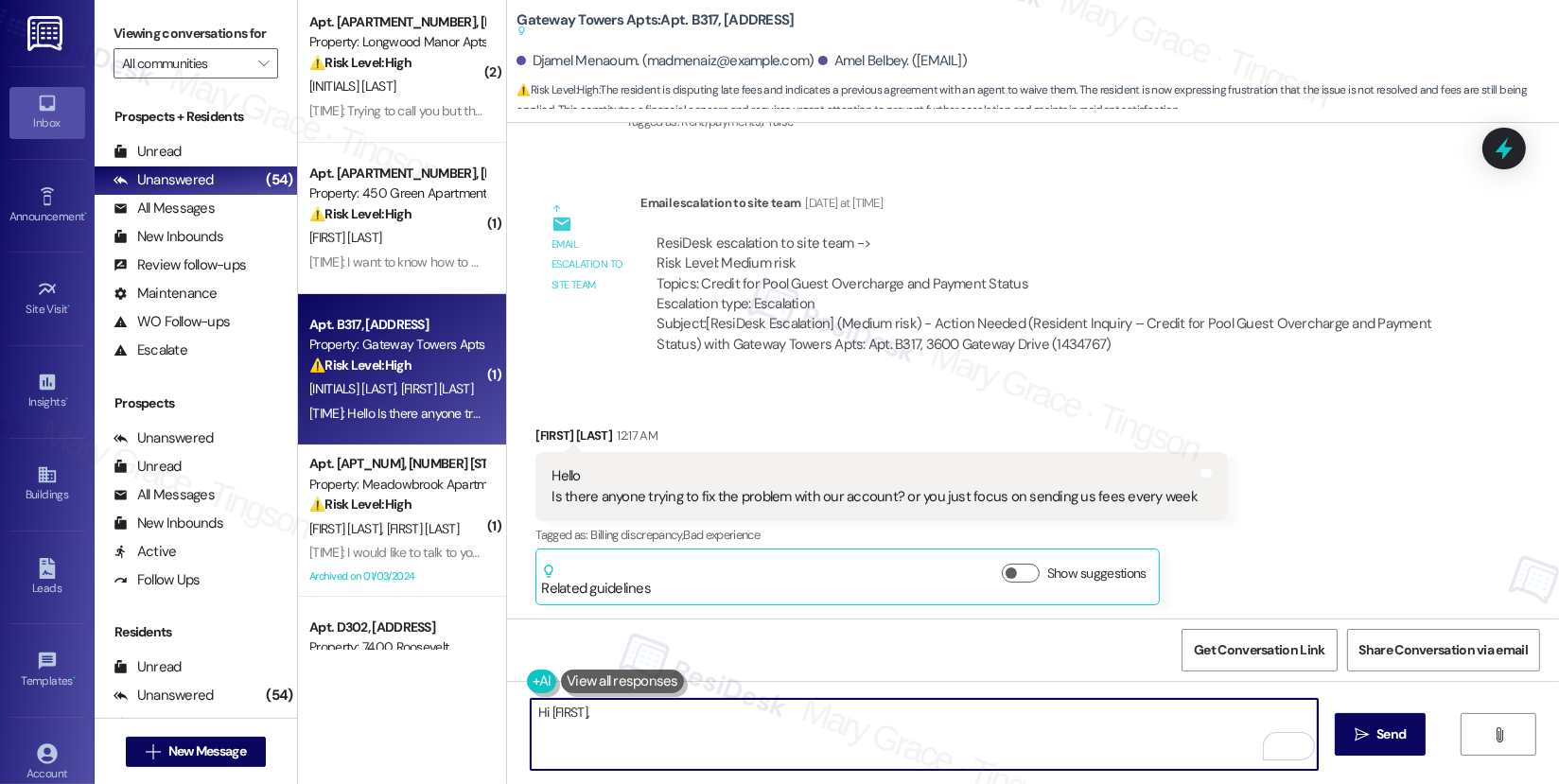 click on "Received via SMS Djamel Menaoum 12:17 AM Hello
Is there anyone trying to fix the problem with our account? or you just focus on sending us fees every week Tags and notes Tagged as:   Billing discrepancy ,  Click to highlight conversations about Billing discrepancy Bad experience Click to highlight conversations about Bad experience  Related guidelines Show suggestions" at bounding box center [1033, 501] 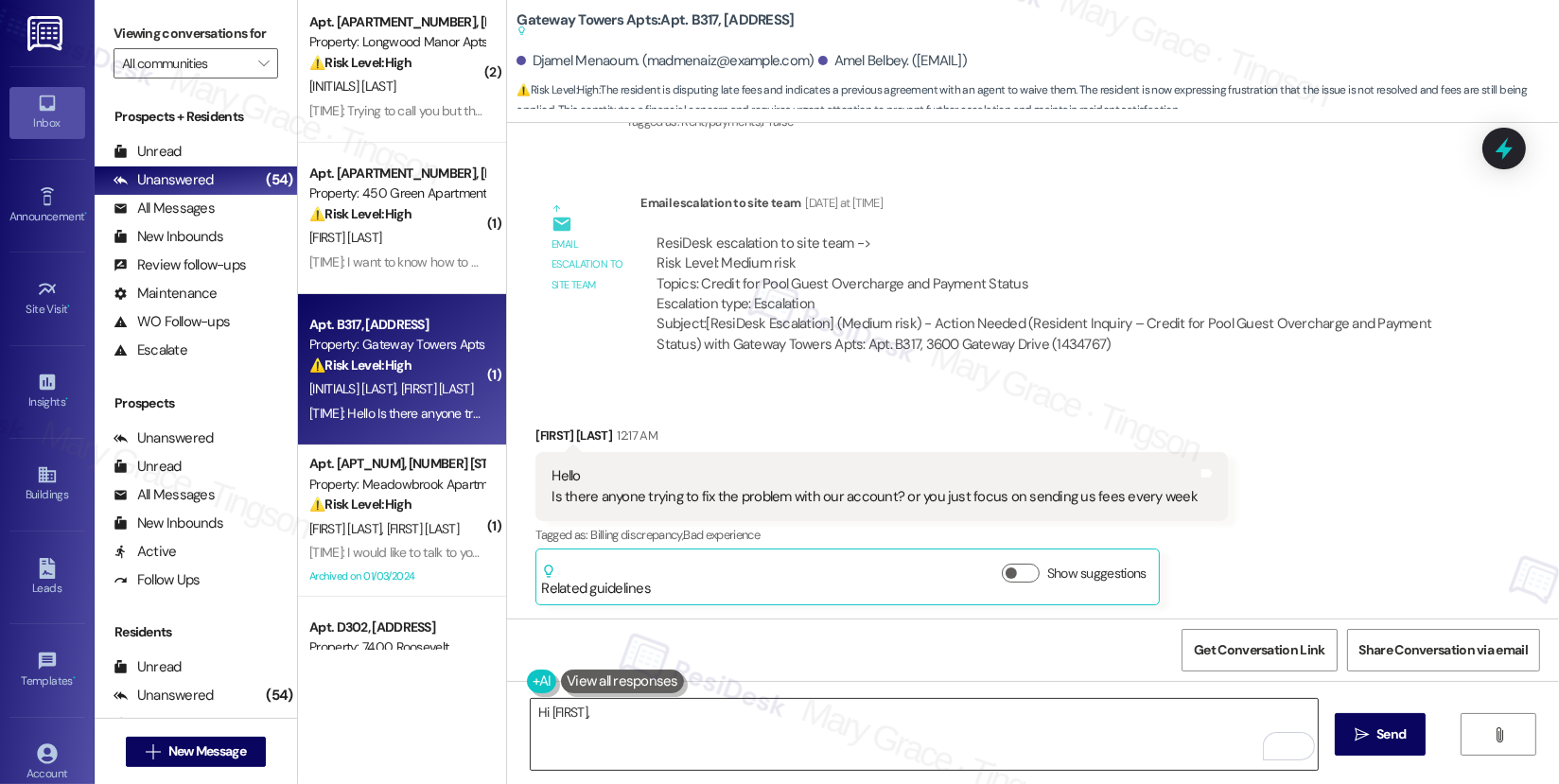 click on "Hi Djamel," at bounding box center [924, 734] 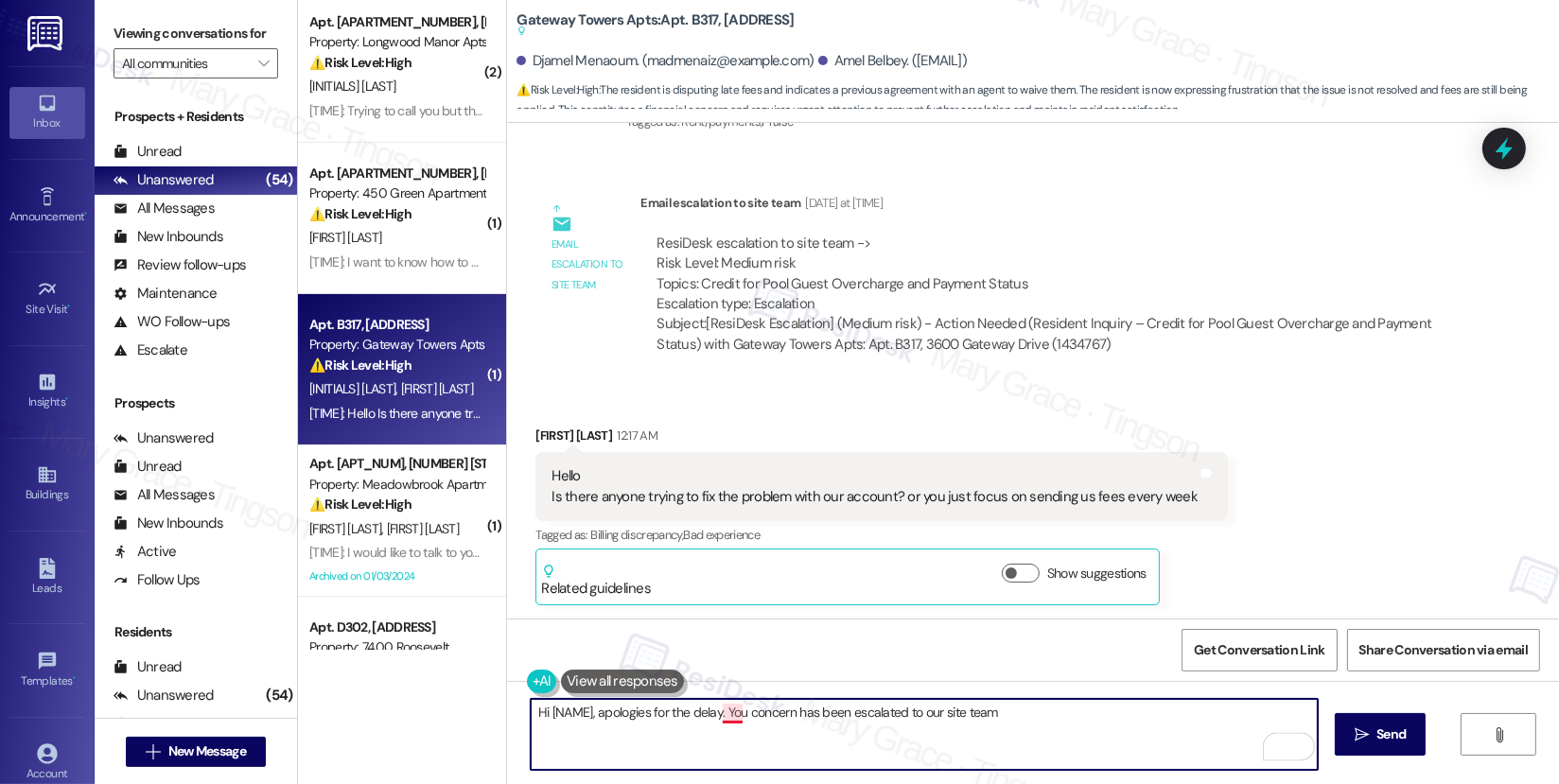 click on "Hi Djamel, apologies for the delay. You concern has been escalated to our site team" at bounding box center [924, 734] 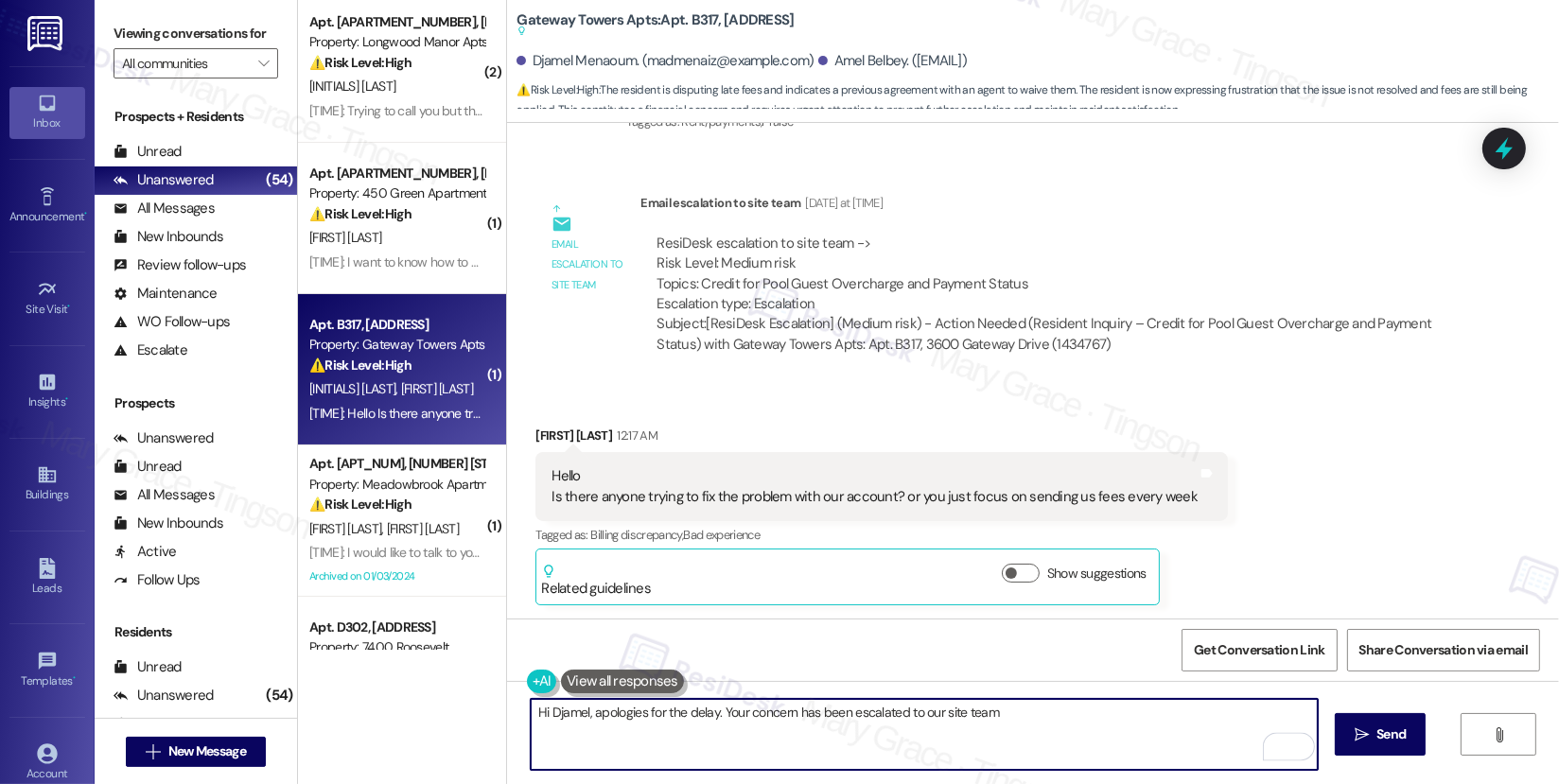 click on "Received via SMS Djamel Menaoum 12:17 AM Hello
Is there anyone trying to fix the problem with our account? or you just focus on sending us fees every week Tags and notes Tagged as:   Billing discrepancy ,  Click to highlight conversations about Billing discrepancy Bad experience Click to highlight conversations about Bad experience  Related guidelines Show suggestions" at bounding box center [882, 515] 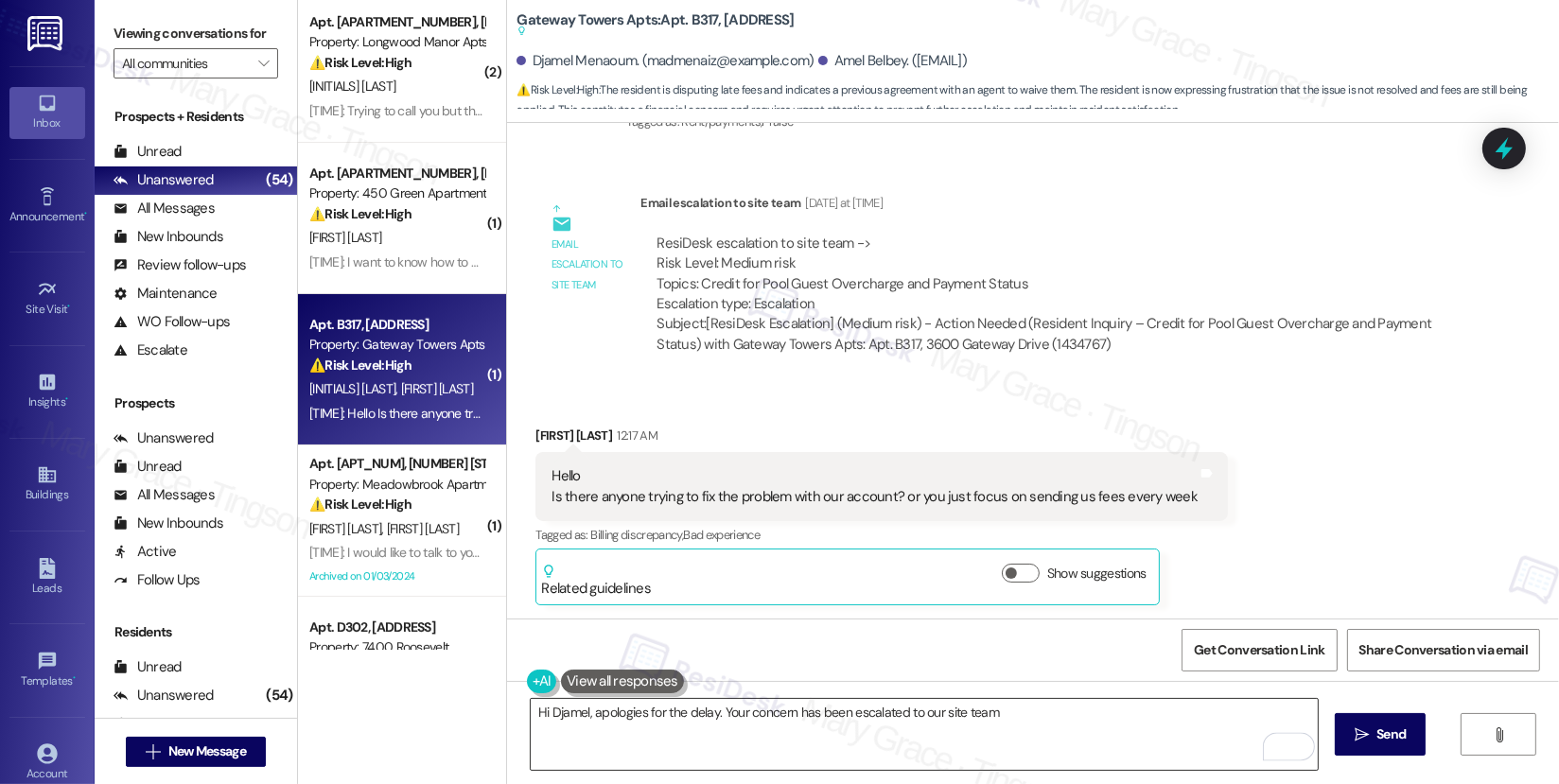 click on "Hi Djamel, apologies for the delay. Your concern has been escalated to our site team" at bounding box center (924, 734) 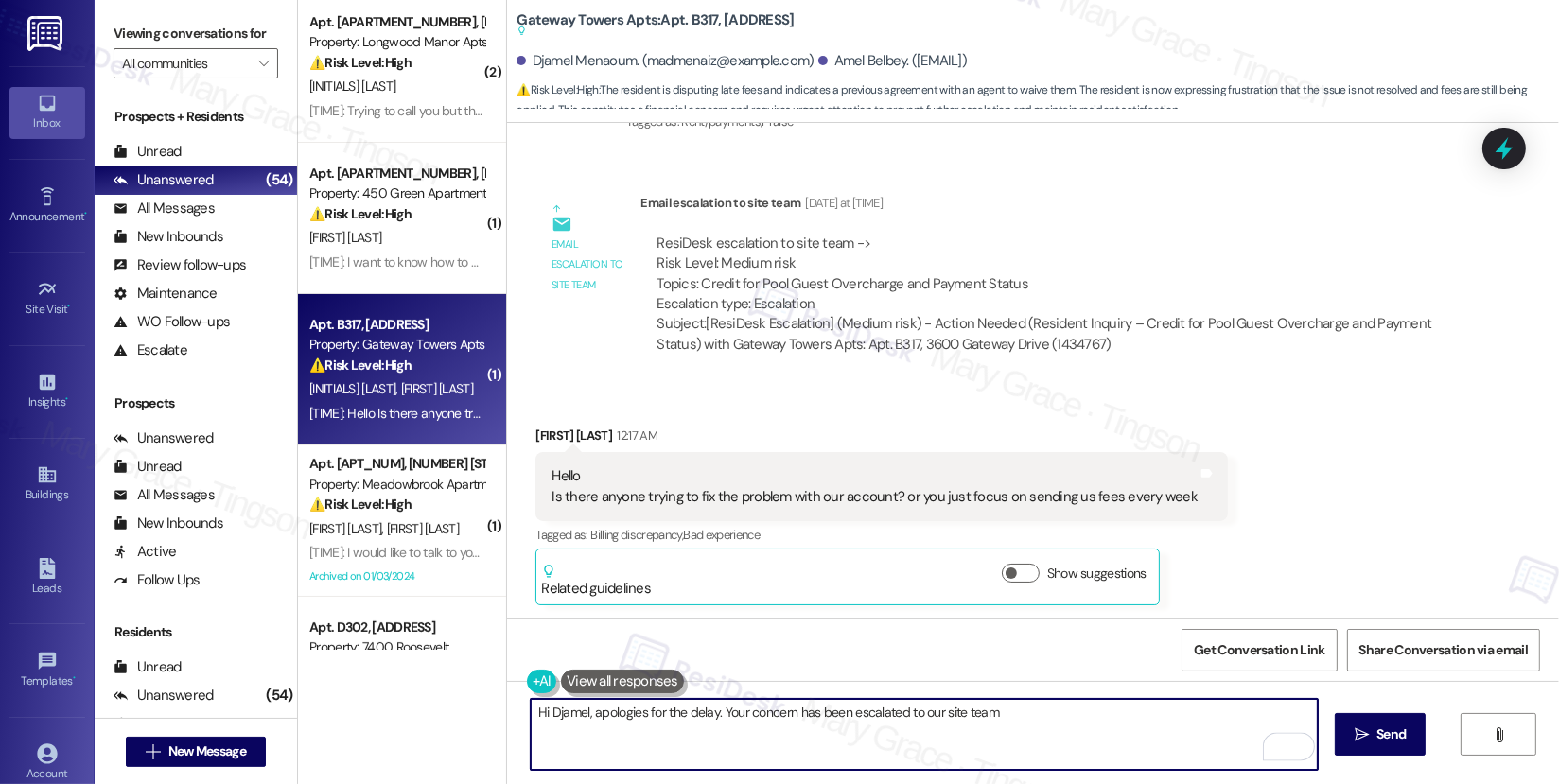 click on "Hi Djamel, apologies for the delay. Your concern has been escalated to our site team" at bounding box center [924, 734] 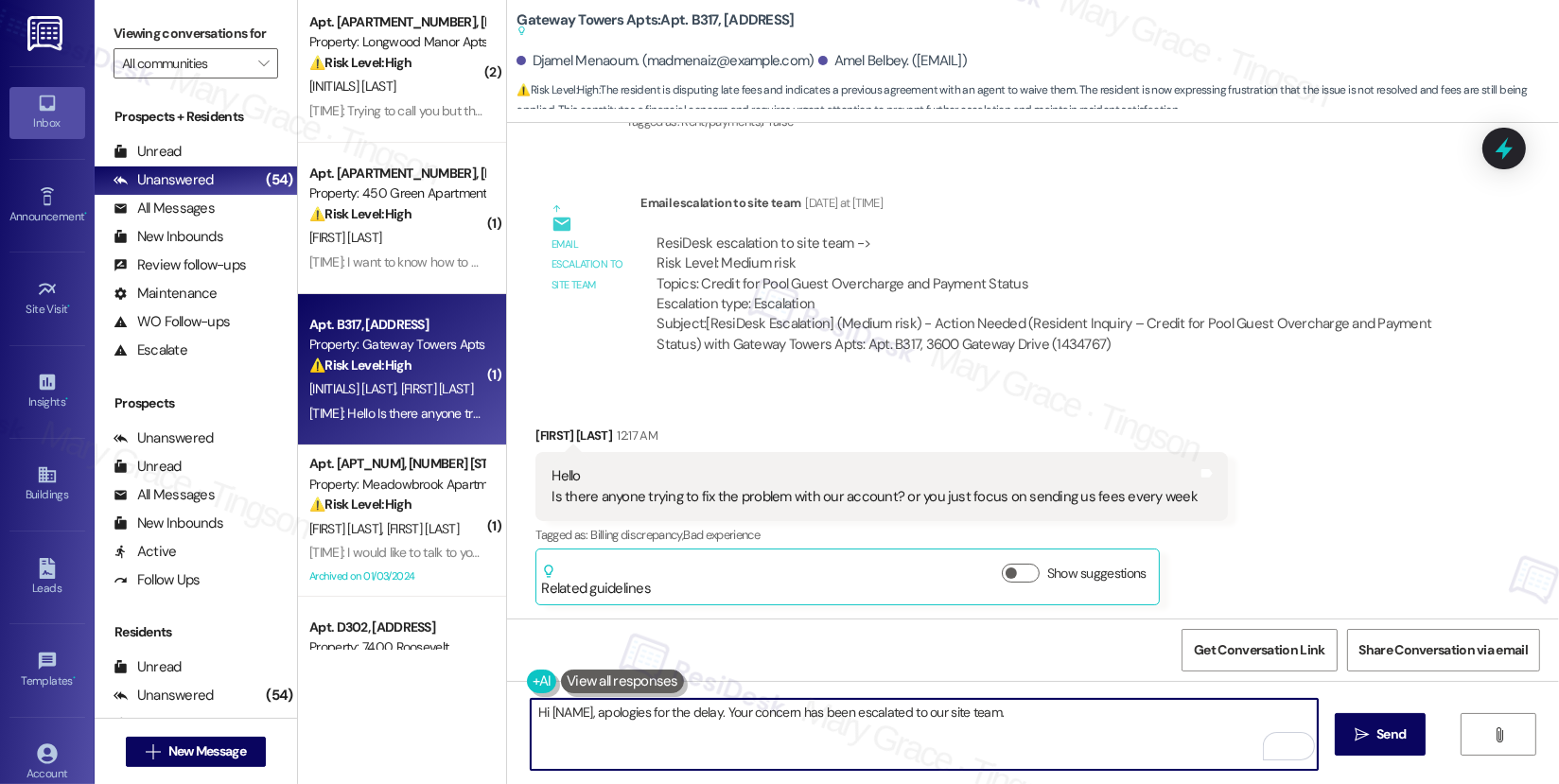 click on "Get Conversation Link Share Conversation via email" at bounding box center (1033, 650) 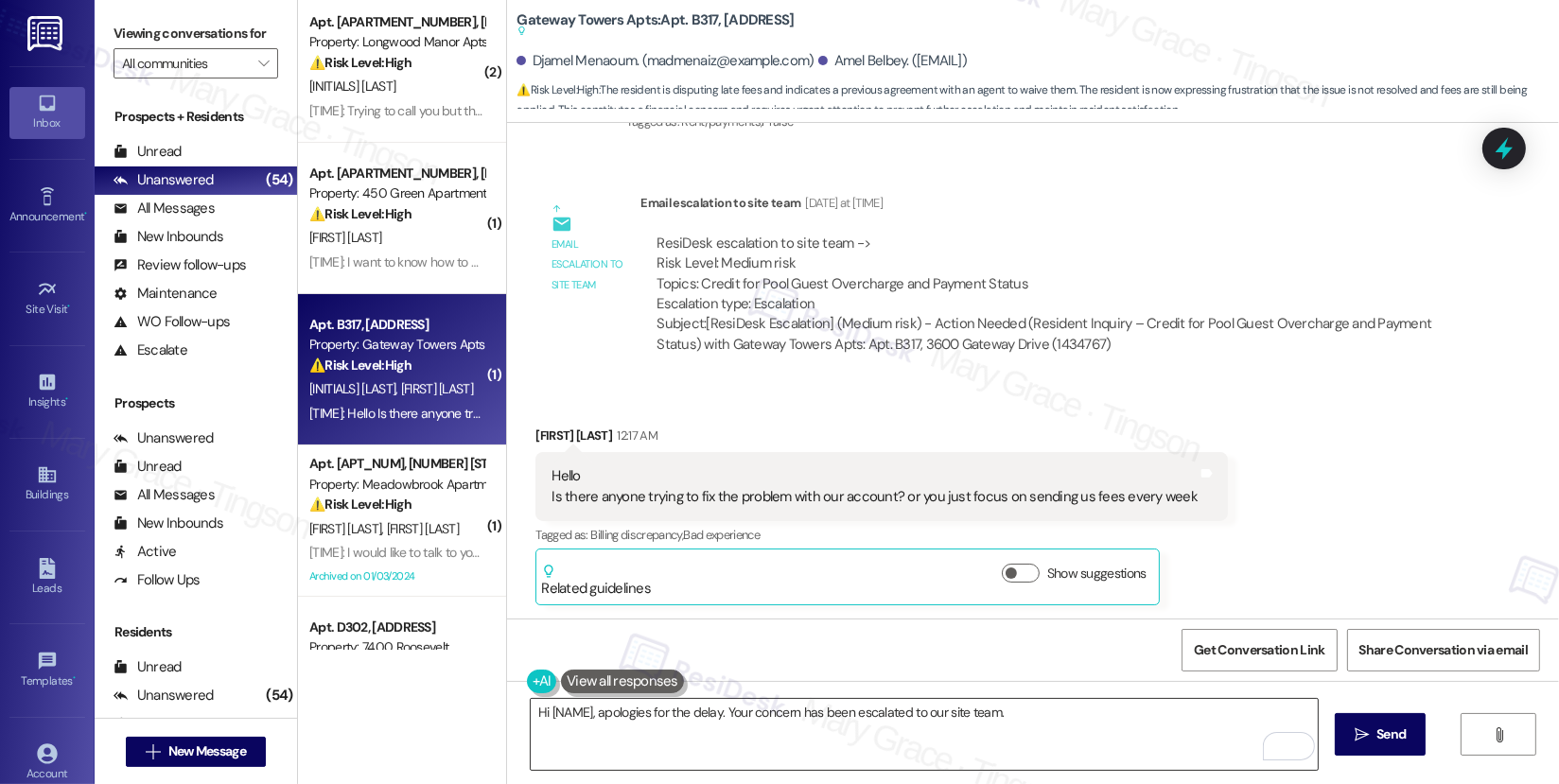 click on "Hi Djamel, apologies for the delay. Your concern has been escalated to our site team." at bounding box center (924, 734) 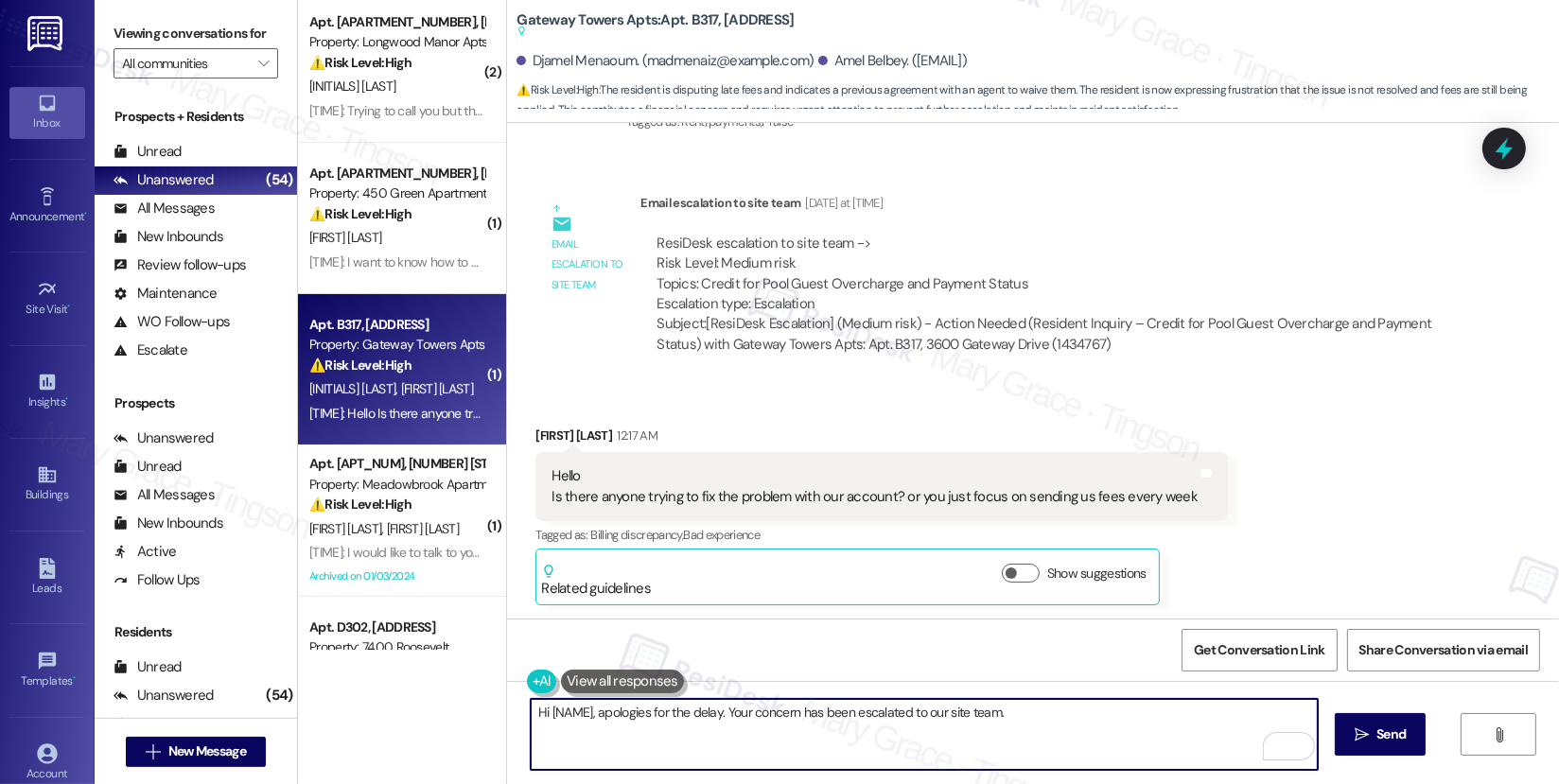 click on "Hi Djamel, apologies for the delay. Your concern has been escalated to our site team." at bounding box center [924, 734] 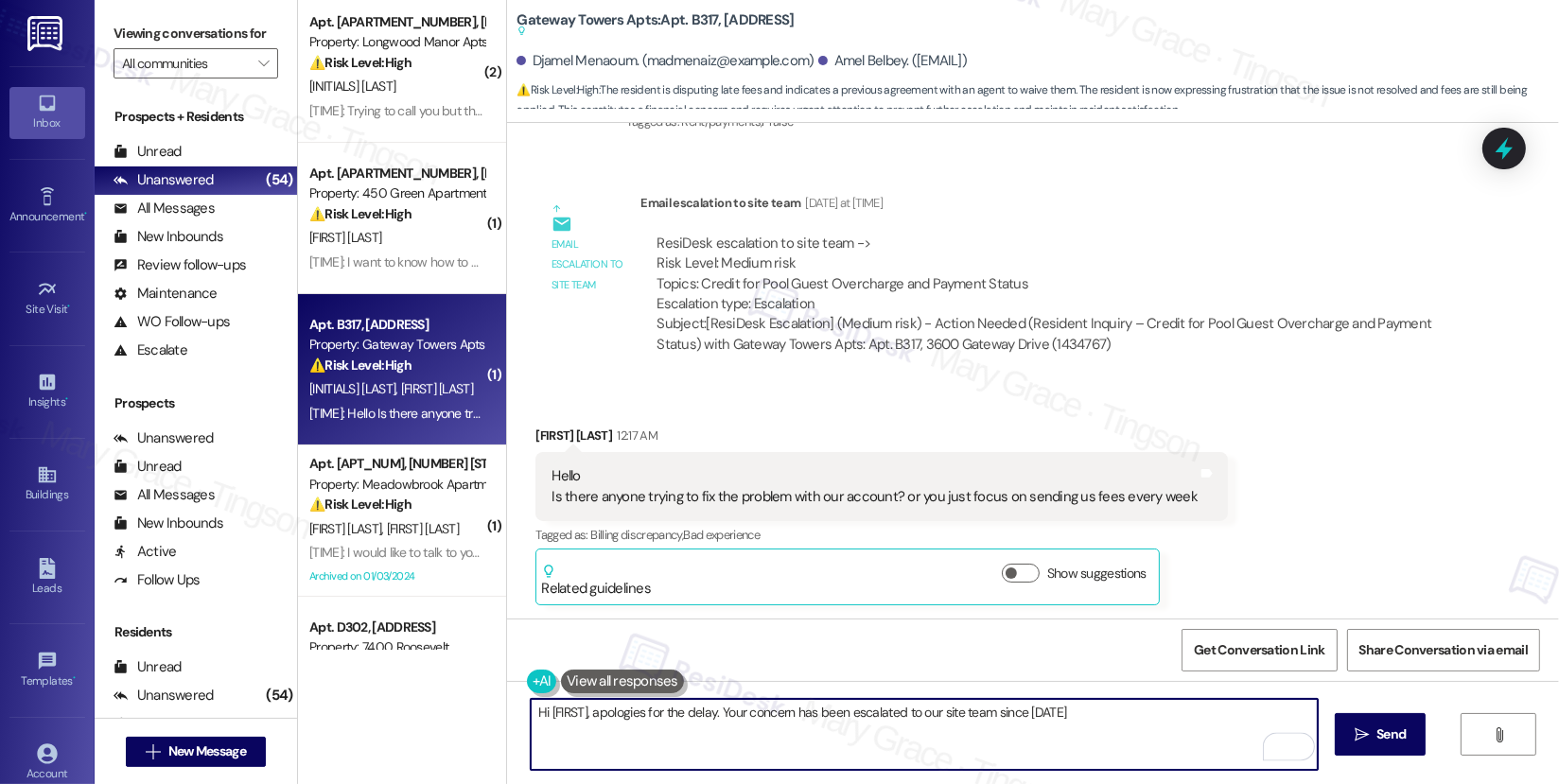 click on "Hi Djamel, apologies for the delay. Your concern has been escalated to our site team since Aug" at bounding box center (924, 734) 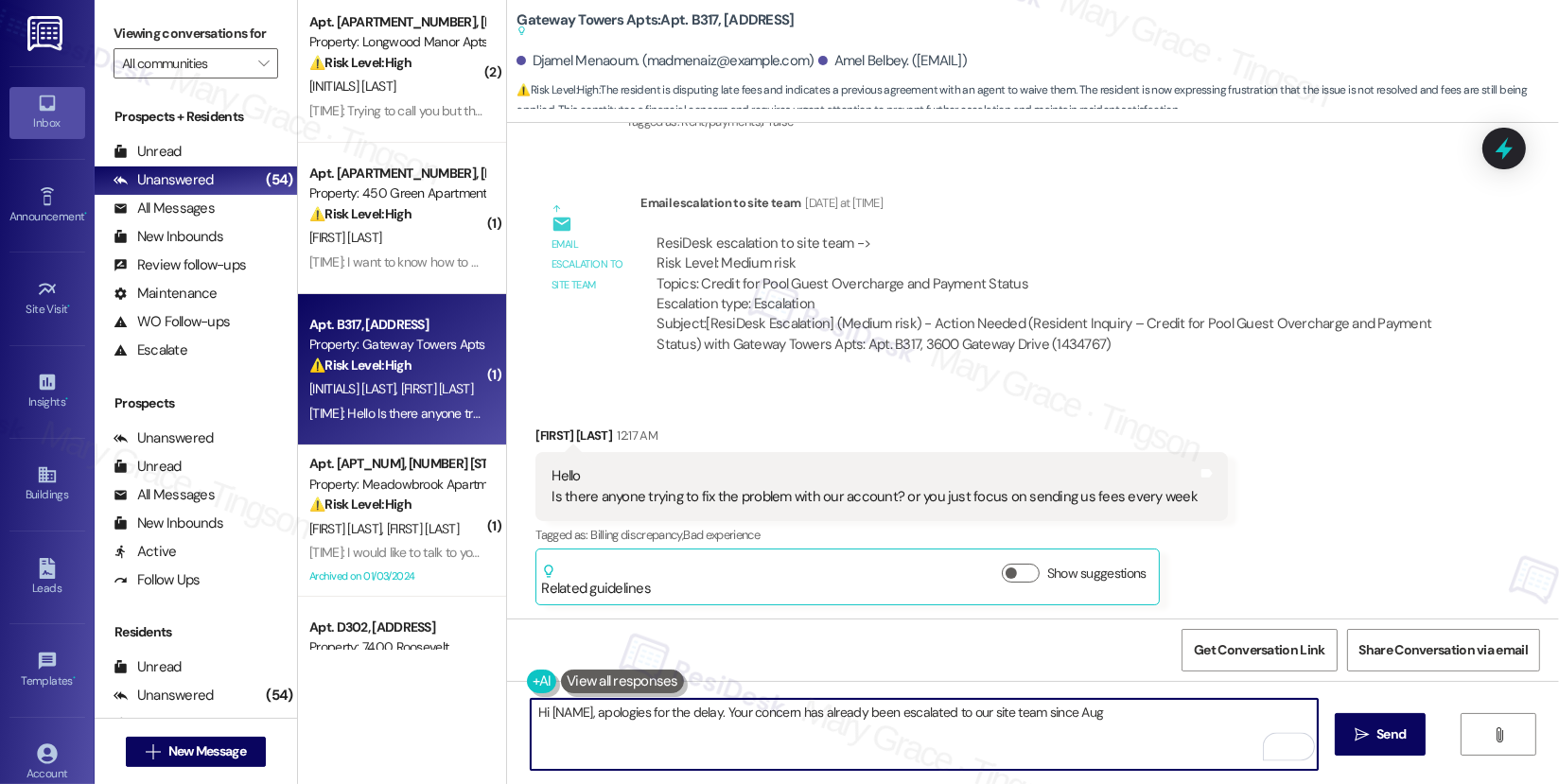 click on "Hi Djamel, apologies for the delay. Your concern has already been escalated to our site team since Aug" at bounding box center [924, 734] 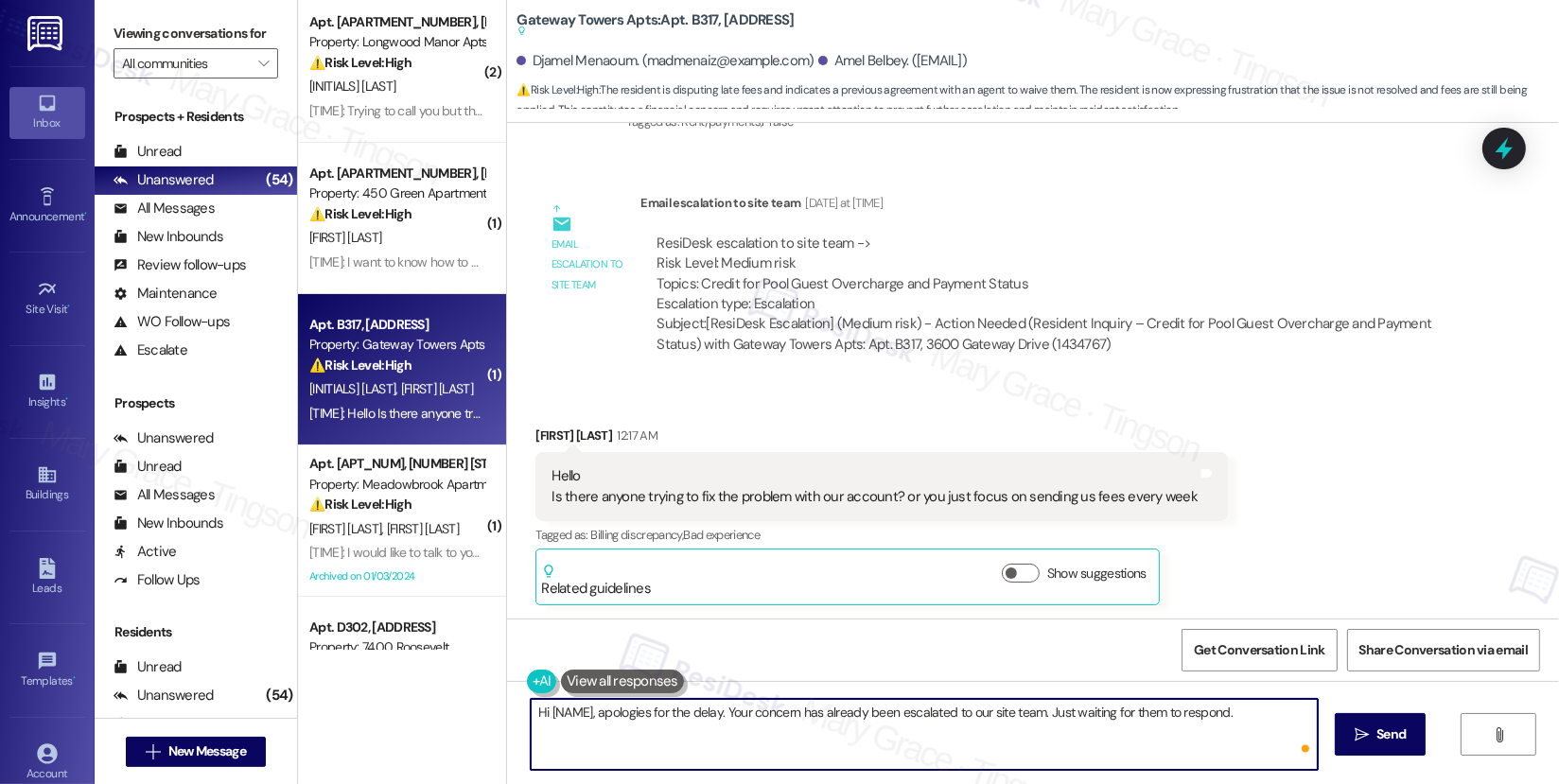 type on "Hi Djamel, apologies for the delay. Your concern has already been escalated to our site team. Just waiting for them to respond." 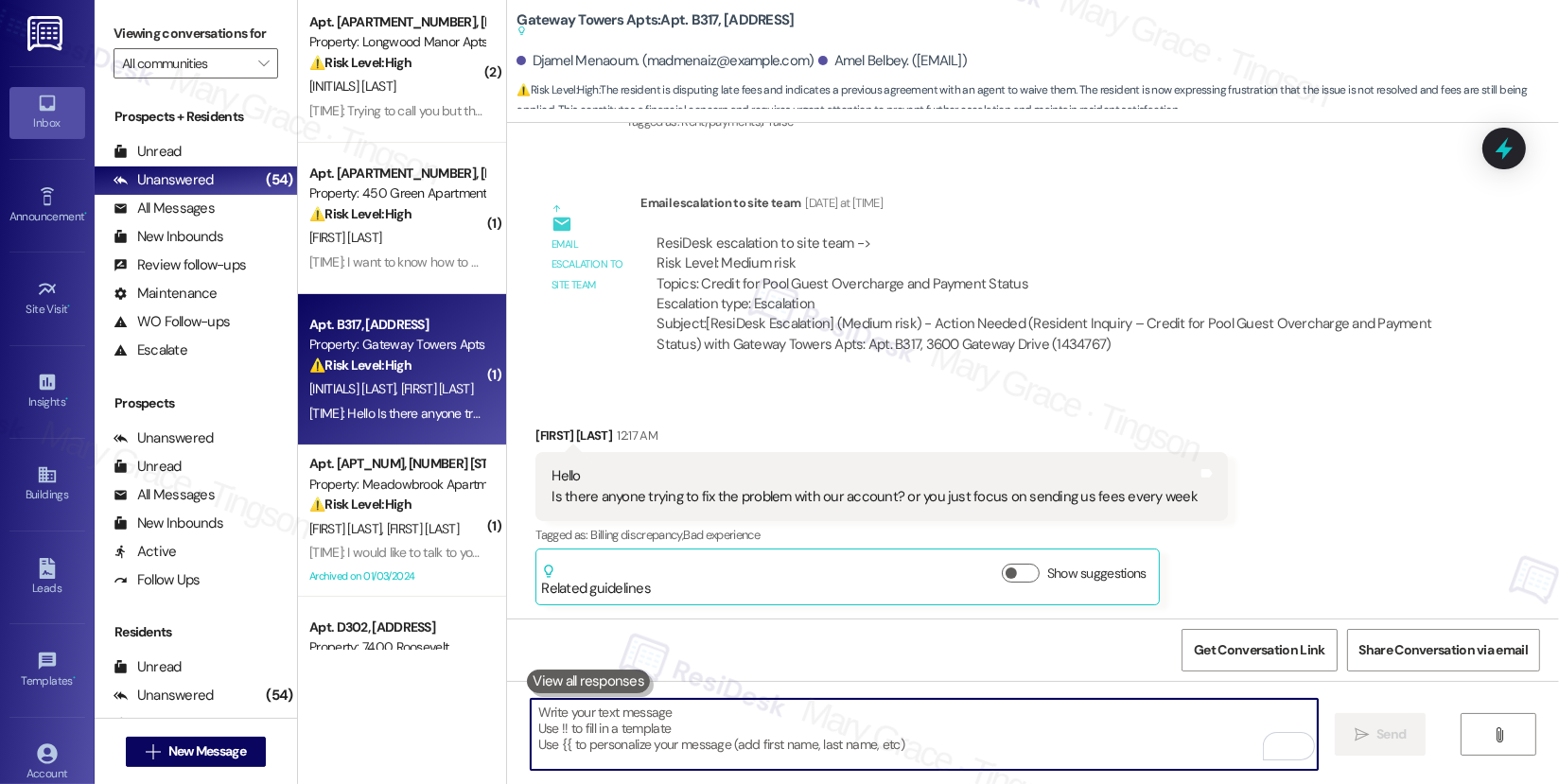 click at bounding box center [924, 734] 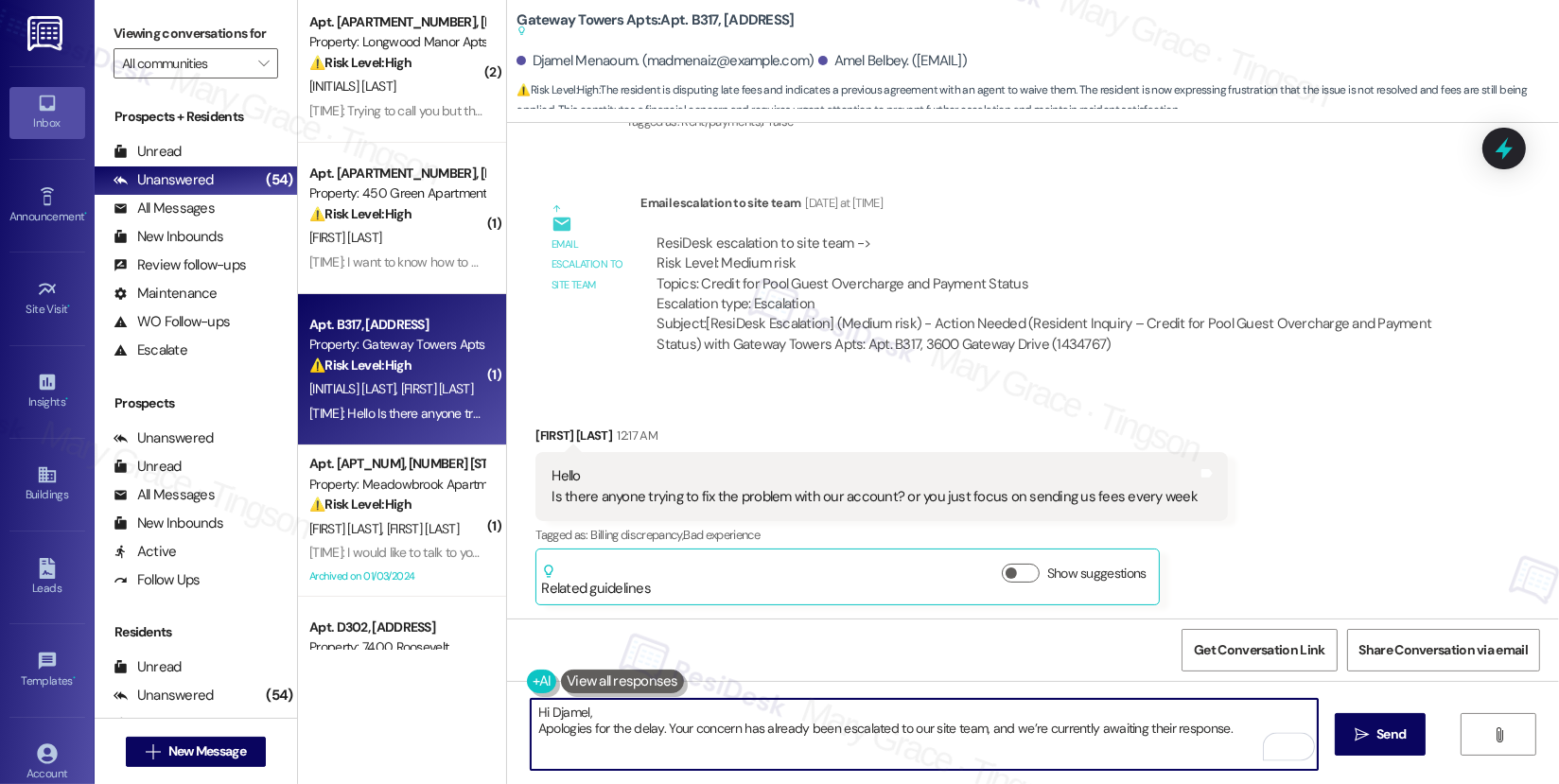 click on "Hi Djamel,
Apologies for the delay. Your concern has already been escalated to our site team, and we’re currently awaiting their response." at bounding box center [924, 734] 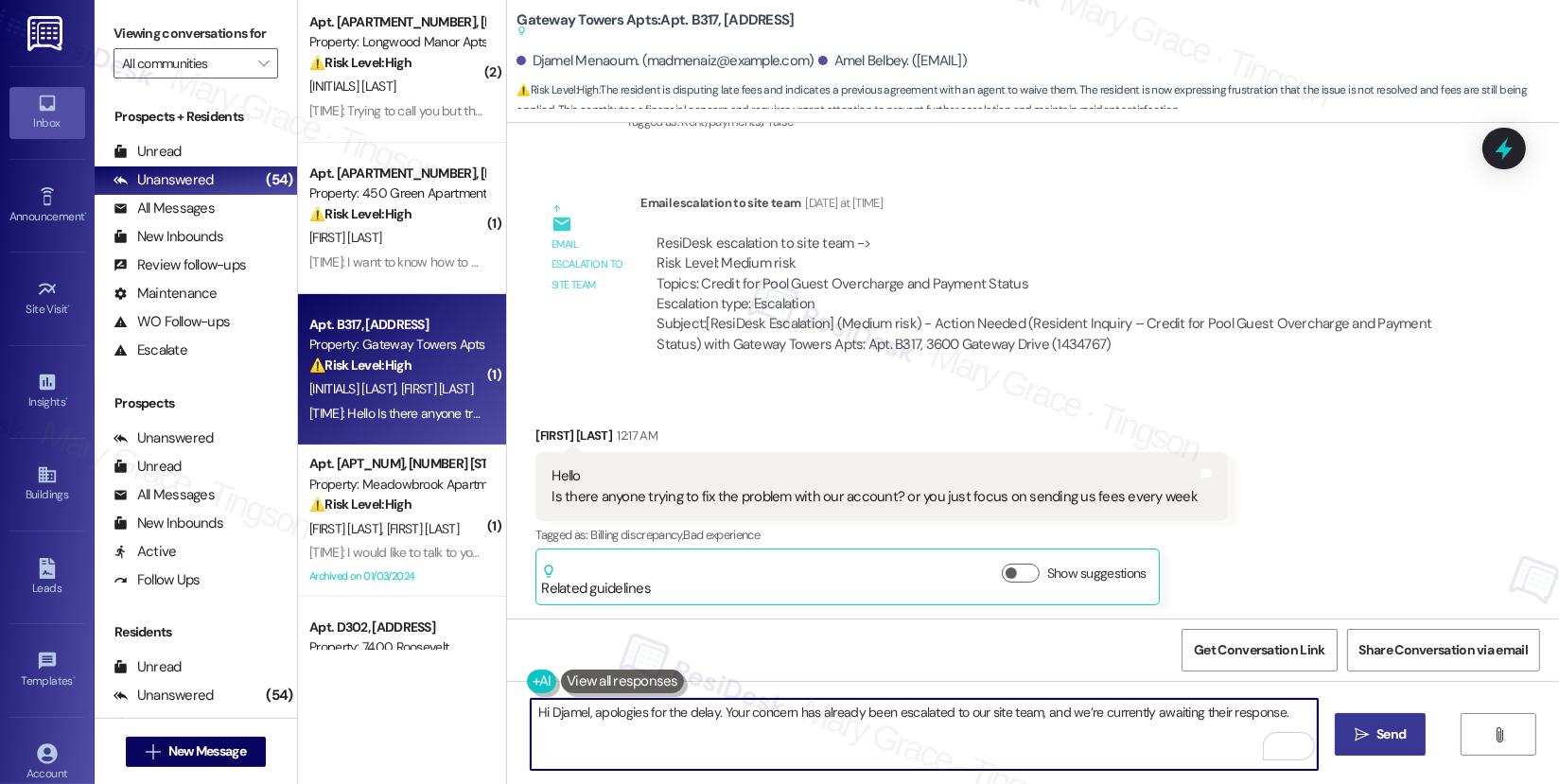 type on "Hi Djamel, apologies for the delay. Your concern has already been escalated to our site team, and we’re currently awaiting their response." 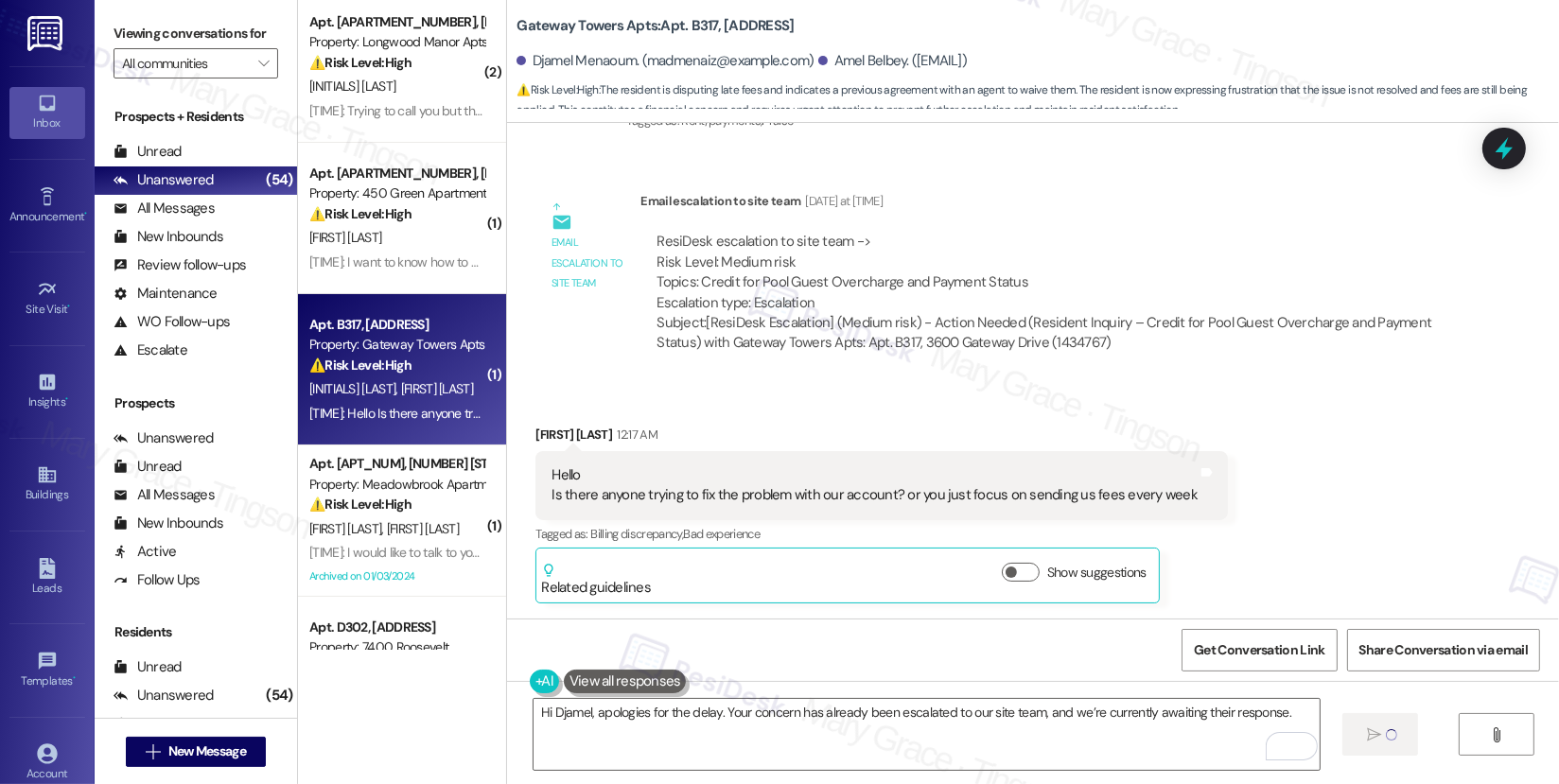 type 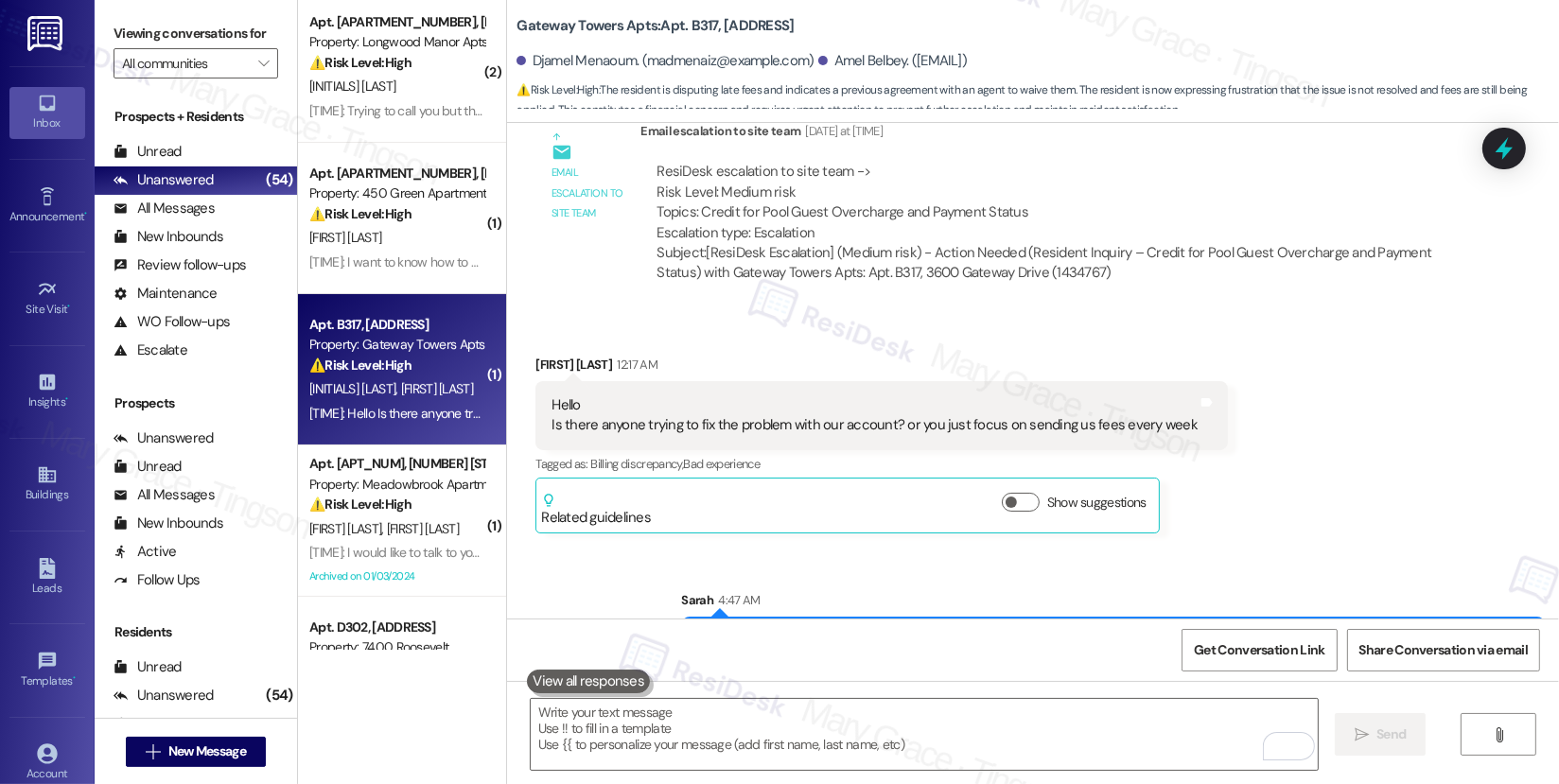 scroll, scrollTop: 1568, scrollLeft: 0, axis: vertical 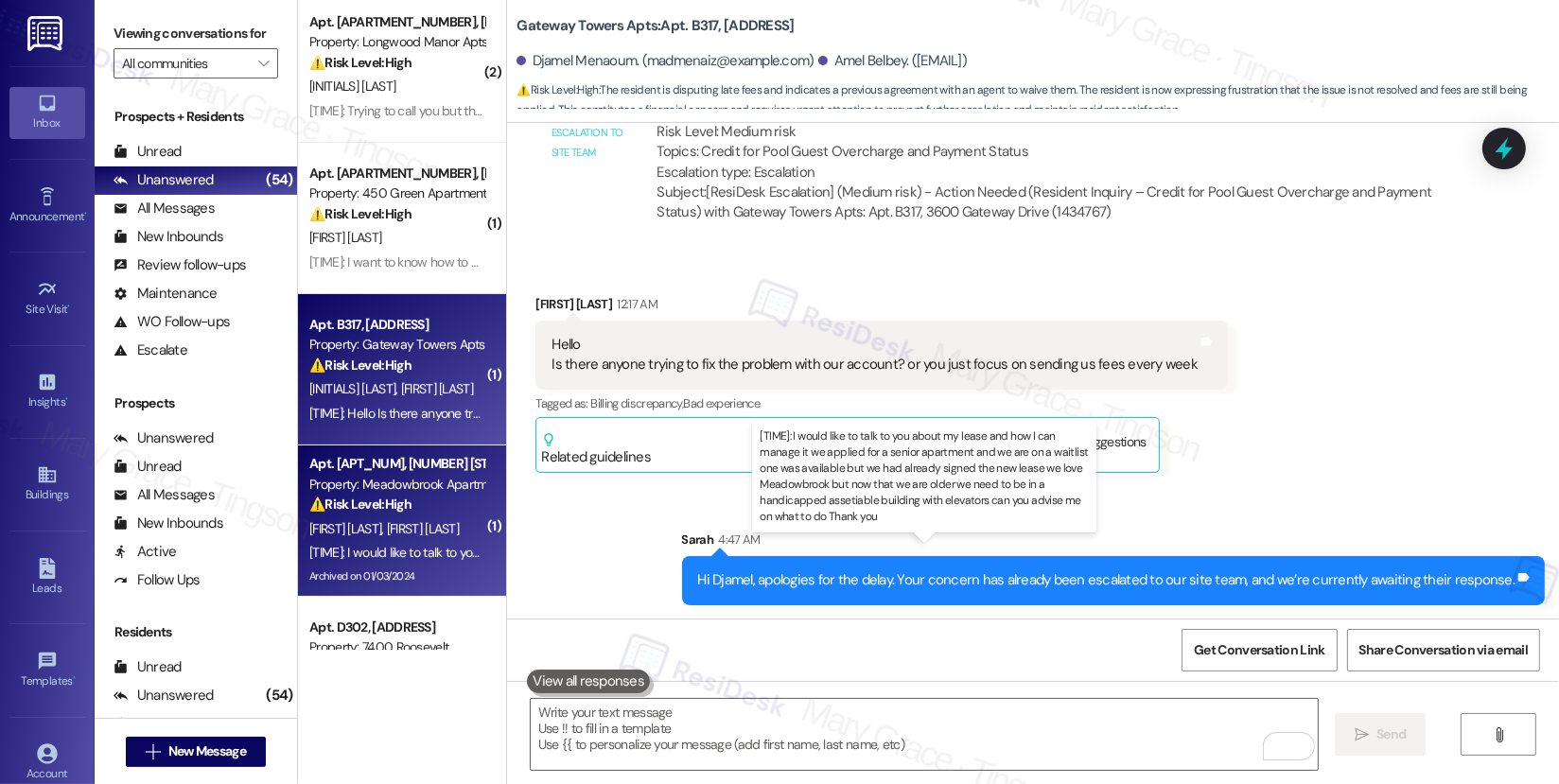 click on "12:00 AM: I would like to talk to you about my lease and how I can manage it we applied for a senior apartment and we are on a waitlist one was available but we had already signed the new lease we love Meadowbrook but now that we are older we need to be in a handicapped assetiable building with elevators can you advise me on what to do
Thank you  12:00 AM: I would like to talk to you about my lease and how I can manage it we applied for a senior apartment and we are on a waitlist one was available but we had already signed the new lease we love Meadowbrook but now that we are older we need to be in a handicapped assetiable building with elevators can you advise me on what to do
Thank you" at bounding box center (1279, 552) 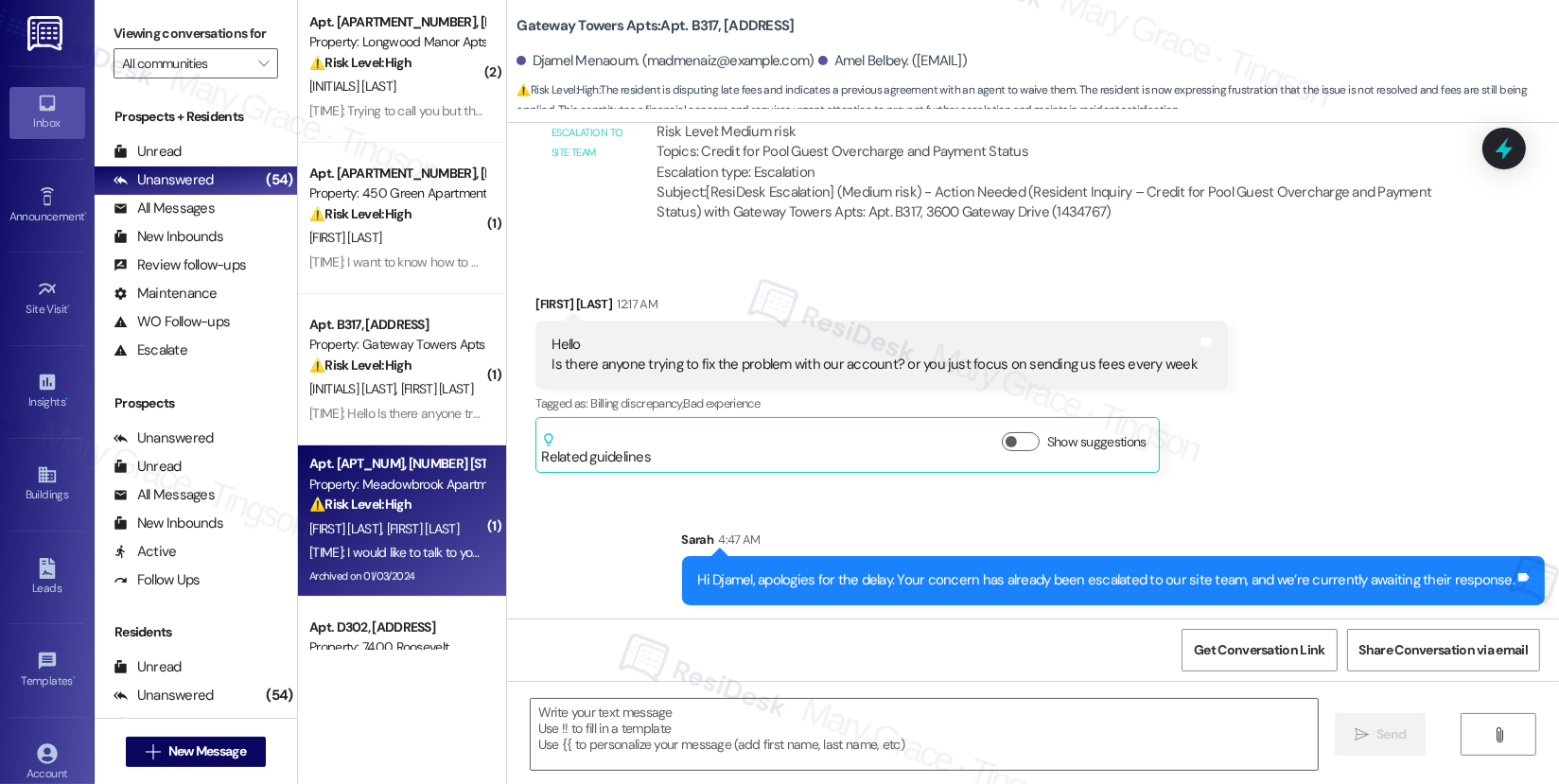 type on "Fetching suggested responses. Please feel free to read through the conversation in the meantime." 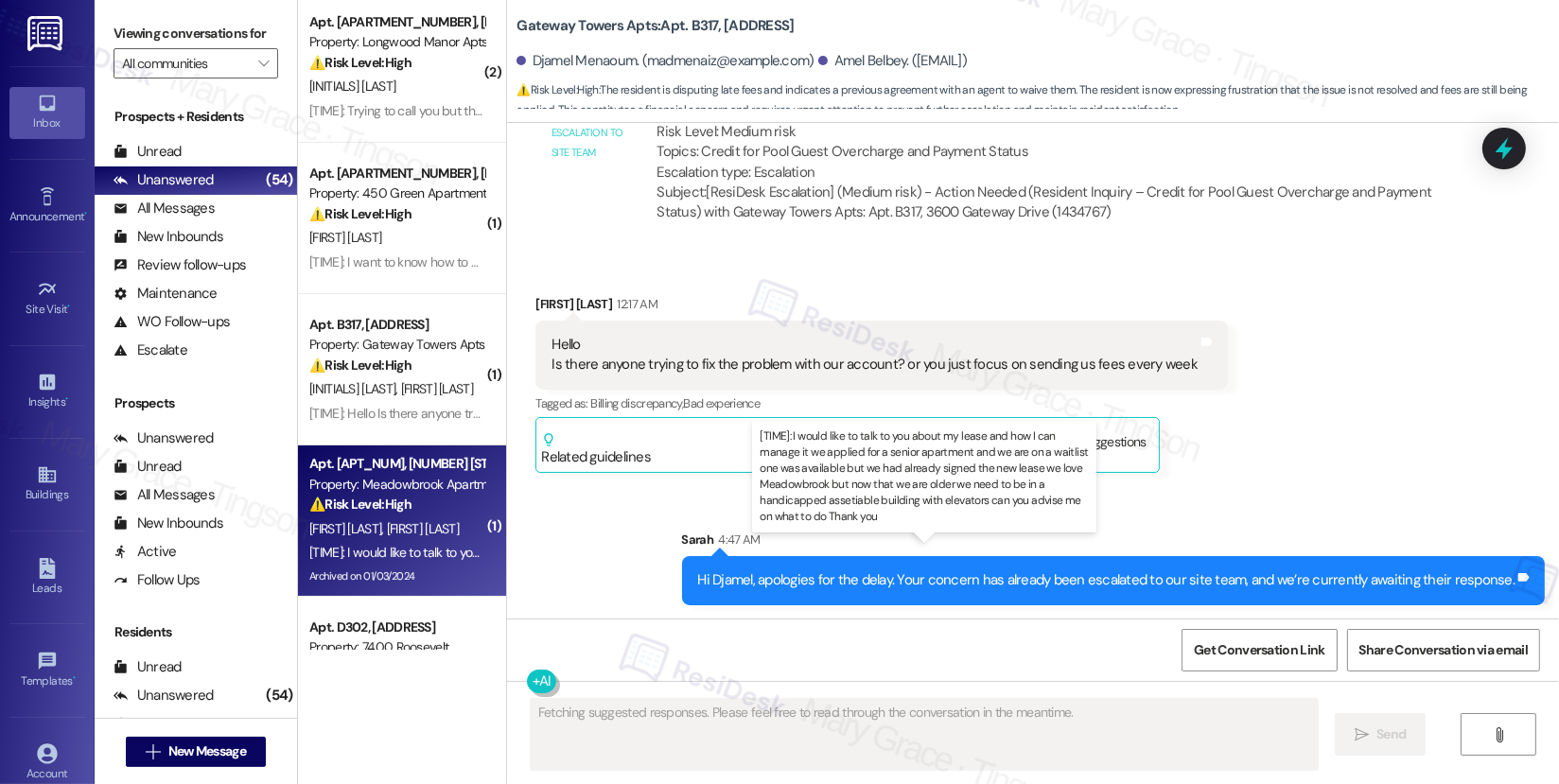 click on "12:00 AM: I would like to talk to you about my lease and how I can manage it we applied for a senior apartment and we are on a waitlist one was available but we had already signed the new lease we love Meadowbrook but now that we are older we need to be in a handicapped assetiable building with elevators can you advise me on what to do
Thank you  12:00 AM: I would like to talk to you about my lease and how I can manage it we applied for a senior apartment and we are on a waitlist one was available but we had already signed the new lease we love Meadowbrook but now that we are older we need to be in a handicapped assetiable building with elevators can you advise me on what to do
Thank you" at bounding box center [1279, 552] 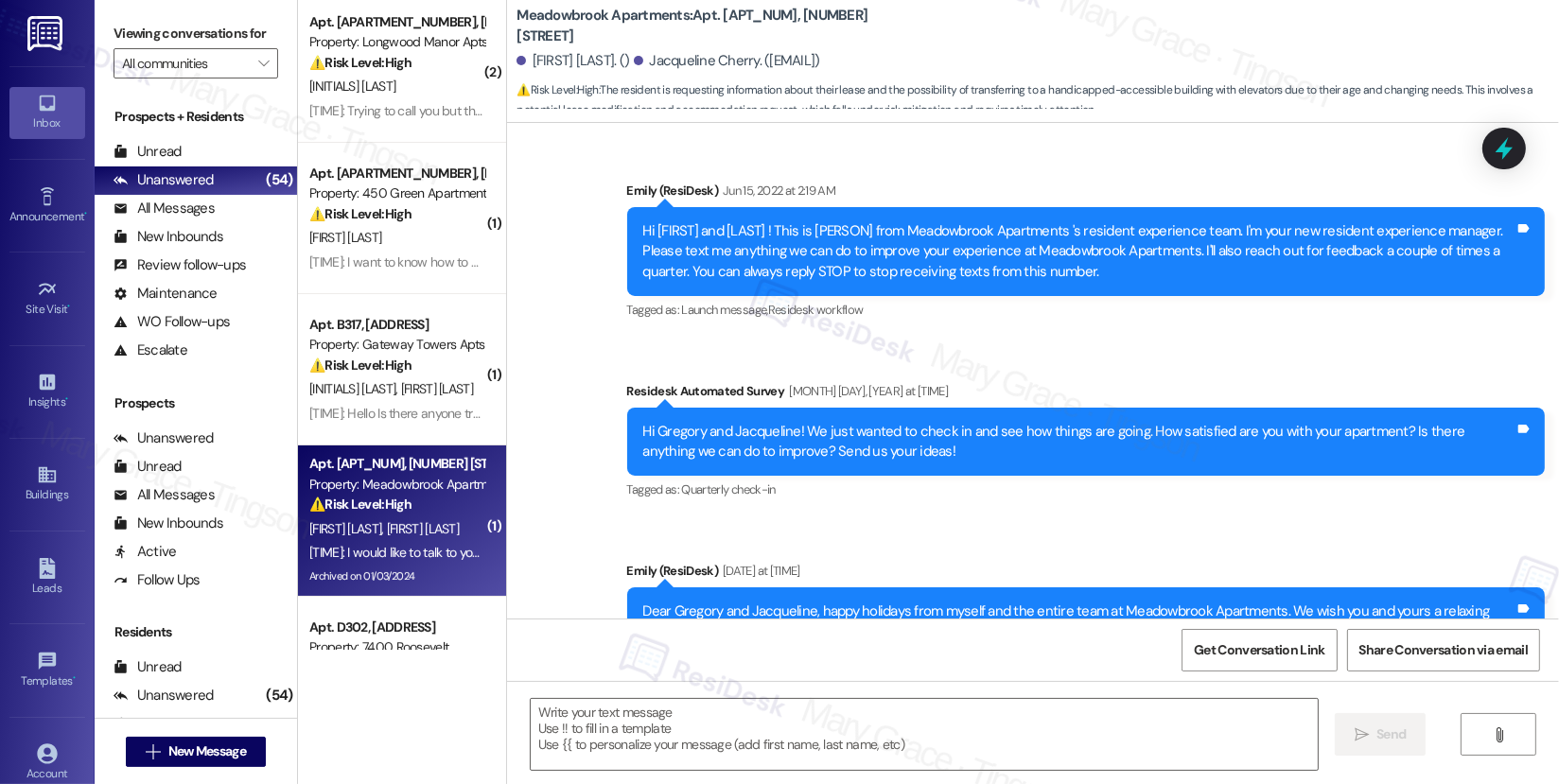 scroll, scrollTop: 510, scrollLeft: 0, axis: vertical 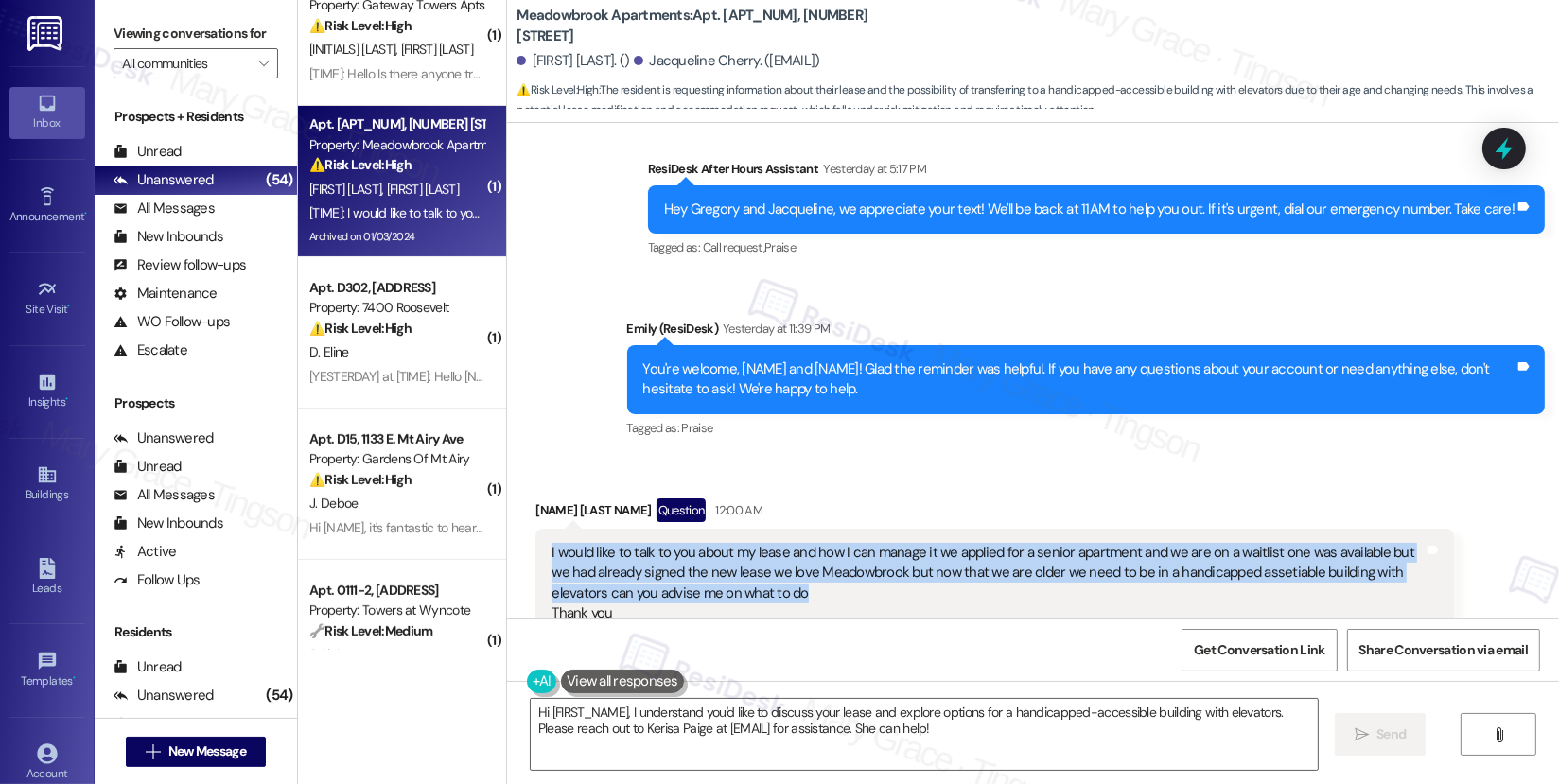 drag, startPoint x: 535, startPoint y: 479, endPoint x: 757, endPoint y: 515, distance: 224.89998 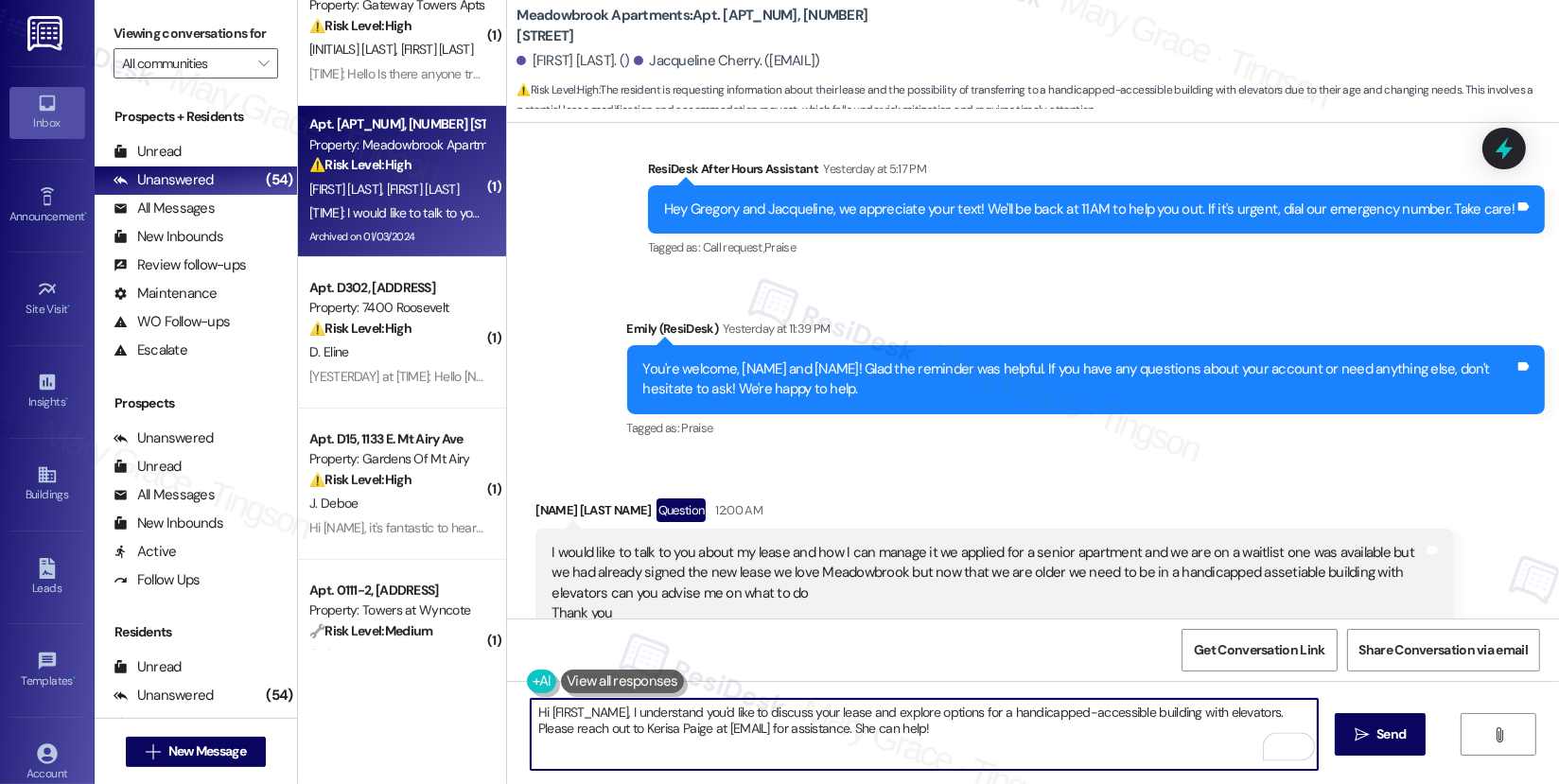 drag, startPoint x: 625, startPoint y: 716, endPoint x: 1124, endPoint y: 724, distance: 499.06412 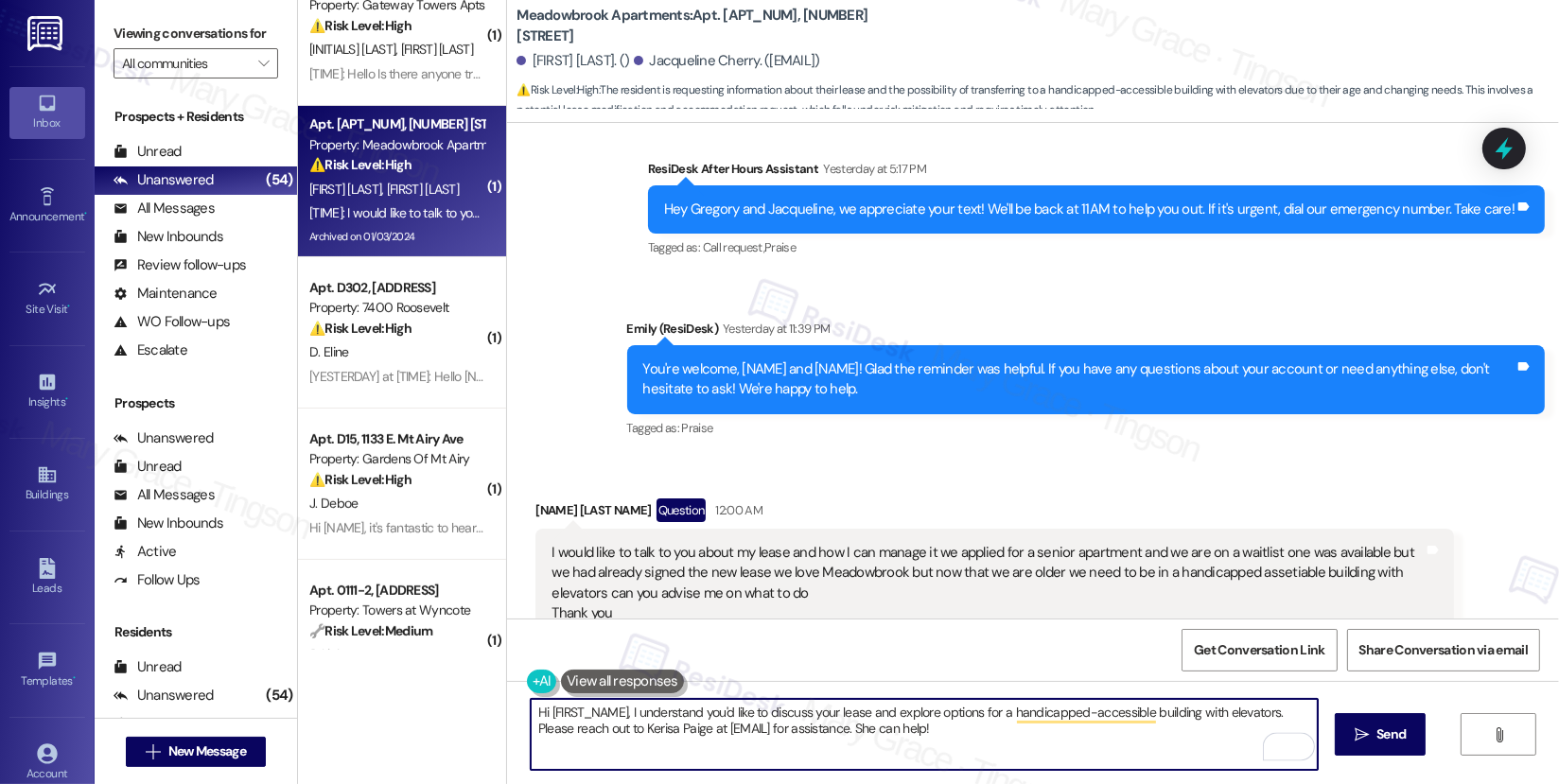 paste on "r situation and appreciate you sharing it with me. Since you’ve already renewed your lease, I’ll reach out to our site team to see if there are any available options or accommodations we can offer to better meet your needs. I’ll follow up with you as soon as I receive their guidance." 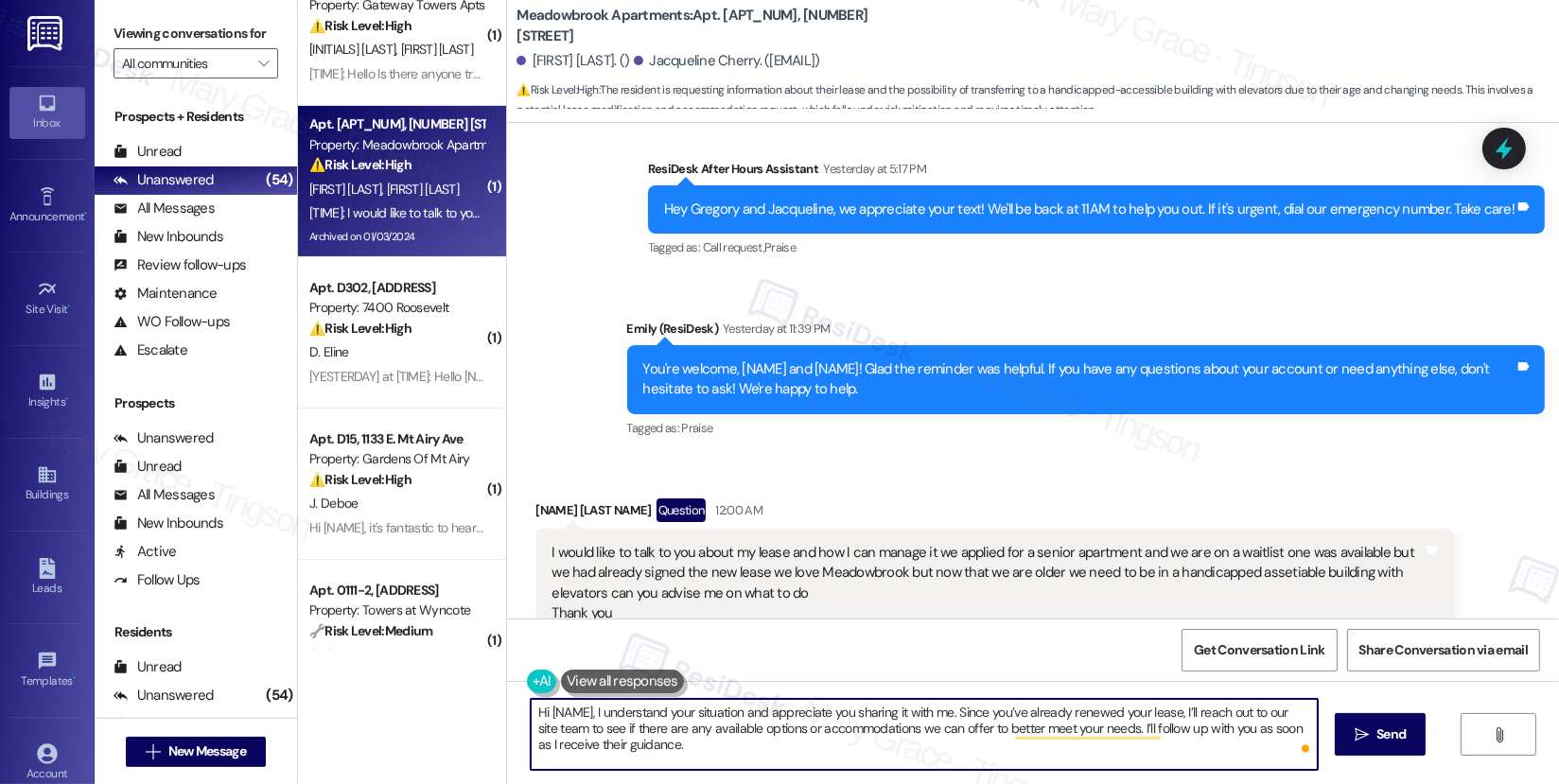 click on "Get Conversation Link Share Conversation via email" at bounding box center [1033, 650] 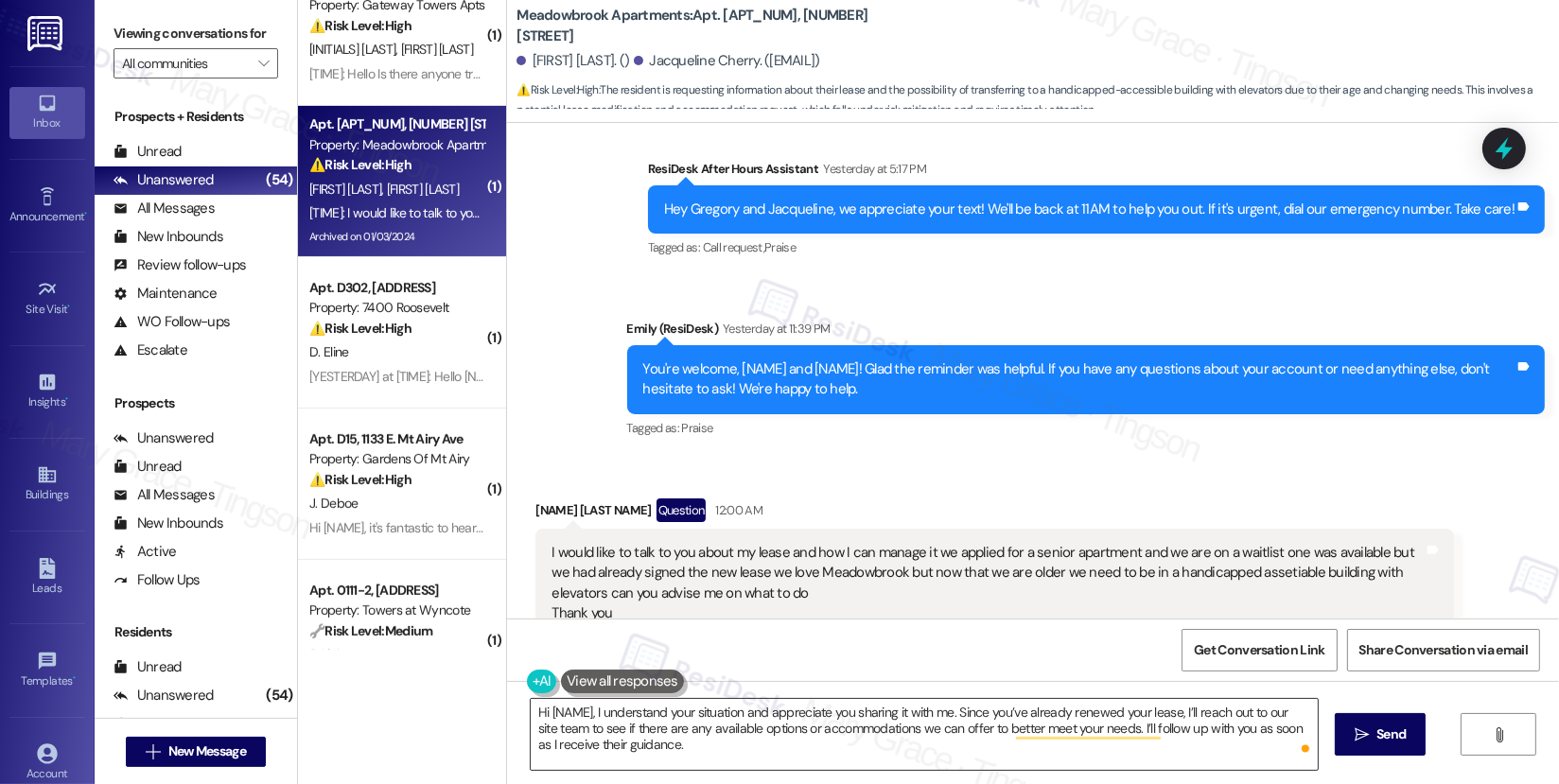 click on "Hi {{first_name}}, I understand your situation and appreciate you sharing it with me. Since you’ve already renewed your lease, I’ll reach out to our site team to see if there are any available options or accommodations we can offer to better meet your needs. I’ll follow up with you as soon as I receive their guidance." at bounding box center (924, 734) 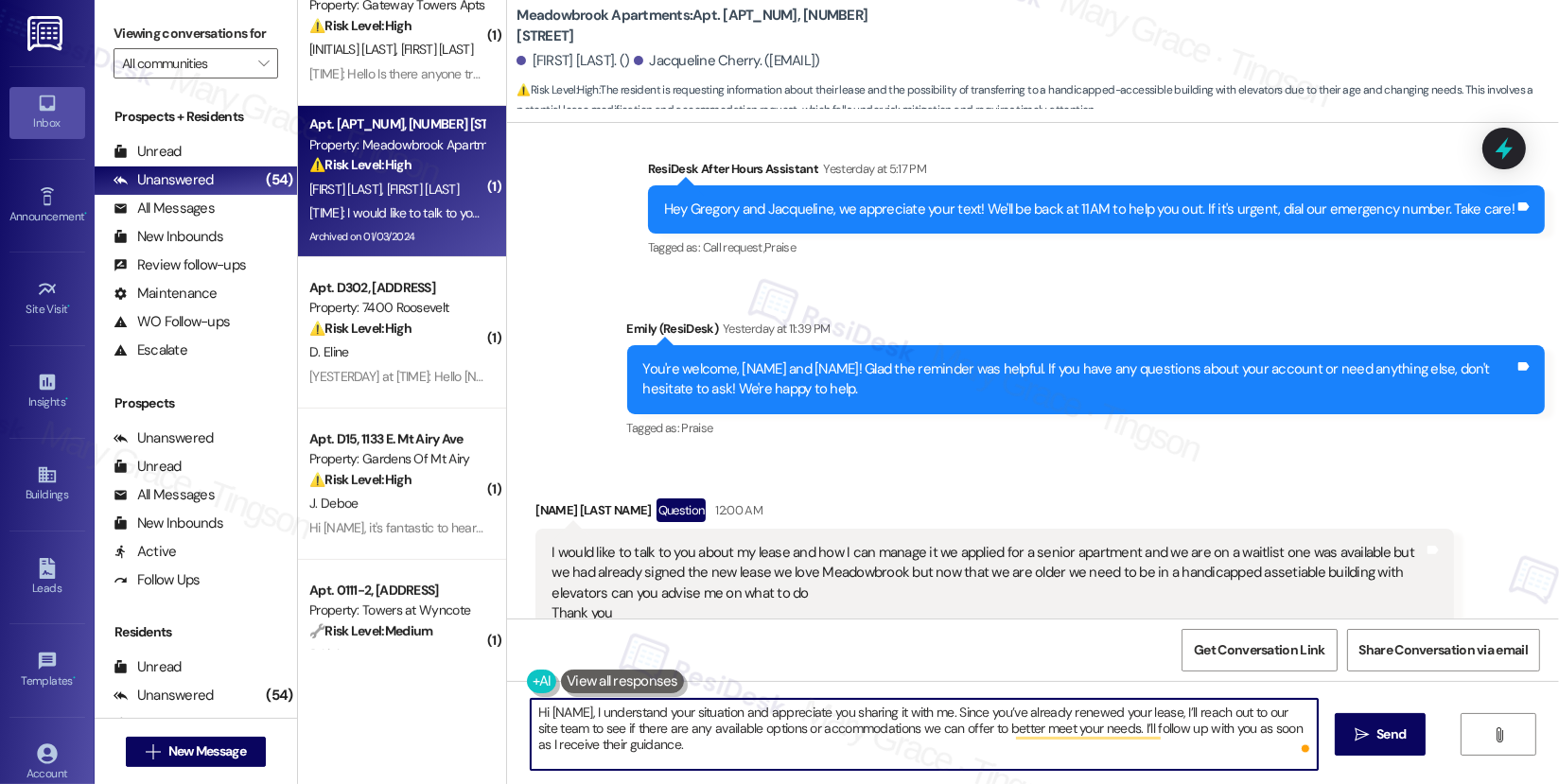 click on "Jacqueline Cherry Question 12:00 AM" at bounding box center (994, 514) 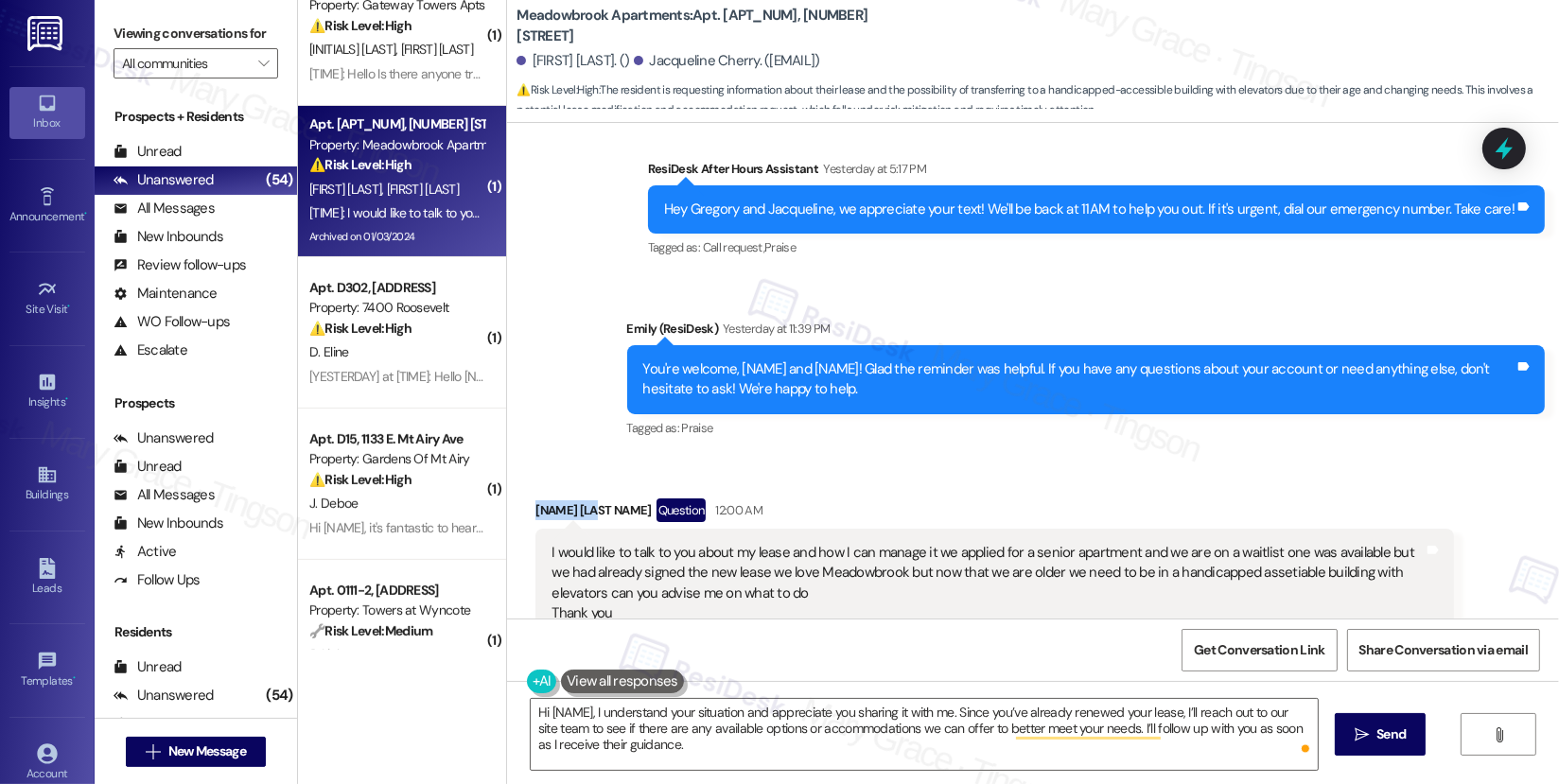 copy on "Jacqueline" 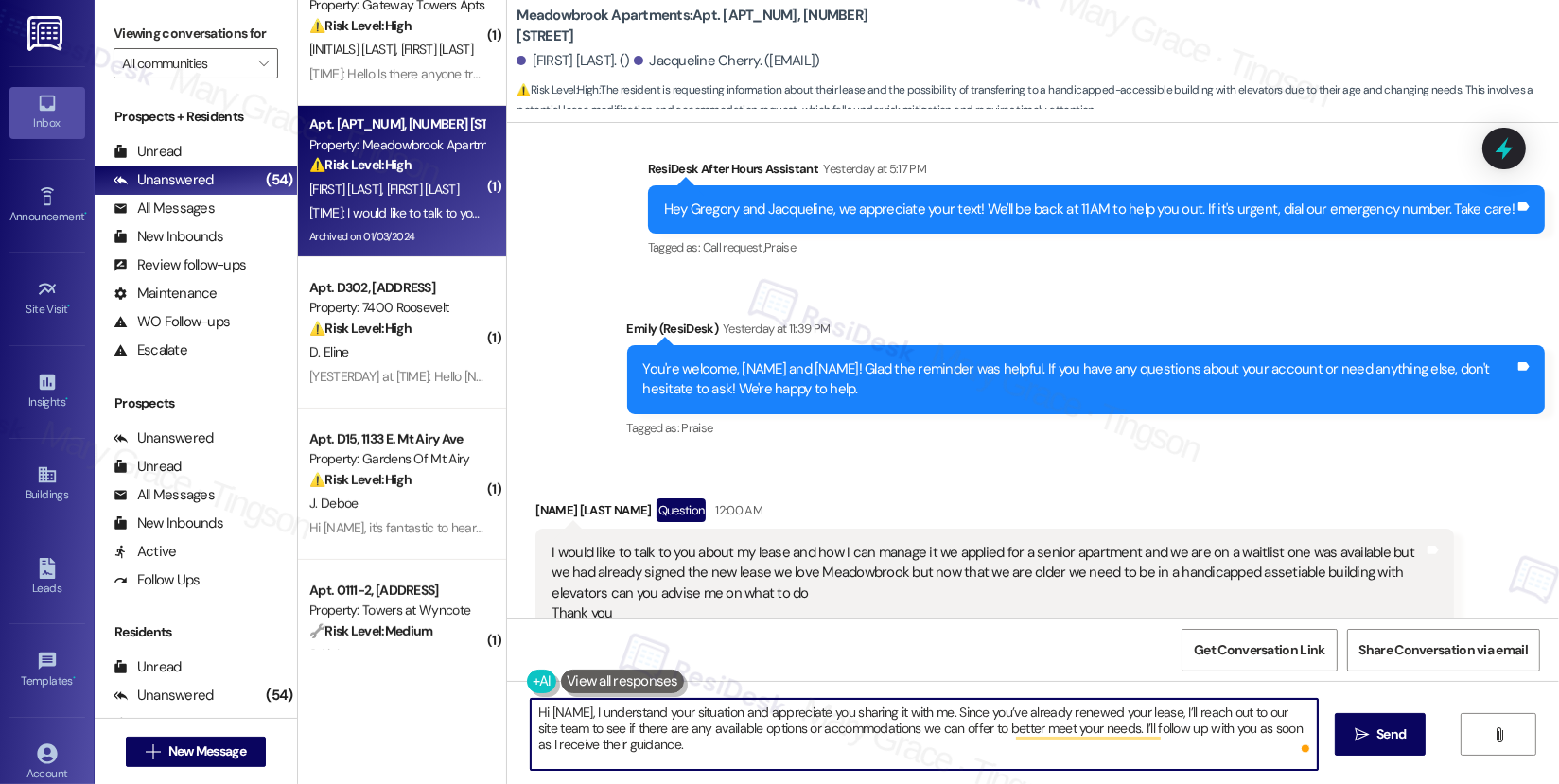 drag, startPoint x: 541, startPoint y: 709, endPoint x: 620, endPoint y: 713, distance: 79.1012 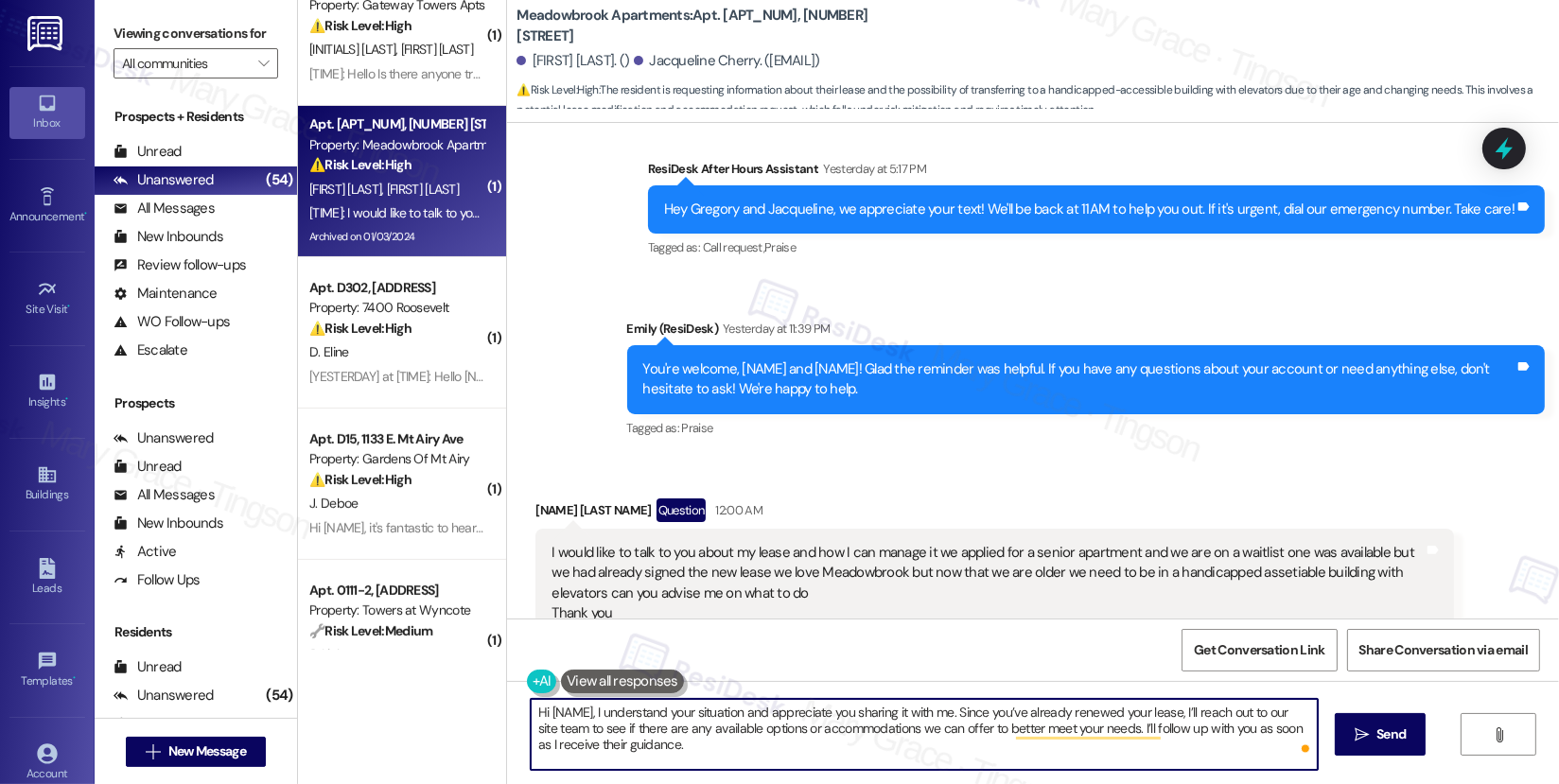 paste on "Jacqueline" 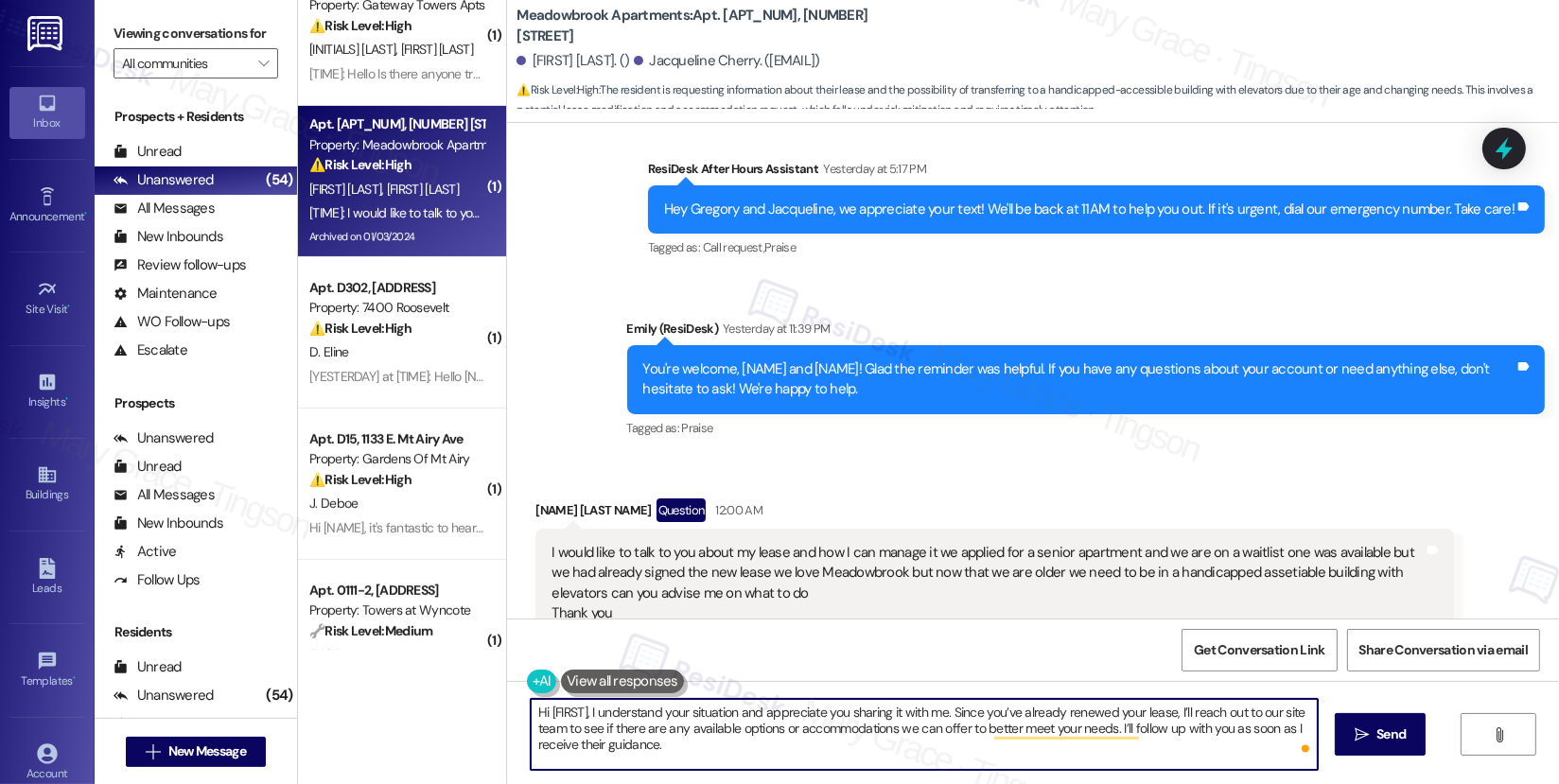 click on "Hi Jacqueline, I understand your situation and appreciate you sharing it with me. Since you’ve already renewed your lease, I’ll reach out to our site team to see if there are any available options or accommodations we can offer to better meet your needs. I’ll follow up with you as soon as I receive their guidance." at bounding box center (924, 734) 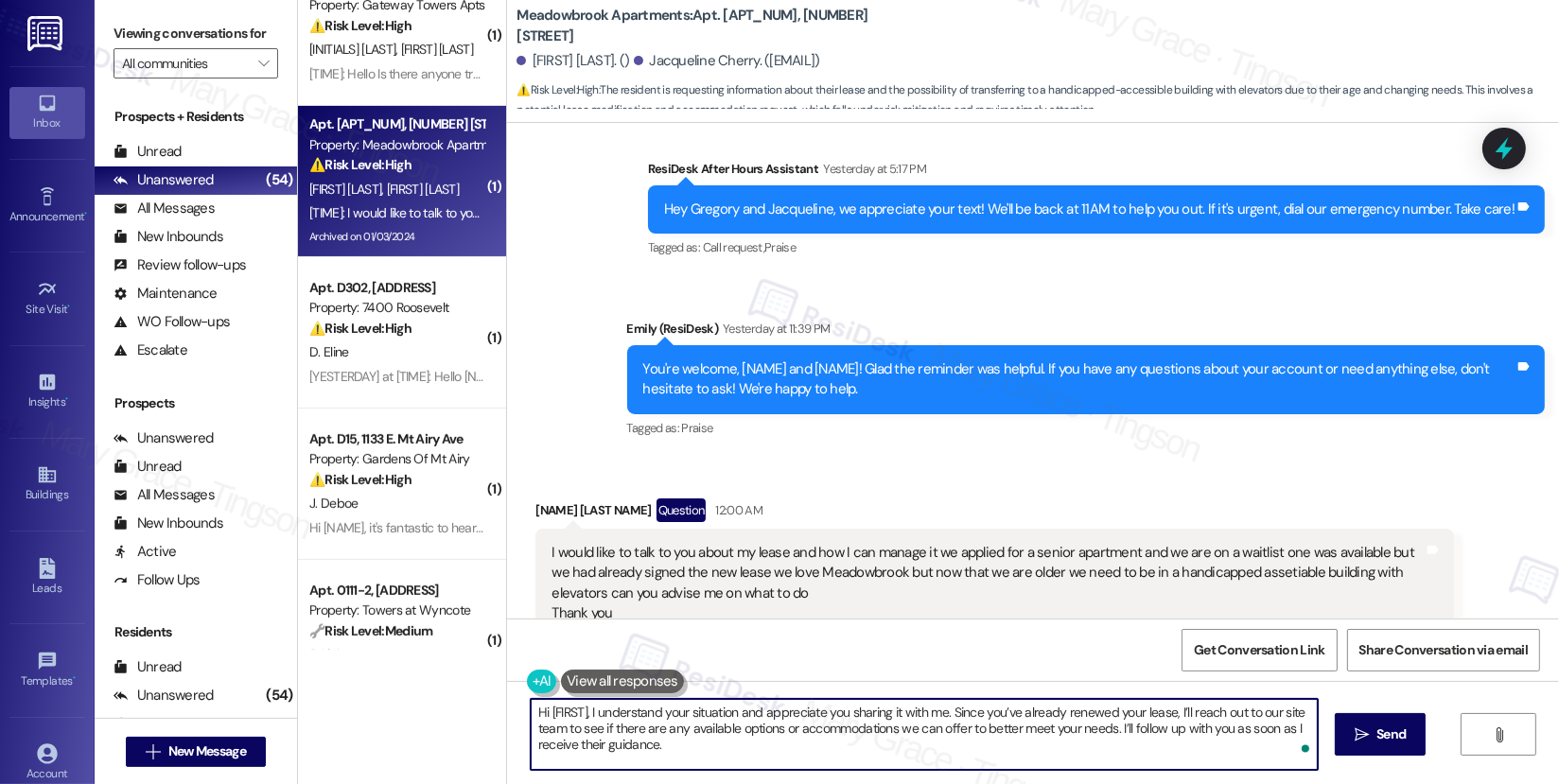 click on "Hi Jacqueline, I understand your situation and appreciate you sharing it with me. Since you’ve already renewed your lease, I’ll reach out to our site team to see if there are any available options or accommodations we can offer to better meet your needs. I’ll follow up with you as soon as I receive their guidance." at bounding box center [924, 734] 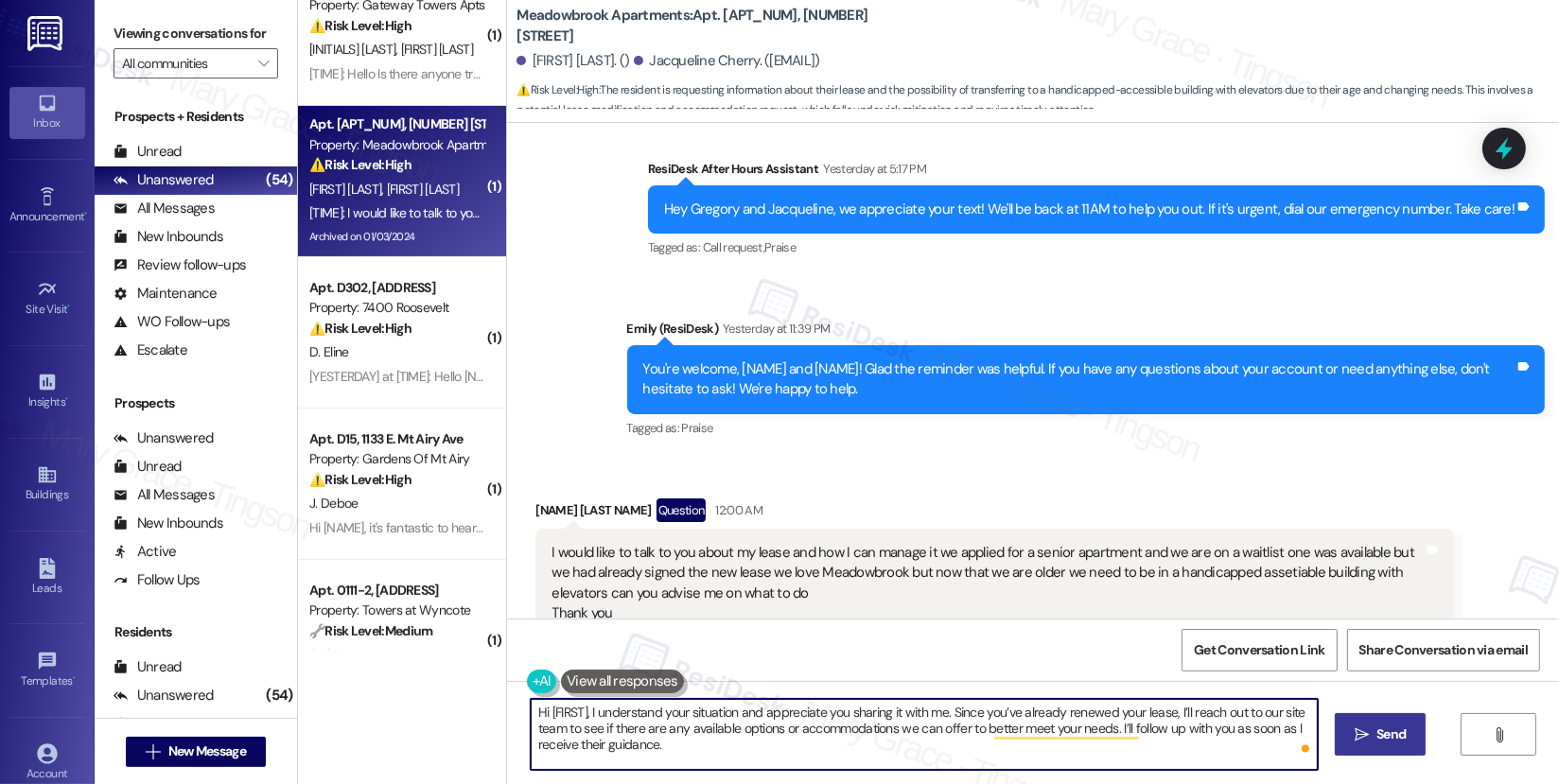 type on "Hi Jacqueline, I understand your situation and appreciate you sharing it with me. Since you’ve already renewed your lease, I’ll reach out to our site team to see if there are any available options or accommodations we can offer to better meet your needs. I’ll follow up with you as soon as I receive their guidance." 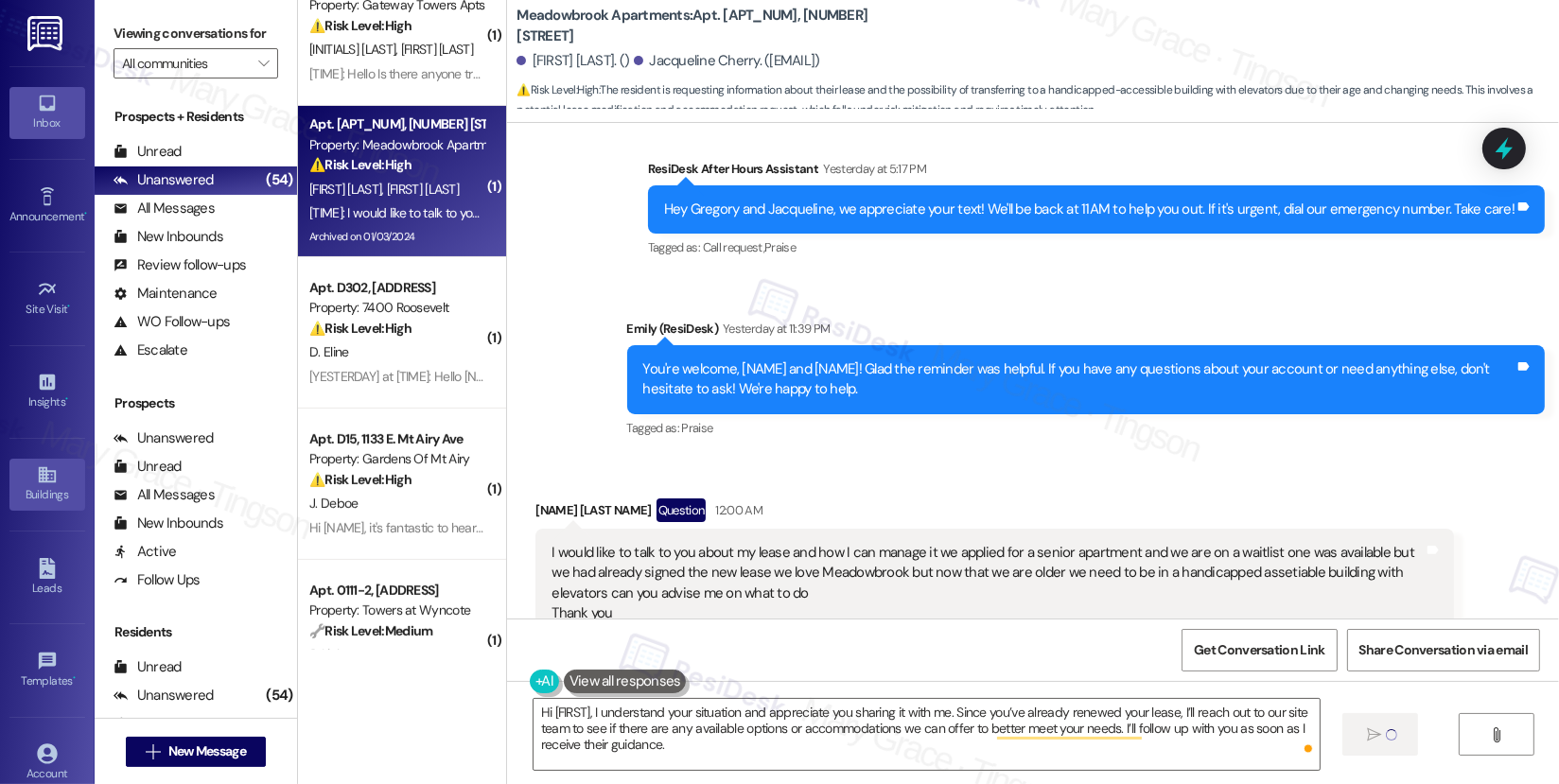 type 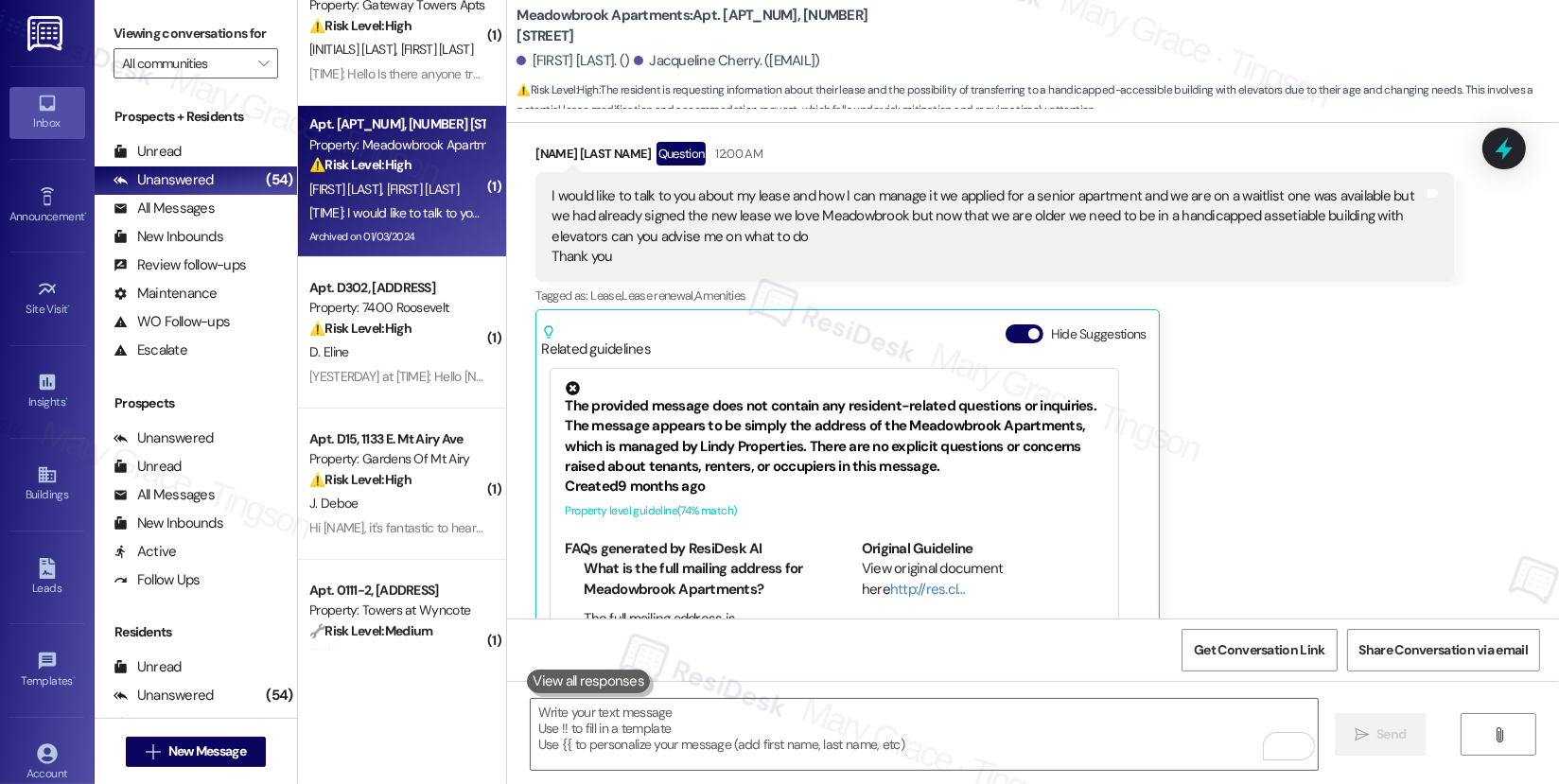 scroll, scrollTop: 32453, scrollLeft: 0, axis: vertical 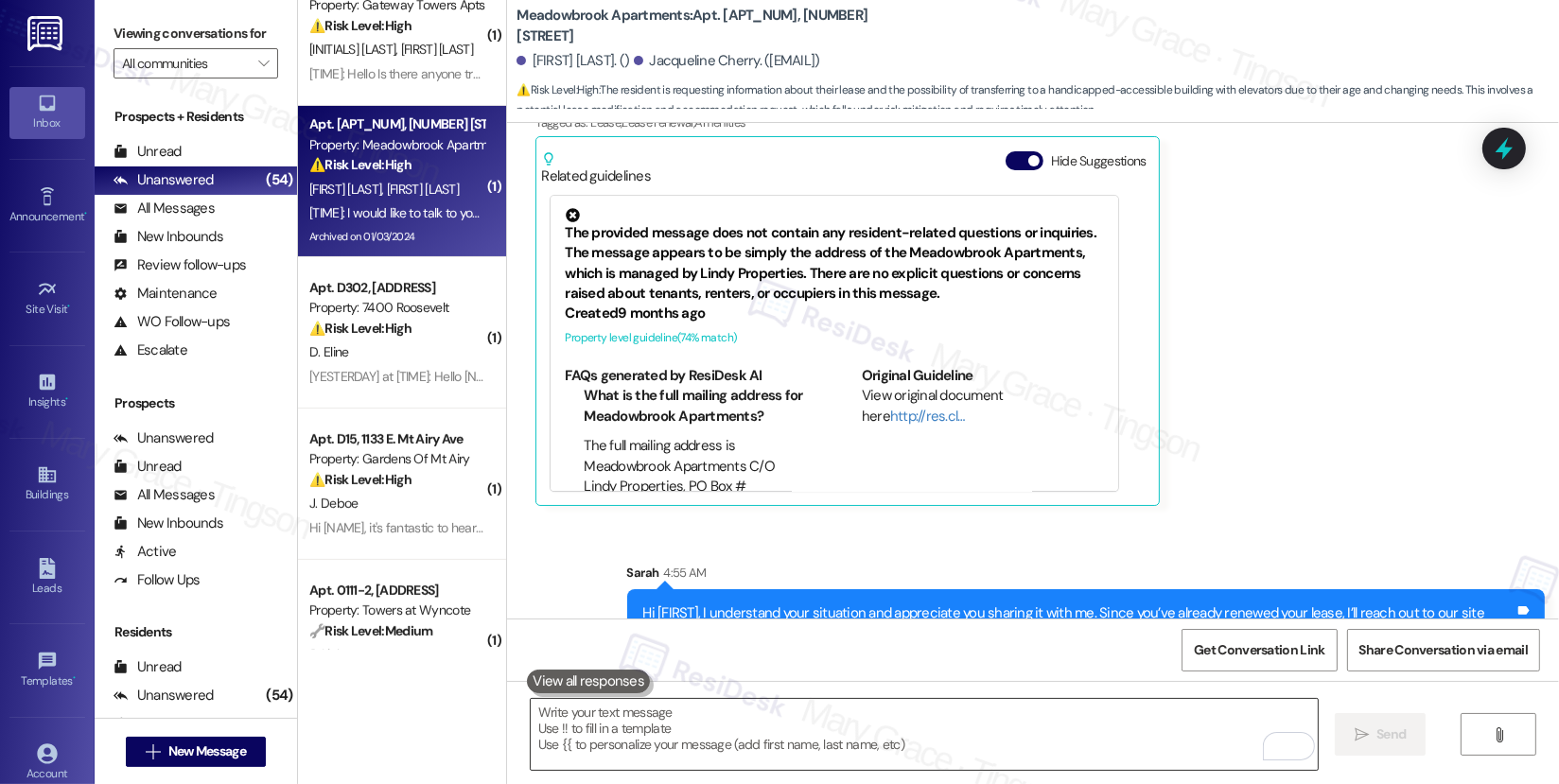 click at bounding box center (924, 734) 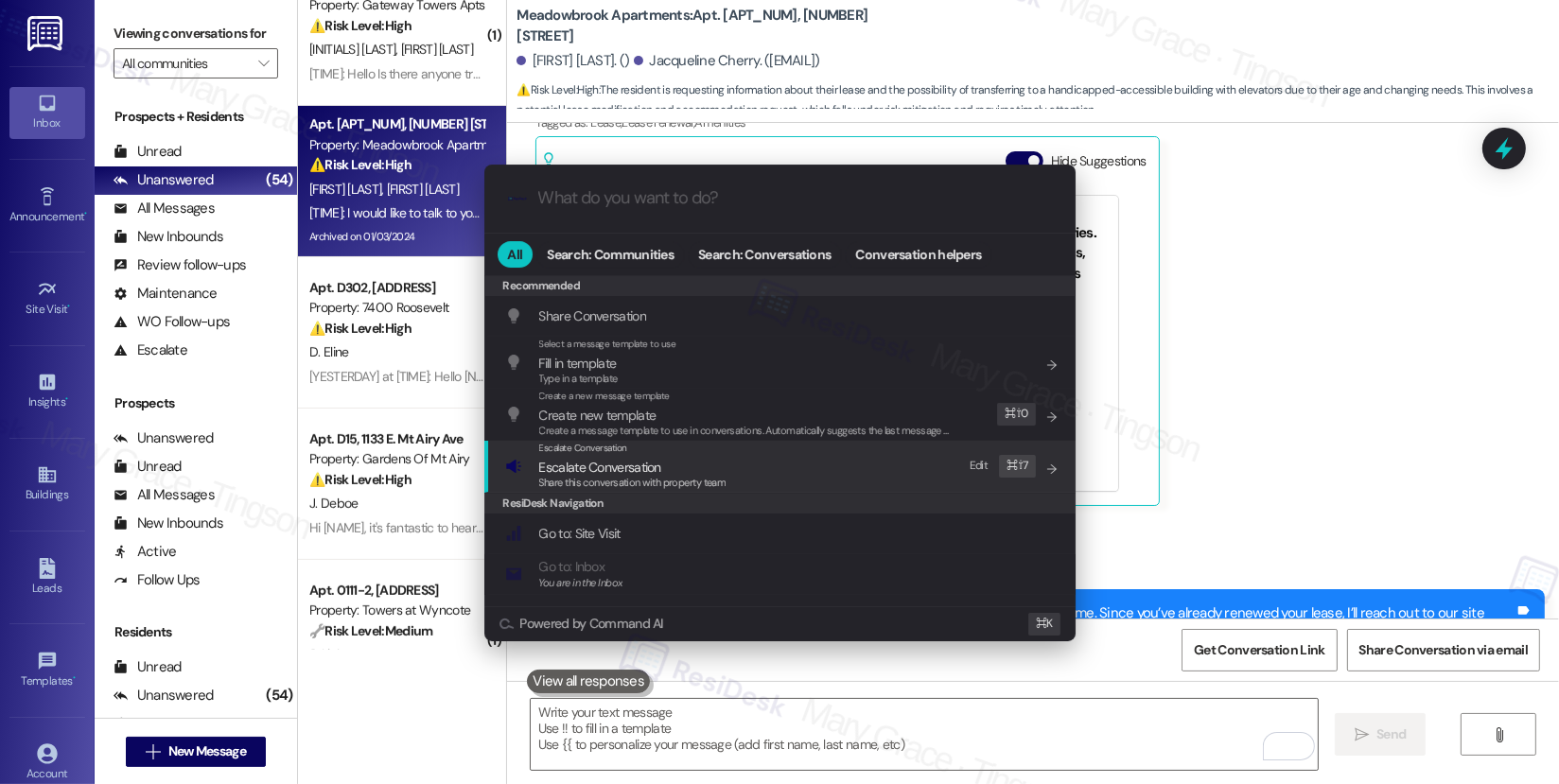 click on "Escalate Conversation Escalate Conversation Share this conversation with property team Edit ⌘ ⇧ 7" at bounding box center (781, 466) 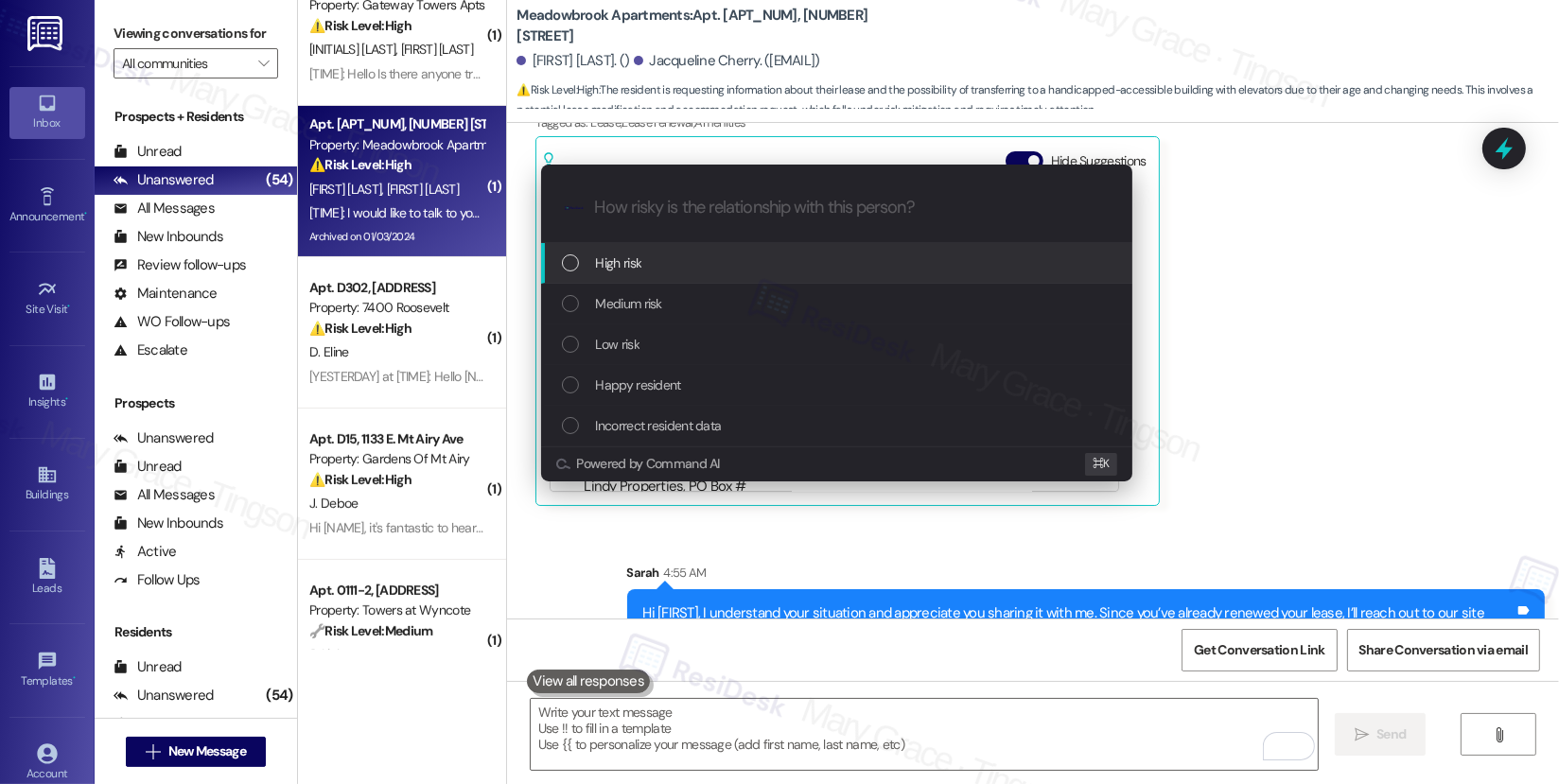 click on "High risk" at bounding box center (838, 263) 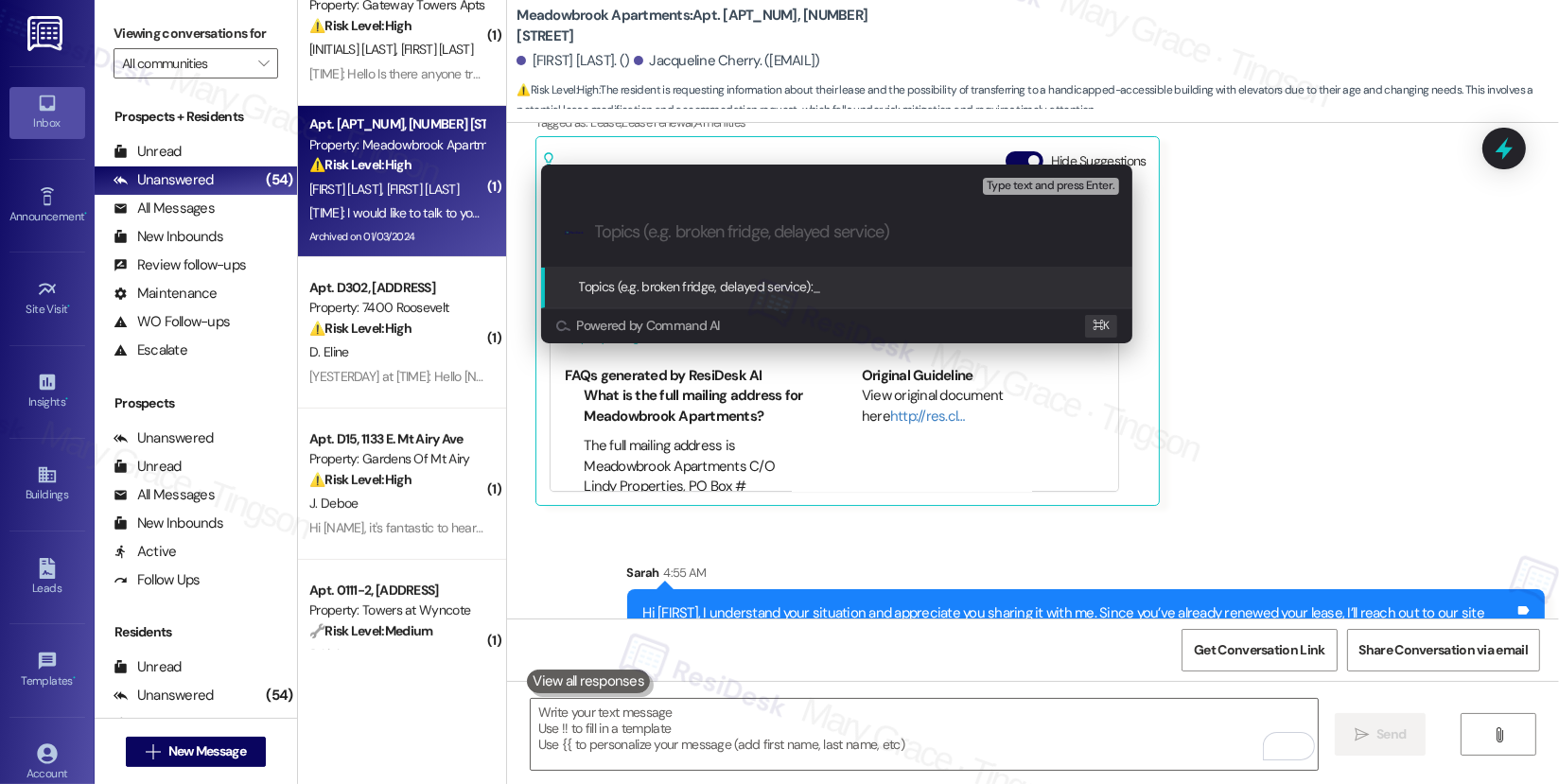 paste on "Assistance Needed: Transition to Senior/Accessible Apartment" 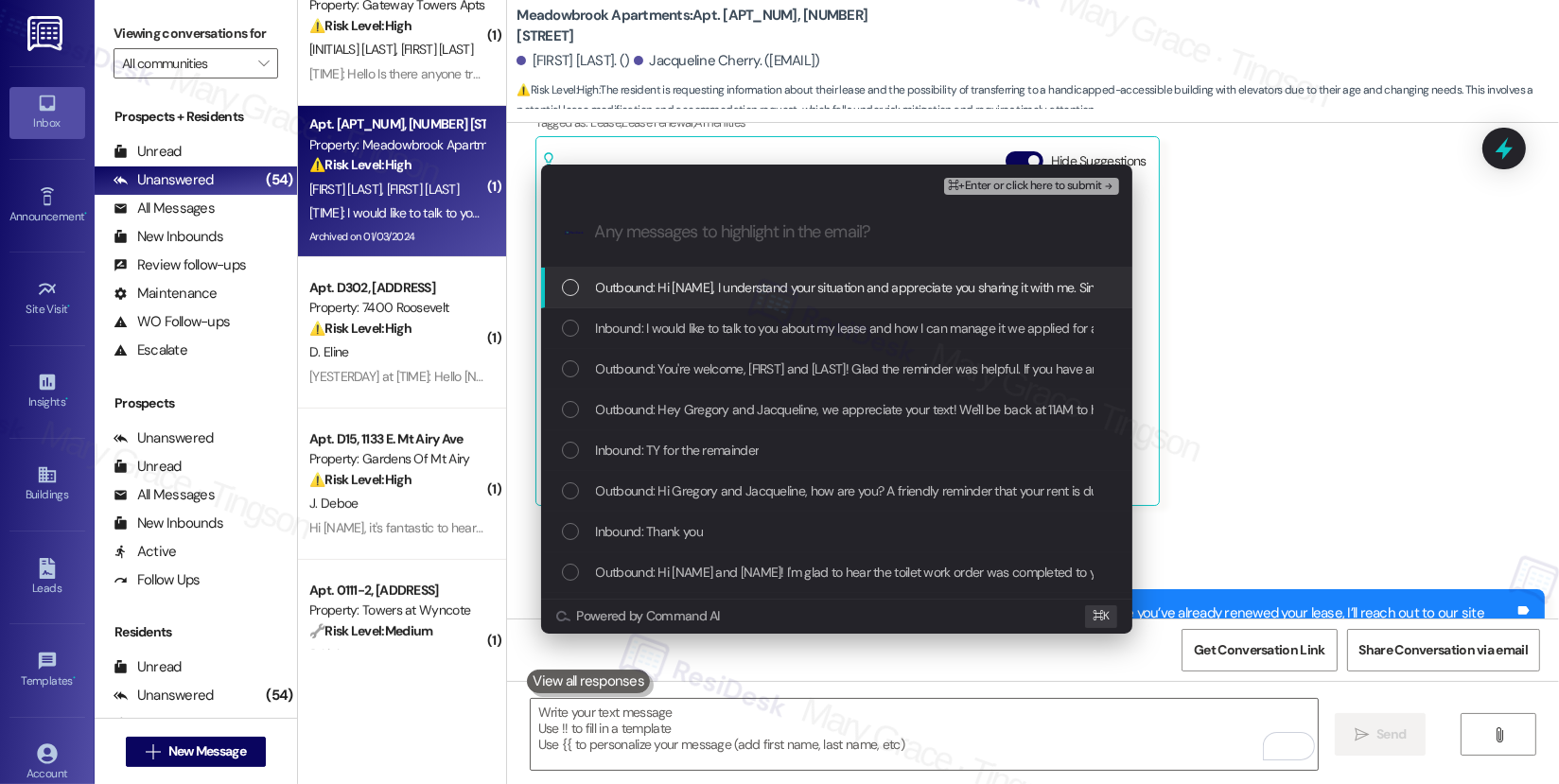 click on "Outbound: Hi Jacqueline, I understand your situation and appreciate you sharing it with me. Since you’ve already renewed your lease, I’ll reach out to our site team to see if there are any available options or accommodations we can offer to better meet your needs. I’ll follow up with you as soon as I receive their guidance." at bounding box center [1460, 287] 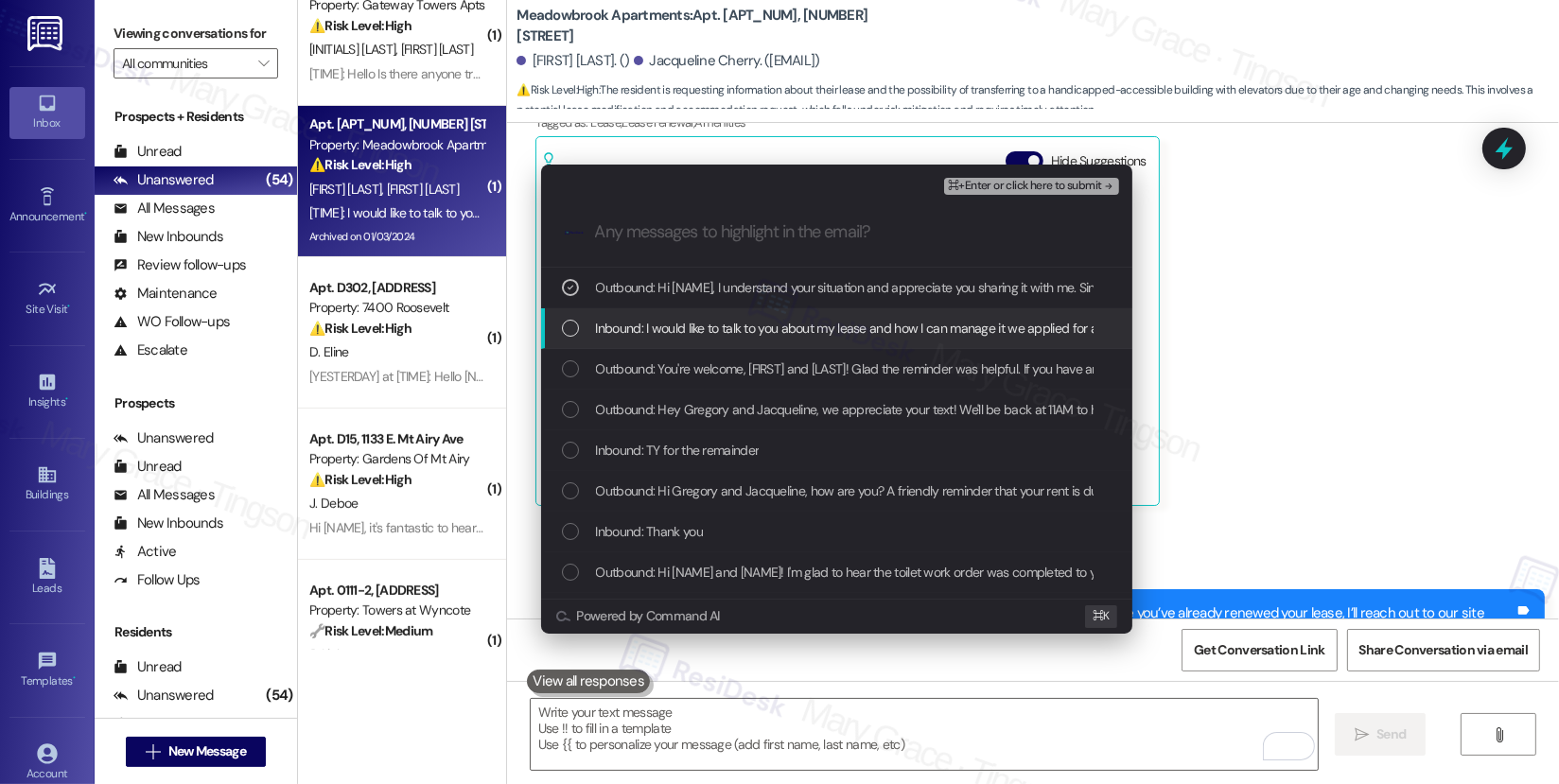 click on "Inbound: I would like to talk to you about my lease and how I can manage it we applied for a senior apartment and we are on a waitlist one was available but we had already signed the new lease we love Meadowbrook but now that we are older we need to be in a handicapped assetiable building with elevators can you advise me on what to do
Thank you" at bounding box center (1571, 328) 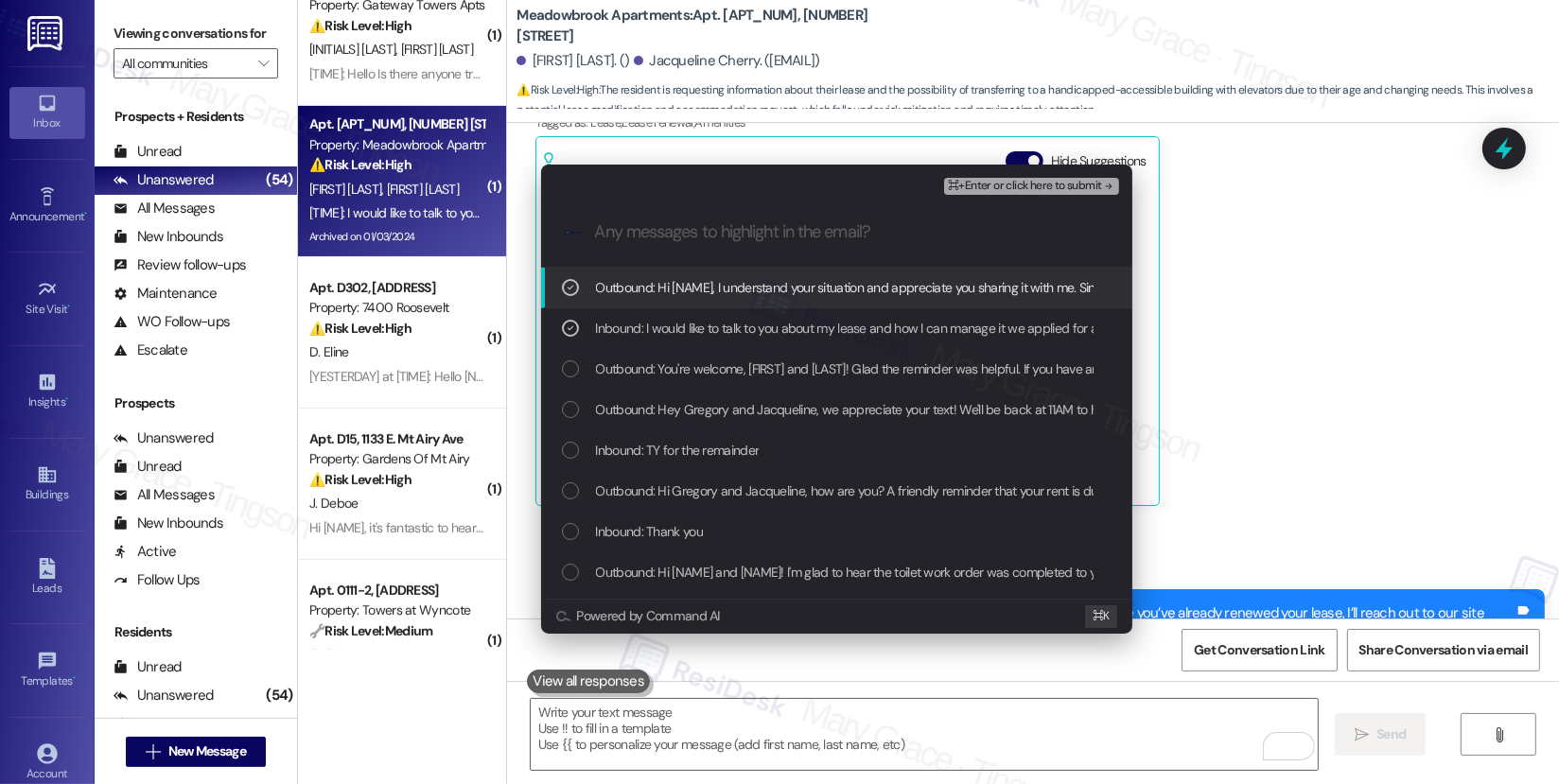 click on "⌘+Enter or click here to submit" at bounding box center (1025, 186) 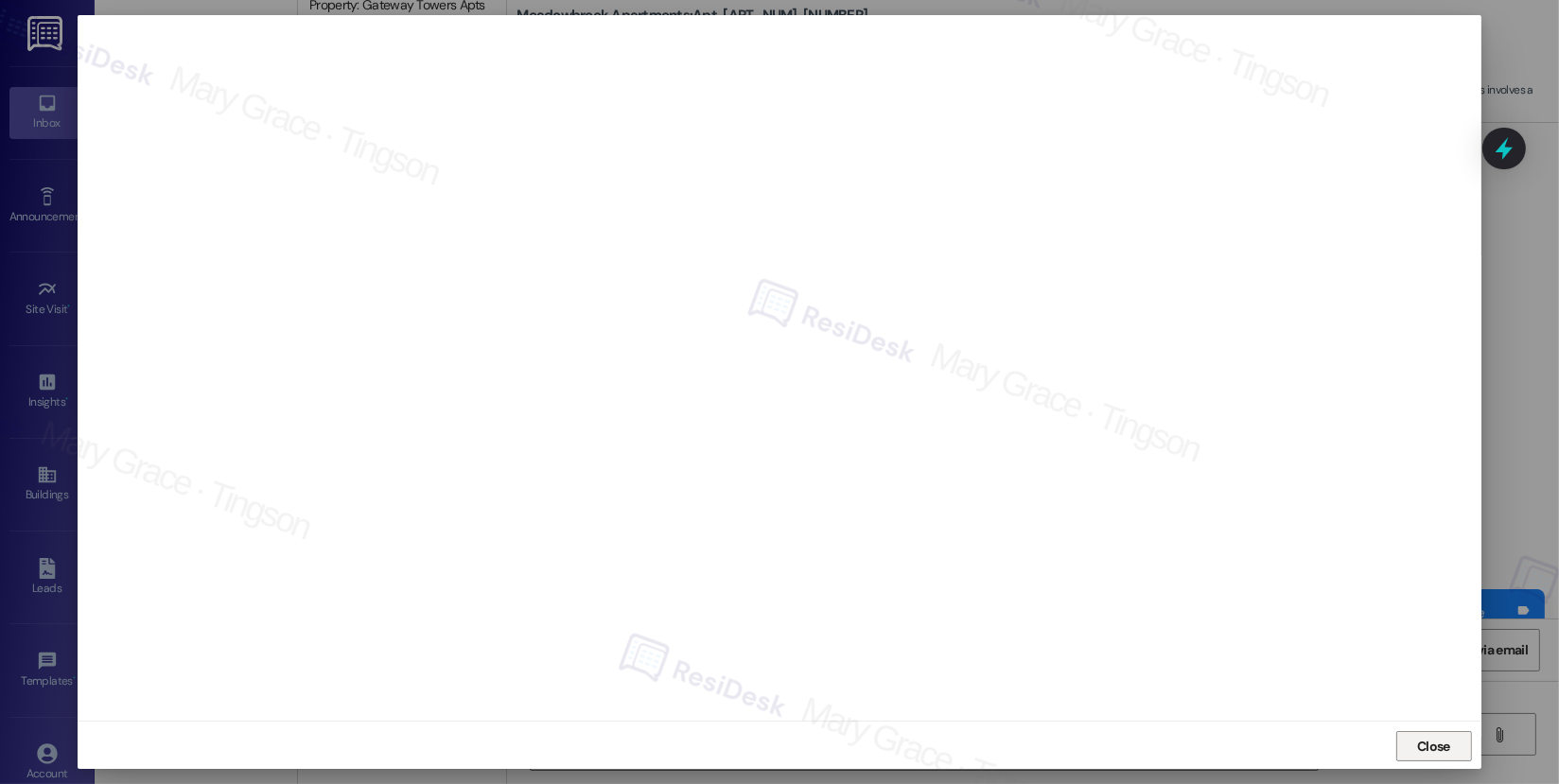 click on "Close" at bounding box center (1433, 746) 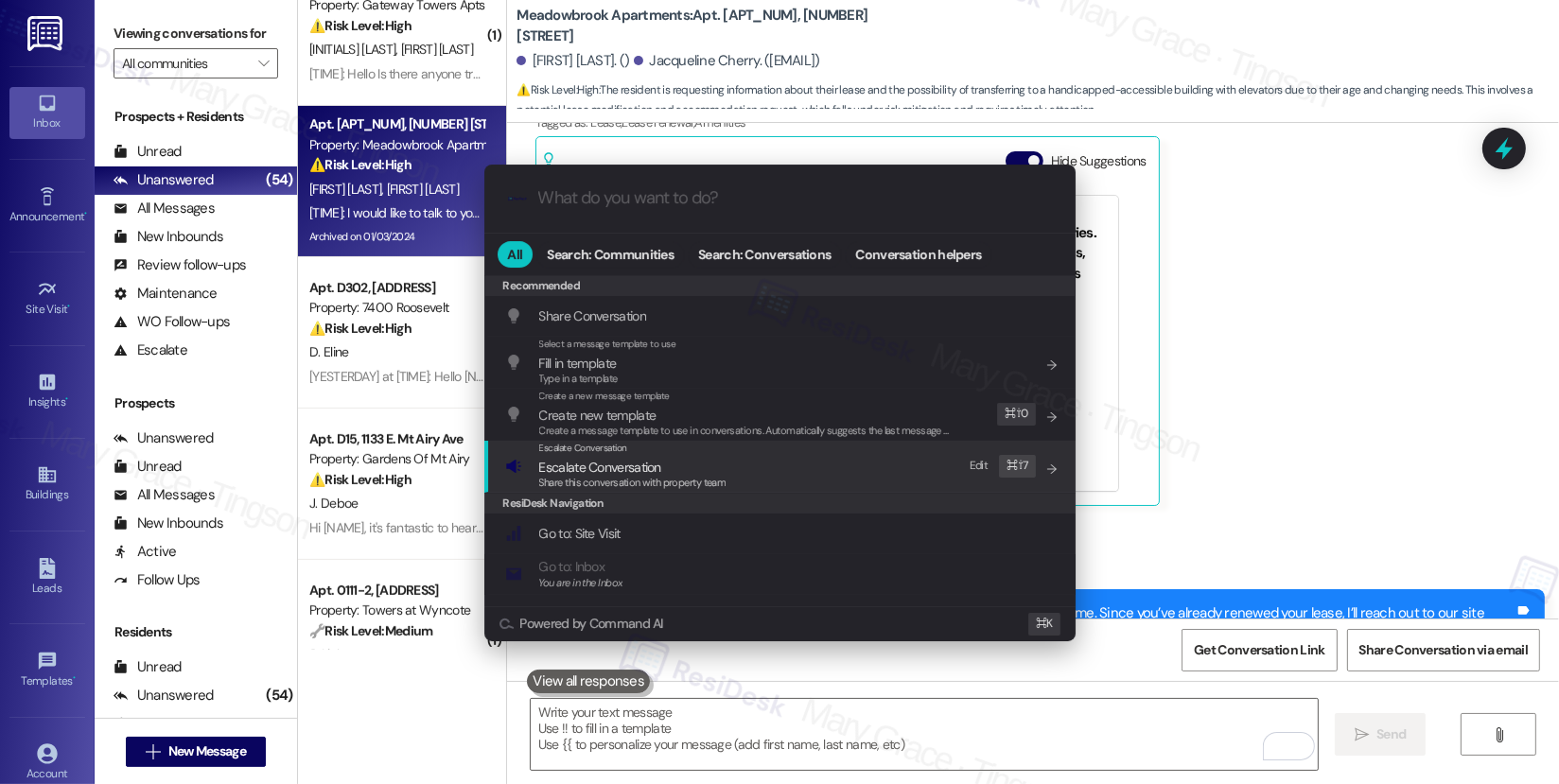 click on "Escalate Conversation Escalate Conversation Share this conversation with property team Edit ⌘ ⇧ 7" at bounding box center [781, 466] 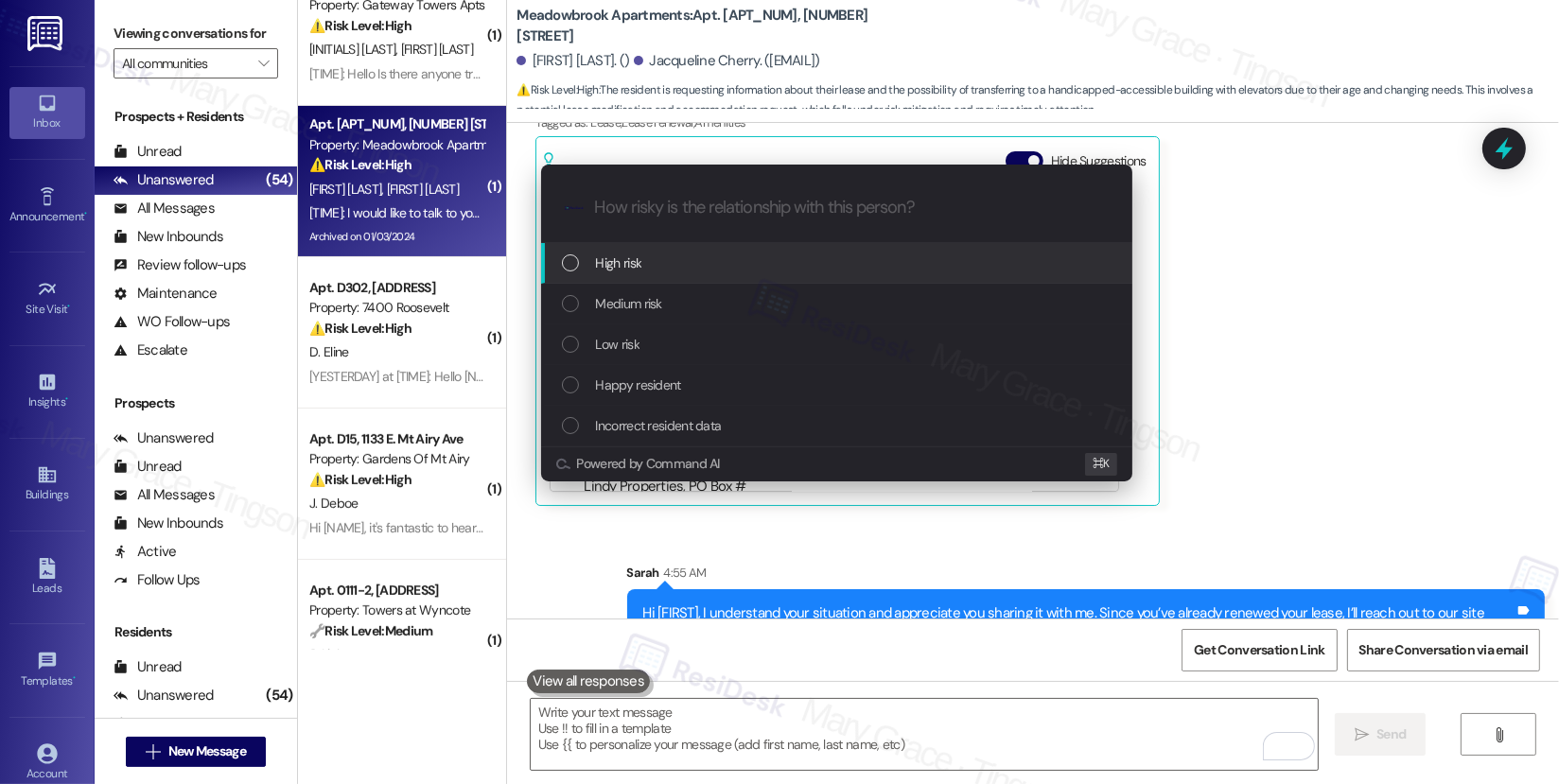click on "High risk" at bounding box center (838, 263) 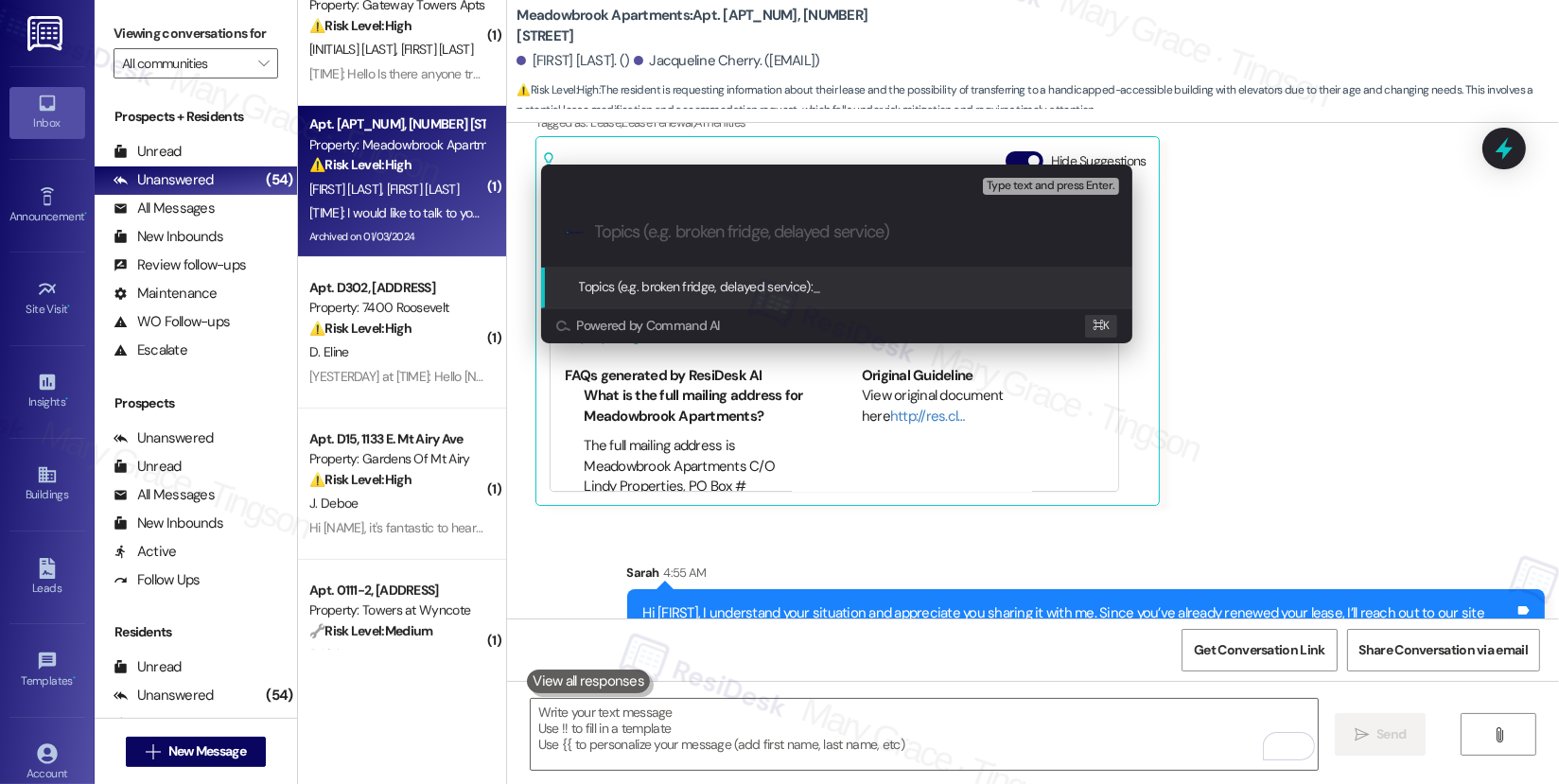 paste on "Assistance Needed: Transition to Senior/Accessible Apartment" 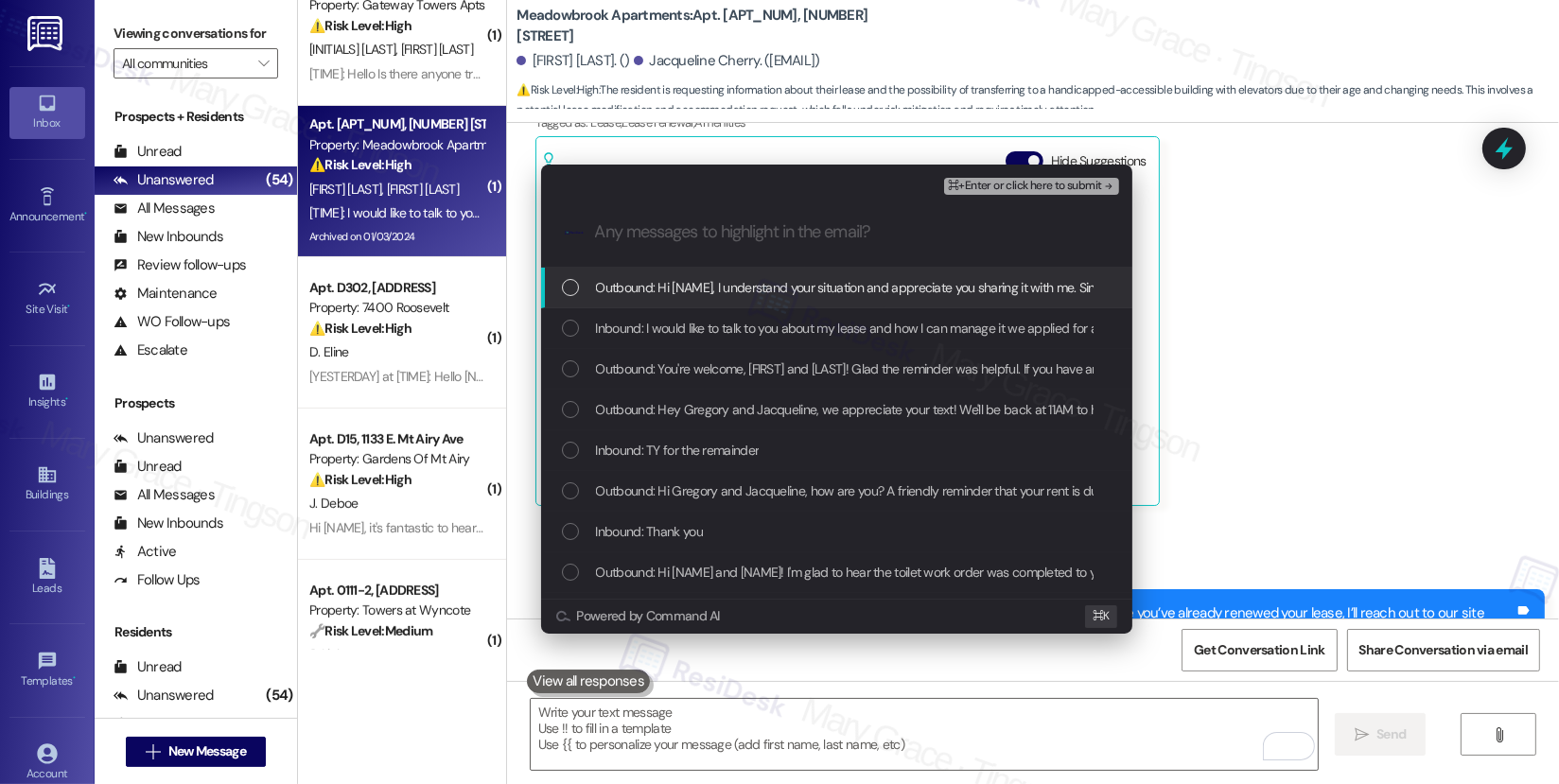 click on "Outbound: Hi Jacqueline, I understand your situation and appreciate you sharing it with me. Since you’ve already renewed your lease, I’ll reach out to our site team to see if there are any available options or accommodations we can offer to better meet your needs. I’ll follow up with you as soon as I receive their guidance." at bounding box center (1460, 287) 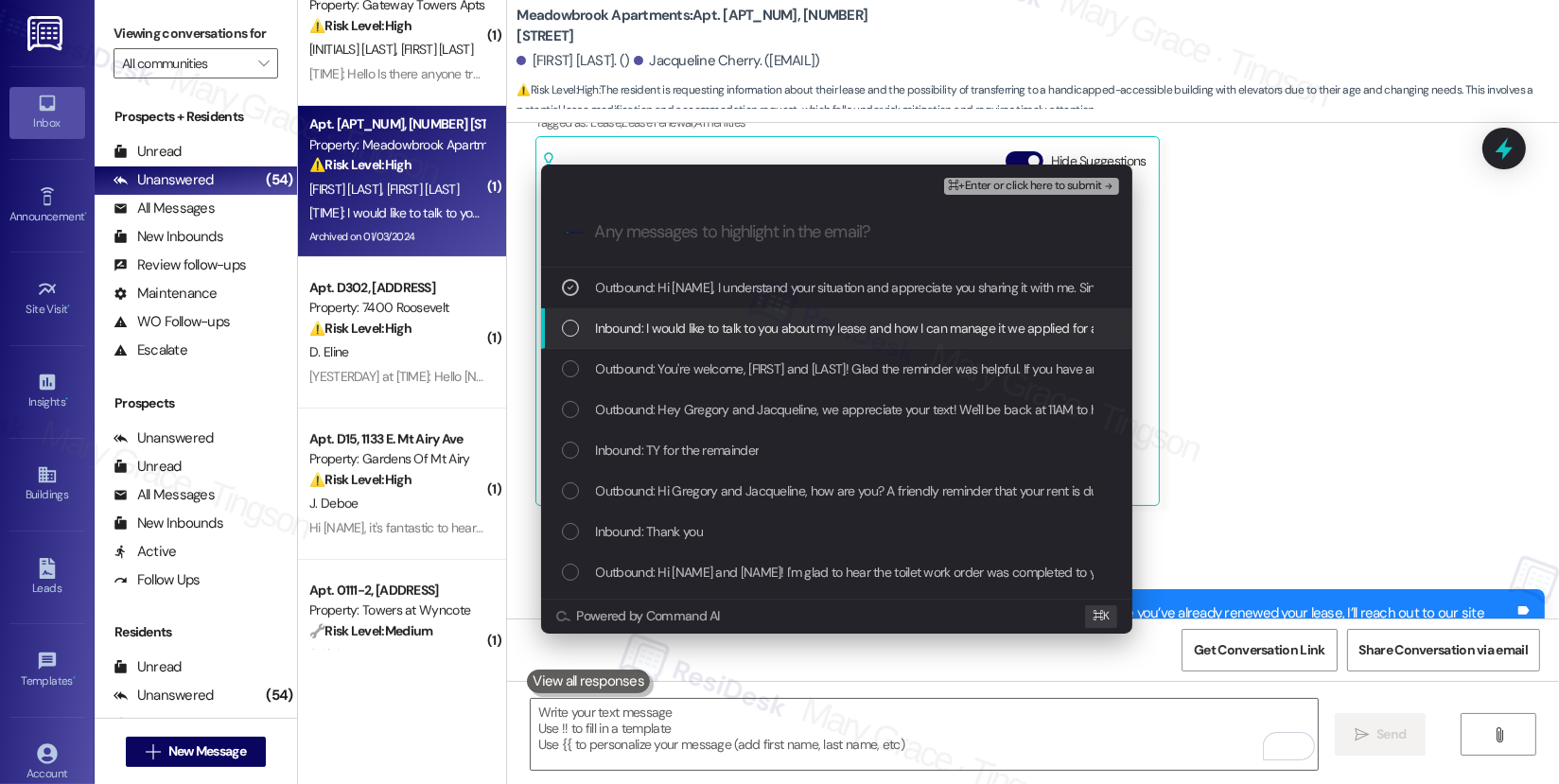 click on "Inbound: I would like to talk to you about my lease and how I can manage it we applied for a senior apartment and we are on a waitlist one was available but we had already signed the new lease we love Meadowbrook but now that we are older we need to be in a handicapped assetiable building with elevators can you advise me on what to do
Thank you" at bounding box center [1571, 328] 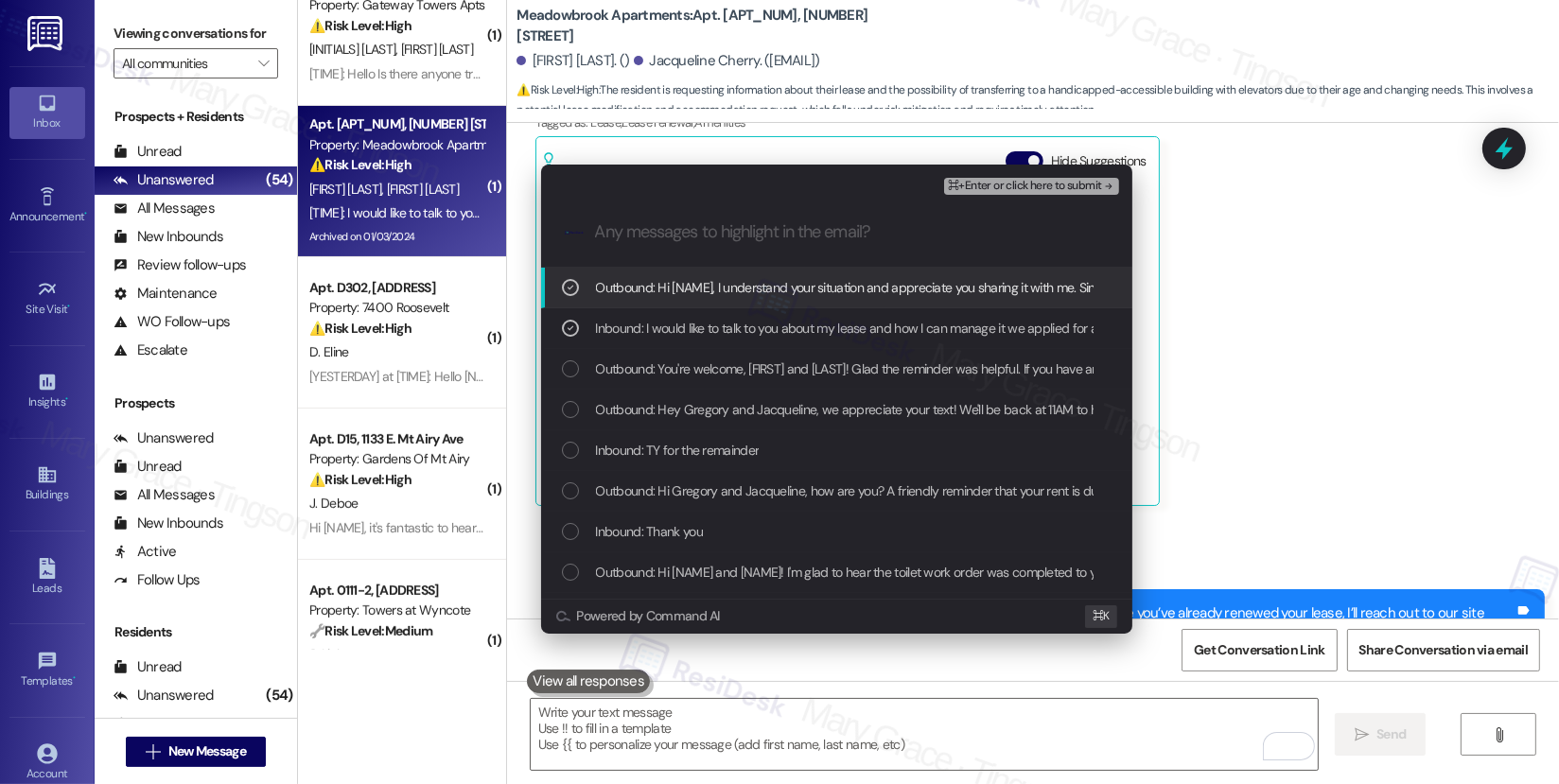 click on "⌘+Enter or click here to submit" at bounding box center [1025, 186] 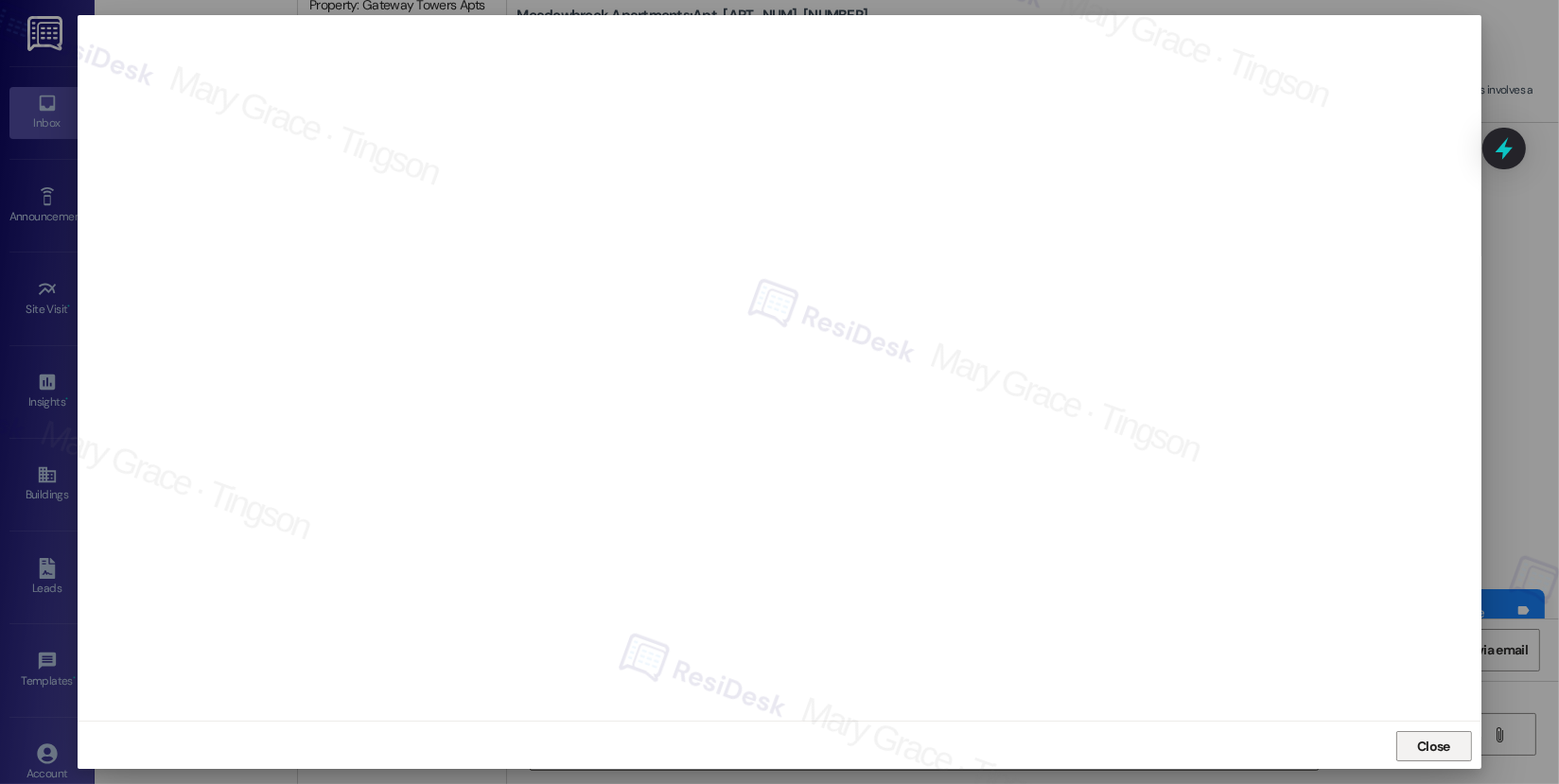click on "Close" at bounding box center [1433, 746] 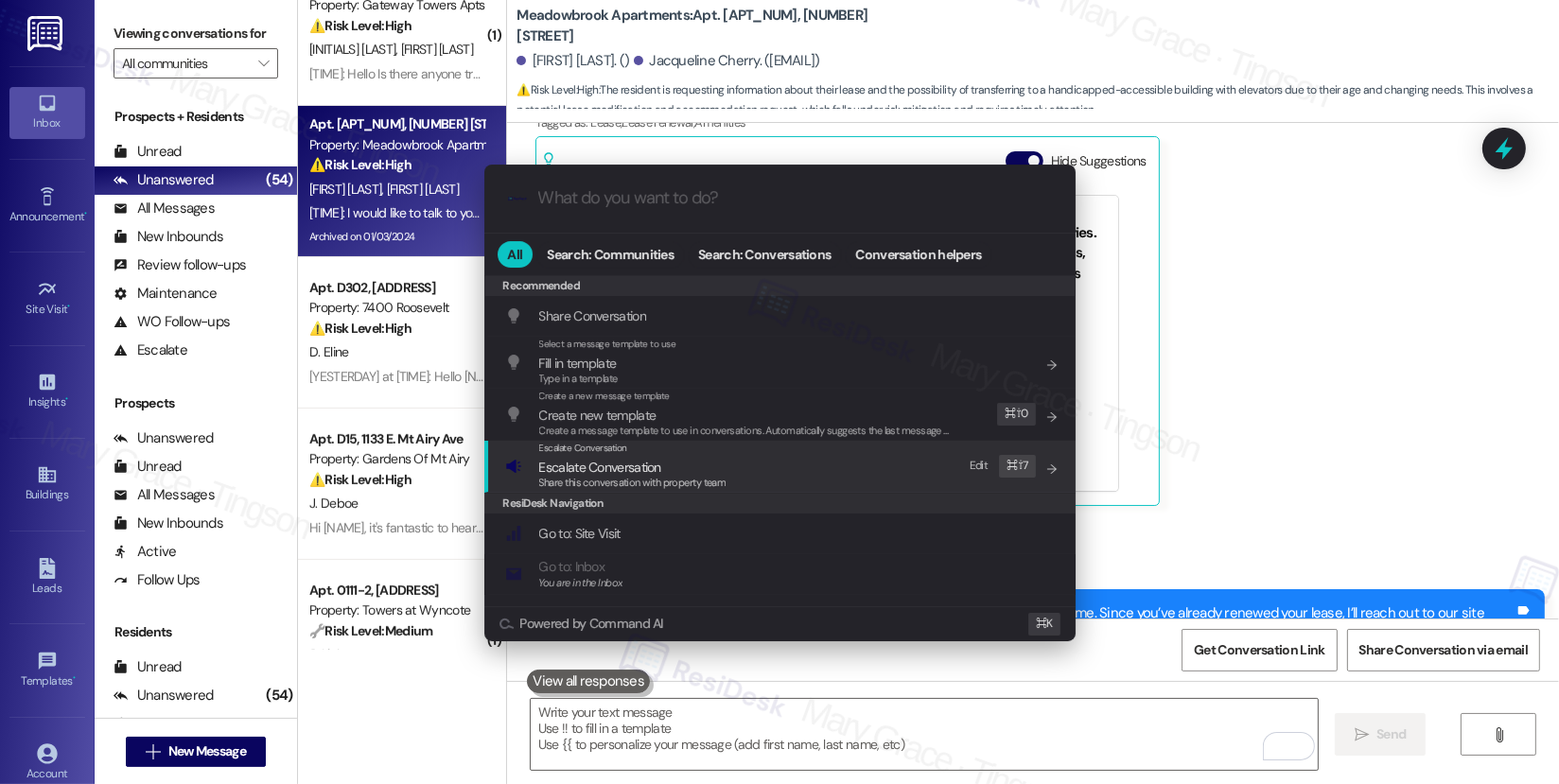 click on "Escalate Conversation Escalate Conversation Share this conversation with property team Edit ⌘ ⇧ 7" at bounding box center [781, 466] 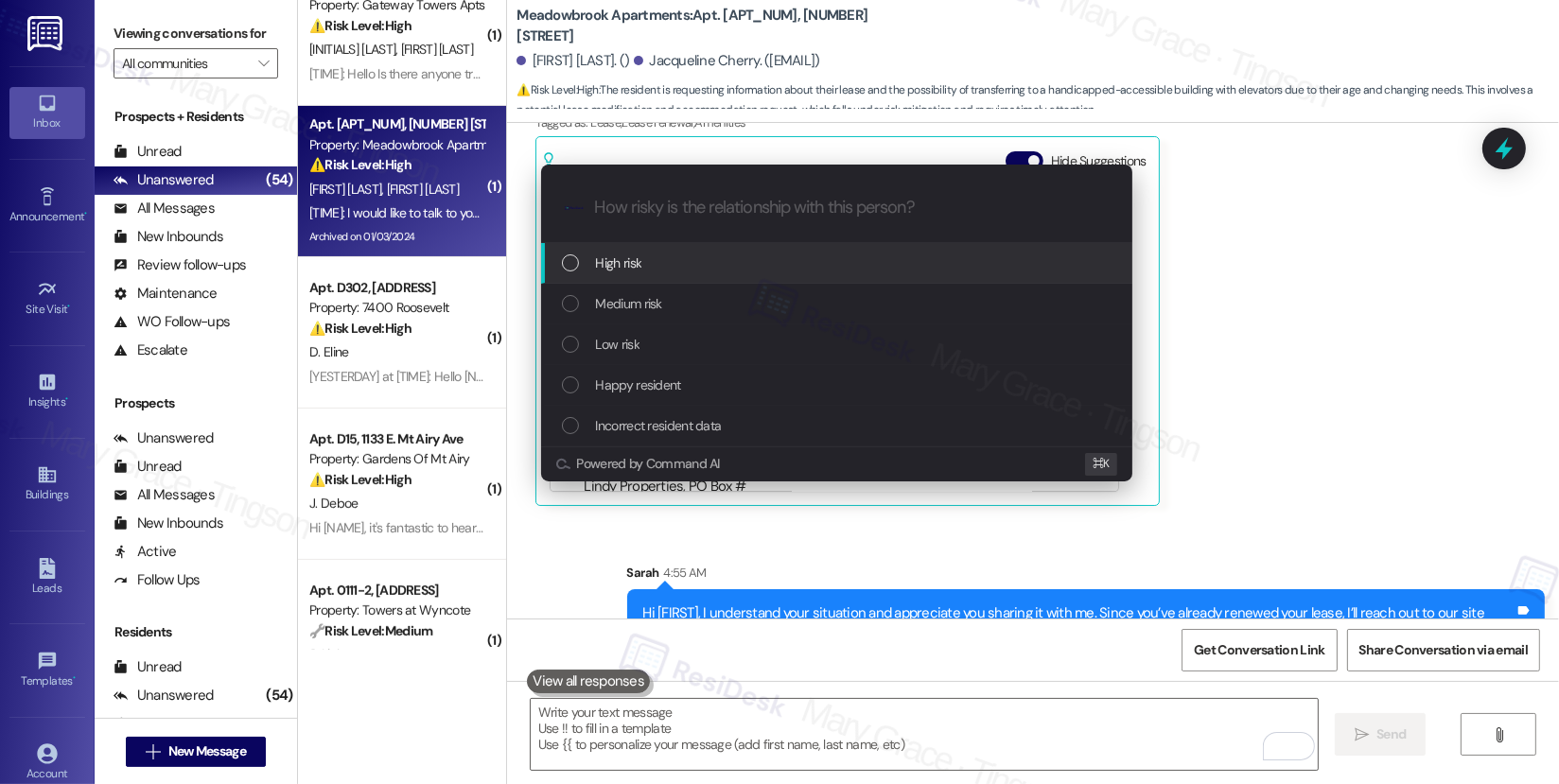 click on "High risk" at bounding box center (836, 263) 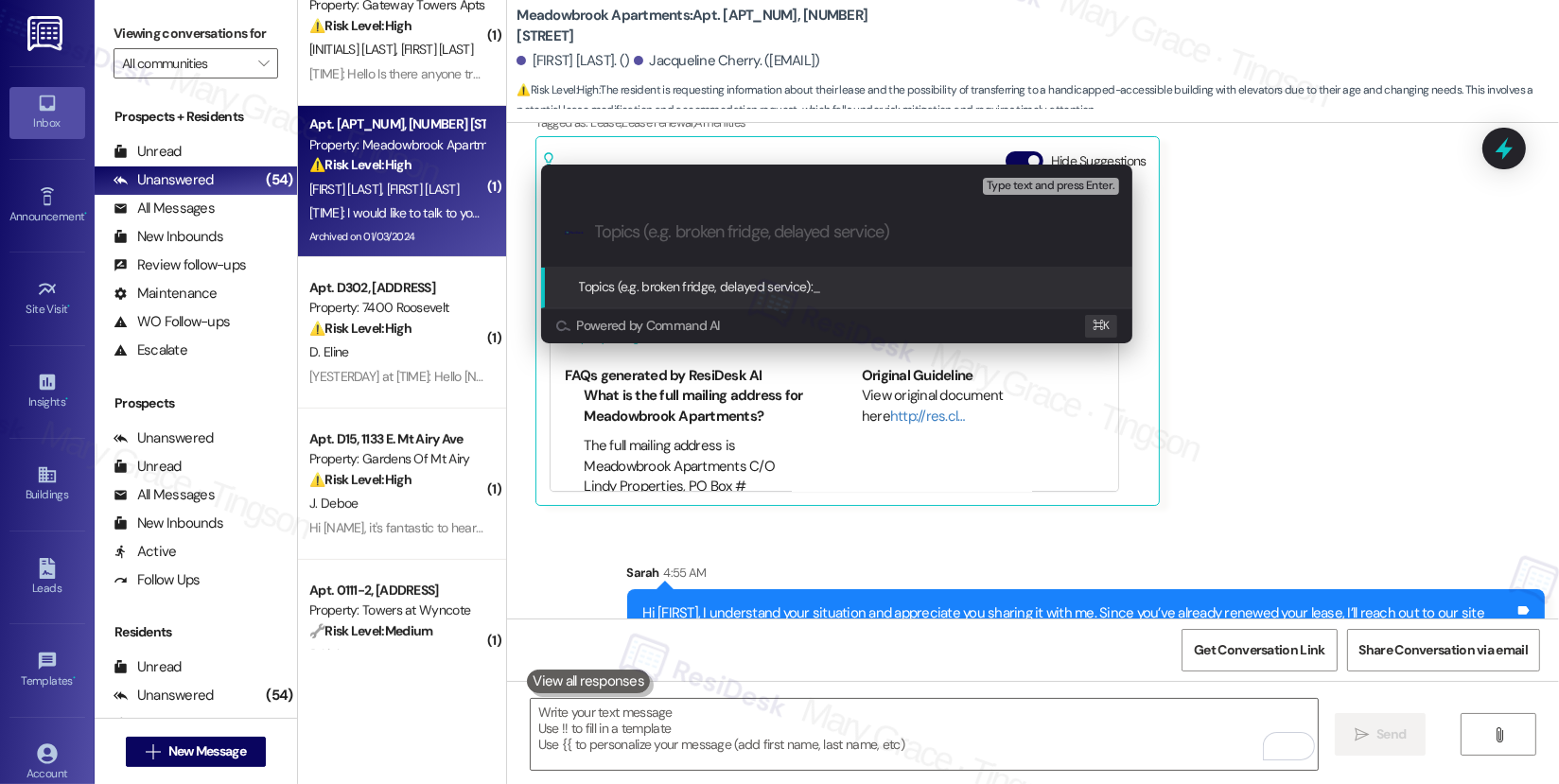 paste on "Assistance Needed: Transition to Senior/Accessible Apartment" 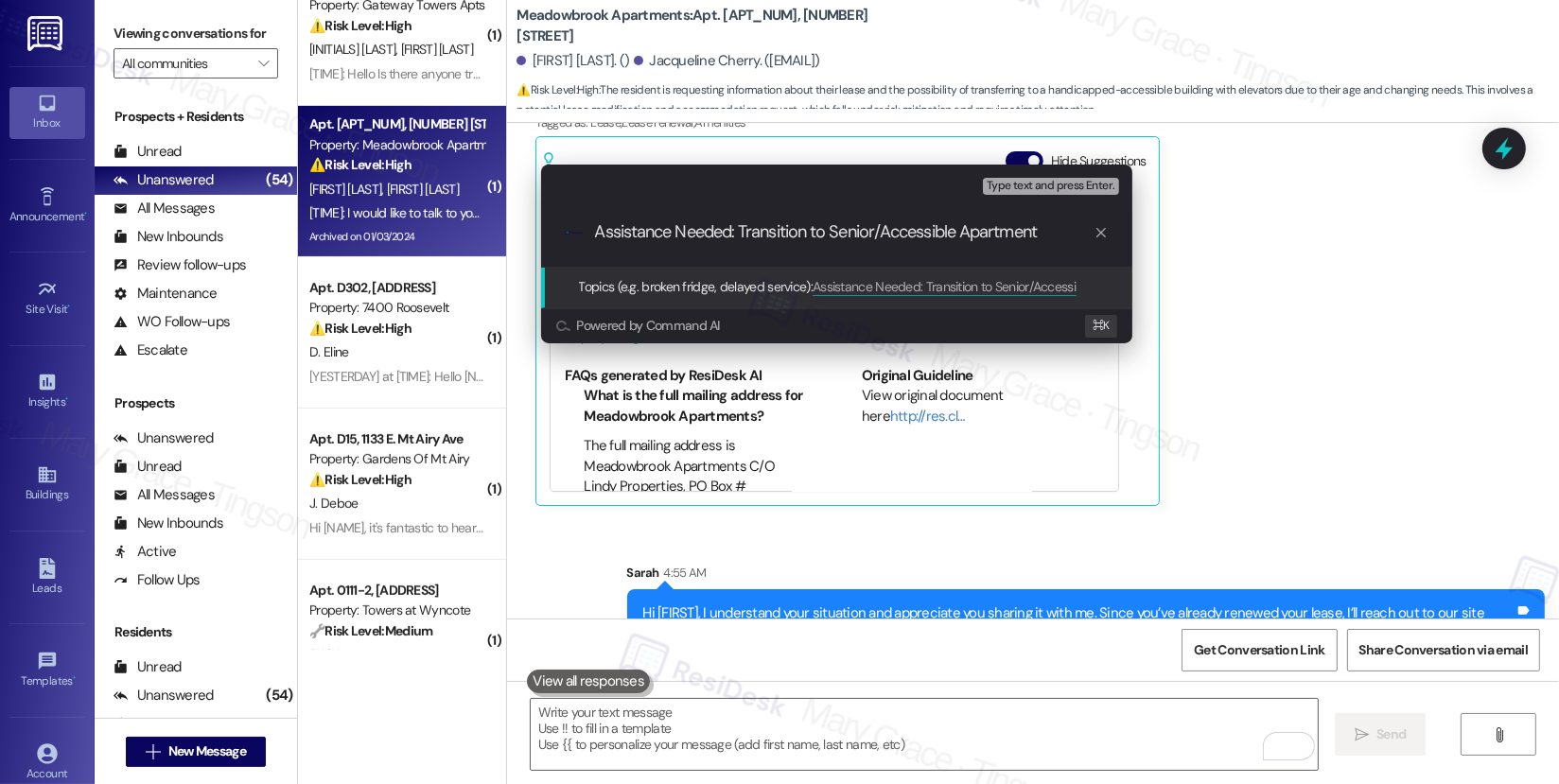 type 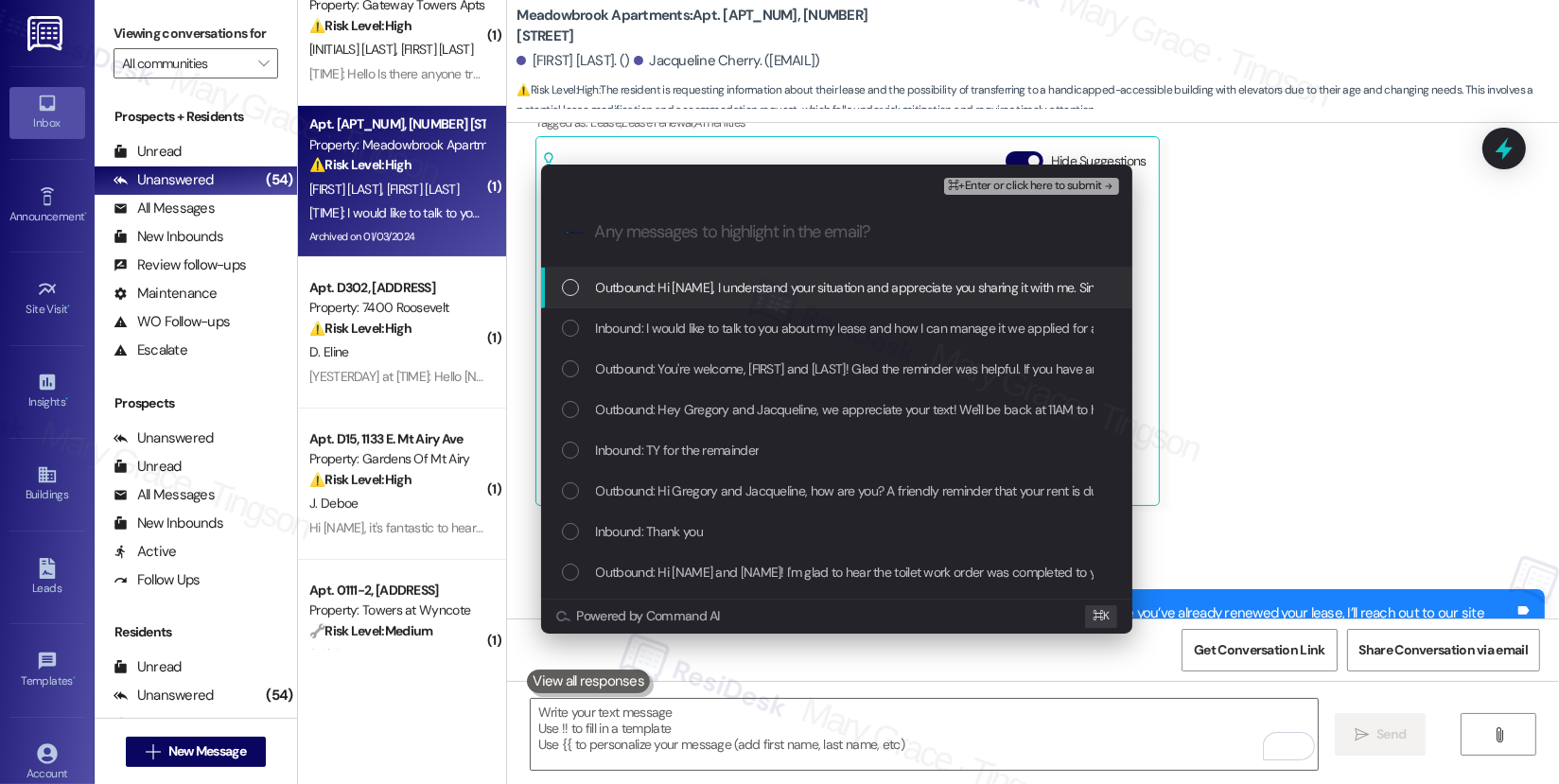 click on "Outbound: Hi Jacqueline, I understand your situation and appreciate you sharing it with me. Since you’ve already renewed your lease, I’ll reach out to our site team to see if there are any available options or accommodations we can offer to better meet your needs. I’ll follow up with you as soon as I receive their guidance." at bounding box center (1460, 287) 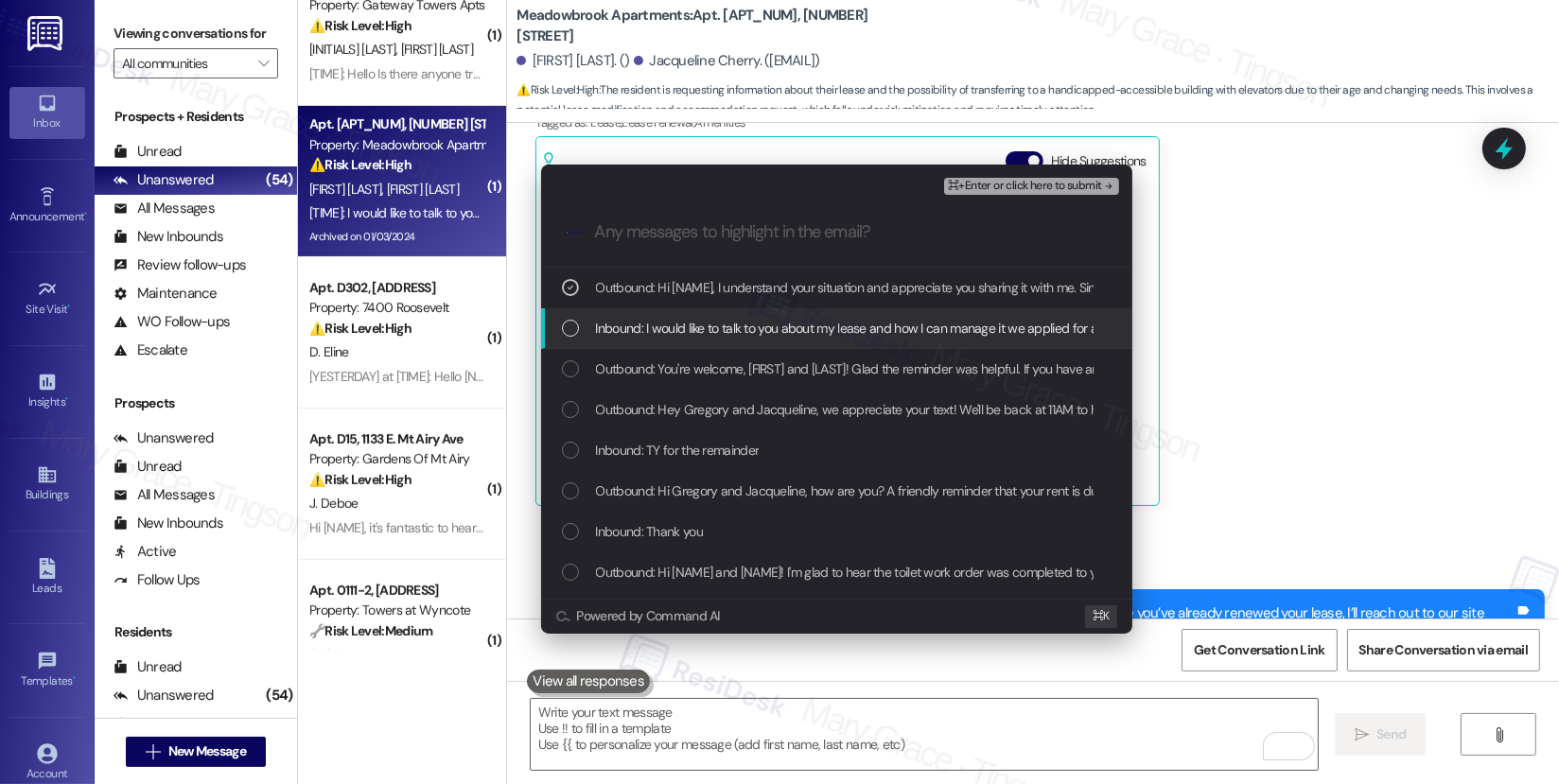 click on "Inbound: I would like to talk to you about my lease and how I can manage it we applied for a senior apartment and we are on a waitlist one was available but we had already signed the new lease we love Meadowbrook but now that we are older we need to be in a handicapped assetiable building with elevators can you advise me on what to do
Thank you" at bounding box center [1571, 328] 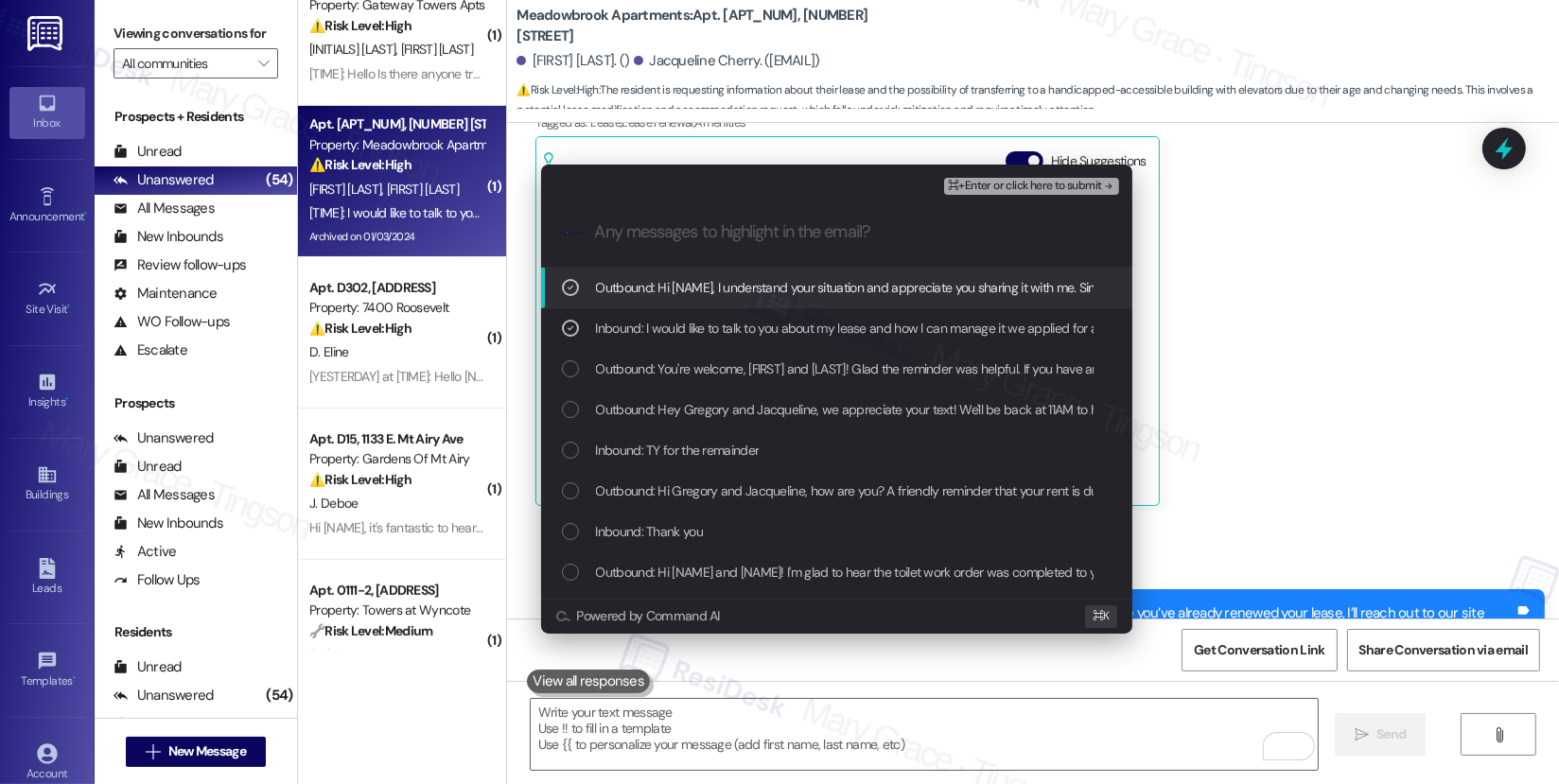click on "⌘+Enter or click here to submit" at bounding box center [1025, 186] 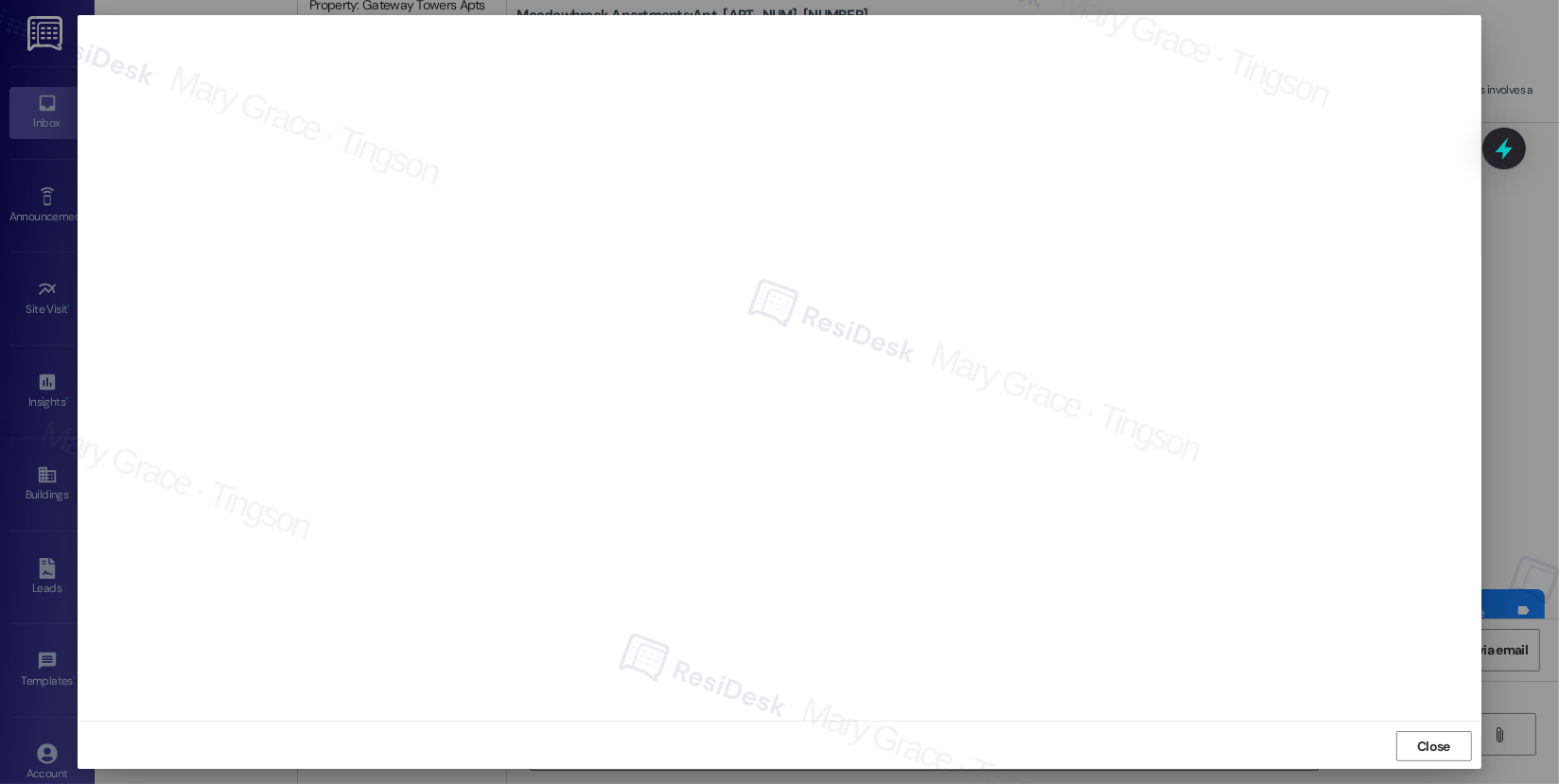 scroll, scrollTop: 1, scrollLeft: 0, axis: vertical 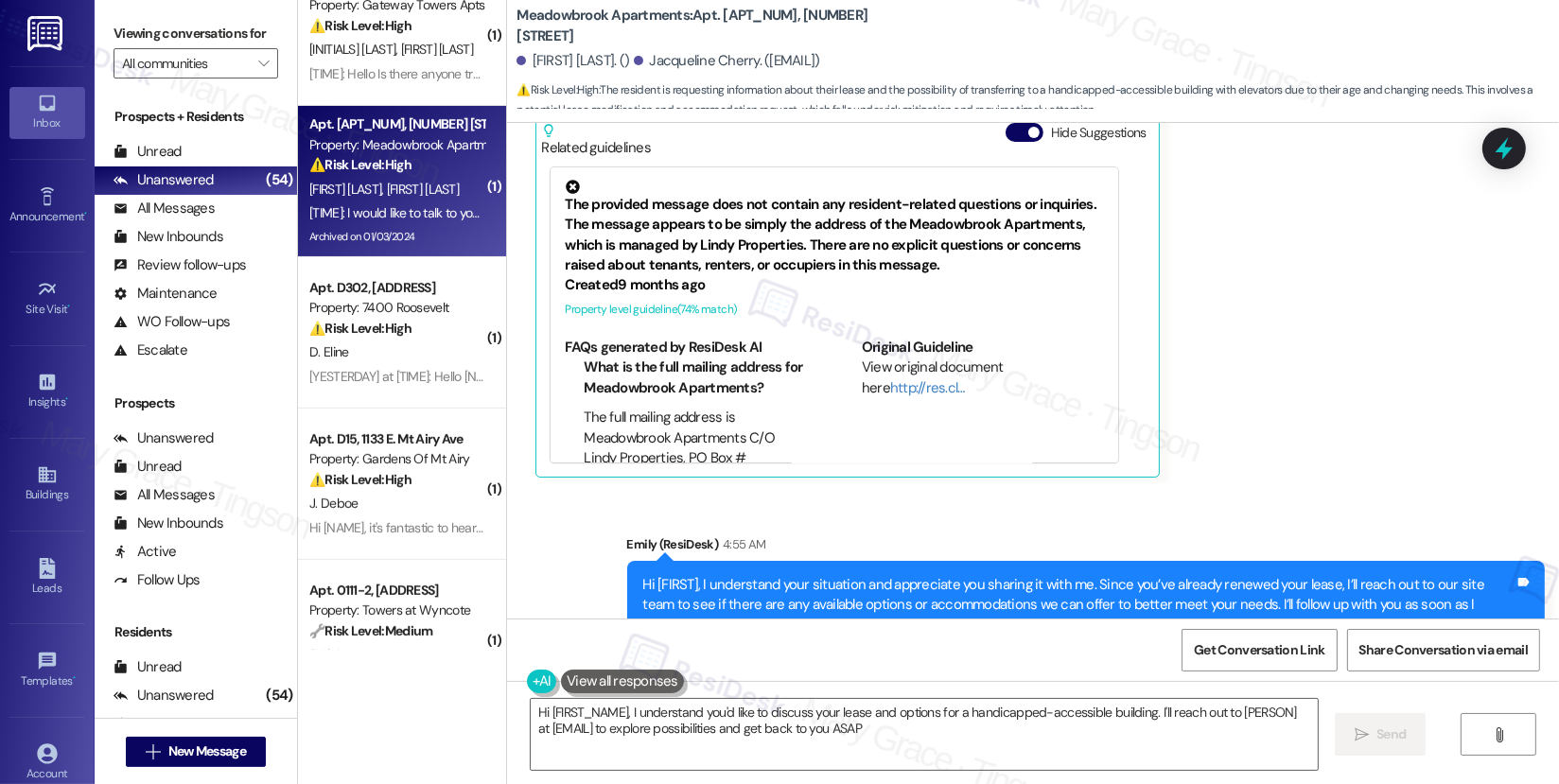 type on "Hi {{first_name}}, I understand you'd like to discuss your lease and options for a handicapped-accessible building. I'll reach out to Kerisa Paige at KPaige@comehometolindy.com to explore possibilities and get back to you ASAP!" 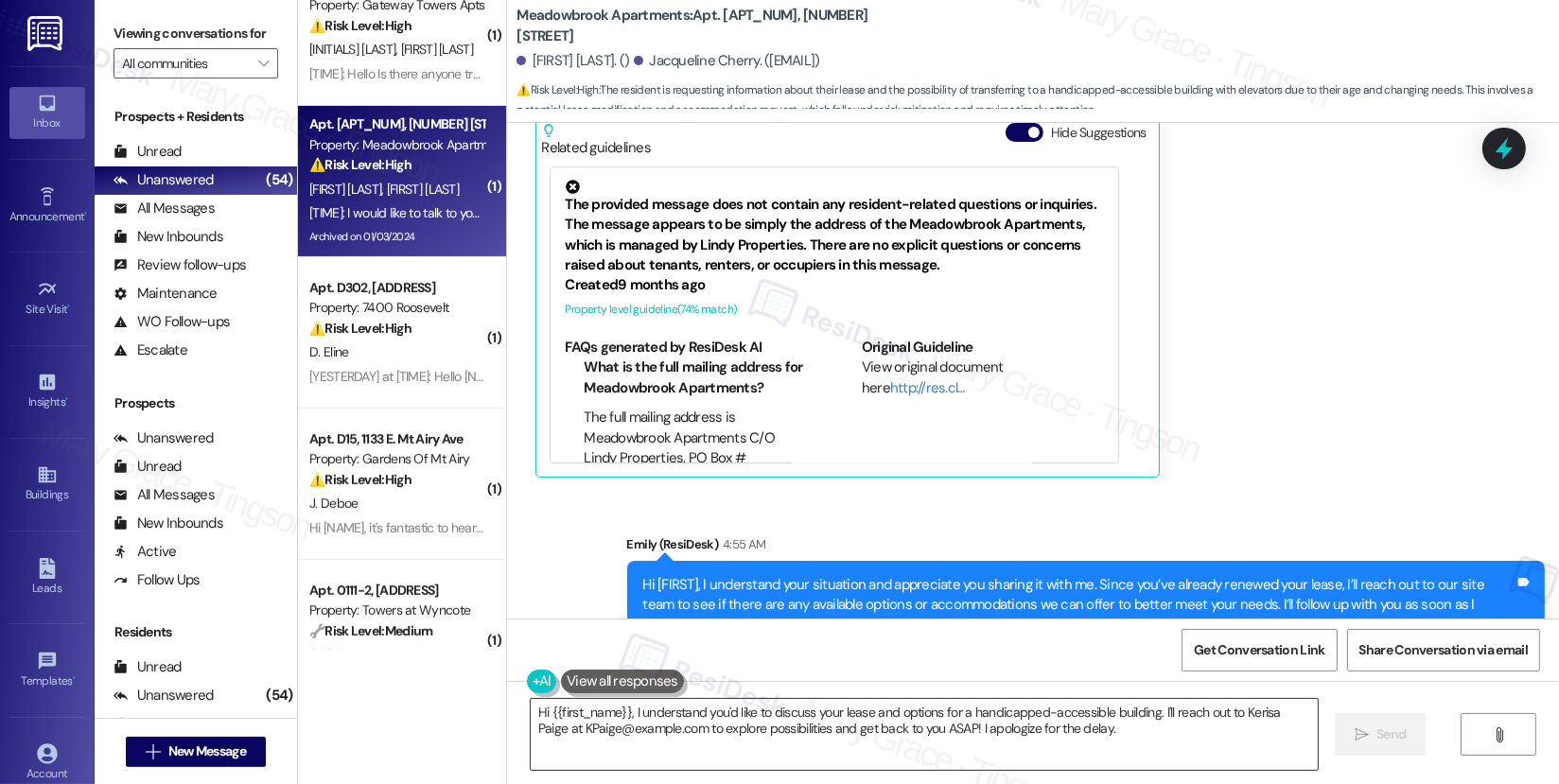 click on "Hi {{first_name}}, I understand you'd like to discuss your lease and options for a handicapped-accessible building. I'll reach out to Kerisa Paige at KPaige@comehometolindy.com to explore possibilities and get back to you ASAP!" at bounding box center (924, 734) 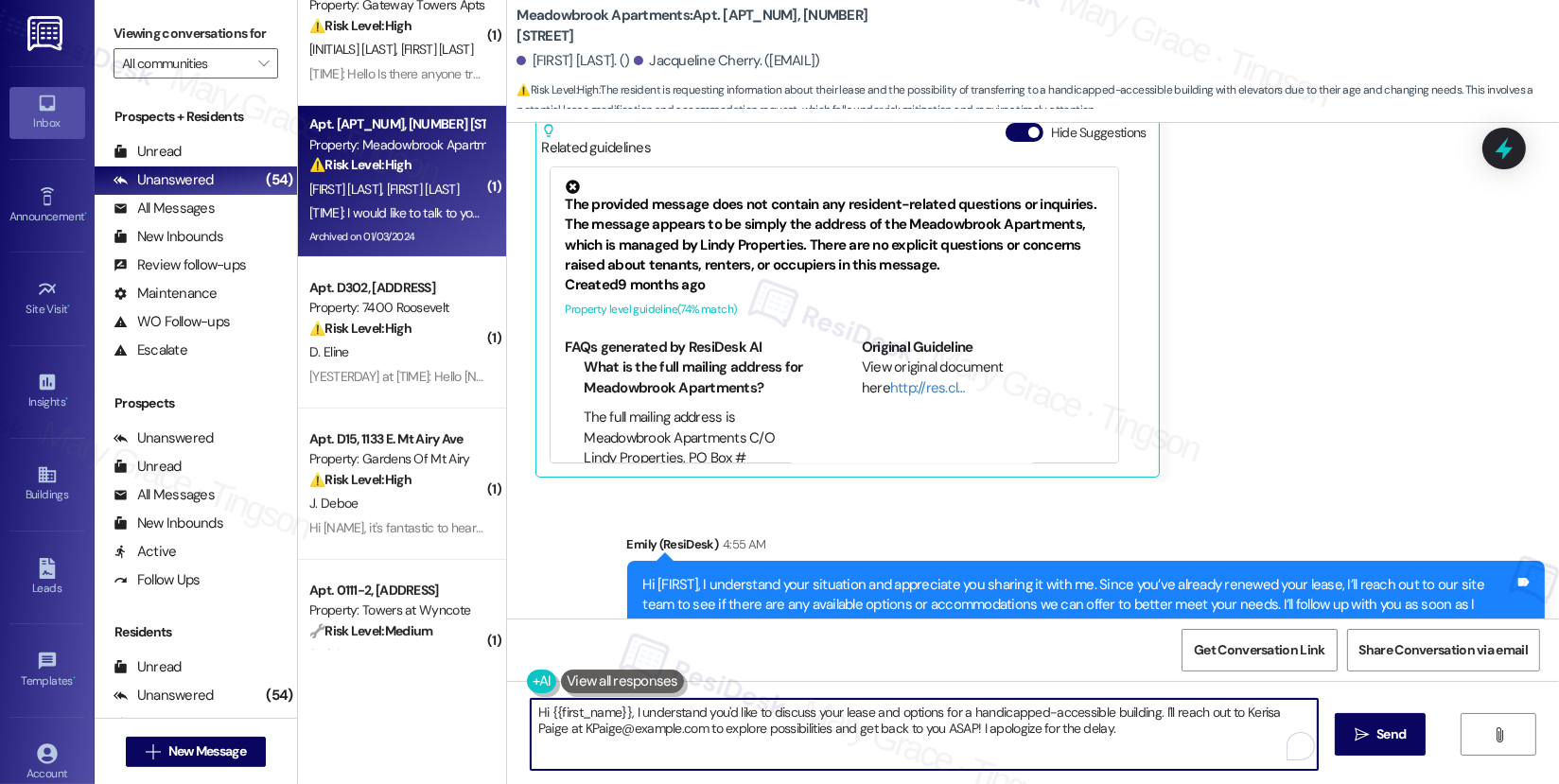 click on "Hi {{first_name}}, I understand you'd like to discuss your lease and options for a handicapped-accessible building. I'll reach out to Kerisa Paige at KPaige@comehometolindy.com to explore possibilities and get back to you ASAP!" at bounding box center [924, 734] 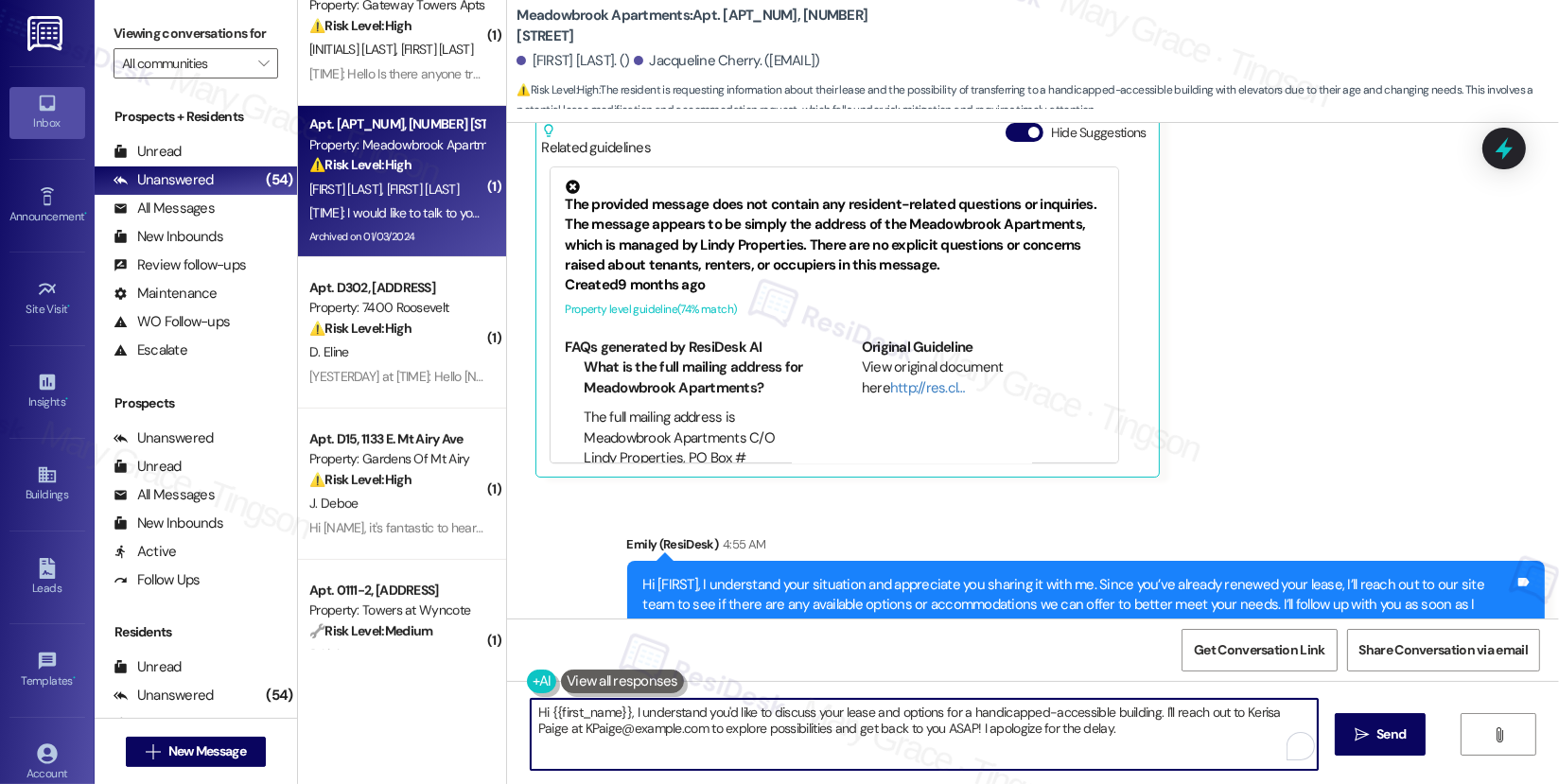 click on "Hi {{first_name}}, I understand you'd like to discuss your lease and options for a handicapped-accessible building. I'll reach out to Kerisa Paige at KPaige@comehometolindy.com to explore possibilities and get back to you ASAP!" at bounding box center [924, 734] 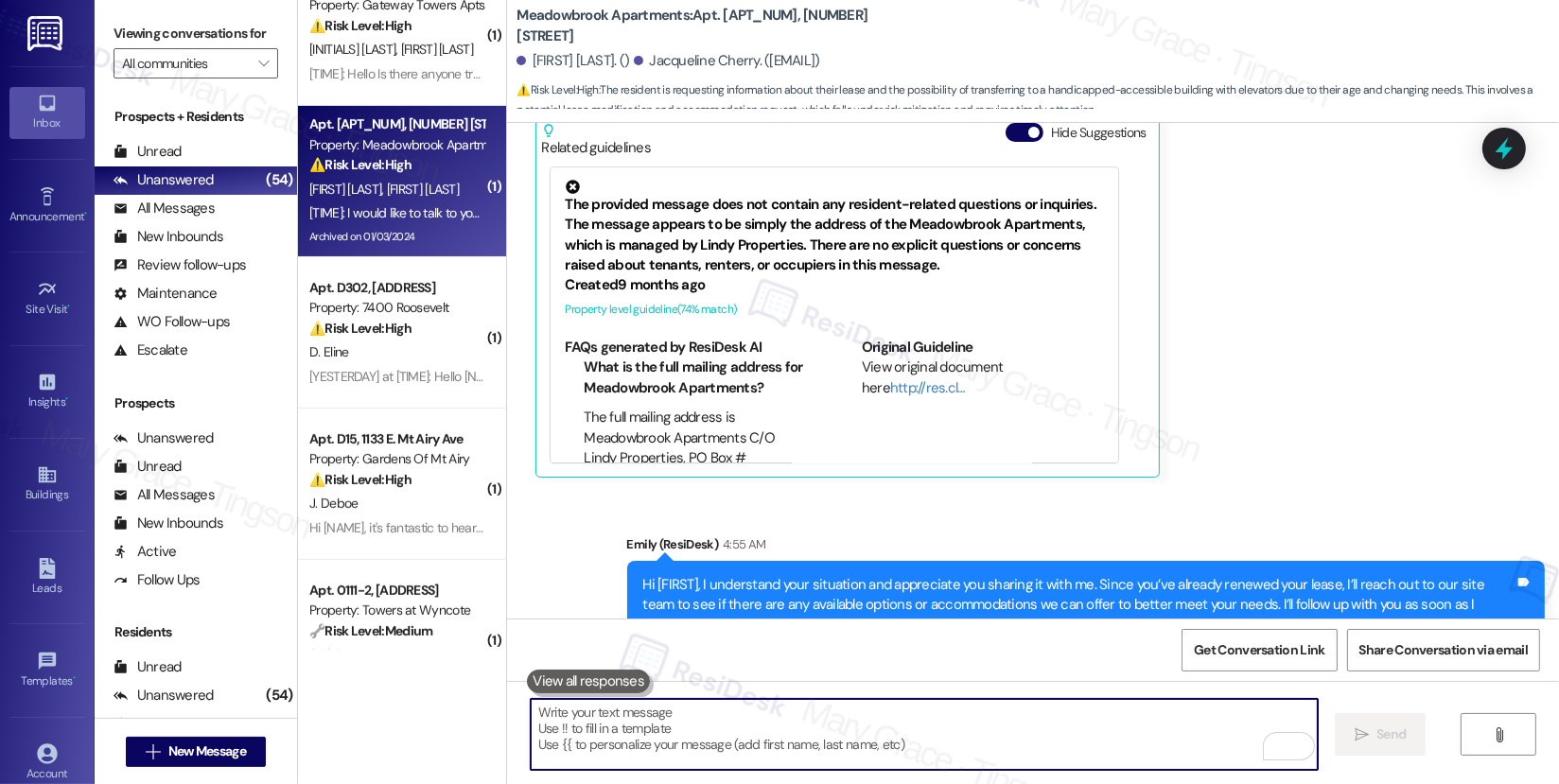 type 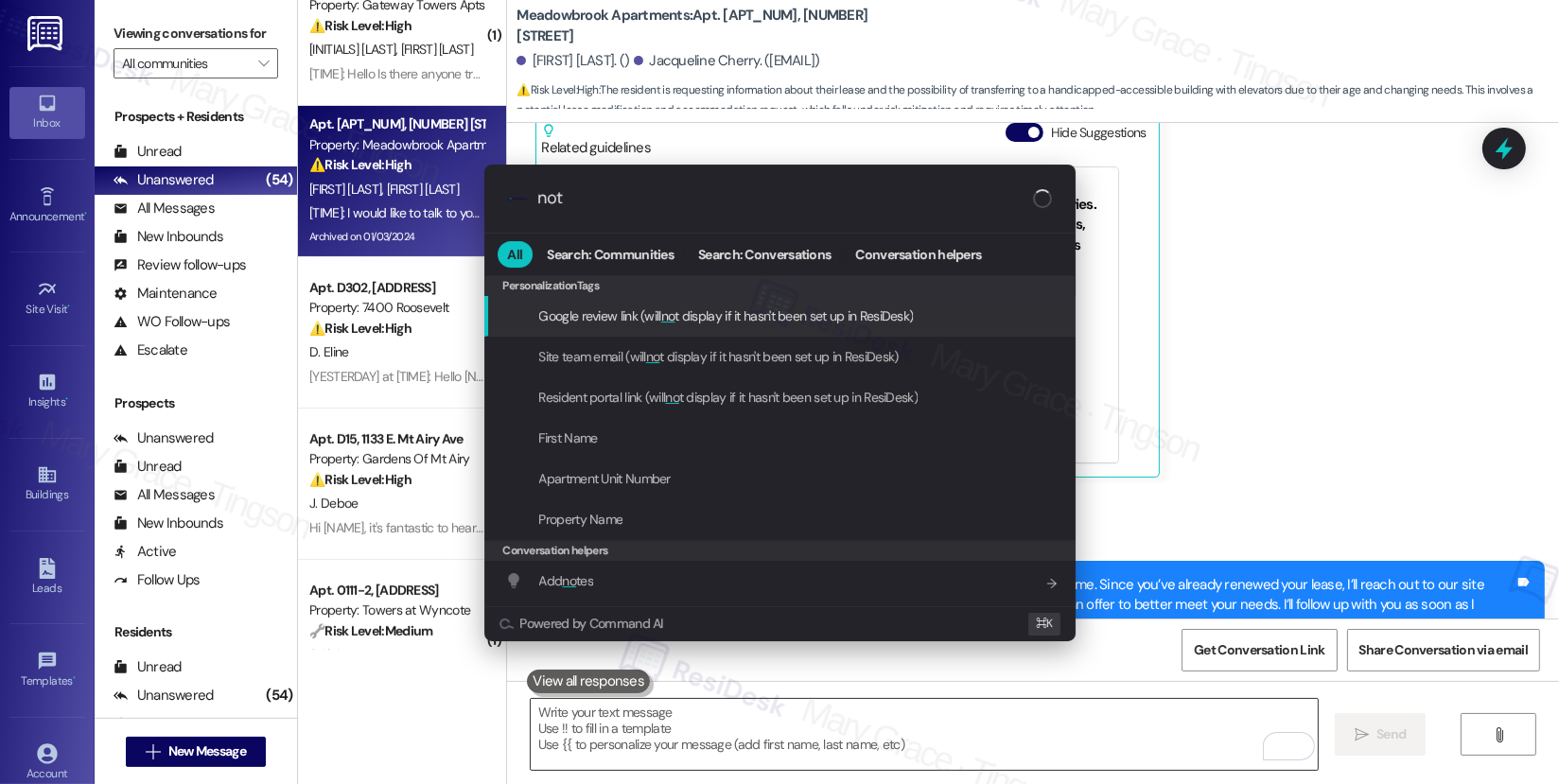 type on "note" 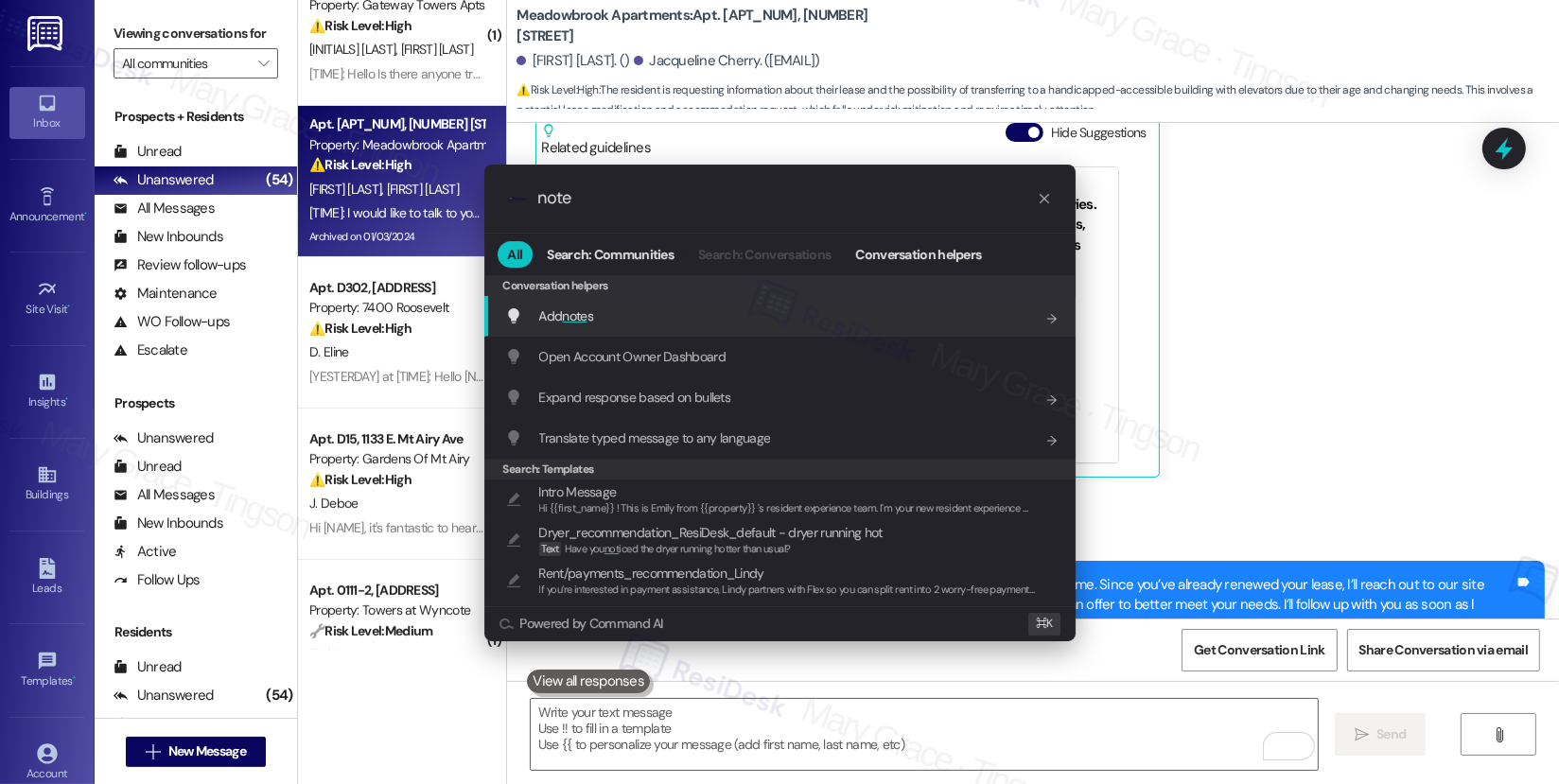 click on "Add  note s Add shortcut" at bounding box center [781, 316] 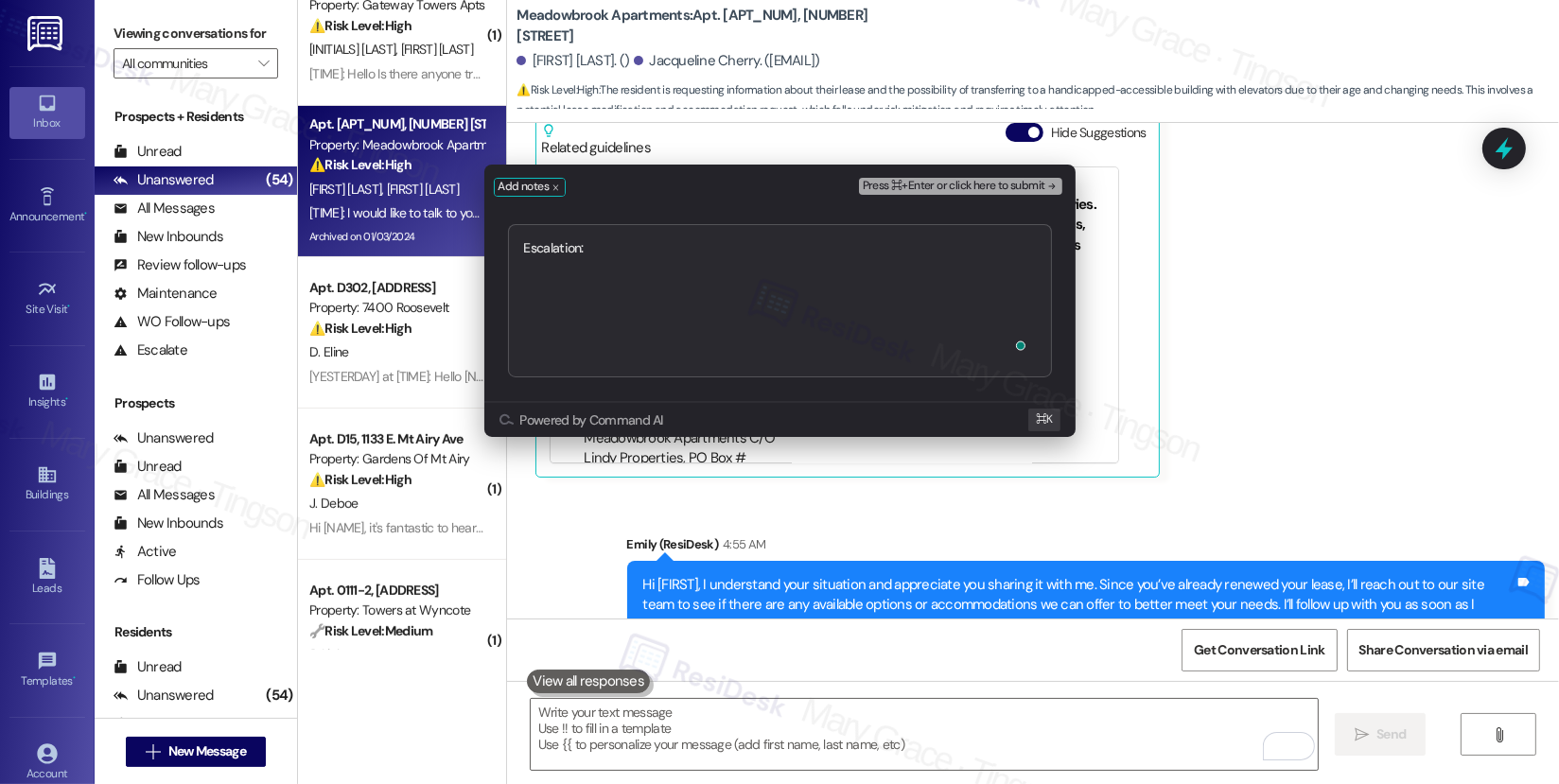 type on "Escalation: Assistance Needed: Transition to Senior/Accessible Apartment" 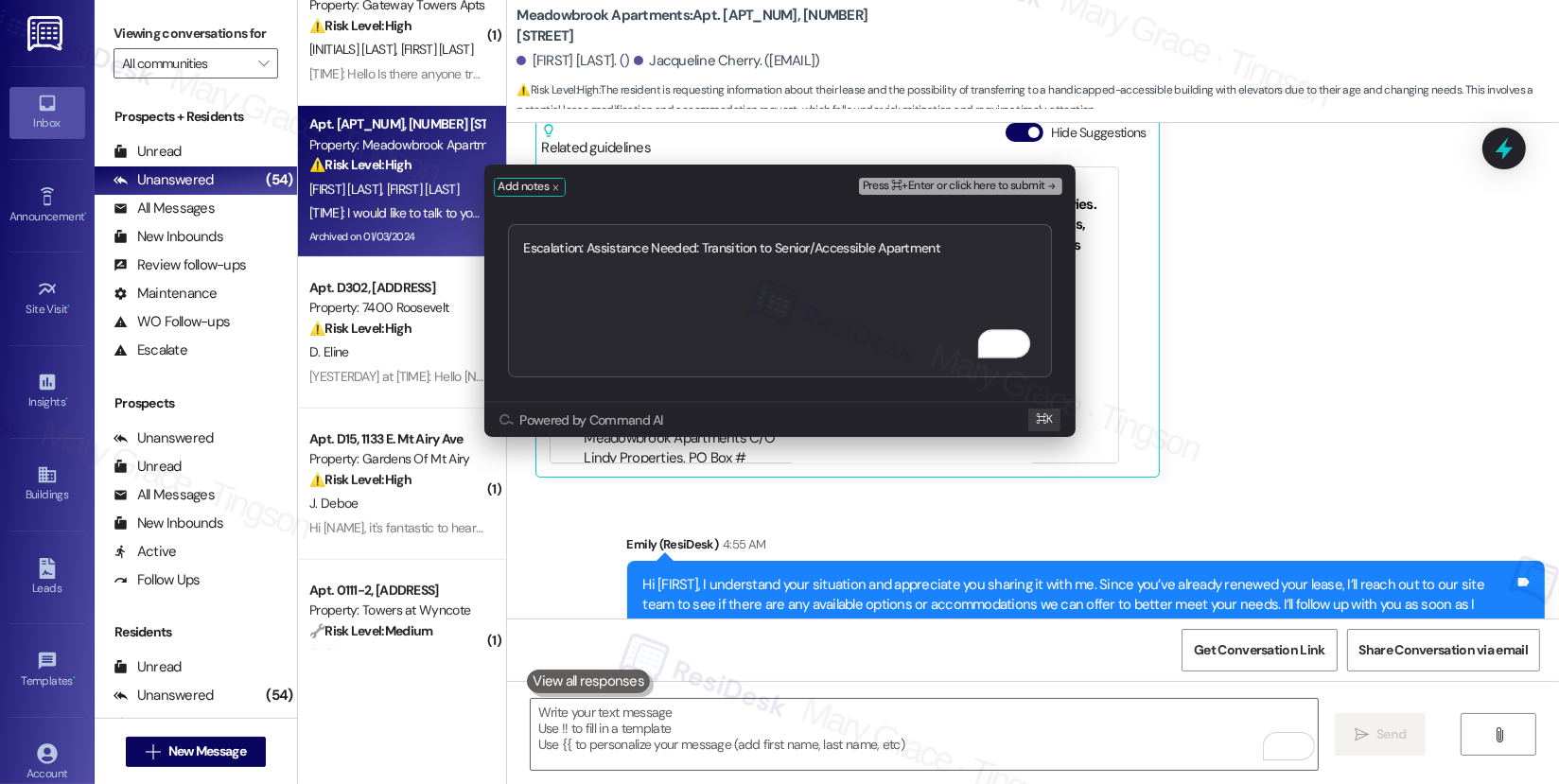 click on "Press ⌘+Enter or click here to submit" at bounding box center (954, 186) 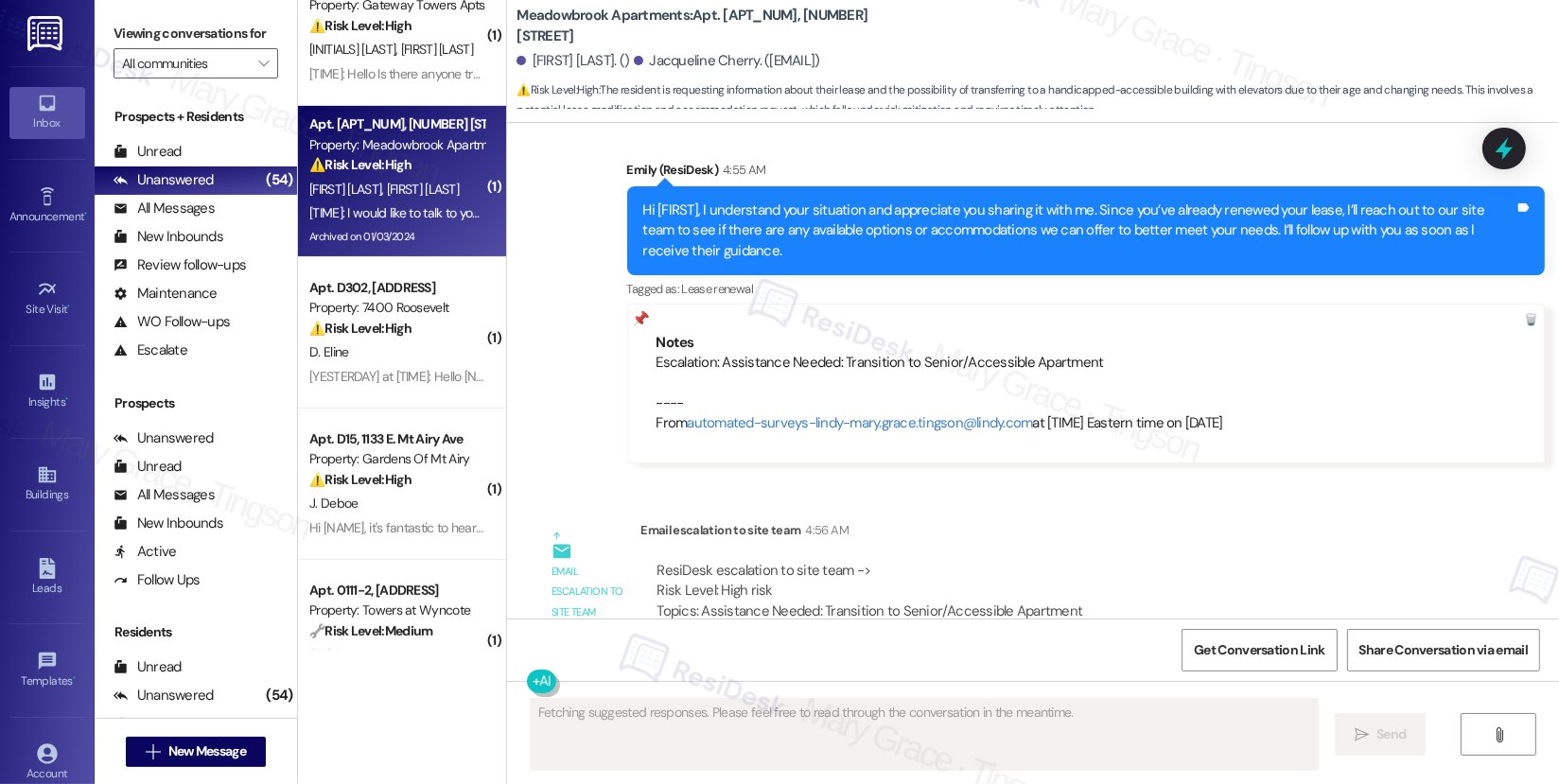 scroll, scrollTop: 32874, scrollLeft: 0, axis: vertical 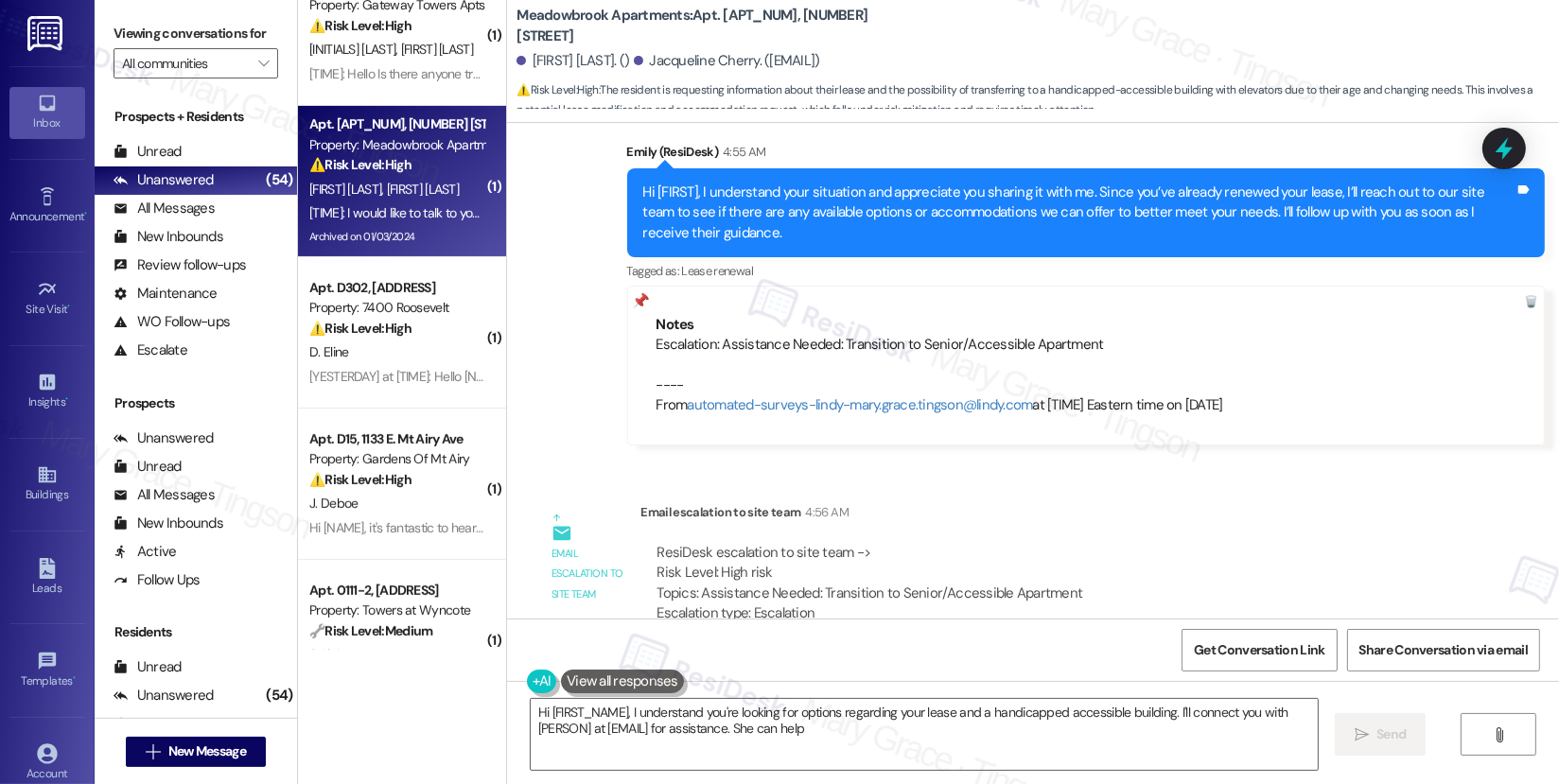 type on "Hi {{first_name}}, I understand you're looking for options regarding your lease and a handicapped accessible building. I'll connect you with Kerisa Paige at KPaige@comehometolindy.com for assistance. She can help!" 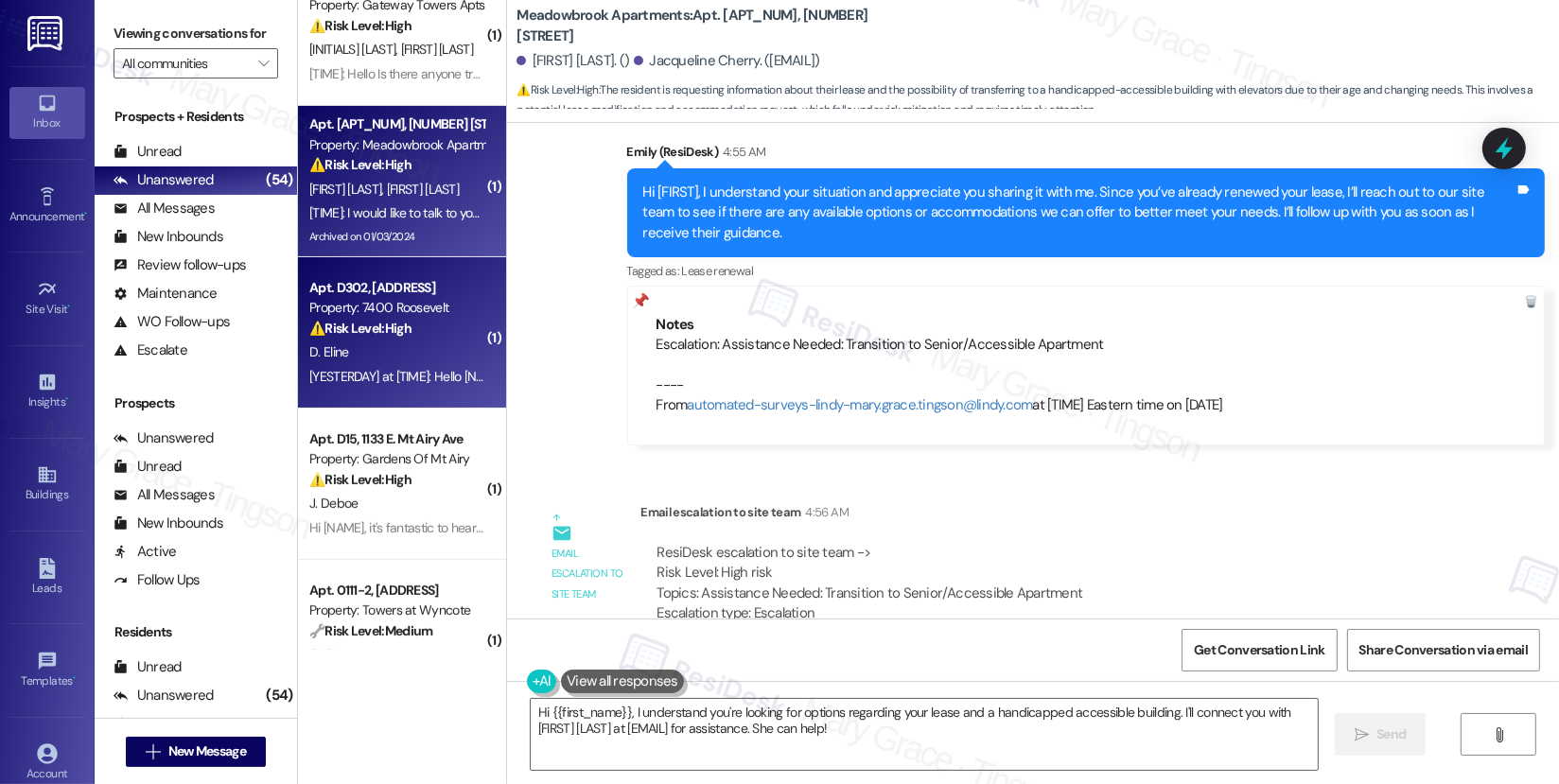 click on "Yesterday at 11:44 PM: Hello Emily, how are you doing today? I was wondering if you could check and see what the proposed repair timeline for the elevator is today and if they're thinking it will be fixed by the end of business hours today? I have a dr appt on Monday that I can't miss , so I will have to stay at a handicapped equipped hotel until the elevator is fixed, because I cannot walk back up three floors to my apartment, and if that's the case, would Lindy be willing to credit the cost of the hotel to me and take it off my September rent? Let me know asap because I will need help doing all this and will need time to find help and also a suitable available hotel room. Thank you!" at bounding box center (2175, 376) 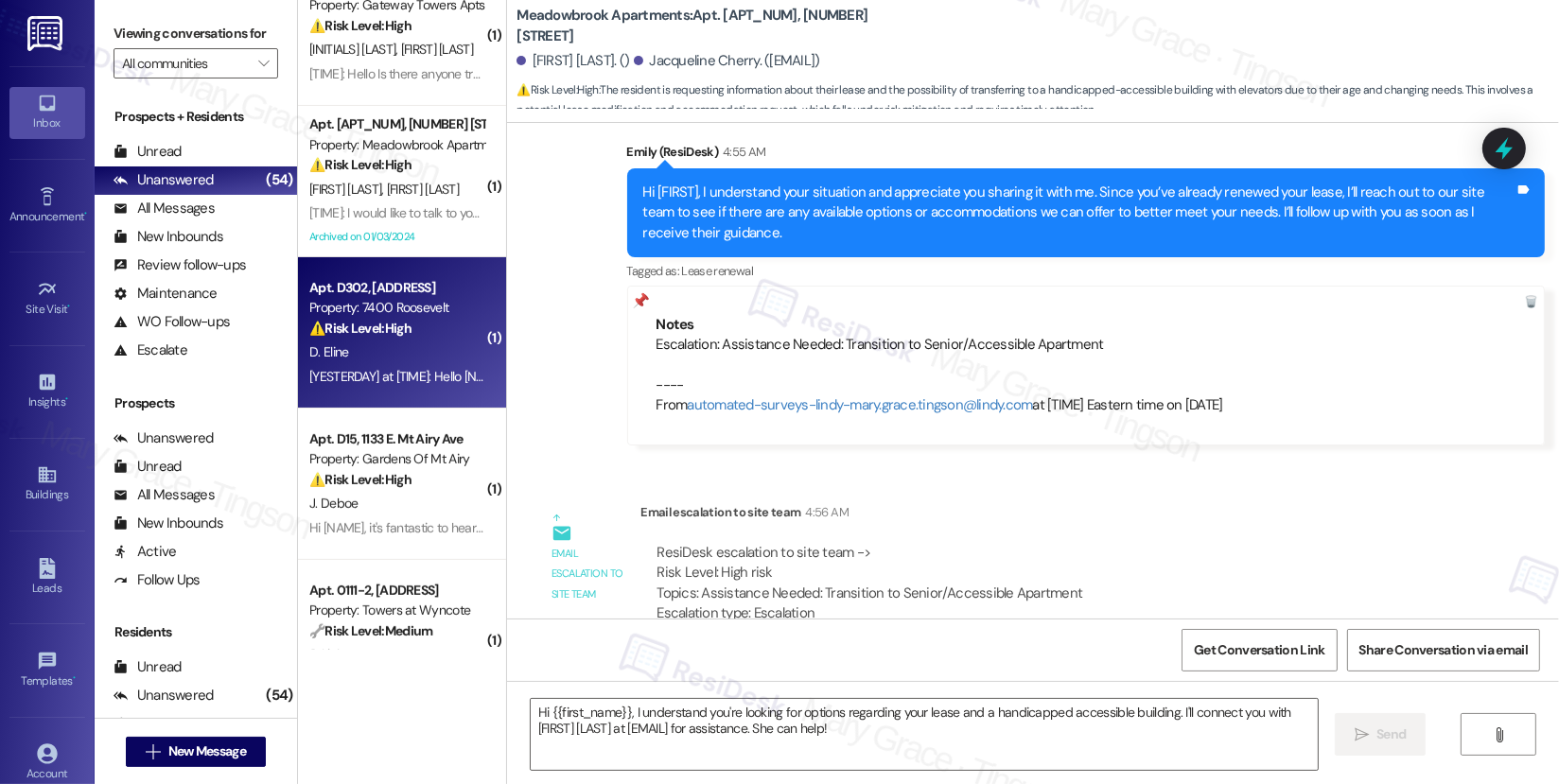 type on "Fetching suggested responses. Please feel free to read through the conversation in the meantime." 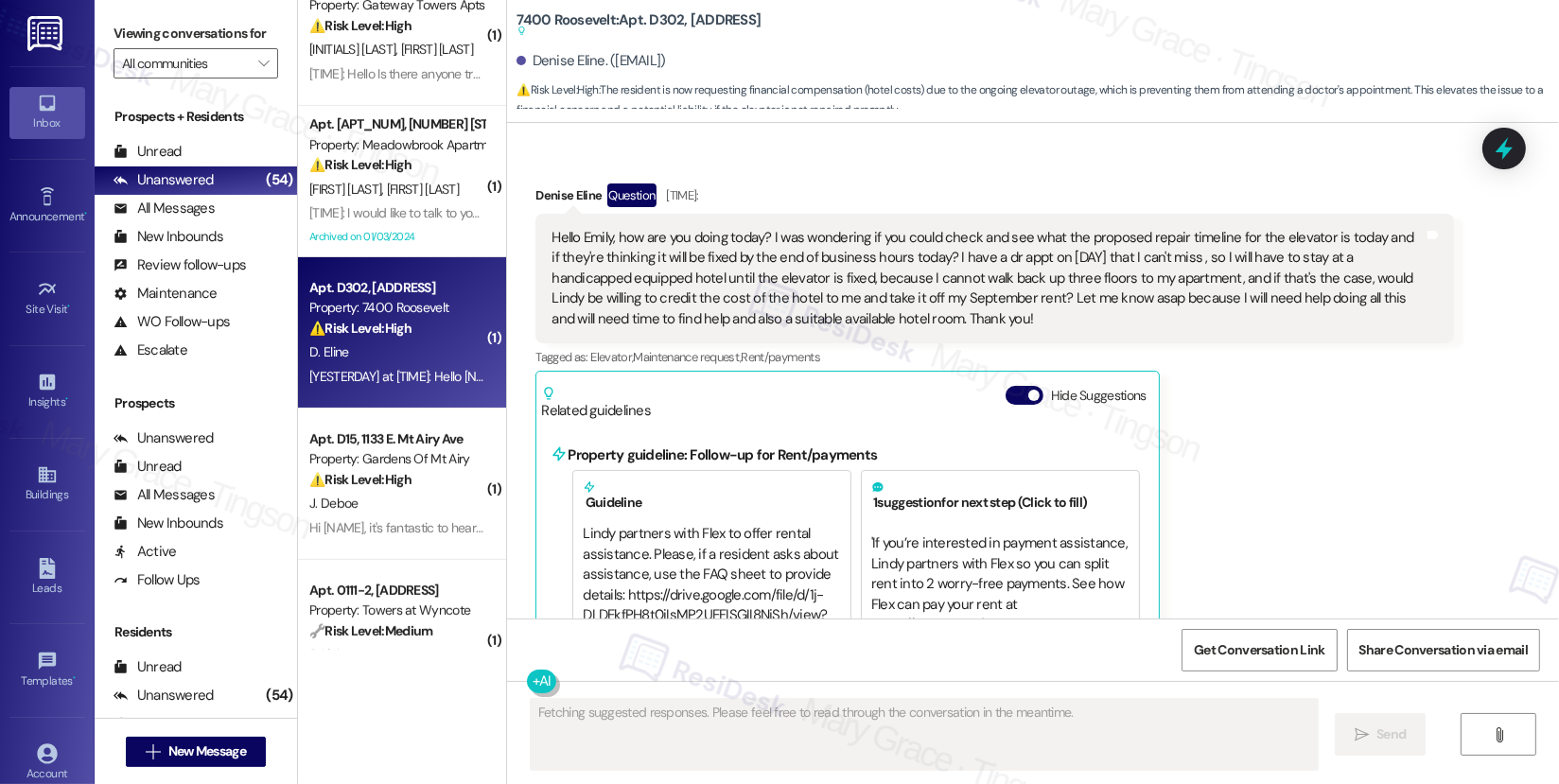 scroll, scrollTop: 10425, scrollLeft: 0, axis: vertical 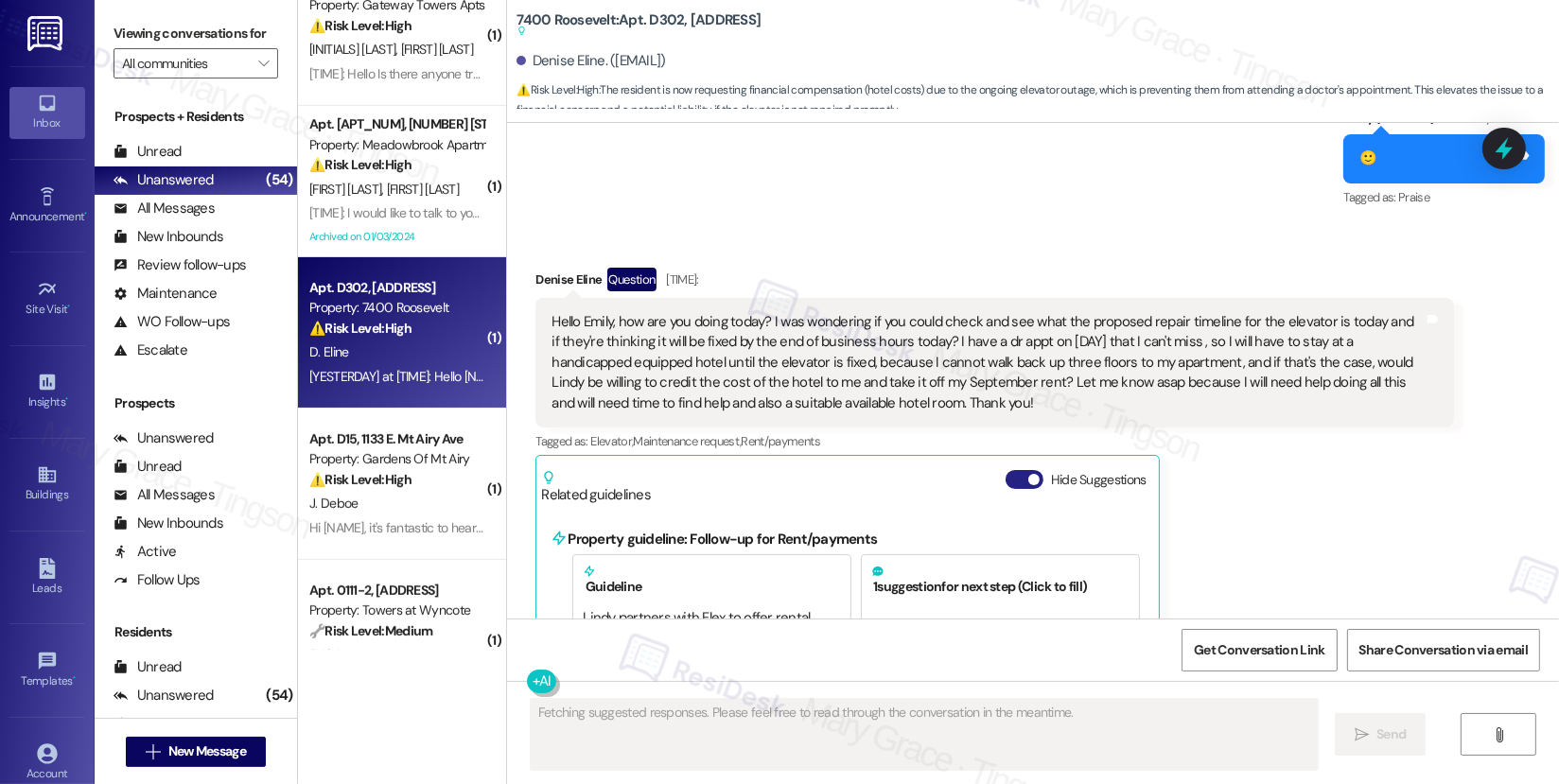 click on "Hide Suggestions" at bounding box center [1025, 479] 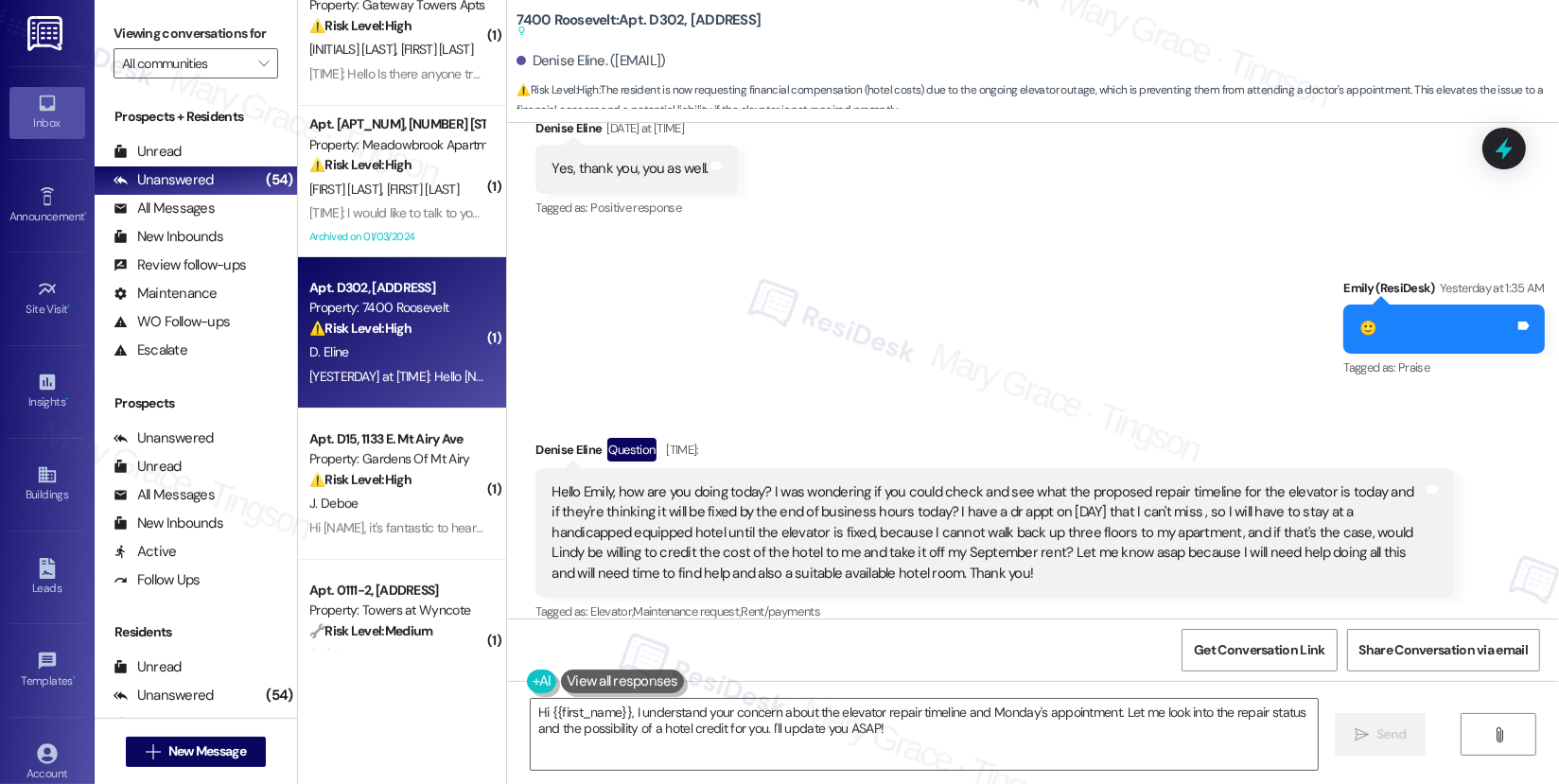 scroll, scrollTop: 10267, scrollLeft: 0, axis: vertical 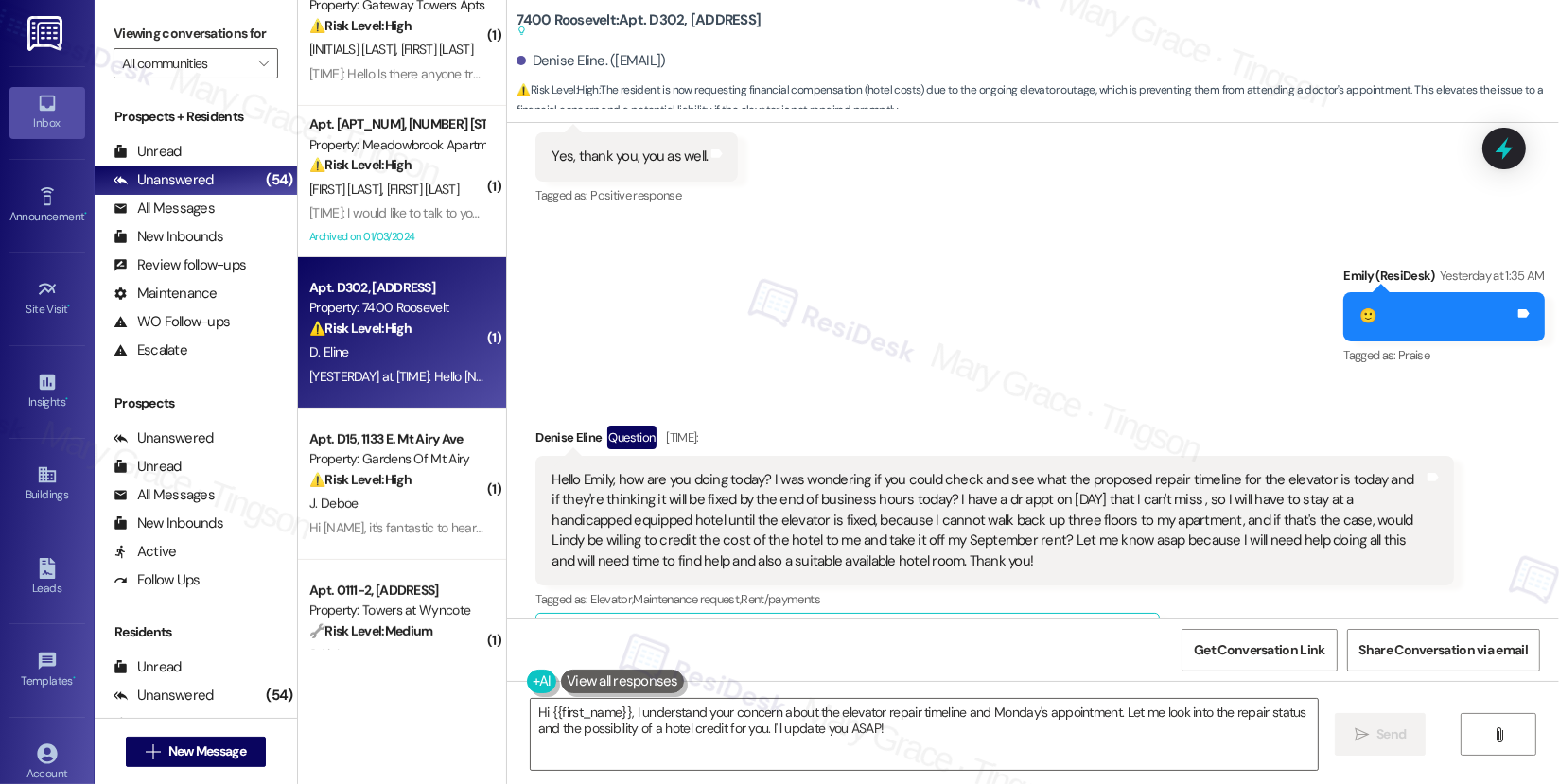 drag, startPoint x: 538, startPoint y: 417, endPoint x: 896, endPoint y: 505, distance: 368.657 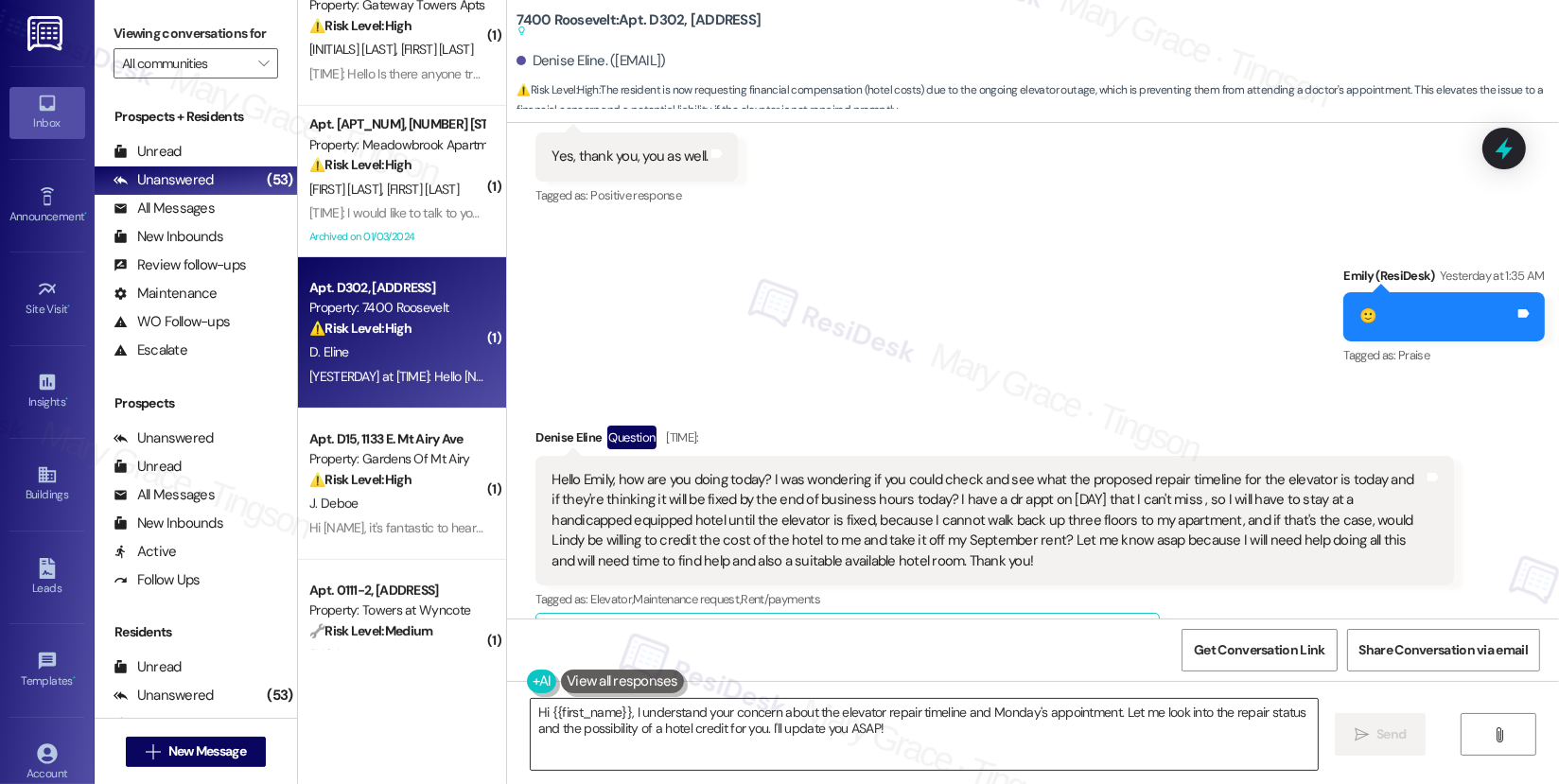 click on "Hi {{first_name}}, I understand your concern about the elevator repair timeline and Monday's appointment. Let me look into the repair status and the possibility of a hotel credit for you. I'll update you ASAP!" at bounding box center (924, 734) 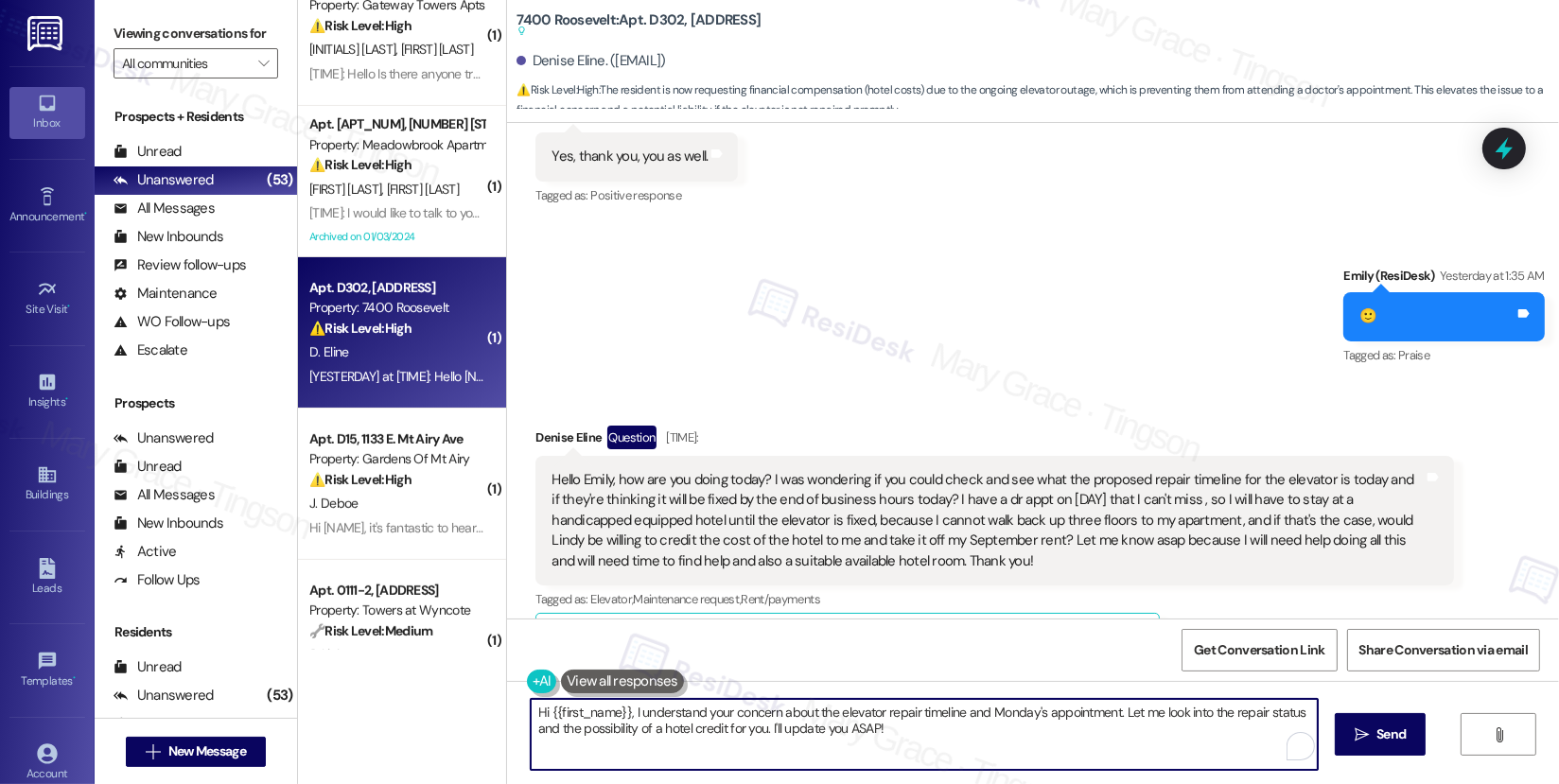 click on "Hi {{first_name}}, I understand your concern about the elevator repair timeline and Monday's appointment. Let me look into the repair status and the possibility of a hotel credit for you. I'll update you ASAP!" at bounding box center [924, 734] 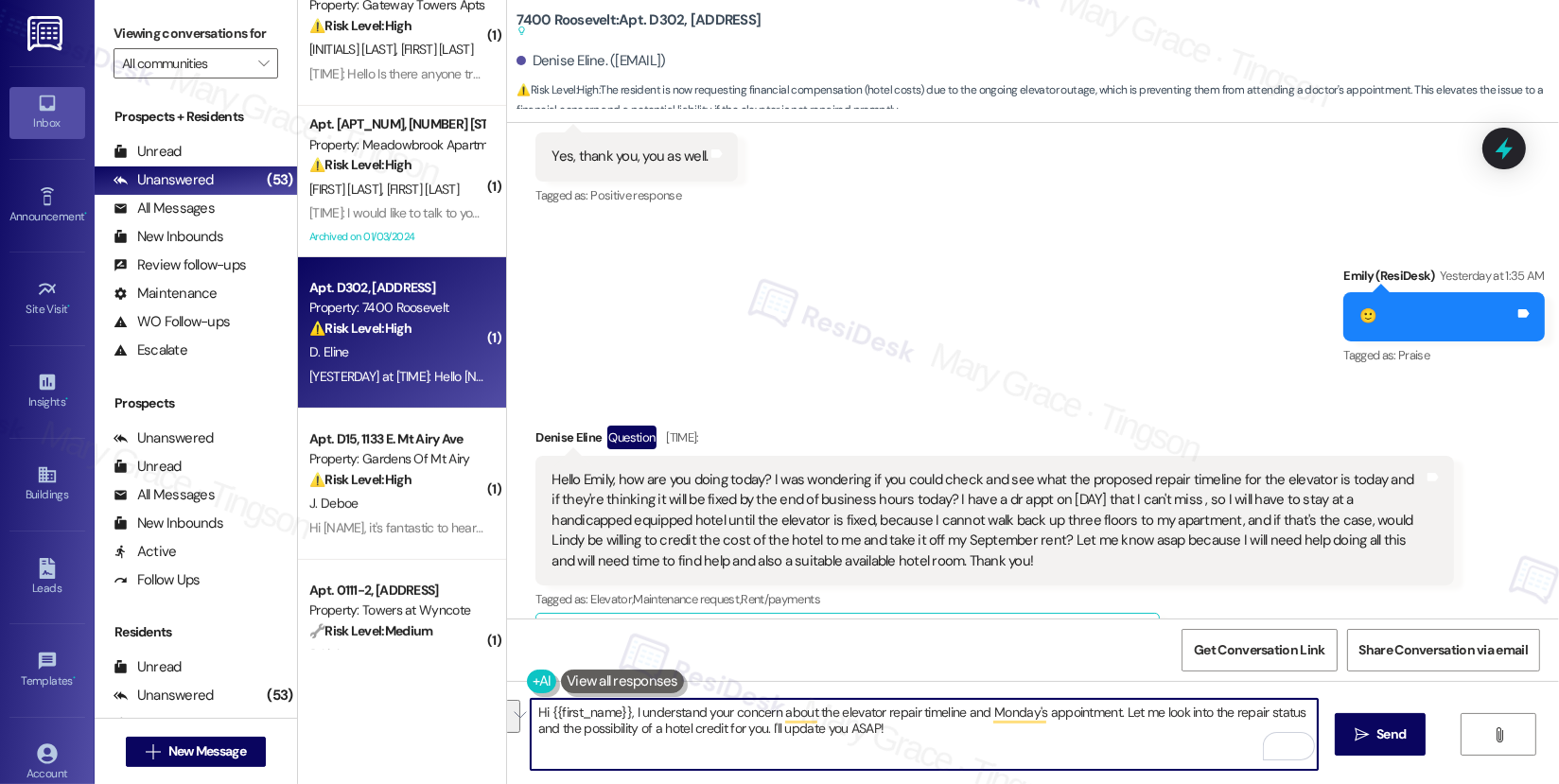 click on "Hi {{first_name}}, I understand your concern about the elevator repair timeline and Monday's appointment. Let me look into the repair status and the possibility of a hotel credit for you. I'll update you ASAP!" at bounding box center (924, 734) 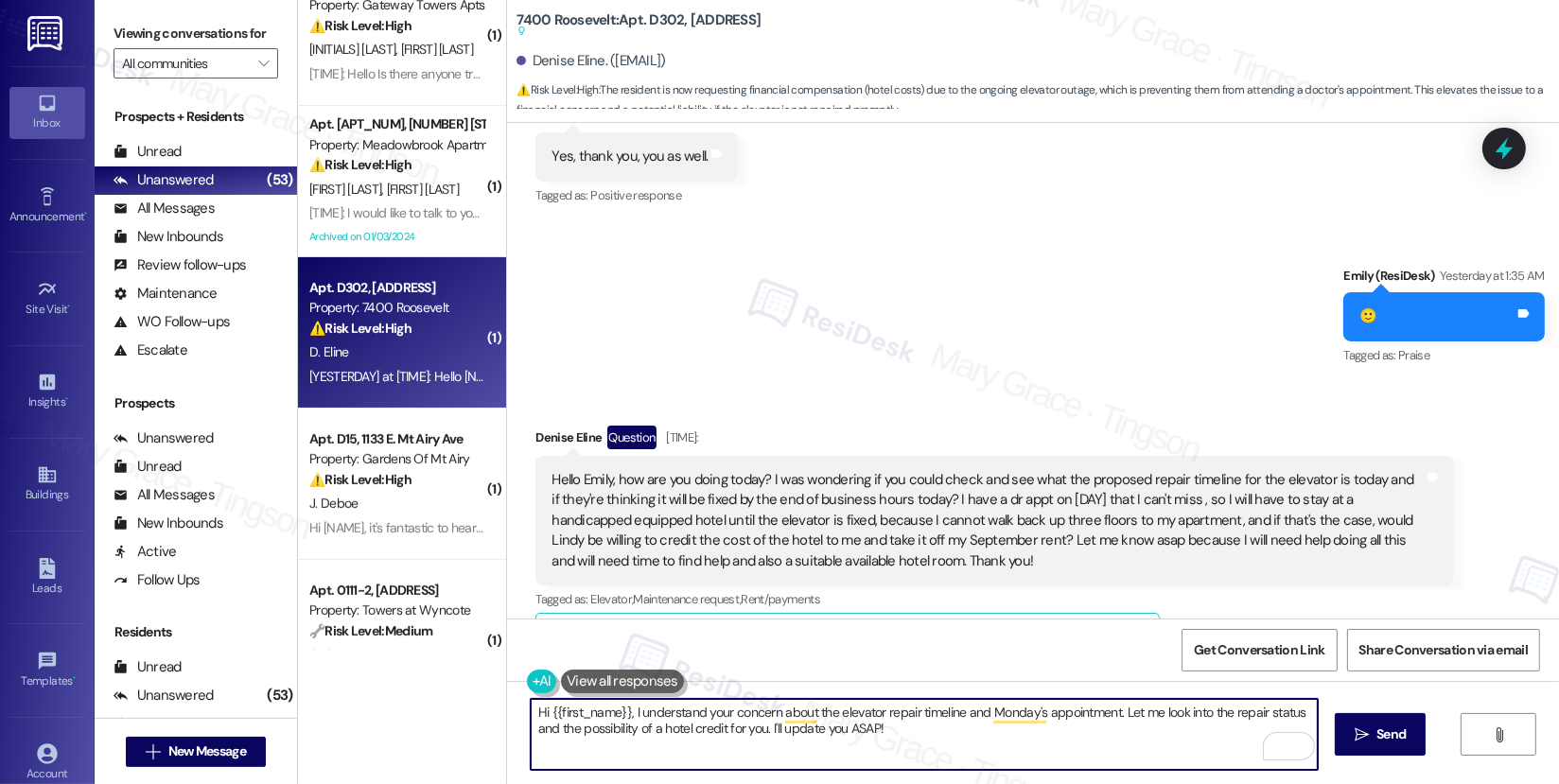 click on "Hi {{first_name}}, I understand your concern about the elevator repair timeline and Monday's appointment. Let me look into the repair status and the possibility of a hotel credit for you. I'll update you ASAP!" at bounding box center (924, 734) 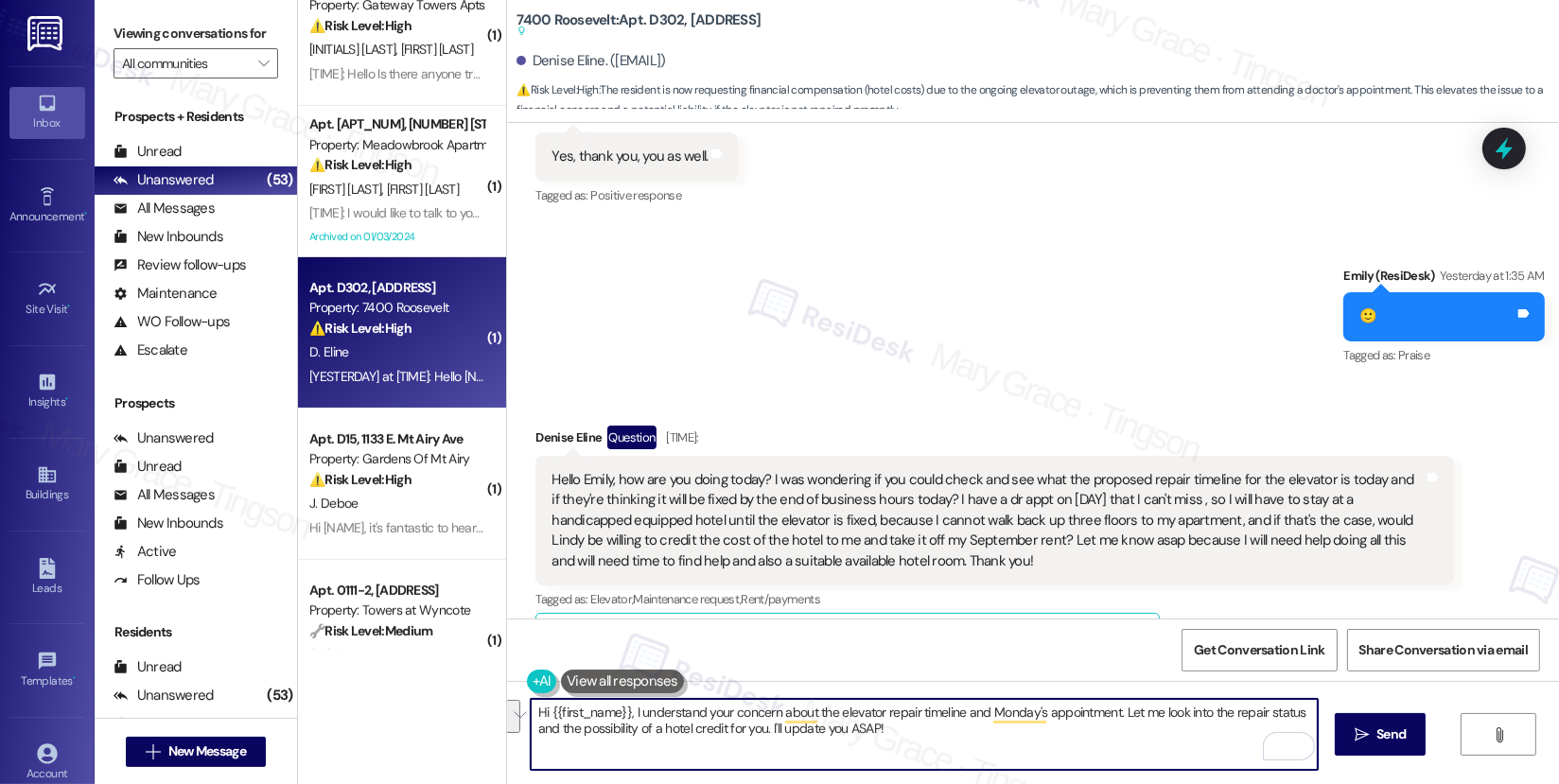 paste on "Emily,
Apologies for my delayed response. I wanted to check in—has the elevator been repaired and is it now working? I understand you have an important appointment coming up, and I’d like to confirm the current status so we can address your concerns accordingly." 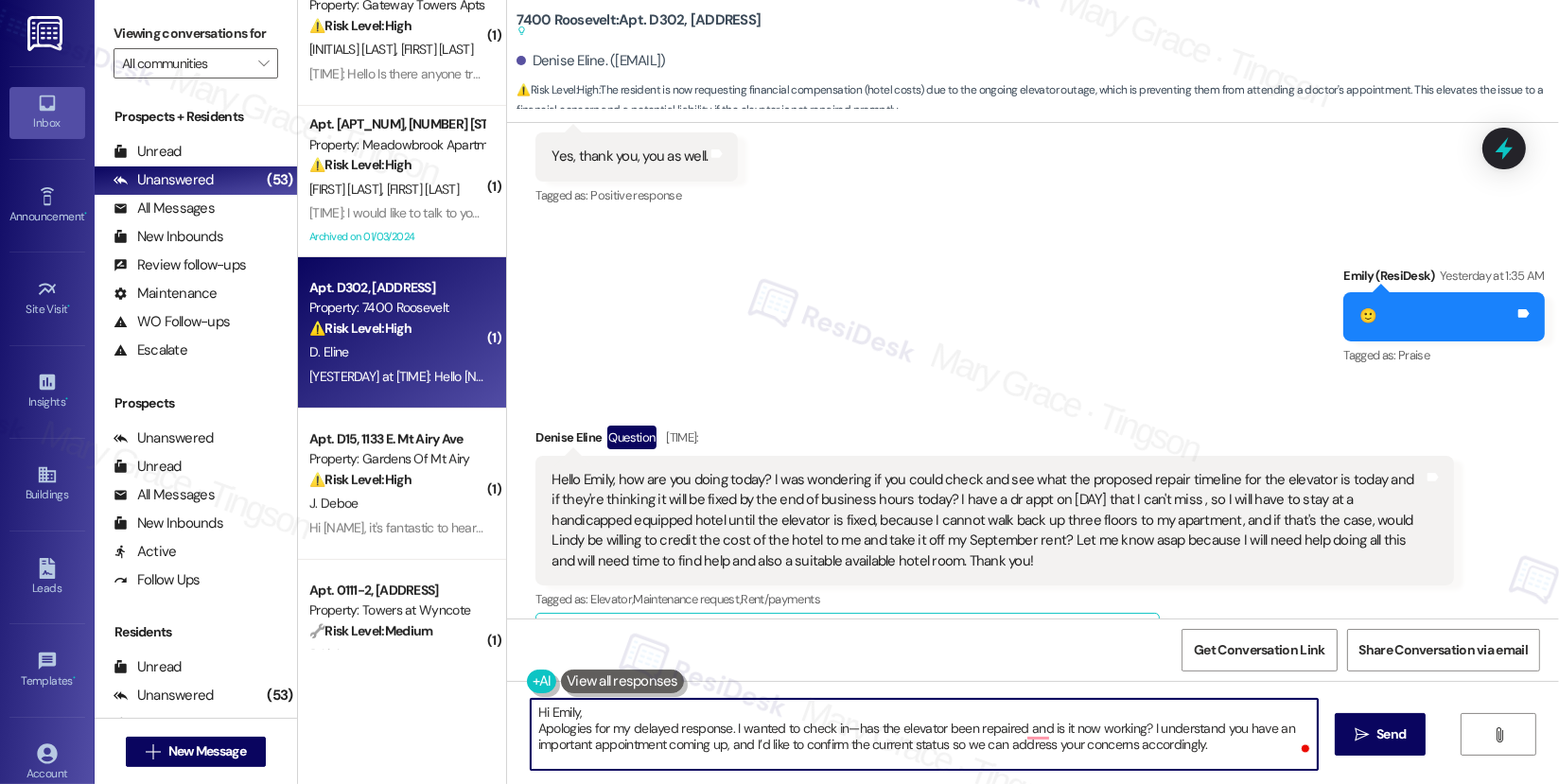 click on "Hi Emily,
Apologies for my delayed response. I wanted to check in—has the elevator been repaired and is it now working? I understand you have an important appointment coming up, and I’d like to confirm the current status so we can address your concerns accordingly." at bounding box center (924, 734) 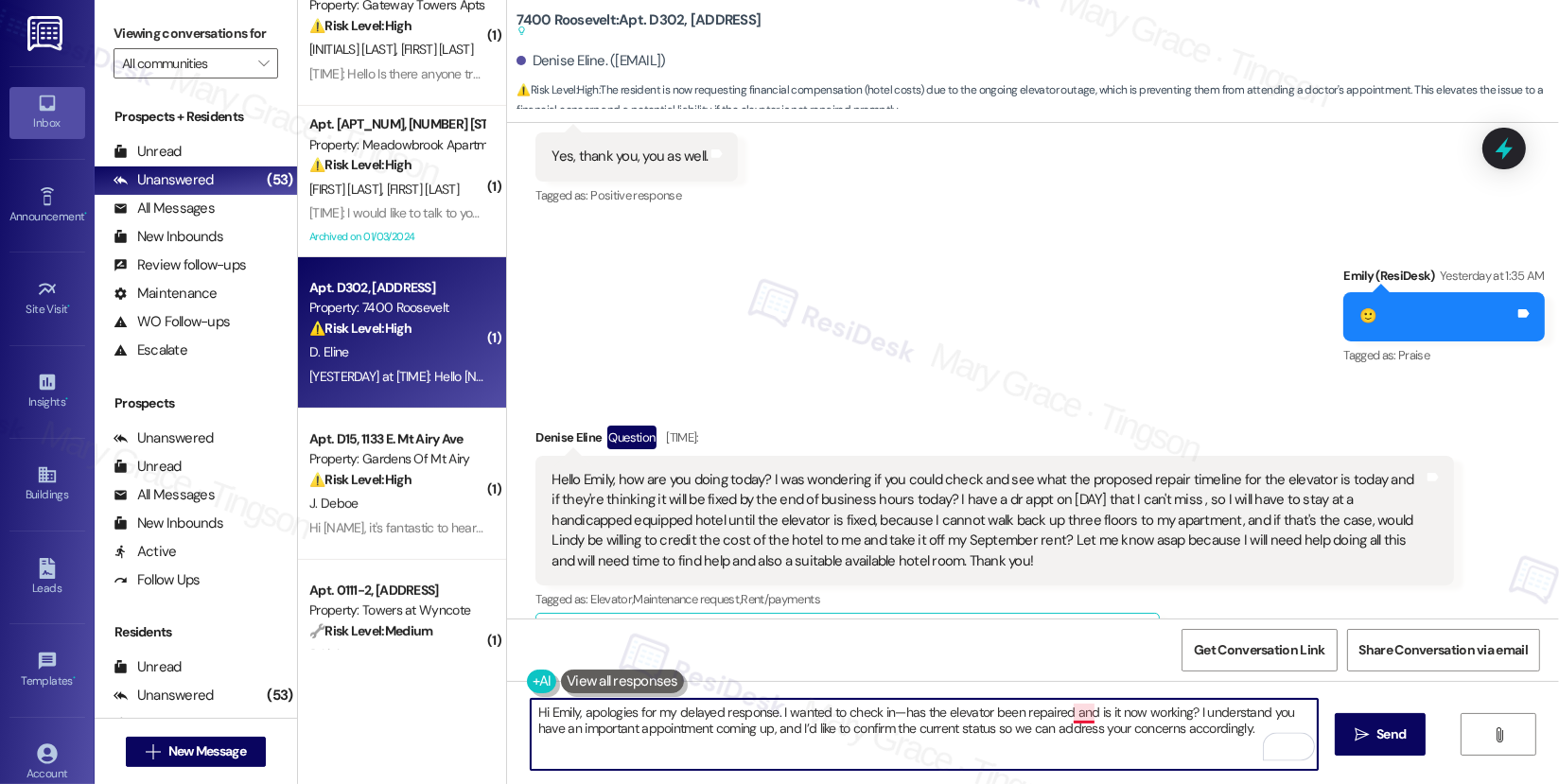 click on "Hi Emily, apologies for my delayed response. I wanted to check in—has the elevator been repaired and is it now working? I understand you have an important appointment coming up, and I’d like to confirm the current status so we can address your concerns accordingly." at bounding box center (924, 734) 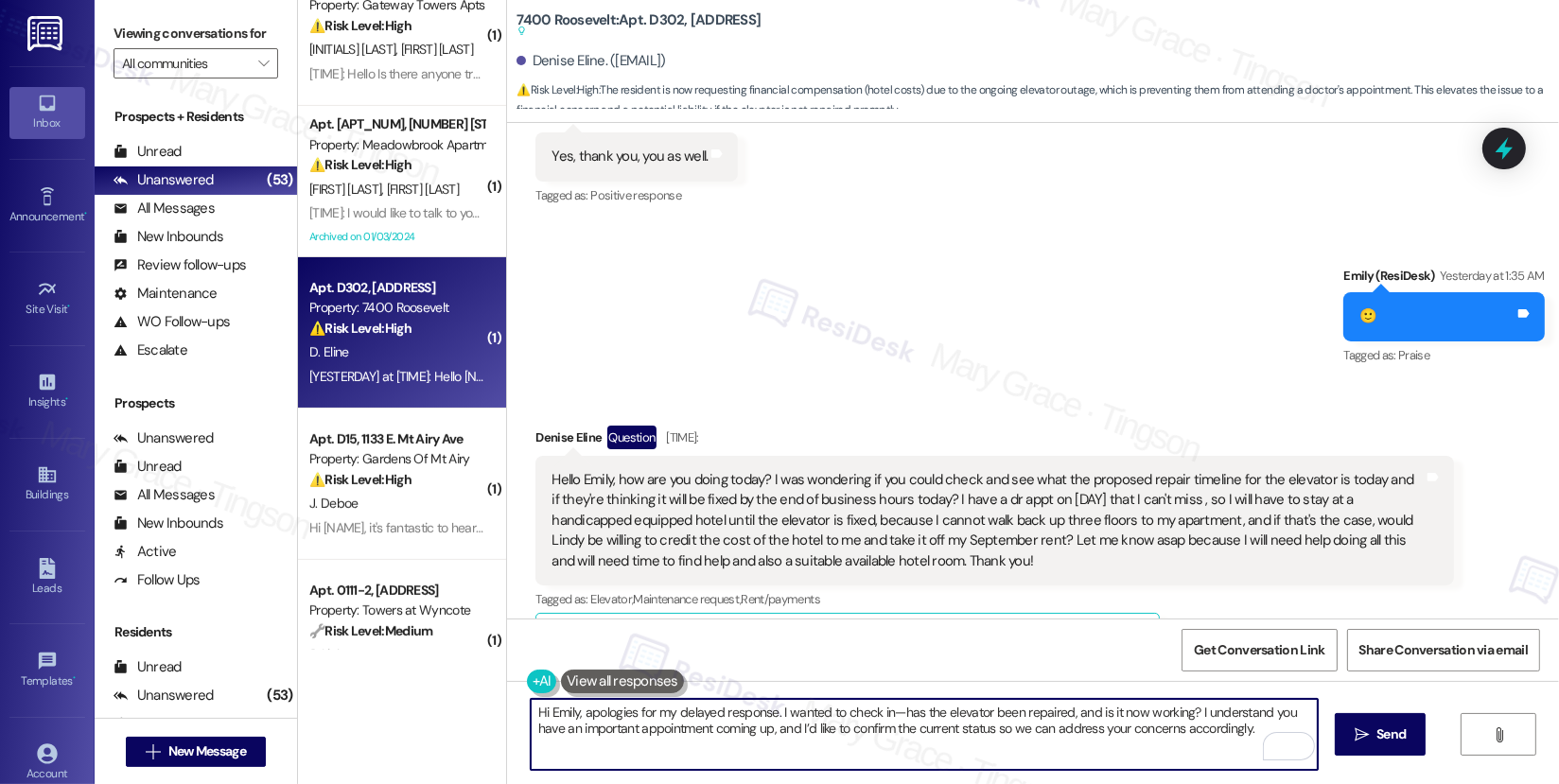 click on "Hi Emily, apologies for my delayed response. I wanted to check in—has the elevator been repaired, and is it now working? I understand you have an important appointment coming up, and I’d like to confirm the current status so we can address your concerns accordingly." at bounding box center (924, 734) 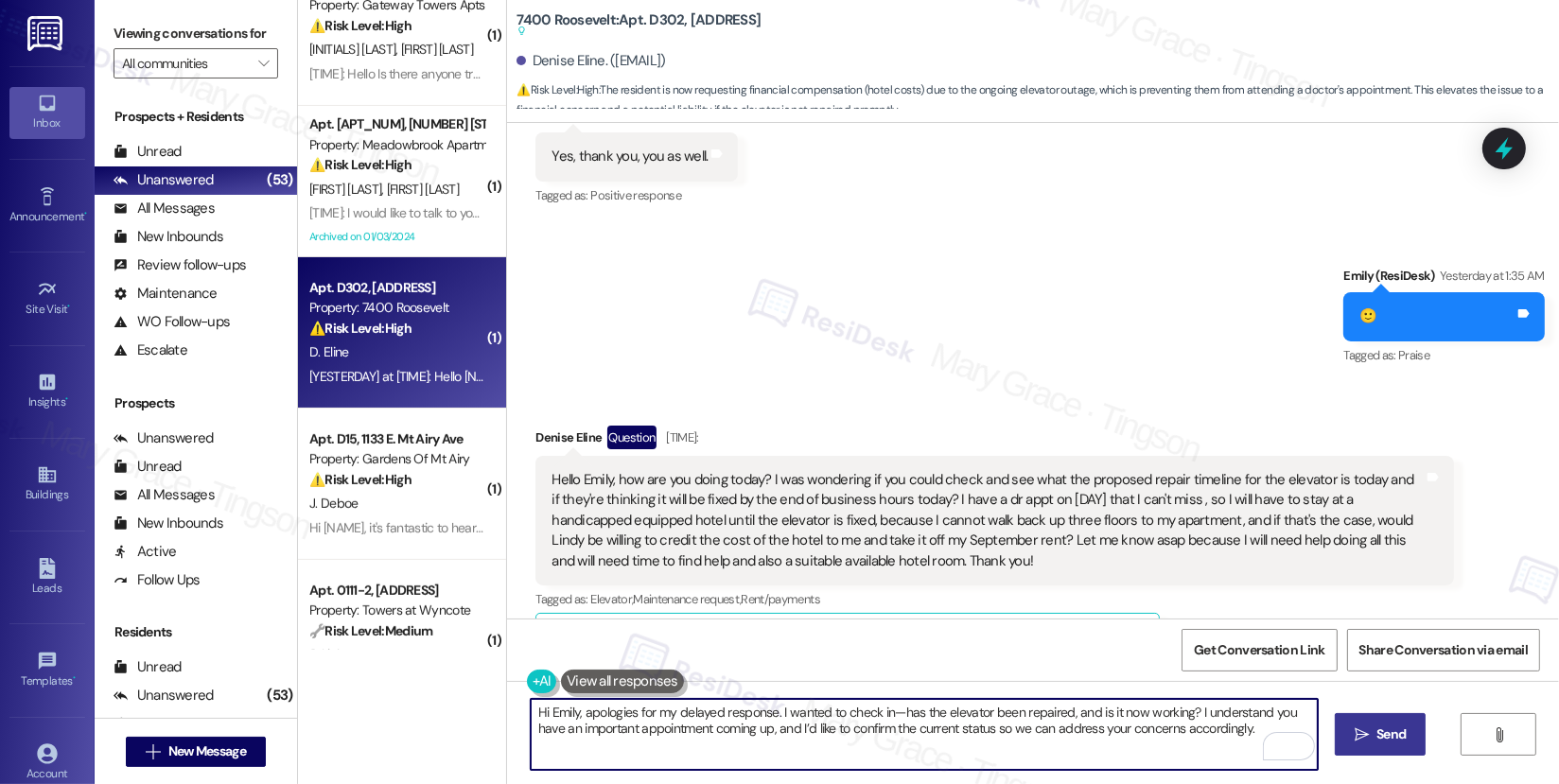 type on "Hi Emily, apologies for my delayed response. I wanted to check in—has the elevator been repaired, and is it now working? I understand you have an important appointment coming up, and I’d like to confirm the current status so we can address your concerns accordingly." 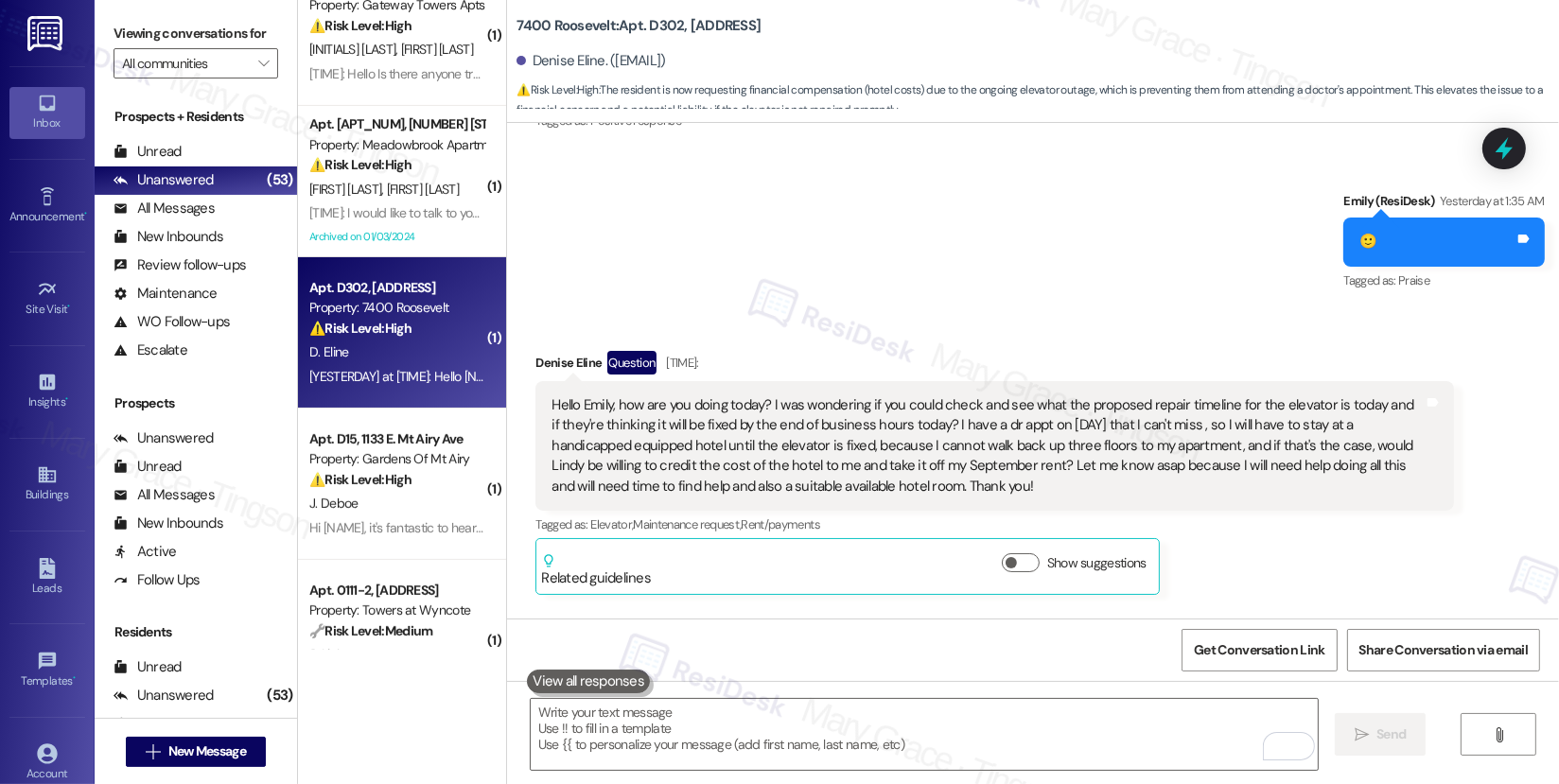 scroll, scrollTop: 10419, scrollLeft: 0, axis: vertical 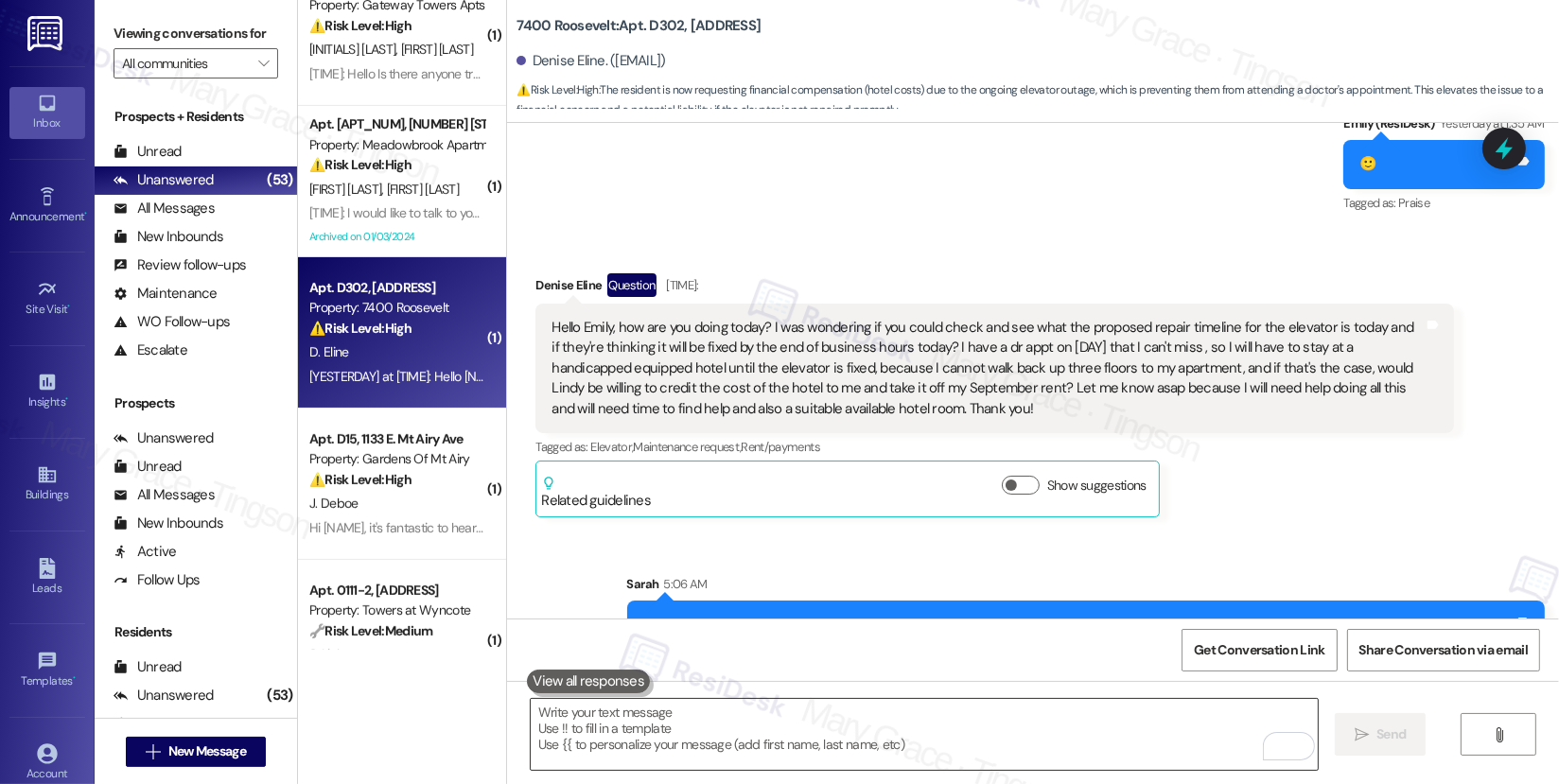 click at bounding box center (924, 734) 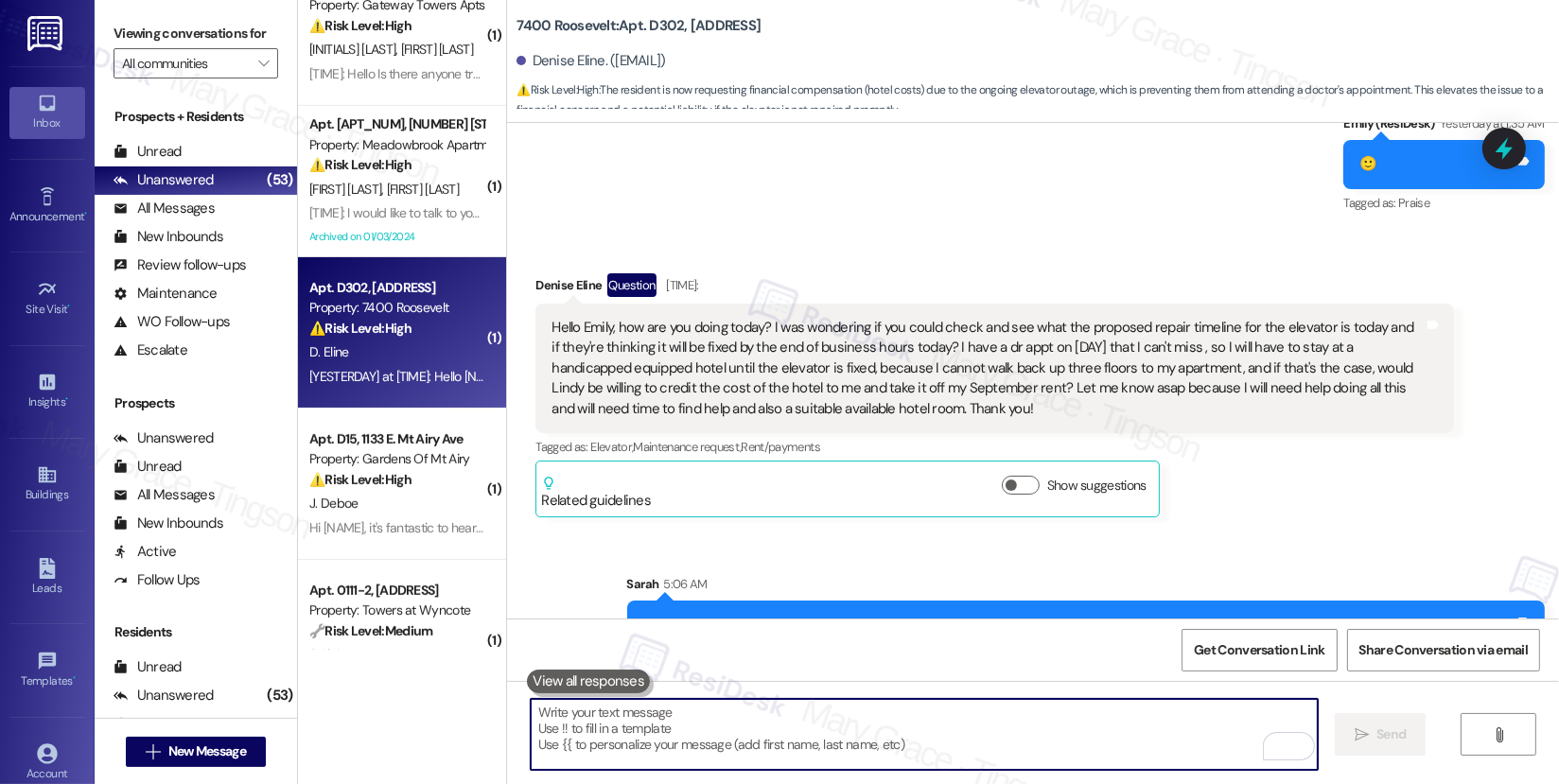 click at bounding box center [924, 734] 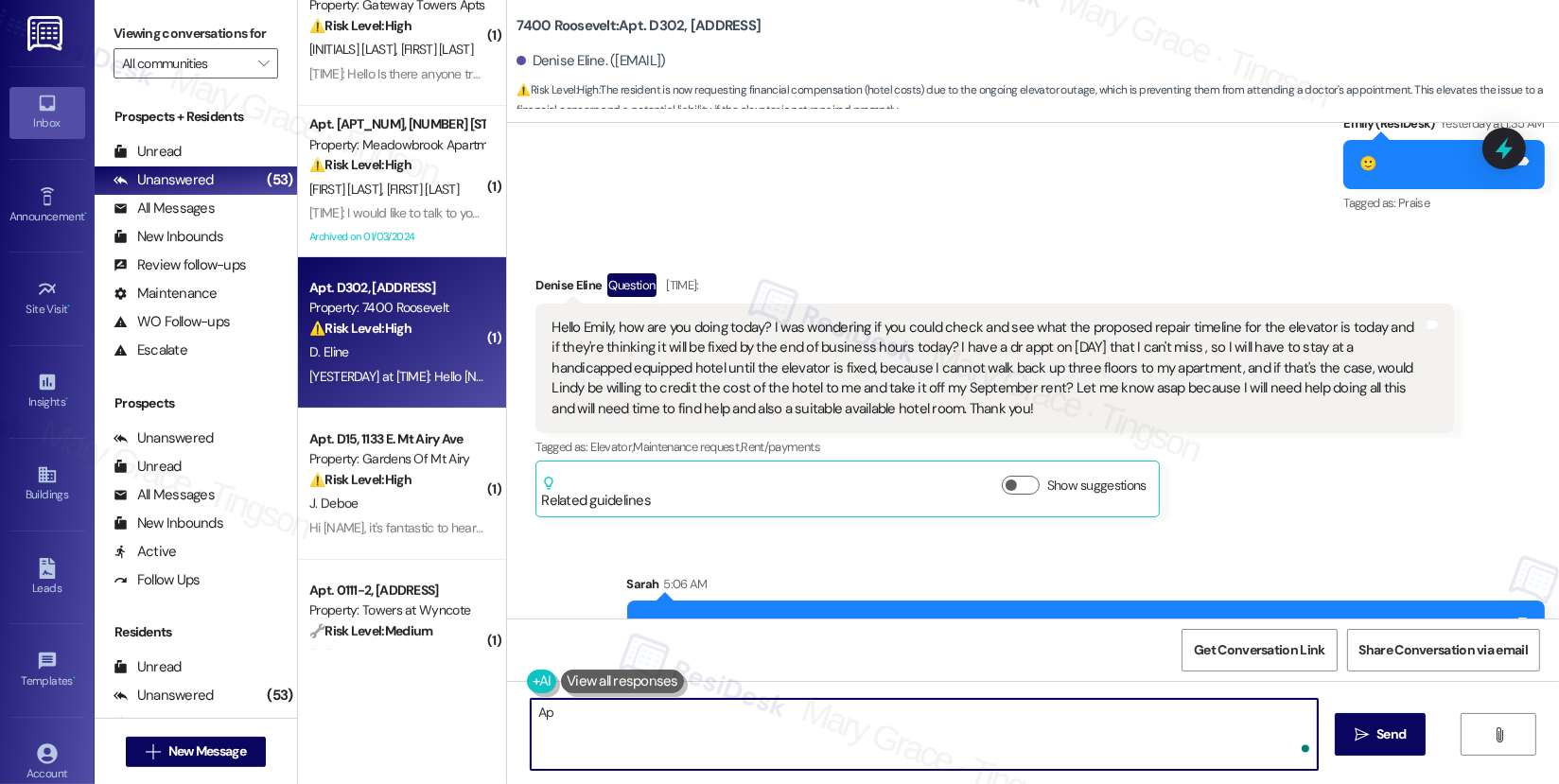 type on "A" 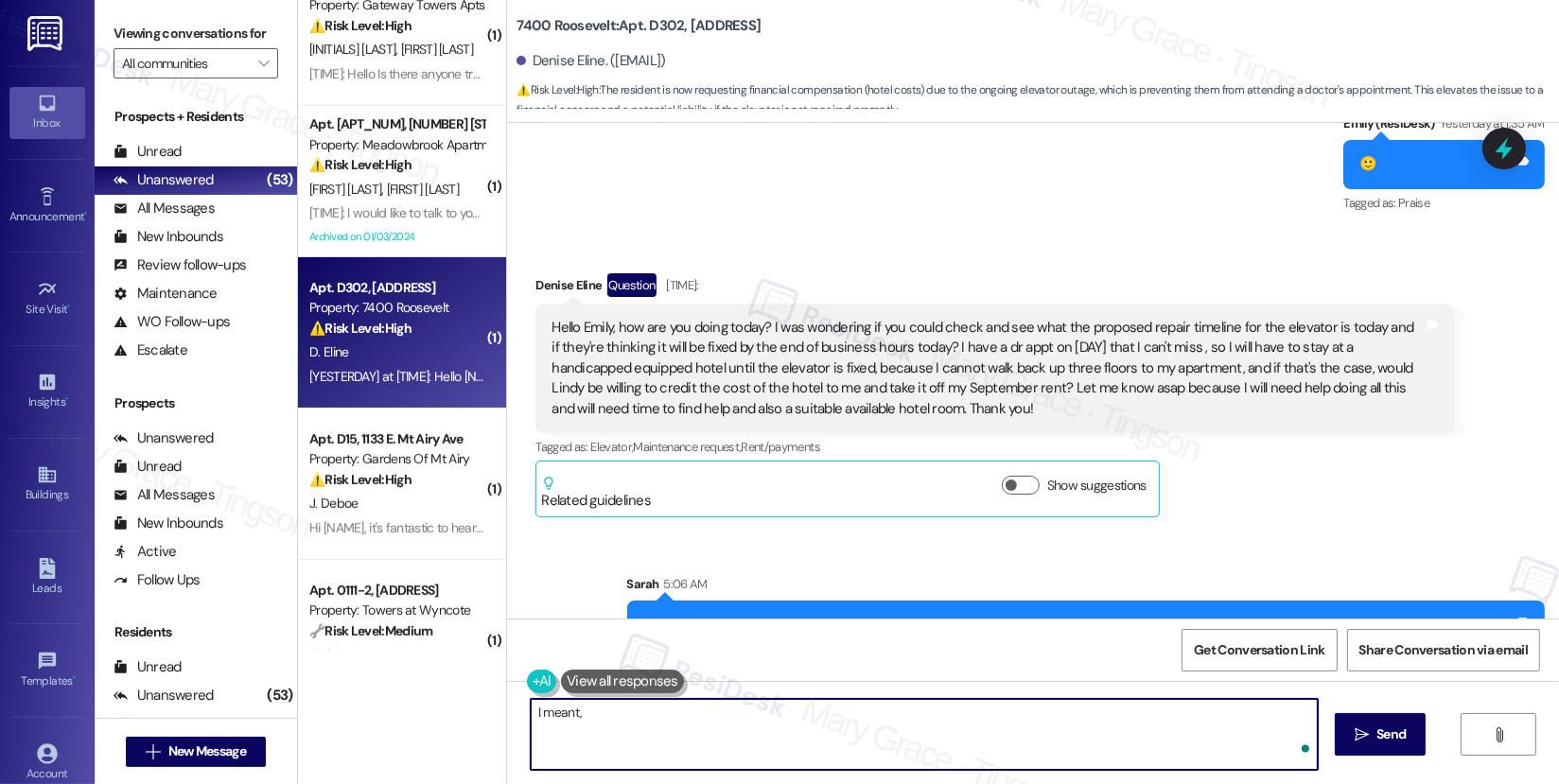 type on "I meant," 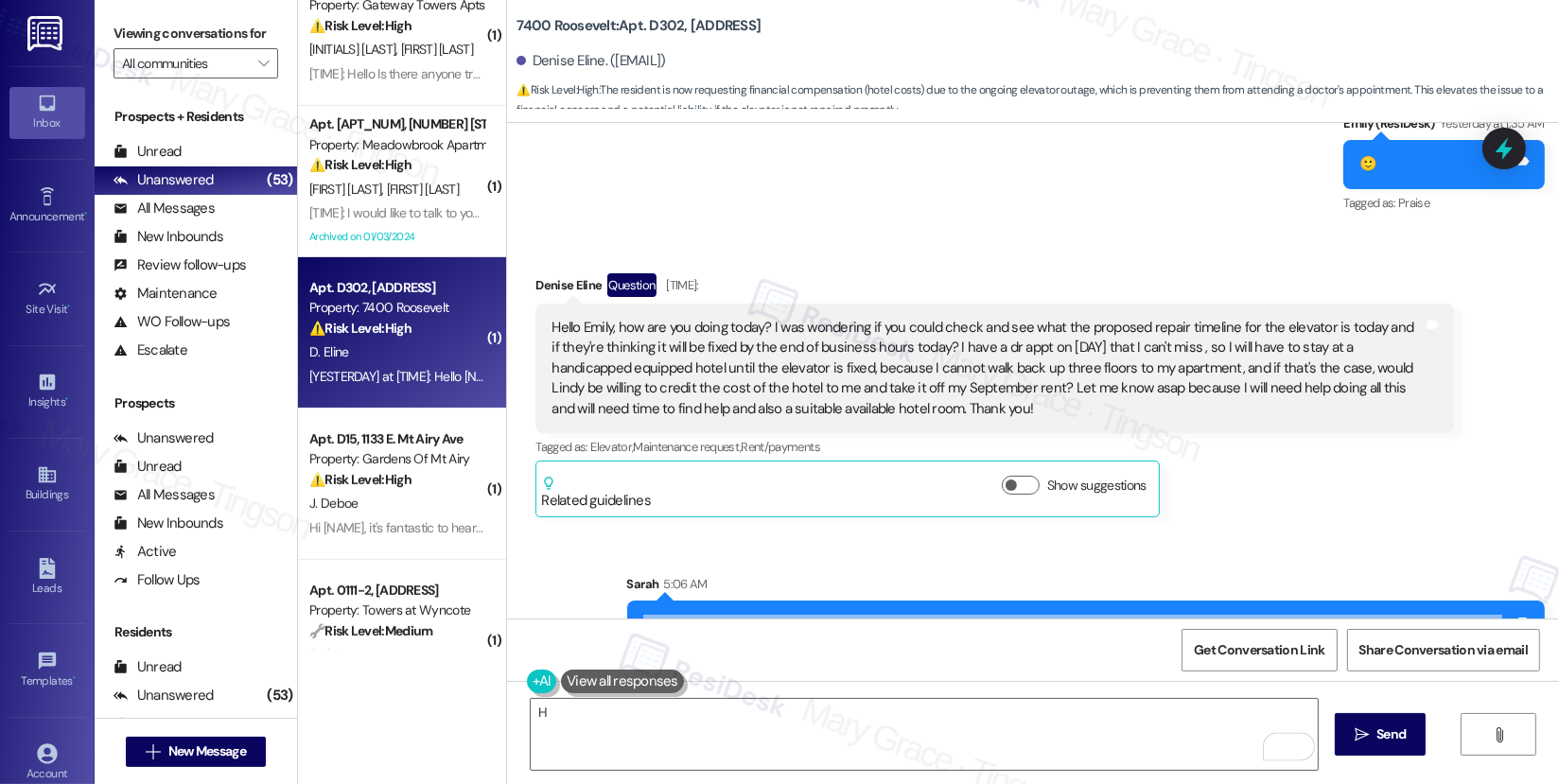 drag, startPoint x: 633, startPoint y: 555, endPoint x: 1405, endPoint y: 589, distance: 772.7483 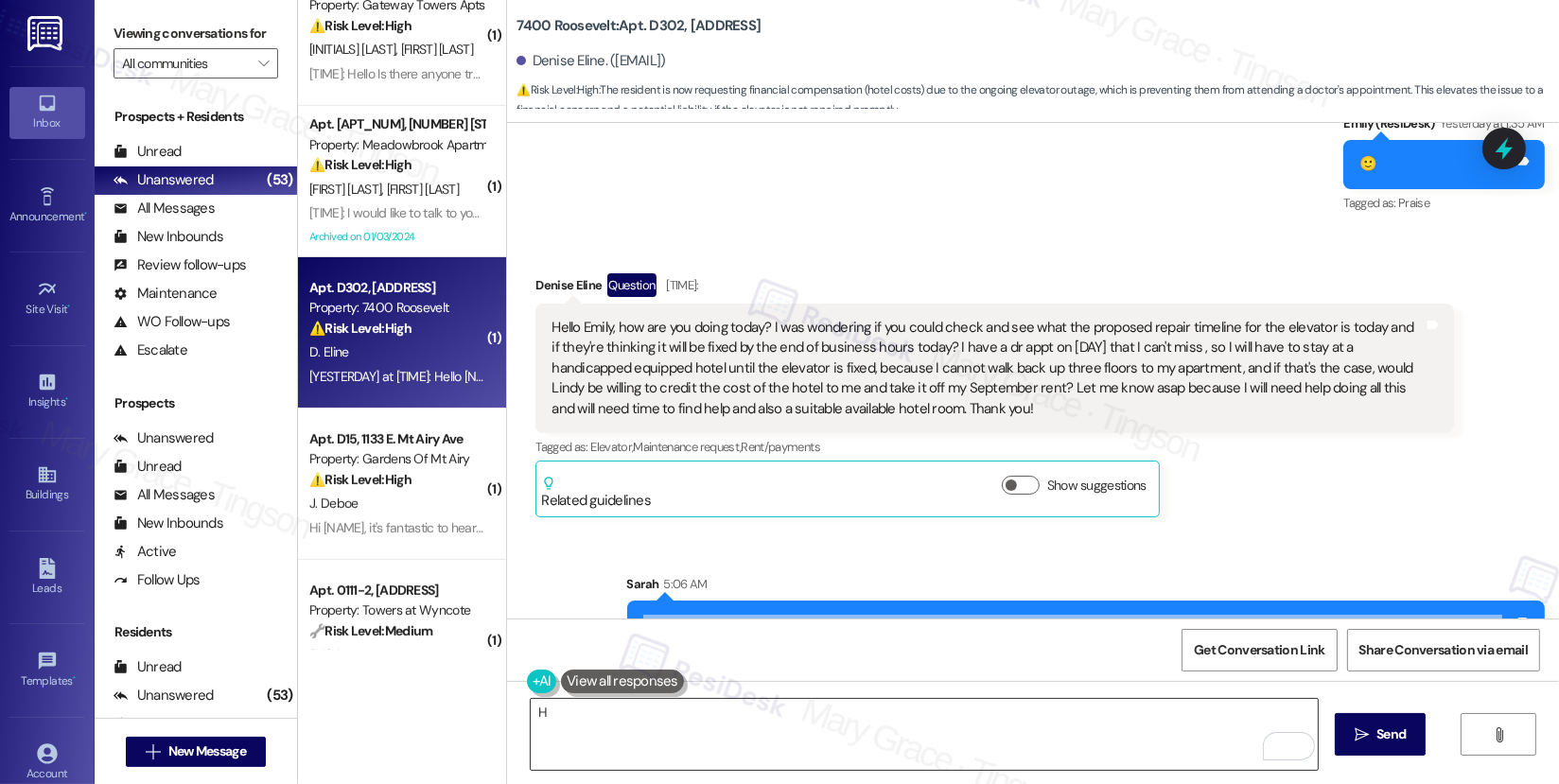 copy on "Hi Emily, apologies for my delayed response. I wanted to check in—has the elevator been repaired, and is it now working? I understand you have an important appointment coming up, and I’d like to confirm the current status so we can address your concerns accordingly." 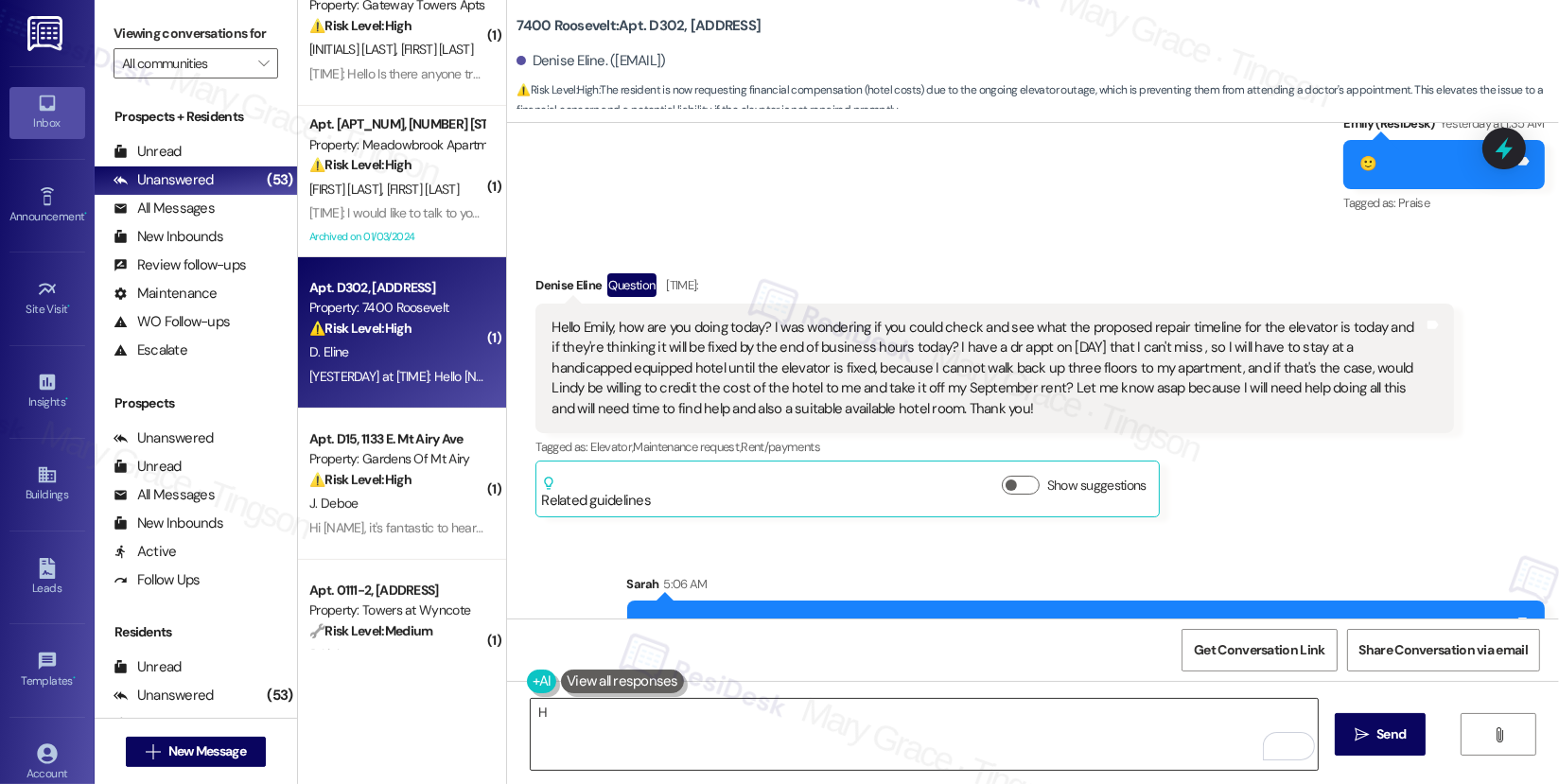click on "H" at bounding box center (924, 734) 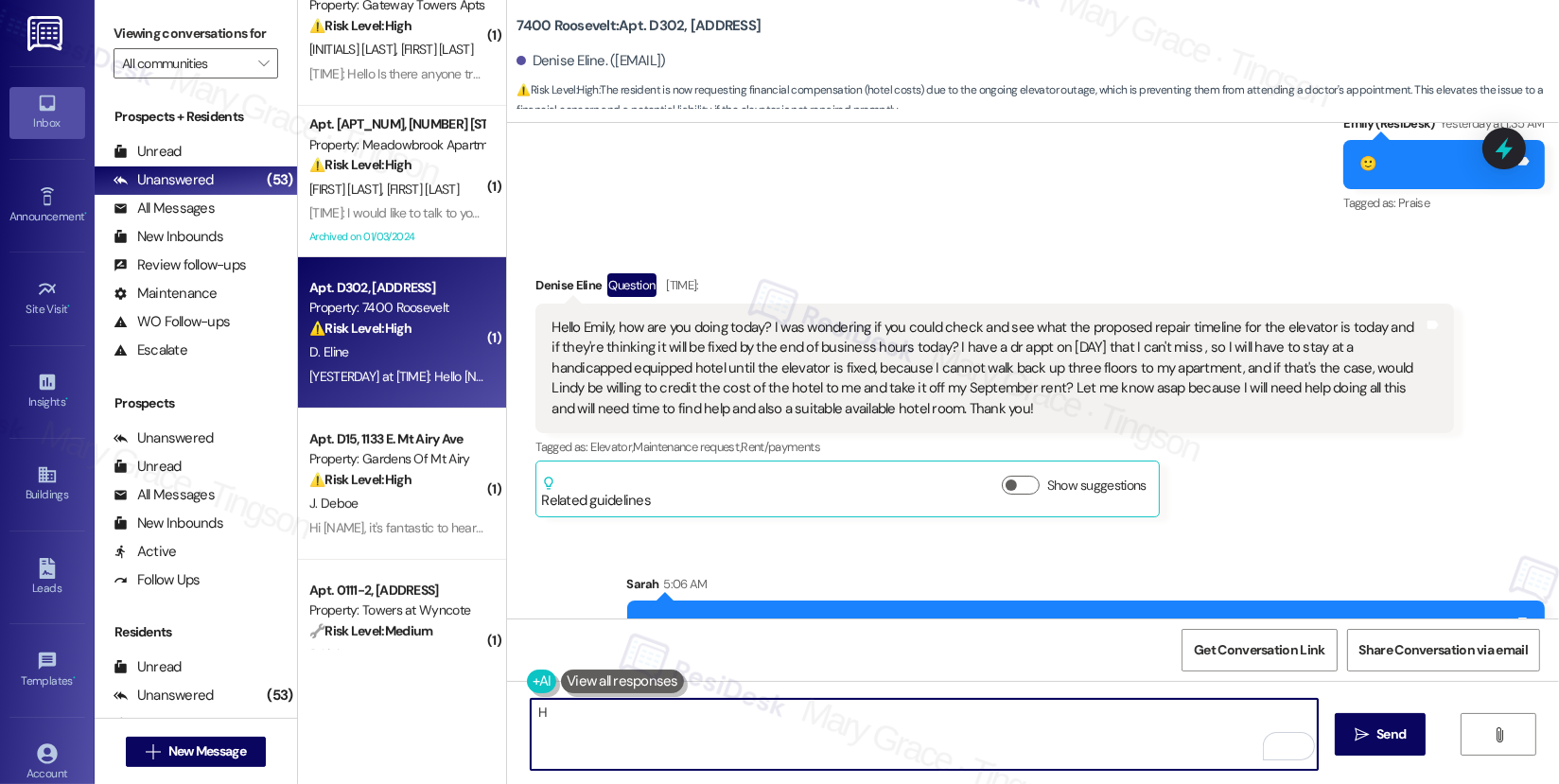 click on "H" at bounding box center (924, 734) 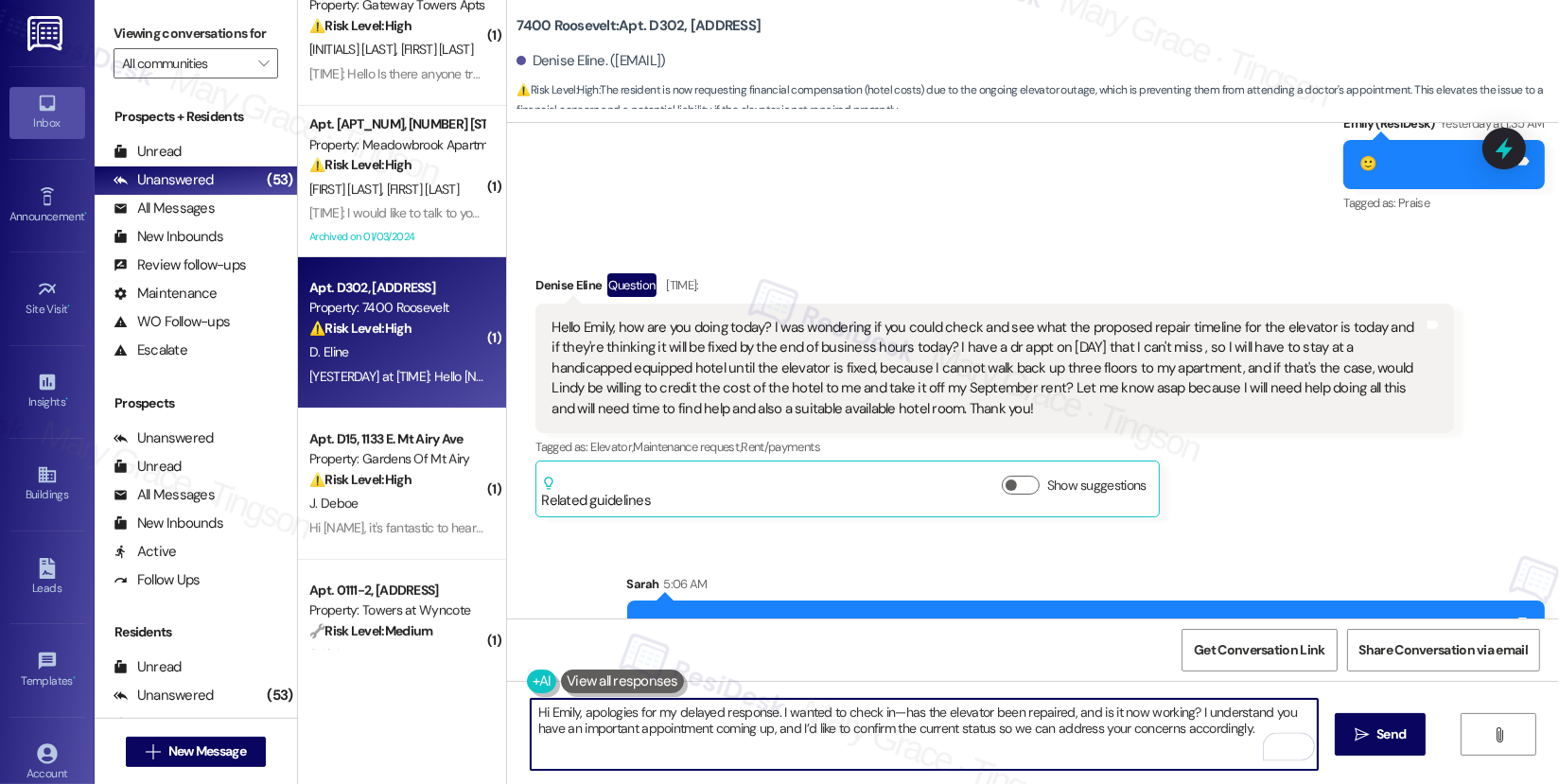 click on "Denise Eline Question Yesterday at 11:44 PM" at bounding box center [994, 288] 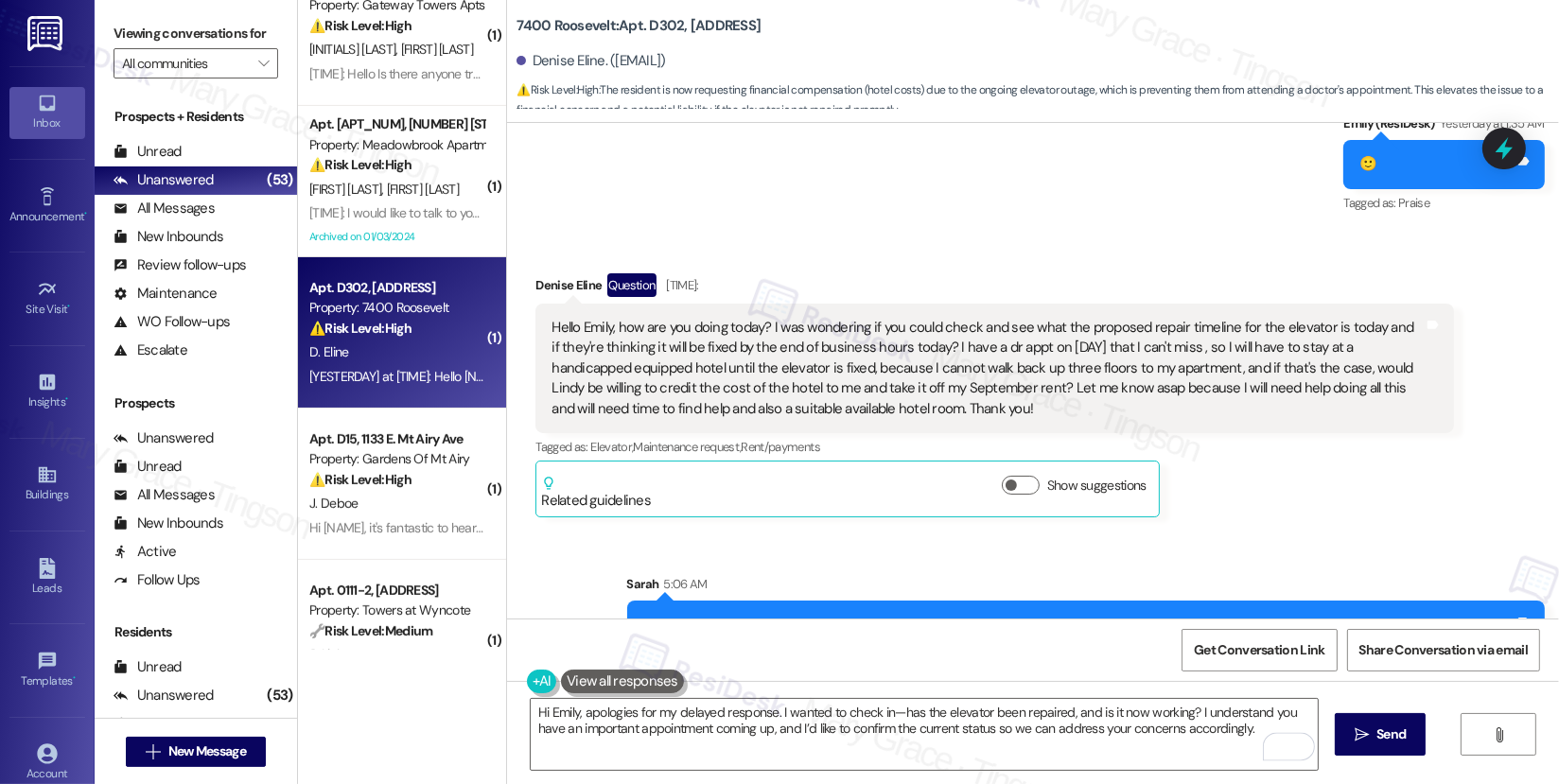 click on "Denise Eline Question Yesterday at 11:44 PM" at bounding box center (994, 288) 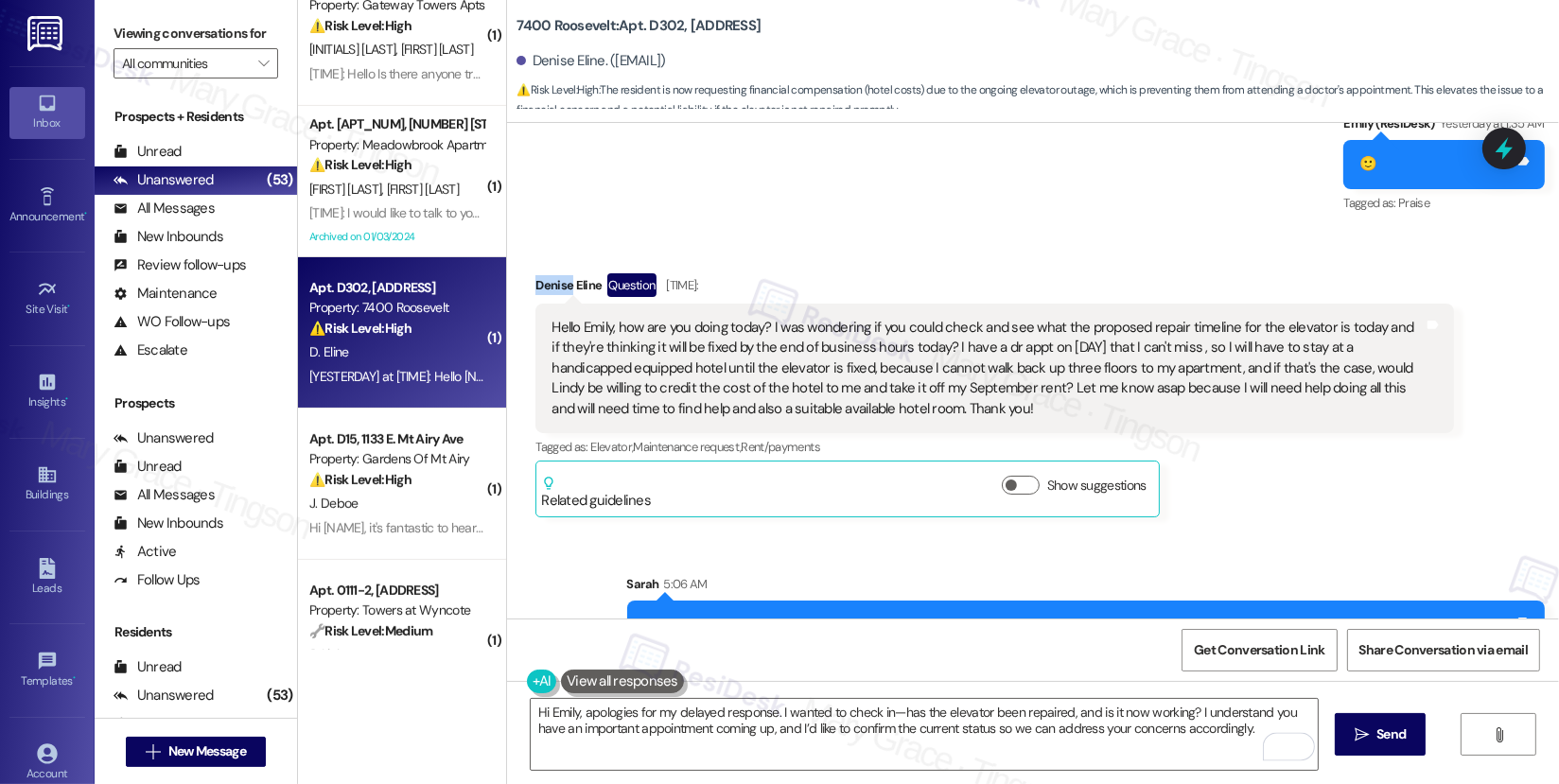 copy on "Denise" 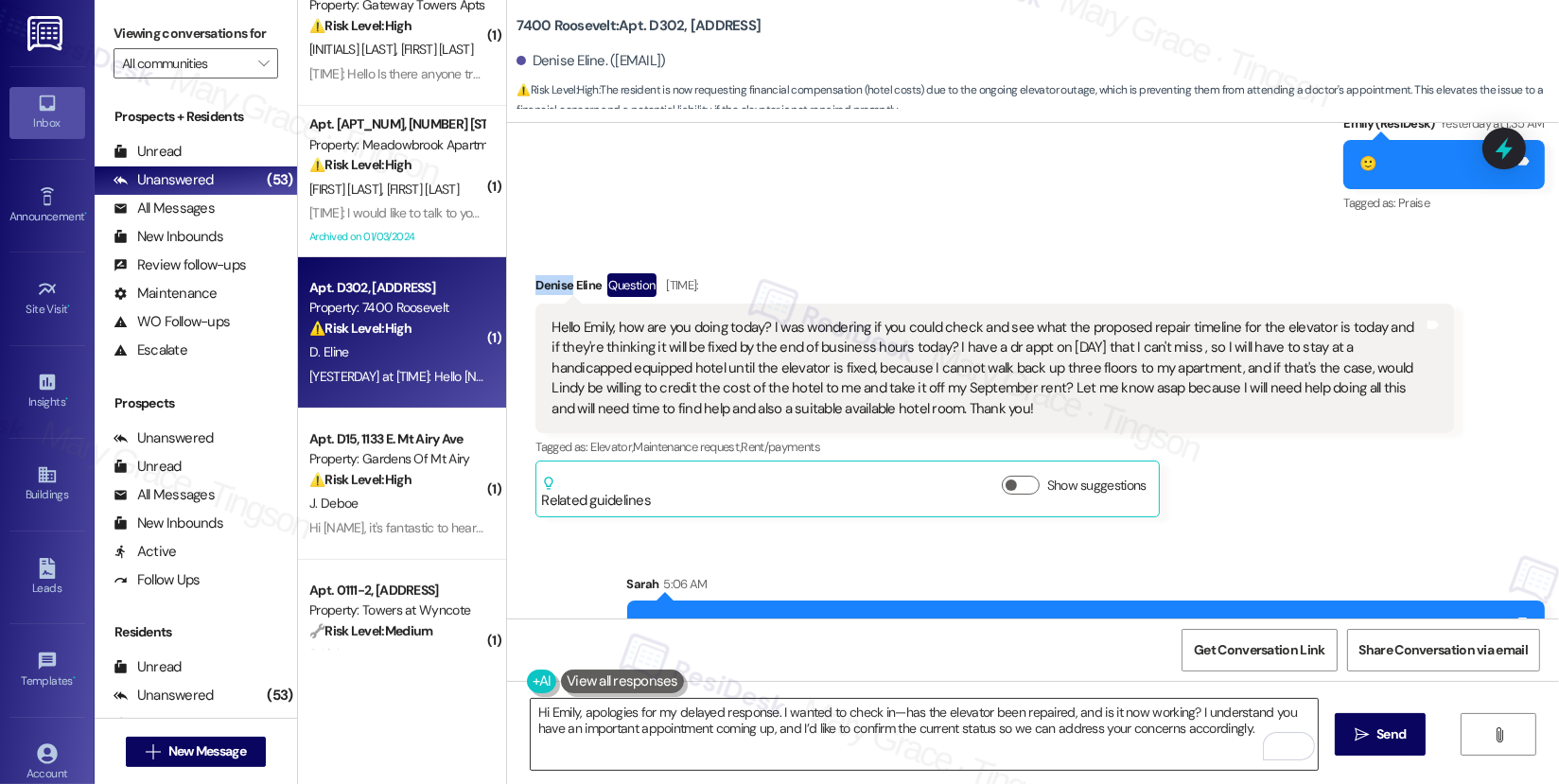 click on "Hi Emily, apologies for my delayed response. I wanted to check in—has the elevator been repaired, and is it now working? I understand you have an important appointment coming up, and I’d like to confirm the current status so we can address your concerns accordingly." at bounding box center [924, 734] 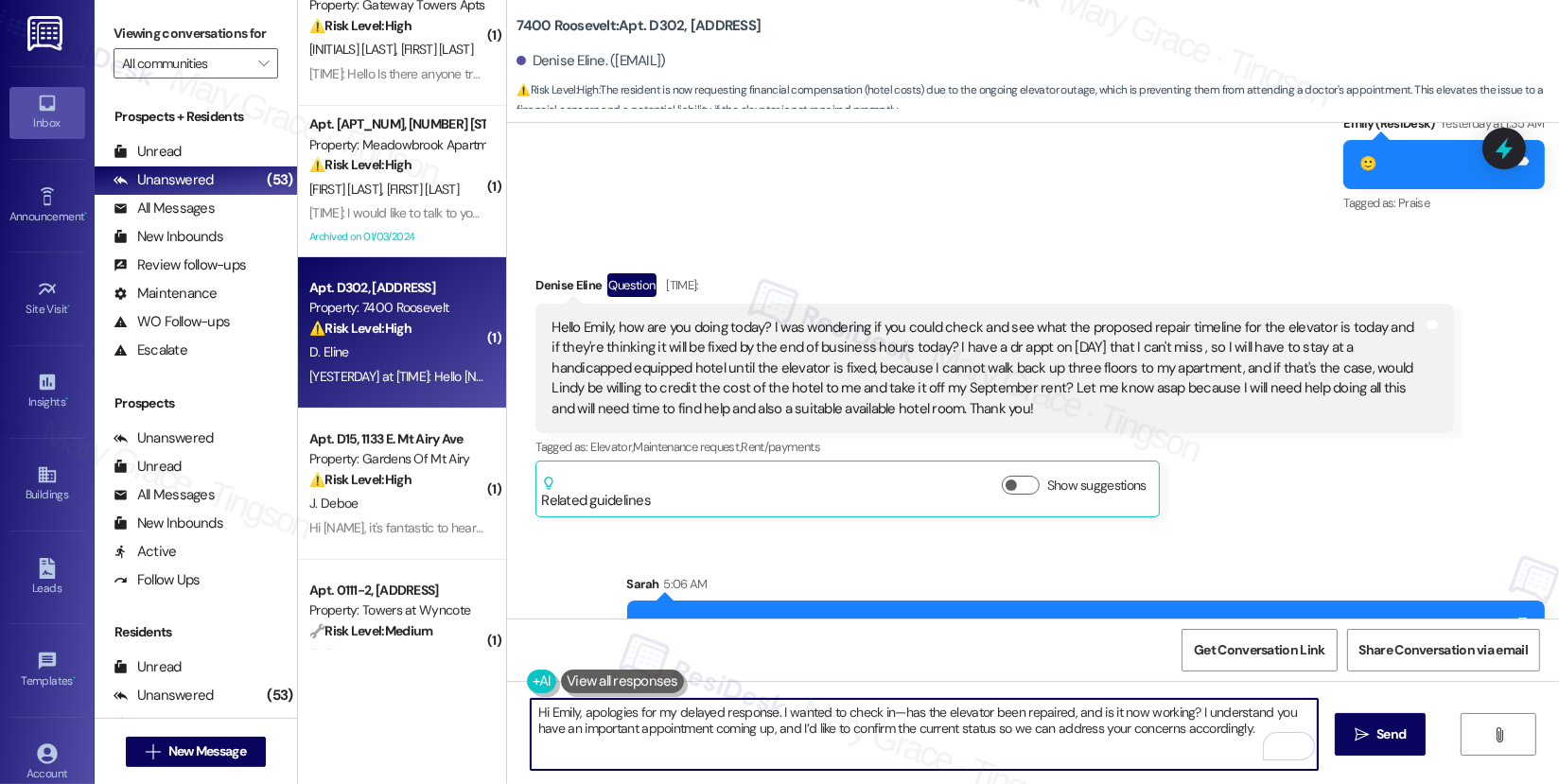 click on "Hi Emily, apologies for my delayed response. I wanted to check in—has the elevator been repaired, and is it now working? I understand you have an important appointment coming up, and I’d like to confirm the current status so we can address your concerns accordingly." at bounding box center [924, 734] 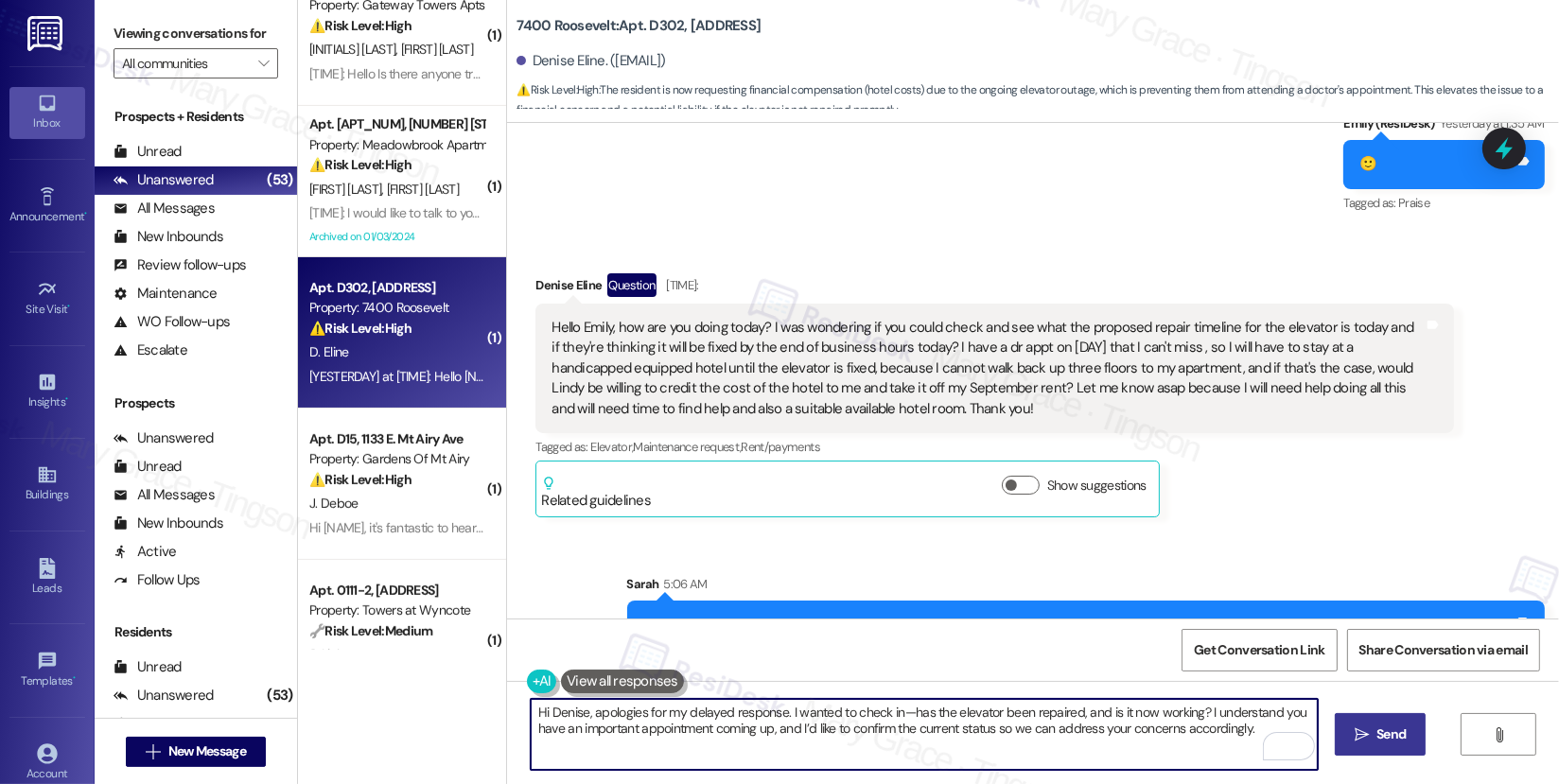 type on "Hi Denise, apologies for my delayed response. I wanted to check in—has the elevator been repaired, and is it now working? I understand you have an important appointment coming up, and I’d like to confirm the current status so we can address your concerns accordingly." 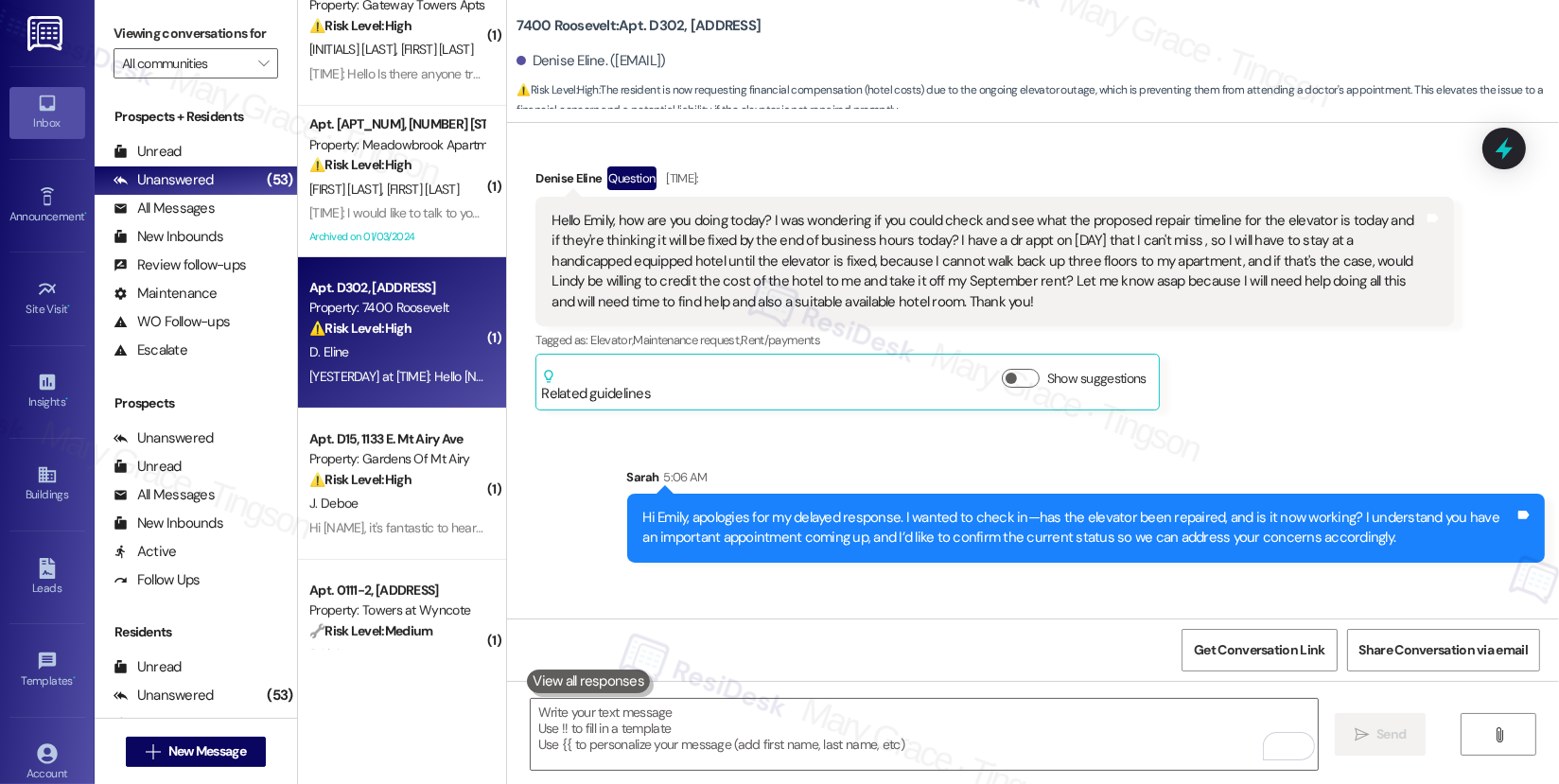 scroll, scrollTop: 10571, scrollLeft: 0, axis: vertical 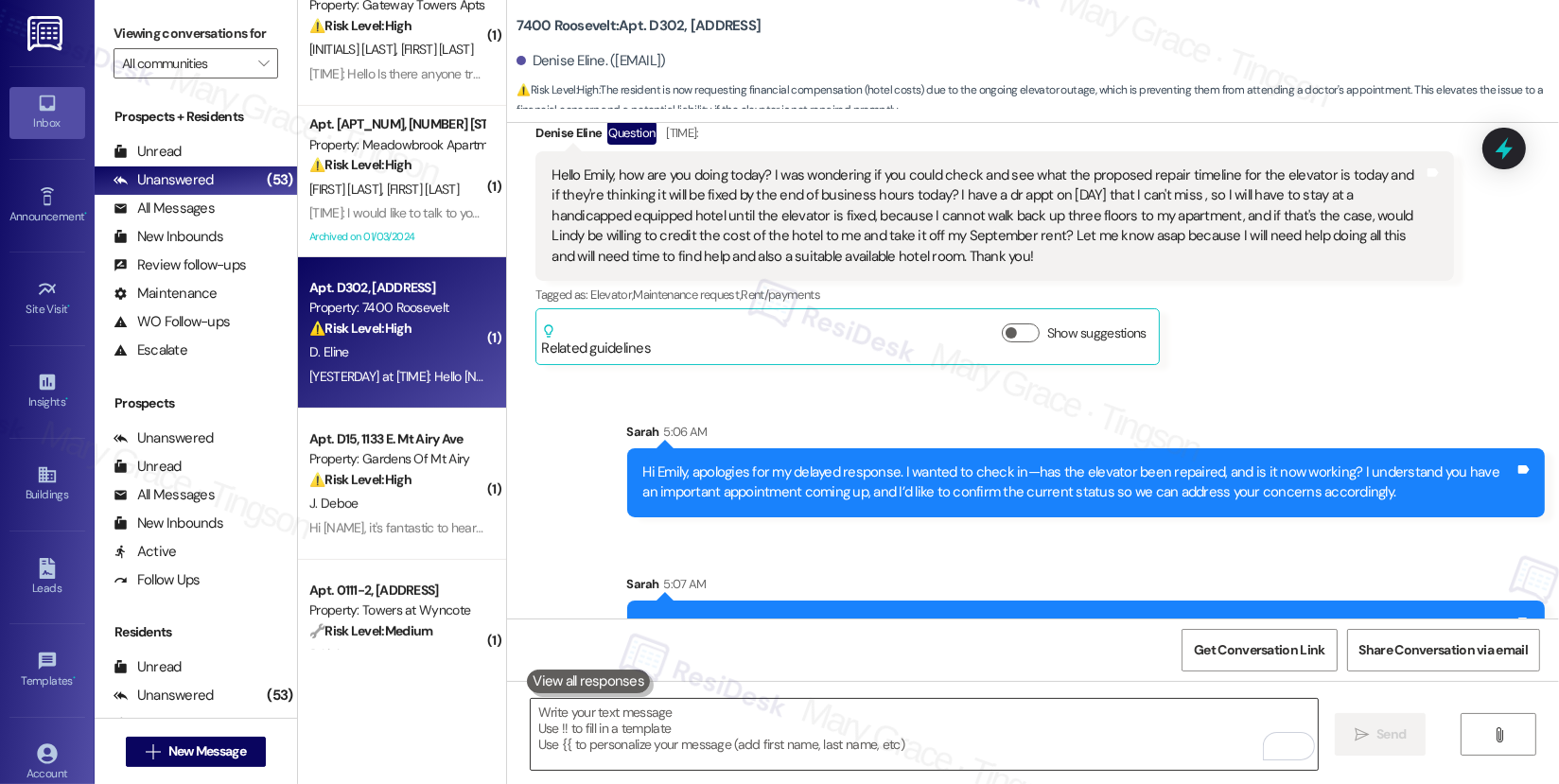 click at bounding box center [924, 734] 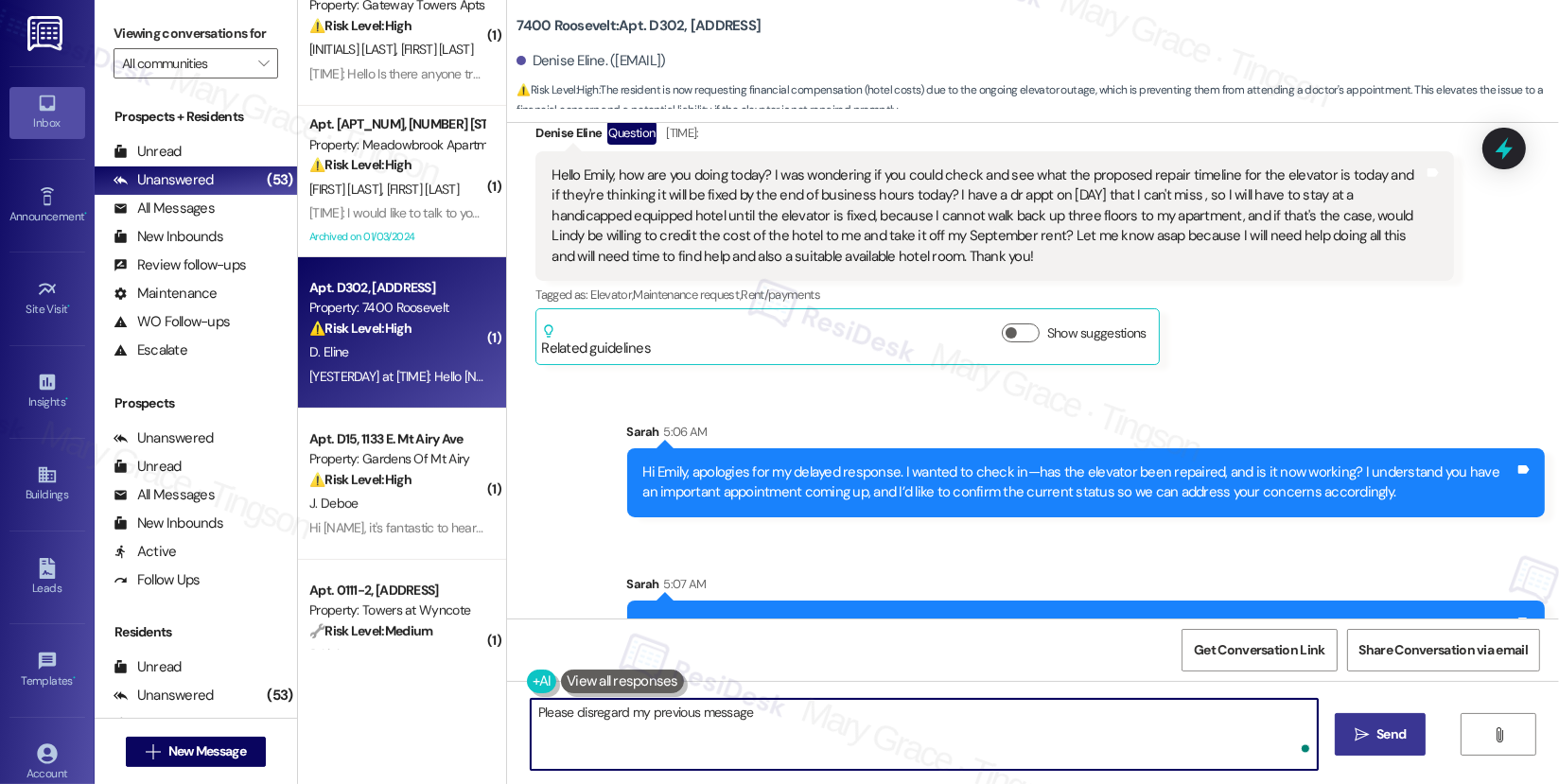 type on "Please disregard my previous messag" 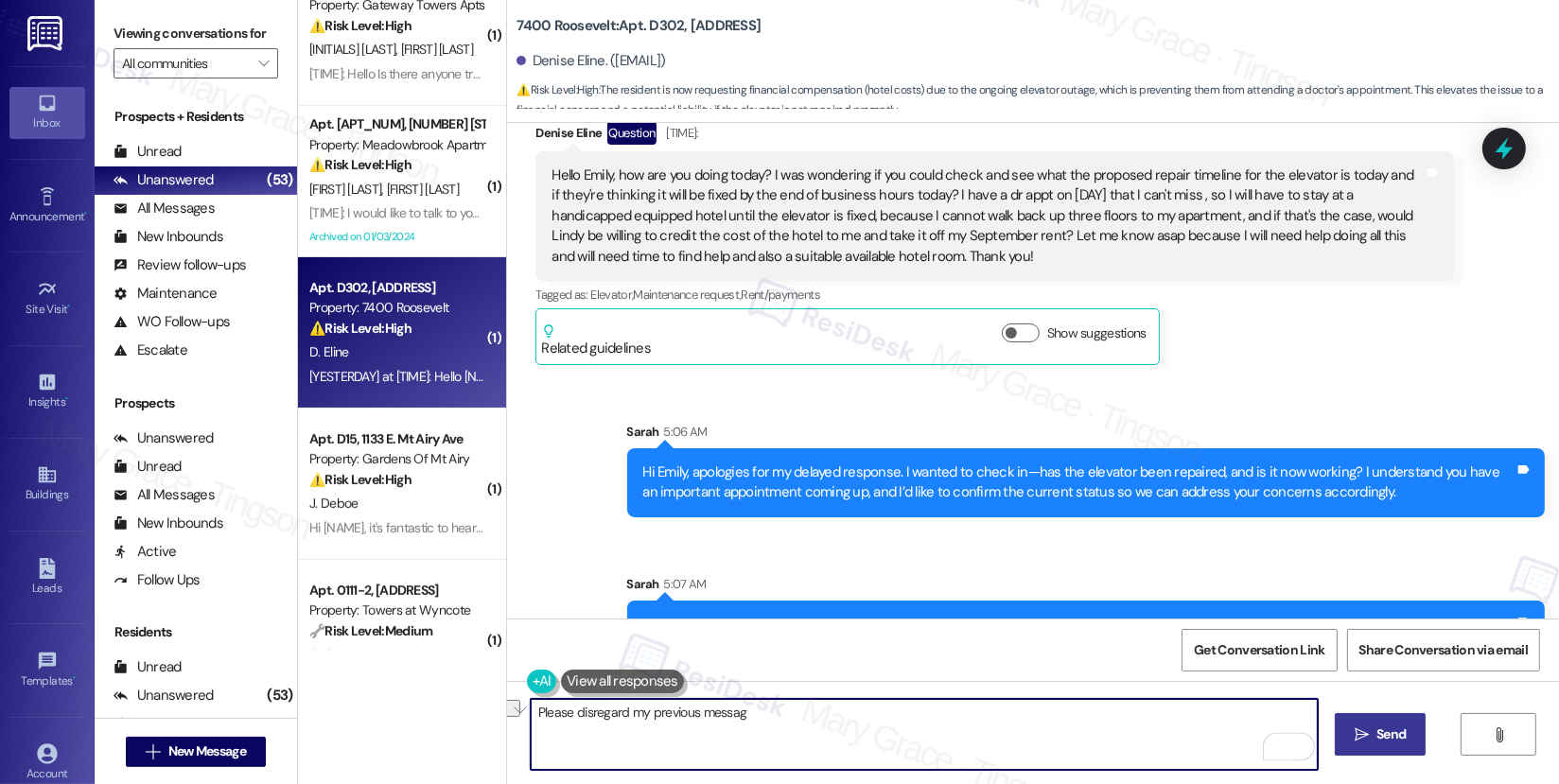 type 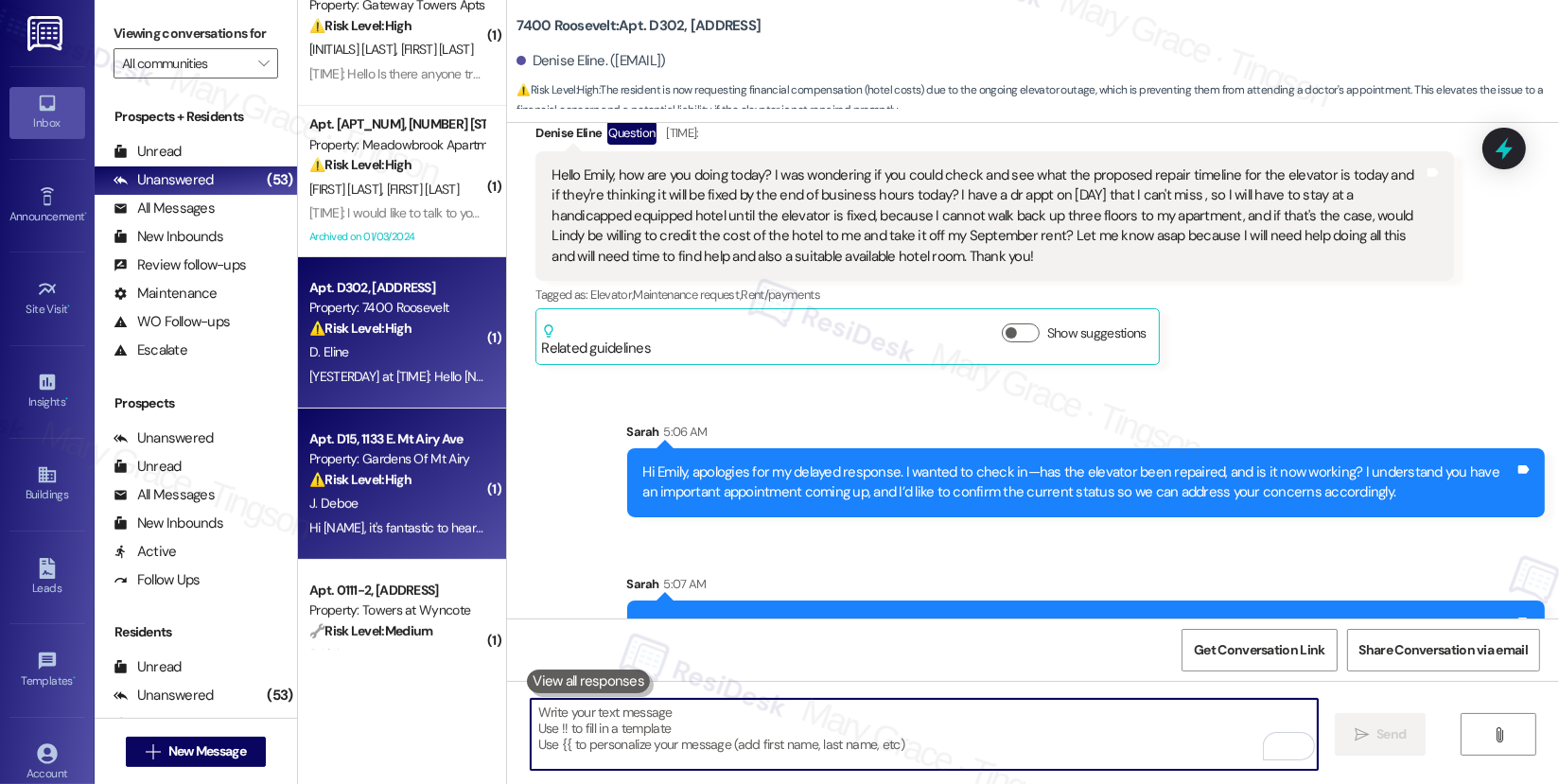 click on "⚠️  Risk Level:  High" at bounding box center [360, 479] 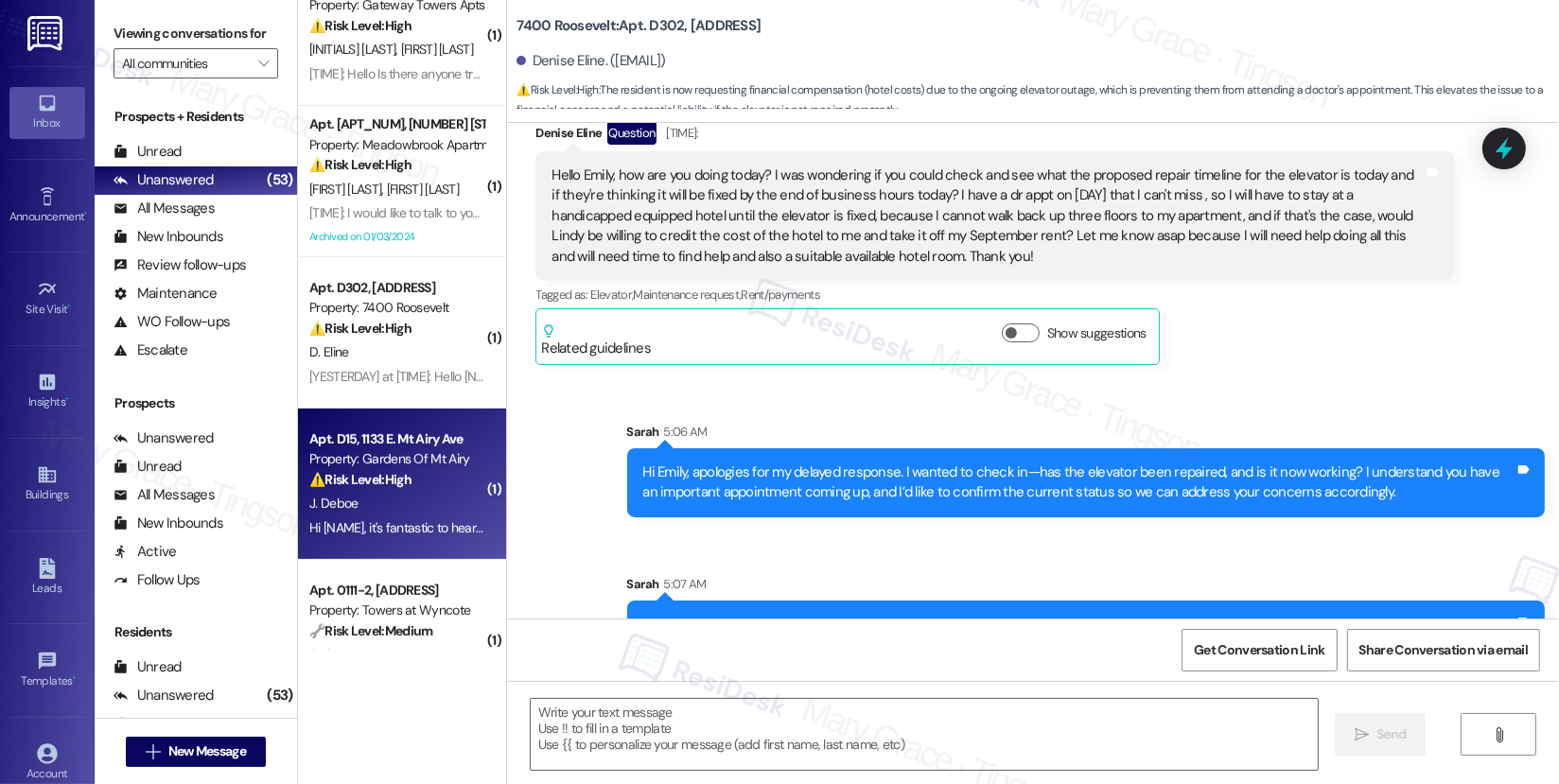 type on "Fetching suggested responses. Please feel free to read through the conversation in the meantime." 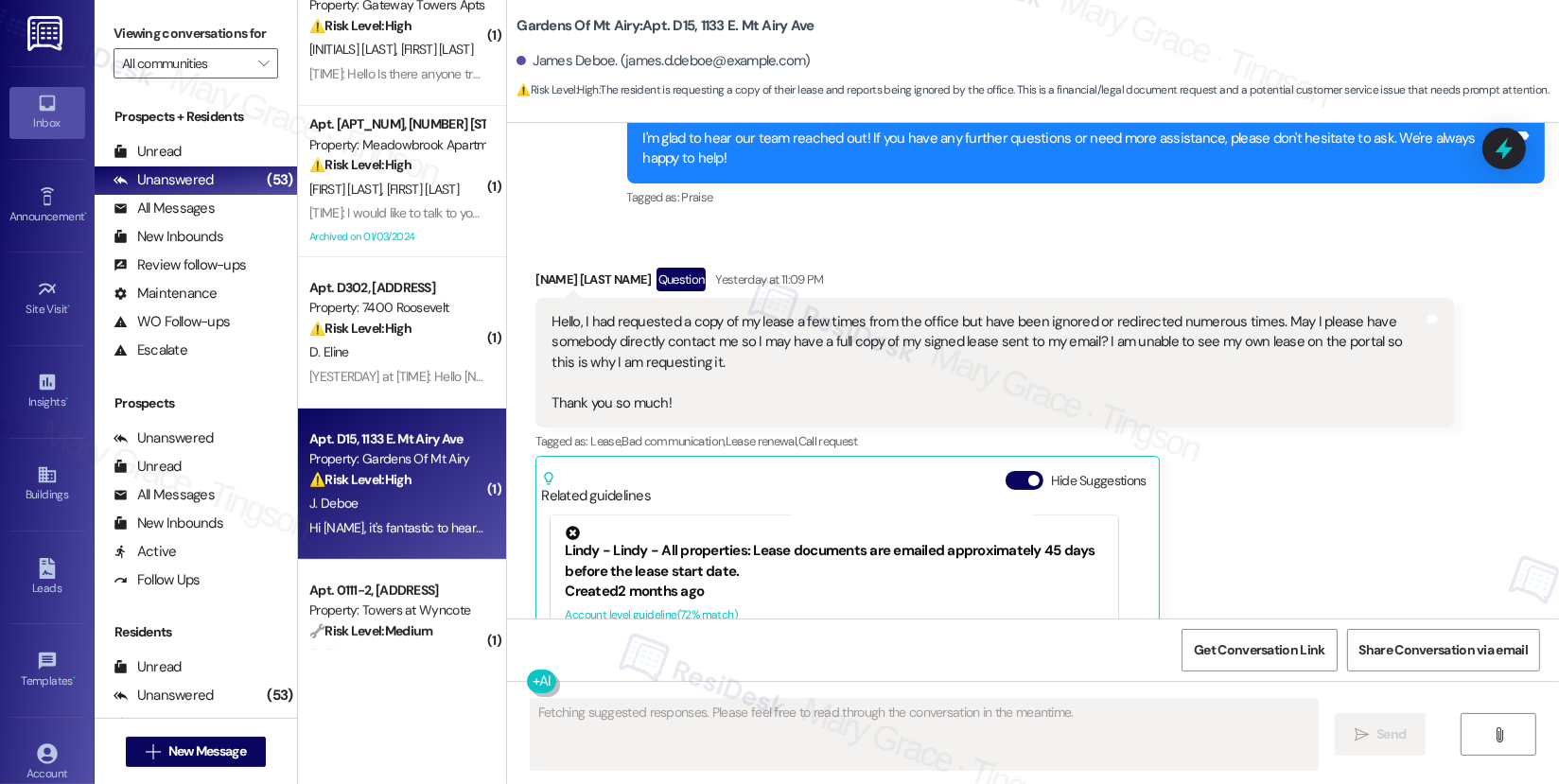 scroll, scrollTop: 3967, scrollLeft: 0, axis: vertical 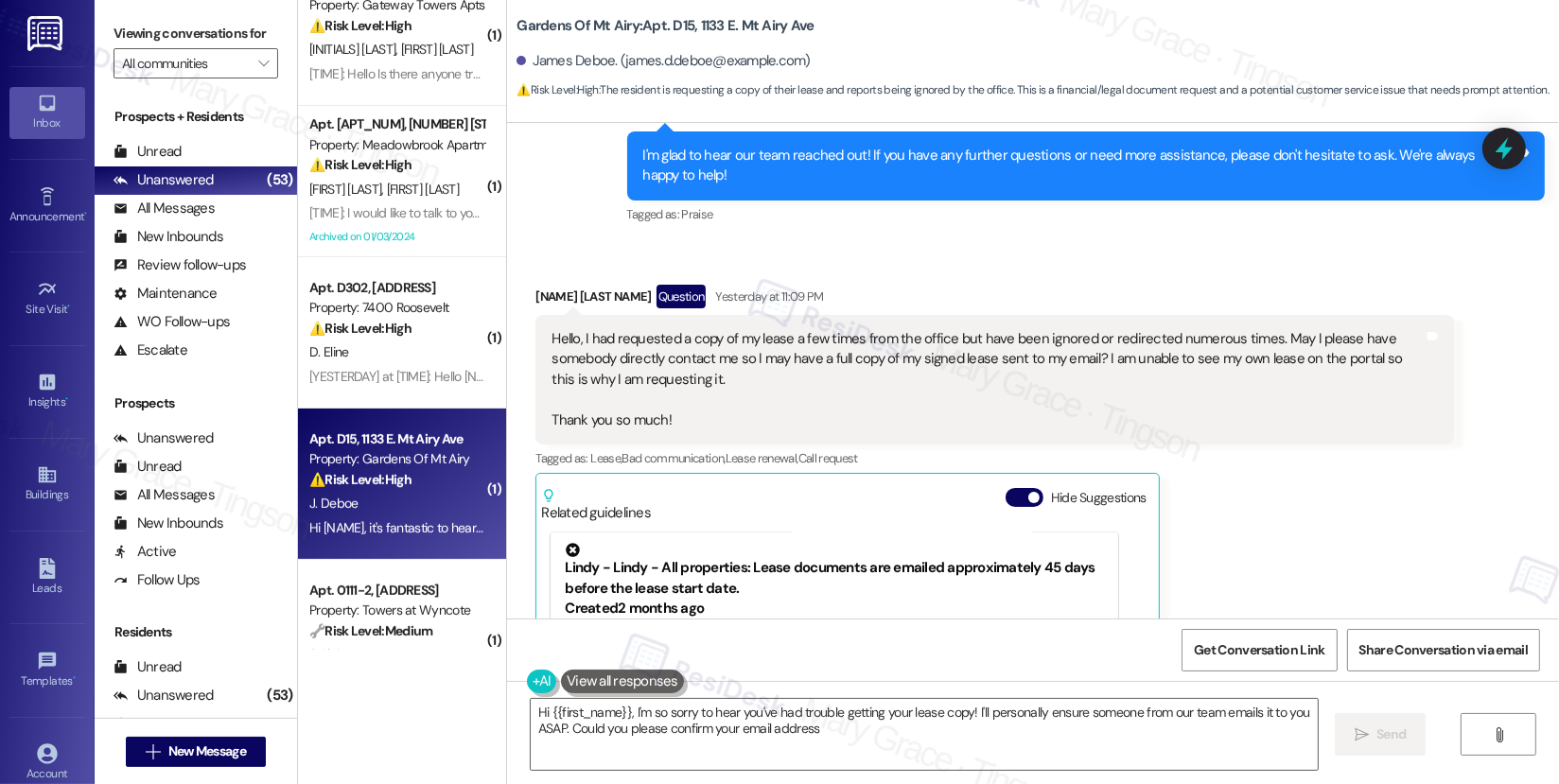 type on "Hi {{first_name}}, I'm so sorry to hear you've had trouble getting your lease copy! I'll personally ensure someone from our team emails it to you ASAP. Could you please confirm your email address?" 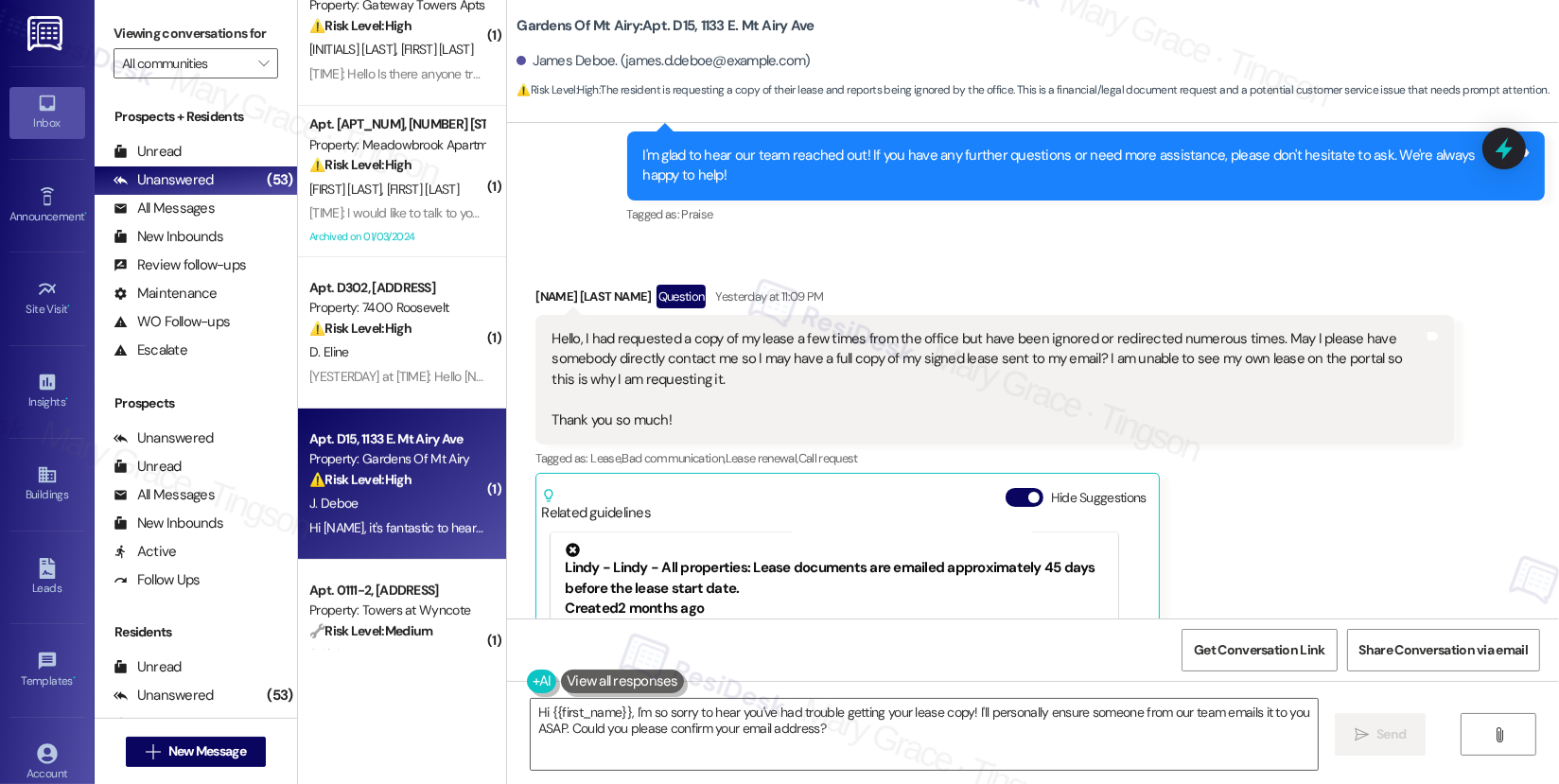 click on "Hello, I had requested a copy of my lease a few times from the office but have been ignored or redirected numerous times. May I please have somebody directly contact me so I may have a full copy of my signed lease sent to my email? I am unable to see my own lease on the portal so this is why I am requesting it.
Thank you so much!" at bounding box center (987, 379) 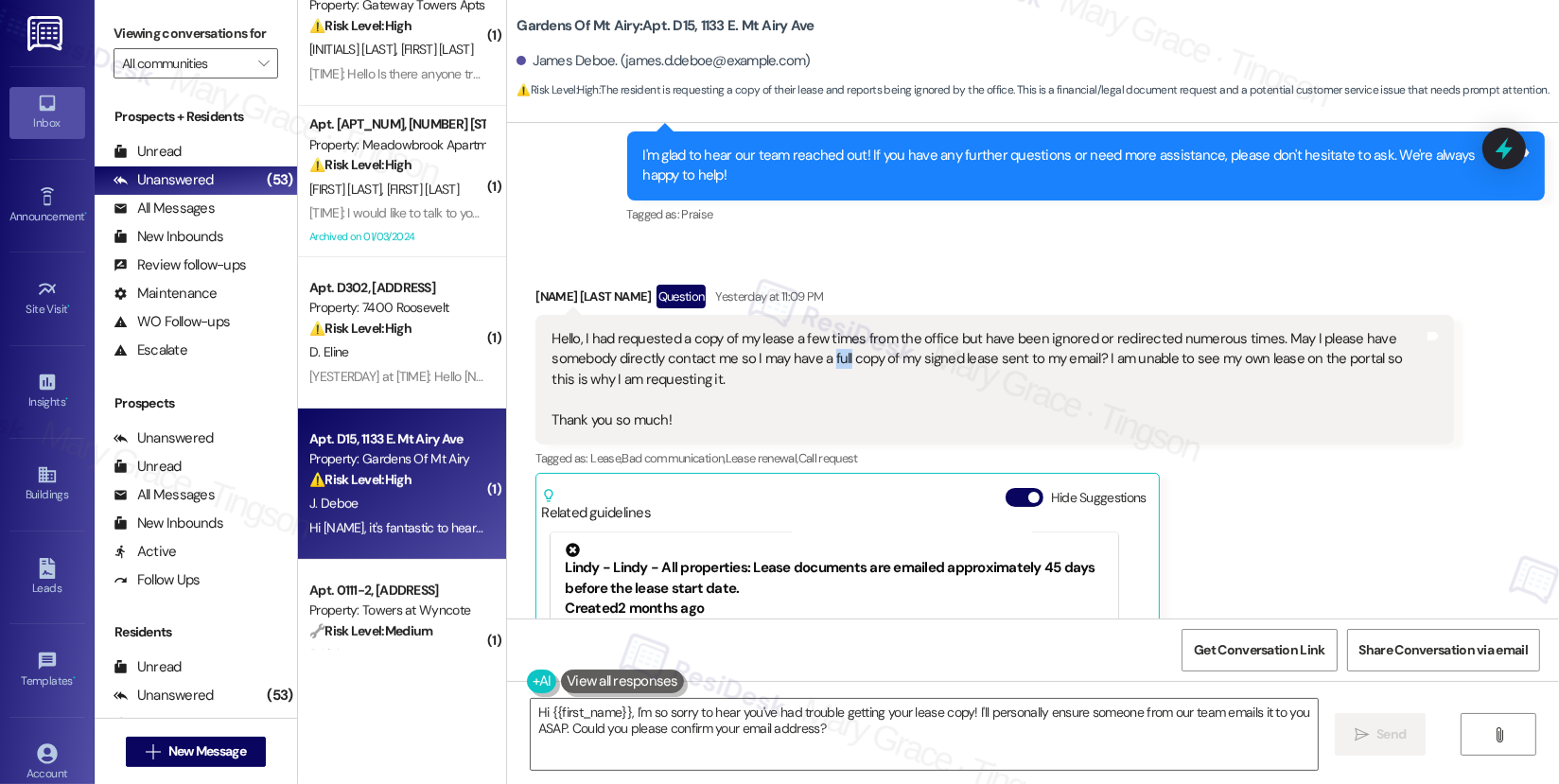 click on "Hello, I had requested a copy of my lease a few times from the office but have been ignored or redirected numerous times. May I please have somebody directly contact me so I may have a full copy of my signed lease sent to my email? I am unable to see my own lease on the portal so this is why I am requesting it.
Thank you so much!" at bounding box center (987, 379) 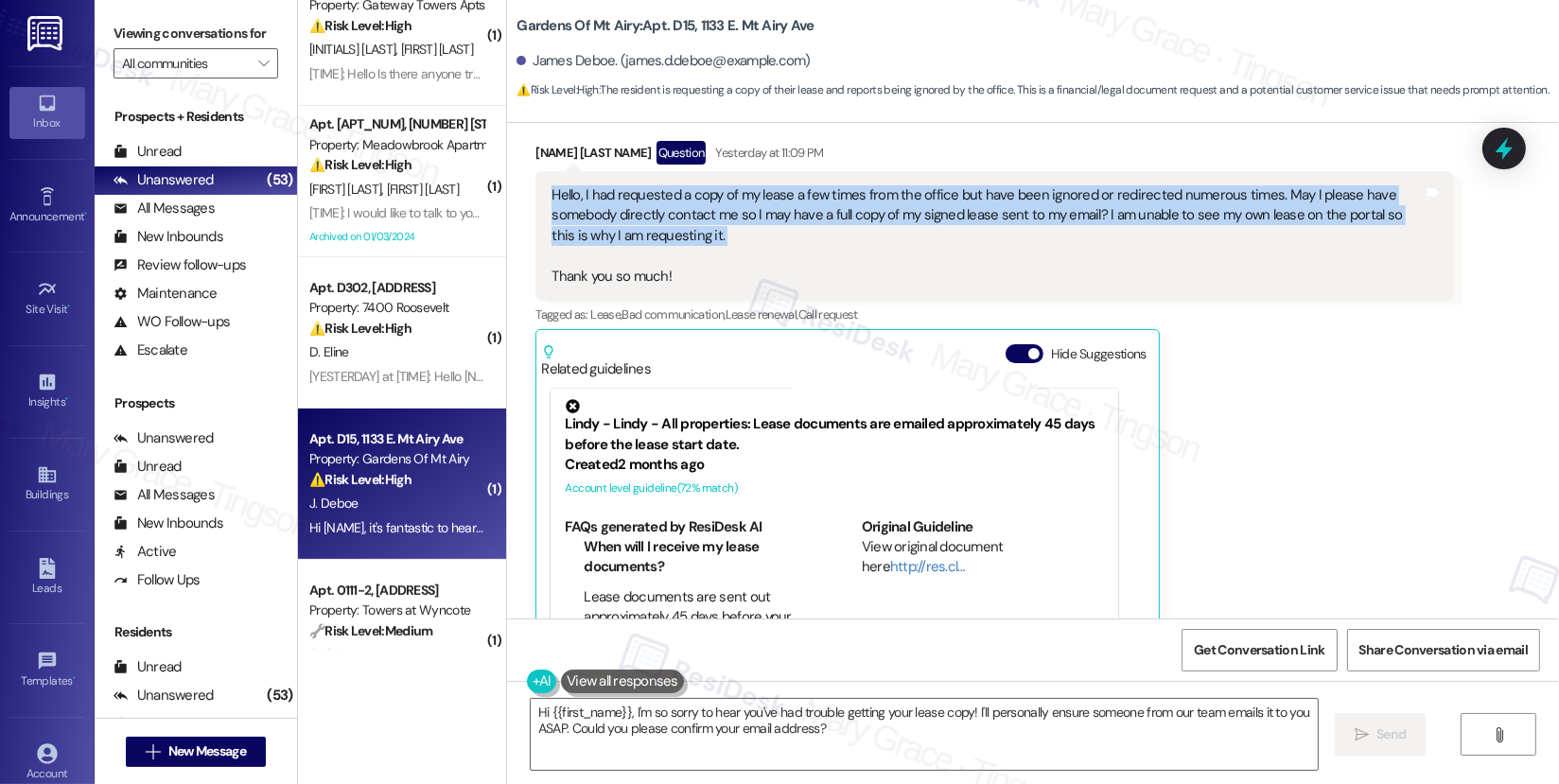 scroll, scrollTop: 4086, scrollLeft: 0, axis: vertical 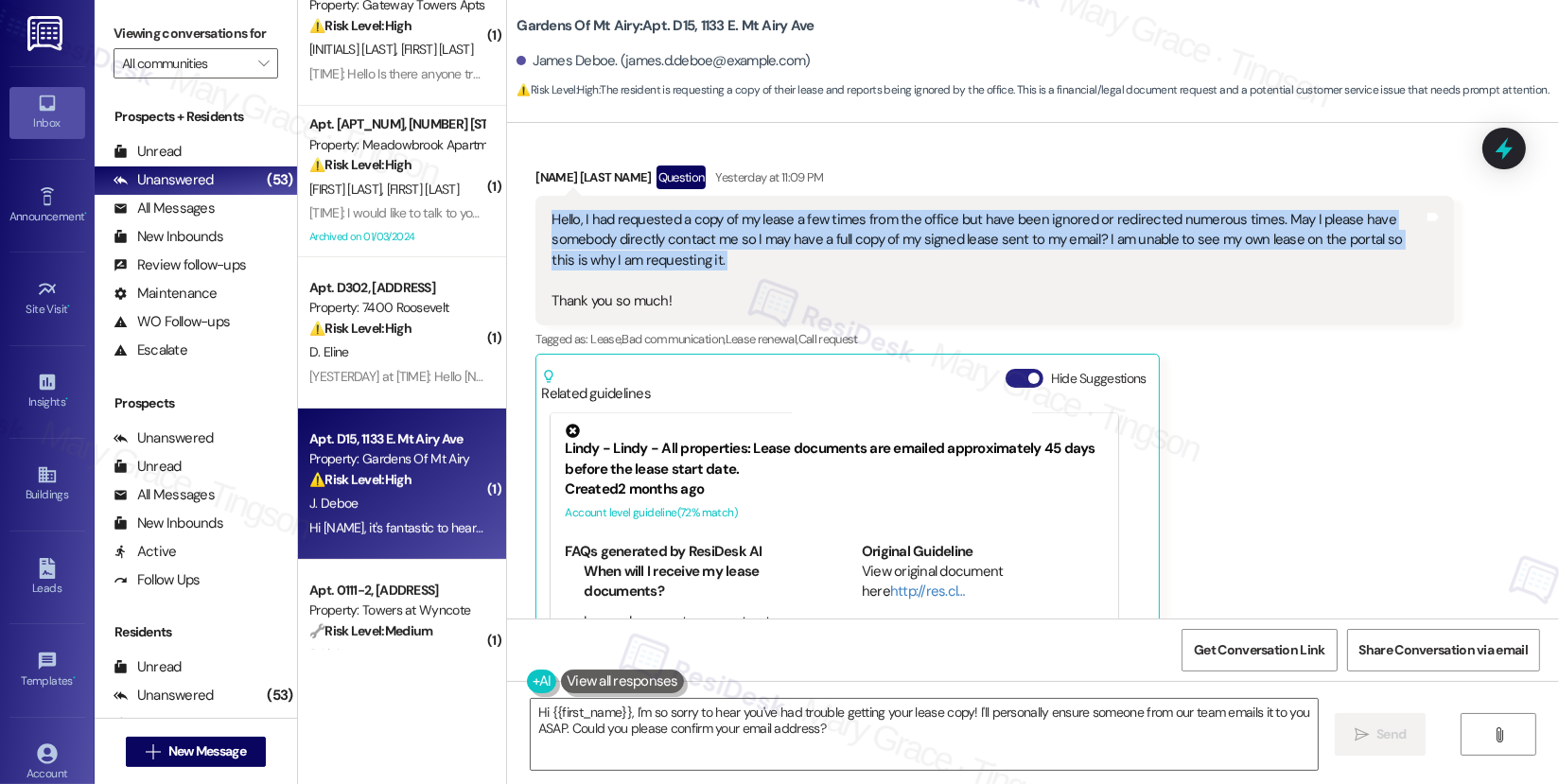 click at bounding box center (1034, 378) 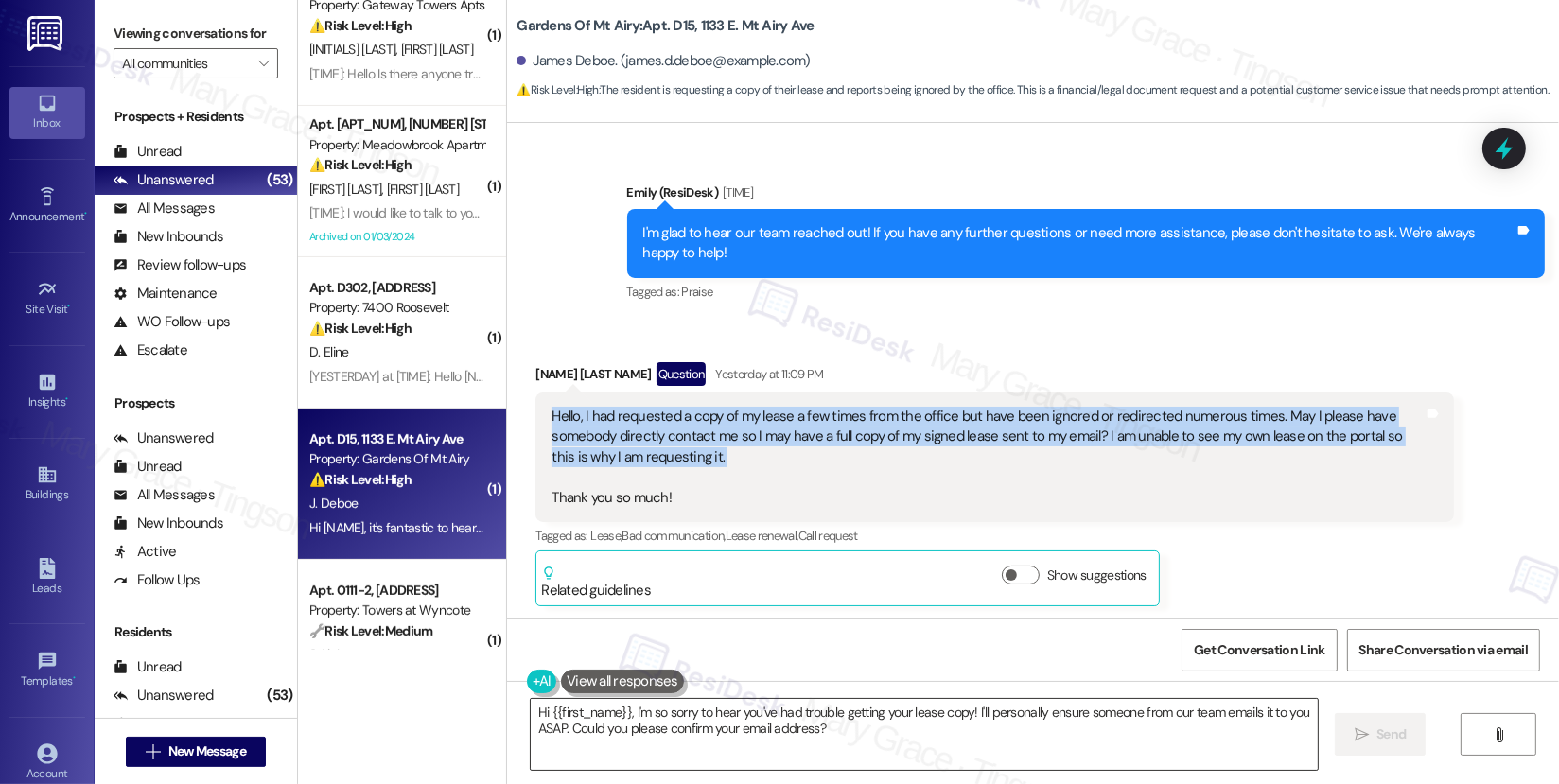 click on "Hi {{first_name}}, I'm so sorry to hear you've had trouble getting your lease copy! I'll personally ensure someone from our team emails it to you ASAP. Could you please confirm your email address?" at bounding box center (924, 734) 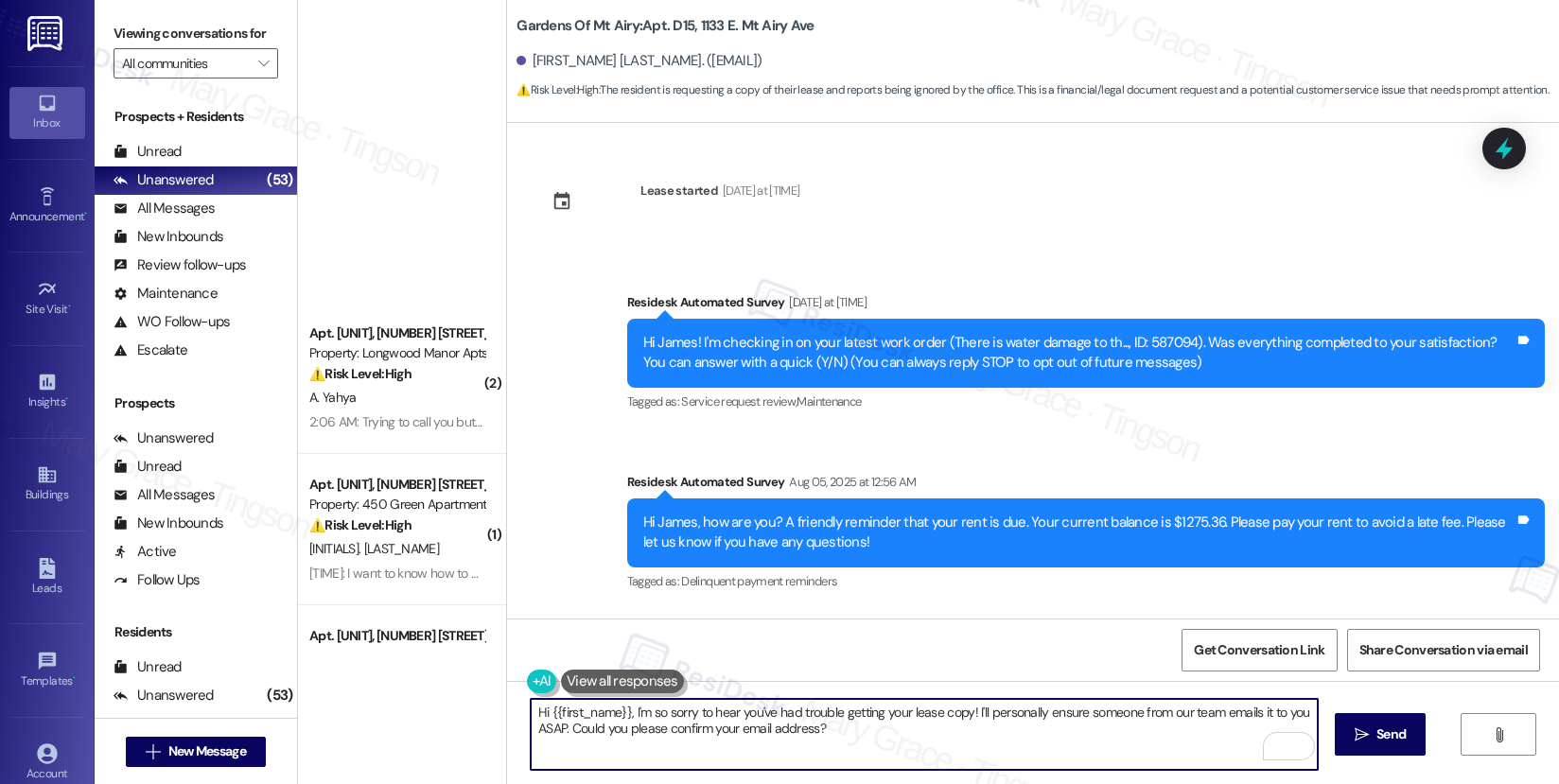 scroll, scrollTop: 0, scrollLeft: 0, axis: both 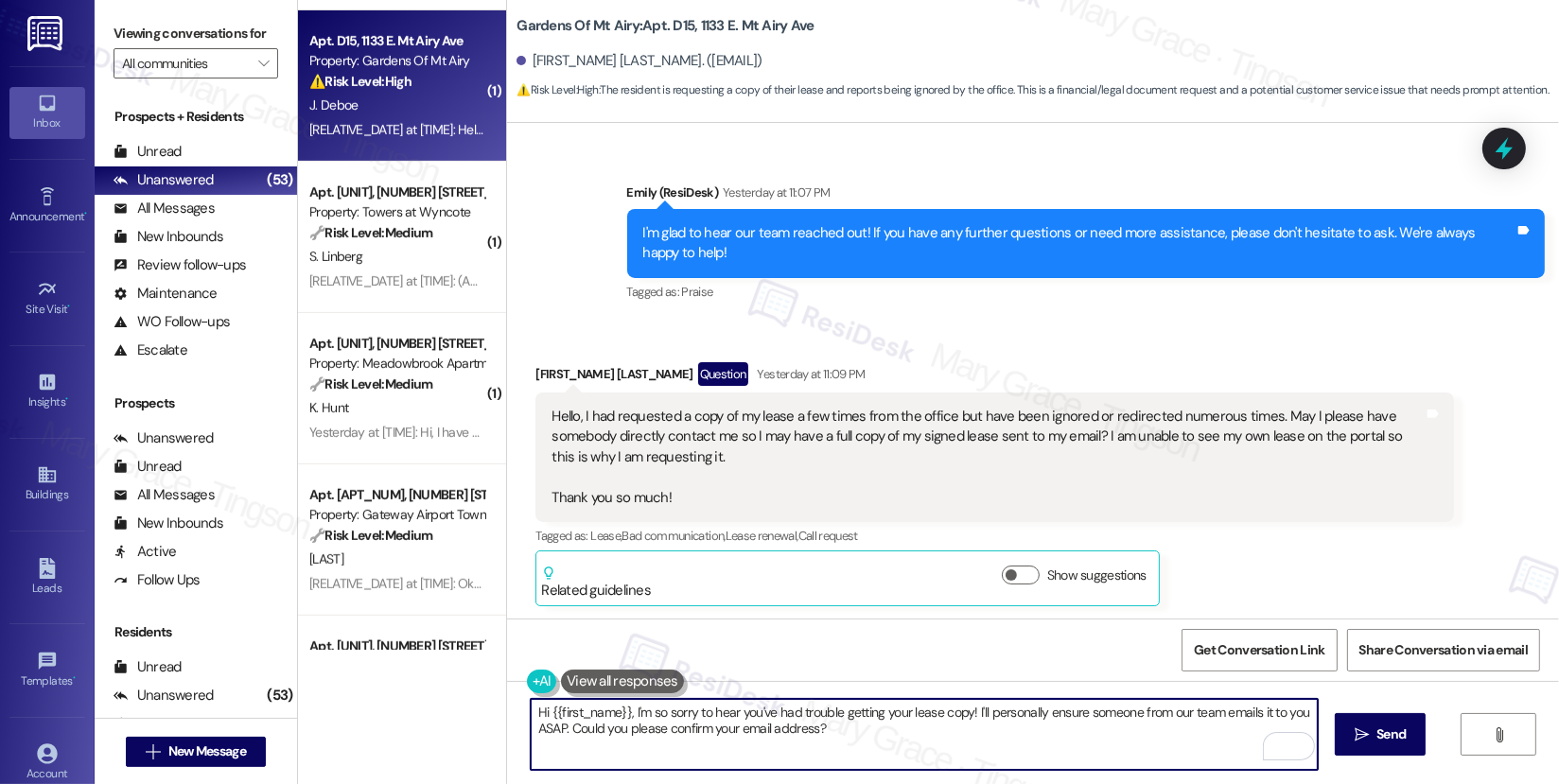 click on "Hi {{first_name}}, I'm so sorry to hear you've had trouble getting your lease copy! I'll personally ensure someone from our team emails it to you ASAP. Could you please confirm your email address?" at bounding box center [924, 734] 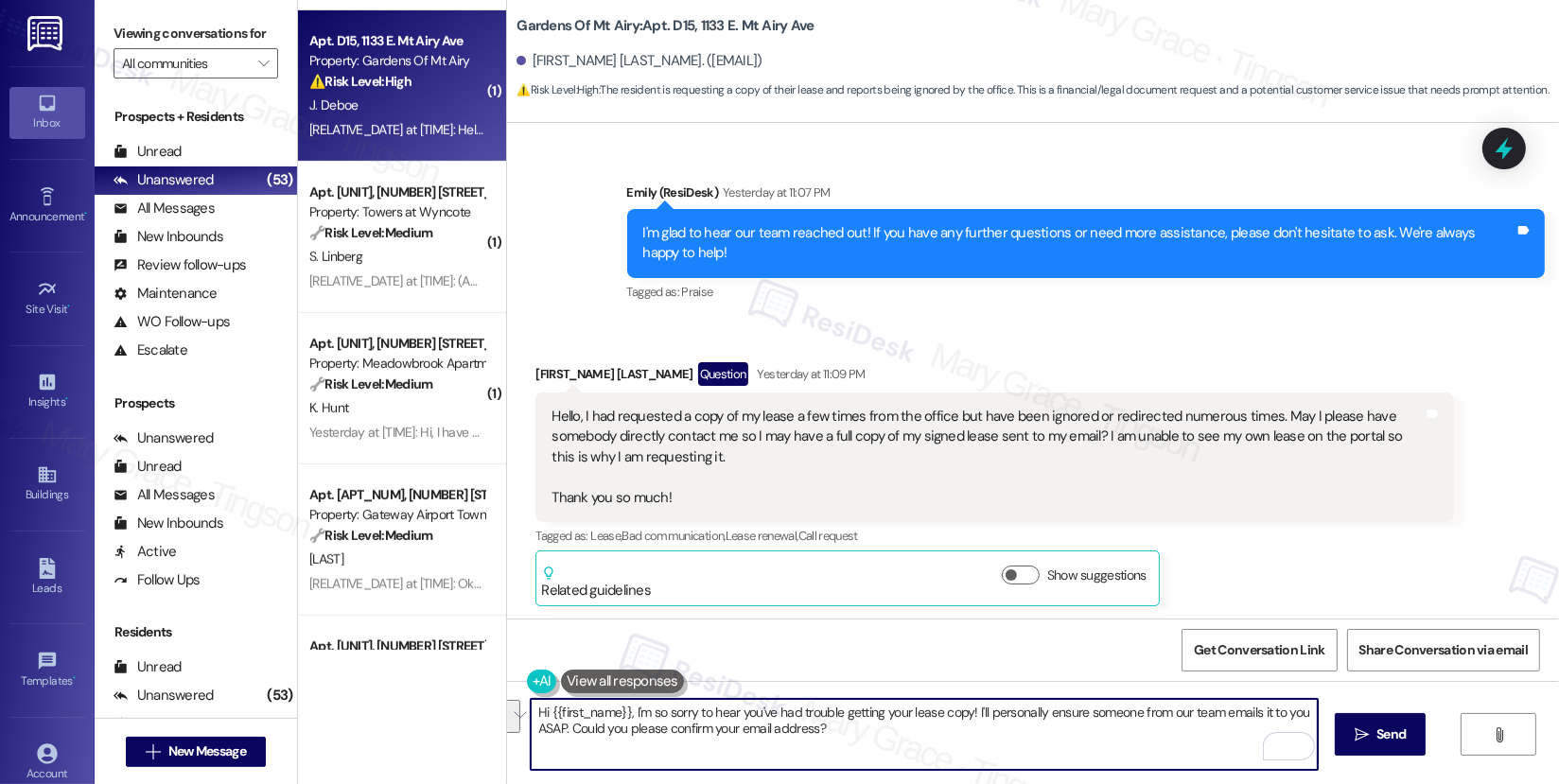 drag, startPoint x: 967, startPoint y: 713, endPoint x: 970, endPoint y: 728, distance: 15.29706 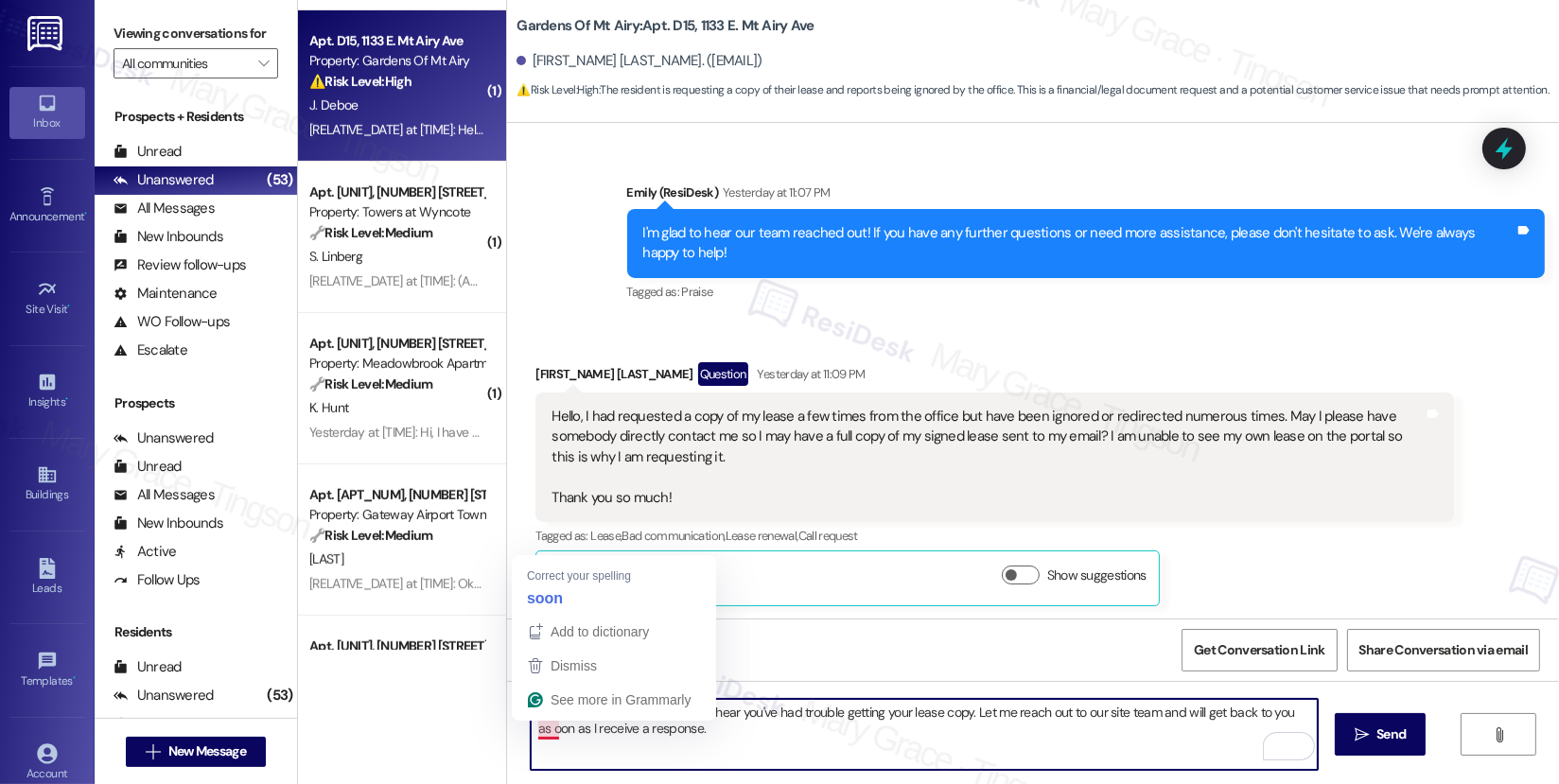 click on "Hi {{first_name}}, I'm so sorry to hear you've had trouble getting your lease copy. Let me reach out to our site team and will get back to you as oon as I receive a response." at bounding box center [924, 734] 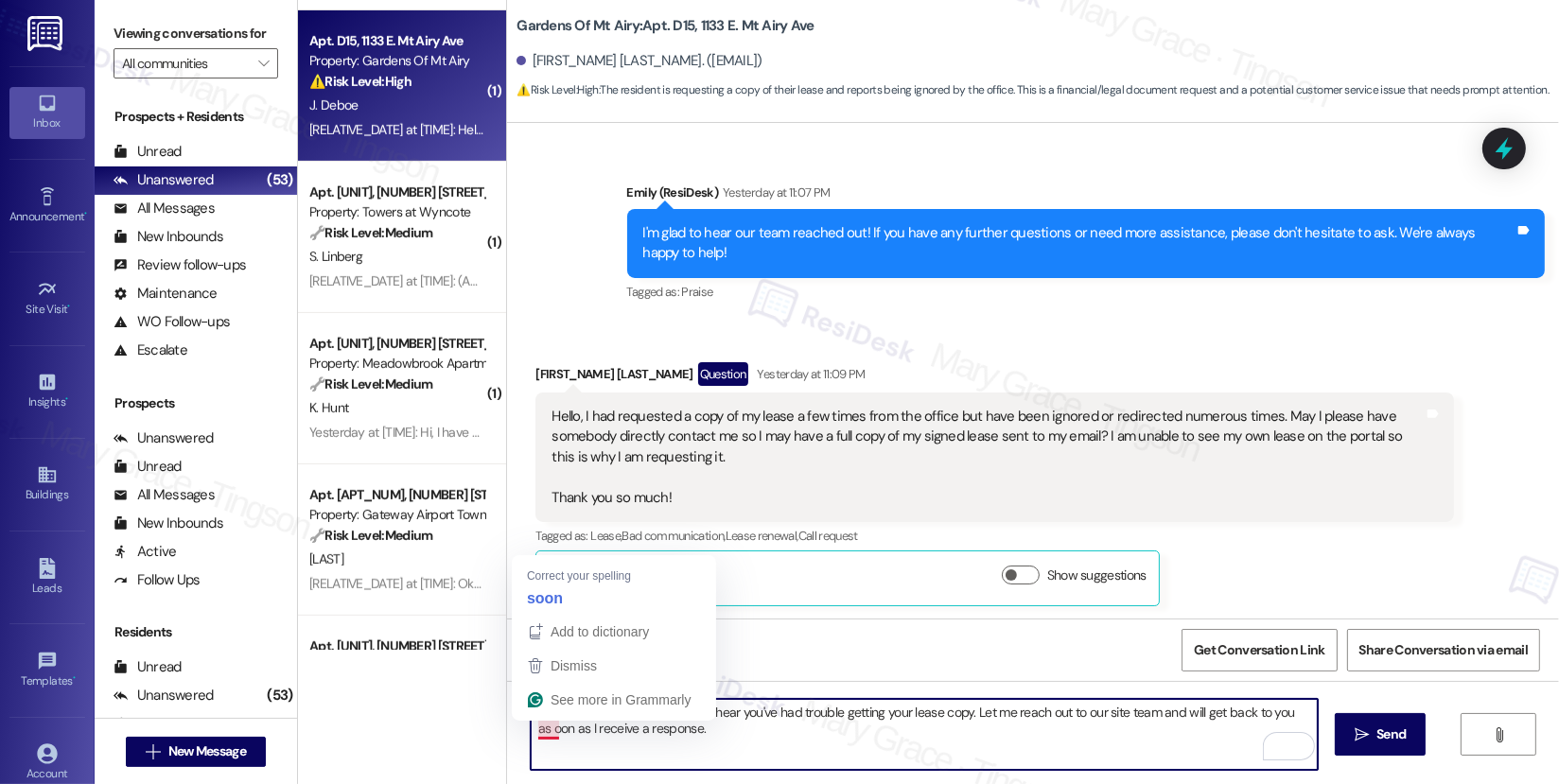 click on "Hi {{first_name}}, I'm so sorry to hear you've had trouble getting your lease copy. Let me reach out to our site team and will get back to you as oon as I receive a response." at bounding box center (924, 734) 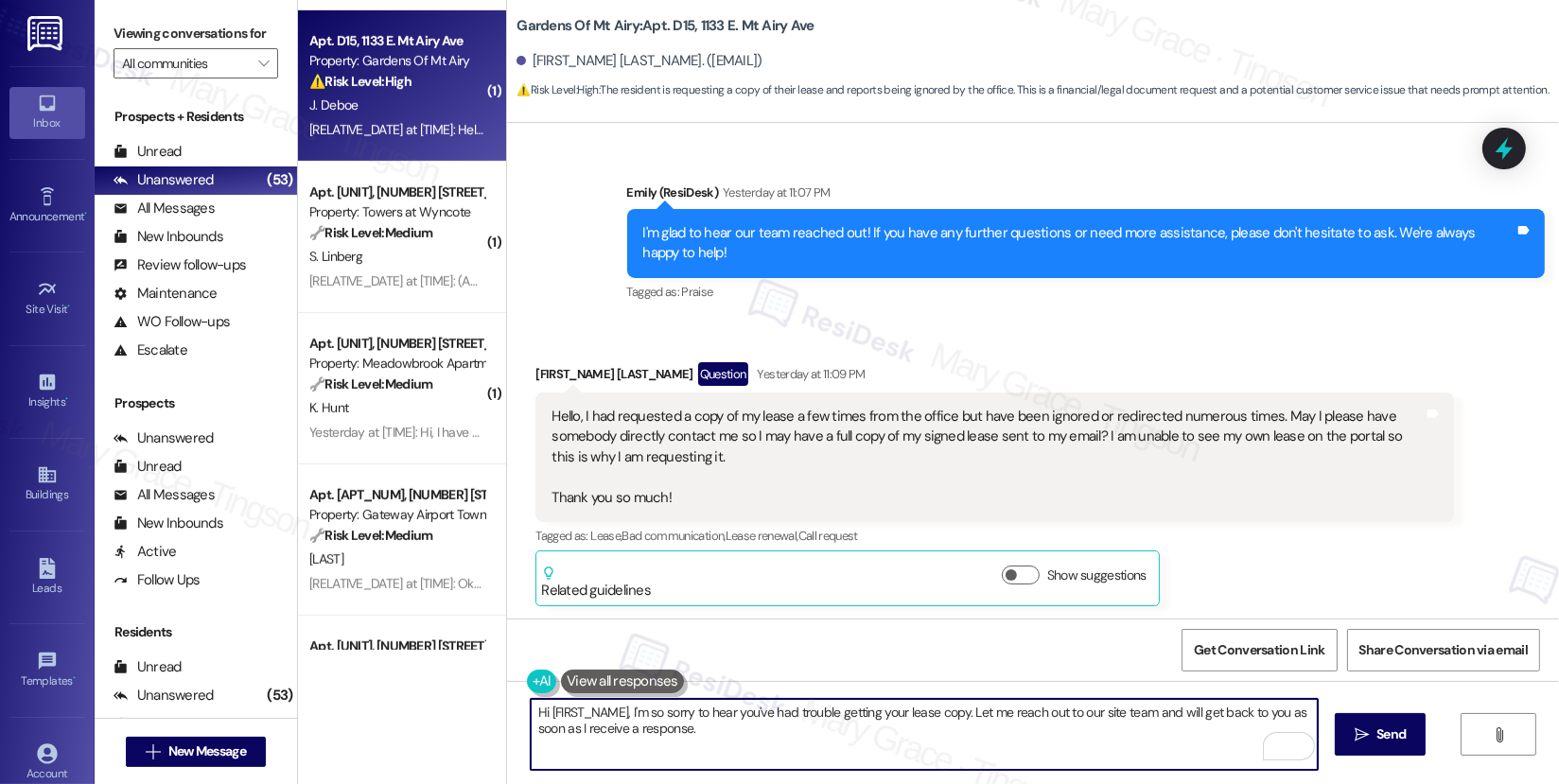 click on "Hi [FIRST_NAME], I'm so sorry to hear you've had trouble getting your lease copy. Let me reach out to our site team and will get back to you as soon as I receive a response." at bounding box center (924, 734) 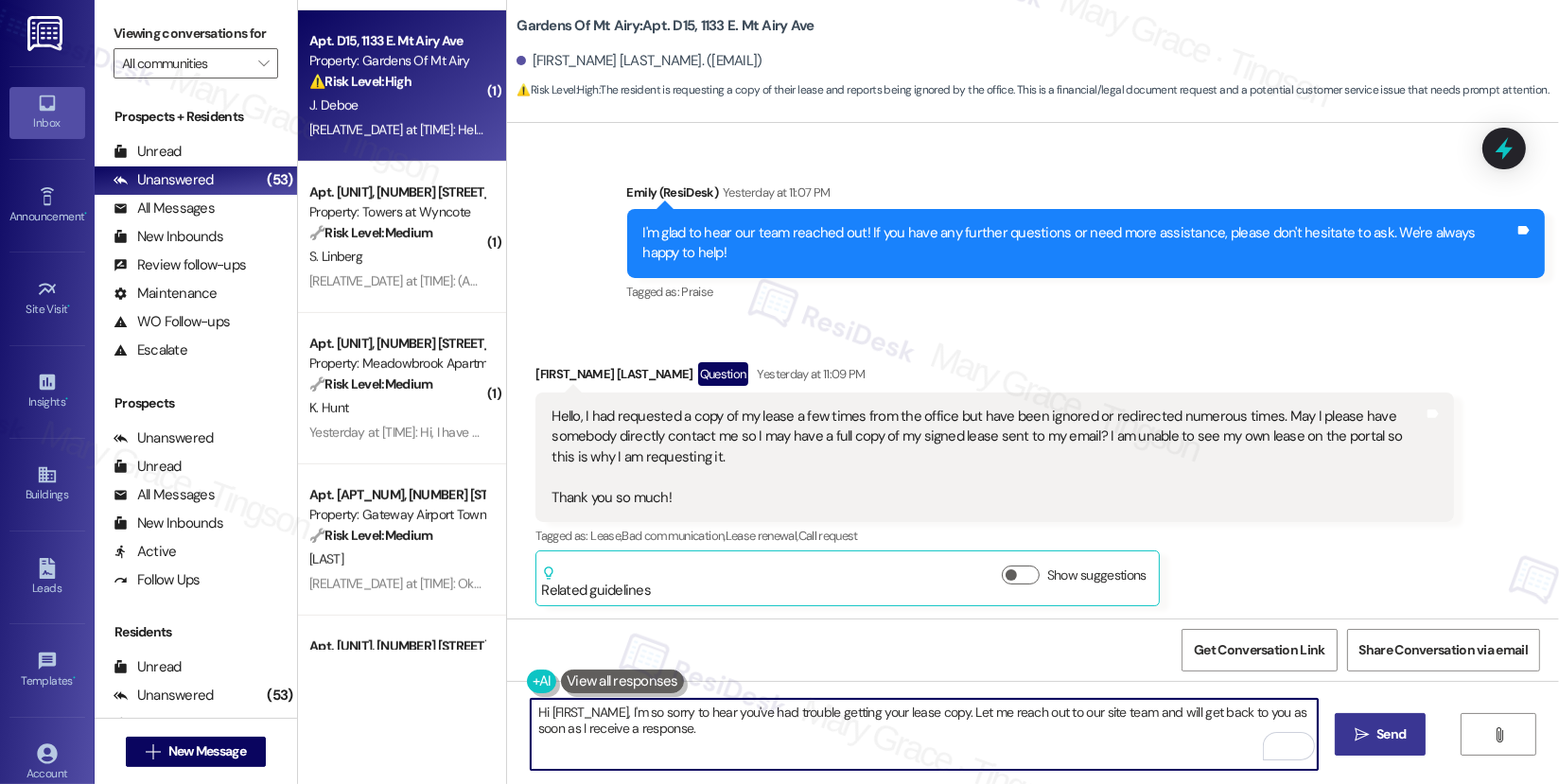 type on "Hi [FIRST_NAME], I'm so sorry to hear you've had trouble getting your lease copy. Let me reach out to our site team and will get back to you as soon as I receive a response." 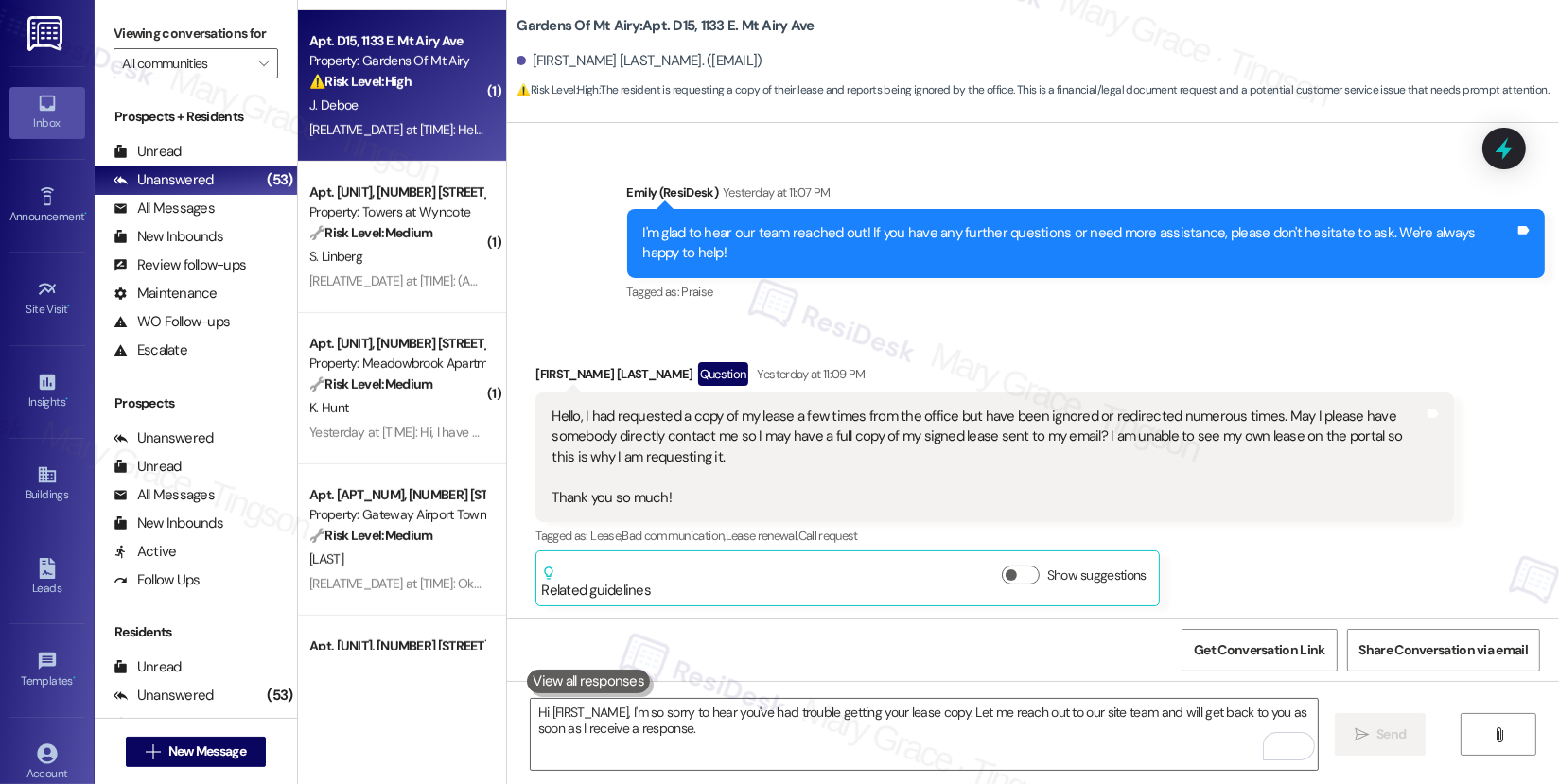click on "Hello, I had requested a copy of my lease a few times from the office but have been ignored or redirected numerous times. May I please have somebody directly contact me so I may have a full copy of my signed lease sent to my email? I am unable to see my own lease on the portal so this is why I am requesting it.
Thank you so much!" at bounding box center [987, 457] 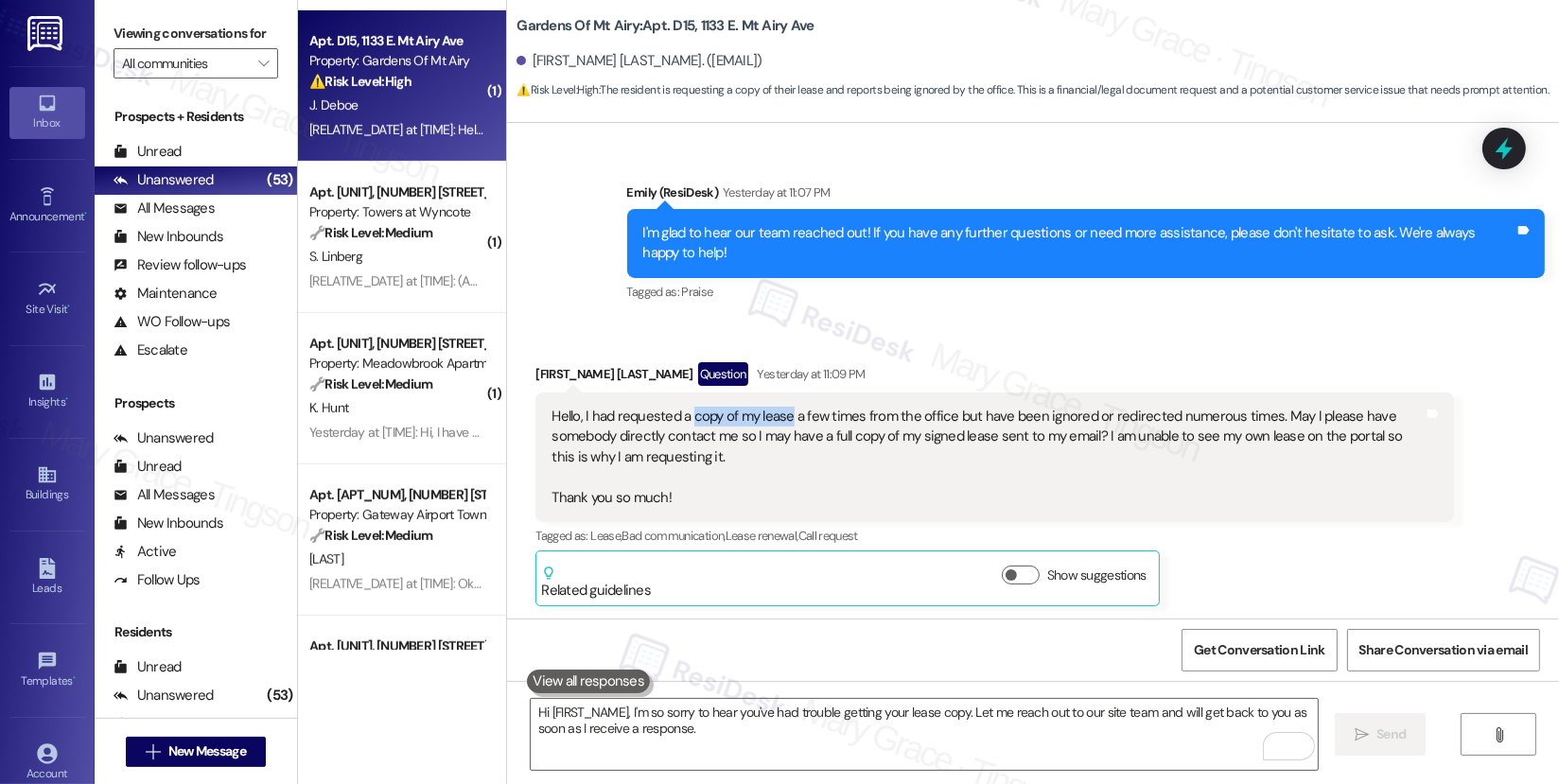 drag, startPoint x: 682, startPoint y: 415, endPoint x: 778, endPoint y: 420, distance: 96.13012 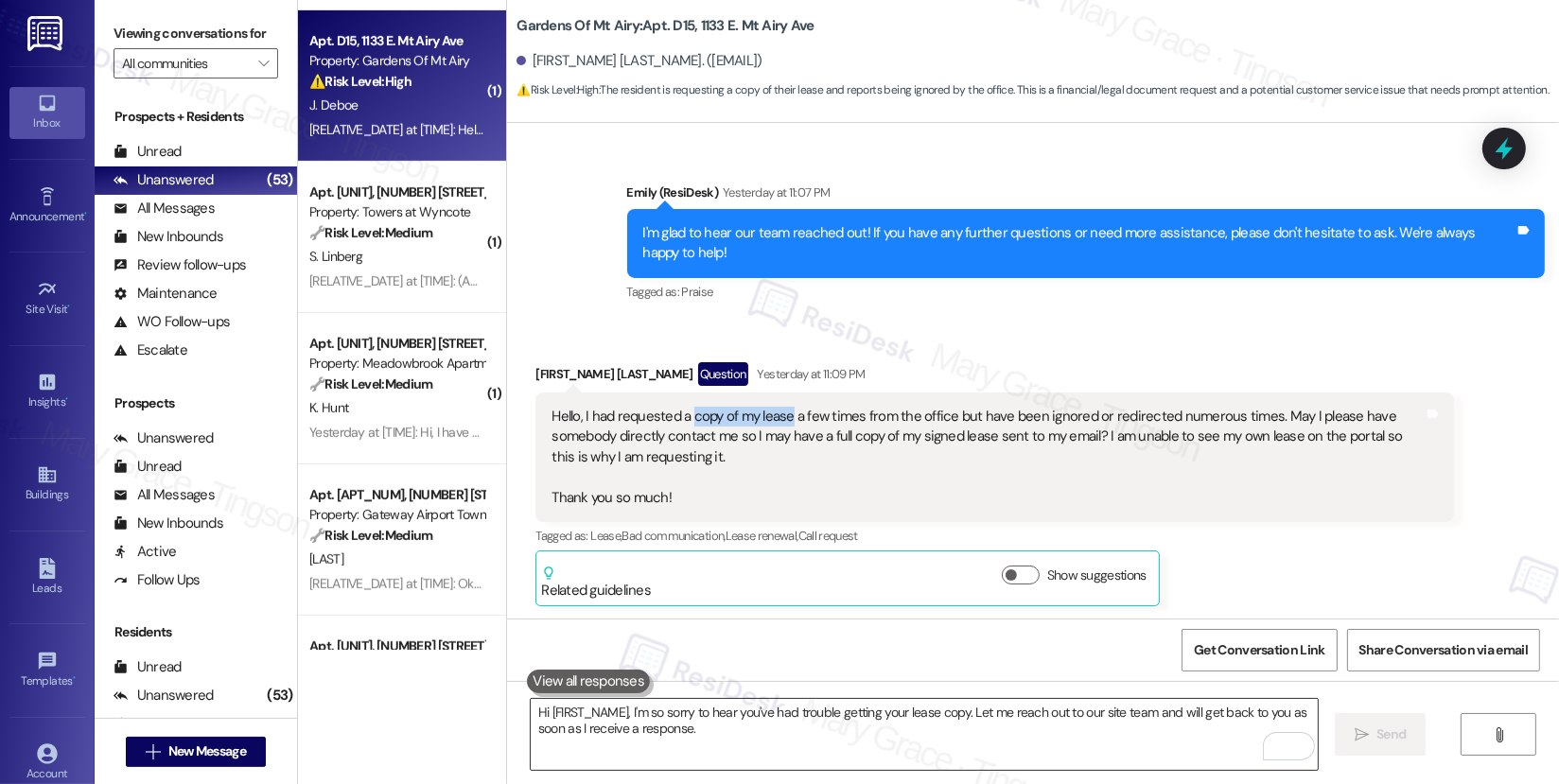 click on "Hi [FIRST_NAME], I'm so sorry to hear you've had trouble getting your lease copy. Let me reach out to our site team and will get back to you as soon as I receive a response." at bounding box center [924, 734] 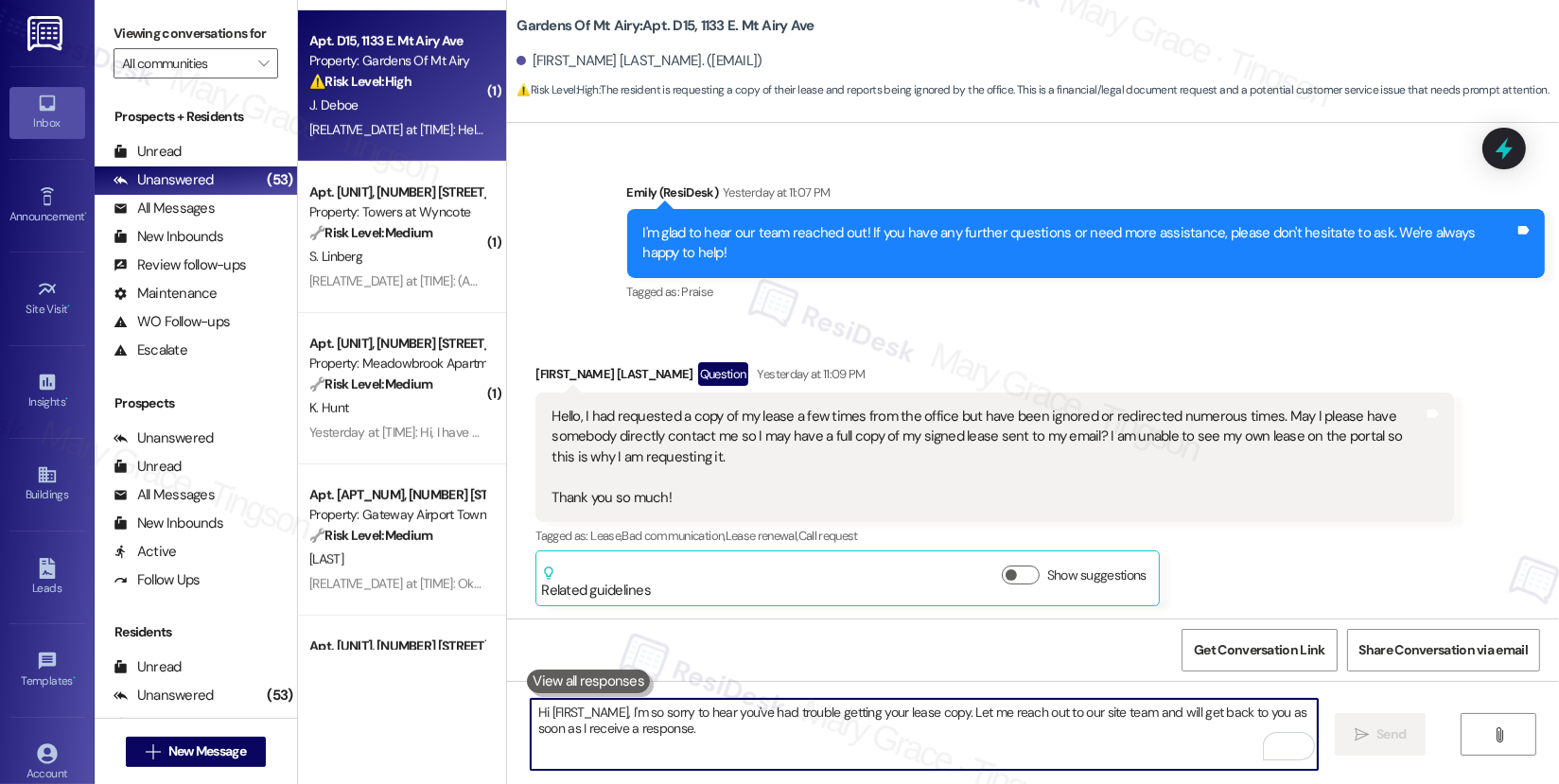 click on "Hi [FIRST_NAME], I'm so sorry to hear you've had trouble getting your lease copy. Let me reach out to our site team and will get back to you as soon as I receive a response." at bounding box center [924, 734] 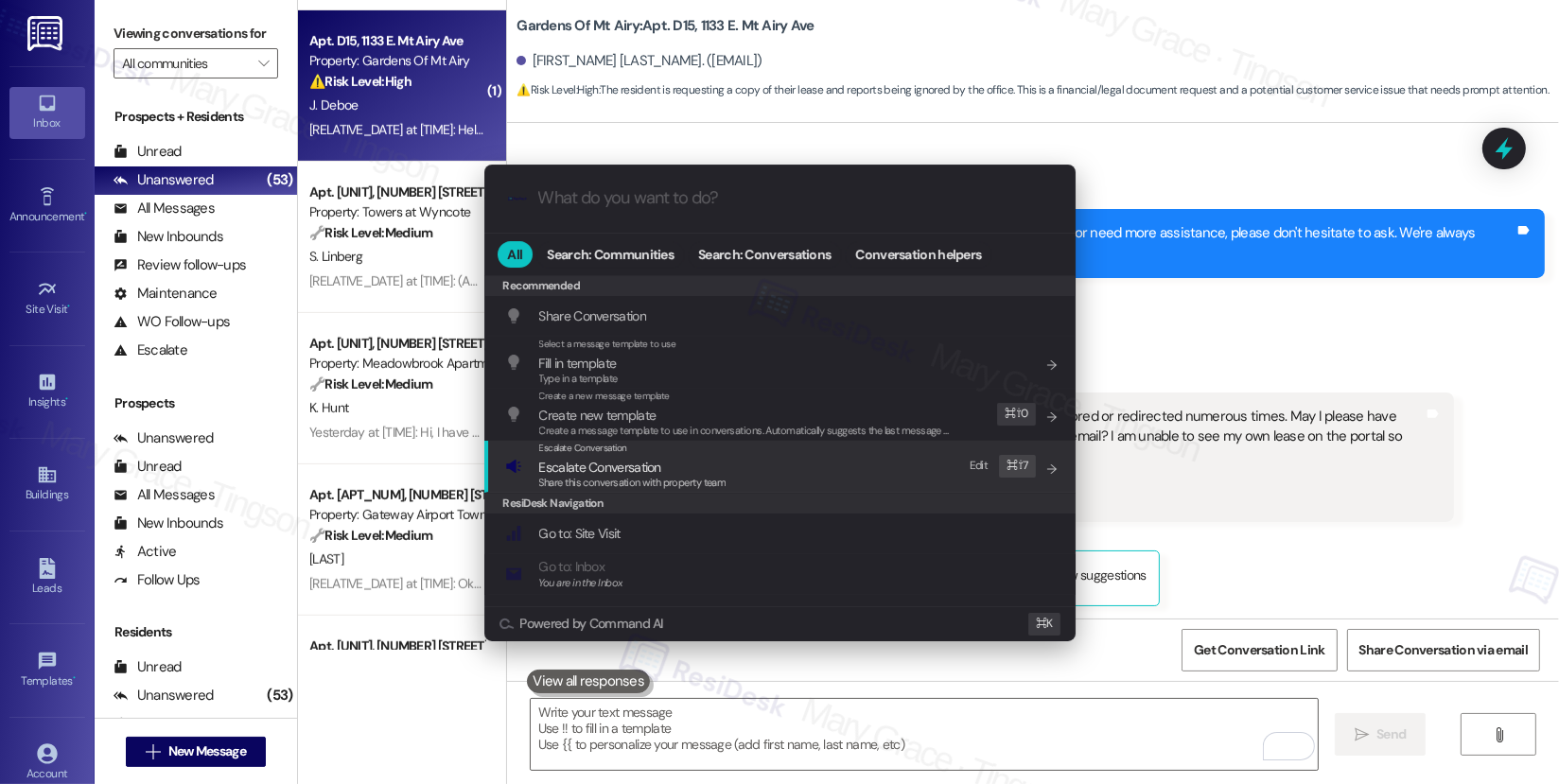 click on "Escalate Conversation" at bounding box center [600, 467] 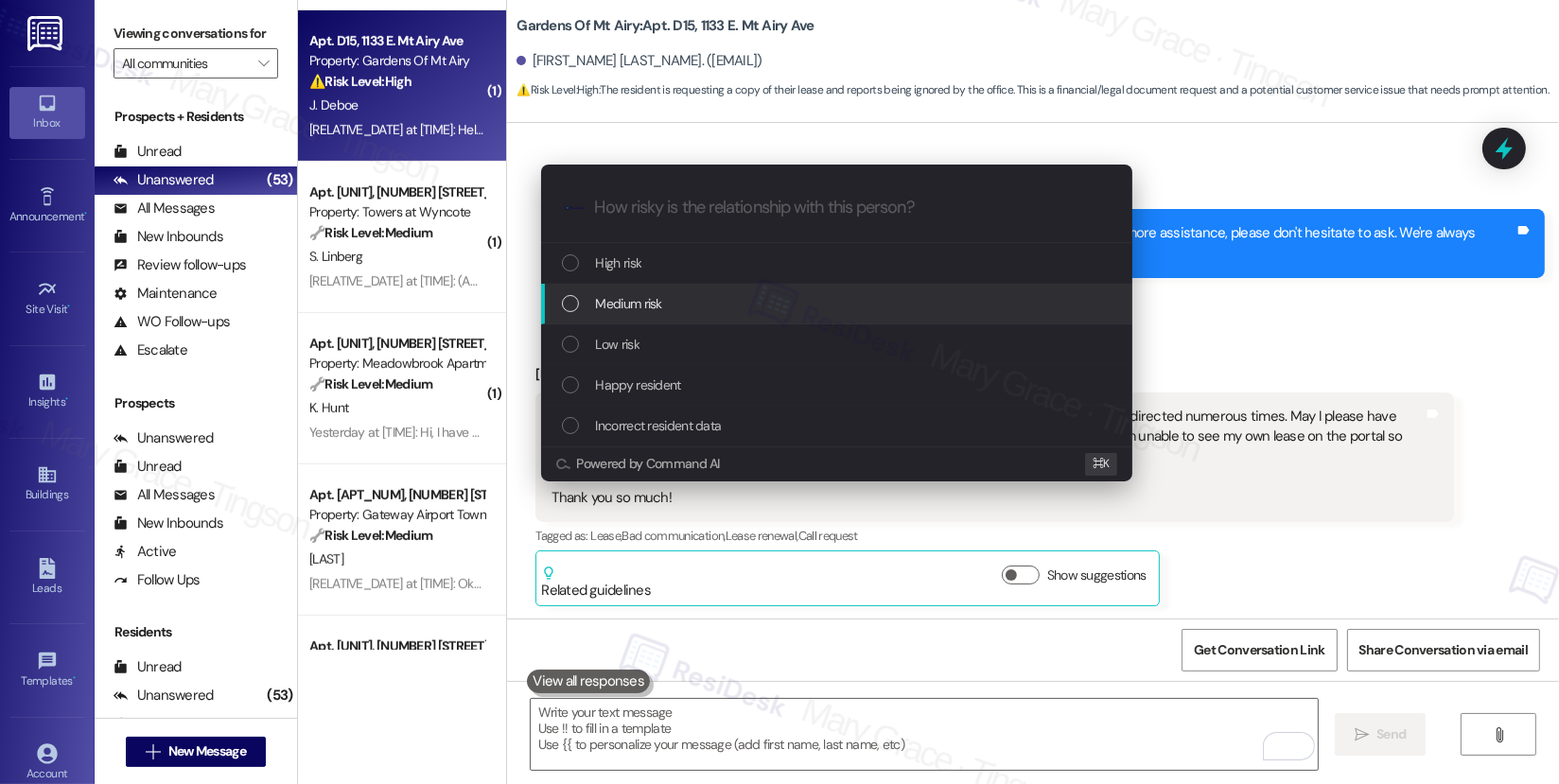 click on "Medium risk" at bounding box center [629, 304] 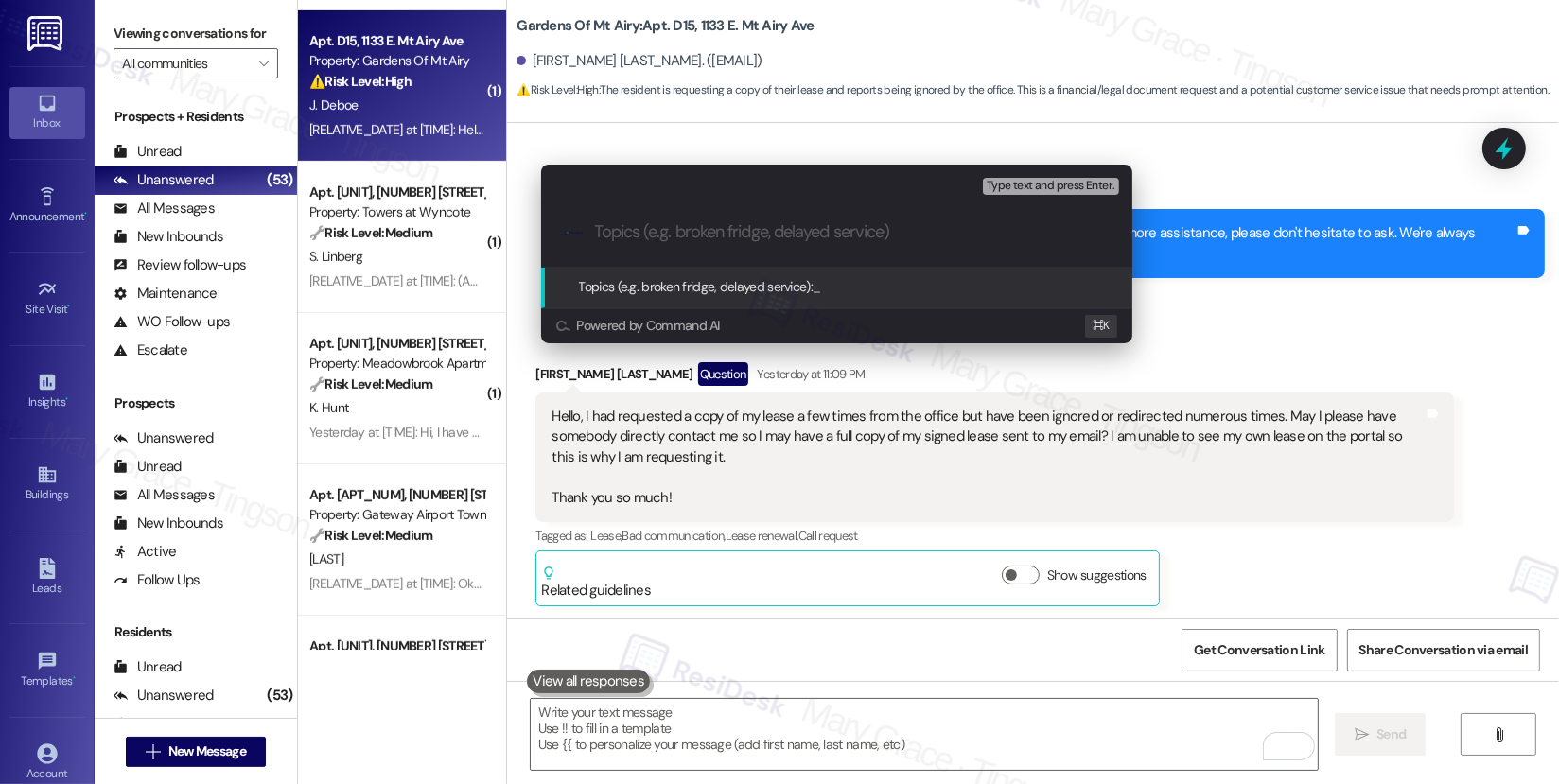 paste on "copy of my lease" 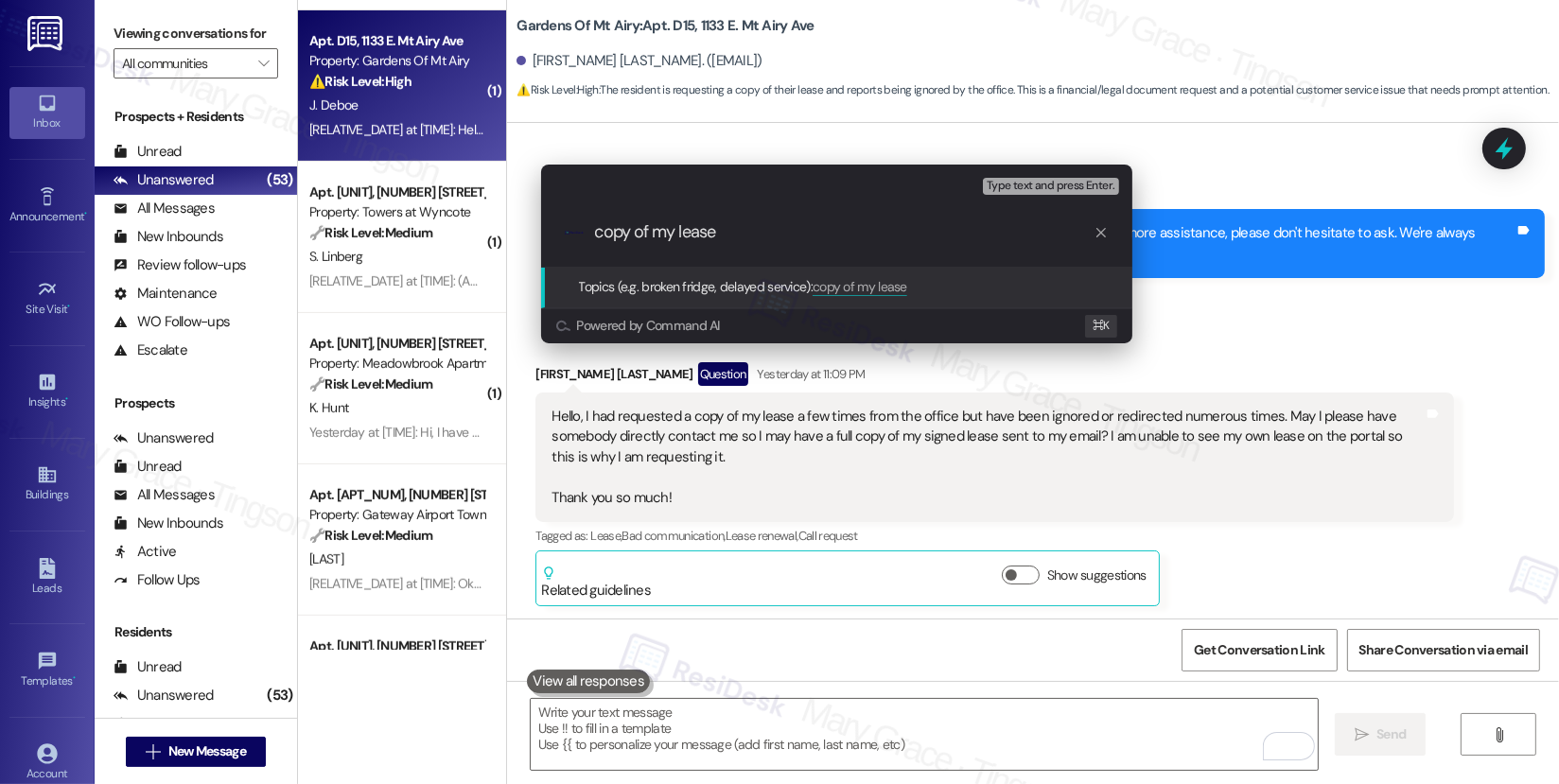 click on "copy of my lease" at bounding box center [844, 232] 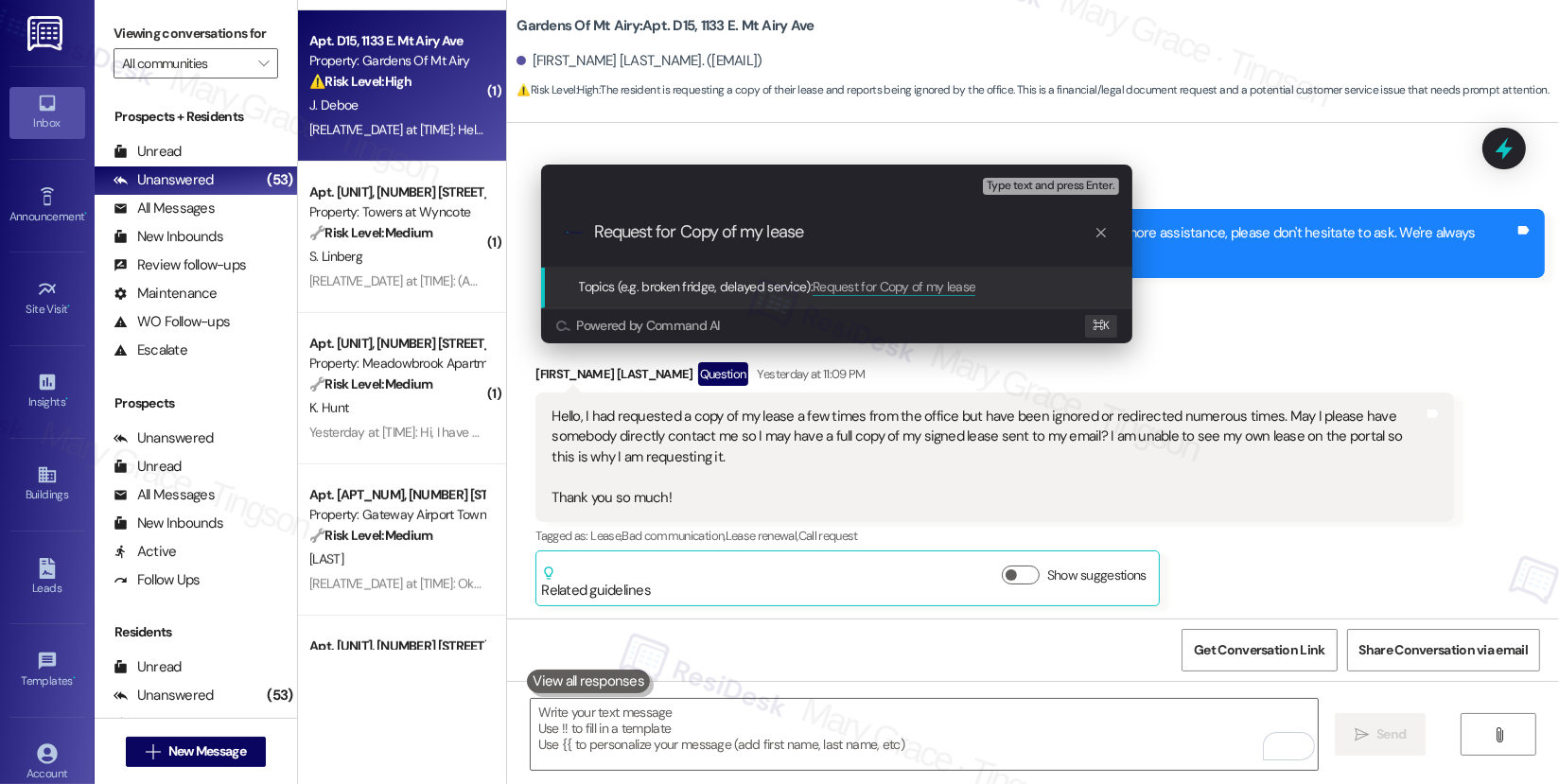 click on "Request for Copy of my lease" at bounding box center [844, 232] 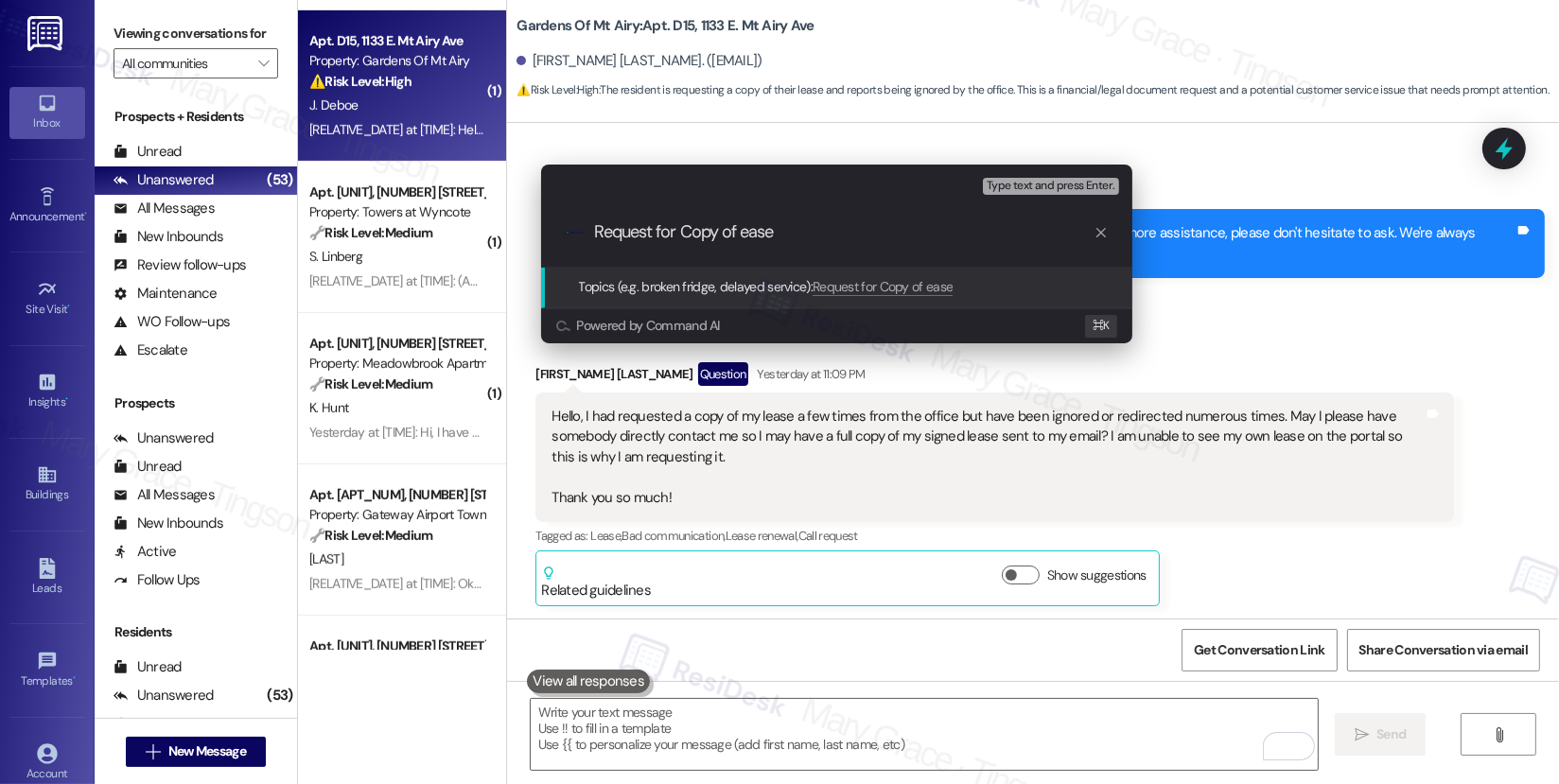 type on "Request for Copy of Lease" 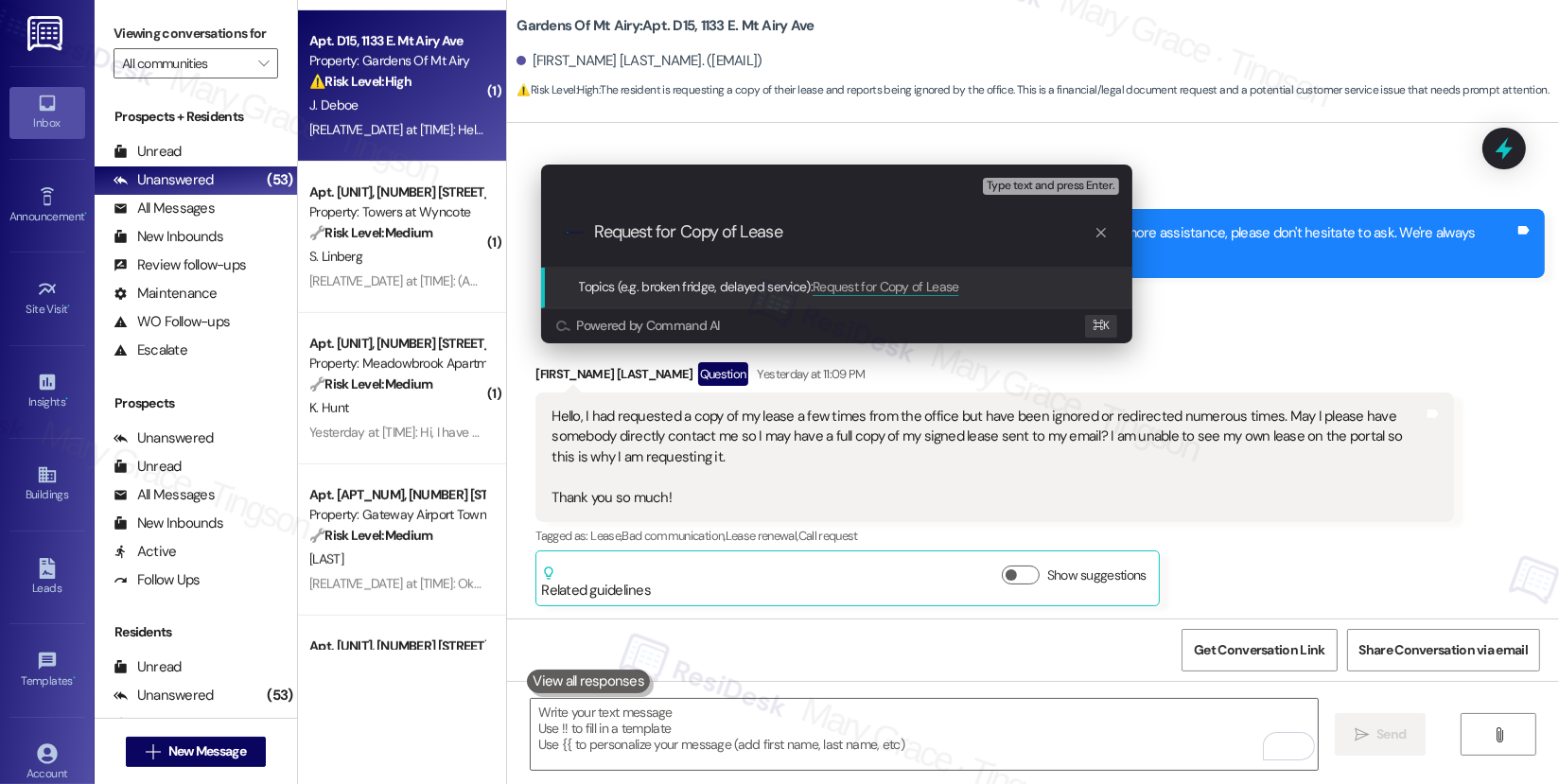 type 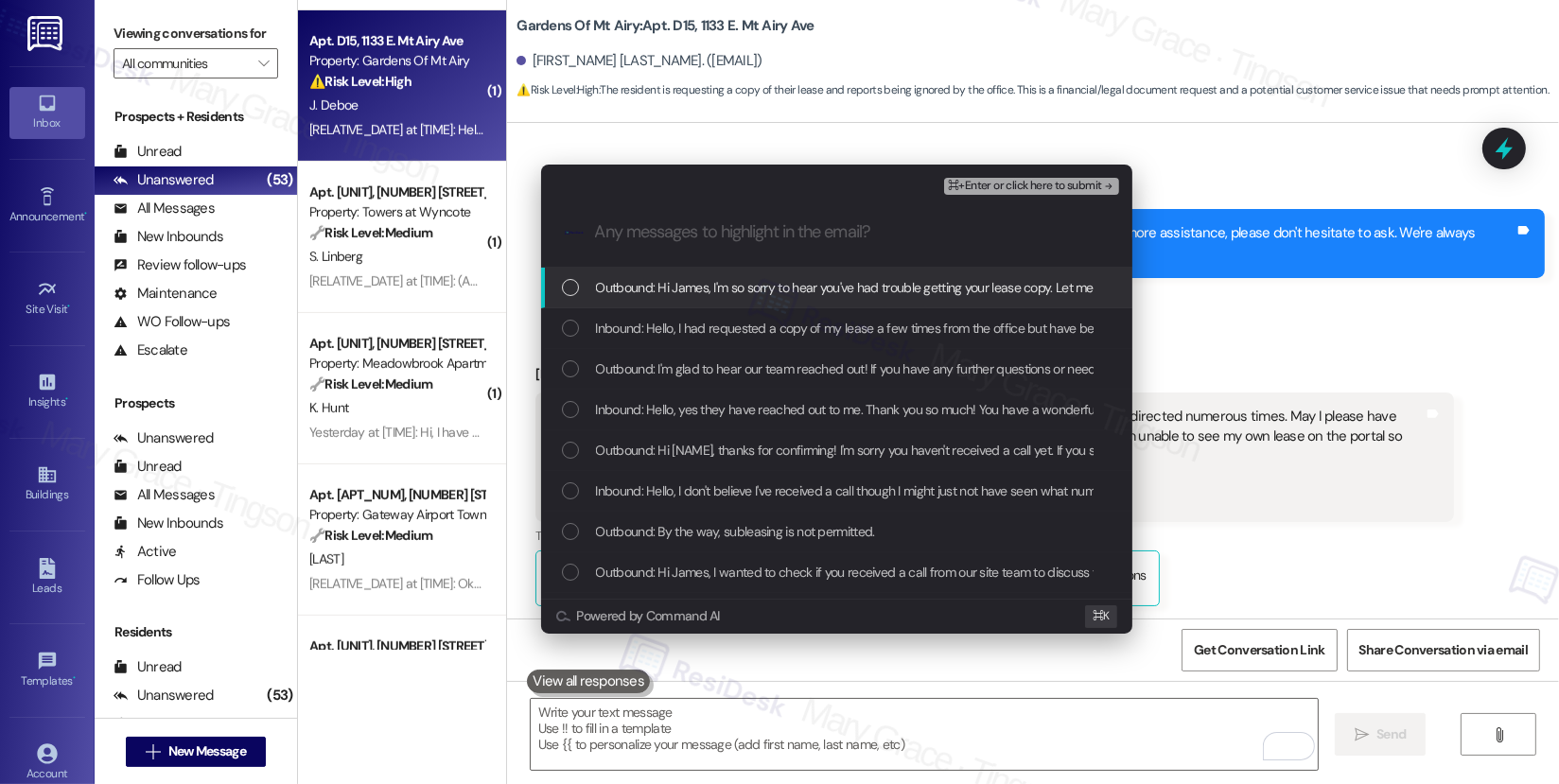 click on "Outbound: Hi James, I'm so sorry to hear you've had trouble getting your lease copy. Let me reach out to our site team and will get back to you as soon as I receive a response." at bounding box center (1072, 287) 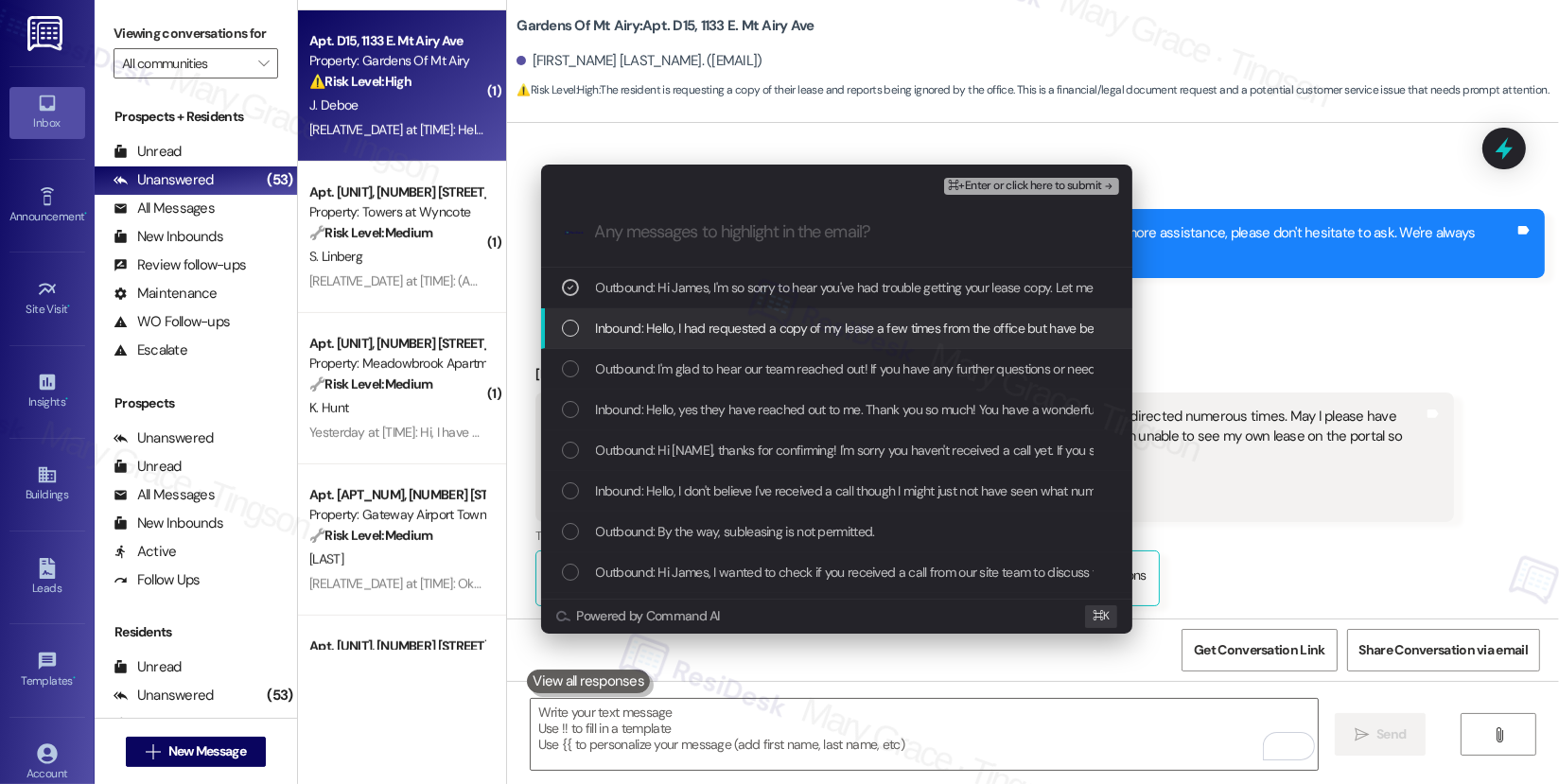 click on "Inbound: Hello, I had requested a copy of my lease a few times from the office but have been ignored or redirected numerous times. May I please have somebody directly contact me so I may have a full copy of my signed lease sent to my email? I am unable to see my own lease on the portal so this is why I am requesting it.
Thank you so much!" at bounding box center (1541, 328) 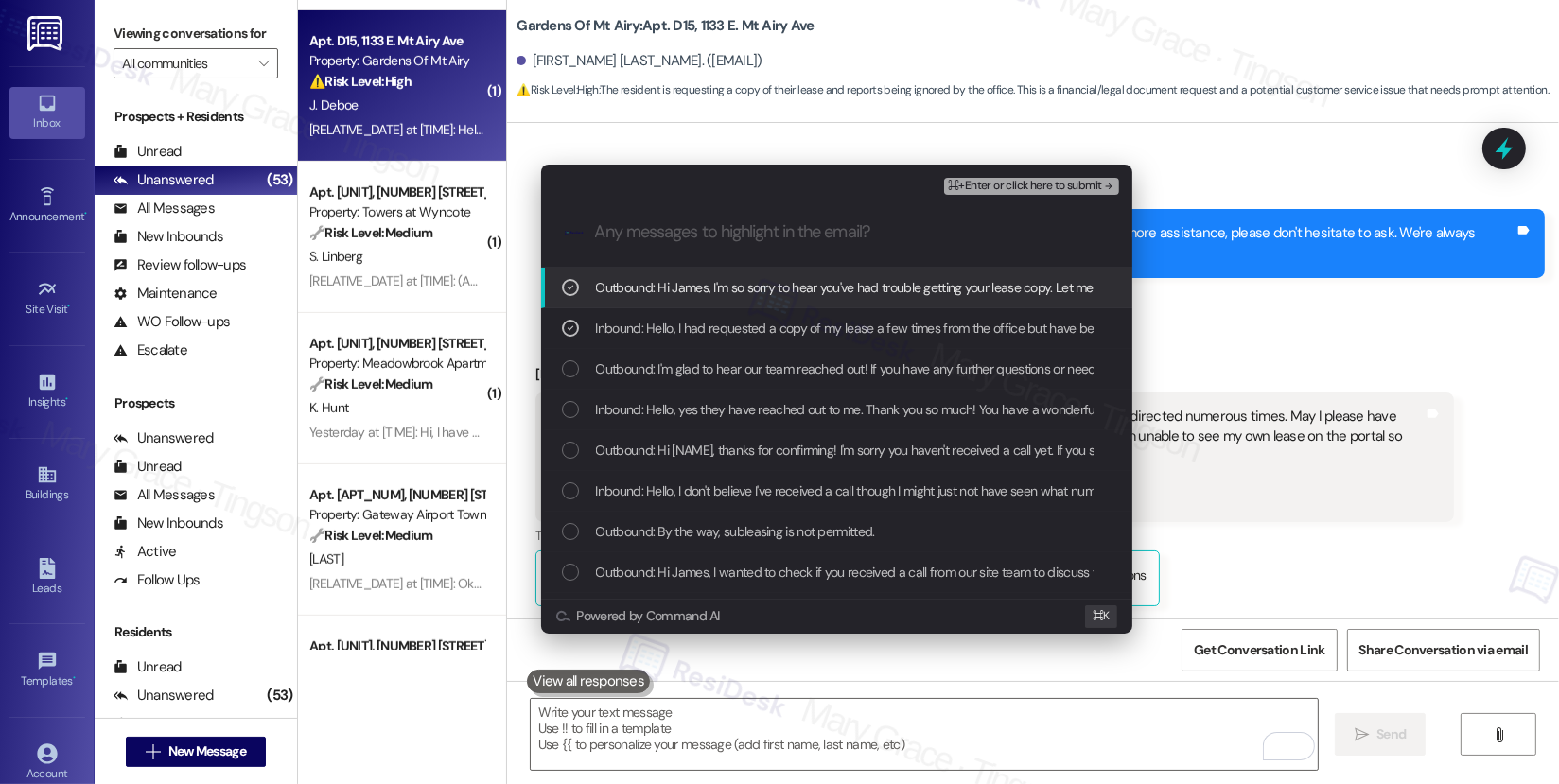 click on "⌘+Enter or click here to submit" at bounding box center (1025, 186) 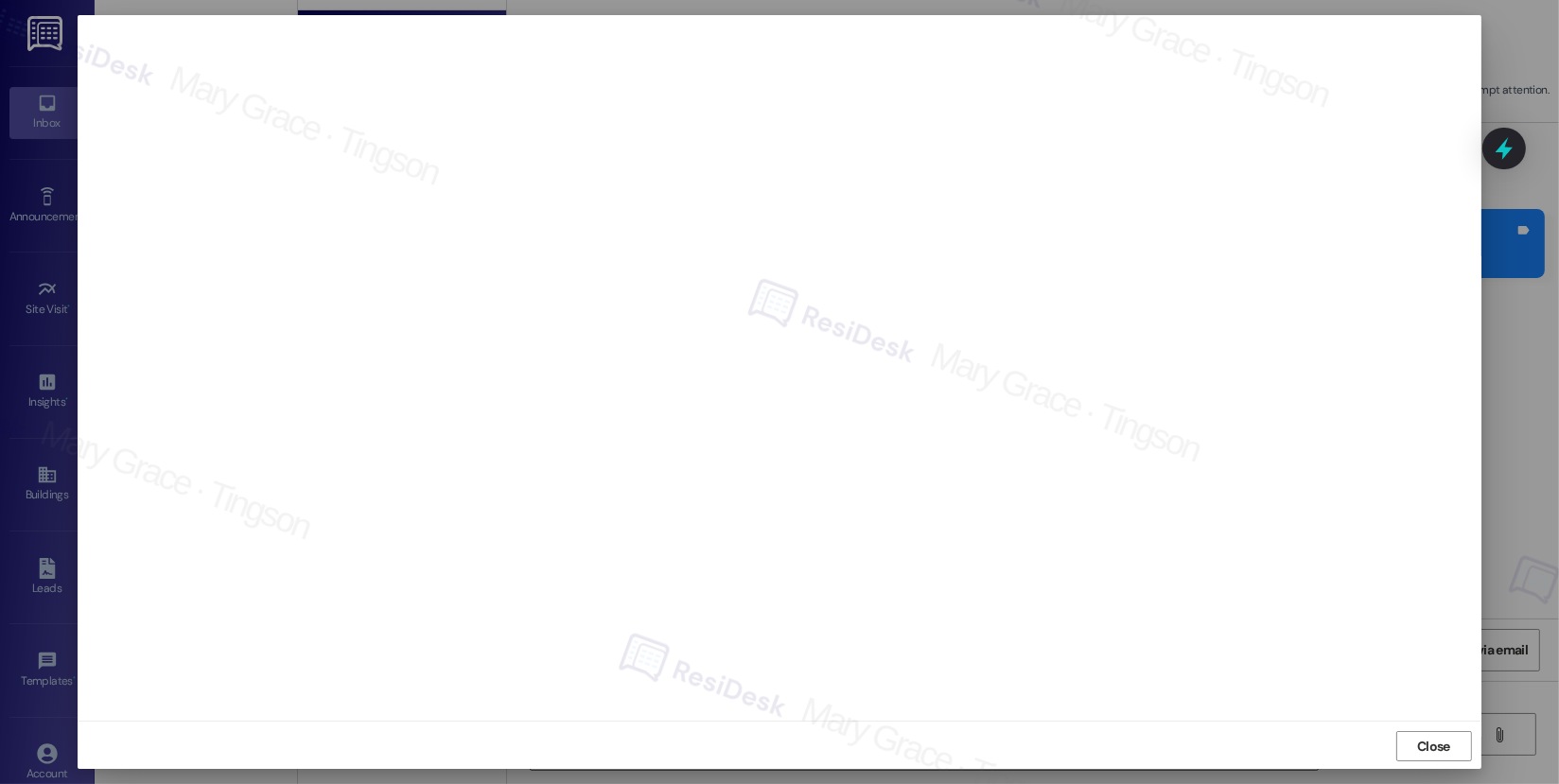 scroll, scrollTop: 1, scrollLeft: 0, axis: vertical 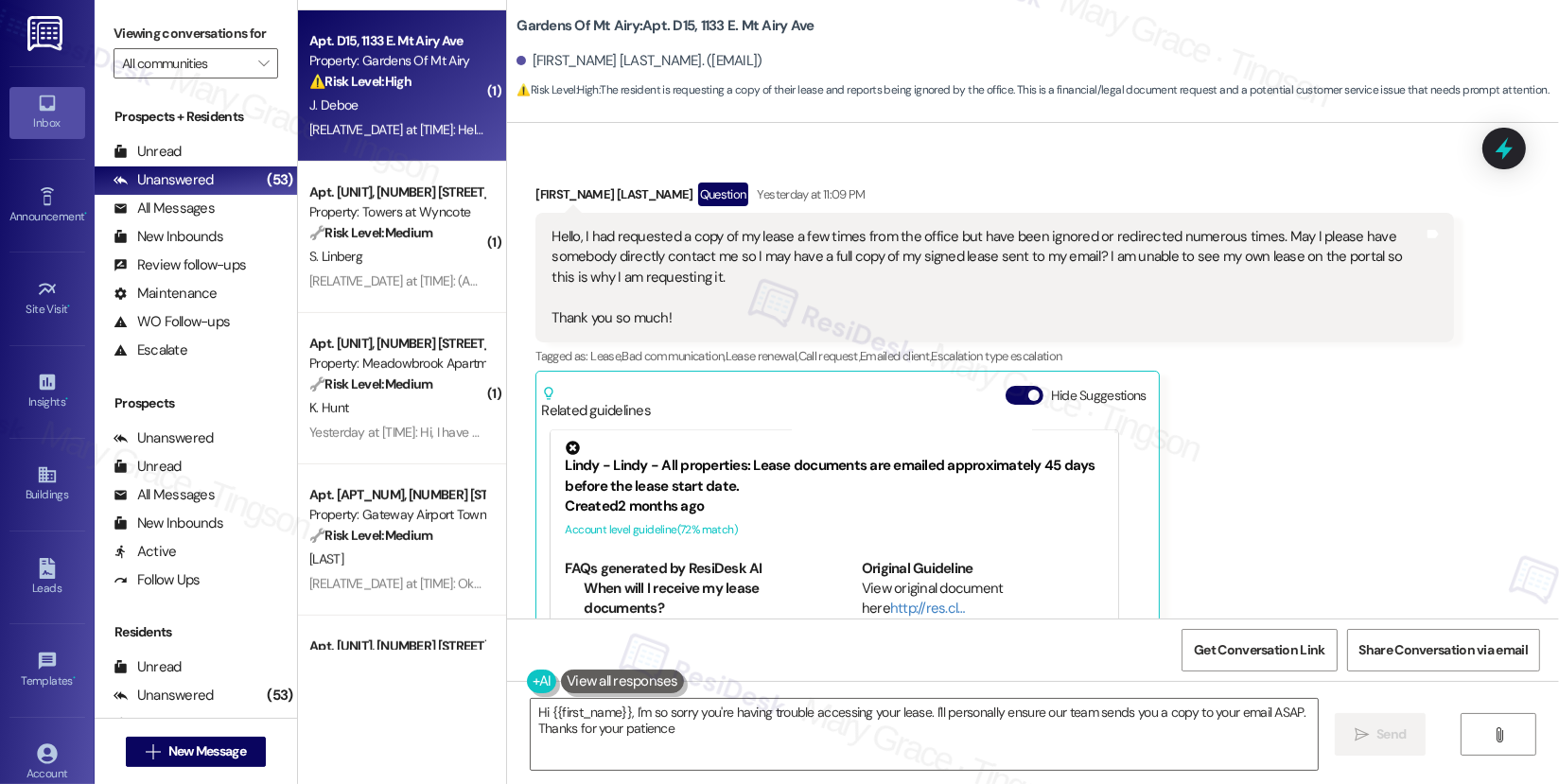 type on "Hi [FIRST_NAME], I'm so sorry you're having trouble accessing your lease. I'll personally ensure our team sends you a copy to your email ASAP. Thanks for your patience!" 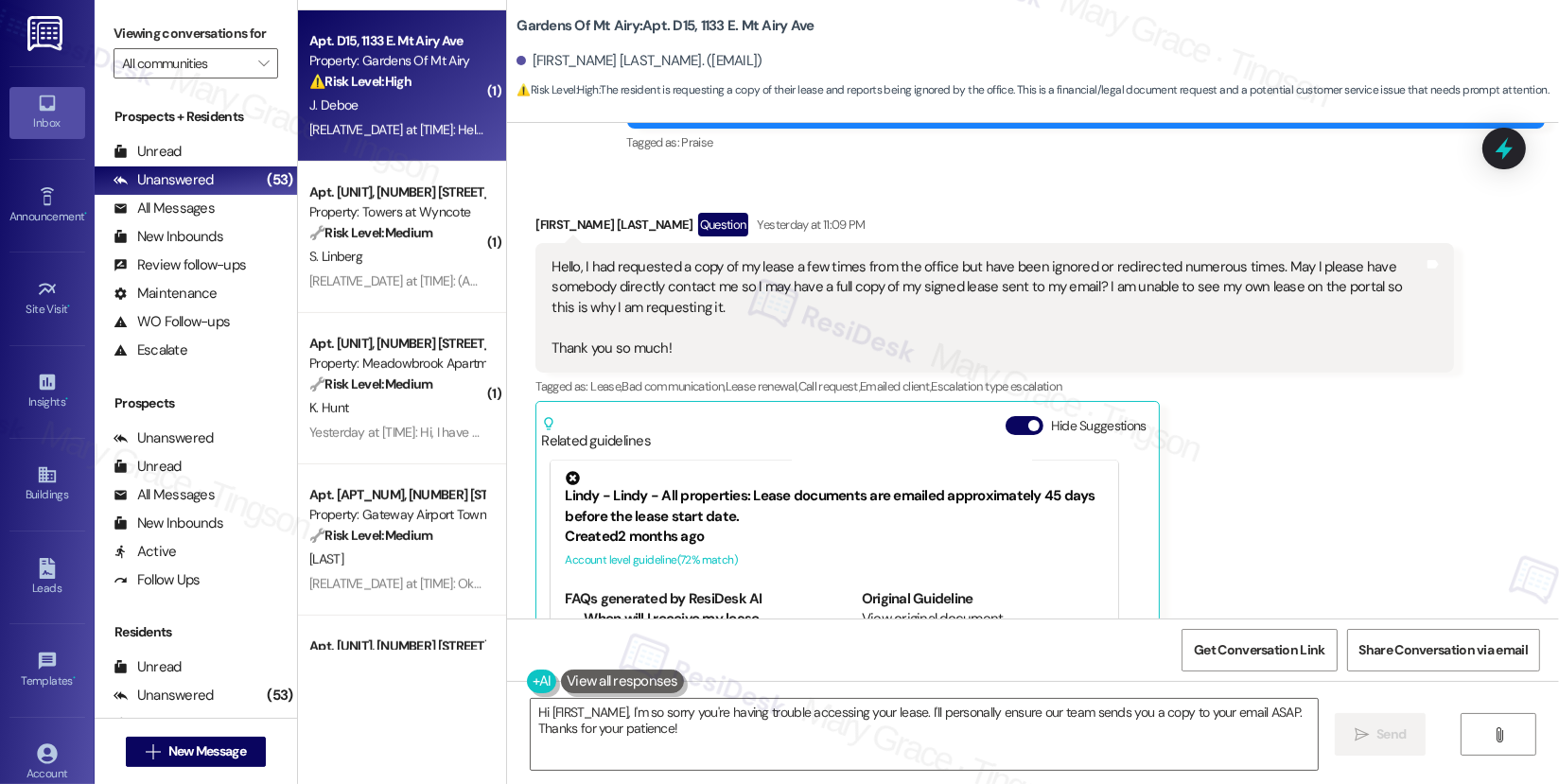 scroll, scrollTop: 4038, scrollLeft: 0, axis: vertical 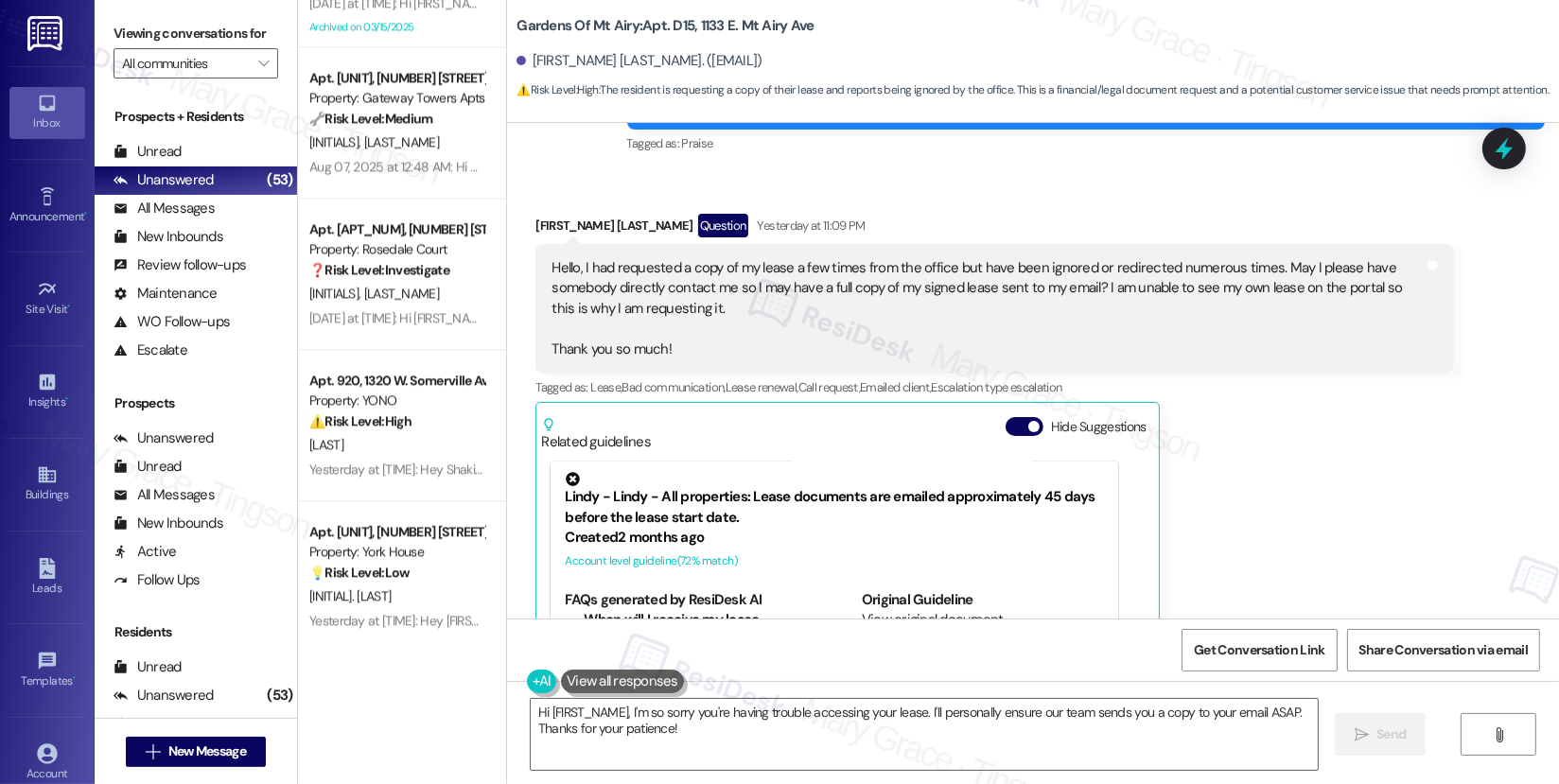 click on "Property: YONO" at bounding box center (396, 400) 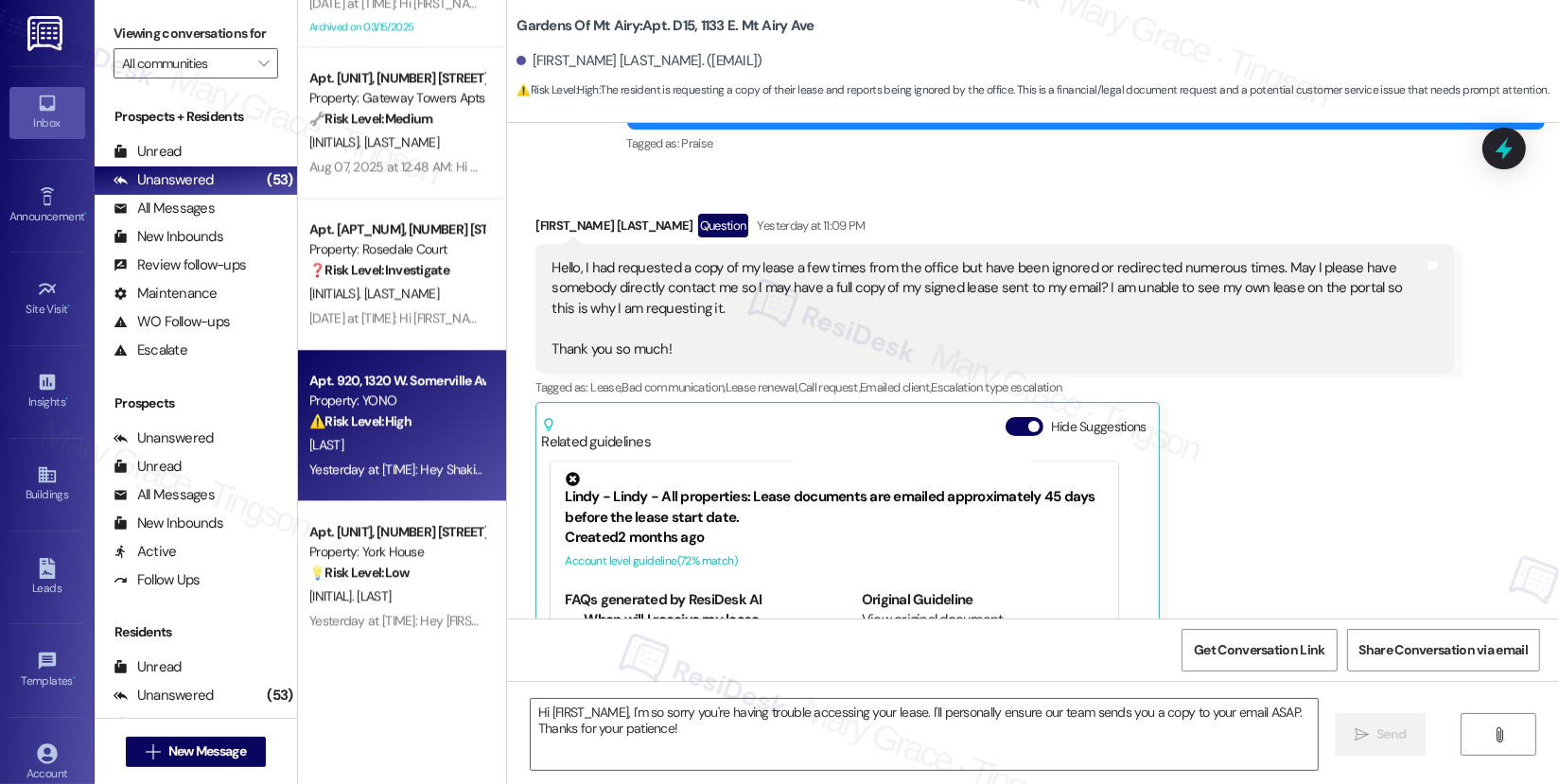 click on "Property: YONO" at bounding box center [396, 400] 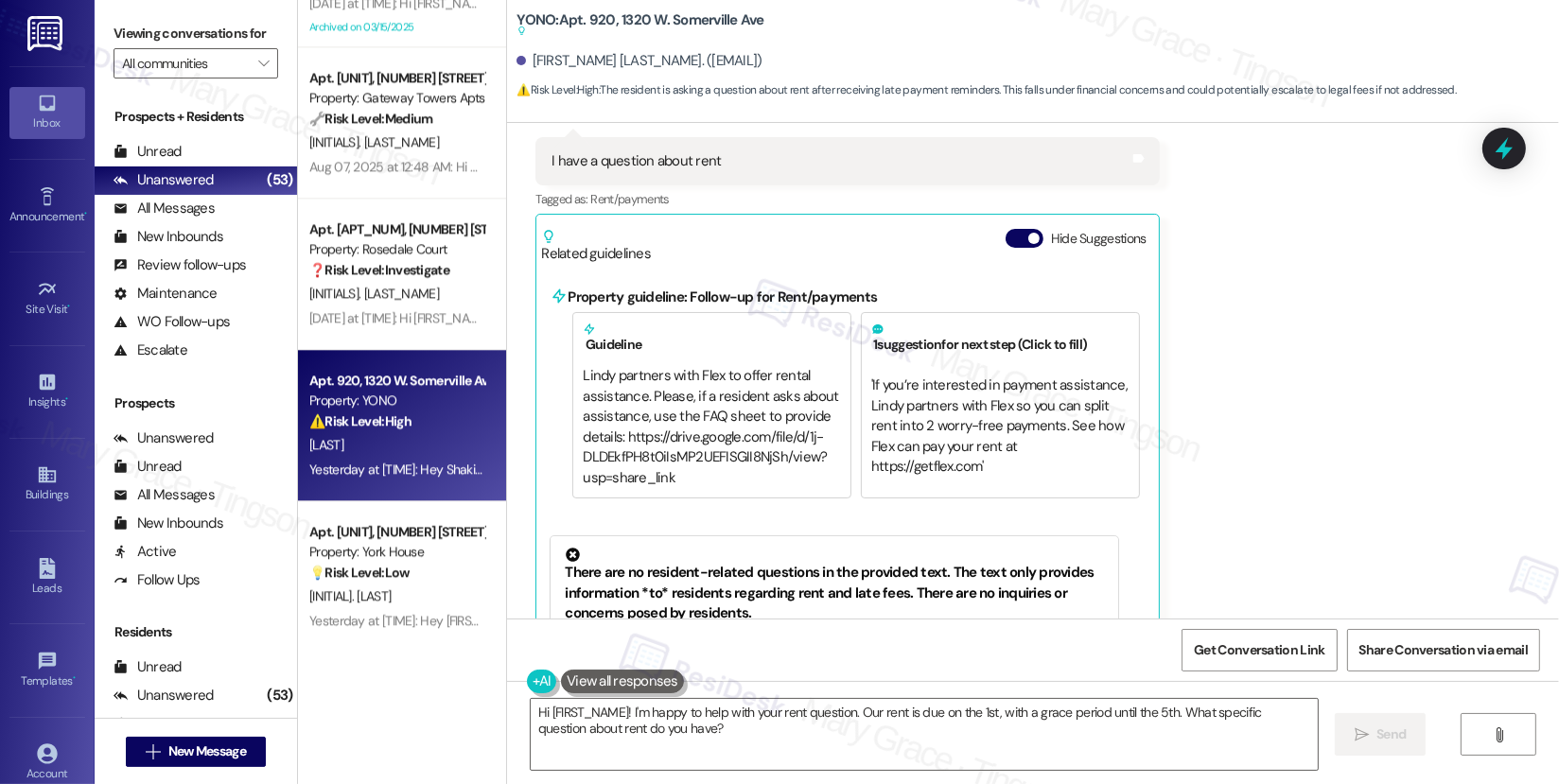 scroll, scrollTop: 5168, scrollLeft: 0, axis: vertical 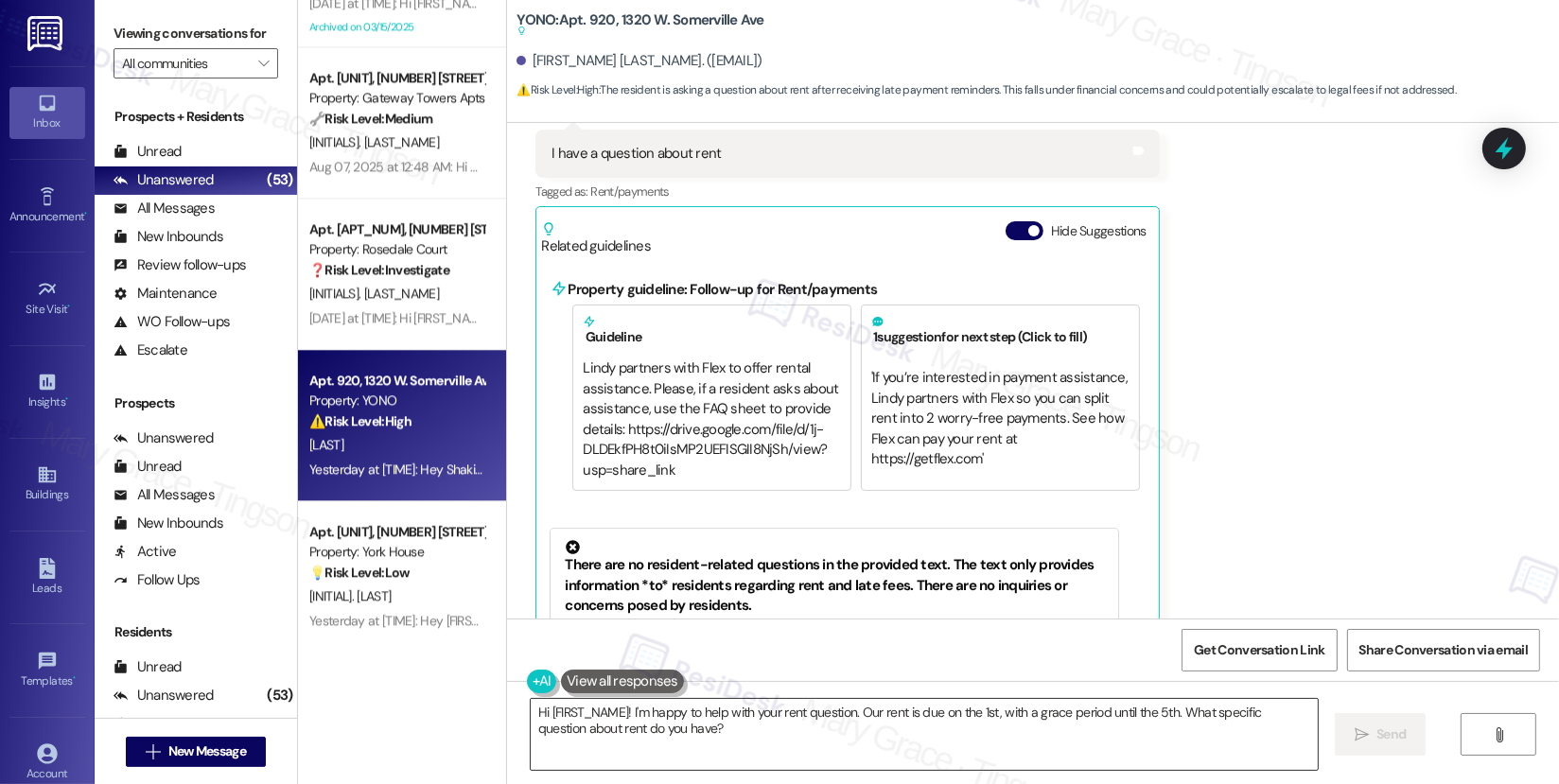 click on "Hi [FIRST_NAME]! I'm happy to help with your rent question. Our rent is due on the 1st, with a grace period until the 5th. What specific question about rent do you have?" at bounding box center (924, 734) 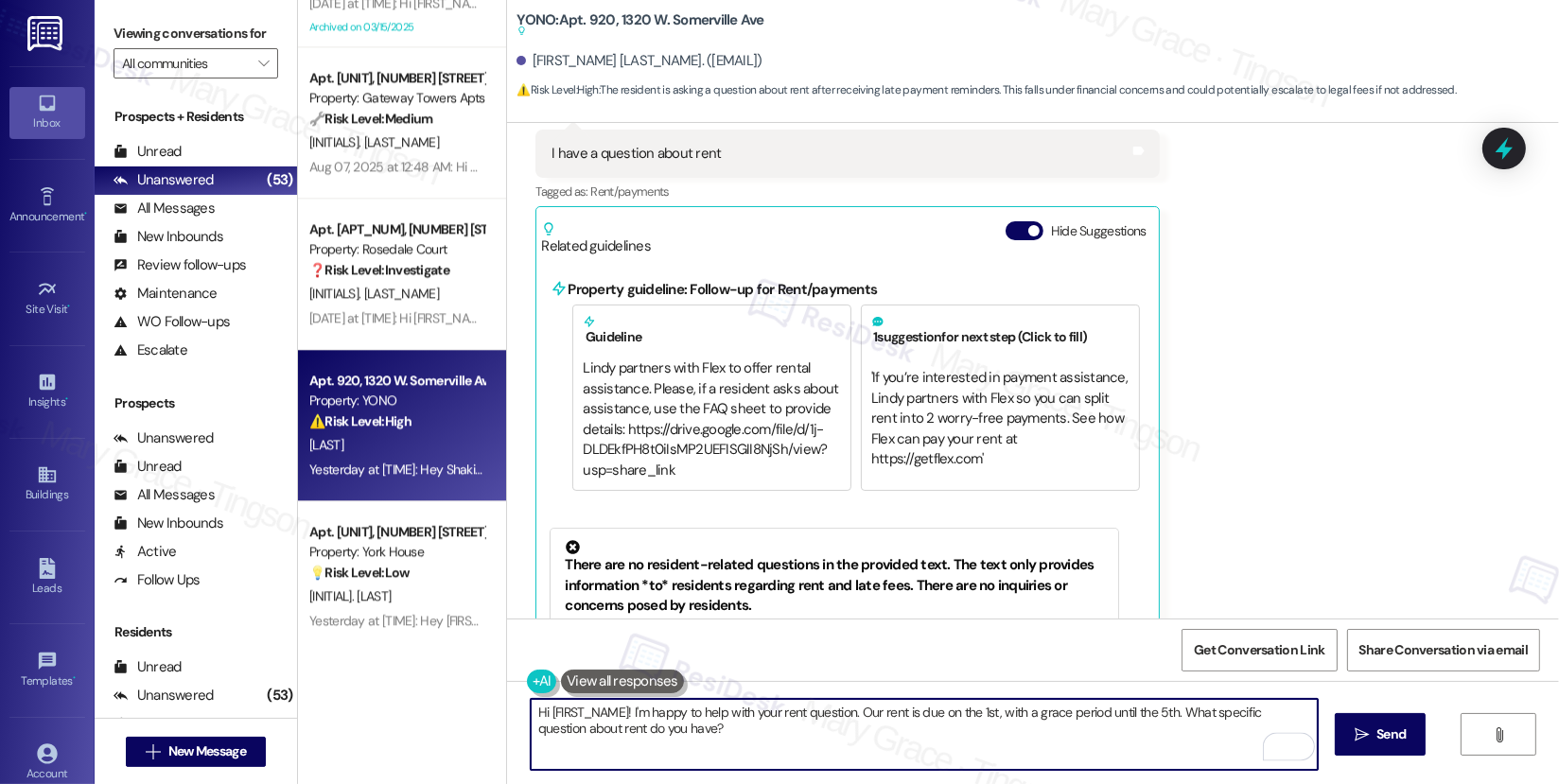 drag, startPoint x: 856, startPoint y: 716, endPoint x: 863, endPoint y: 730, distance: 15.652476 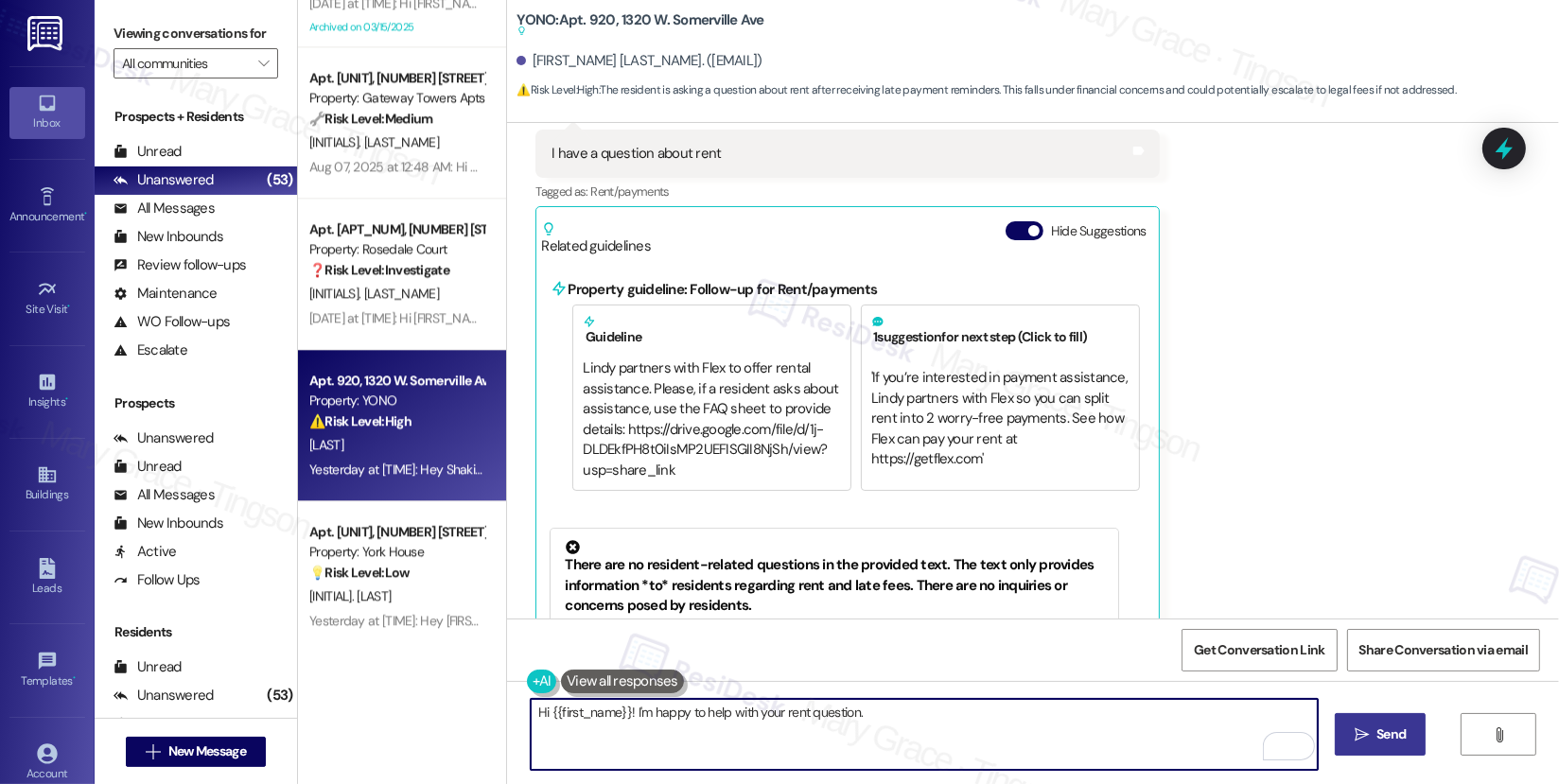 type on "Hi {{first_name}}! I'm happy to help with your rent question." 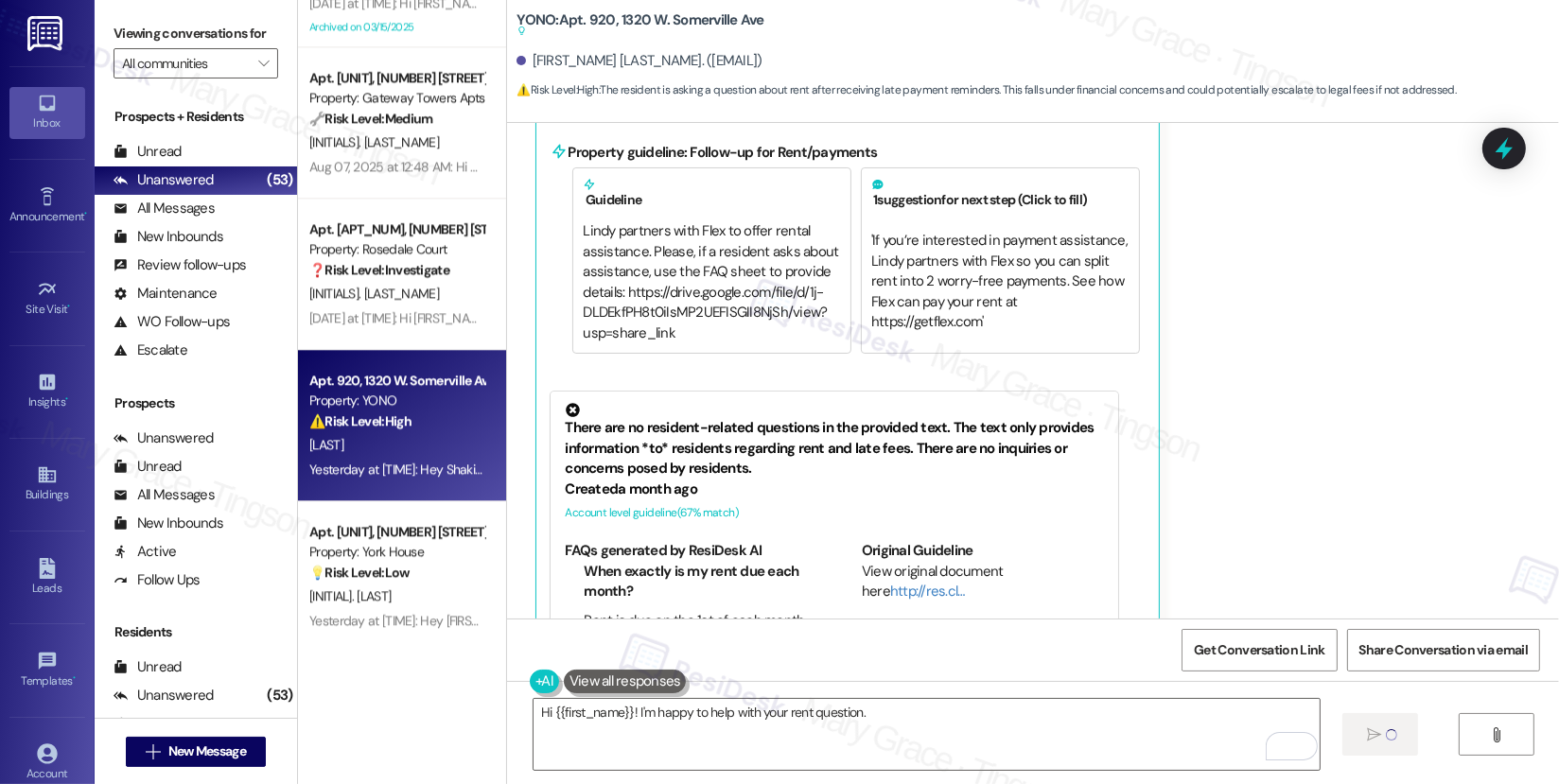scroll, scrollTop: 5714, scrollLeft: 0, axis: vertical 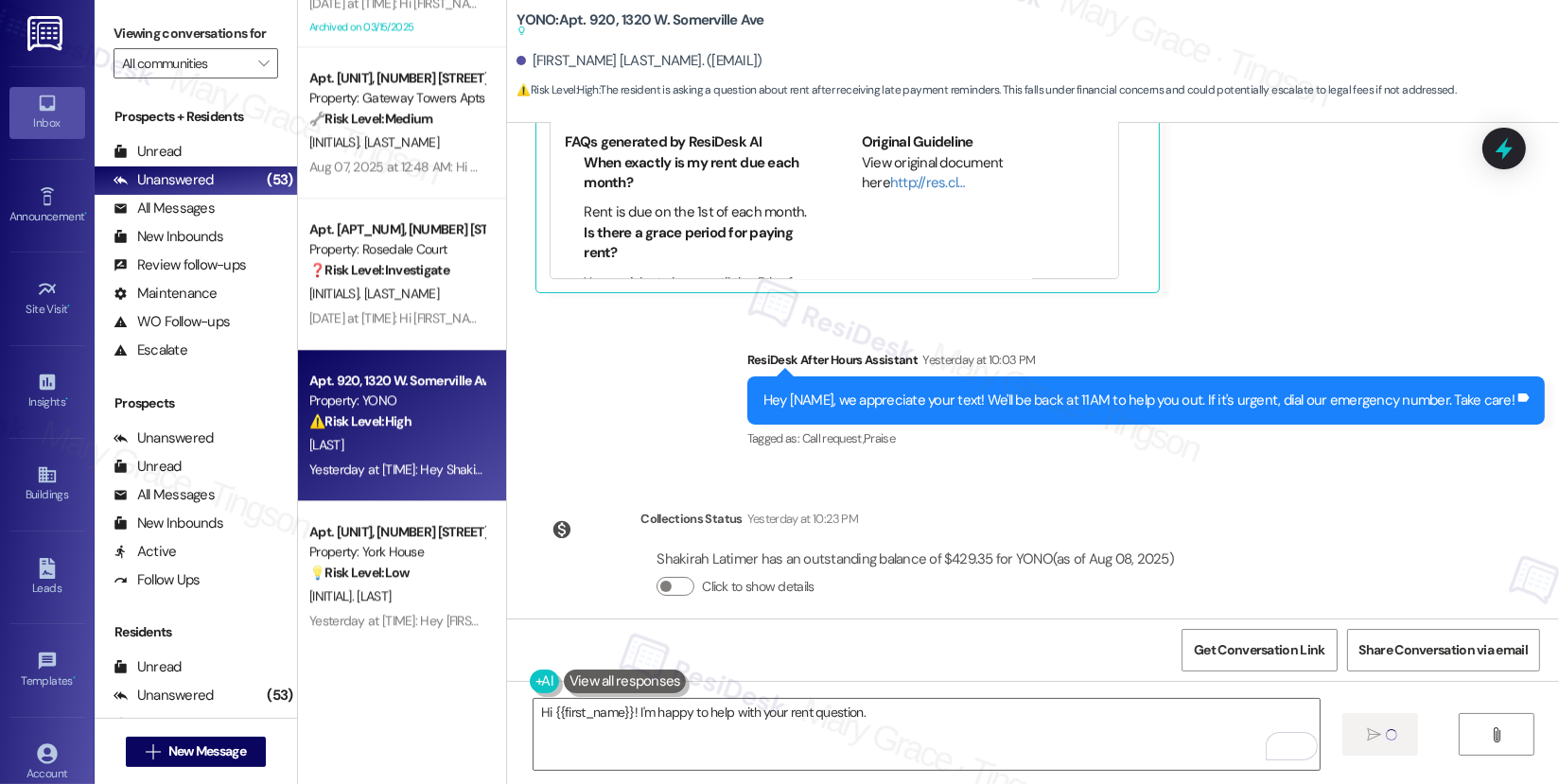 type 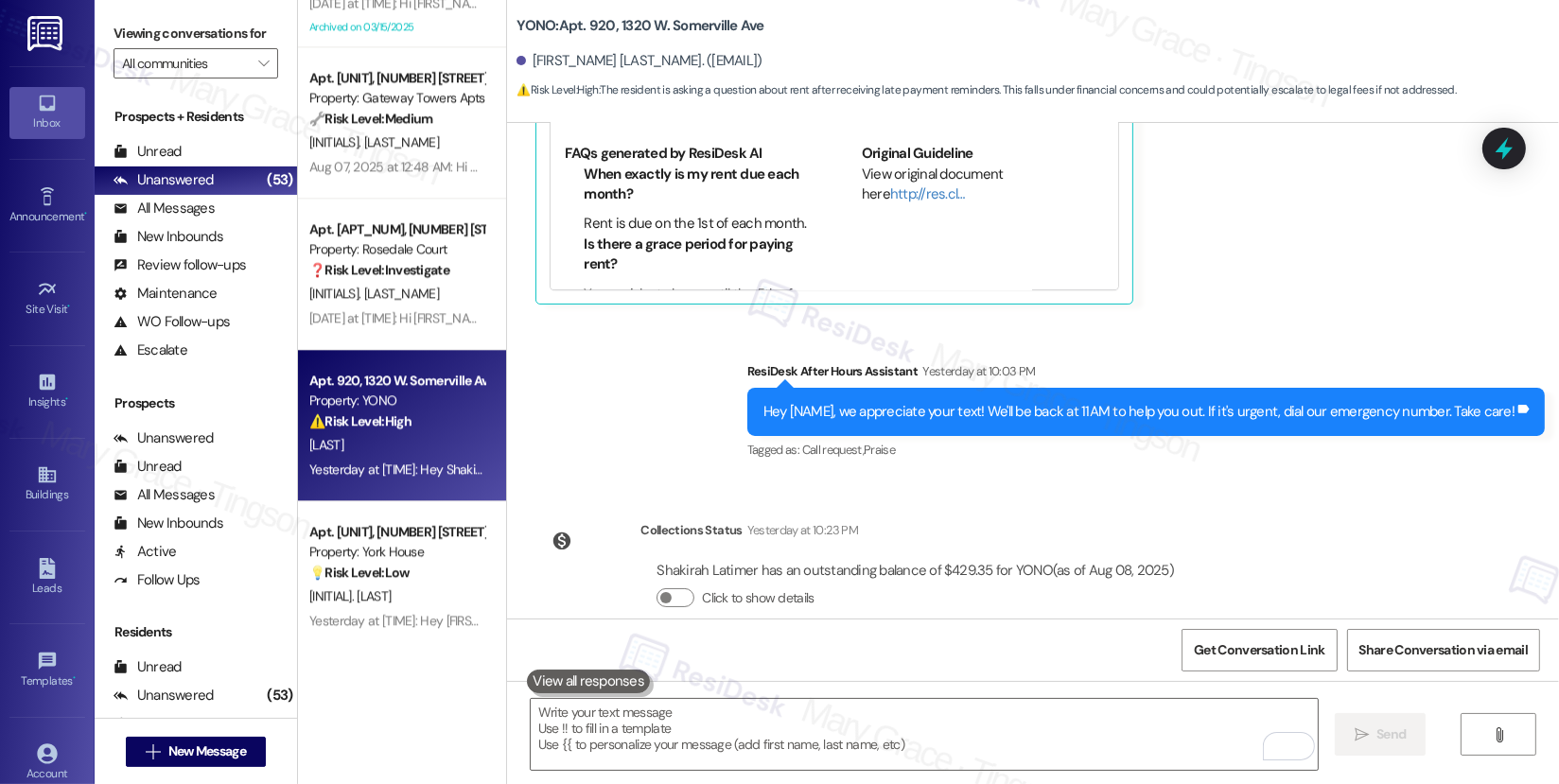 scroll, scrollTop: 5584, scrollLeft: 0, axis: vertical 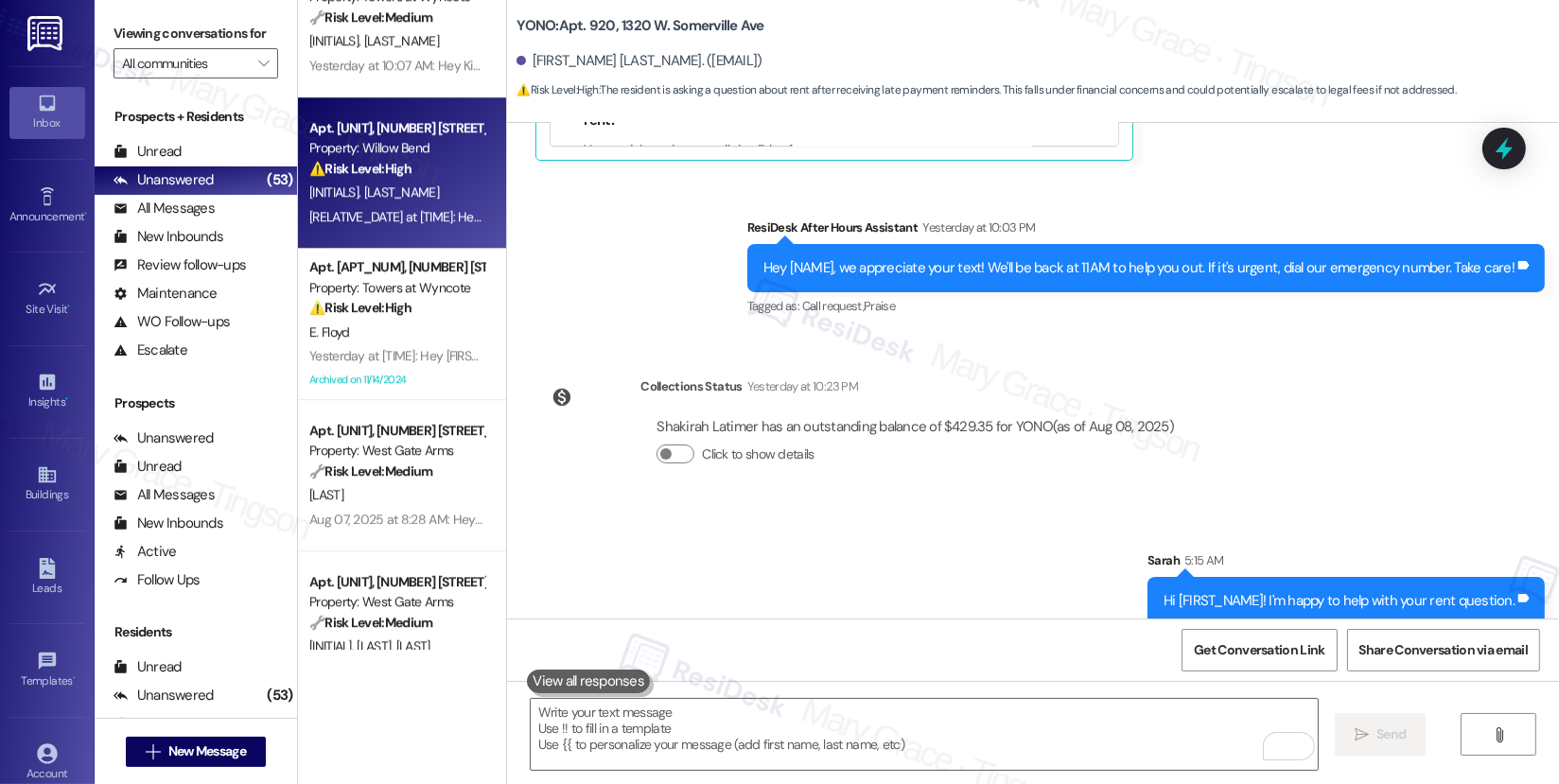 click on "Yesterday at [TIME]: Hey [FIRST_NAME], we appreciate your text! We'll be back at 11AM to help you out. If it's urgent, dial our emergency number. Take care! Yesterday at [TIME]: Hey [FIRST_NAME], we appreciate your text! We'll be back at 11AM to help you out. If it's urgent, dial our emergency number. Take care!" at bounding box center (730, 217) 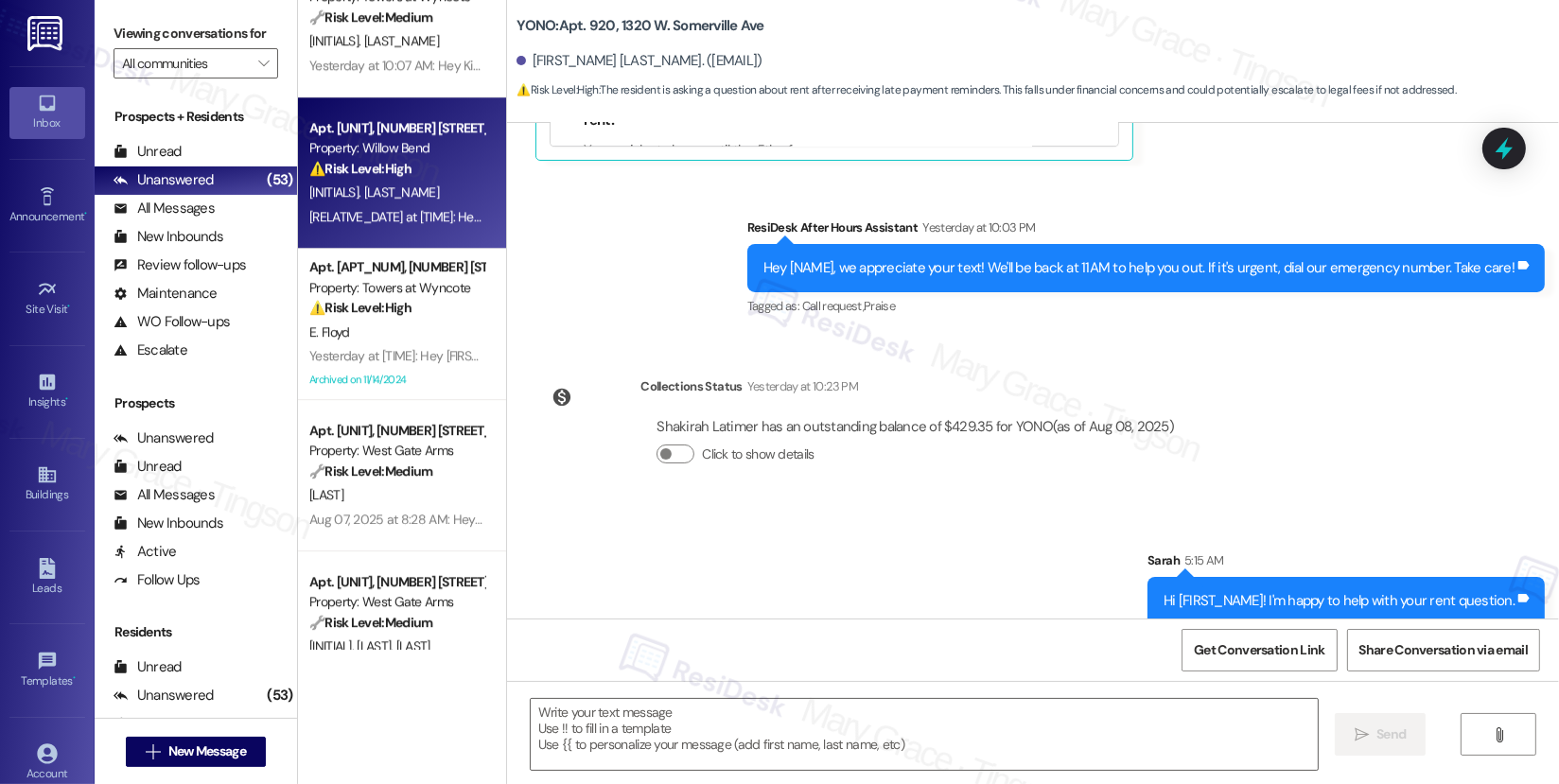 type on "Fetching suggested responses. Please feel free to read through the conversation in the meantime." 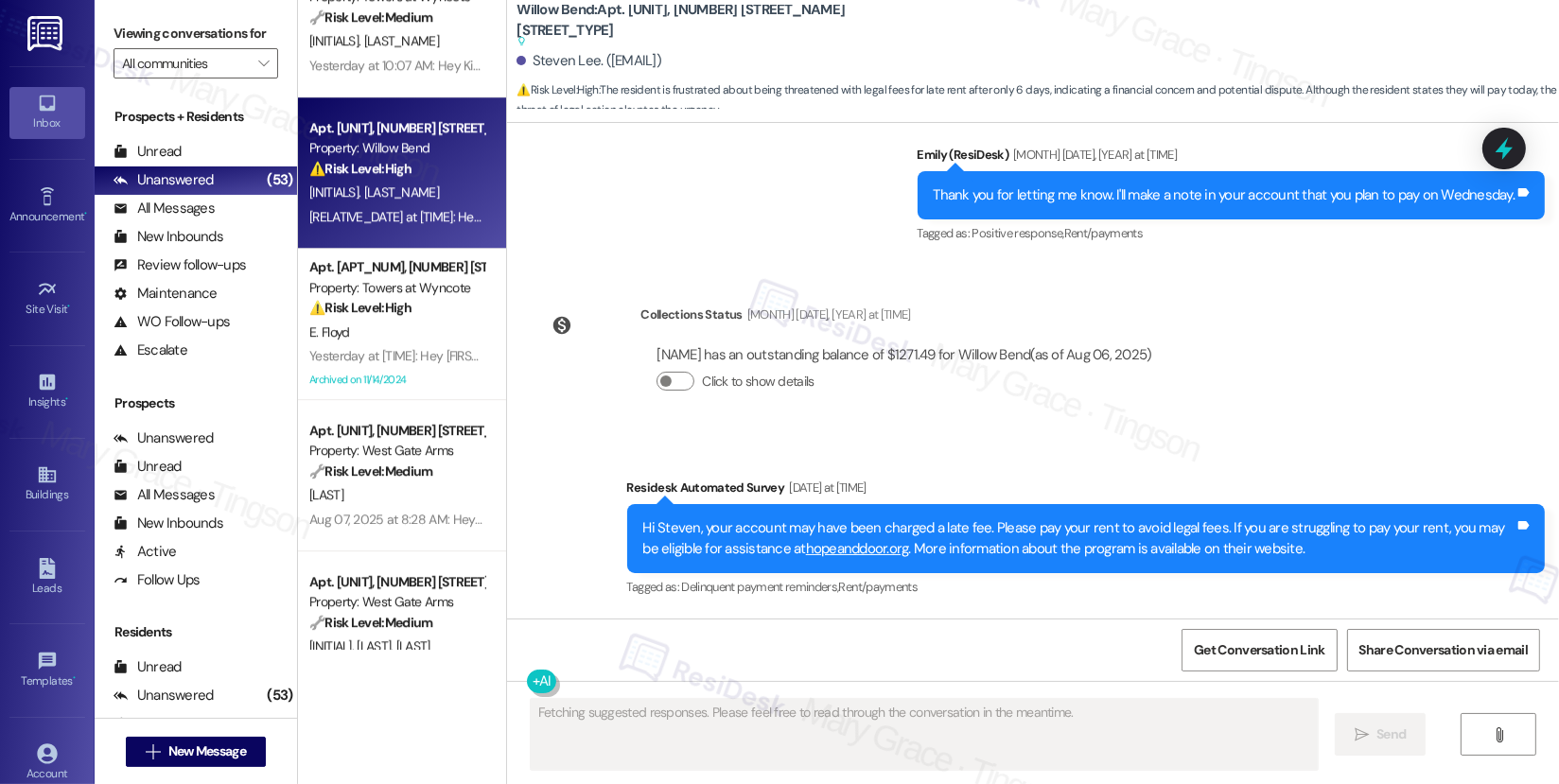 click on "Yesterday at [TIME]: Hey [FIRST_NAME], we appreciate your text! We'll be back at 11AM to help you out. If it's urgent, dial our emergency number. Take care! Yesterday at [TIME]: Hey [FIRST_NAME], we appreciate your text! We'll be back at 11AM to help you out. If it's urgent, dial our emergency number. Take care!" at bounding box center (730, 217) 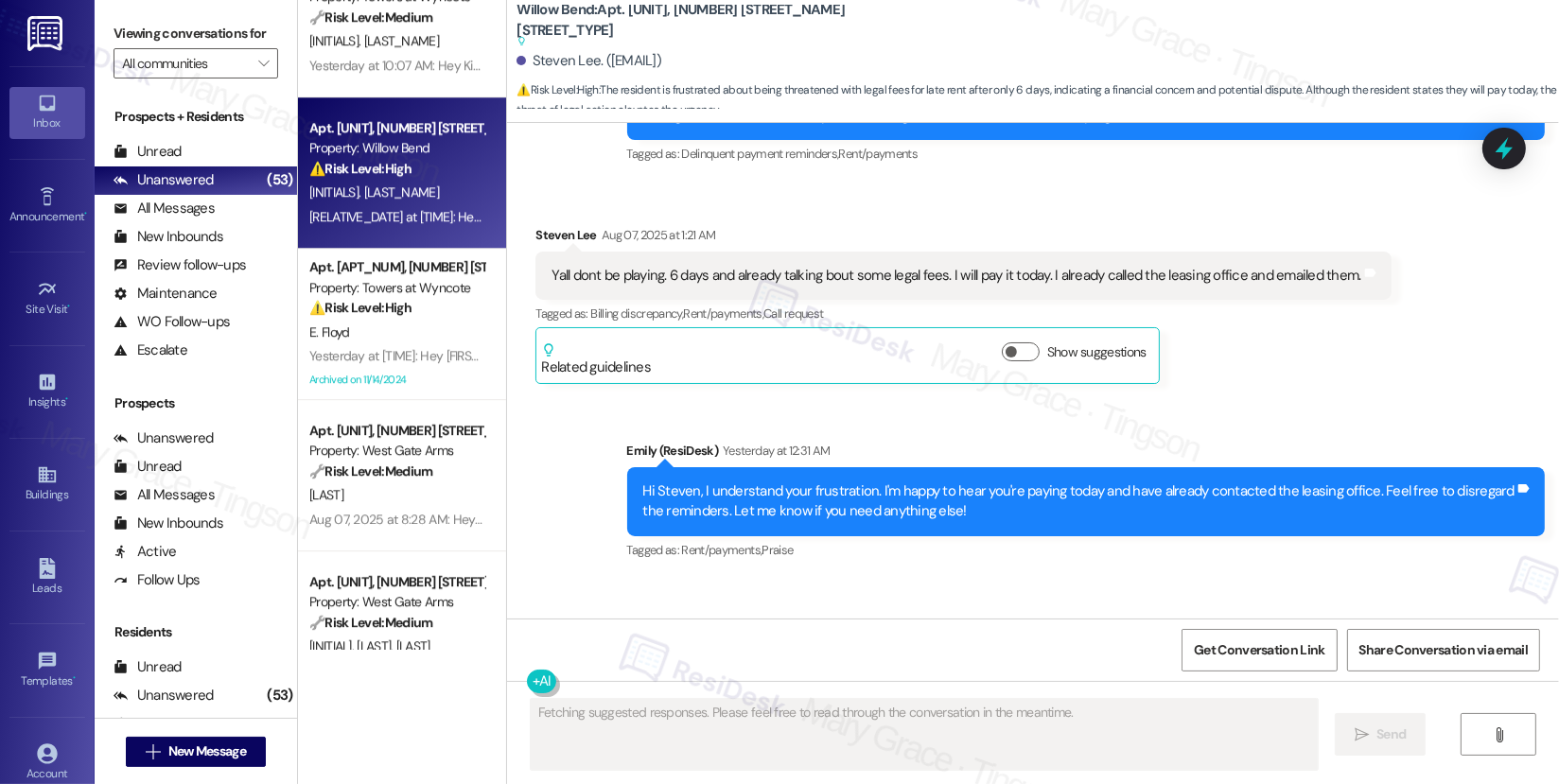 scroll, scrollTop: 4531, scrollLeft: 0, axis: vertical 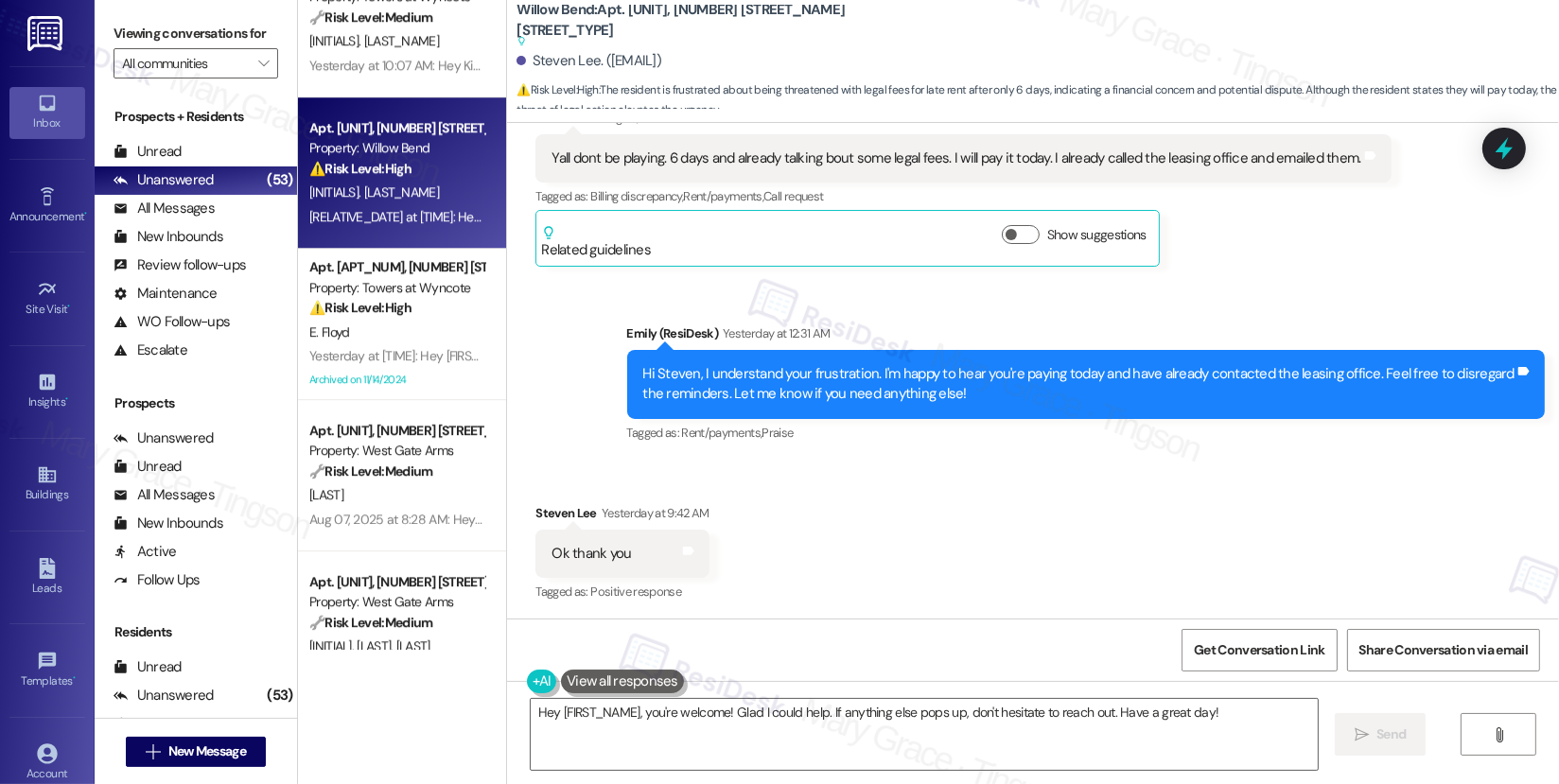 click on "Hi Steven, I understand your frustration. I'm happy to hear you're paying today and have already contacted the leasing office. Feel free to disregard the reminders. Let me know if you need anything else!" at bounding box center [1078, 384] 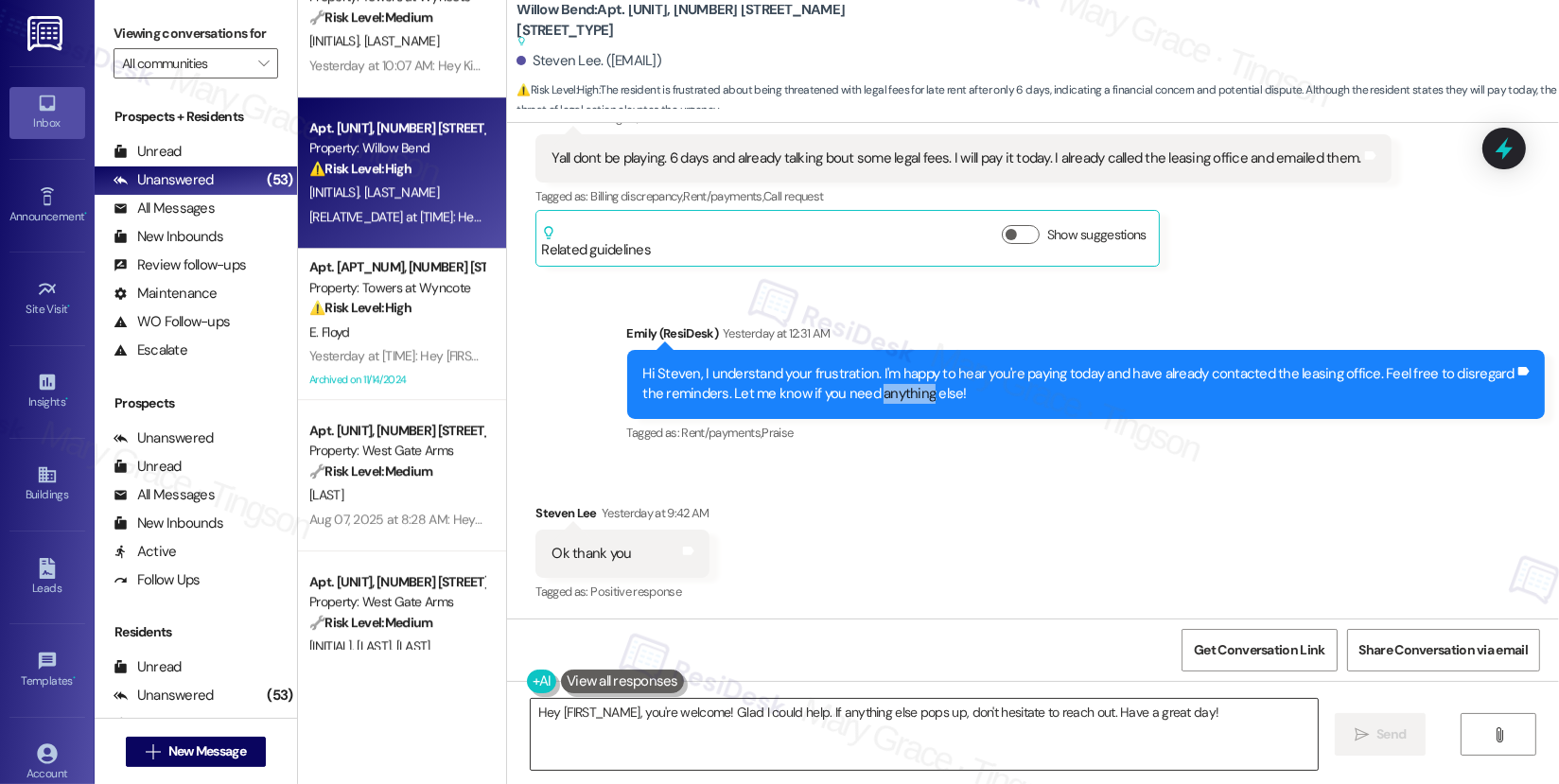 click on "Hey [FIRST_NAME], you're welcome! Glad I could help. If anything else pops up, don't hesitate to reach out. Have a great day!" at bounding box center [924, 734] 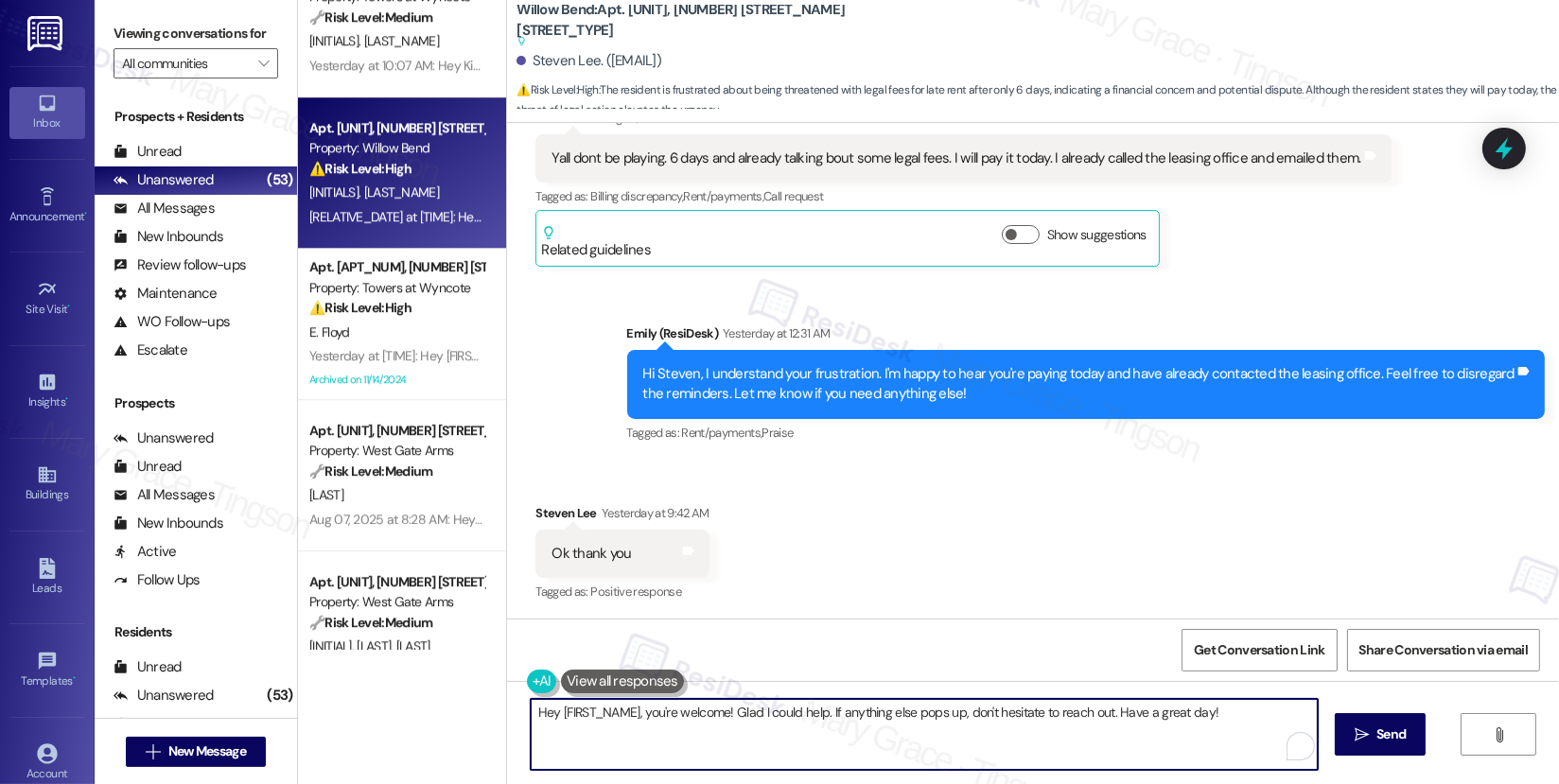 click on "Hey [FIRST_NAME], you're welcome! Glad I could help. If anything else pops up, don't hesitate to reach out. Have a great day!" at bounding box center (924, 734) 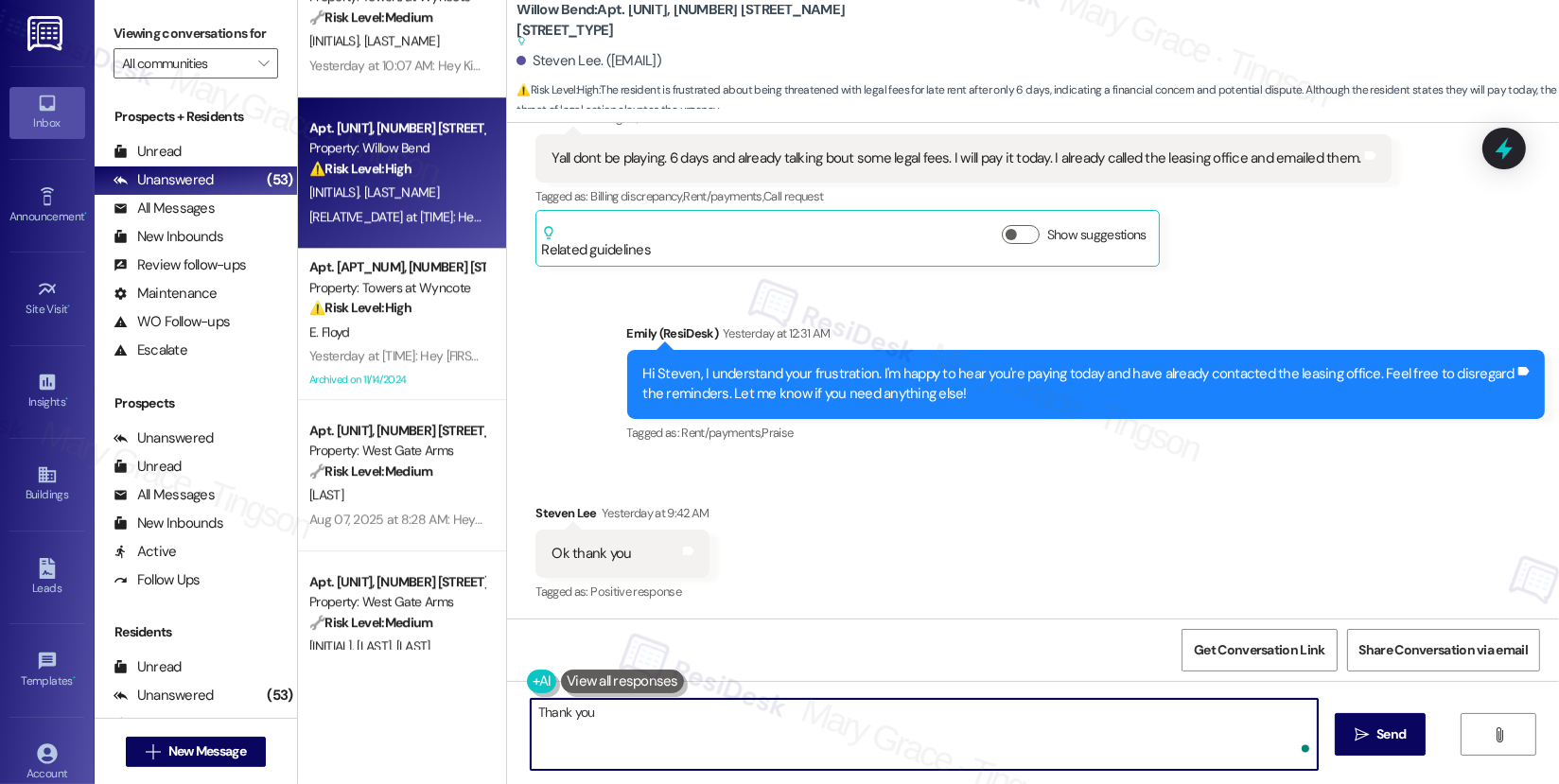 type on "Thank you!" 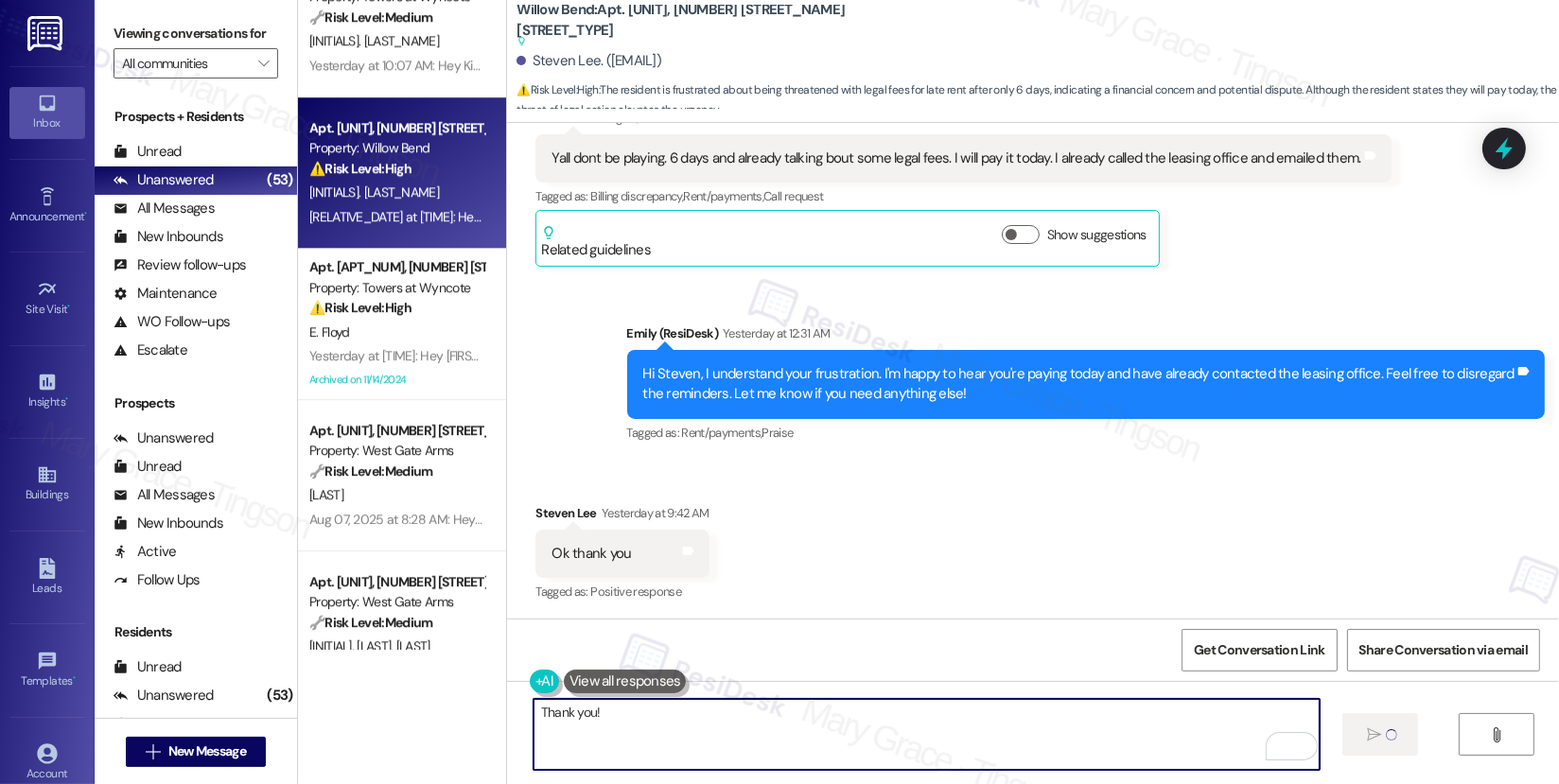 type 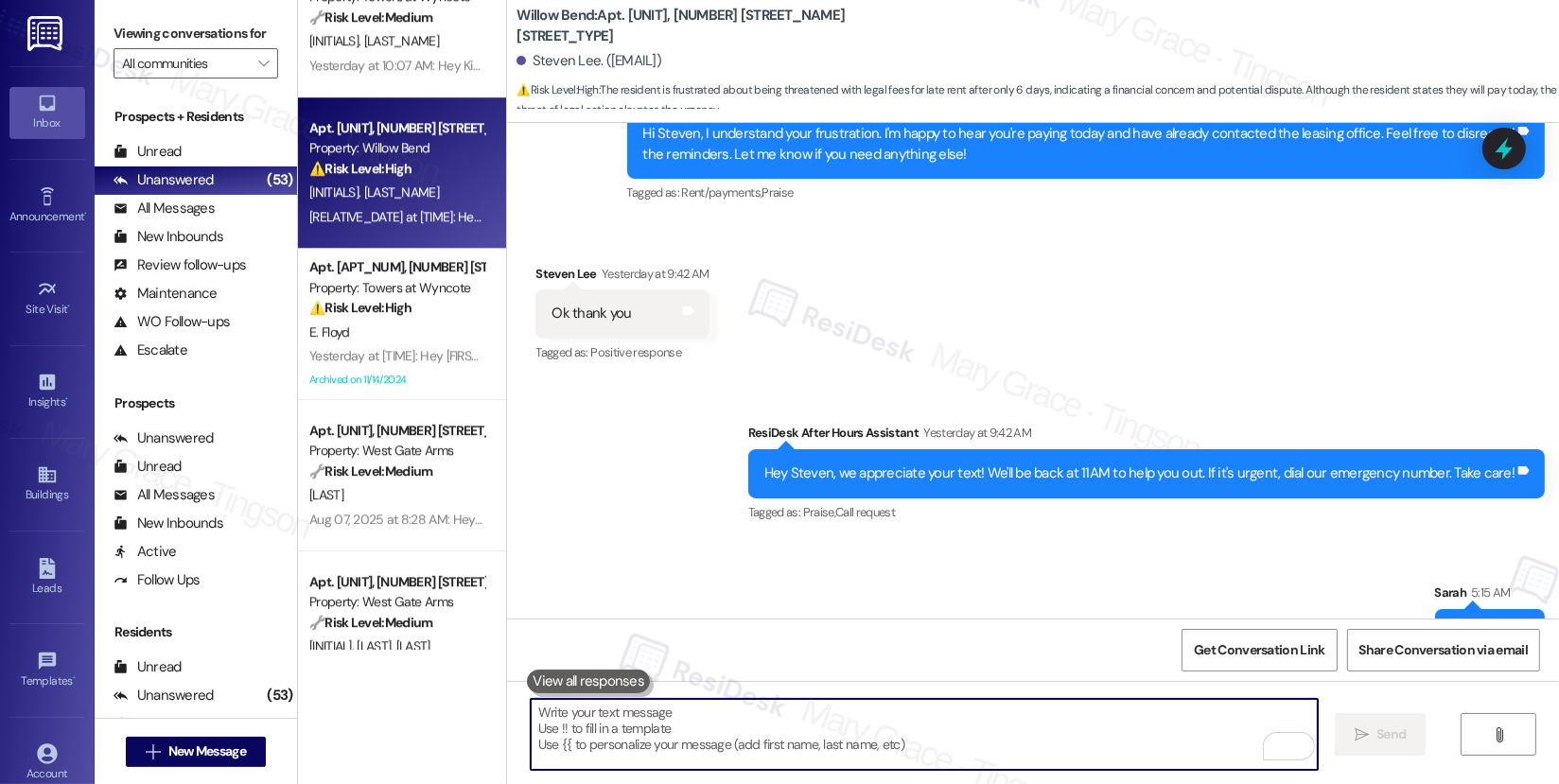 scroll, scrollTop: 4766, scrollLeft: 0, axis: vertical 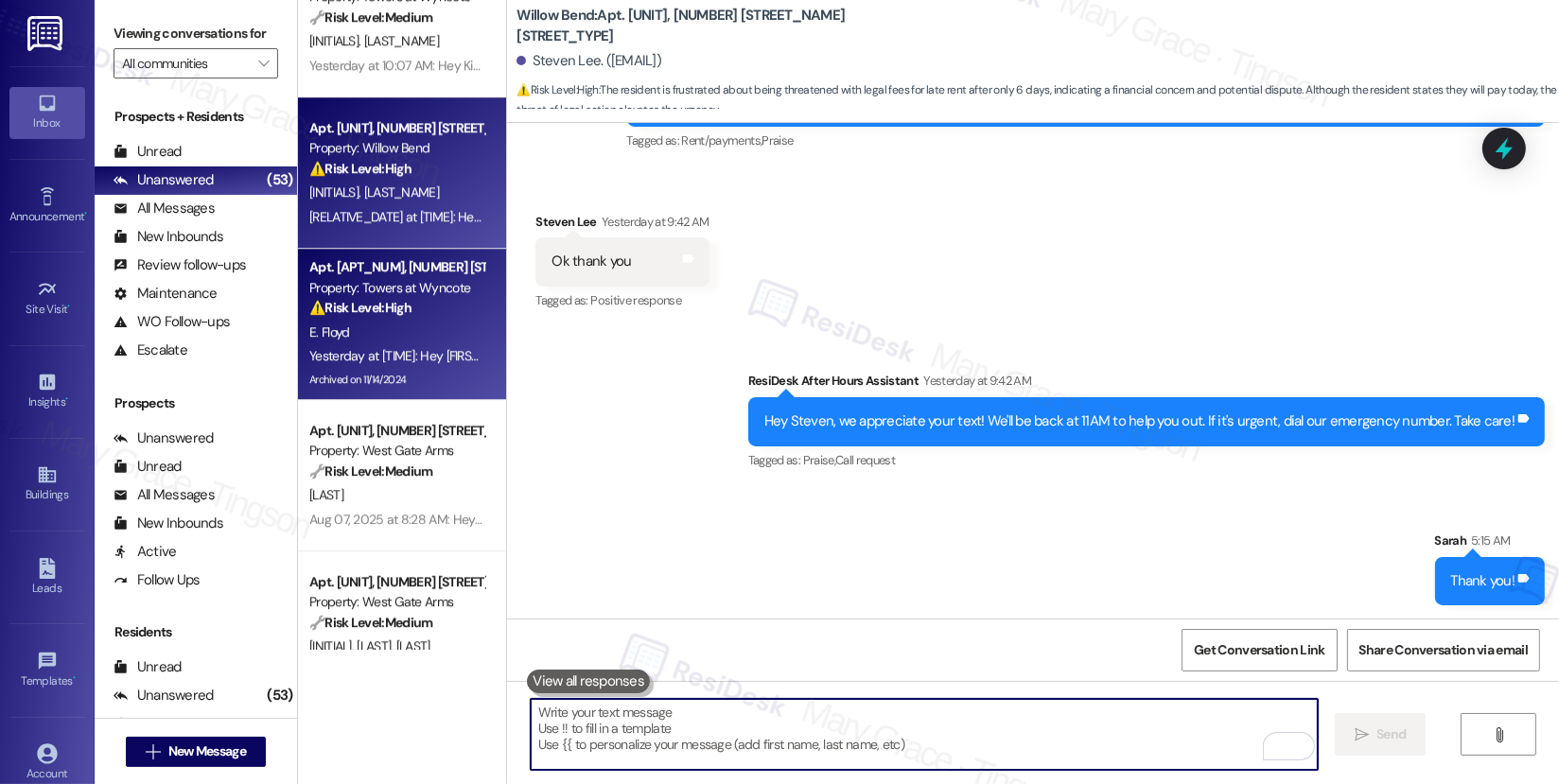 click on "⚠️  Risk Level:  High" at bounding box center [360, 307] 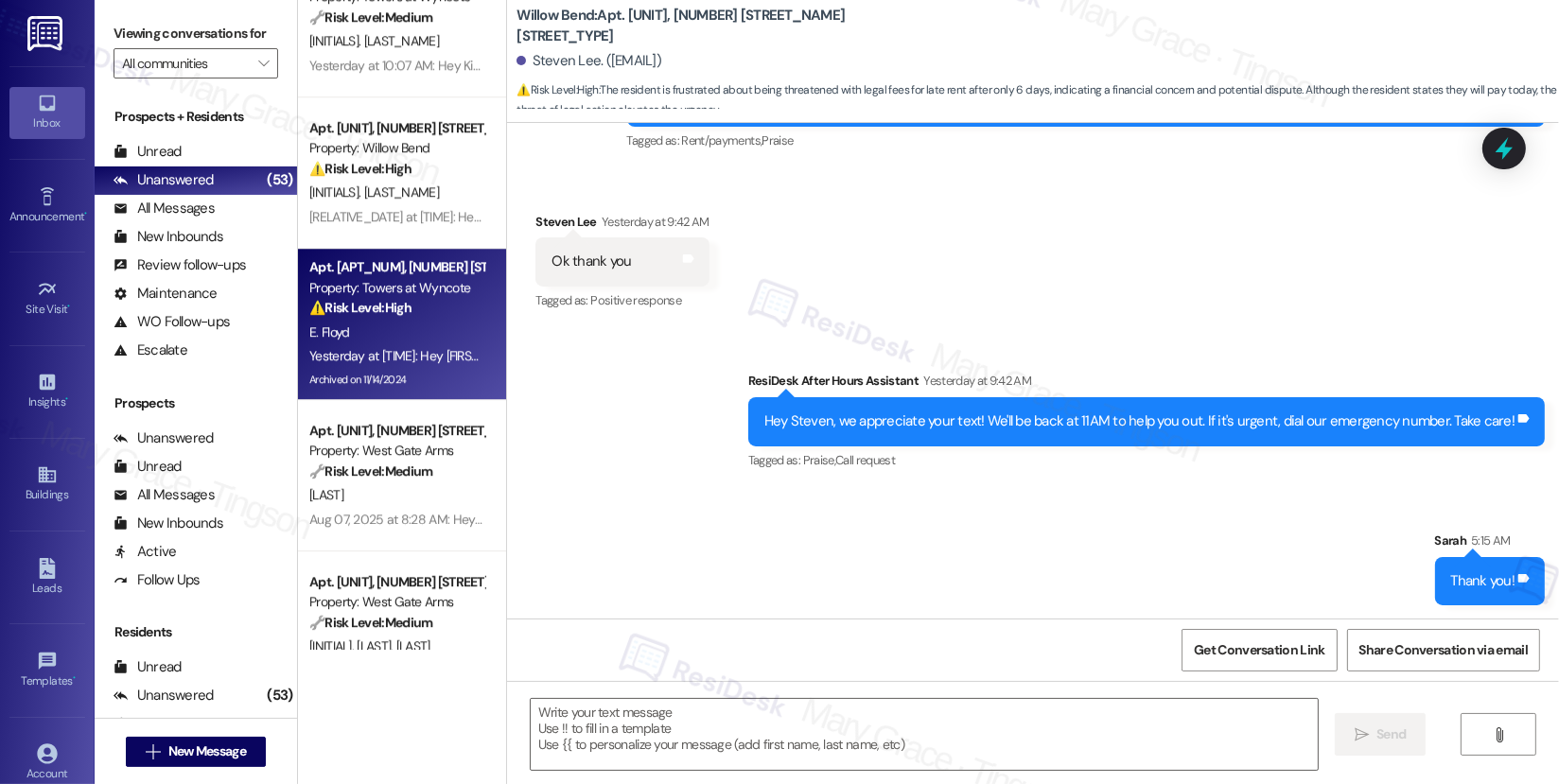 type on "Fetching suggested responses. Please feel free to read through the conversation in the meantime." 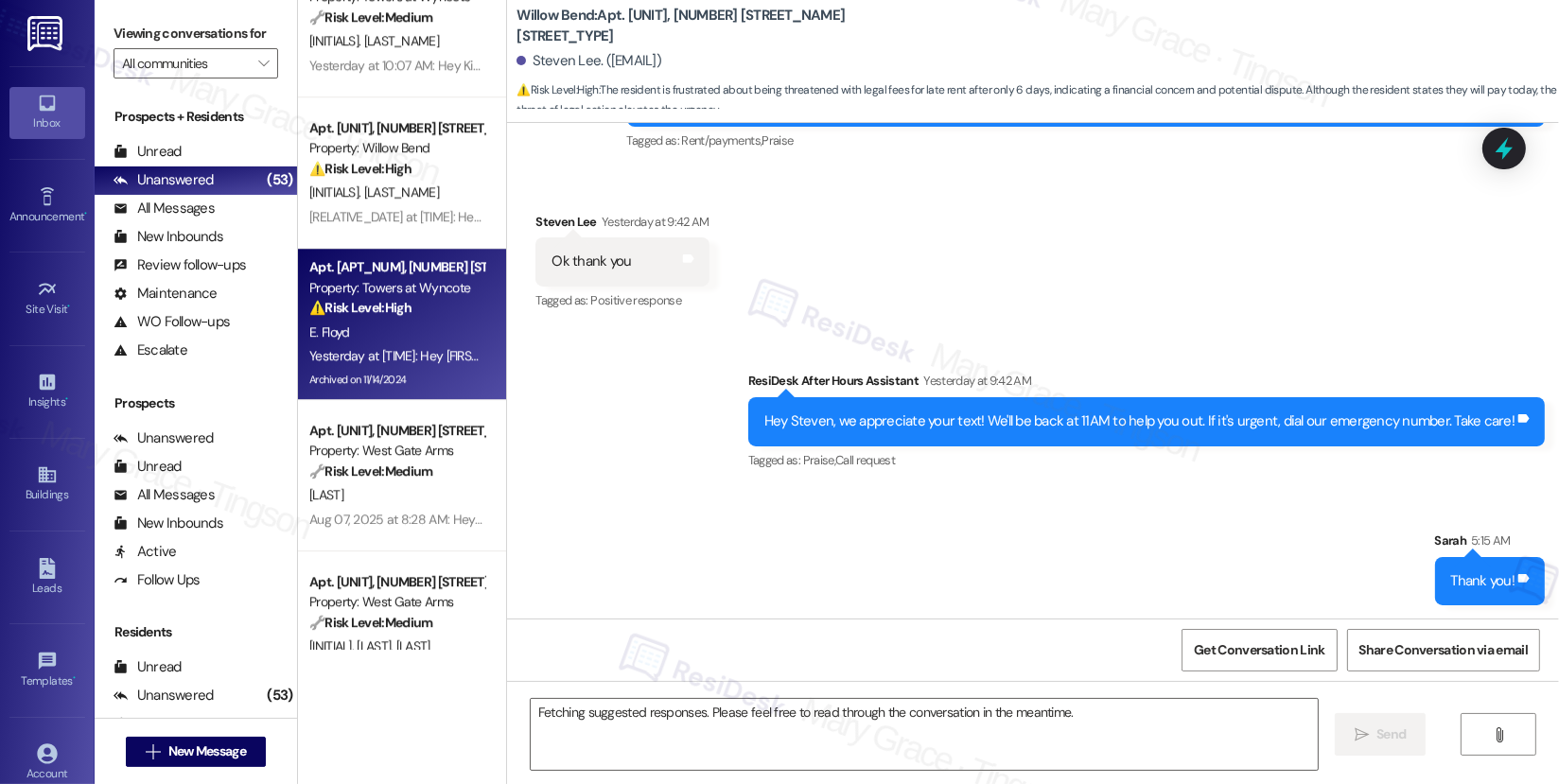 click on "⚠️  Risk Level:  High" at bounding box center (360, 307) 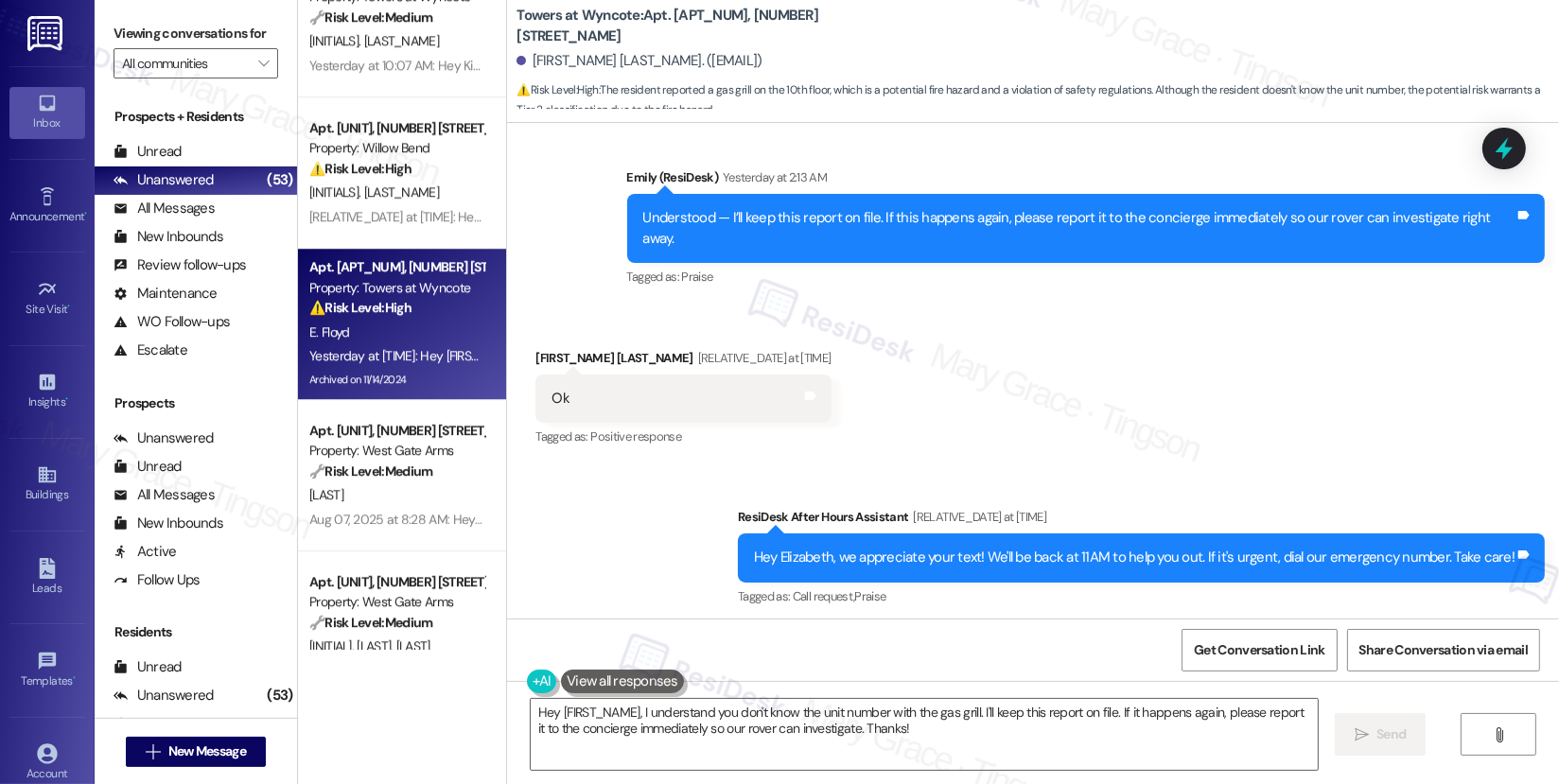 scroll, scrollTop: 23982, scrollLeft: 0, axis: vertical 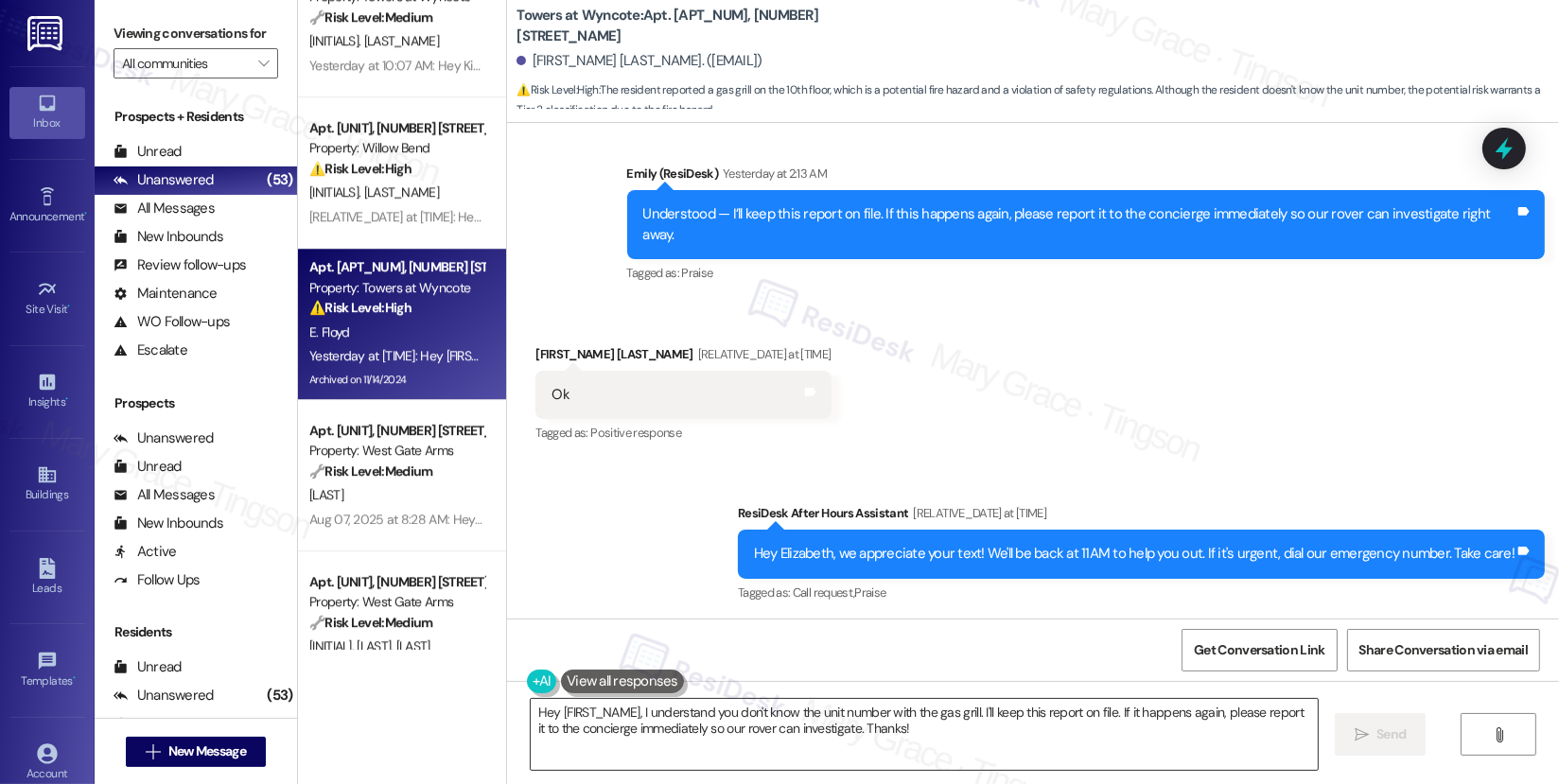 click on "Hey [FIRST_NAME], I understand you don't know the unit number with the gas grill. I'll keep this report on file. If it happens again, please report it to the concierge immediately so our rover can investigate. Thanks!" at bounding box center (924, 734) 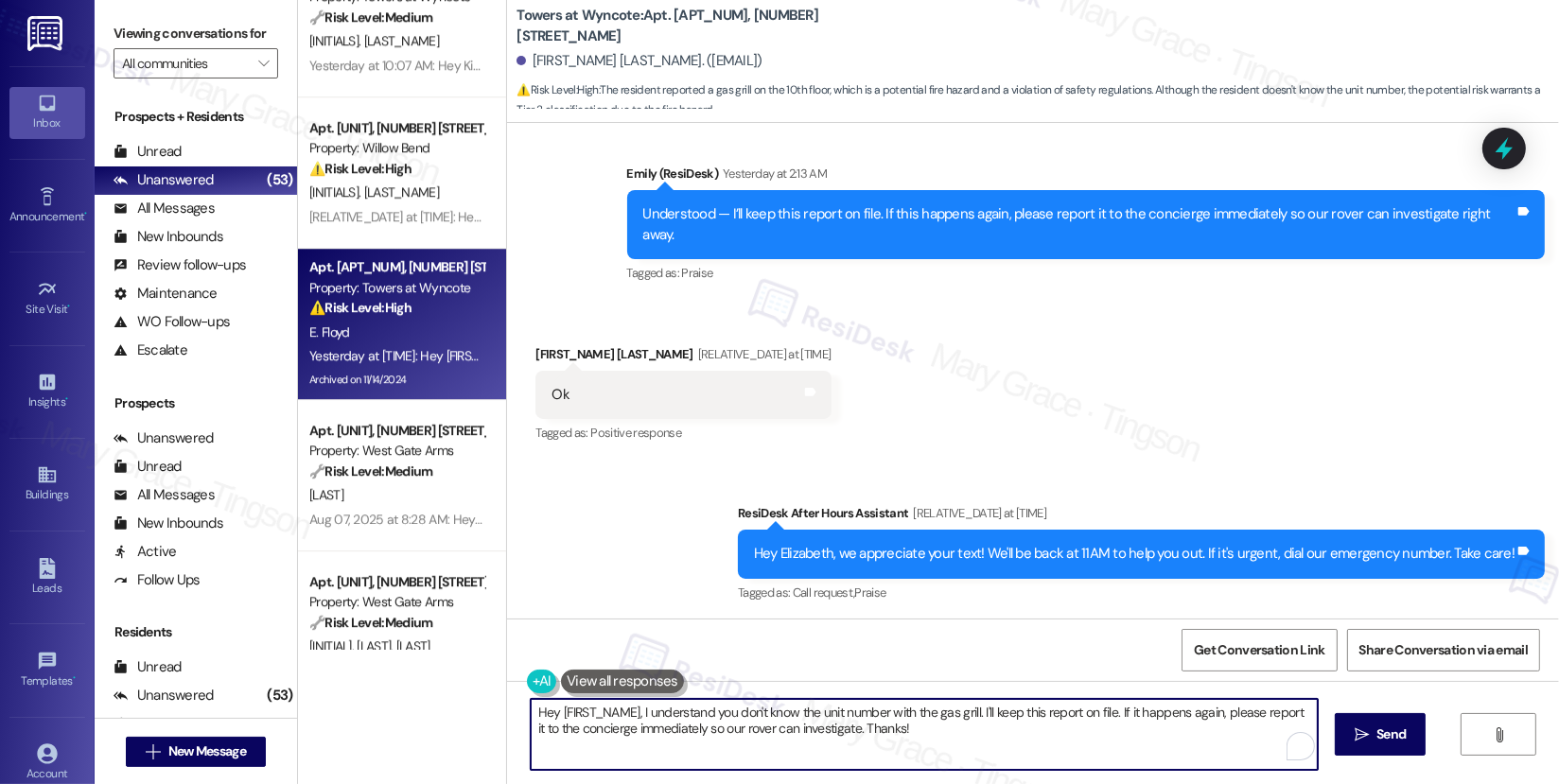 click on "Hey [FIRST_NAME], I understand you don't know the unit number with the gas grill. I'll keep this report on file. If it happens again, please report it to the concierge immediately so our rover can investigate. Thanks!" at bounding box center [924, 734] 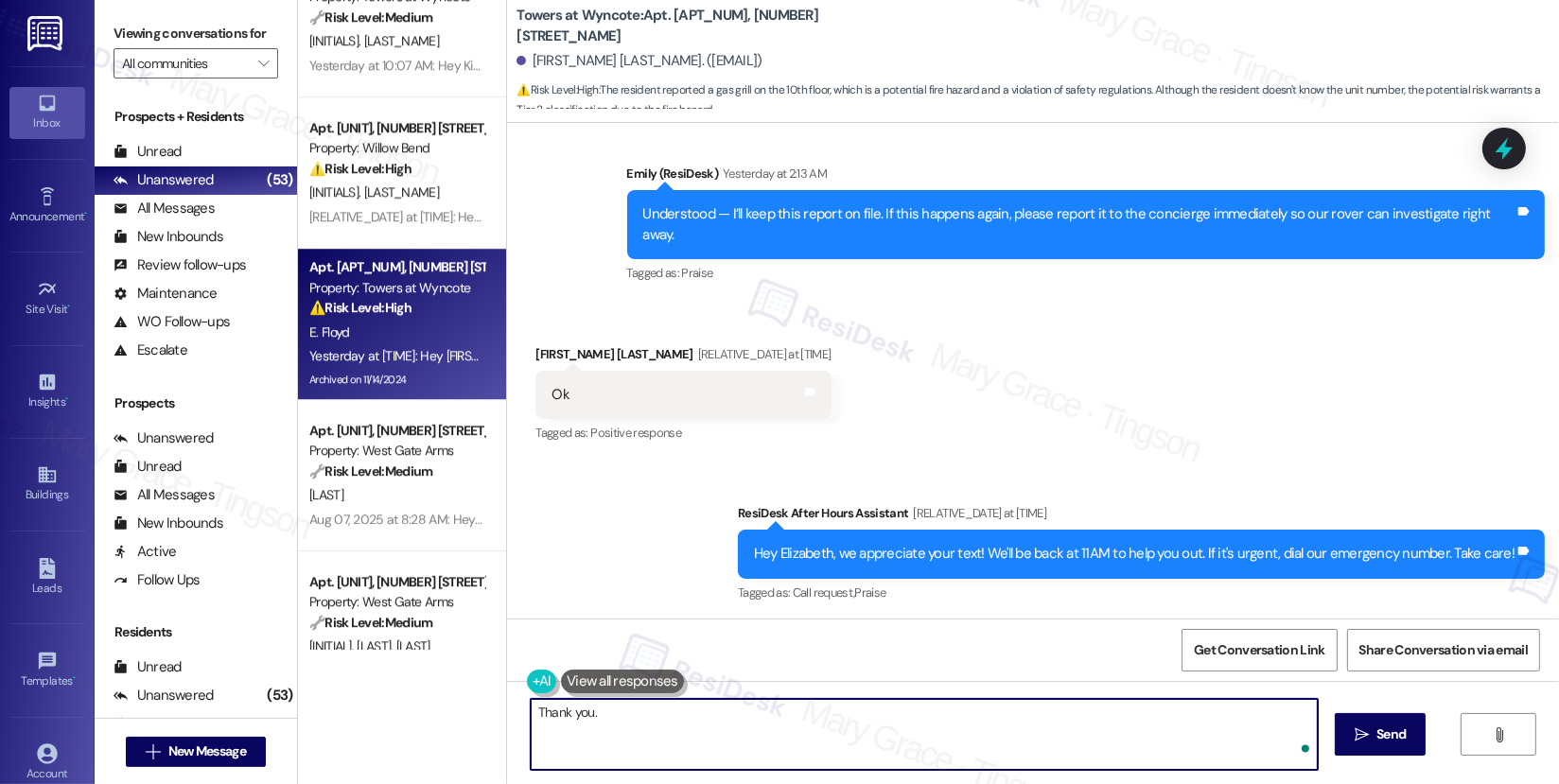 type on "Thank you." 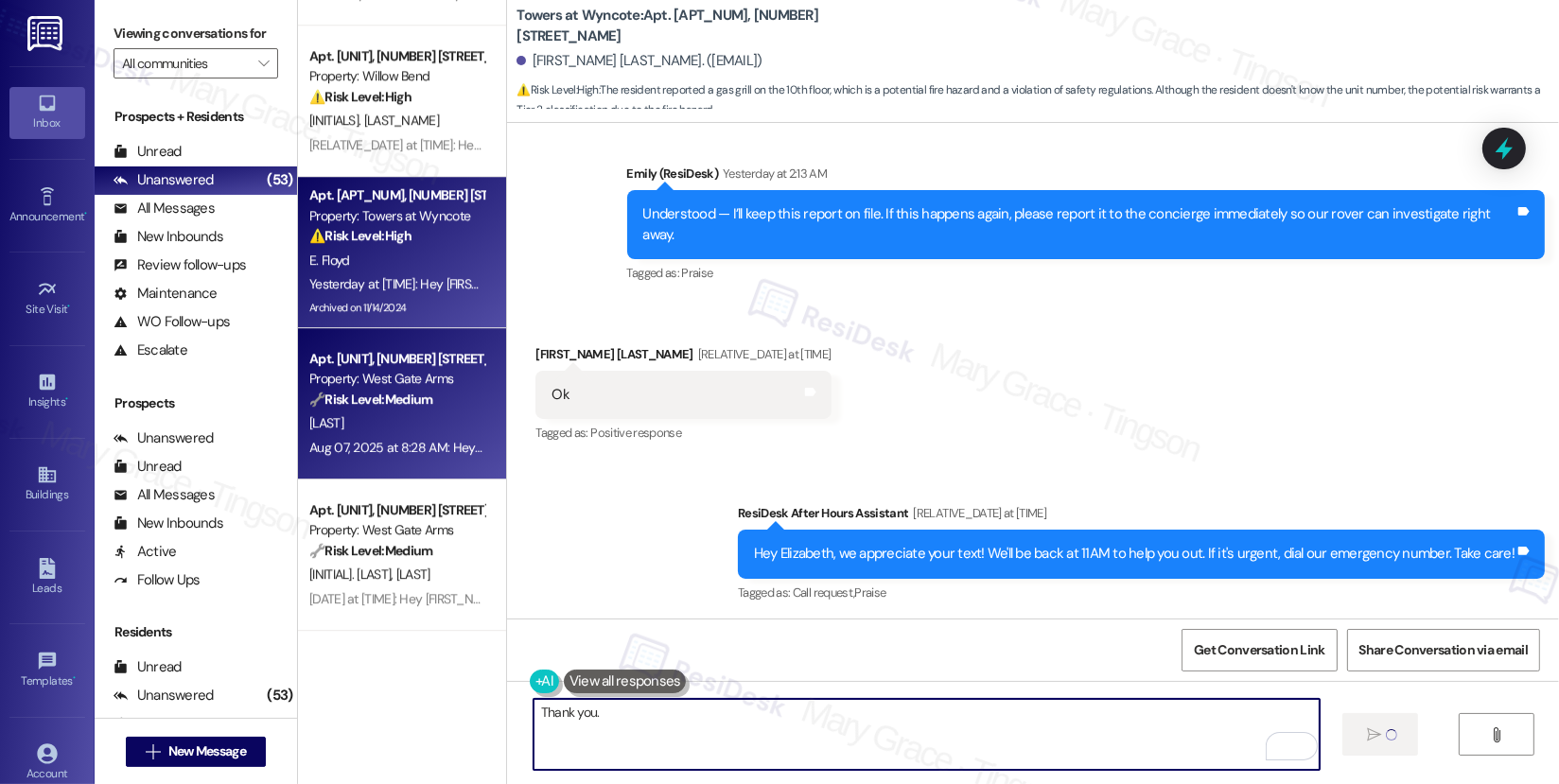 type 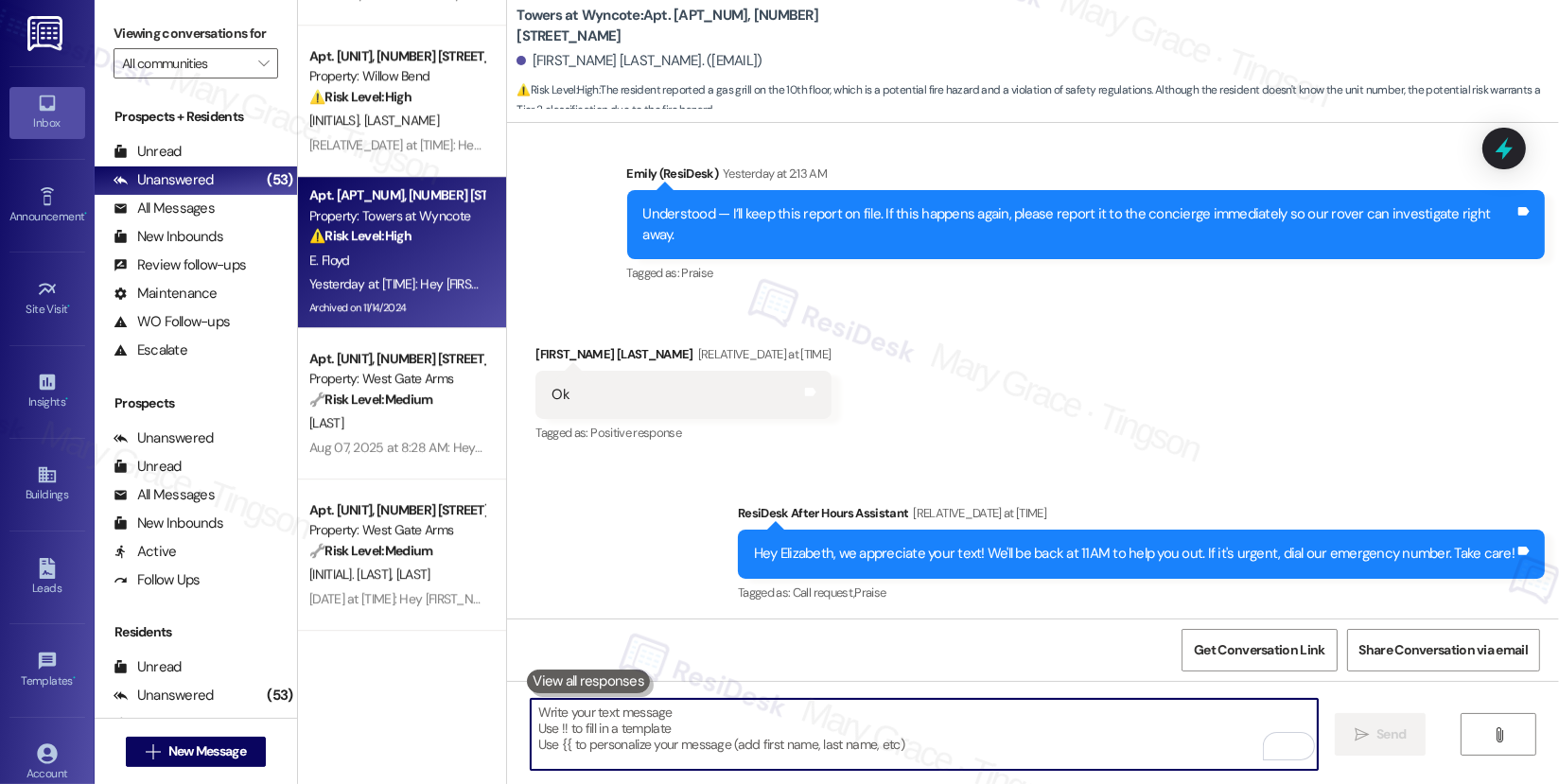 scroll, scrollTop: 6894, scrollLeft: 0, axis: vertical 